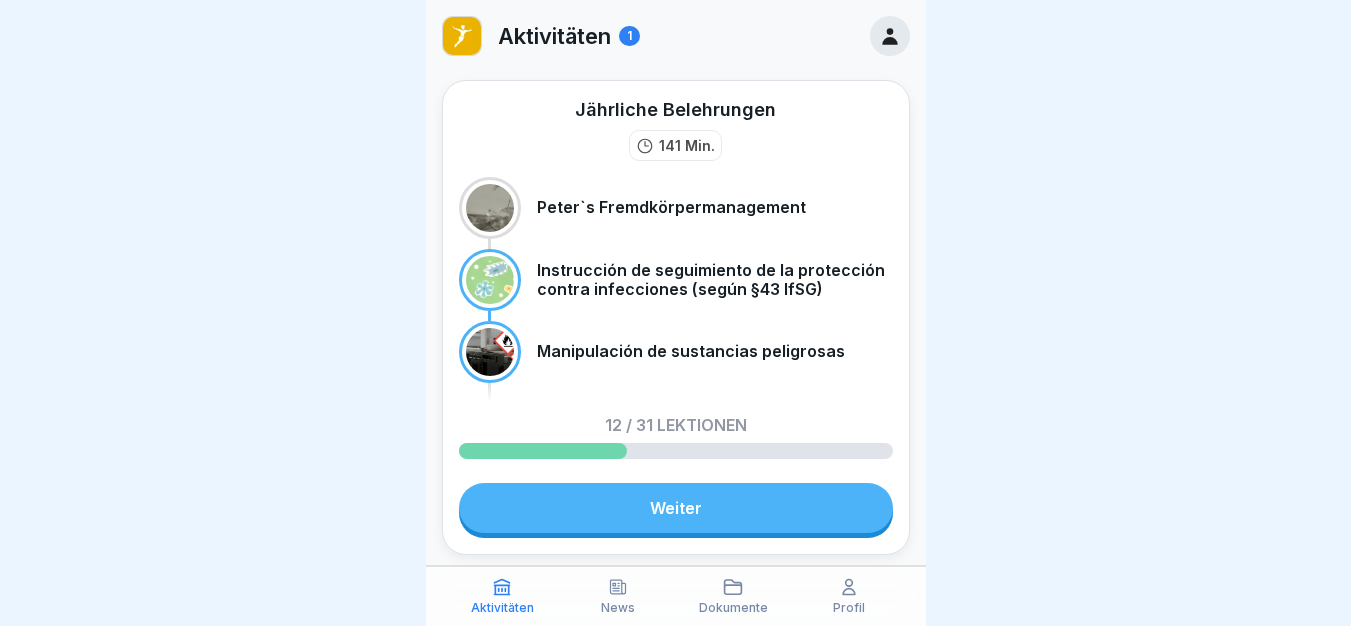 scroll, scrollTop: 0, scrollLeft: 0, axis: both 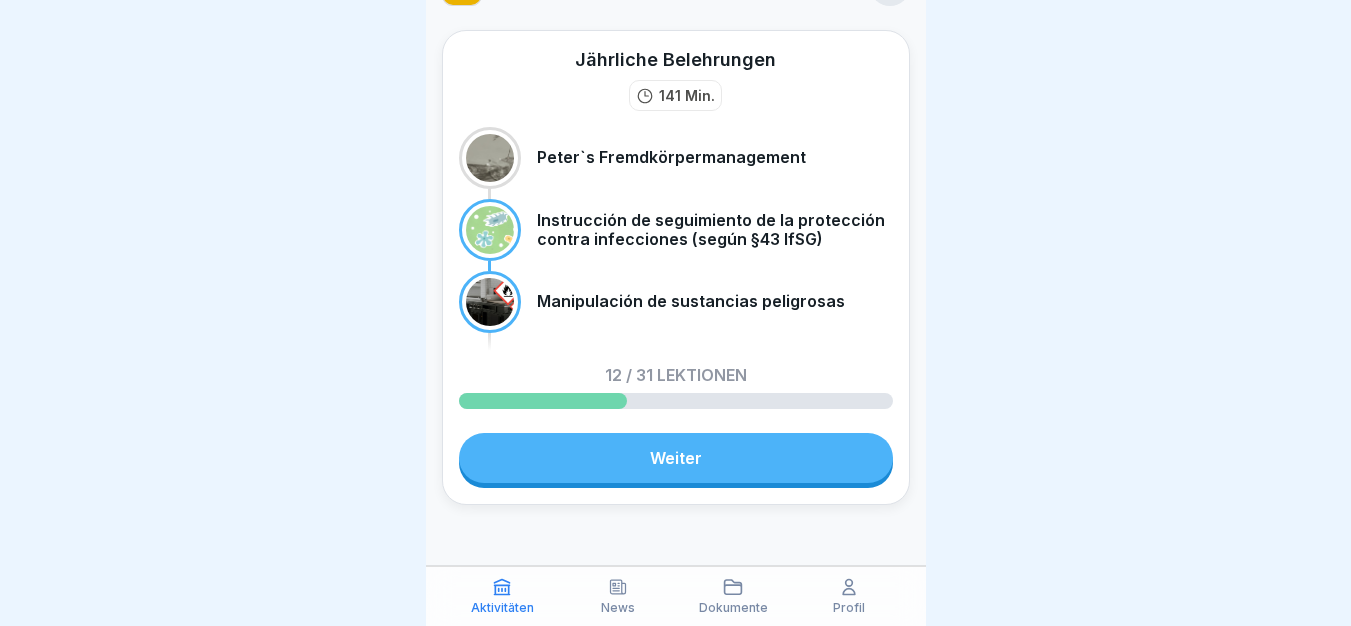 click on "Weiter" at bounding box center (676, 458) 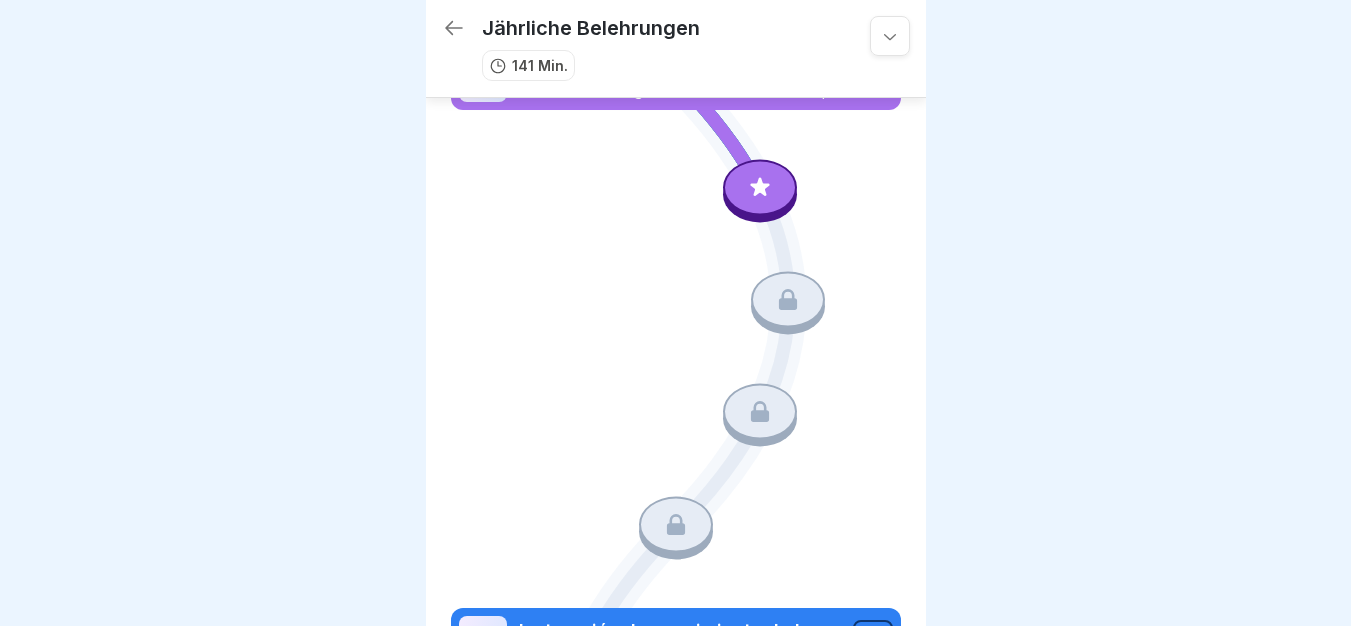 scroll, scrollTop: 0, scrollLeft: 0, axis: both 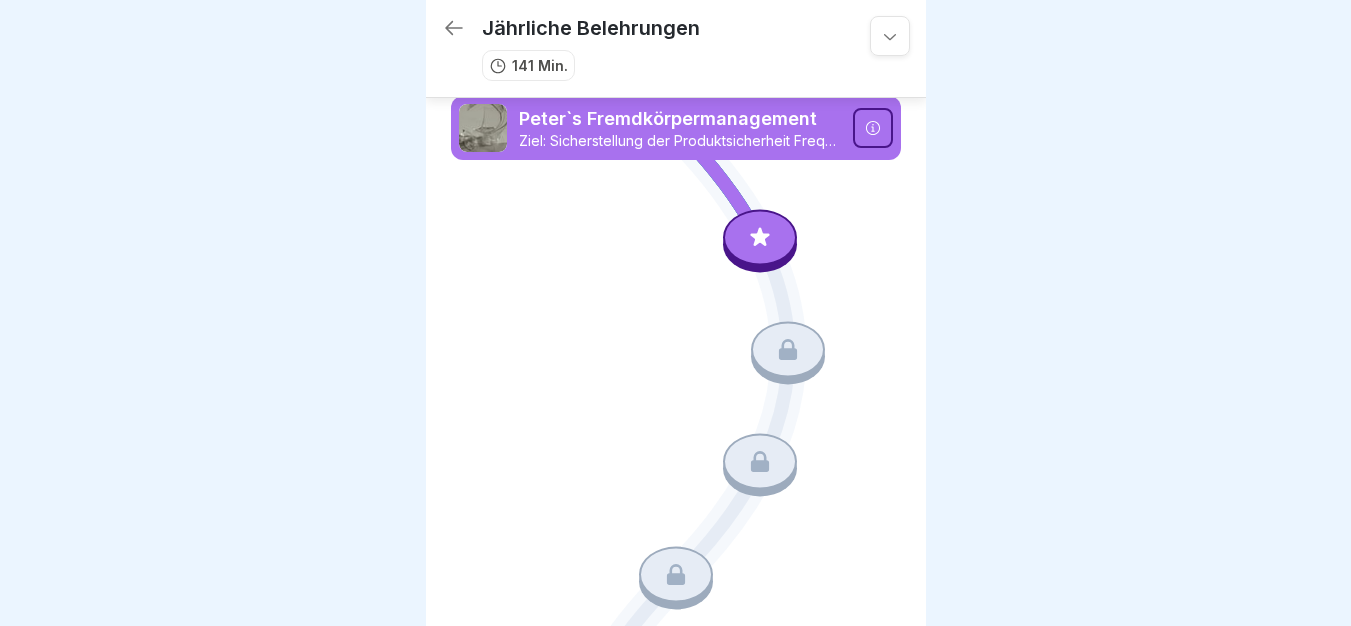 click at bounding box center (760, 237) 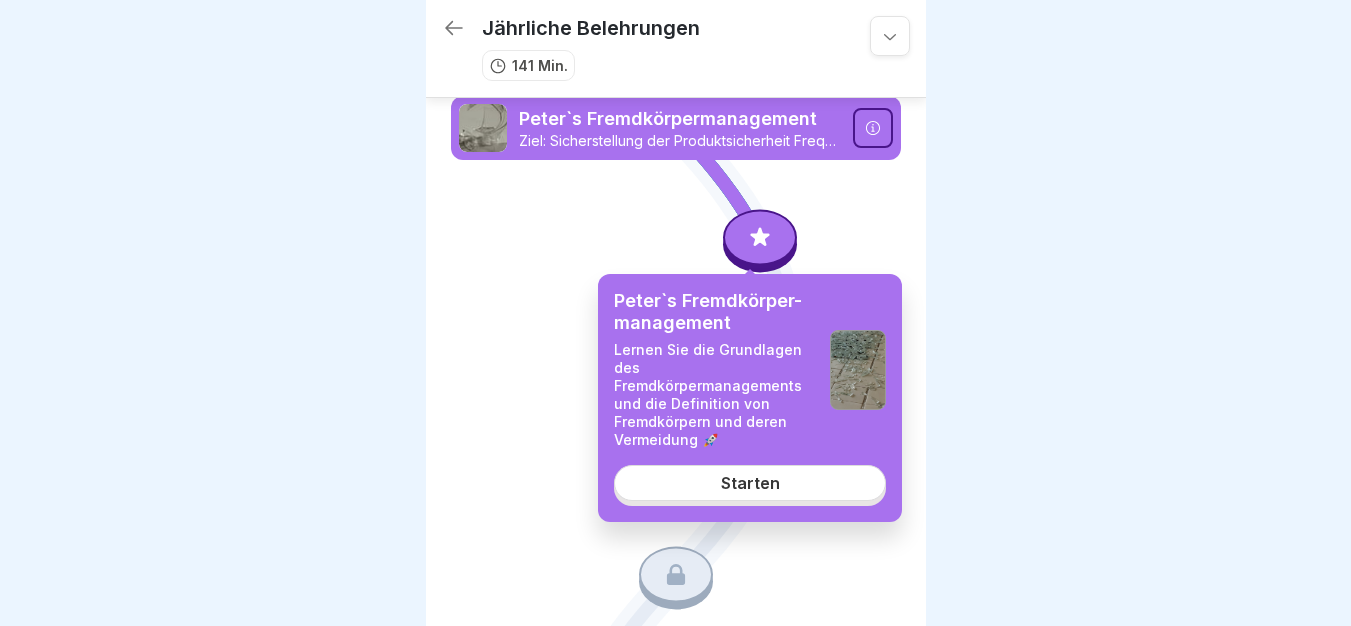 click on "Starten" at bounding box center [750, 483] 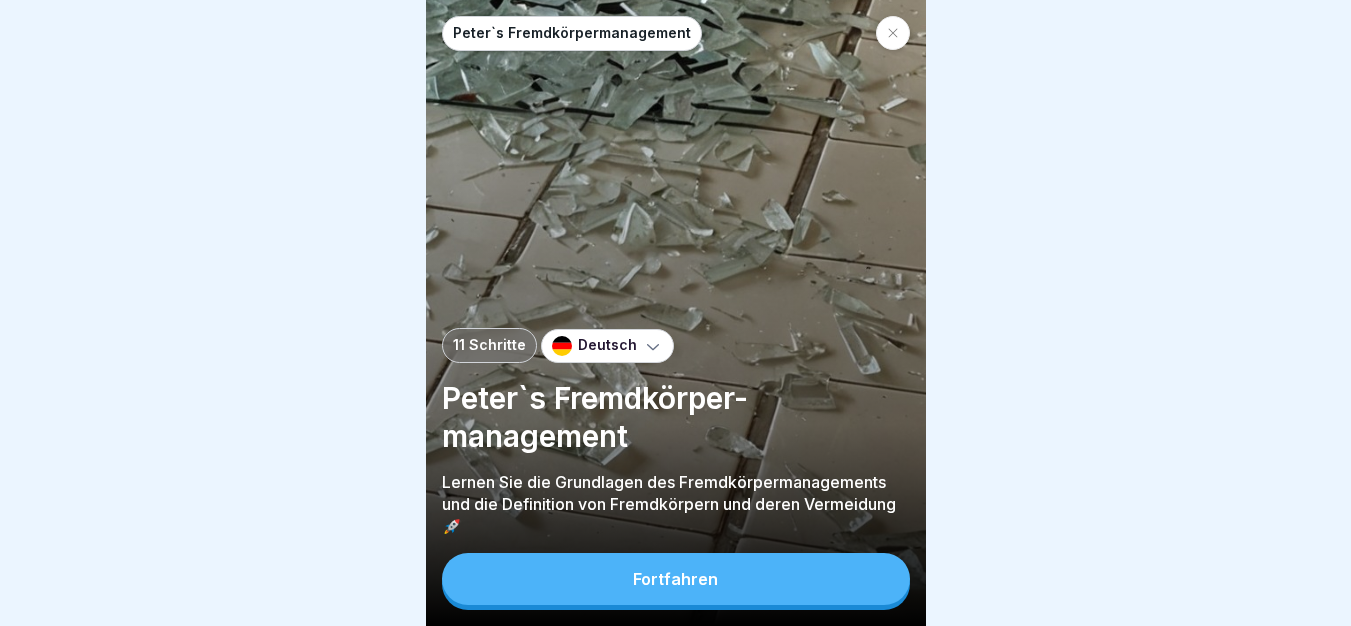 click on "Fortfahren" at bounding box center (676, 579) 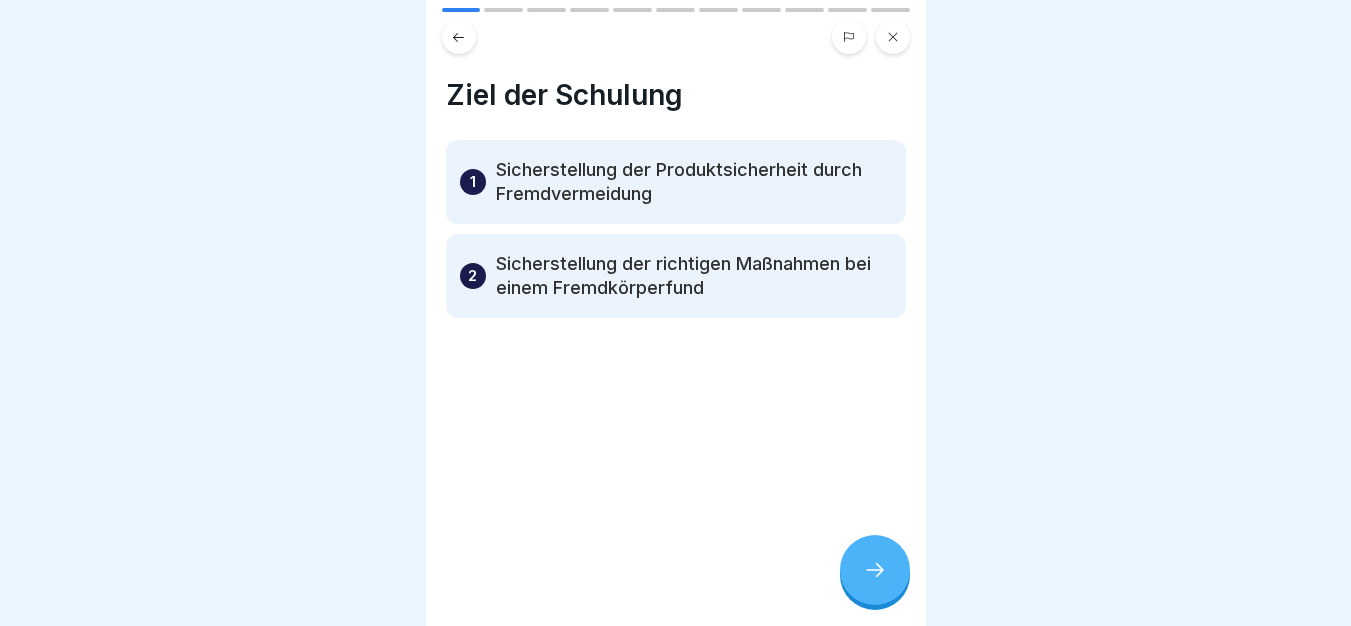 click 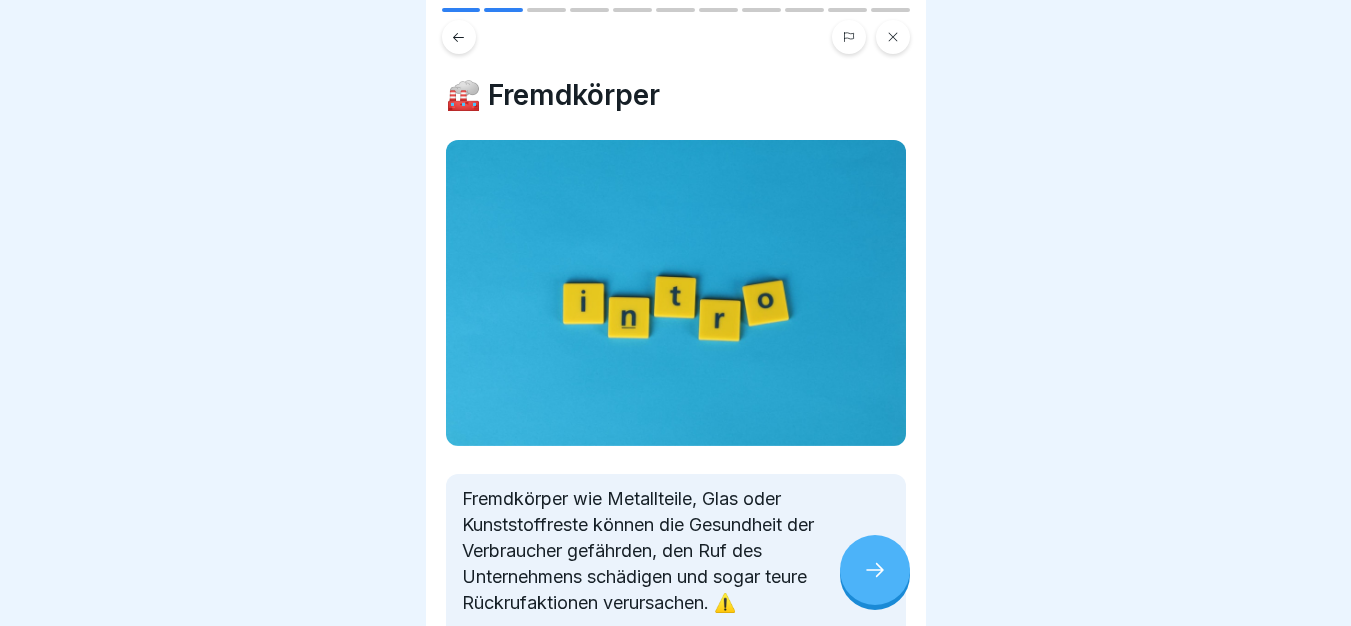 click 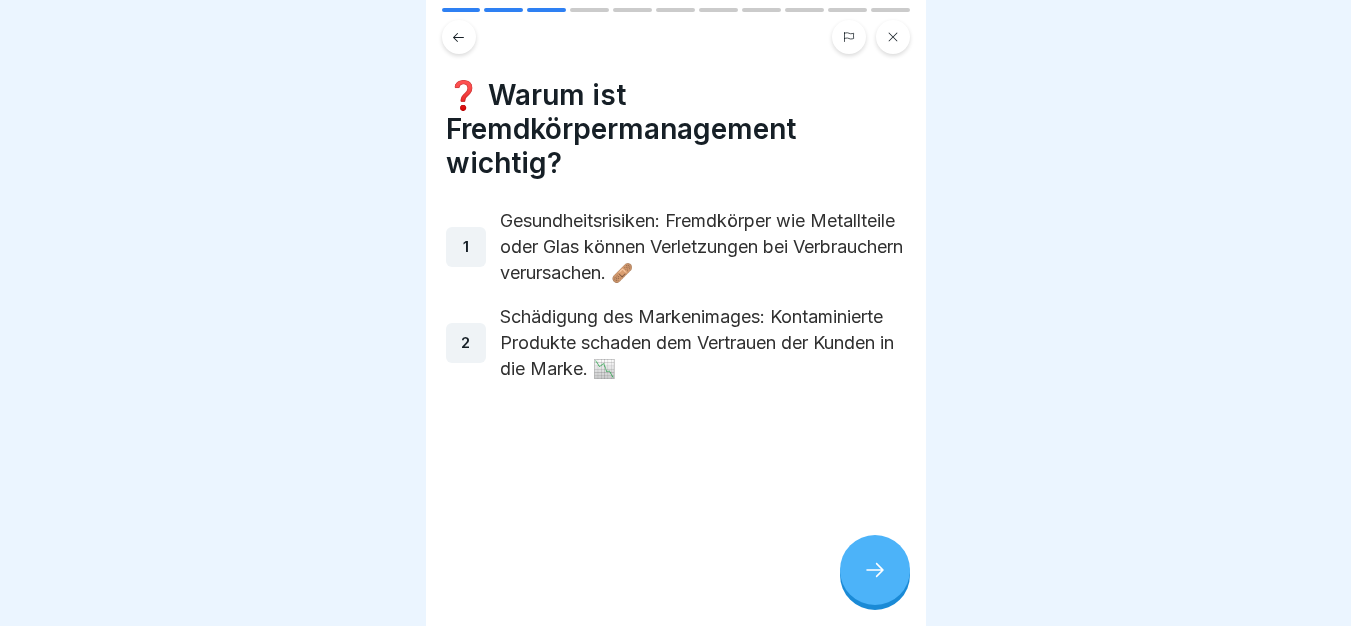 click 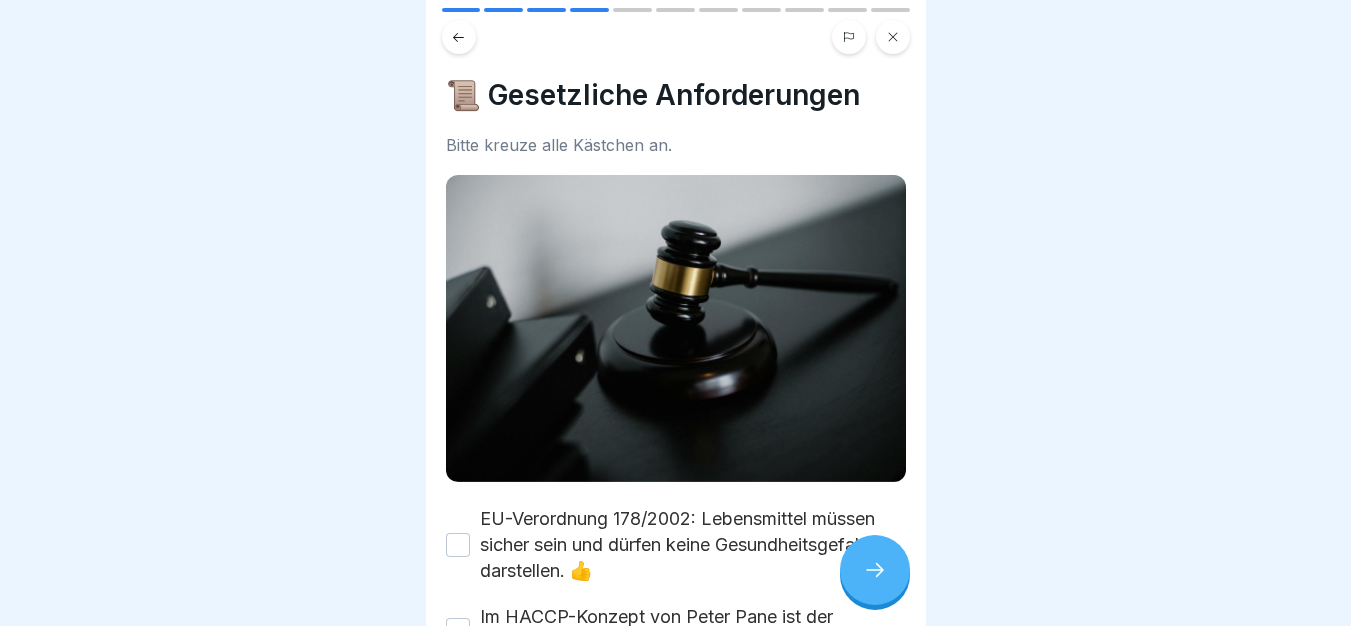 click 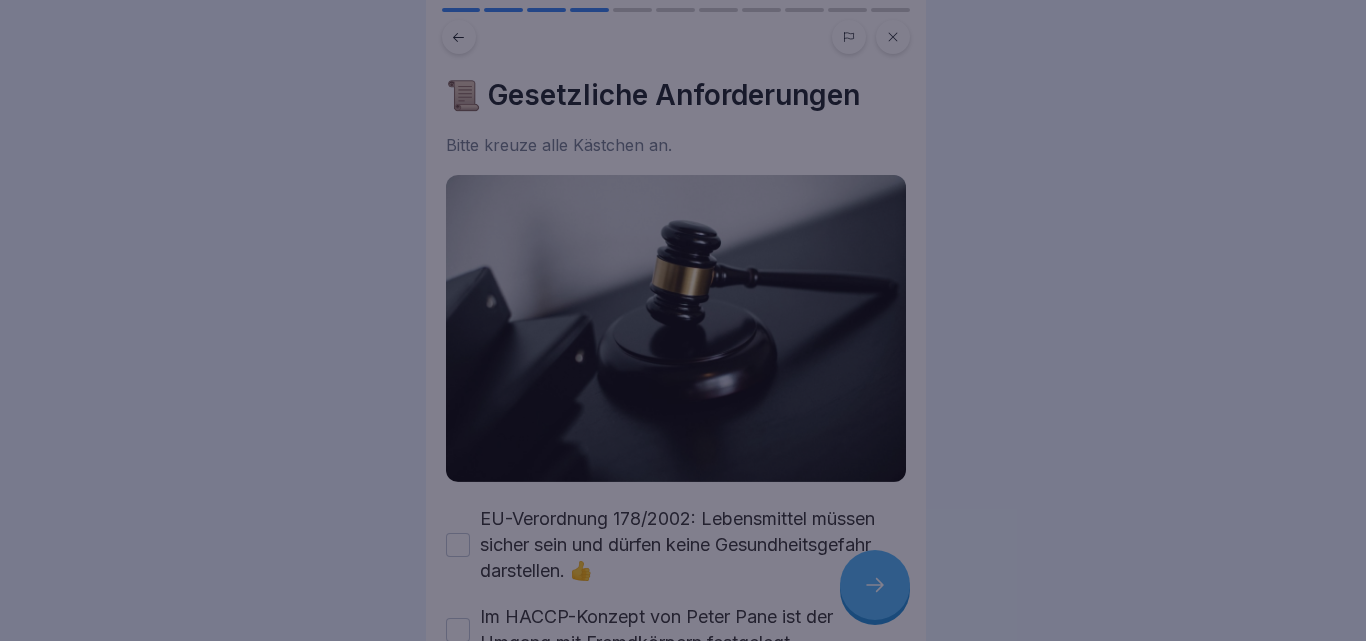 click at bounding box center [683, 320] 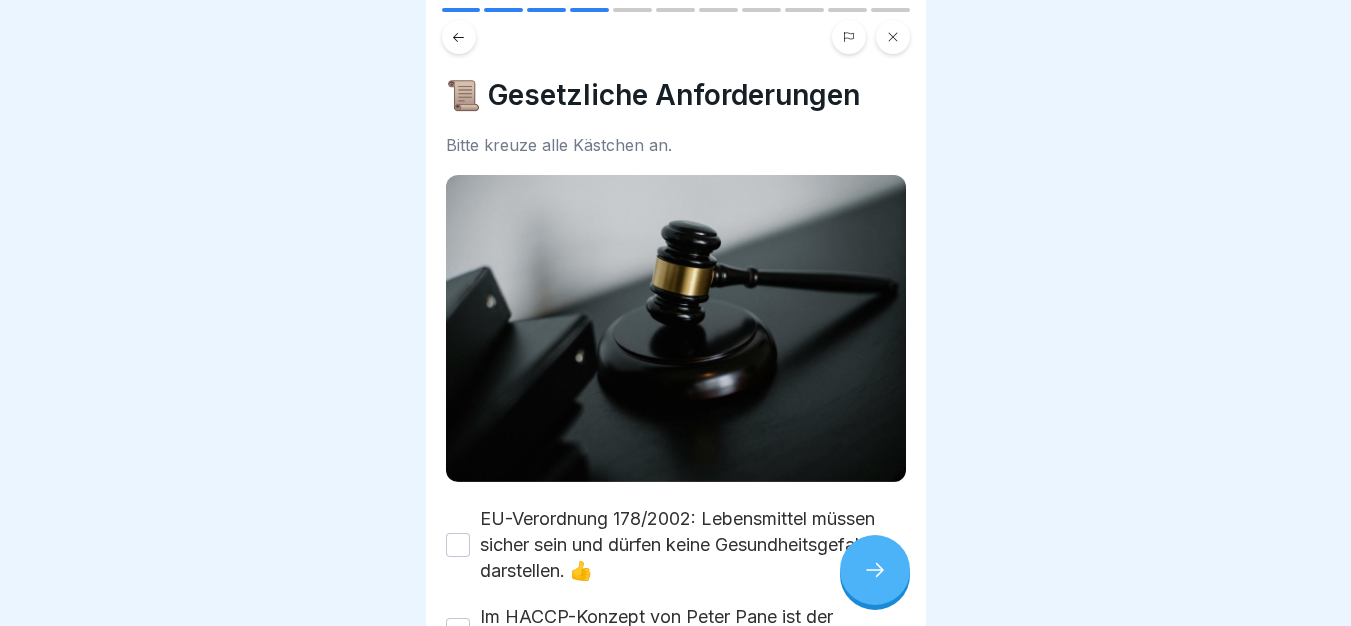 click on "EU-Verordnung 178/2002: Lebensmittel müssen sicher sein und dürfen keine Gesundheitsgefahr darstellen. 👍" at bounding box center (693, 545) 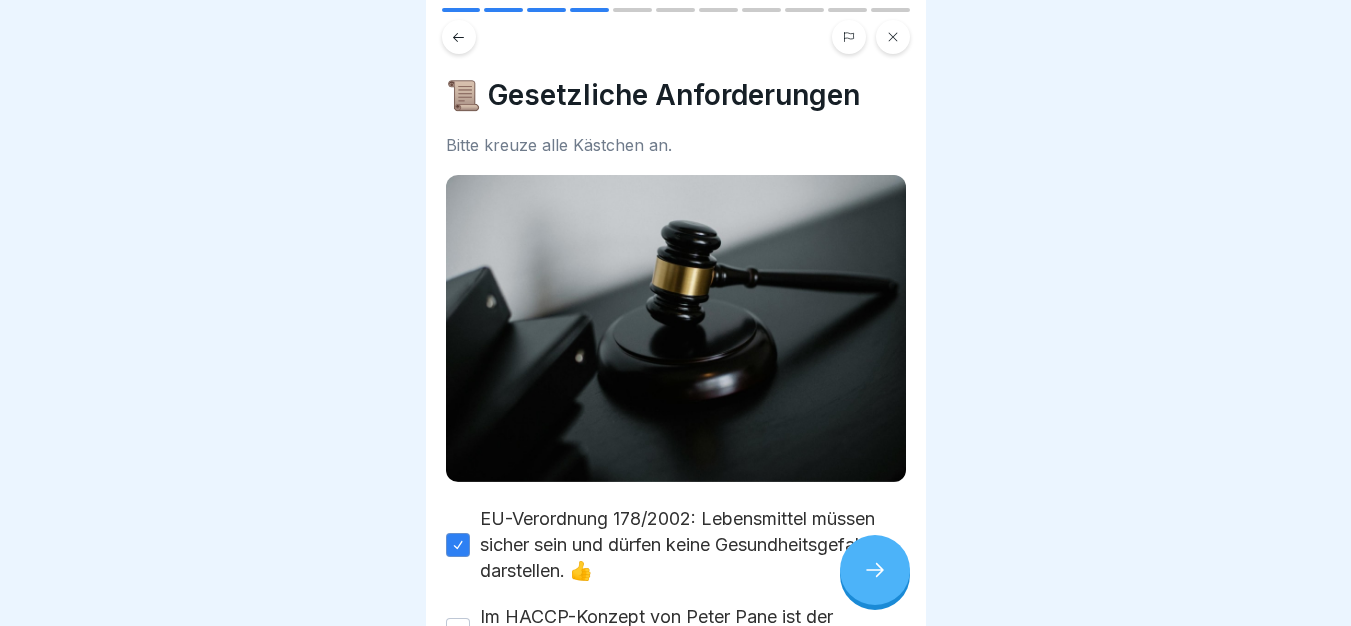 click on "Im HACCP-Konzept von Peter Pane ist der Umgang mit Fremdkörpern festgelegt." at bounding box center [693, 630] 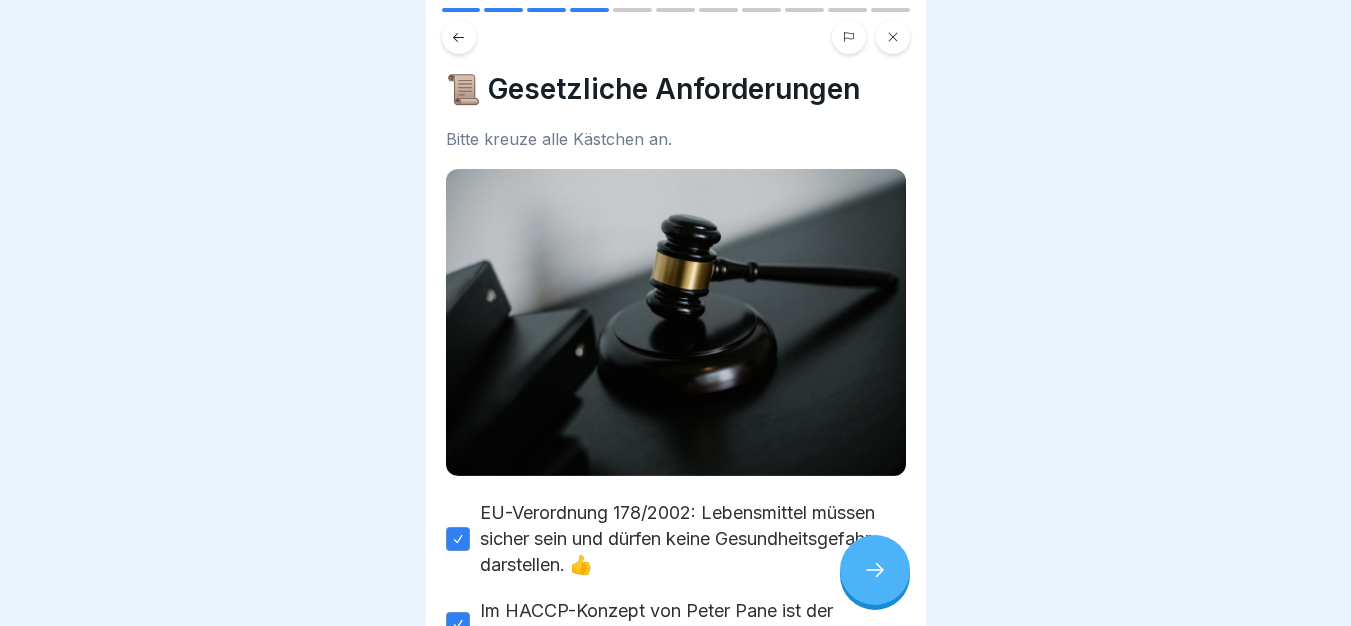 scroll, scrollTop: 264, scrollLeft: 0, axis: vertical 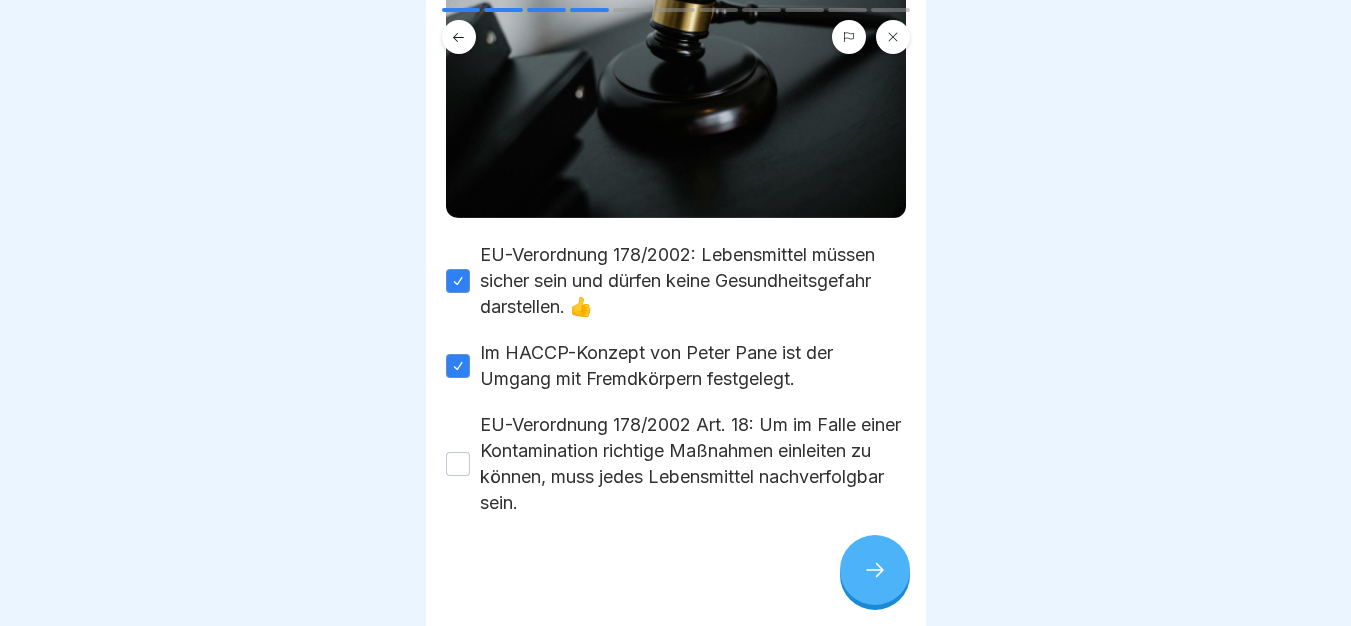 click on "EU-Verordnung 178/2002 Art. 18: Um im Falle einer Kontamination richtige Maßnahmen einleiten zu können, muss jedes Lebensmittel nachverfolgbar sein." at bounding box center (693, 464) 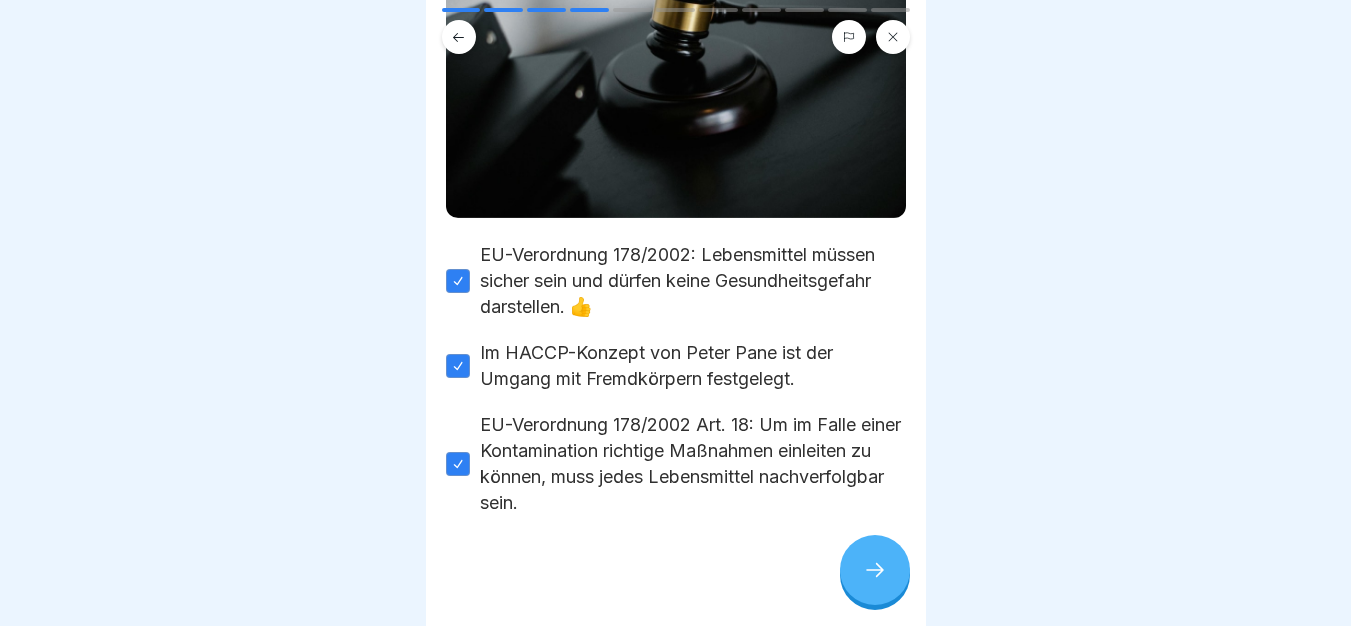 click at bounding box center [875, 570] 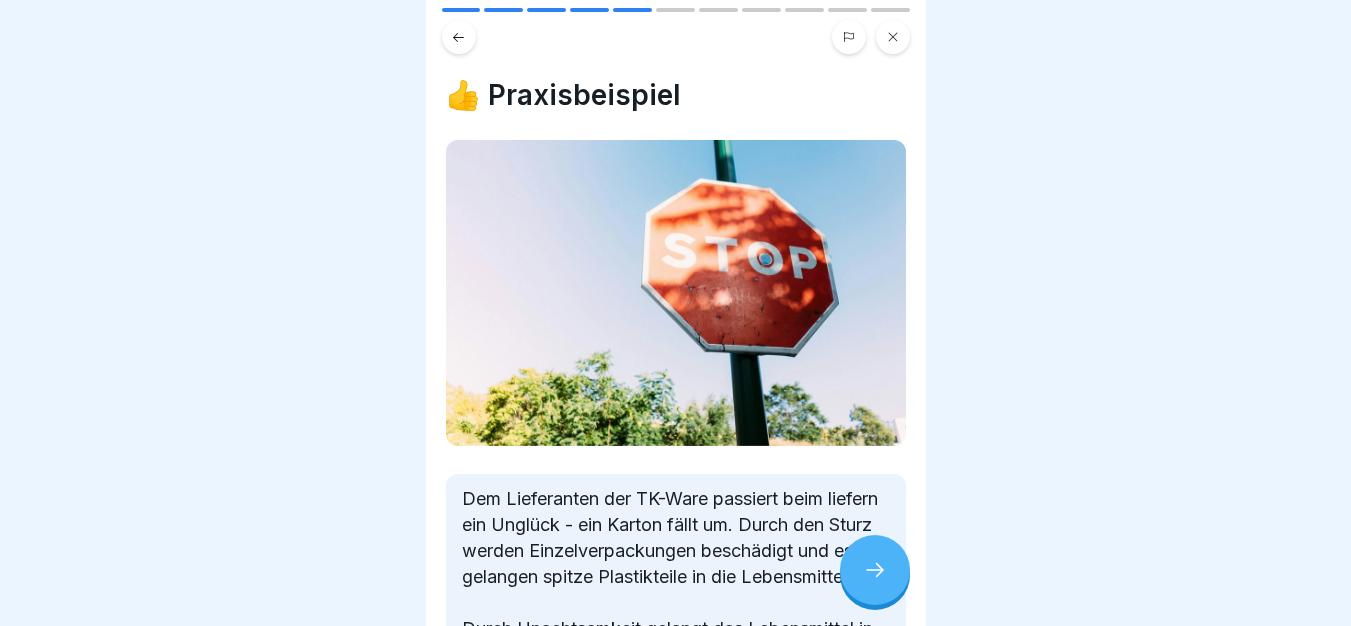 click 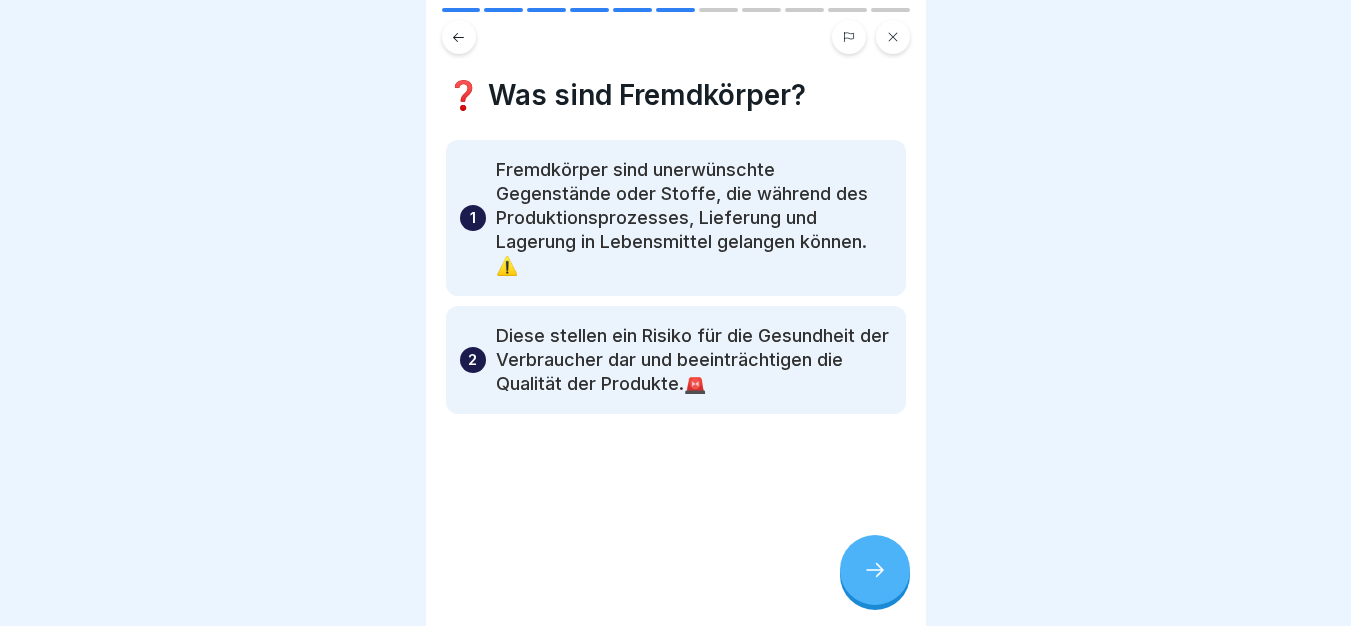 click 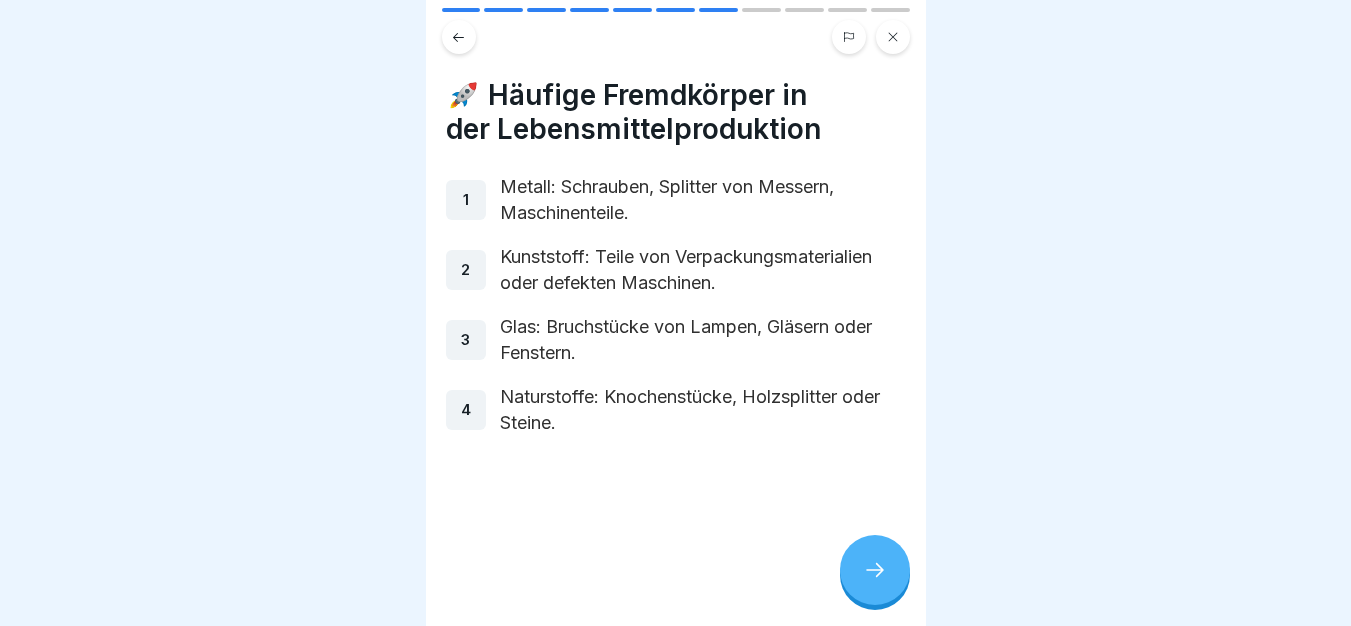 click 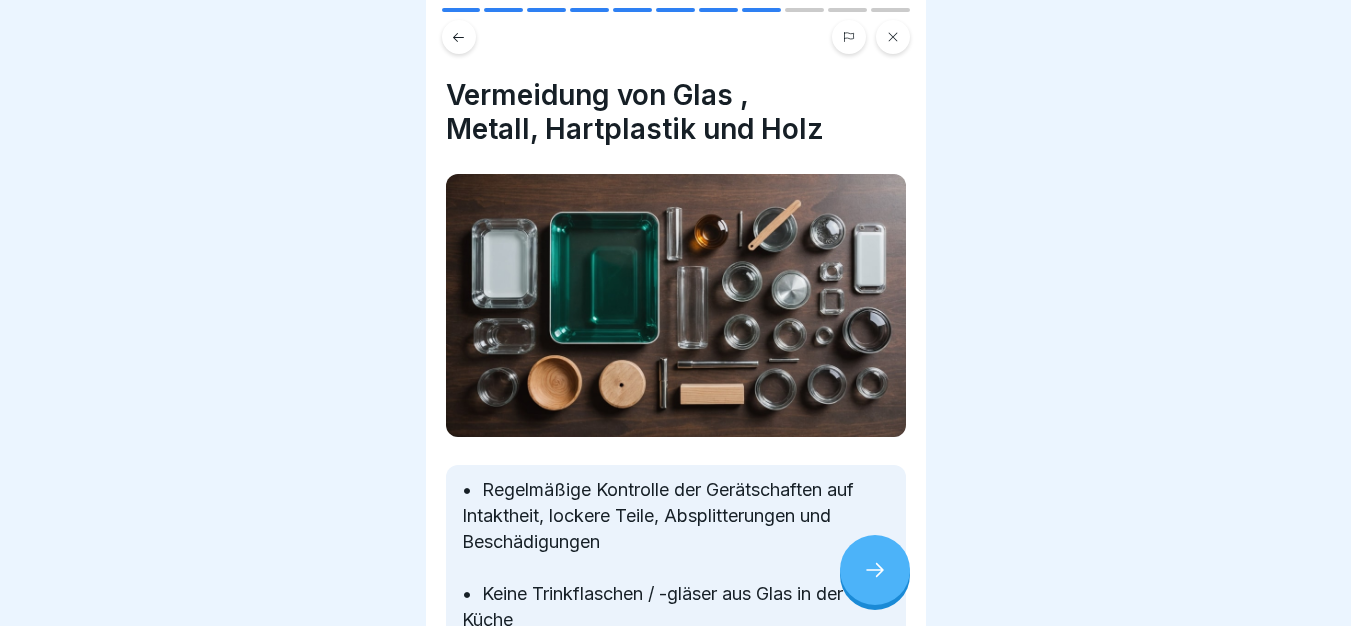 click 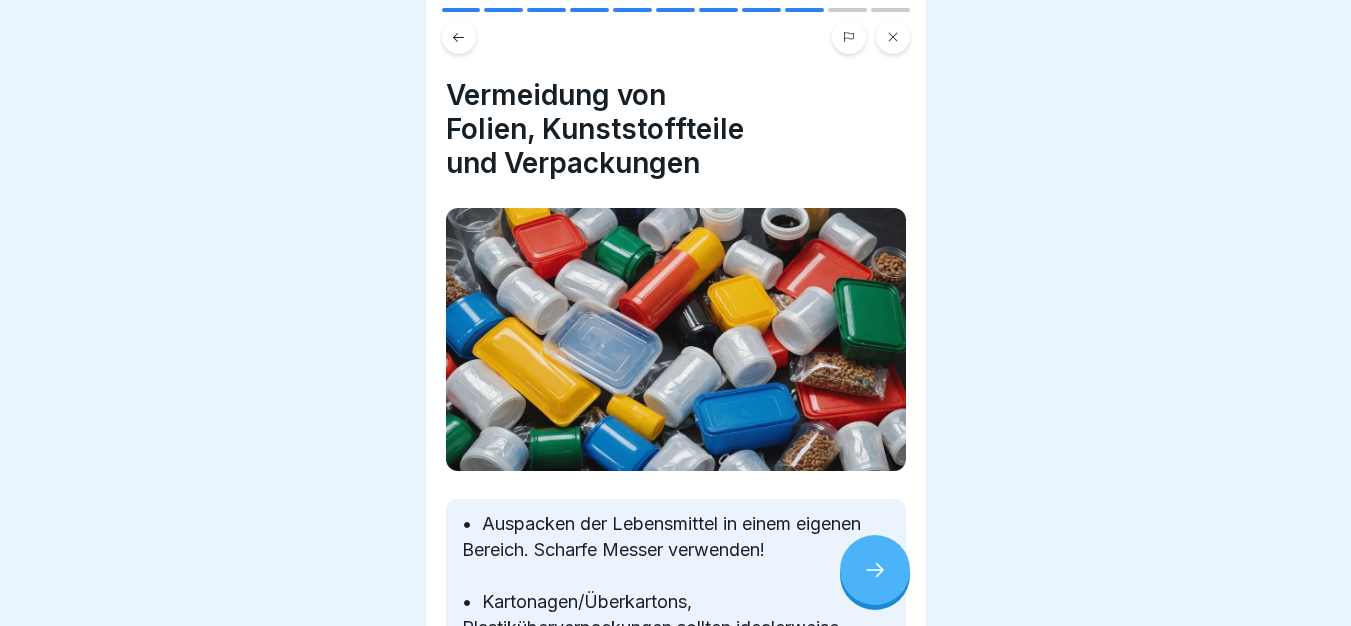 click 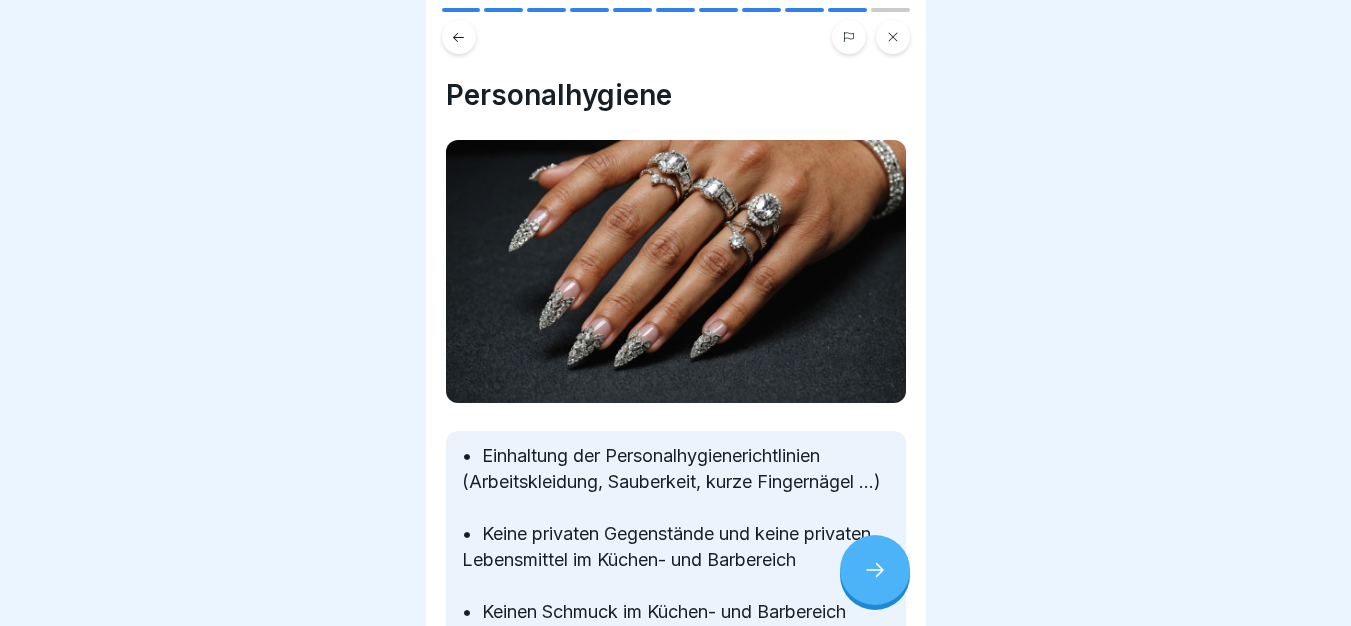 click 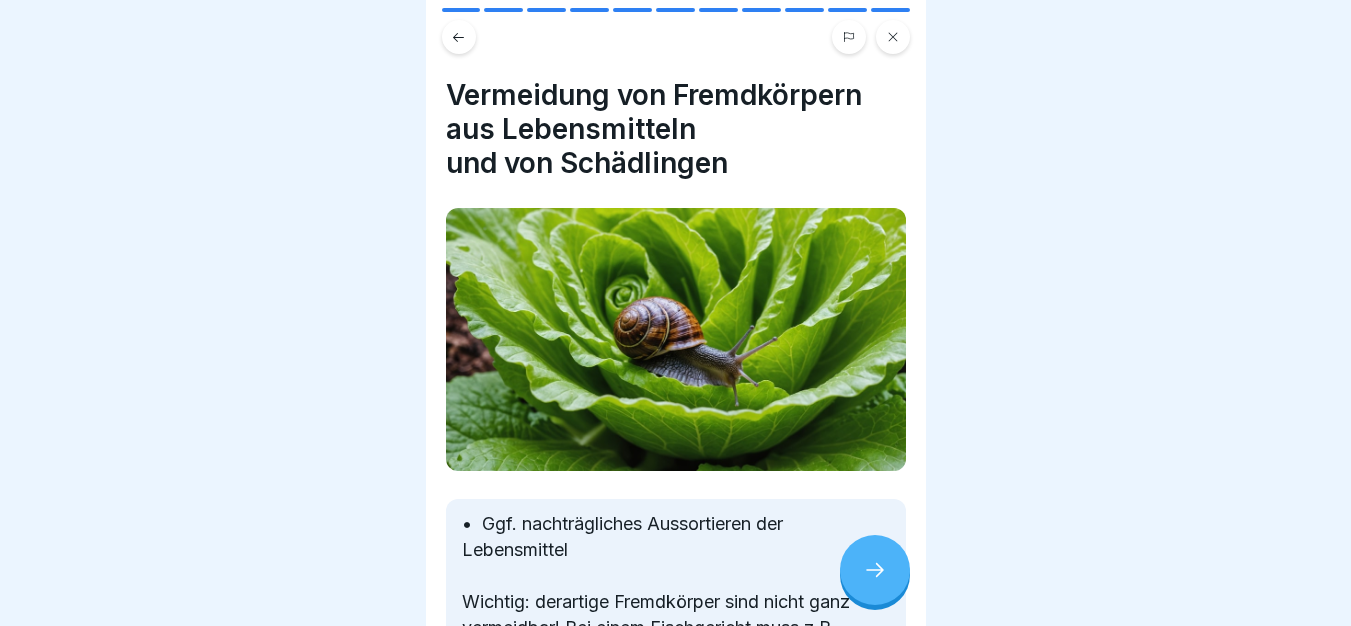 click at bounding box center (875, 570) 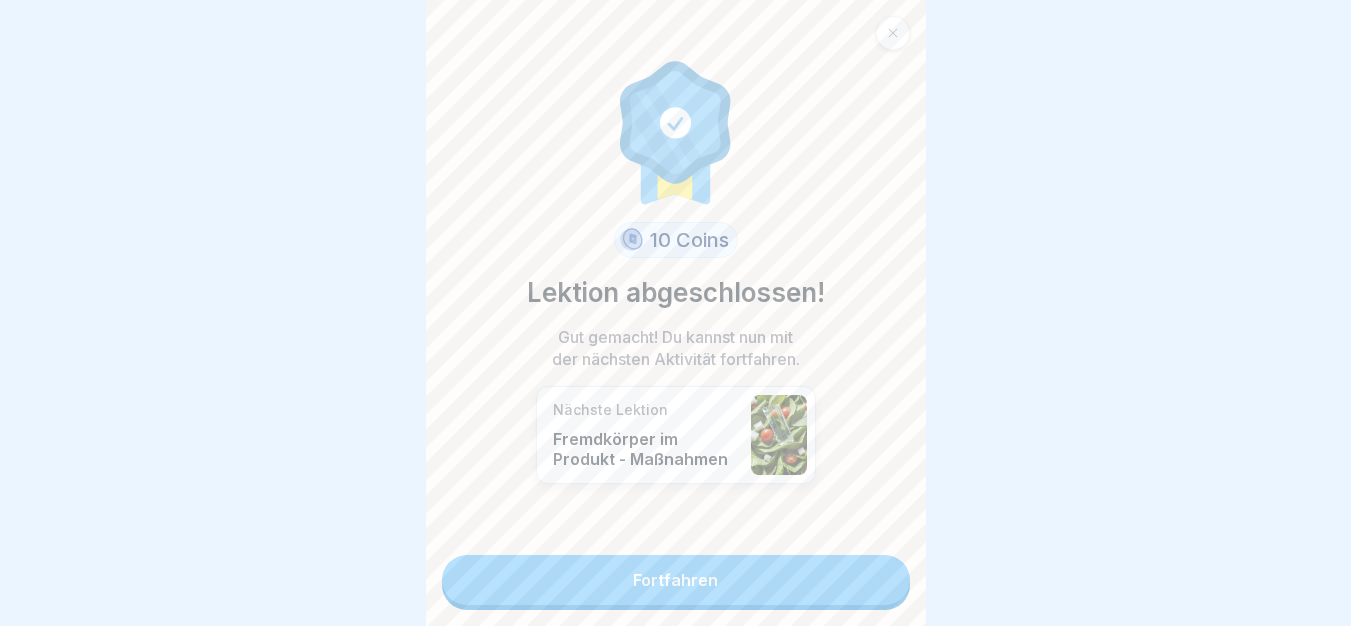 click on "Fortfahren" at bounding box center (676, 580) 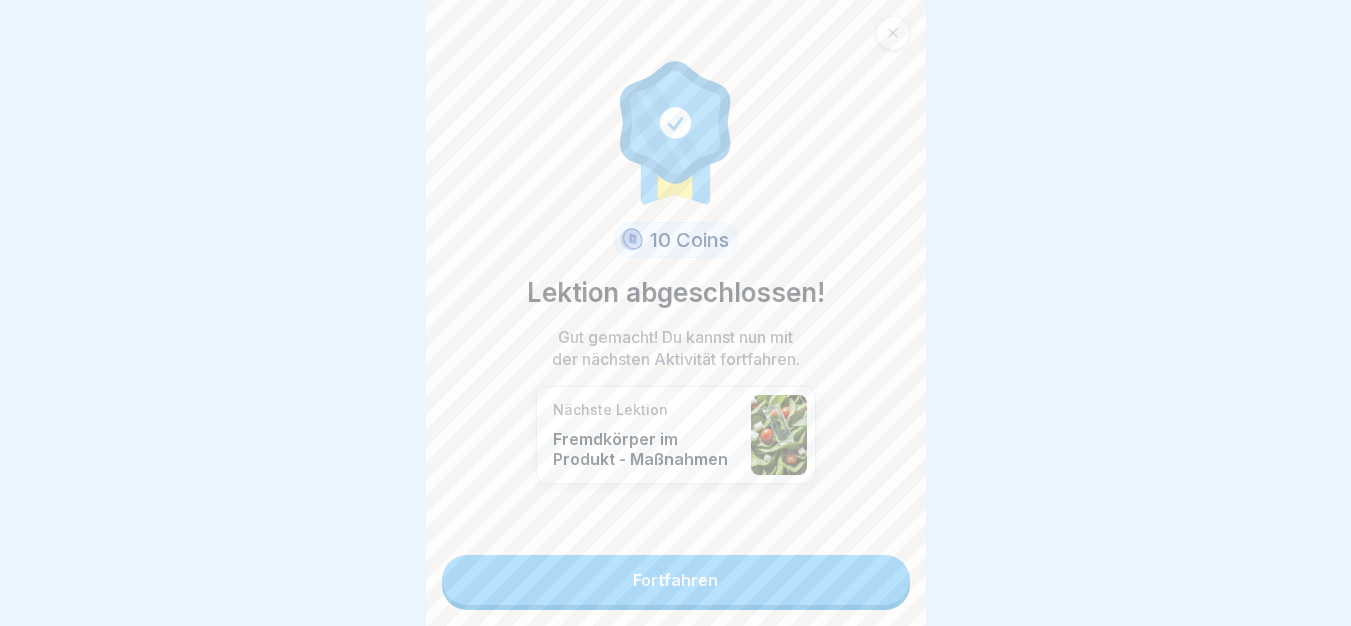click on "Fortfahren" at bounding box center (676, 580) 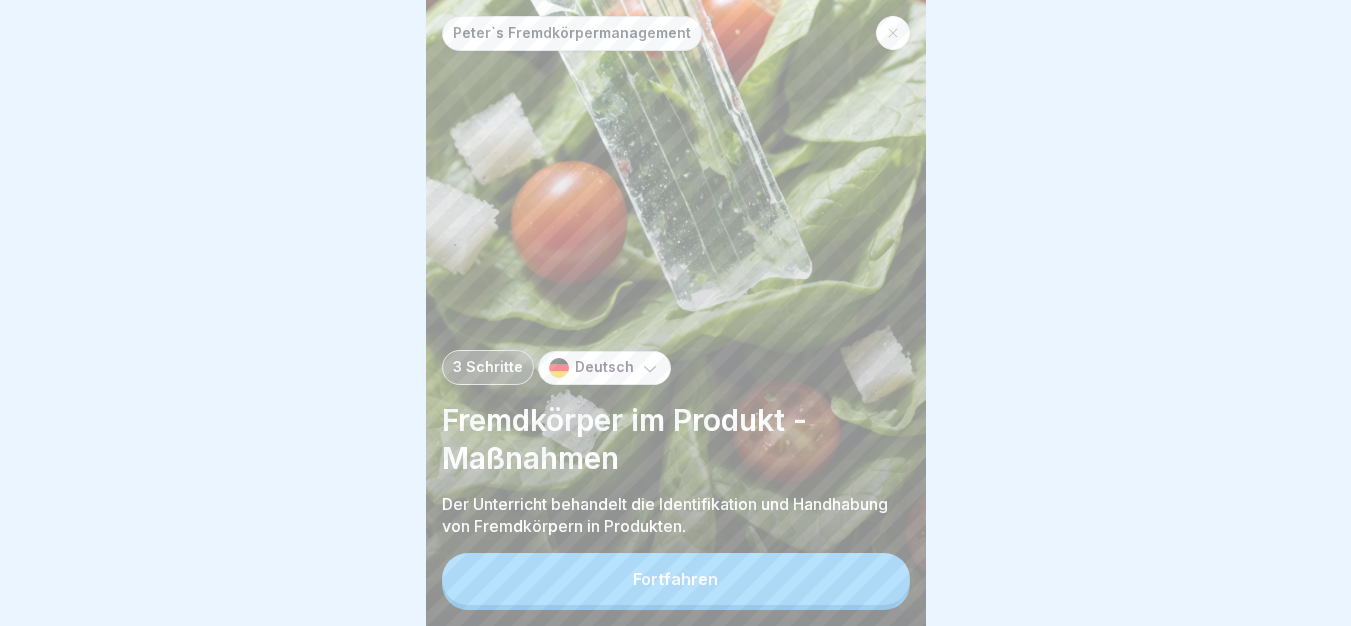 click on "Fortfahren" at bounding box center [676, 579] 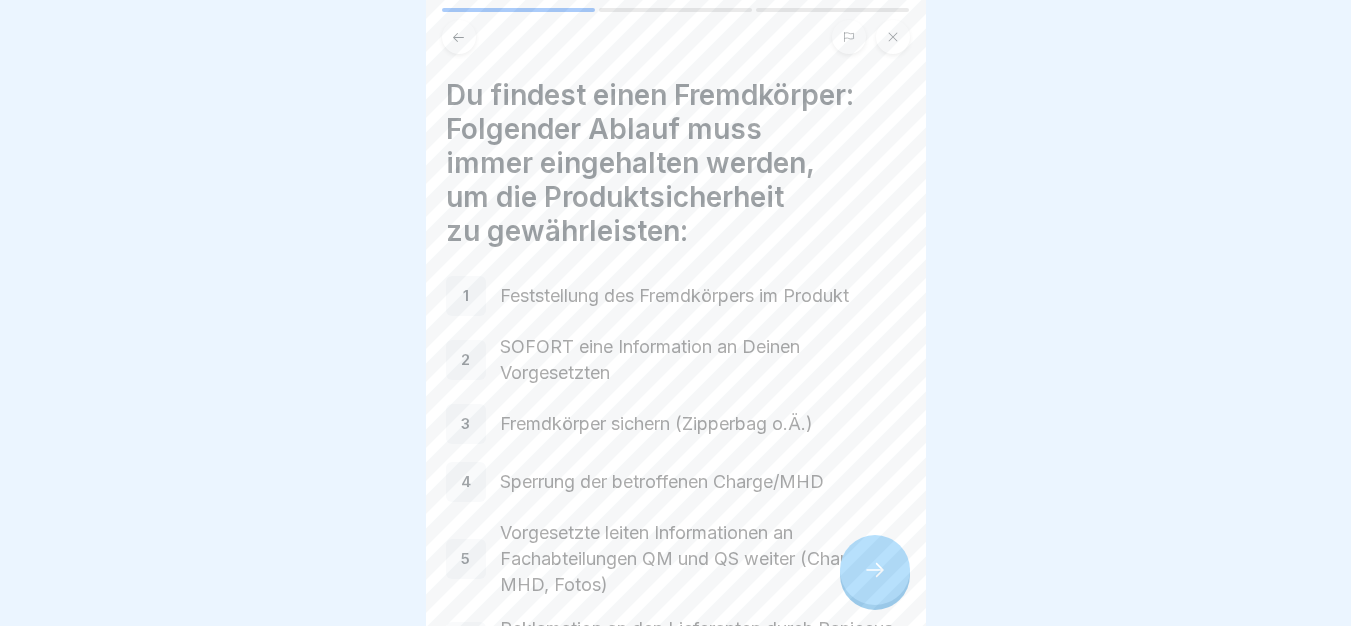 click at bounding box center (875, 570) 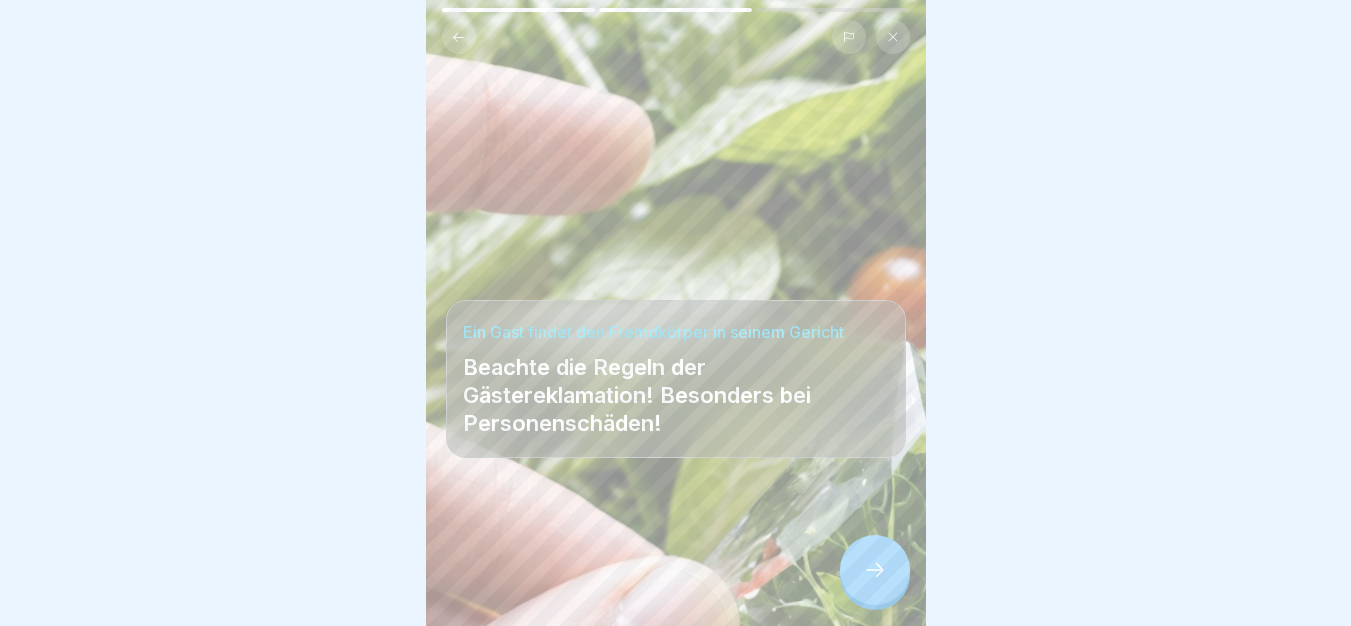 click at bounding box center [875, 570] 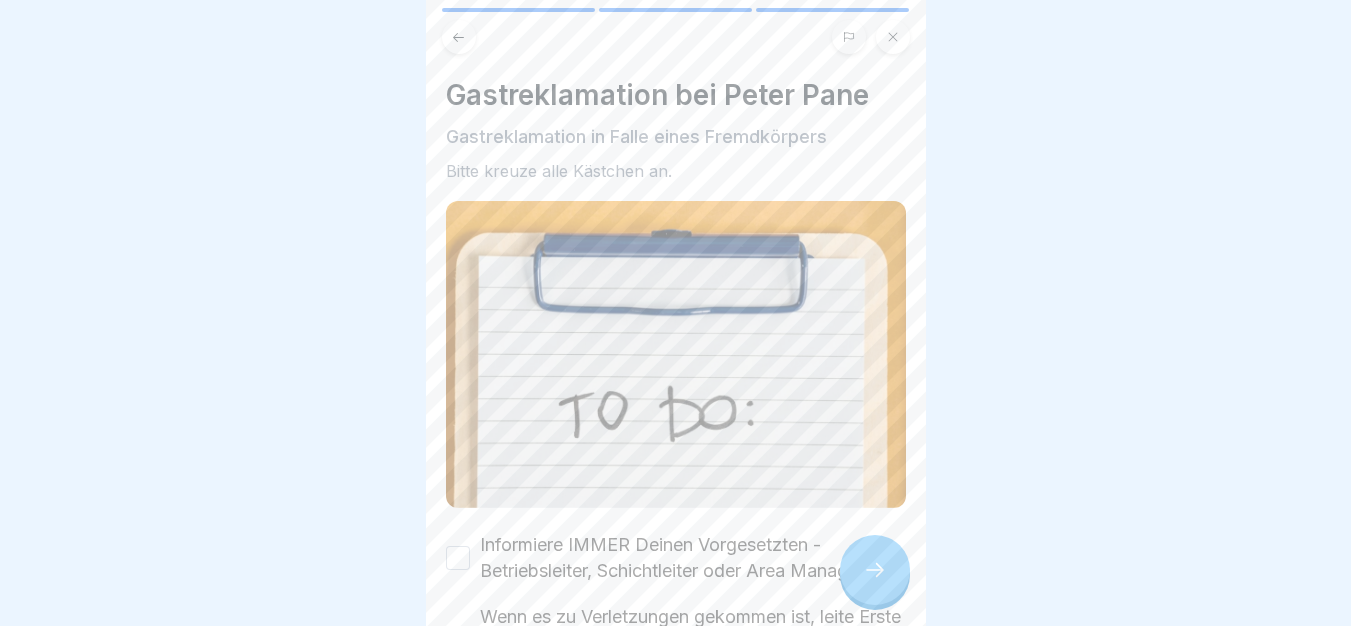 click at bounding box center [875, 570] 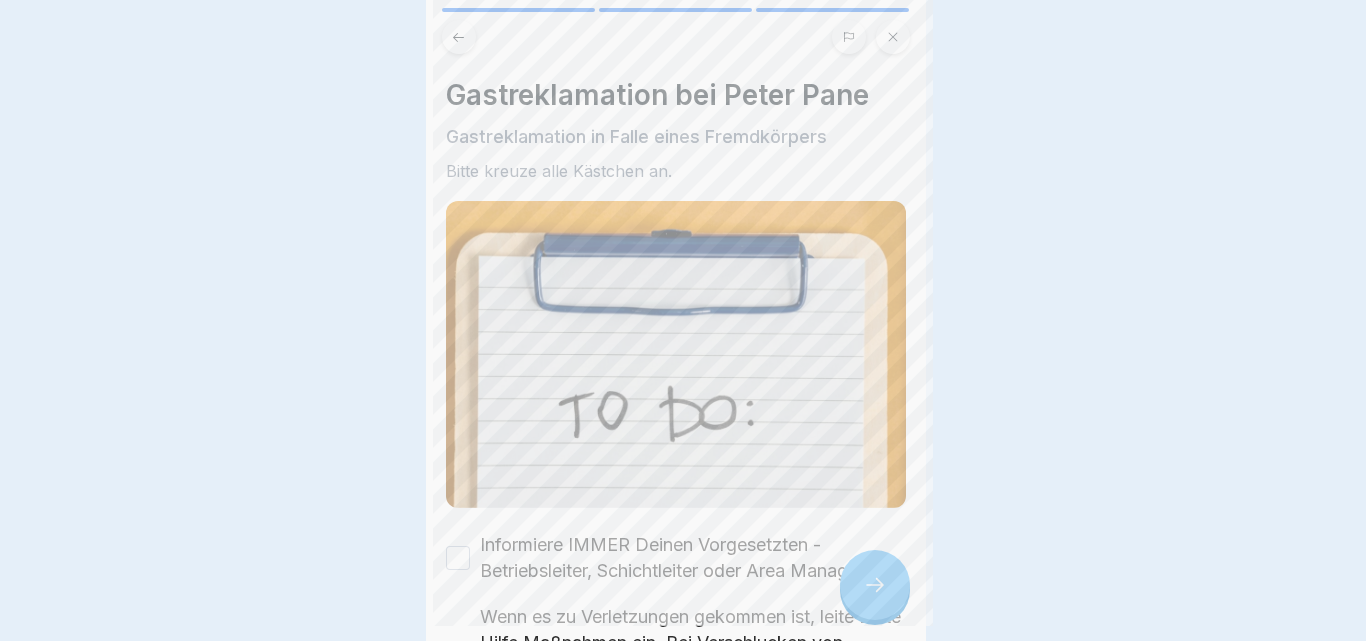 click at bounding box center [683, 320] 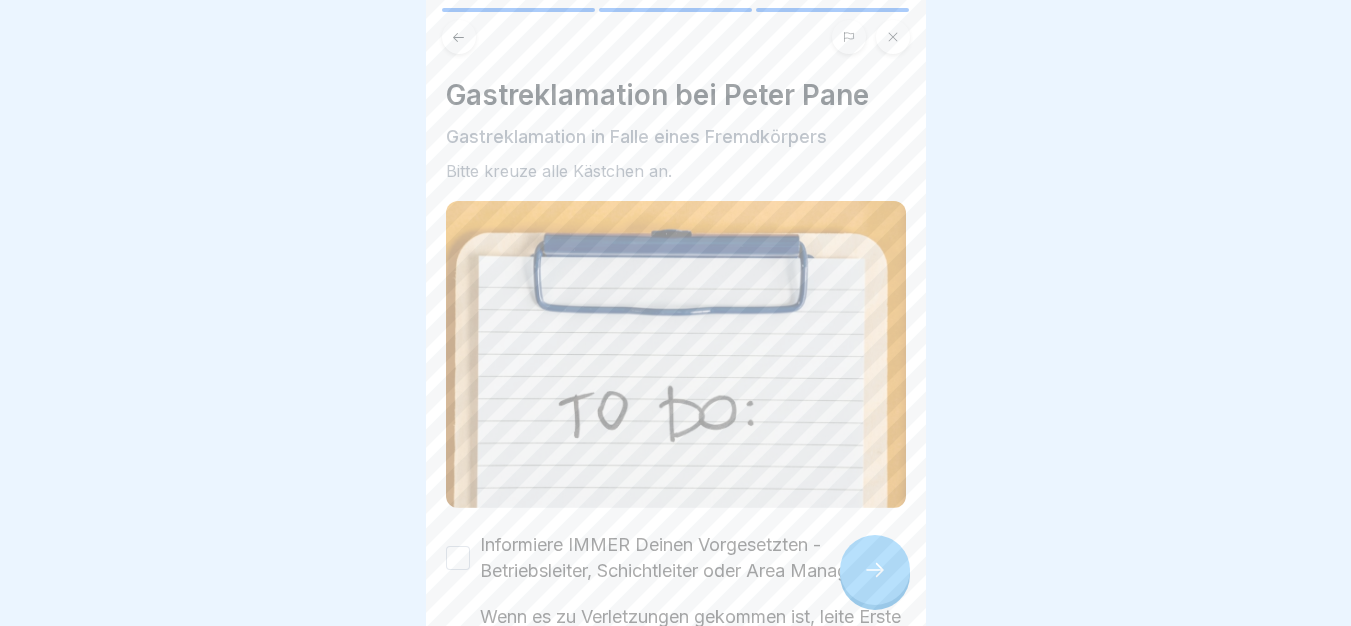 click on "Informiere IMMER Deinen Vorgesetzten - Betriebsleiter, Schichtleiter oder Area Manager" at bounding box center (693, 558) 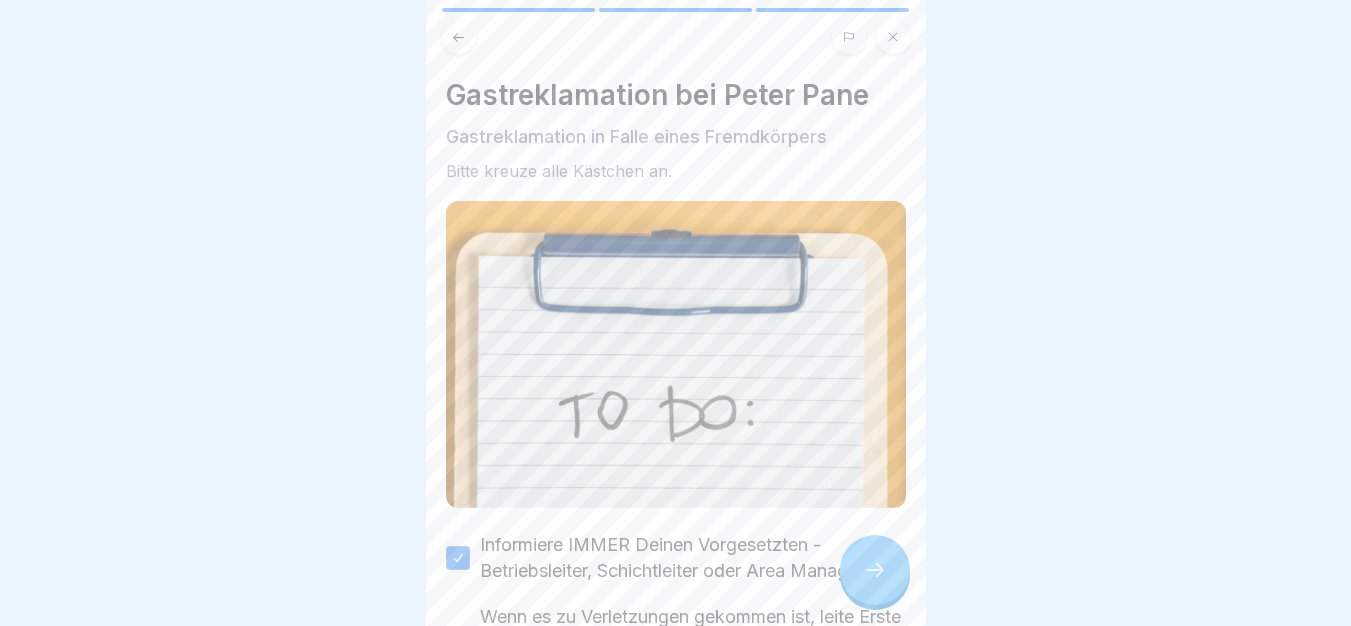 click on "Wenn es zu Verletzungen gekommen ist, leite Erste Hilfe Maßnahmen ein. Bei Verschlucken von scharfen Gegenständen kann ein RTW erforderlich sein." at bounding box center (693, 656) 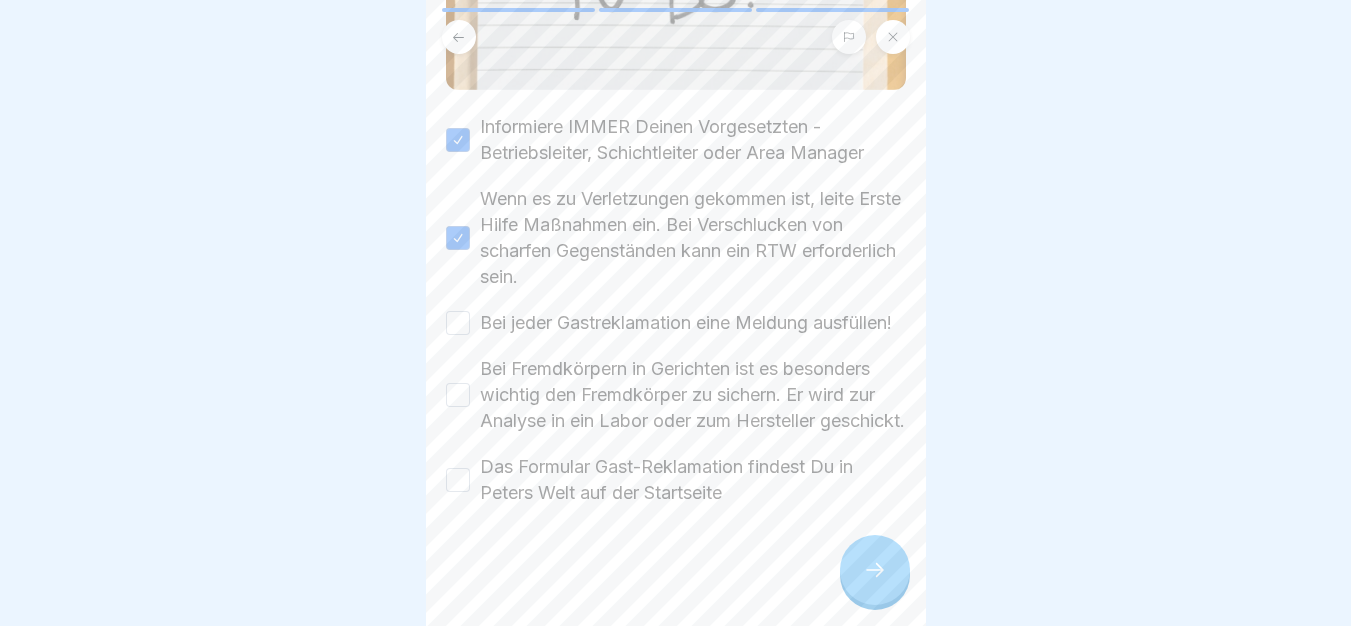 scroll, scrollTop: 460, scrollLeft: 0, axis: vertical 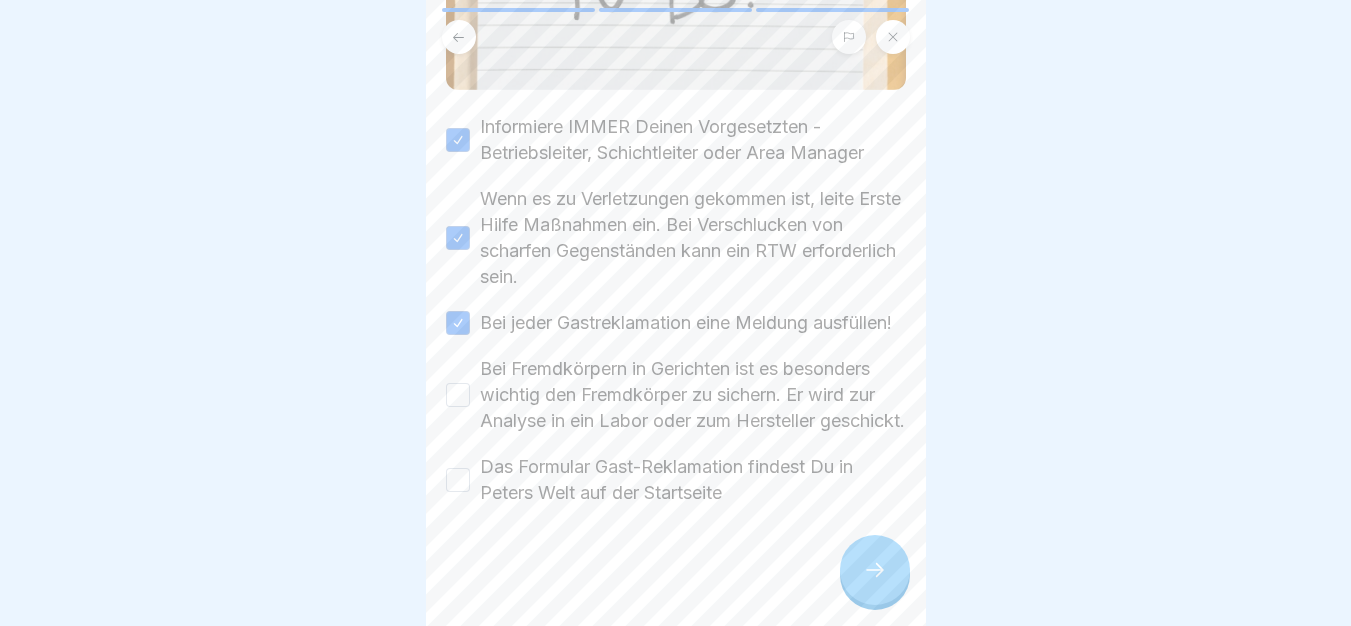 drag, startPoint x: 660, startPoint y: 353, endPoint x: 672, endPoint y: 376, distance: 25.942244 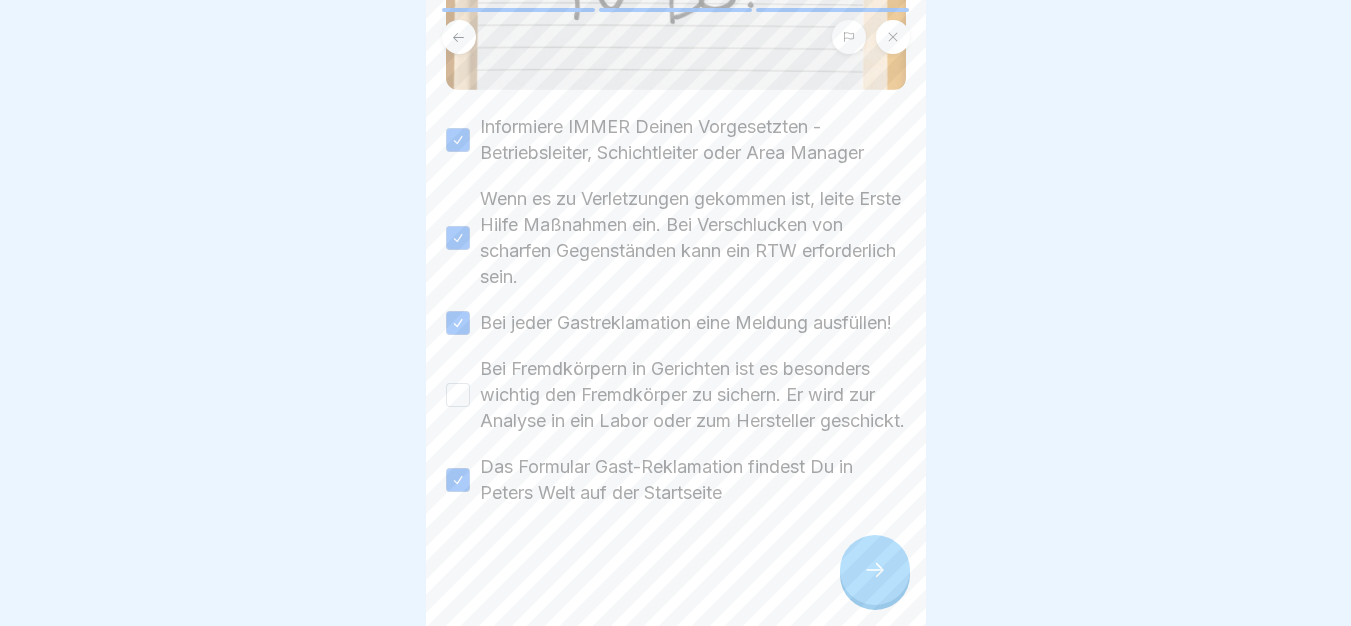 click on "Bei Fremdkörpern in Gerichten ist es besonders wichtig den Fremdkörper zu sichern. Er wird zur Analyse in ein Labor oder zum Hersteller geschickt." at bounding box center (693, 395) 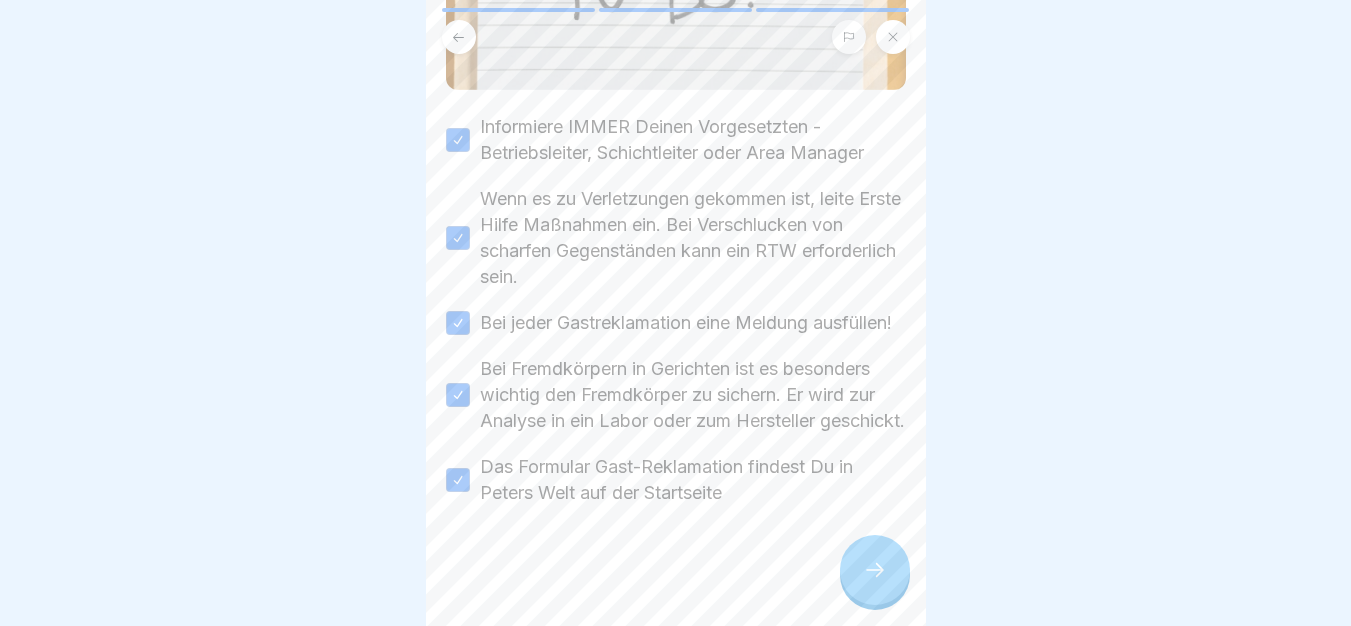 click at bounding box center [676, 566] 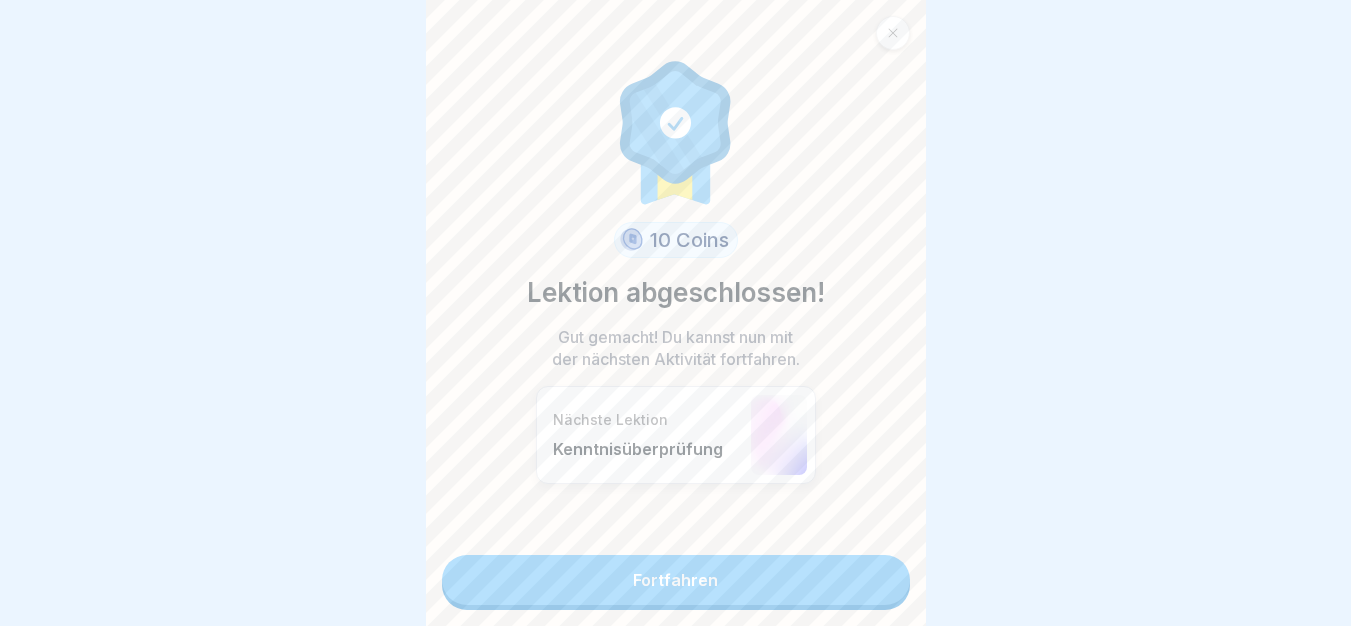 click on "Fortfahren" at bounding box center [676, 580] 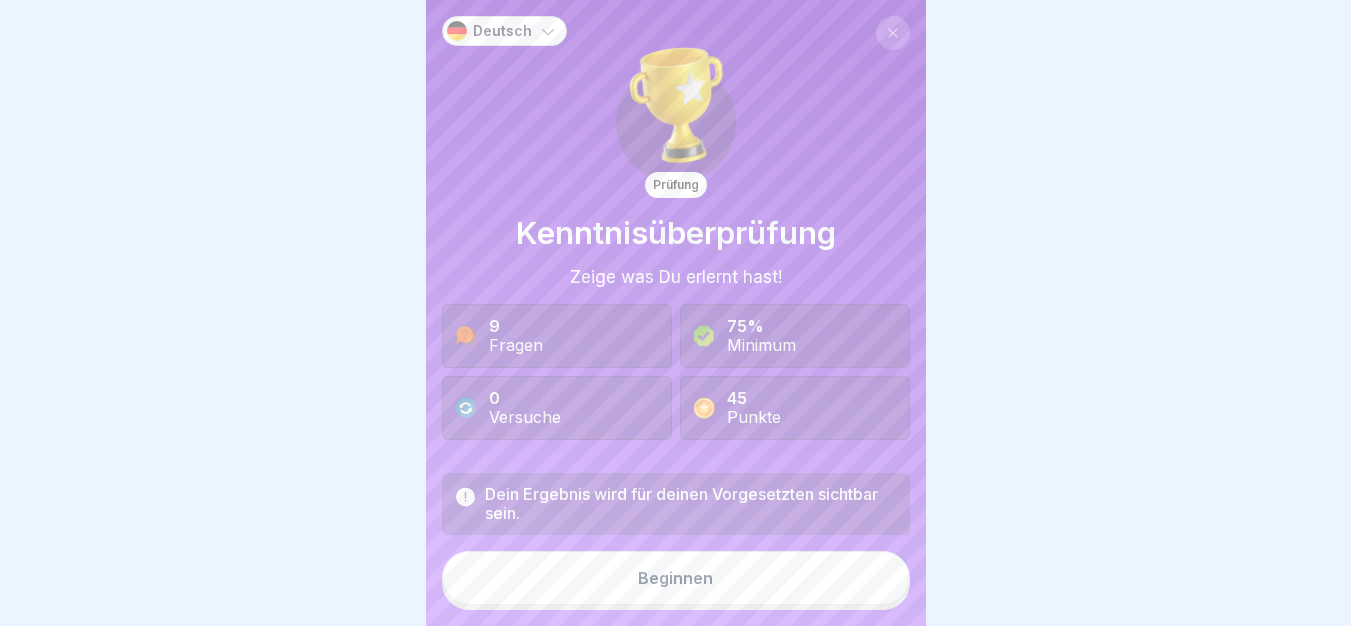 click on "Beginnen" at bounding box center [676, 578] 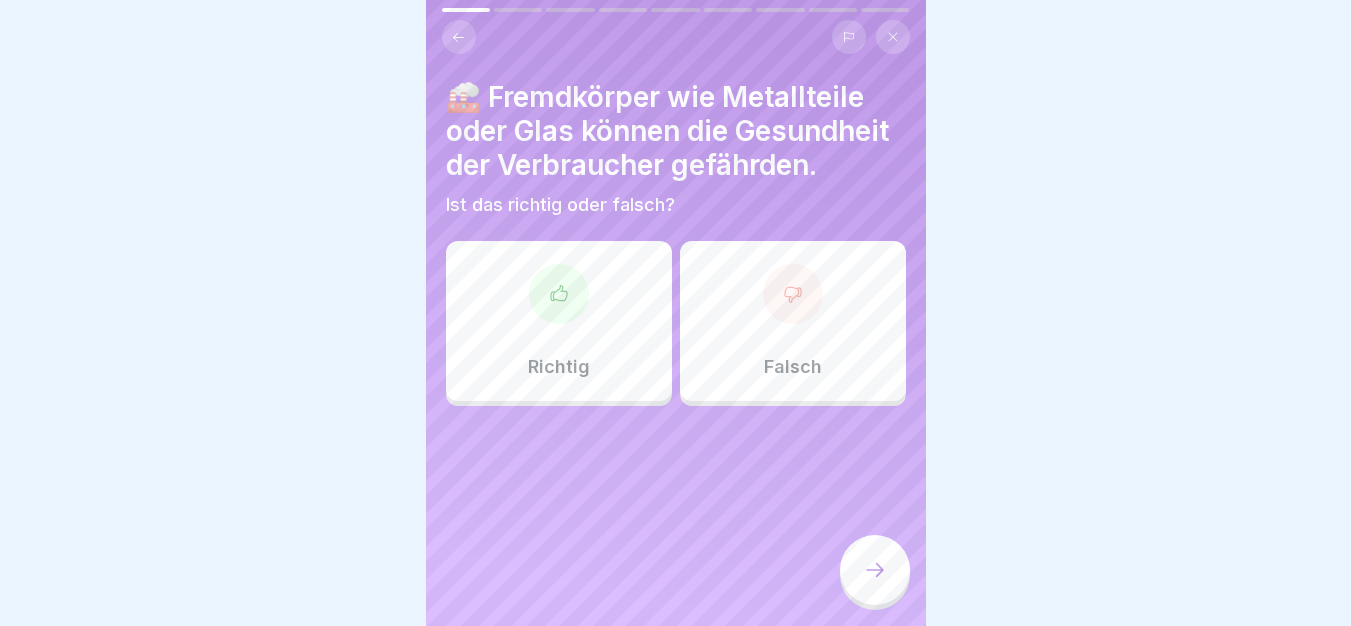 click at bounding box center [559, 294] 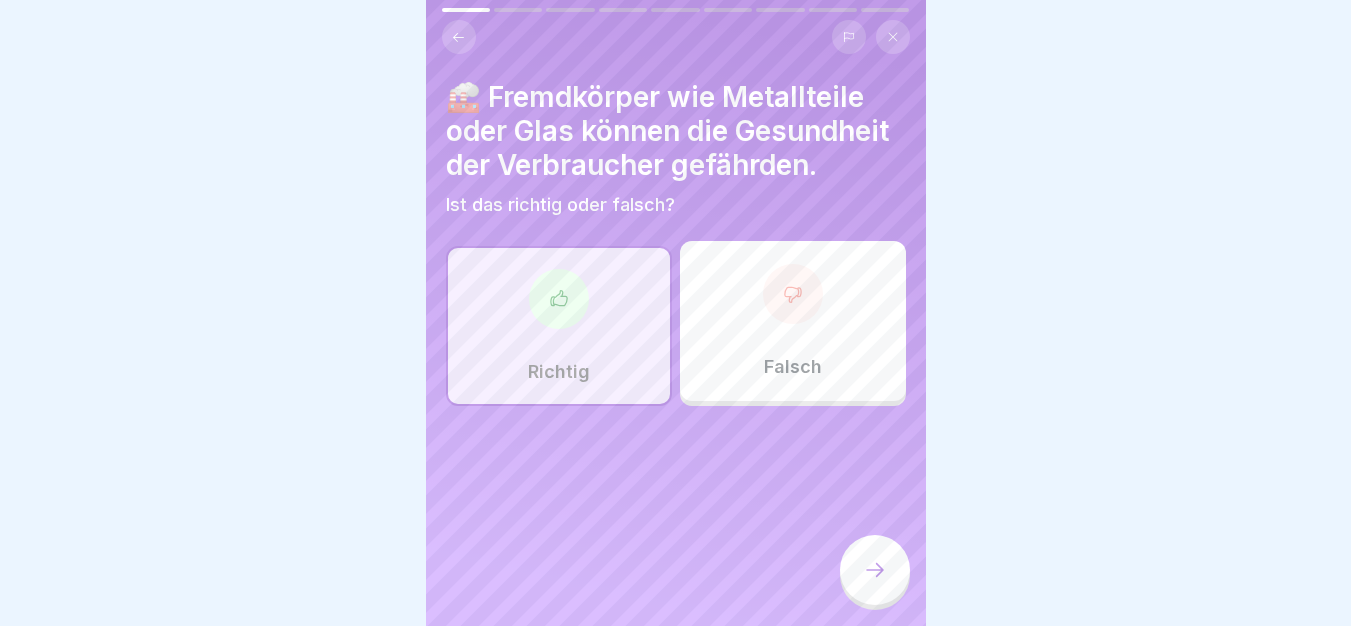 click at bounding box center [875, 570] 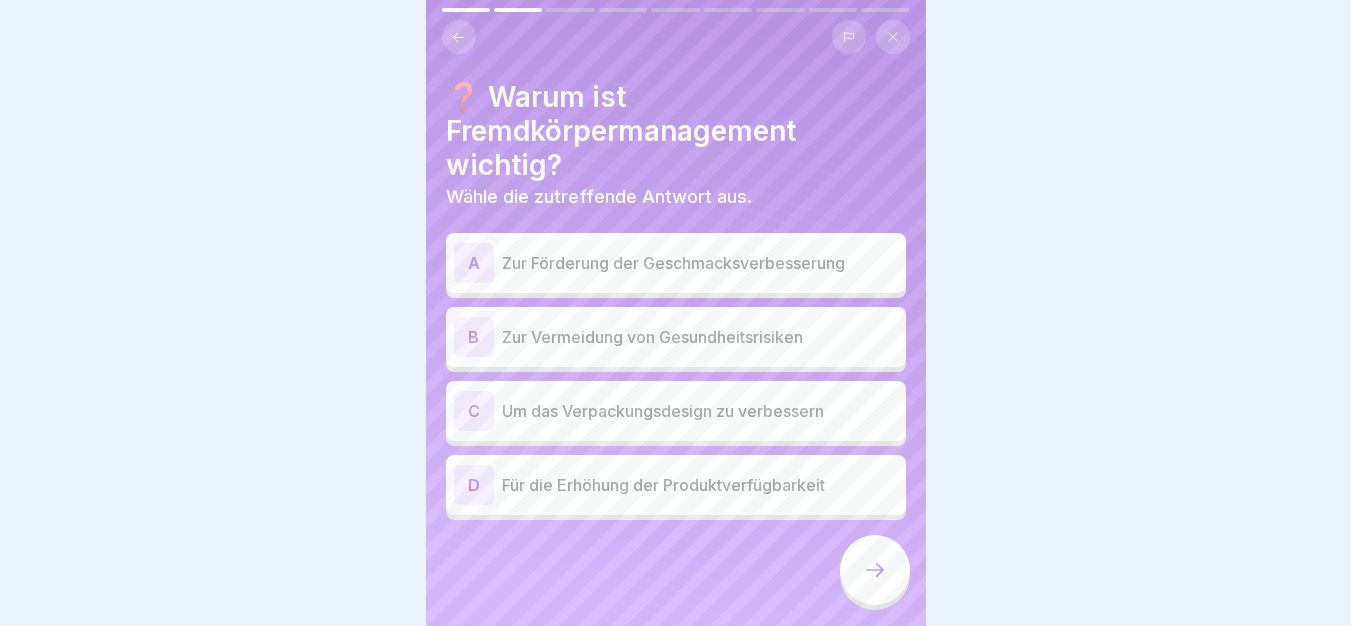 click on "B Zur Vermeidung von Gesundheitsrisiken" at bounding box center [676, 337] 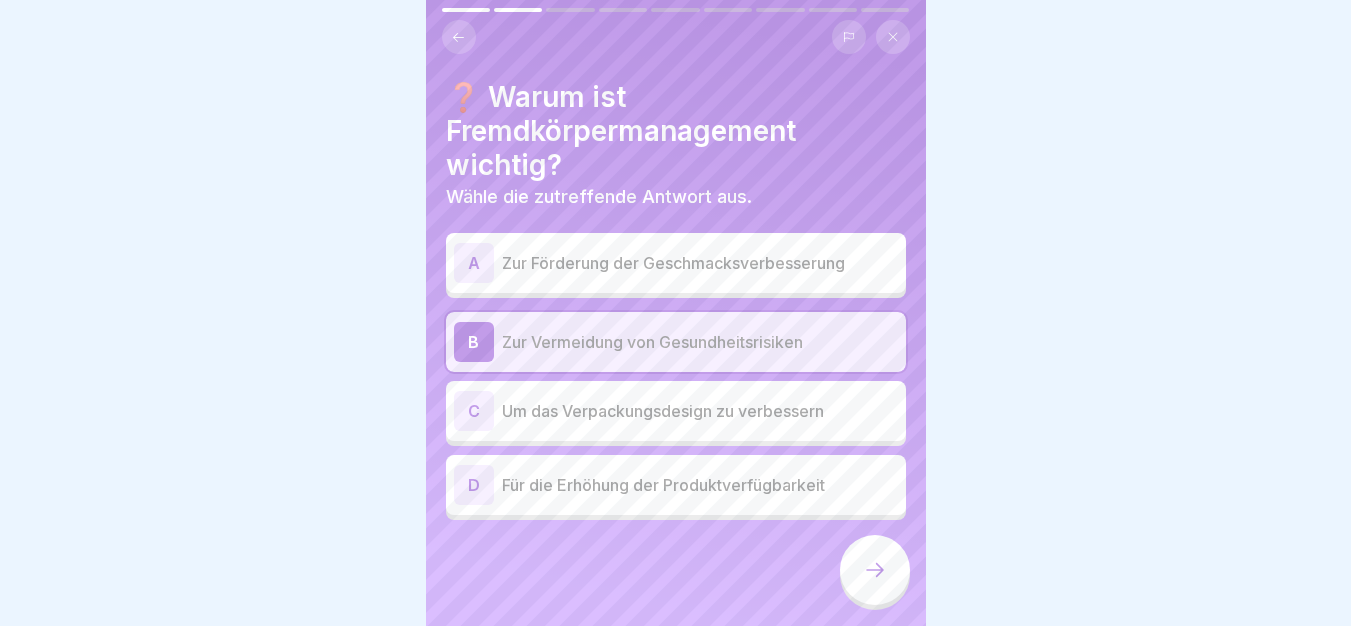 click 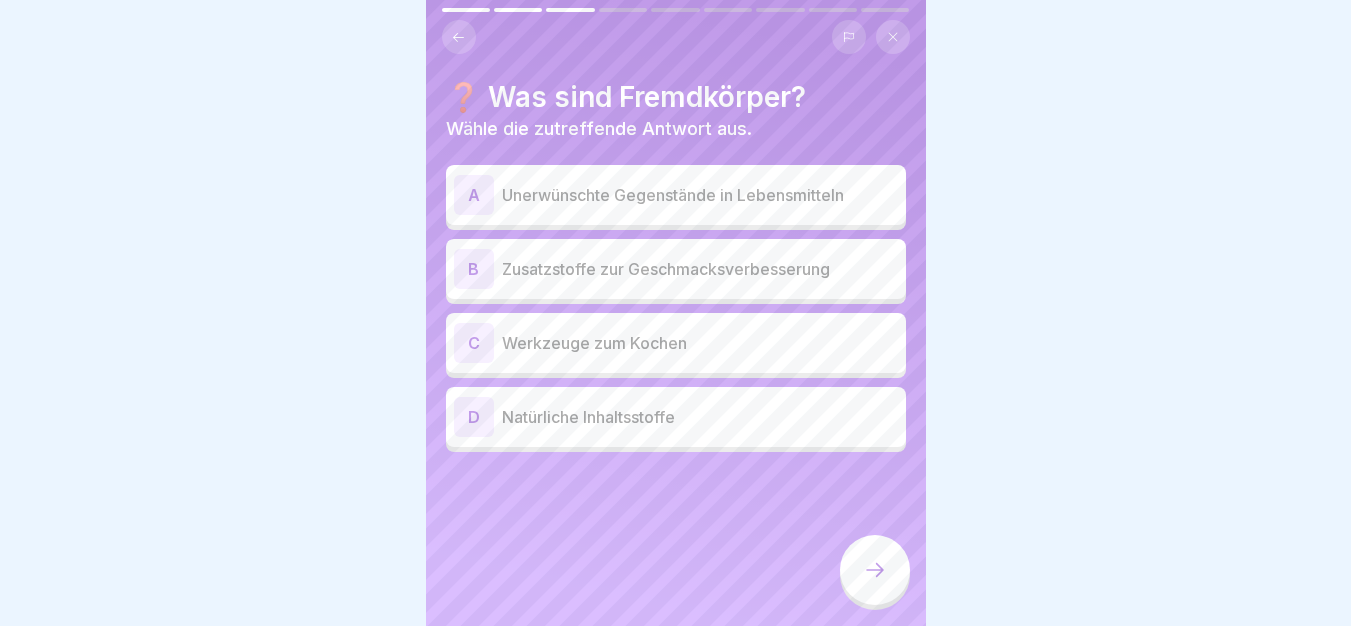 click on "A Unerwünschte Gegenstände in Lebensmitteln" at bounding box center [676, 195] 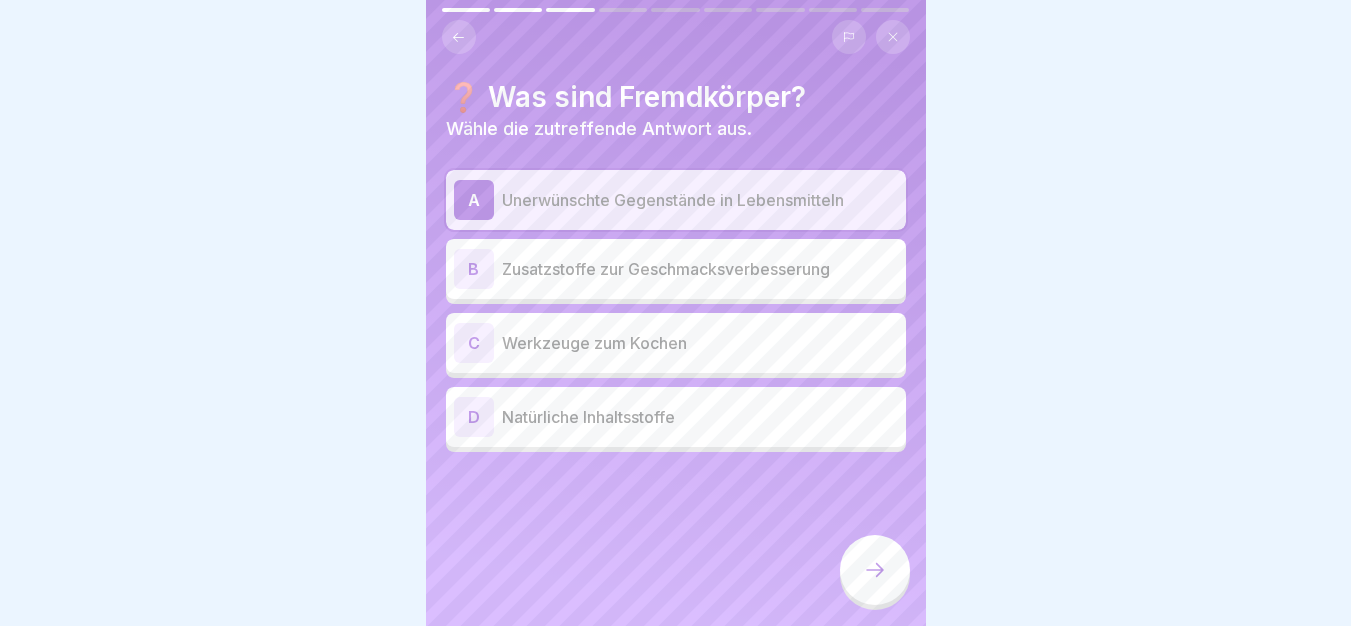 click at bounding box center [875, 570] 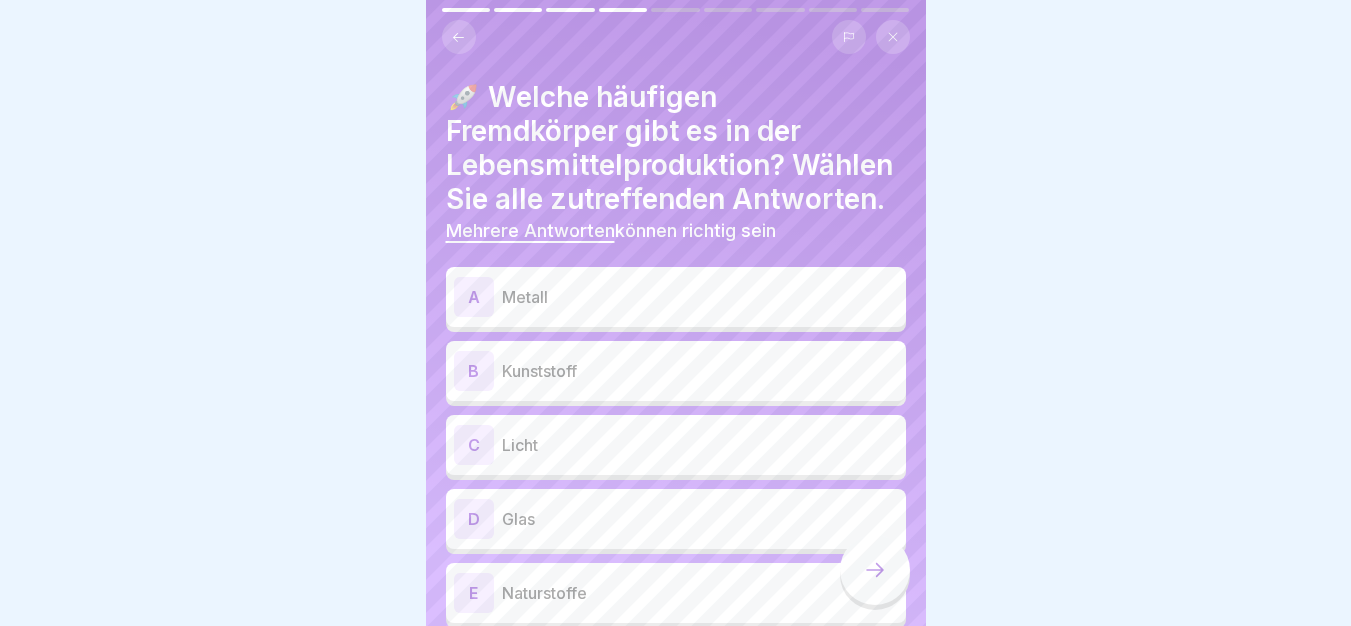 click on "A Metall" at bounding box center [676, 297] 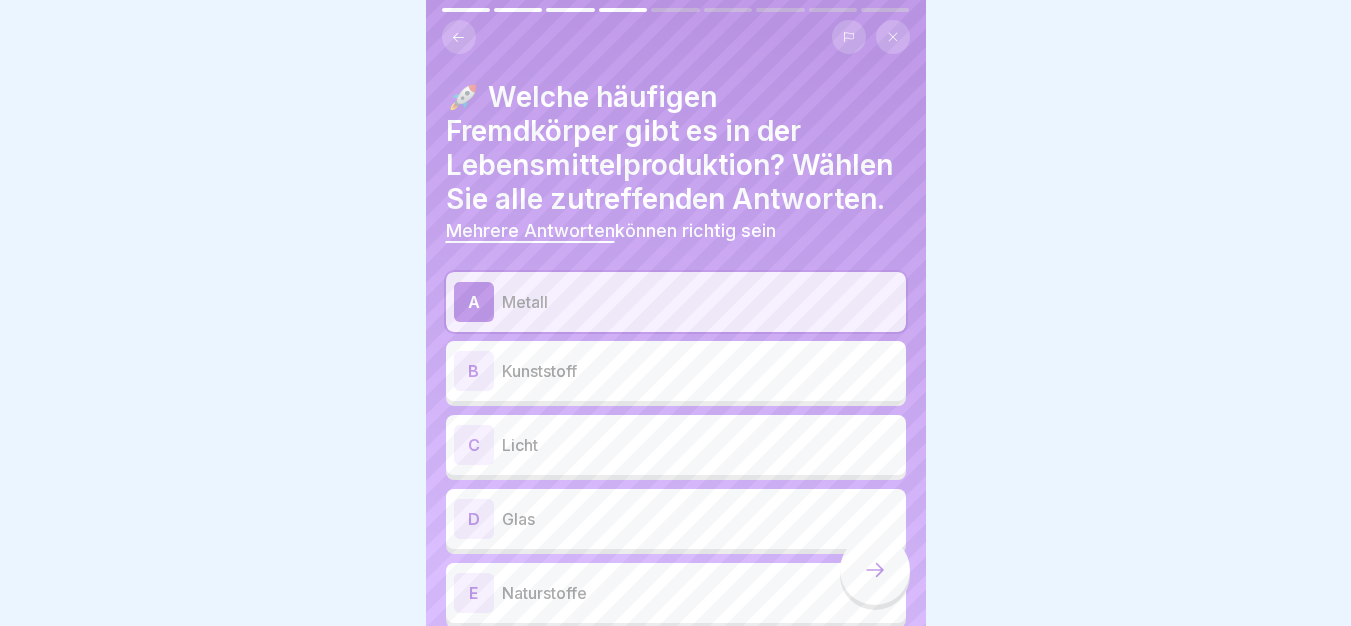 click on "Kunststoff" at bounding box center (700, 371) 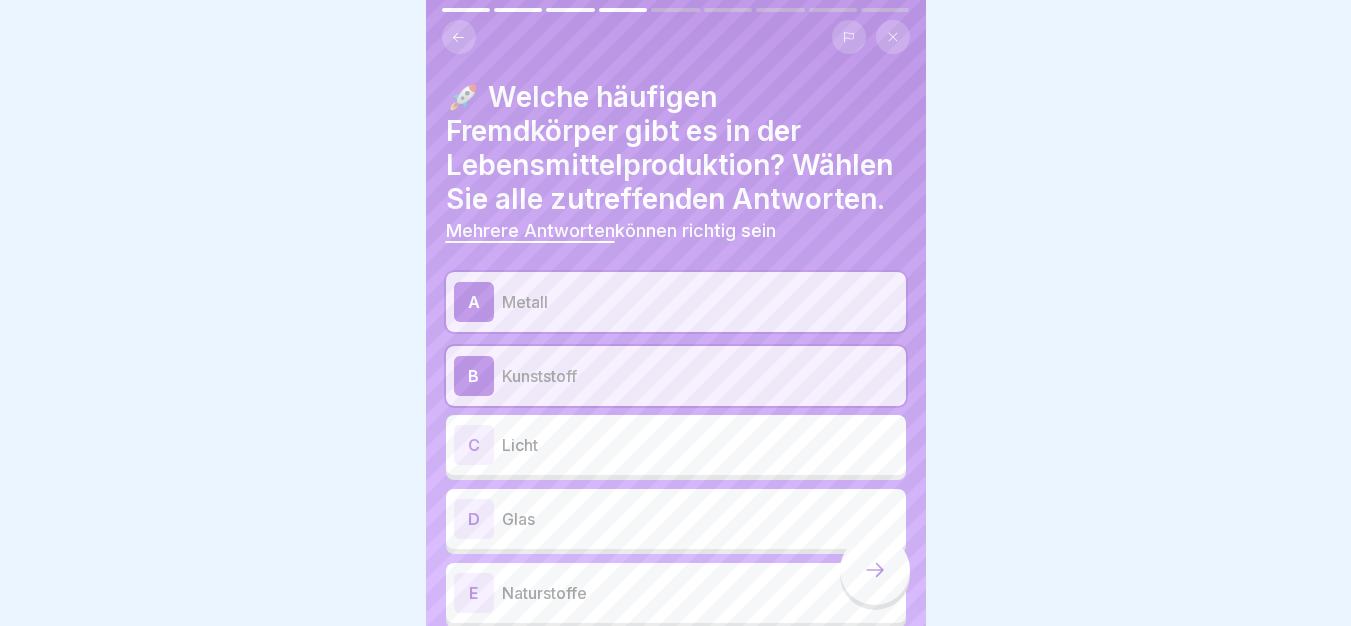 click on "D Glas" at bounding box center [676, 519] 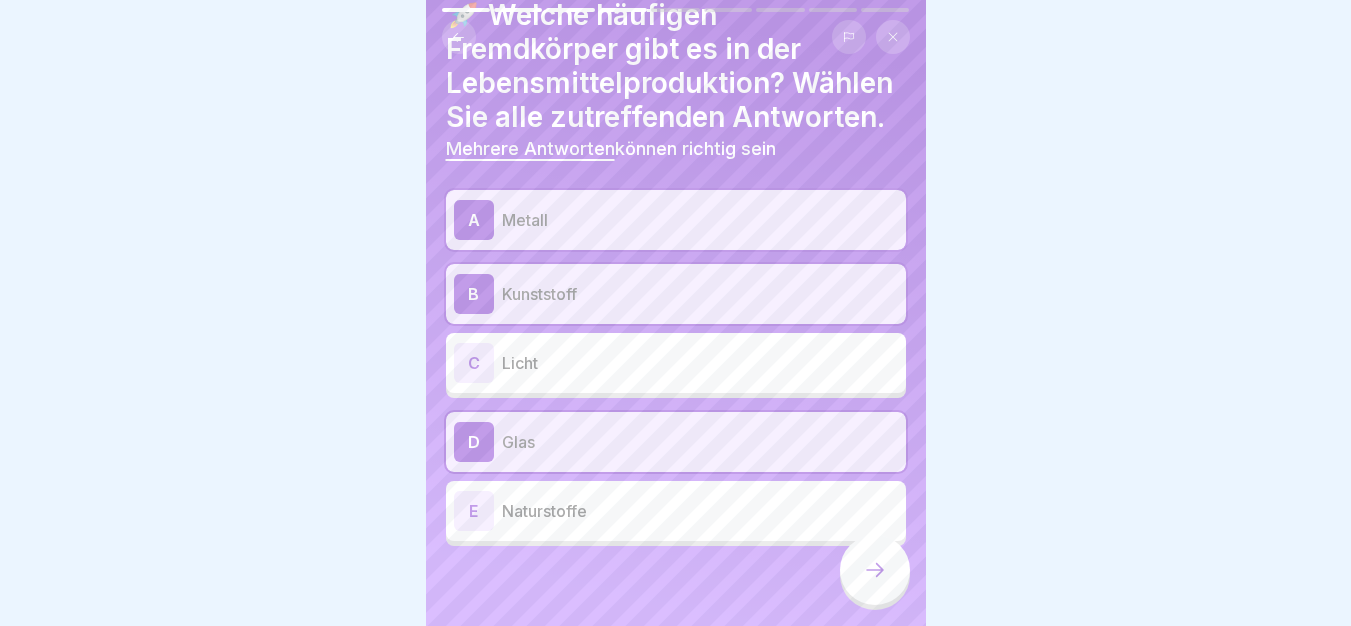 scroll, scrollTop: 116, scrollLeft: 0, axis: vertical 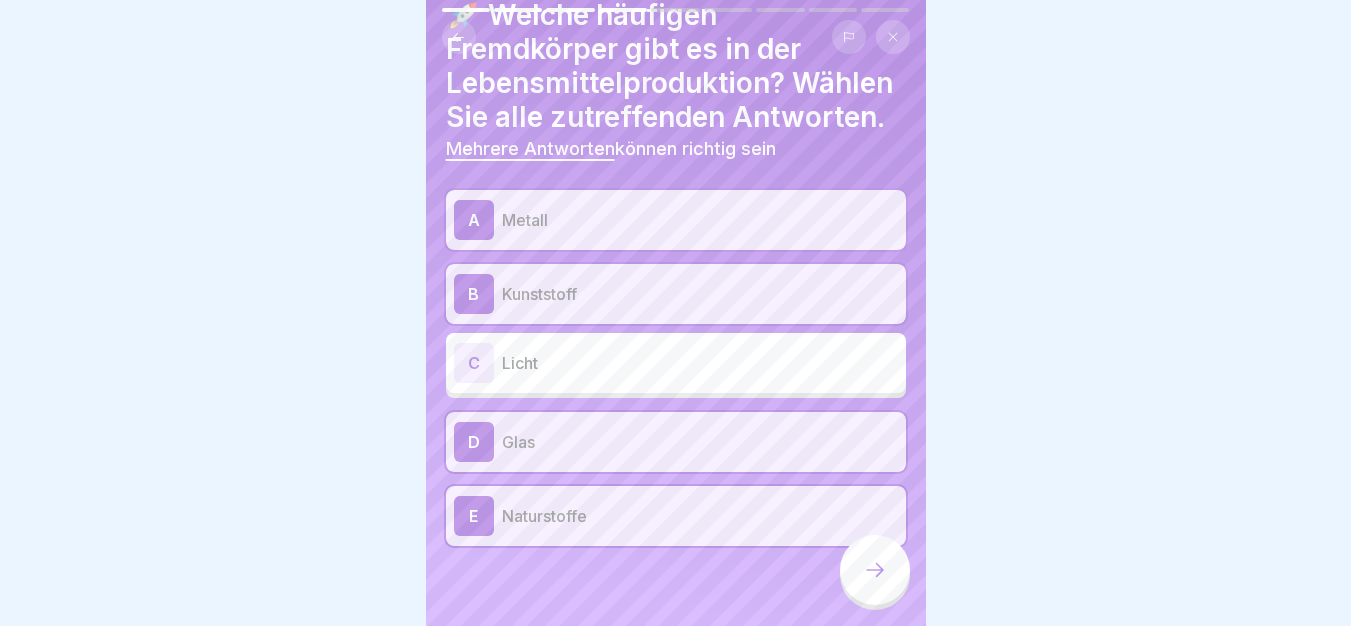 click at bounding box center (875, 570) 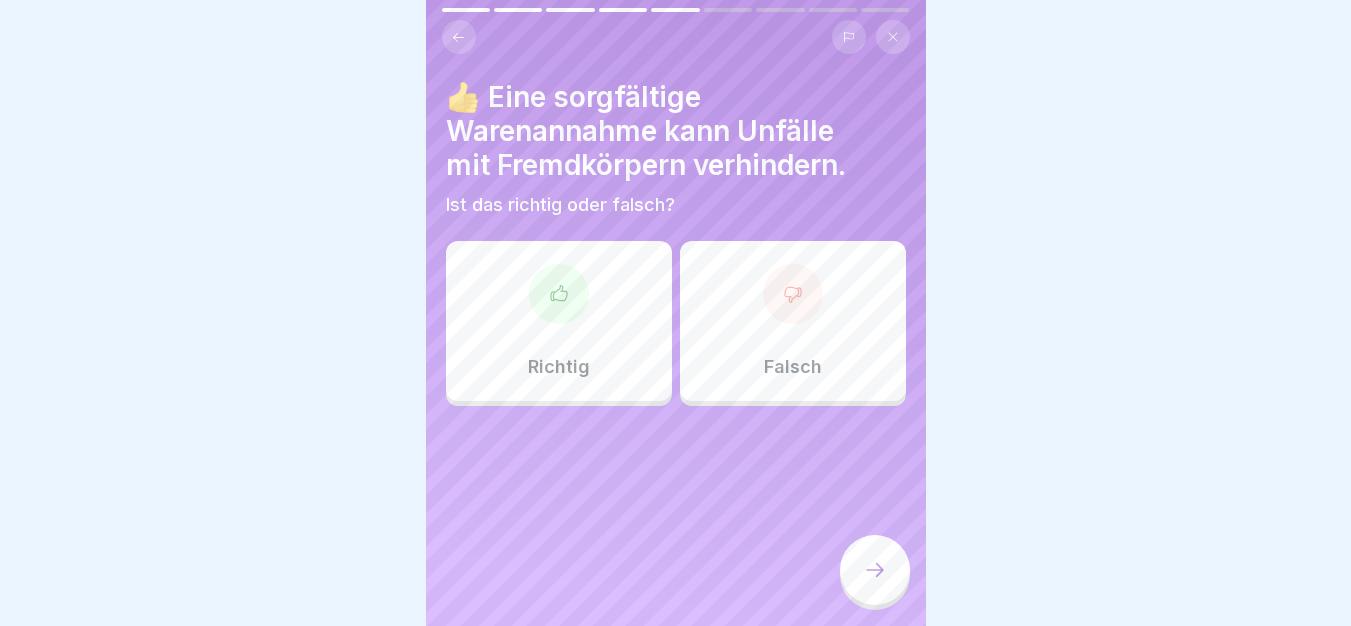 click on "Richtig" at bounding box center (559, 321) 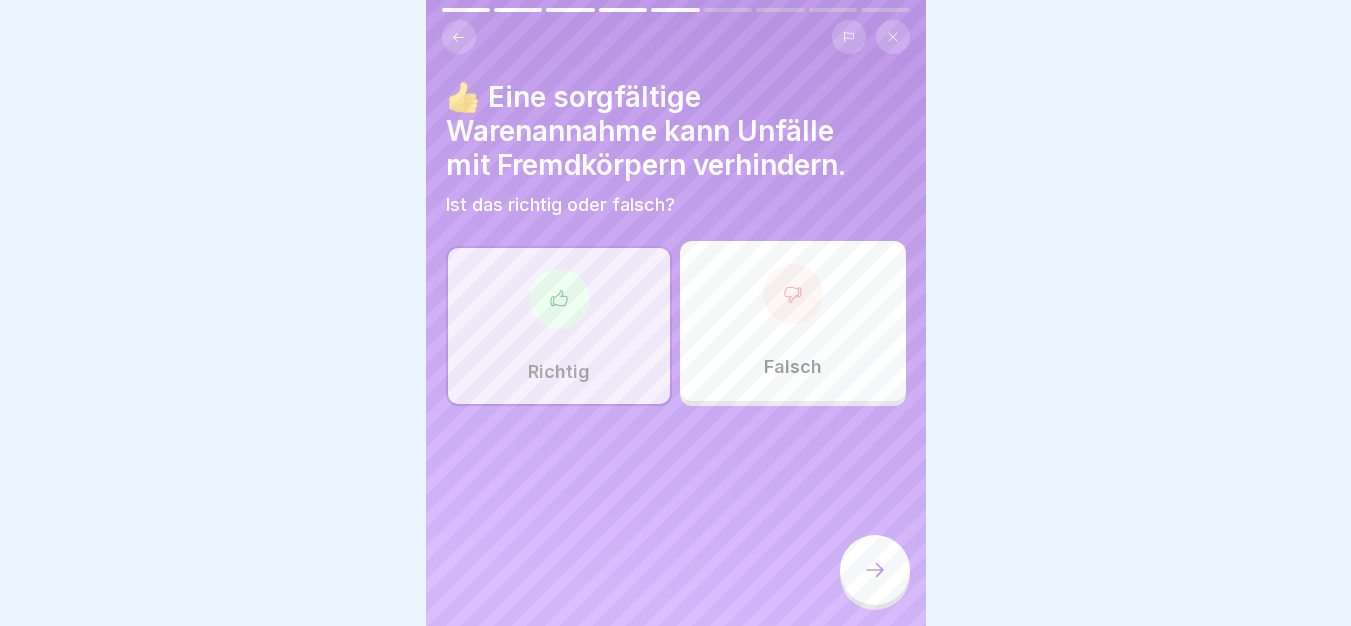 click at bounding box center (875, 570) 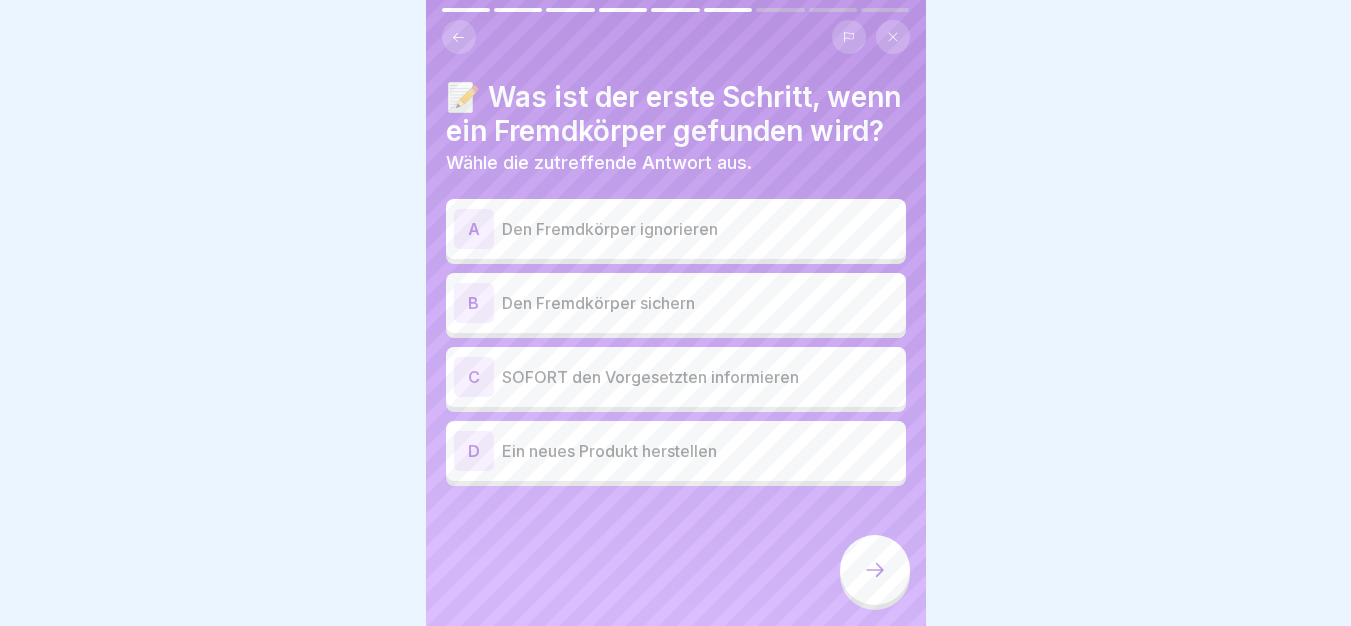 click on "B Den Fremdkörper sichern" at bounding box center [676, 303] 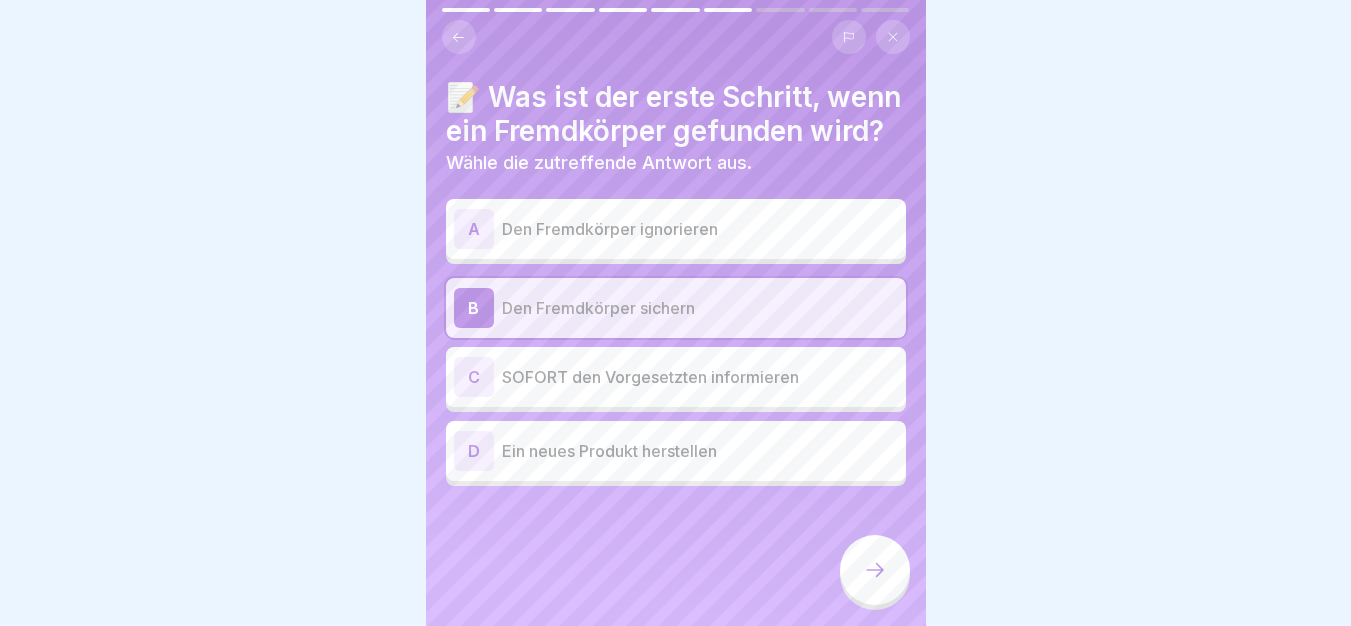 click on "C SOFORT den Vorgesetzten informieren" at bounding box center [676, 377] 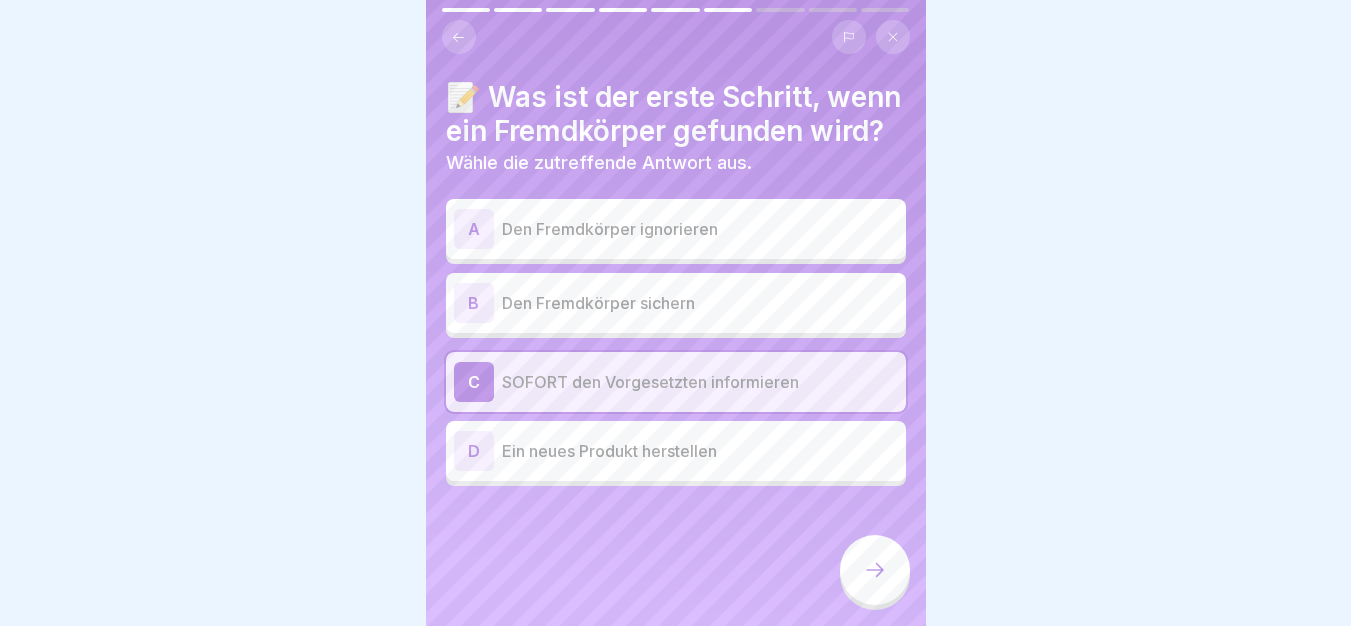 click 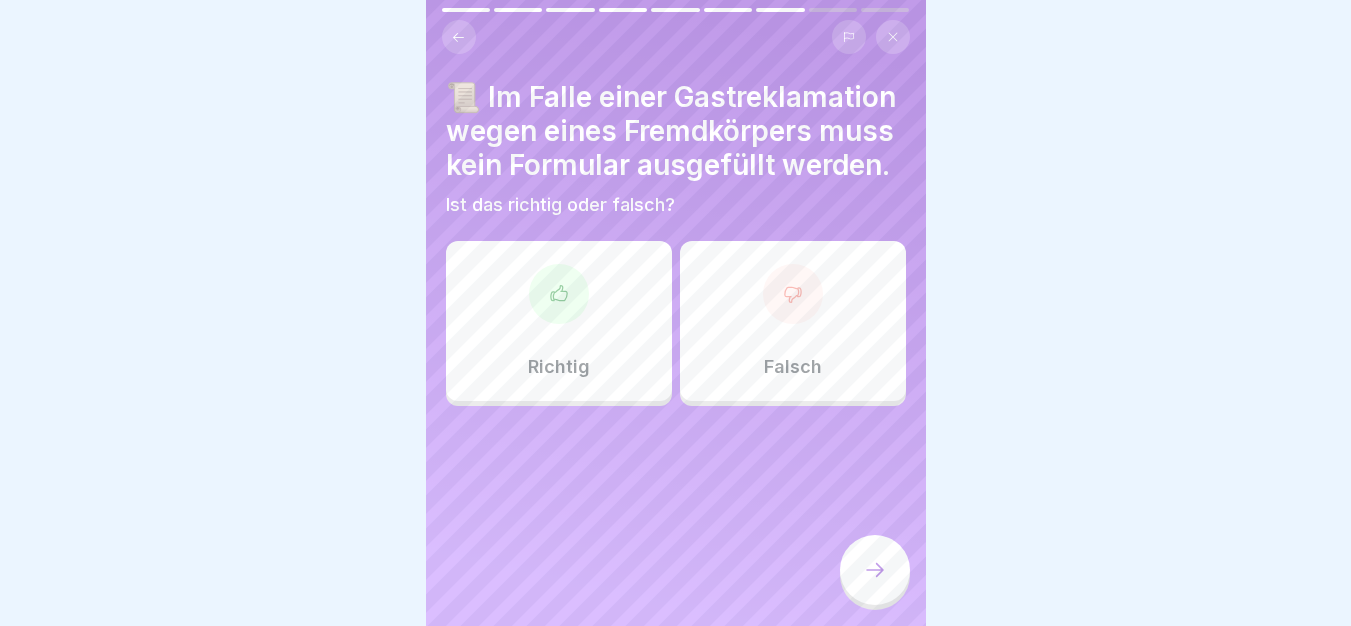 click on "Falsch" at bounding box center [793, 367] 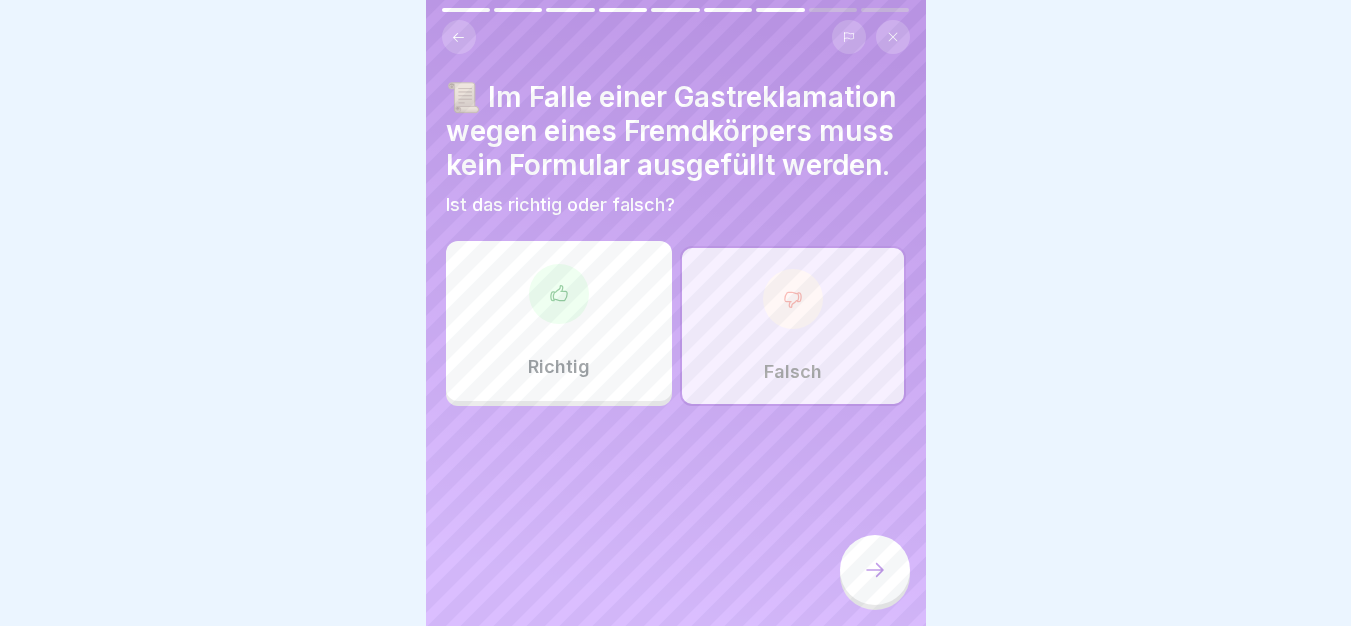 click at bounding box center [875, 570] 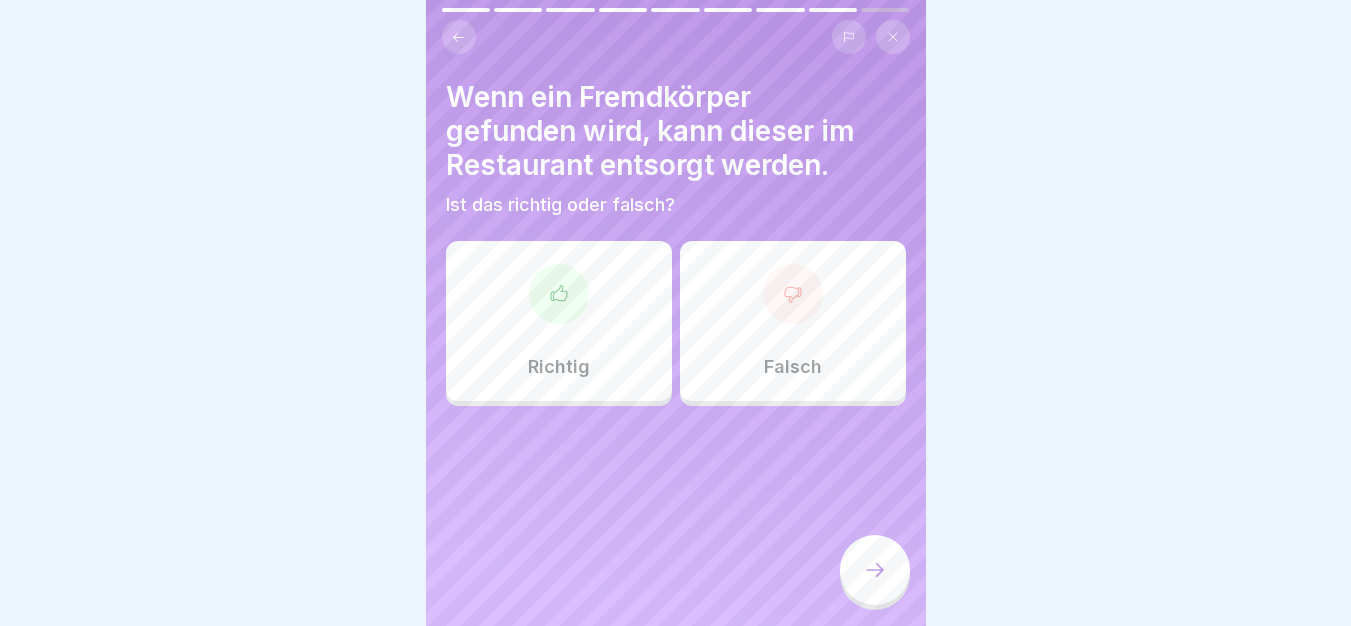 click on "Falsch" at bounding box center (793, 367) 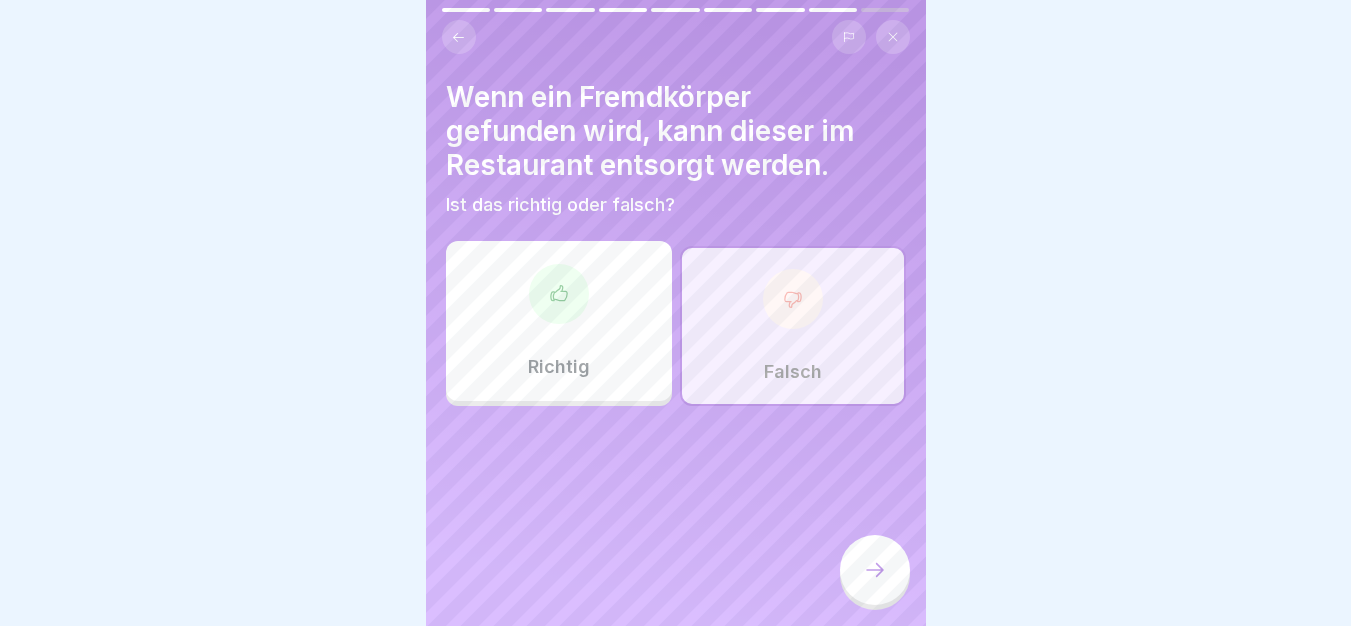 click on "Wenn ein Fremdkörper gefunden wird, kann dieser im Restaurant entsorgt werden. Ist das richtig oder falsch? Richtig Falsch" at bounding box center (676, 313) 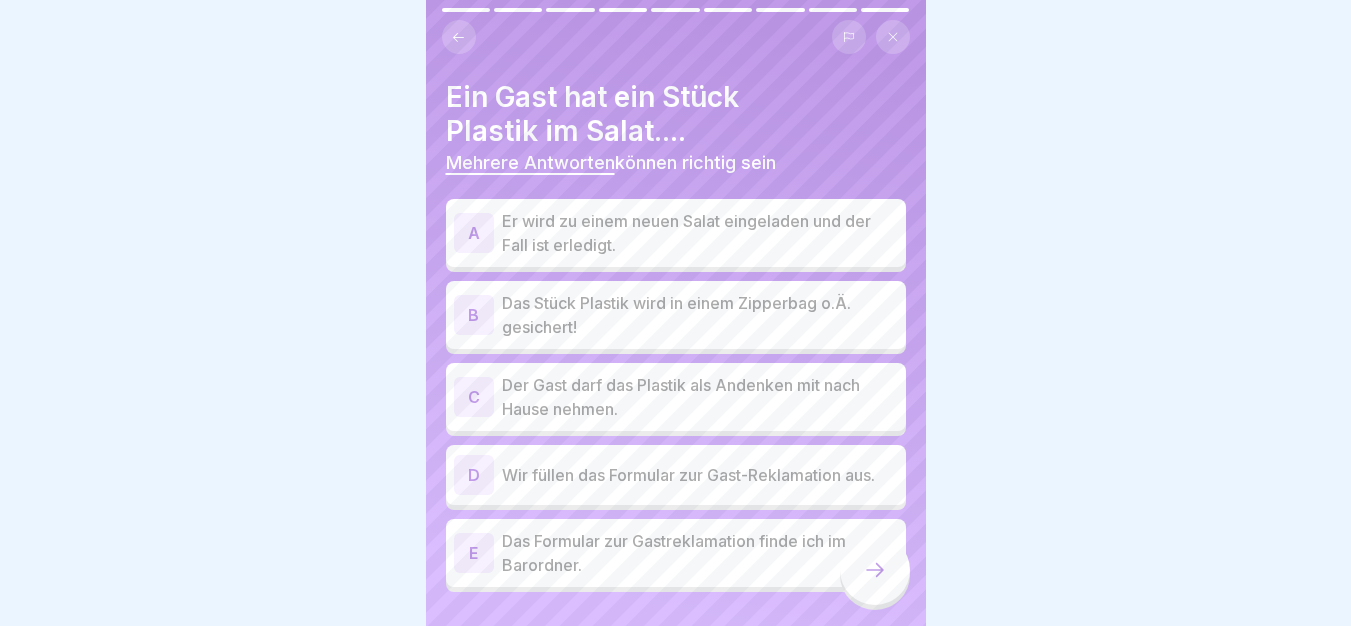 click on "Das Stück Plastik wird in einem Zipperbag o.Ä. gesichert!" at bounding box center [700, 315] 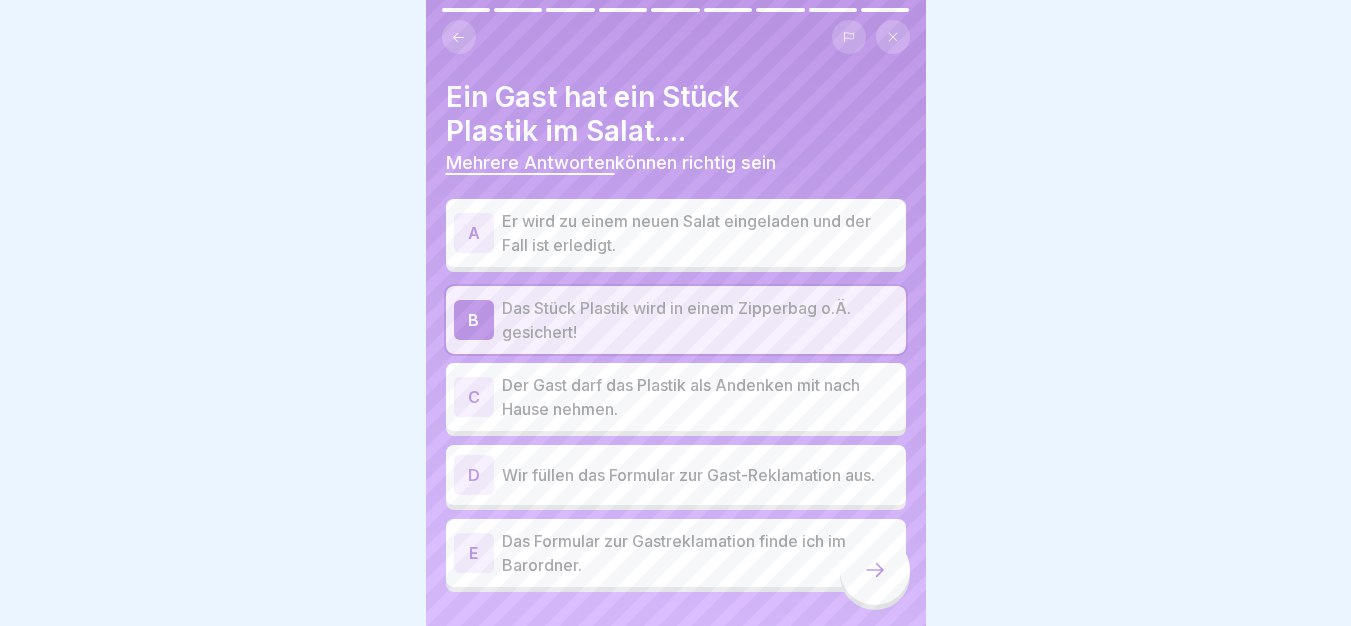 click on "Wir füllen das Formular zur Gast-Reklamation aus." at bounding box center (700, 475) 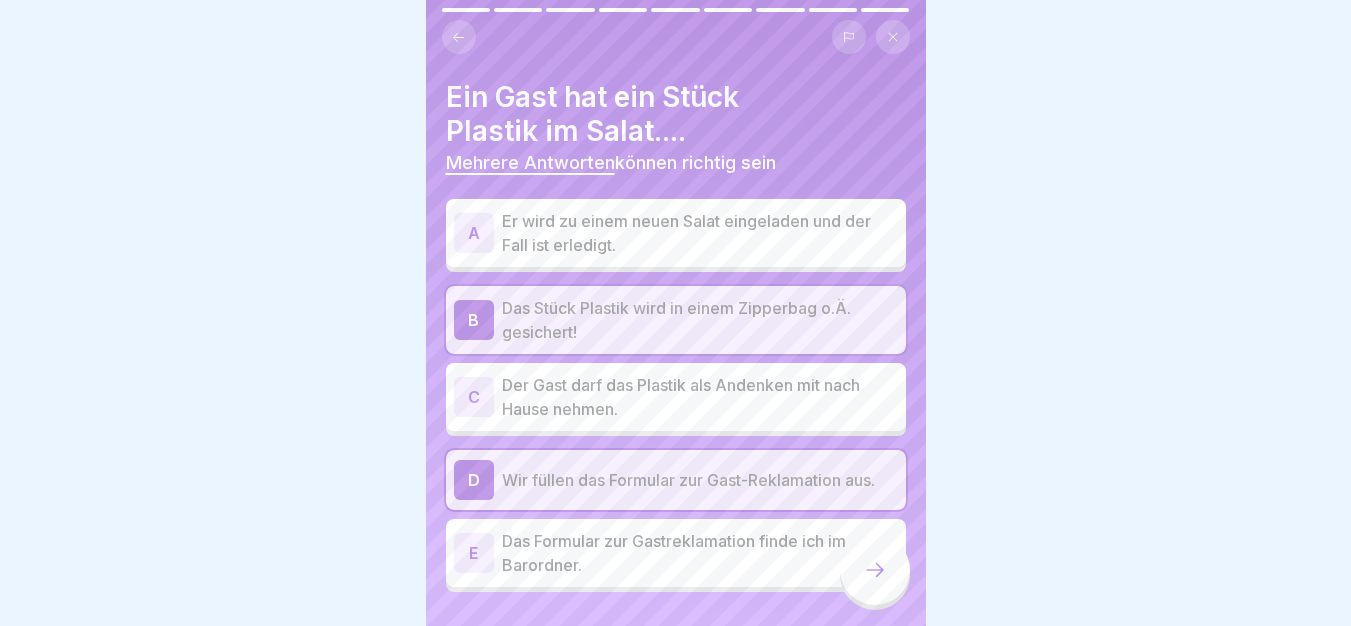 click at bounding box center [875, 570] 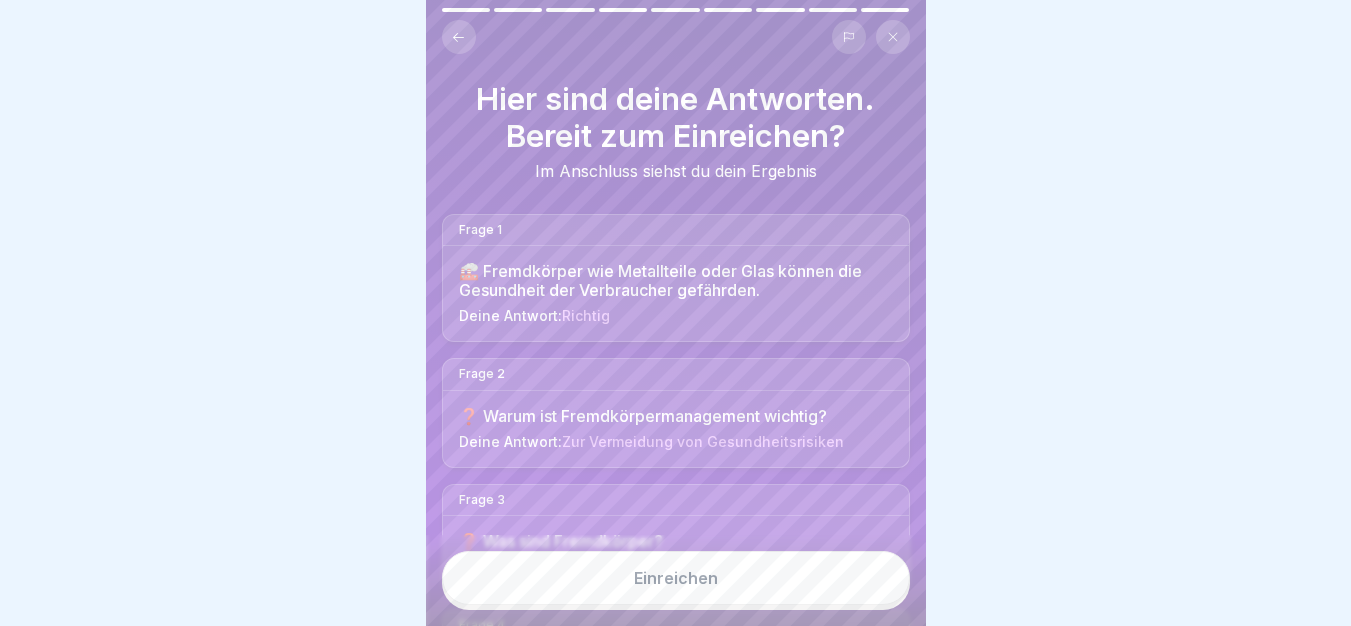 click on "Einreichen" at bounding box center (676, 578) 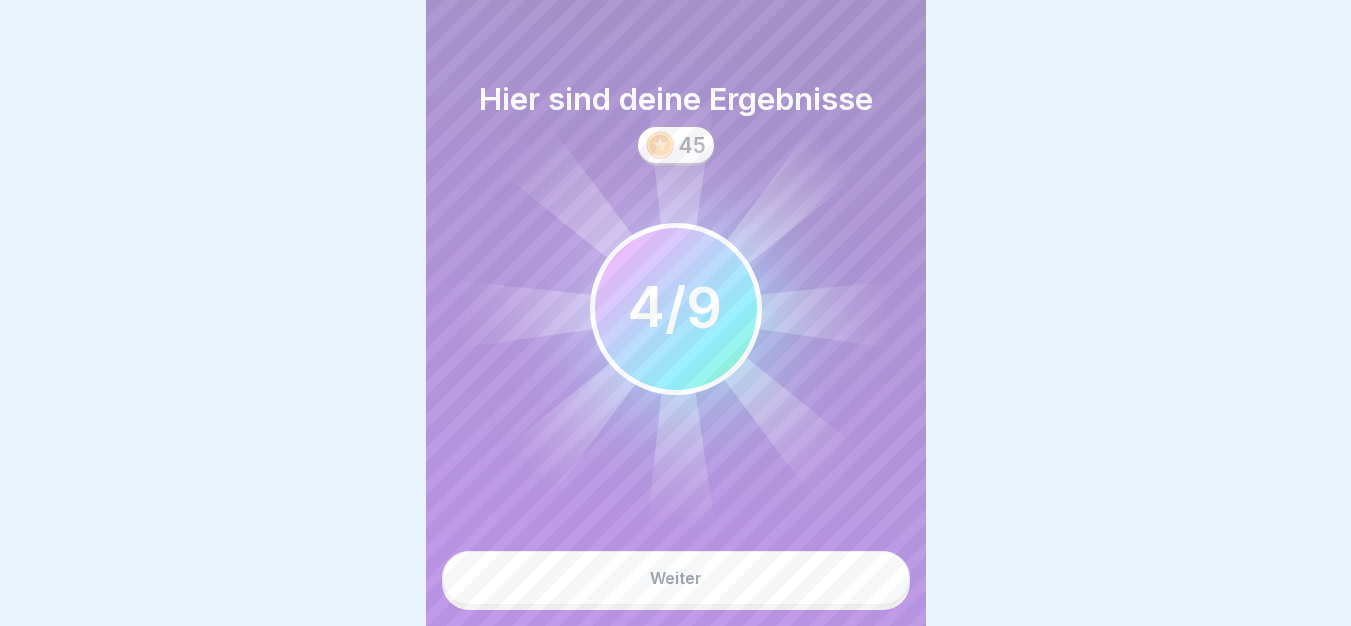 click on "Weiter" at bounding box center [676, 578] 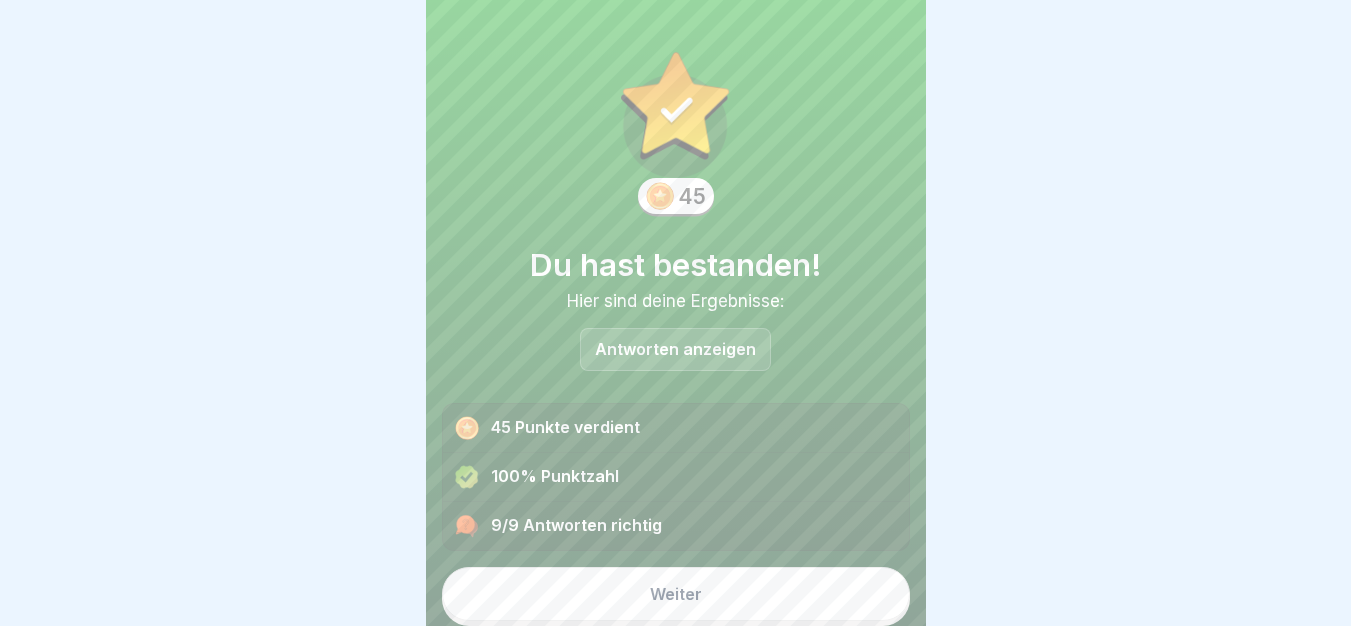 click on "Weiter" at bounding box center (676, 594) 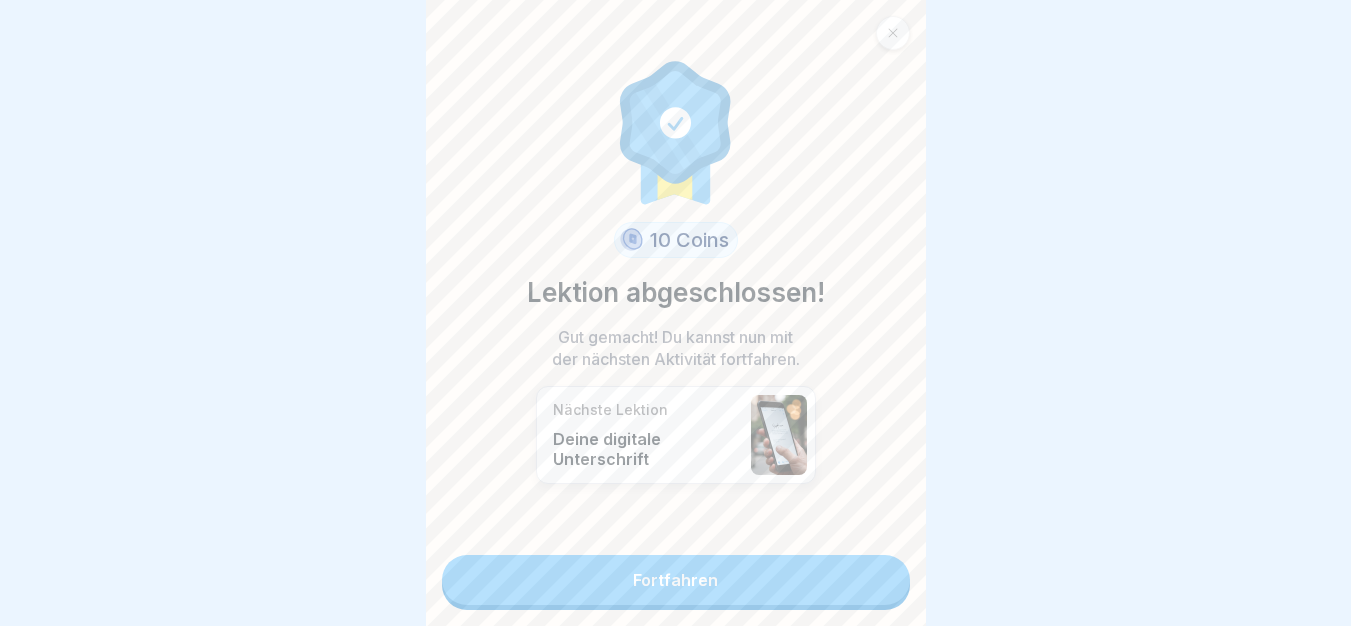 click on "Fortfahren" at bounding box center (676, 580) 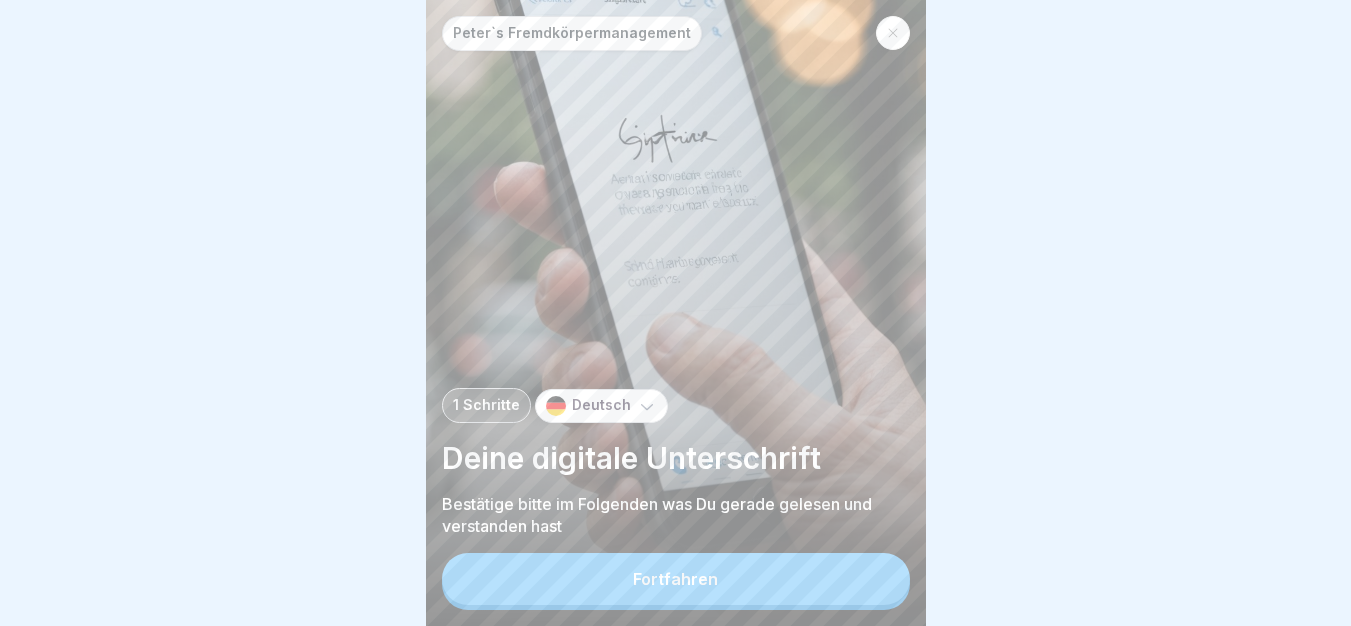 click on "Fortfahren" at bounding box center [676, 579] 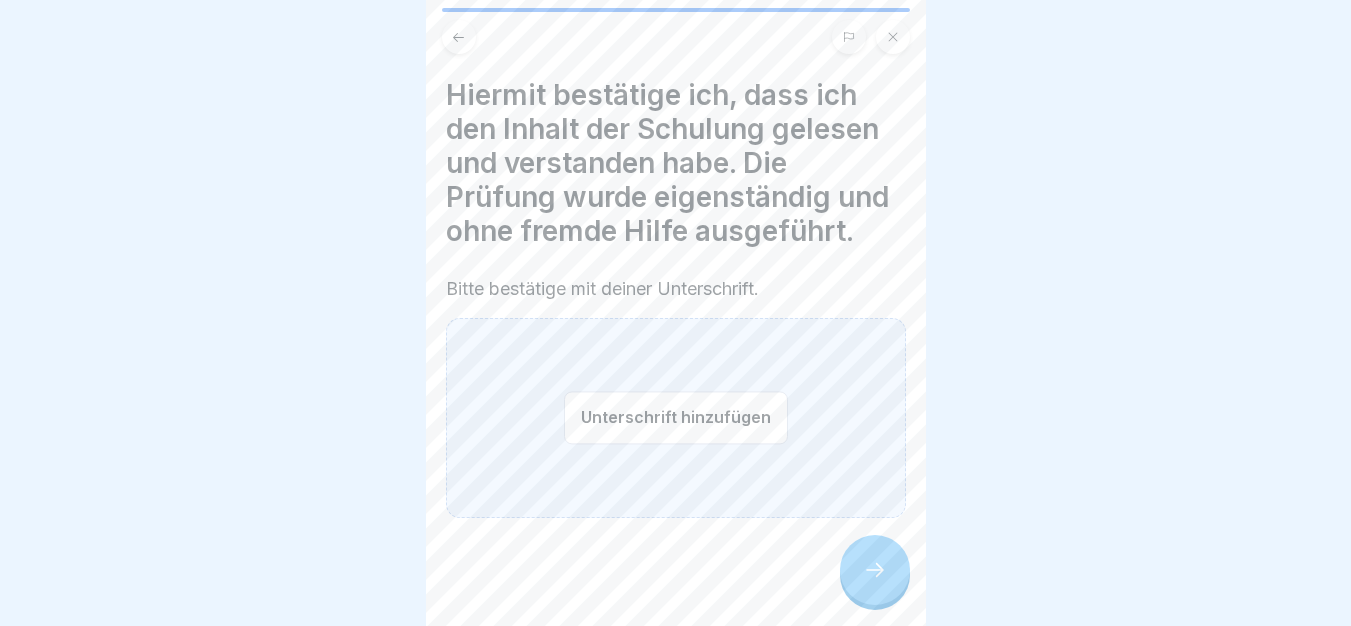 click on "Unterschrift hinzufügen" at bounding box center (676, 417) 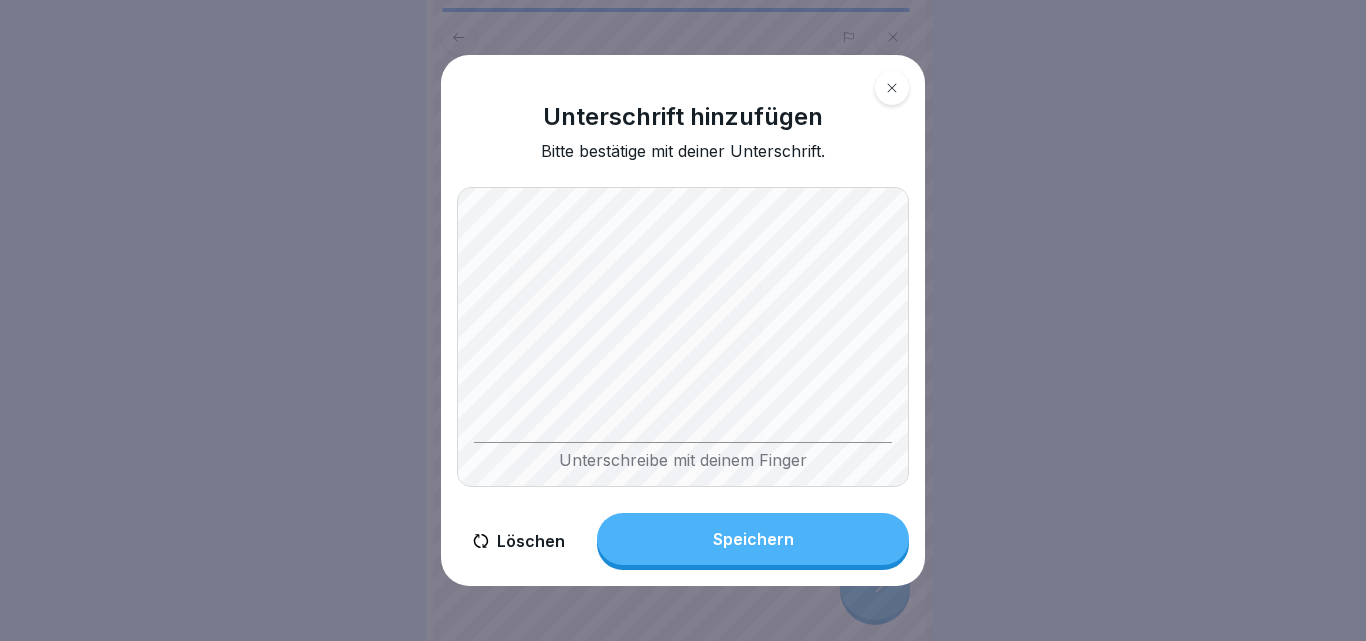 click on "Speichern" at bounding box center (753, 539) 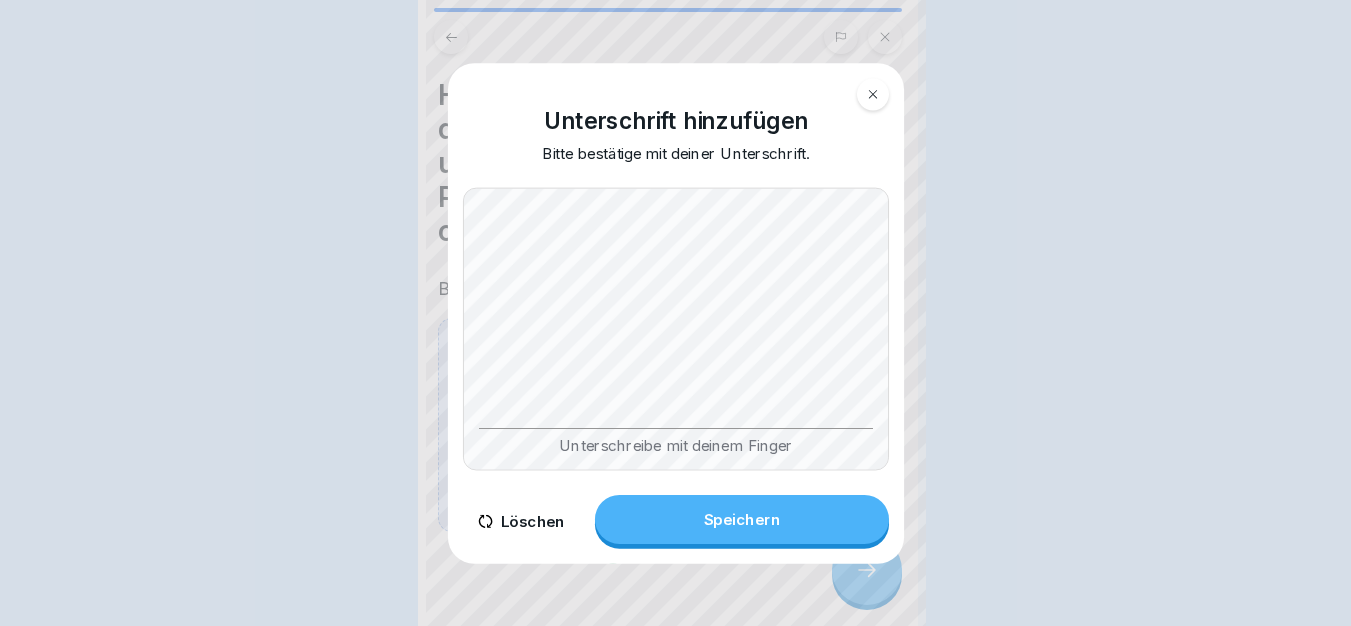 click 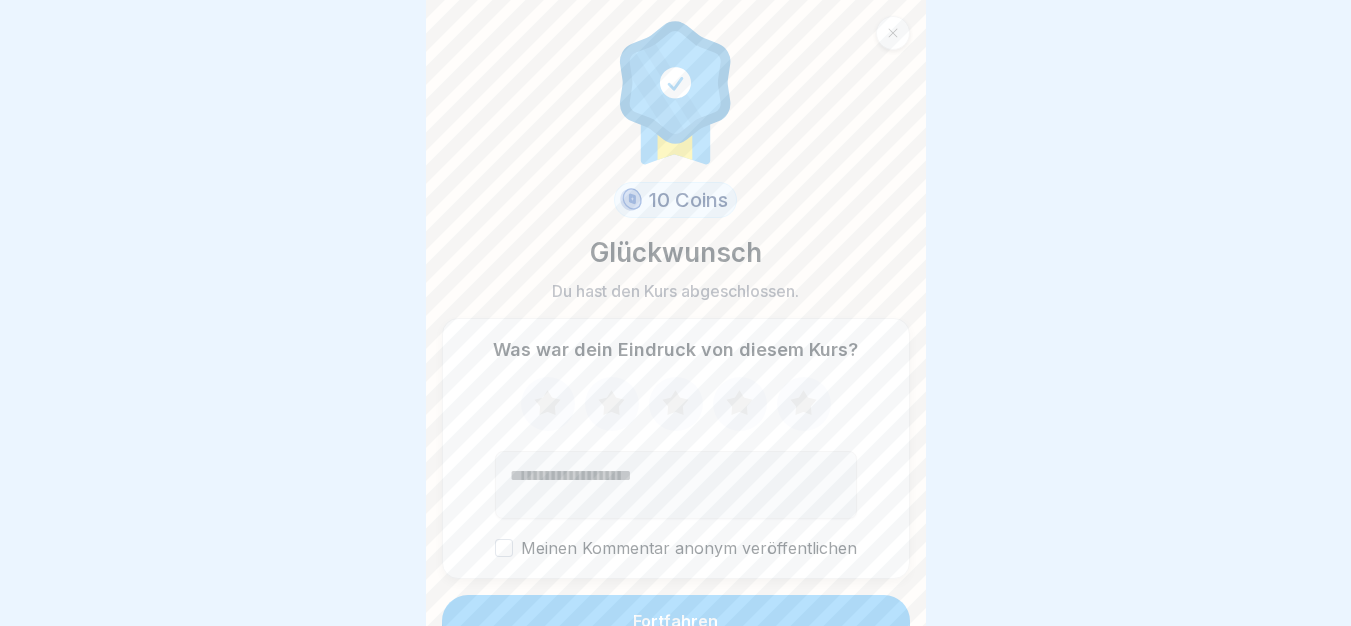 scroll, scrollTop: 27, scrollLeft: 0, axis: vertical 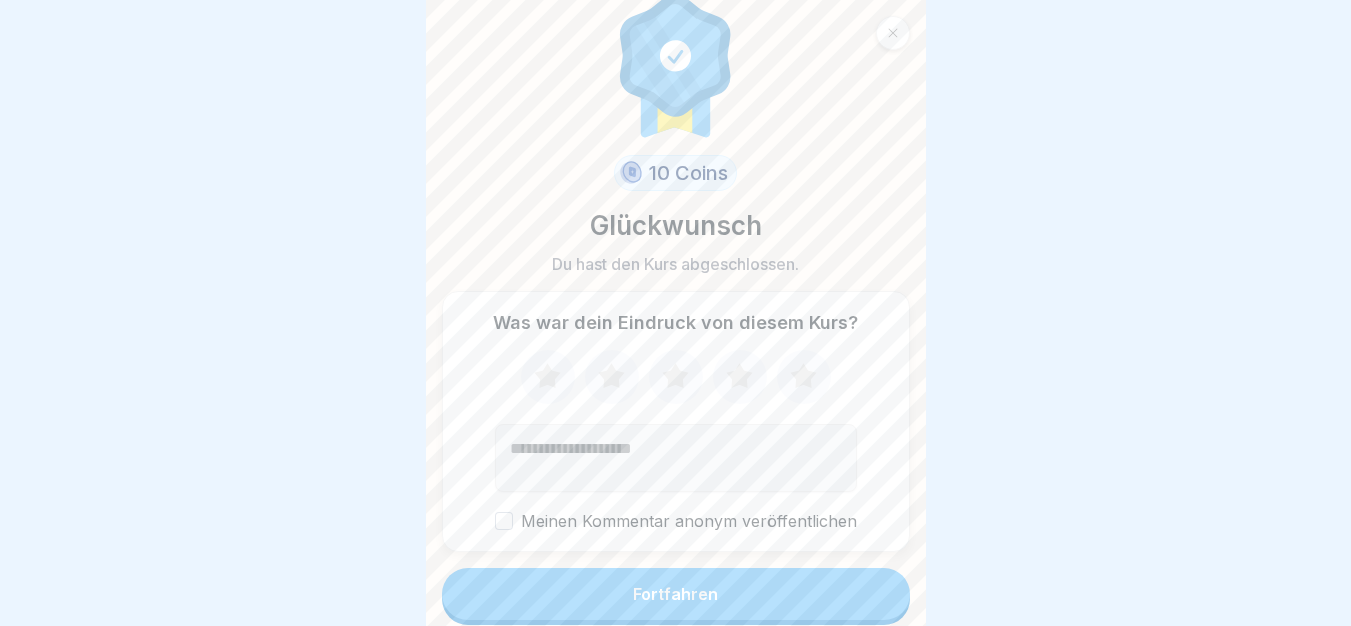 click on "Fortfahren" at bounding box center [676, 594] 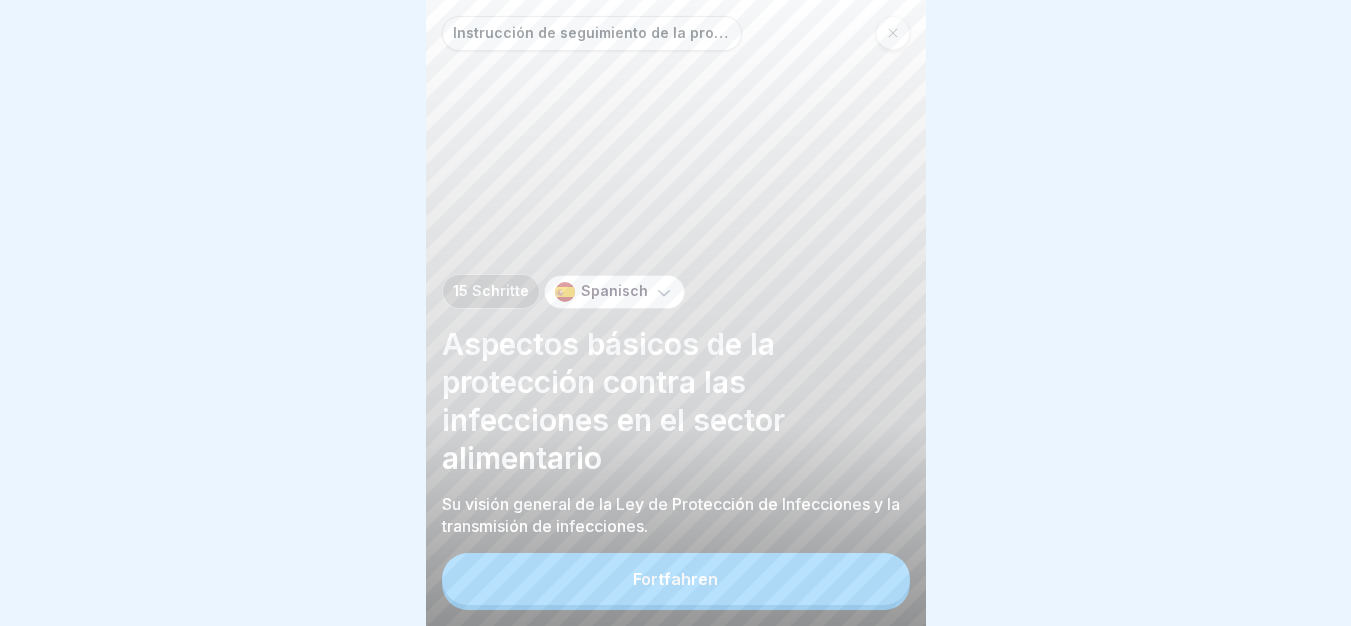 click on "Spanisch" at bounding box center (614, 292) 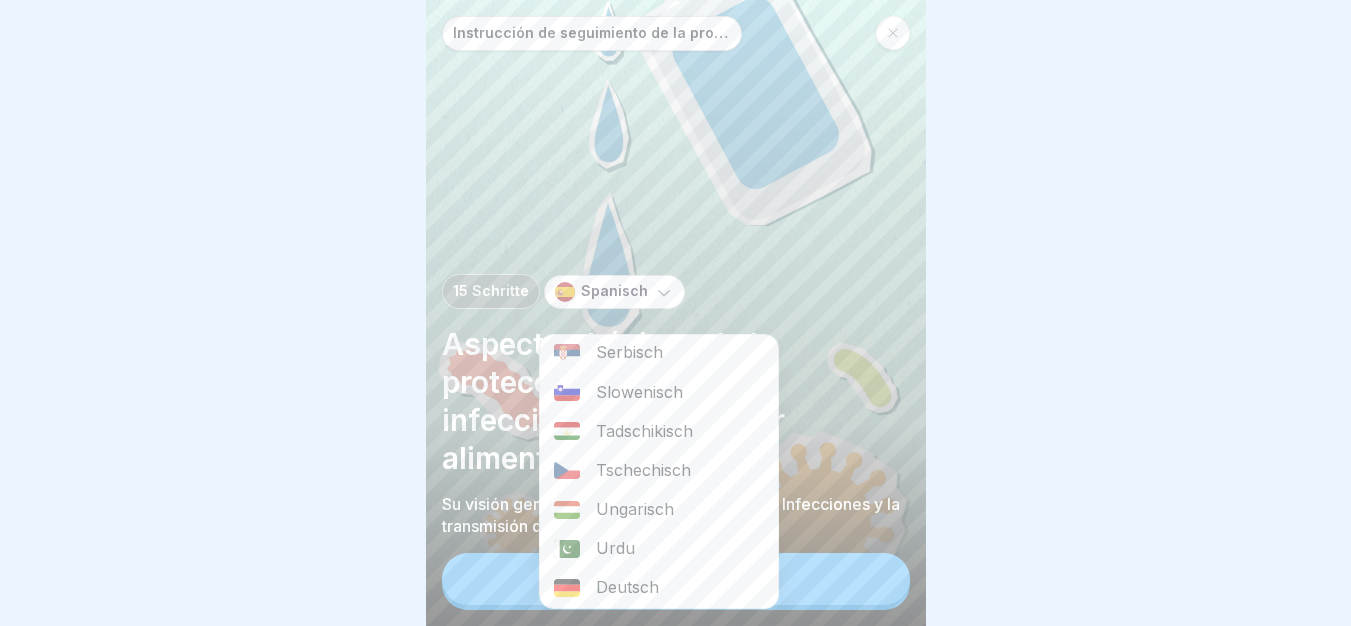 scroll, scrollTop: 911, scrollLeft: 0, axis: vertical 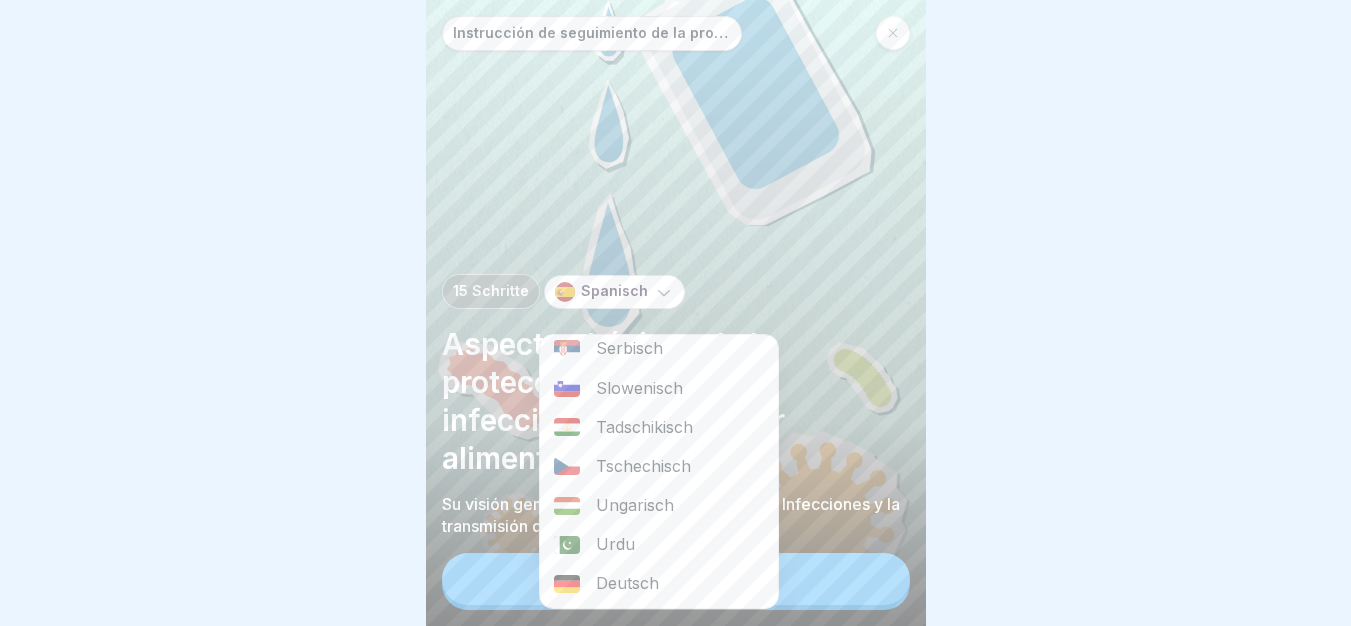 click on "Ungarisch" at bounding box center (659, 505) 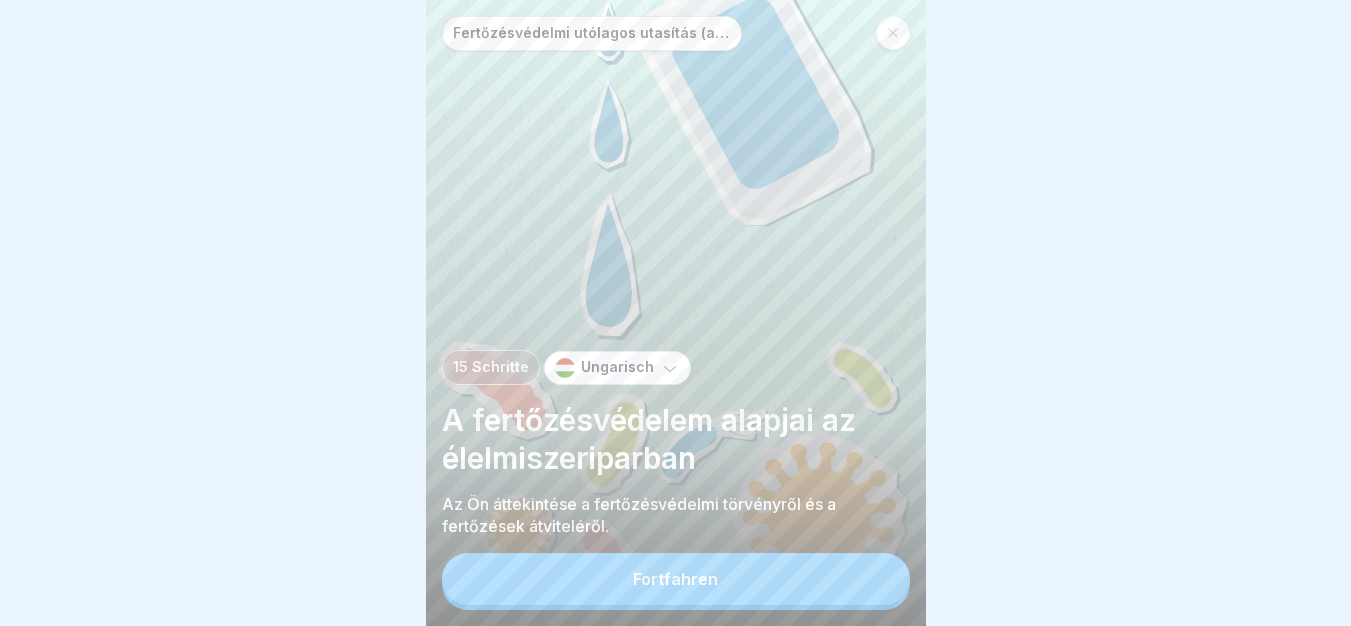 click 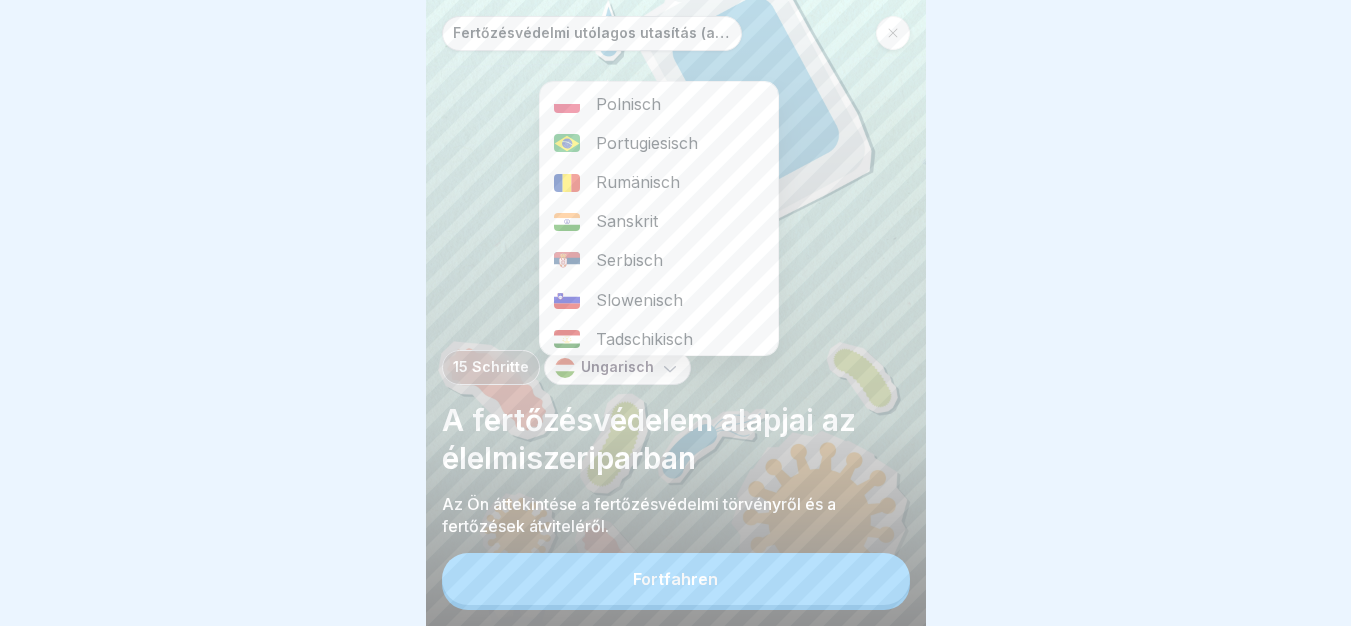 scroll, scrollTop: 911, scrollLeft: 0, axis: vertical 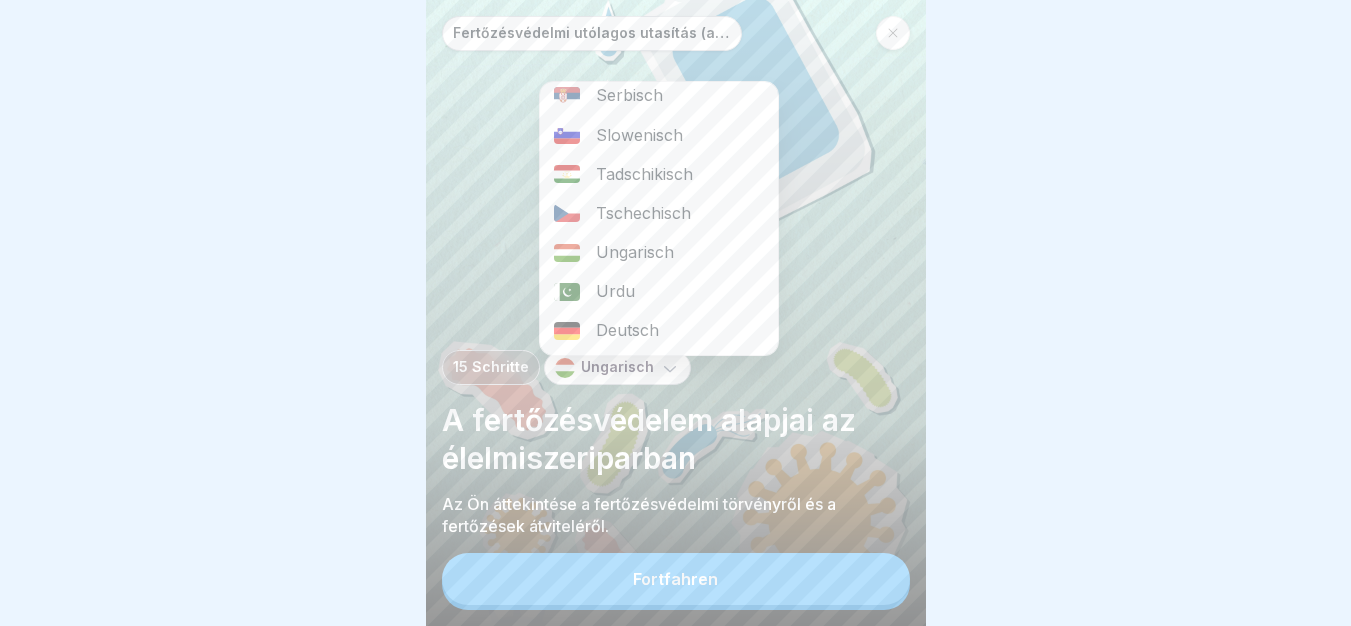 click on "Deutsch" at bounding box center [659, 330] 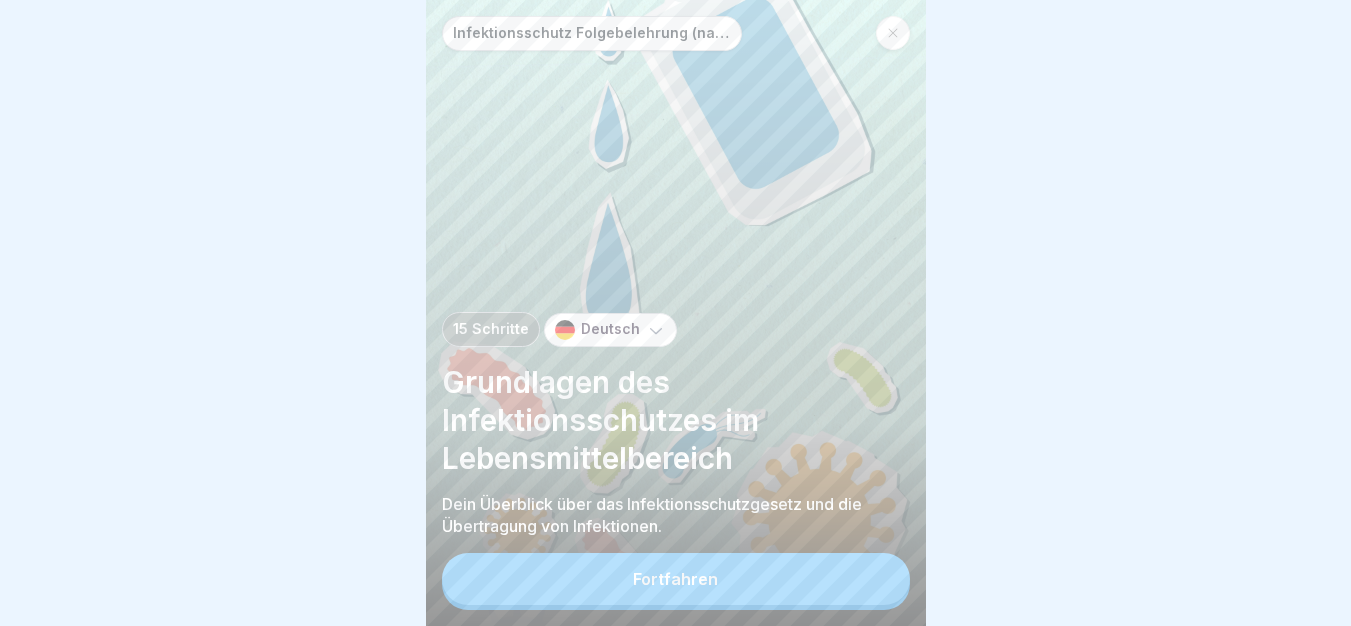click on "Fortfahren" at bounding box center [676, 579] 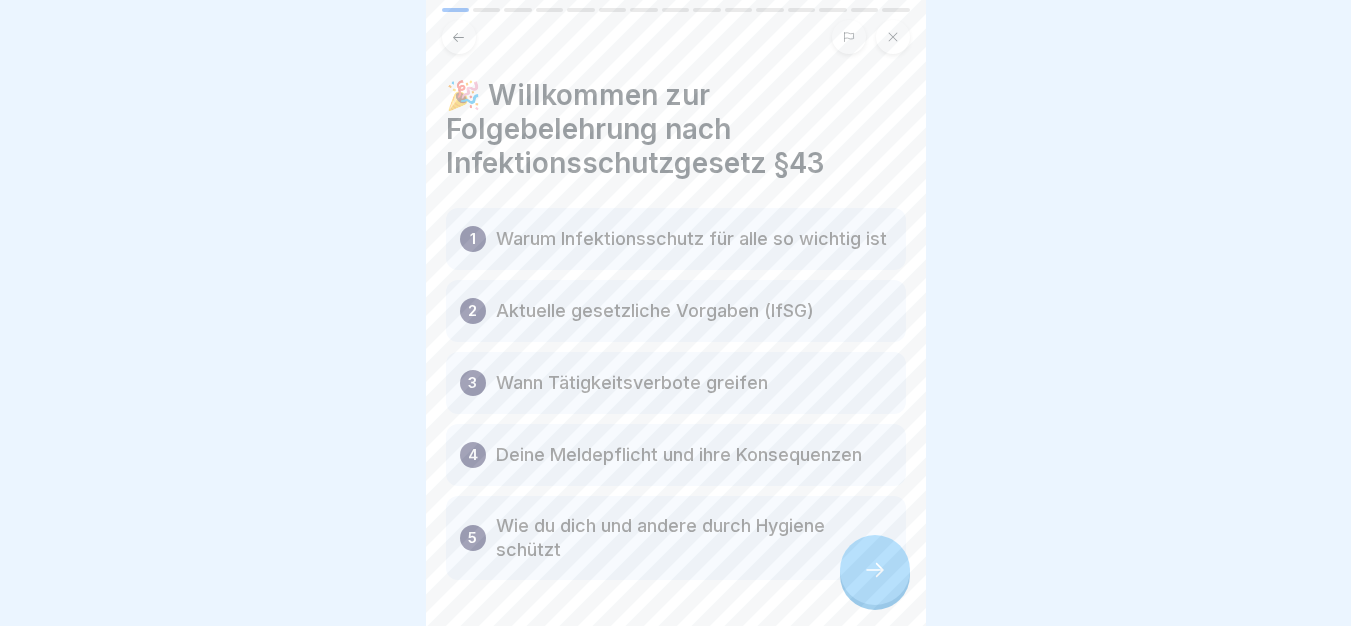 click at bounding box center [875, 570] 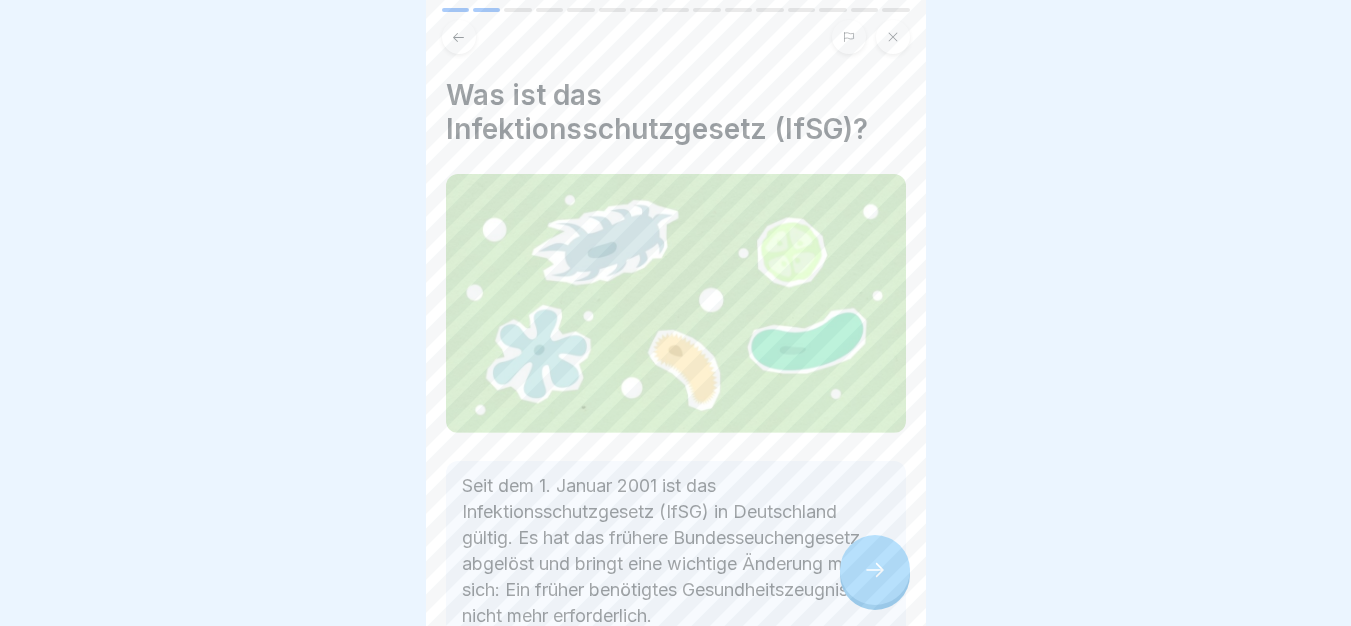 click at bounding box center (875, 570) 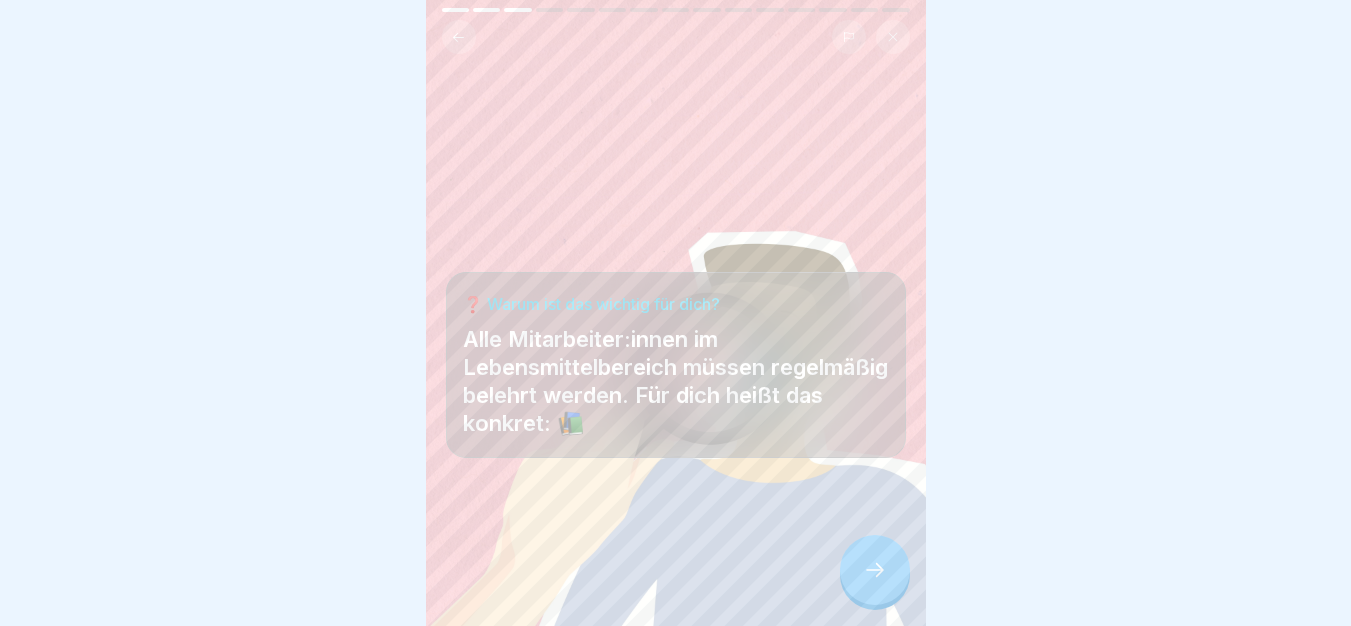 click at bounding box center (875, 570) 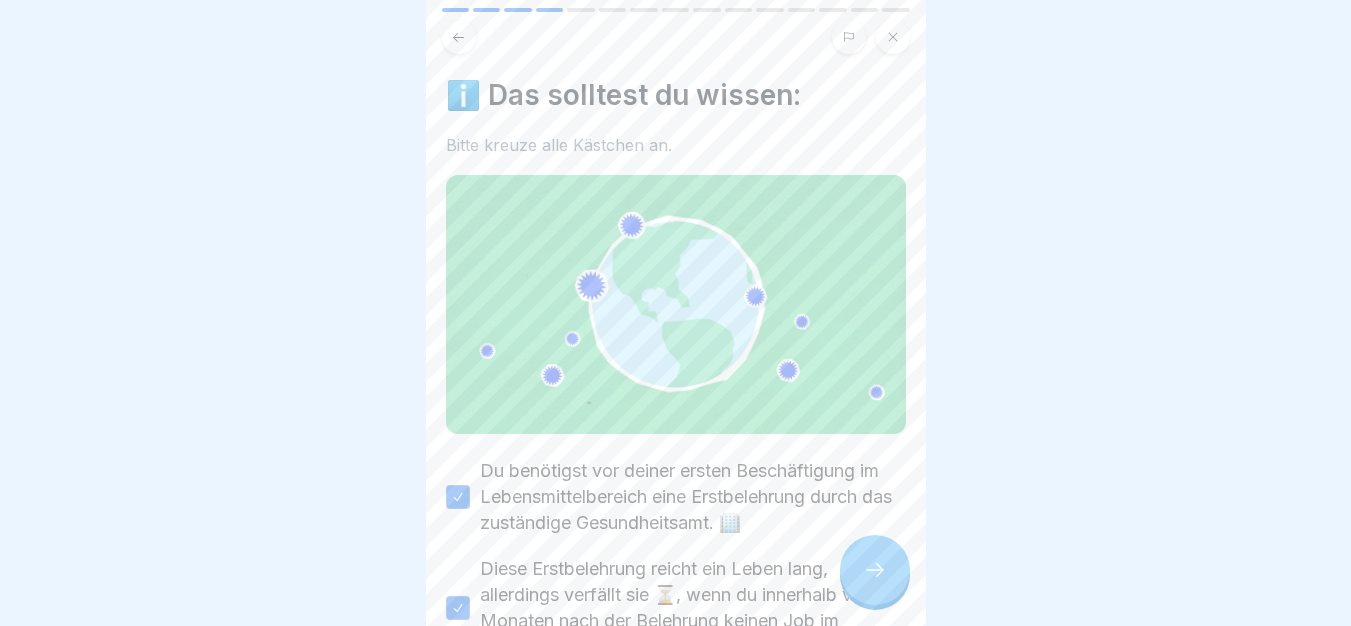 click at bounding box center [875, 570] 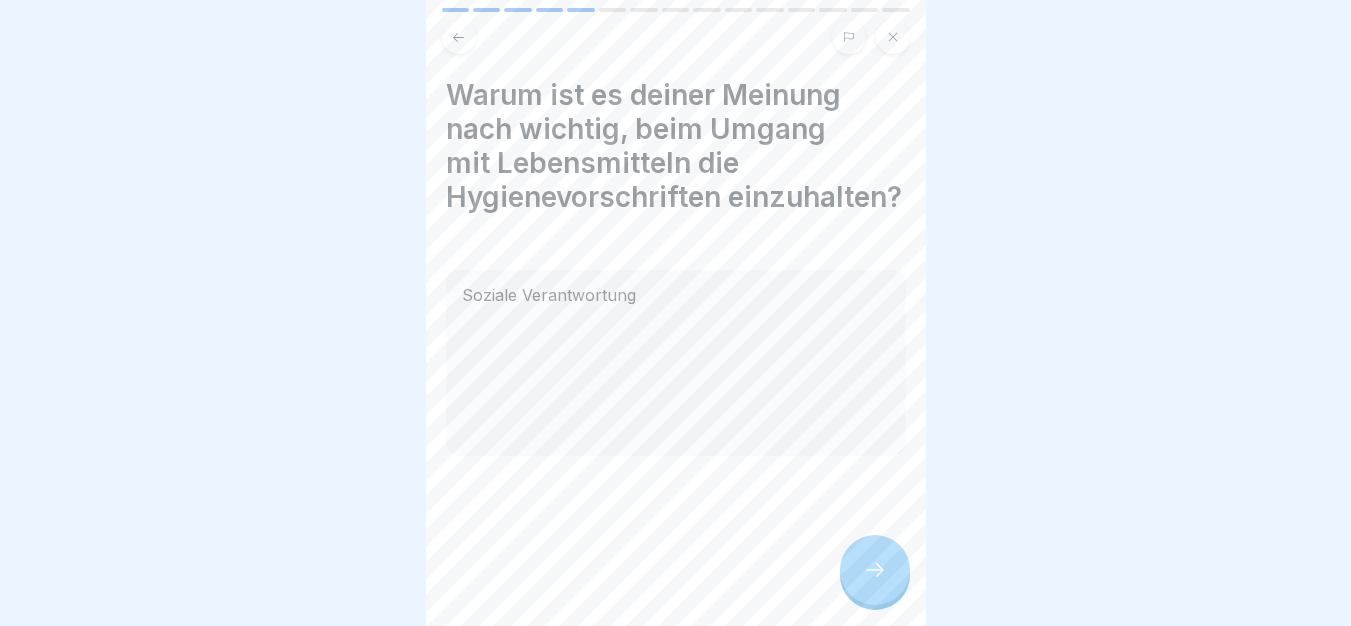 click at bounding box center [875, 570] 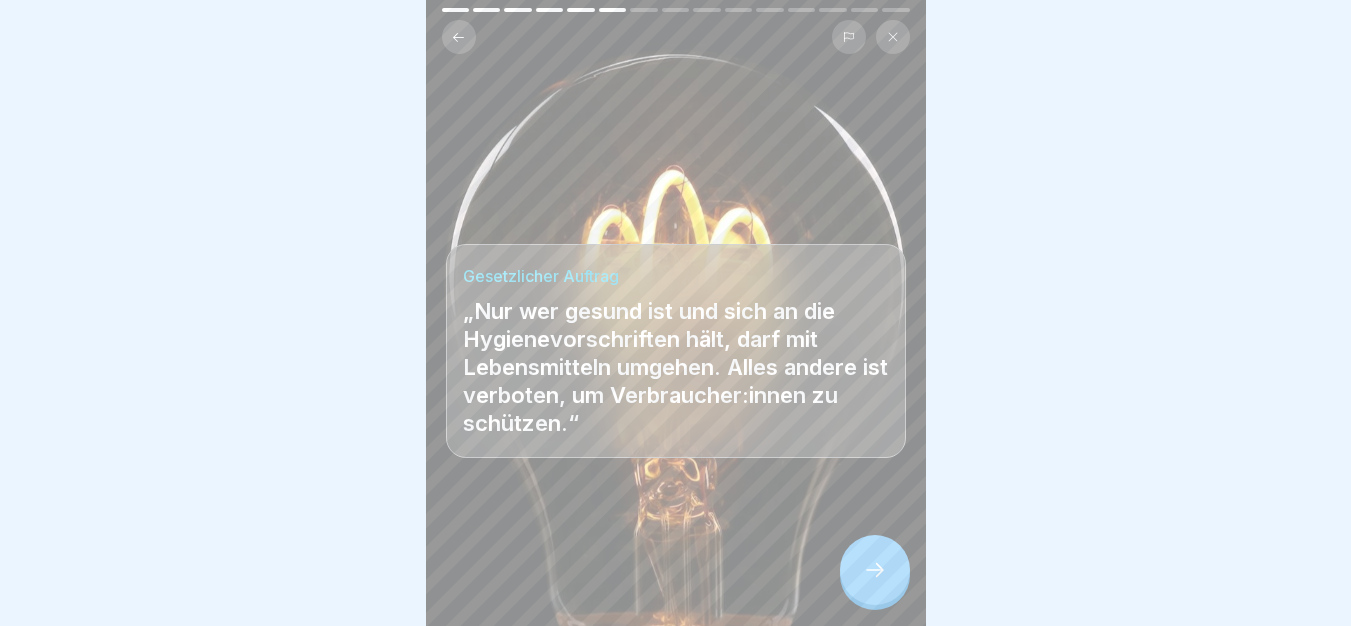 click at bounding box center [875, 570] 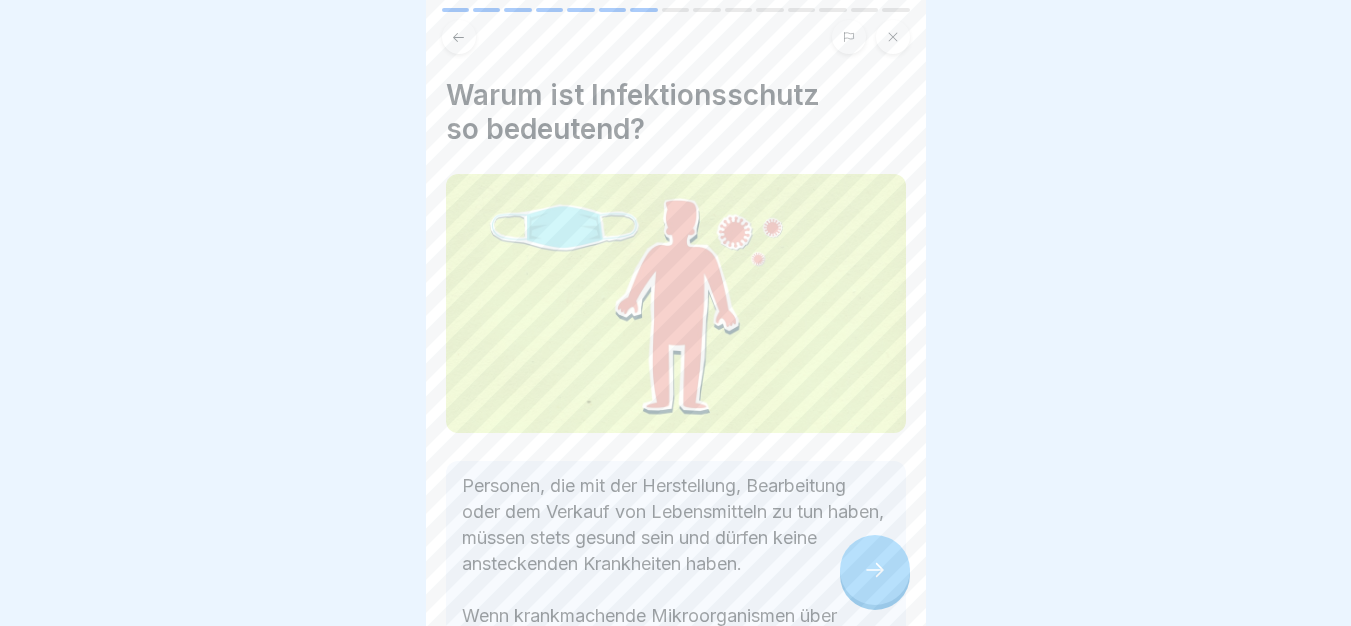click at bounding box center [875, 570] 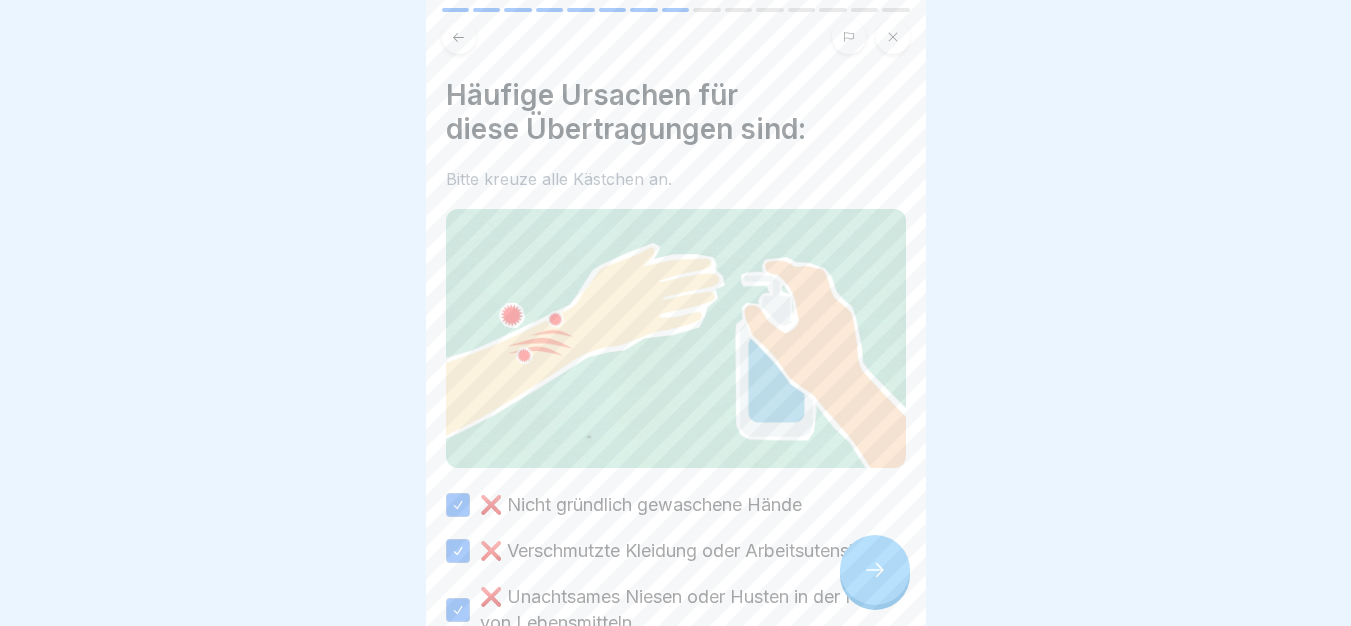 click at bounding box center [875, 570] 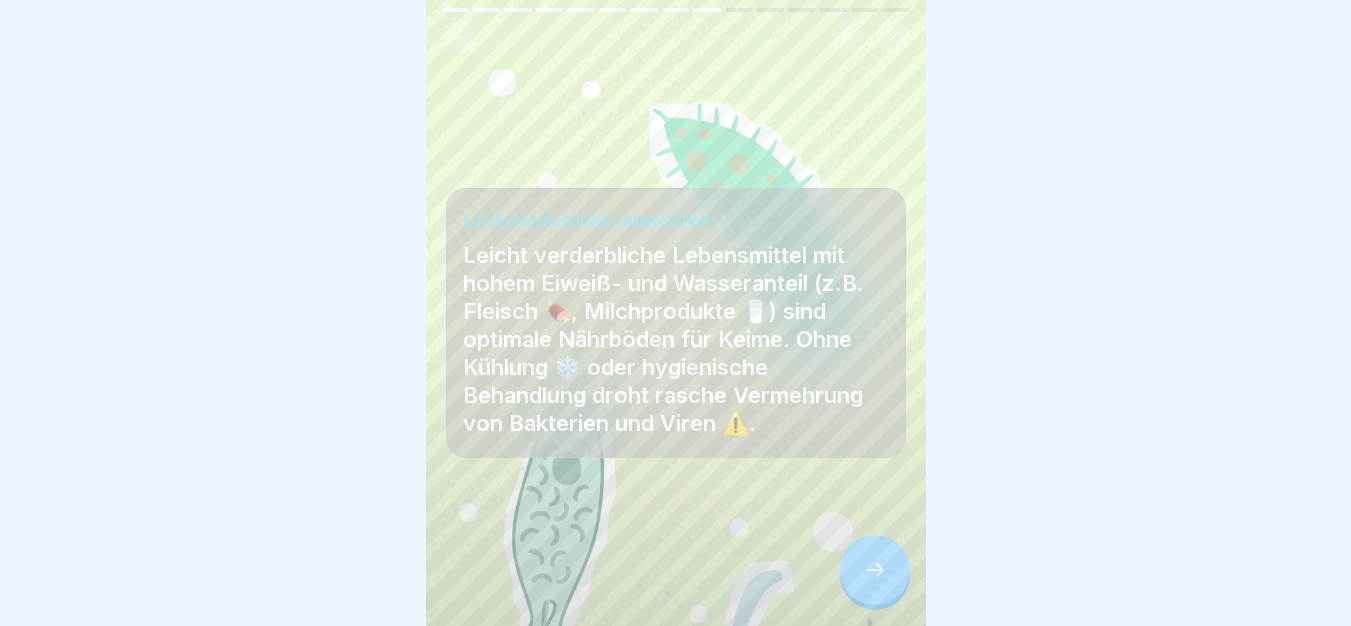 click at bounding box center (875, 570) 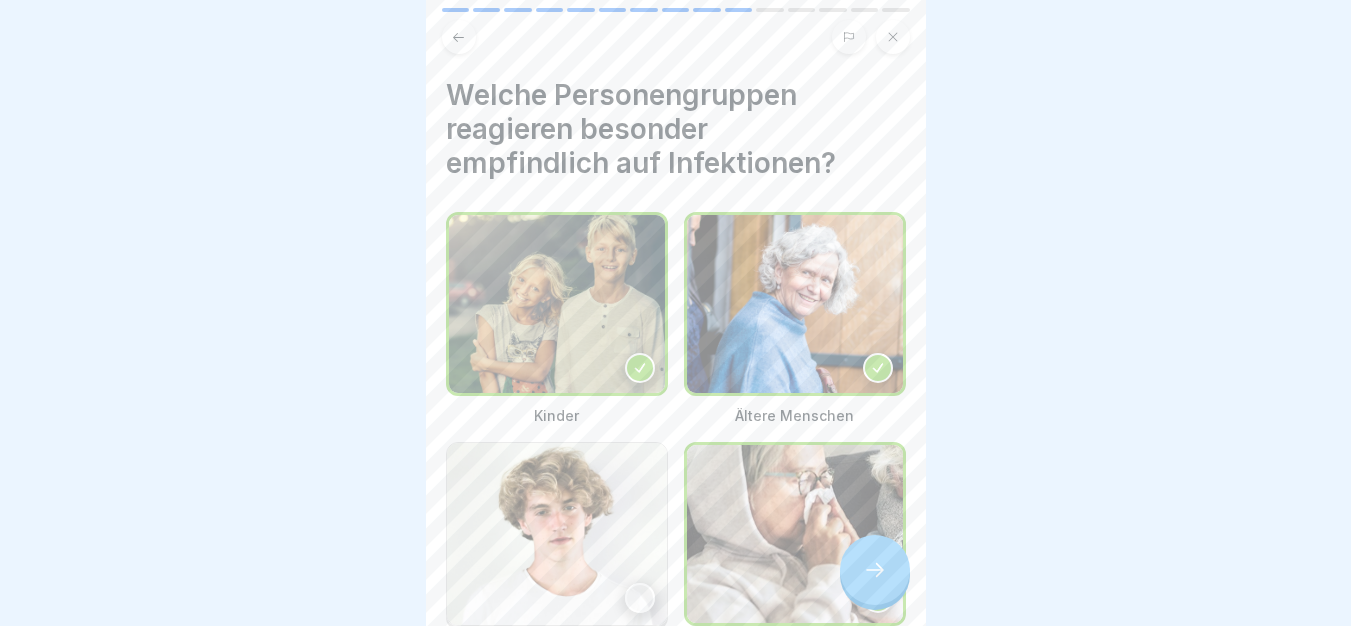click at bounding box center [875, 570] 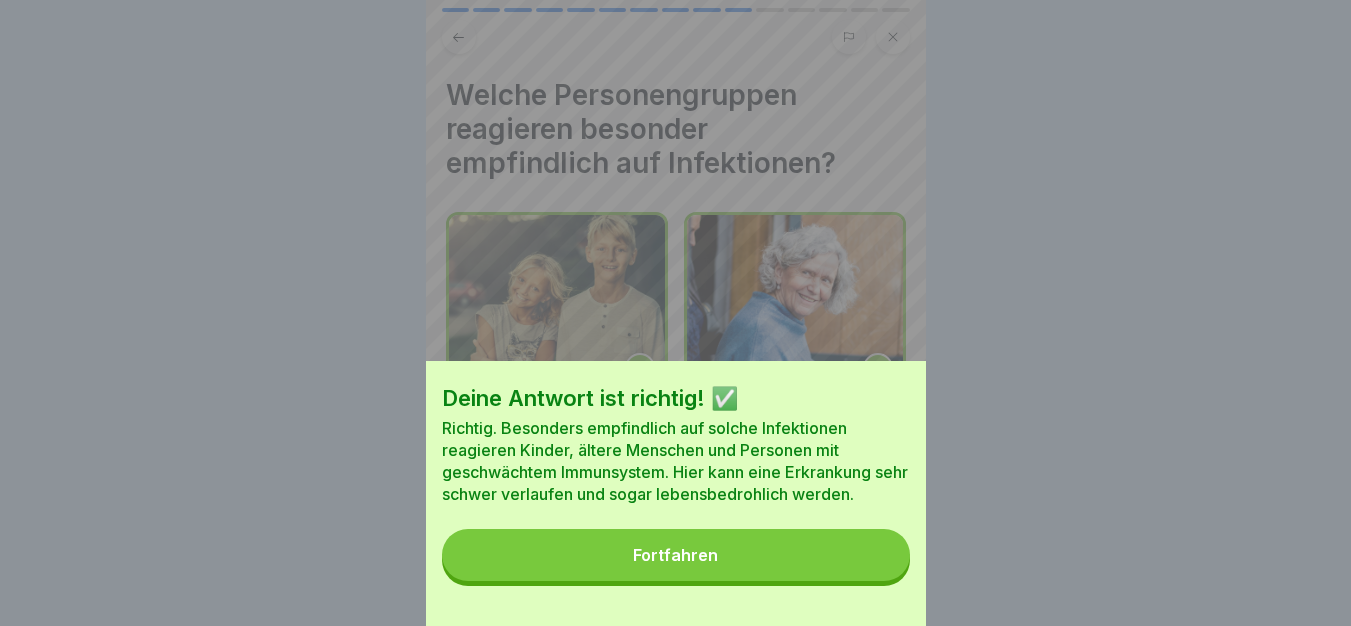 click on "Fortfahren" at bounding box center [676, 555] 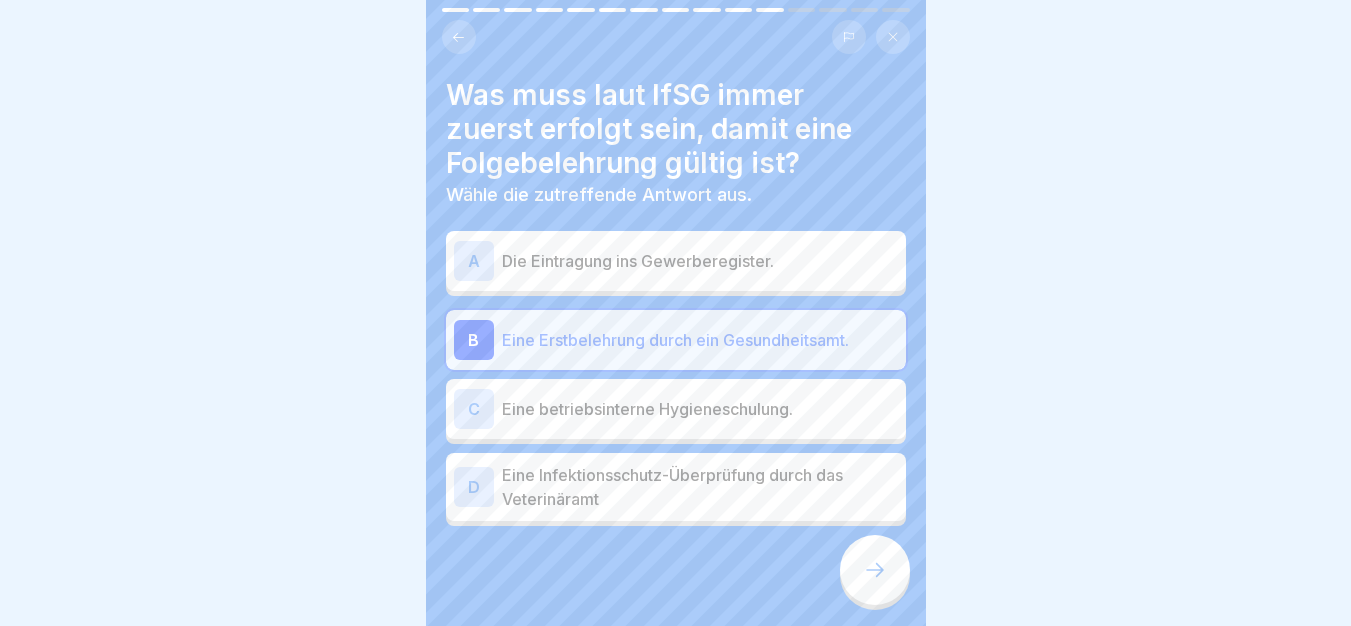 click at bounding box center (875, 570) 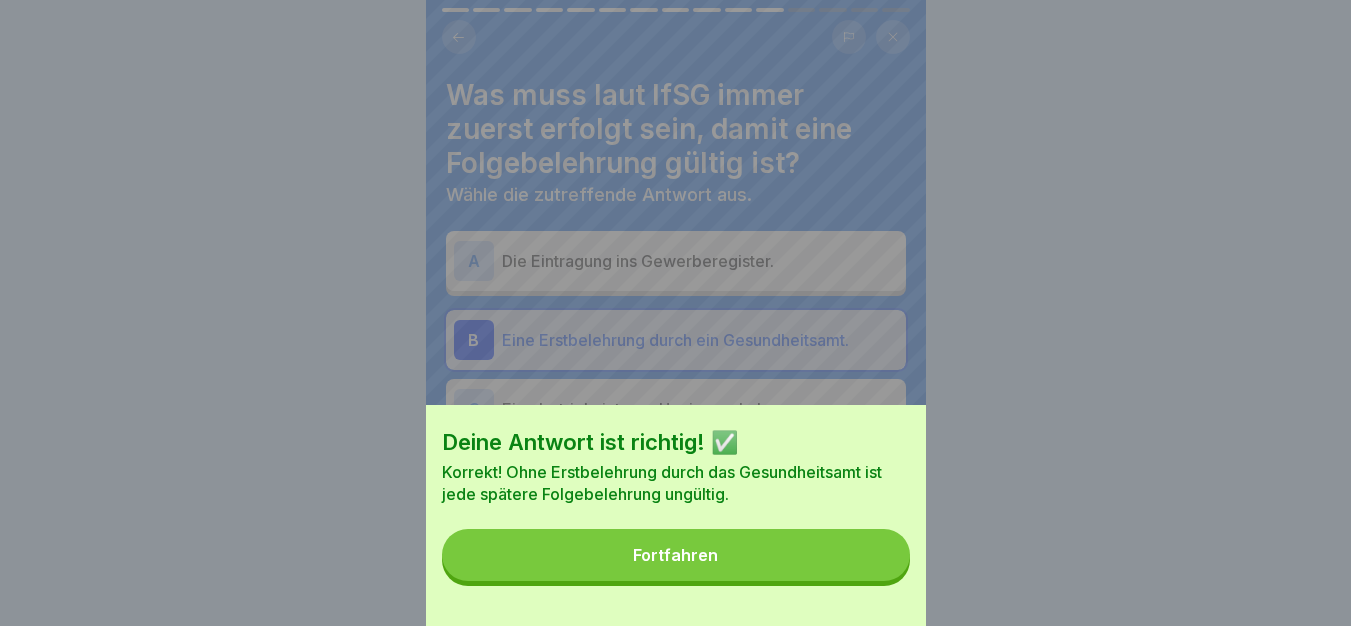 click on "Fortfahren" at bounding box center [676, 555] 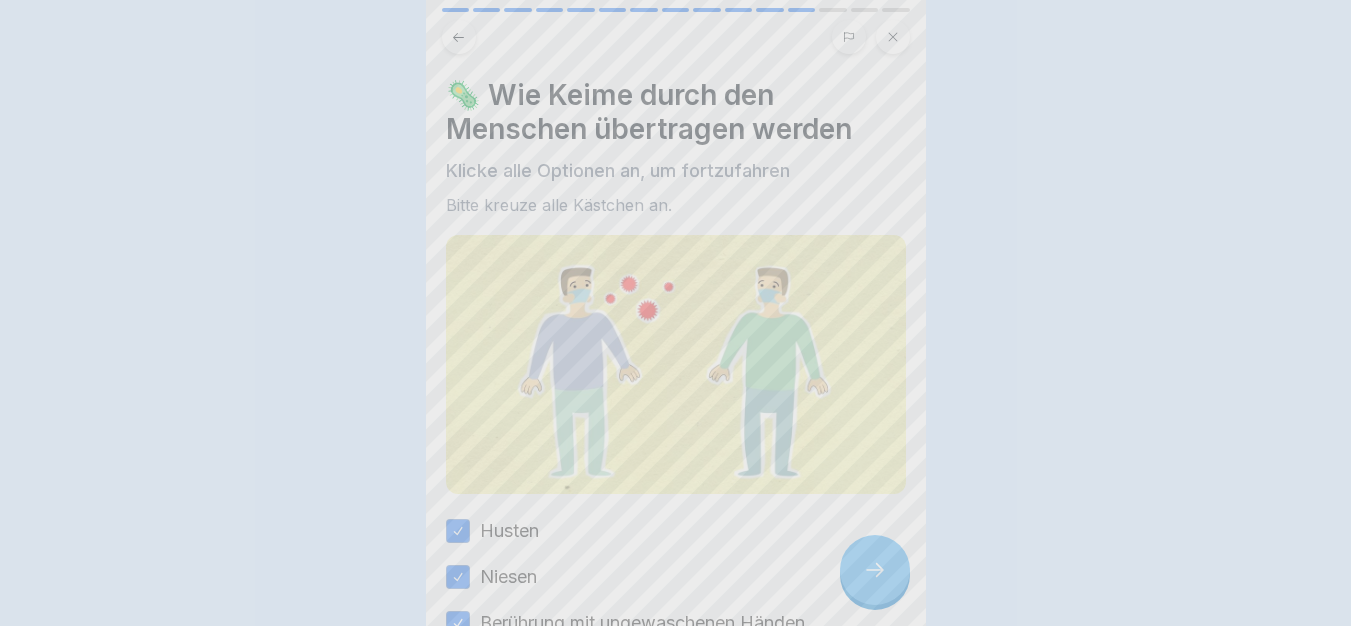 click at bounding box center (875, 570) 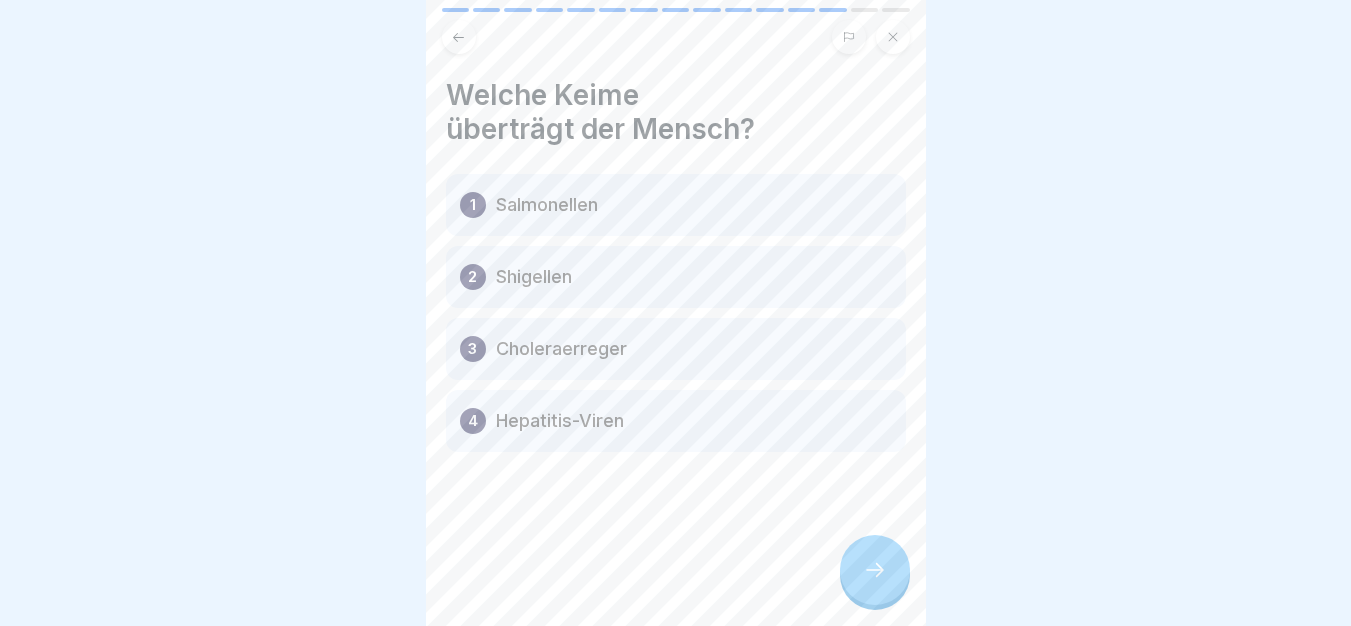 click at bounding box center (875, 570) 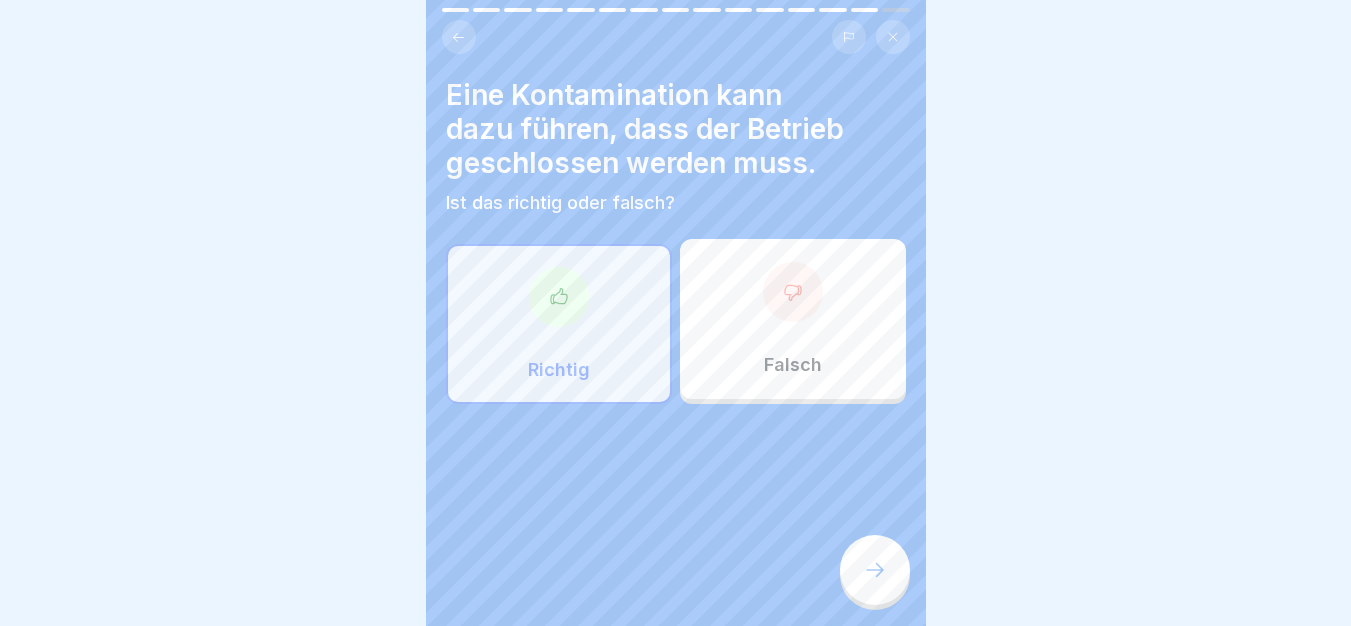 click at bounding box center (875, 570) 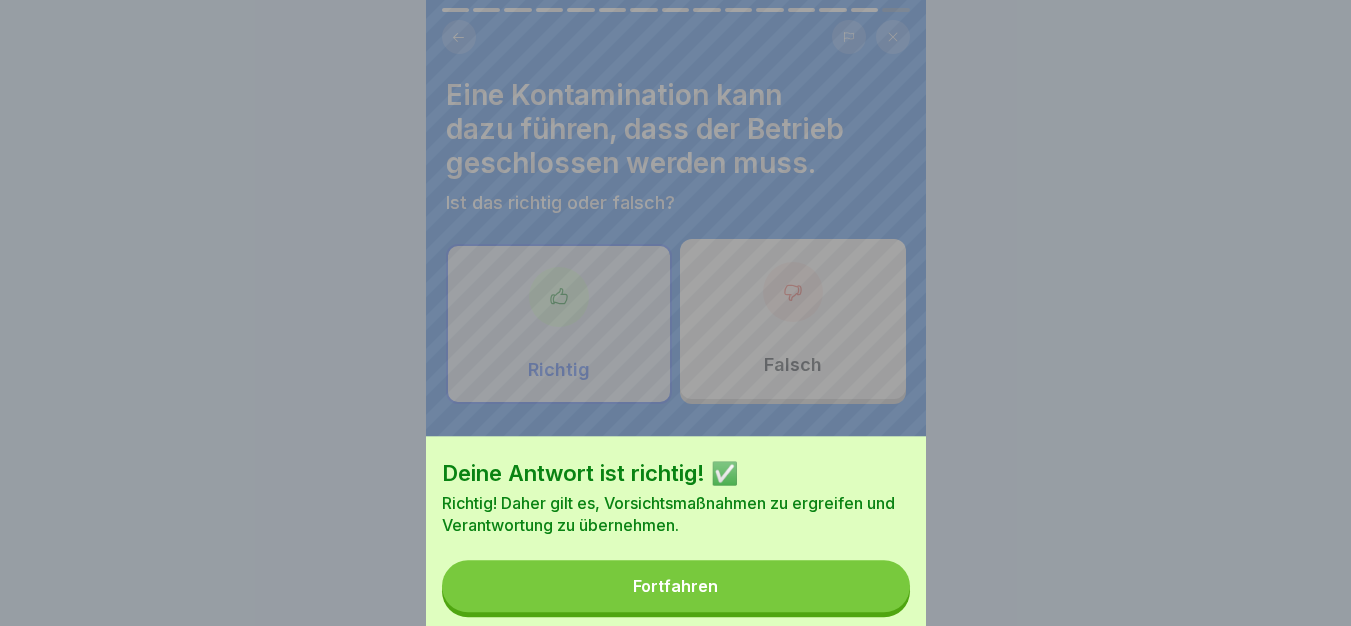 click on "Deine Antwort ist richtig!
✅ Richtig! Daher gilt es, Vorsichtsmaßnahmen zu ergreifen und Verantwortung zu übernehmen.   Fortfahren" at bounding box center [675, 313] 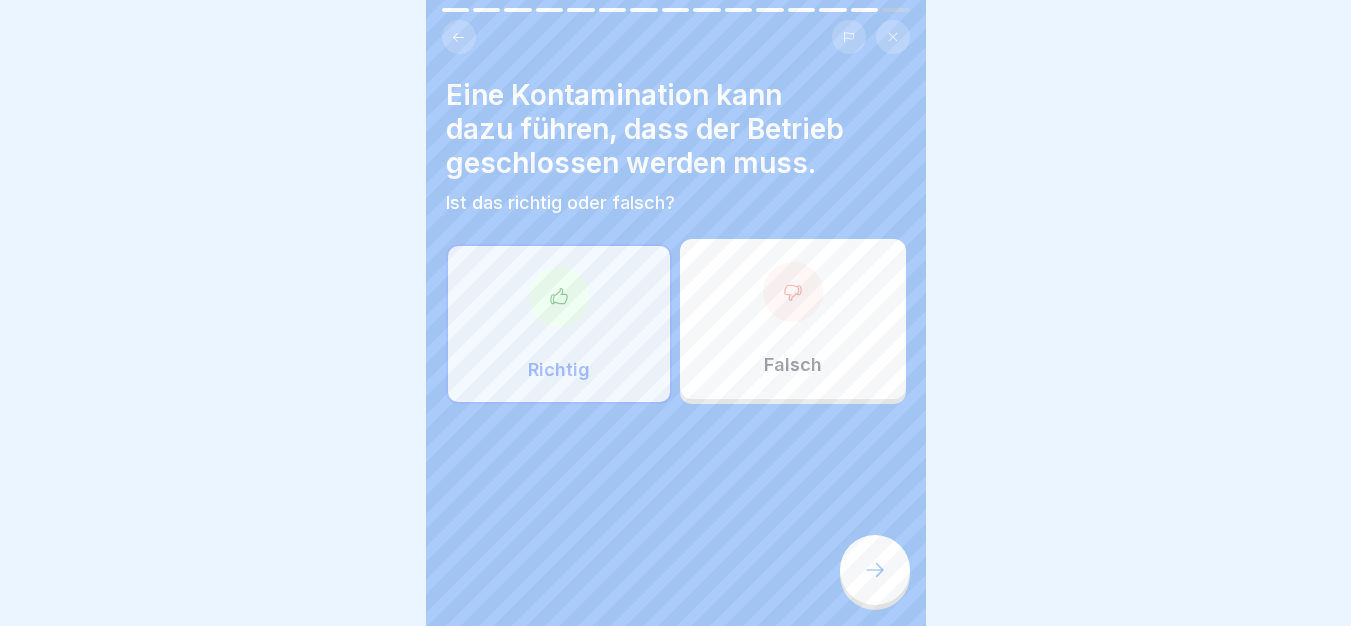 click at bounding box center [875, 570] 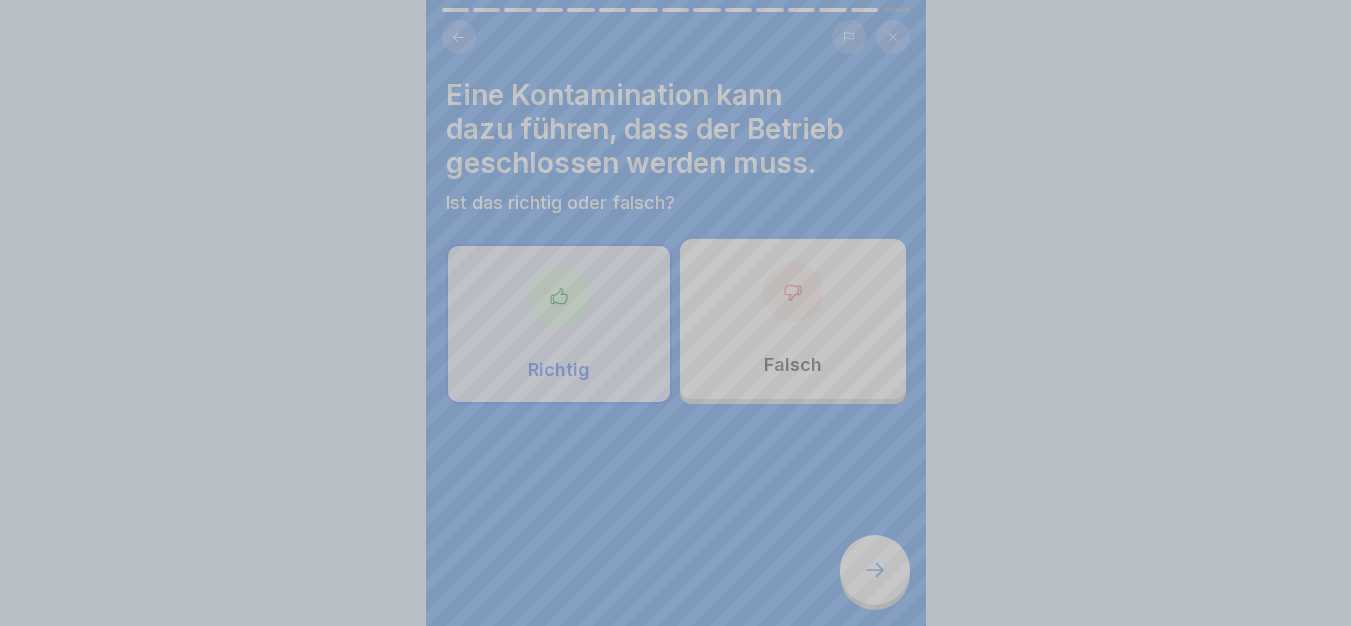 click on "Deine Antwort ist richtig!
✅ Richtig! Daher gilt es, Vorsichtsmaßnahmen zu ergreifen und Verantwortung zu übernehmen.   Fortfahren" at bounding box center (676, 604) 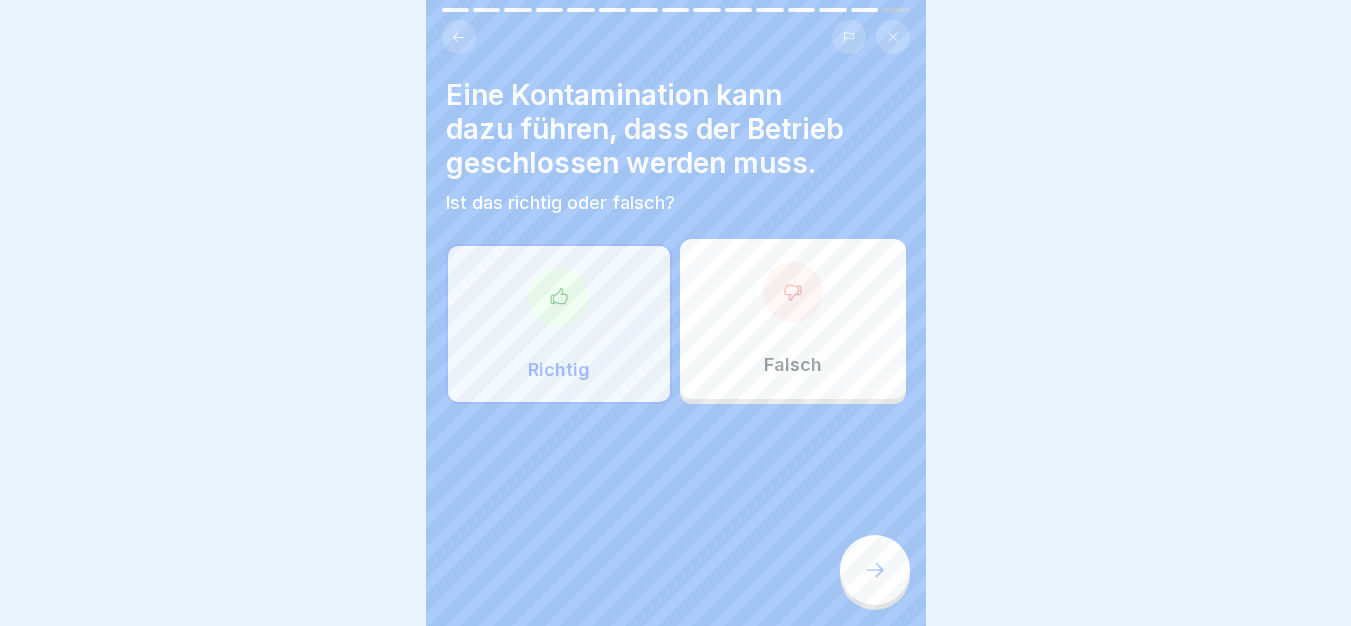 click at bounding box center (875, 570) 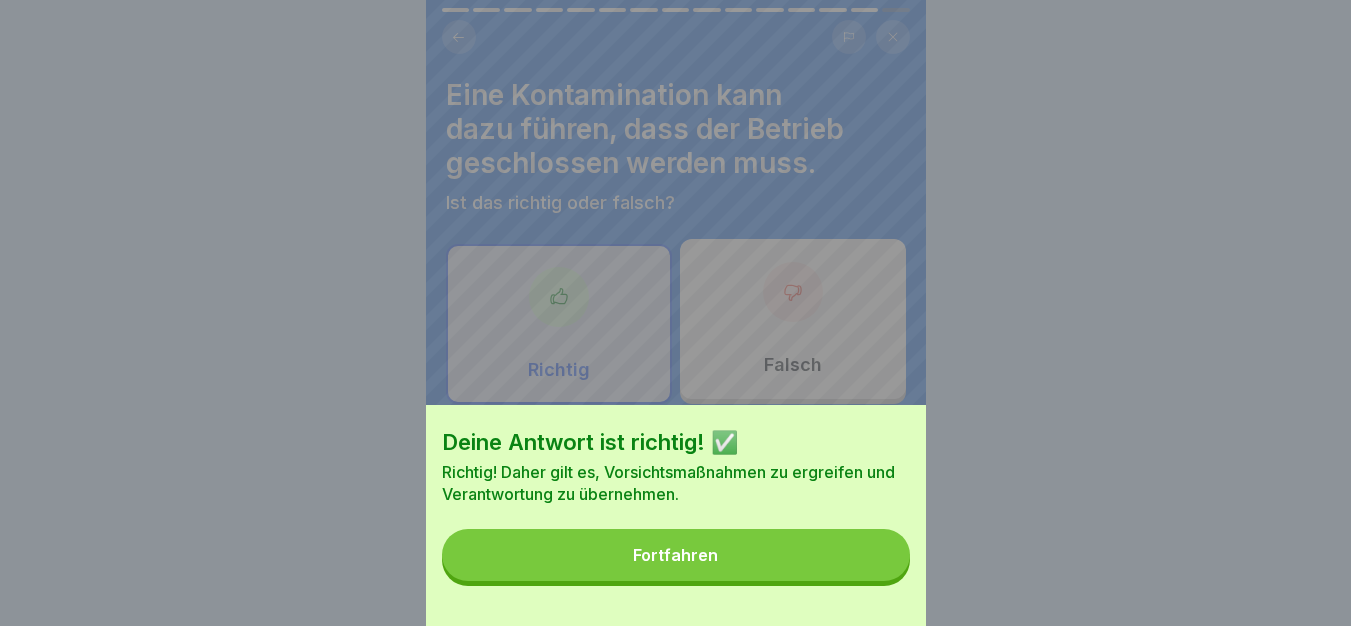 click on "Fortfahren" at bounding box center (676, 555) 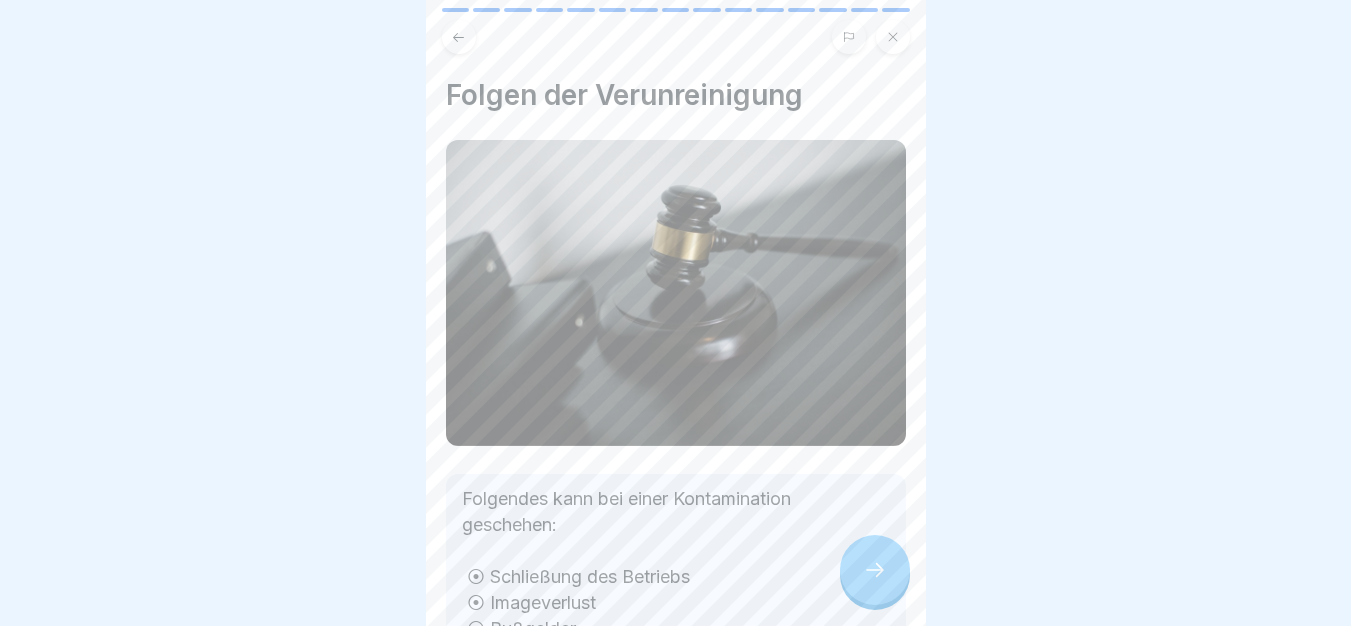click at bounding box center [875, 570] 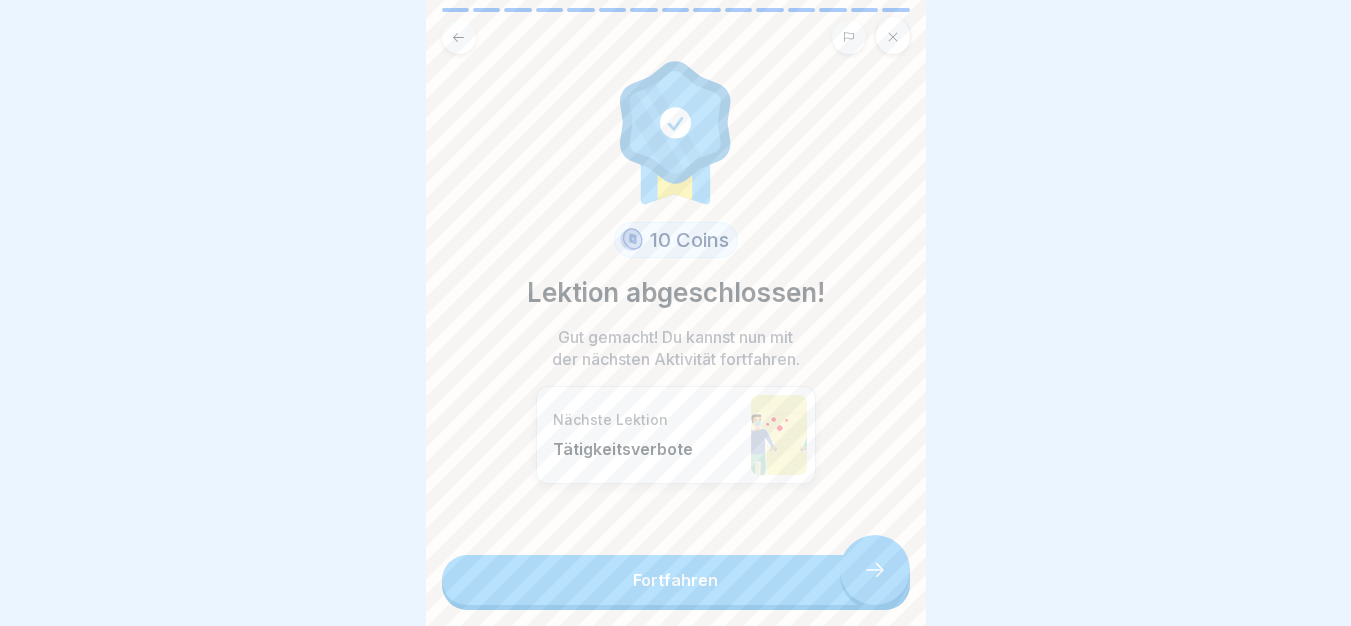 click on "Fortfahren" at bounding box center (676, 580) 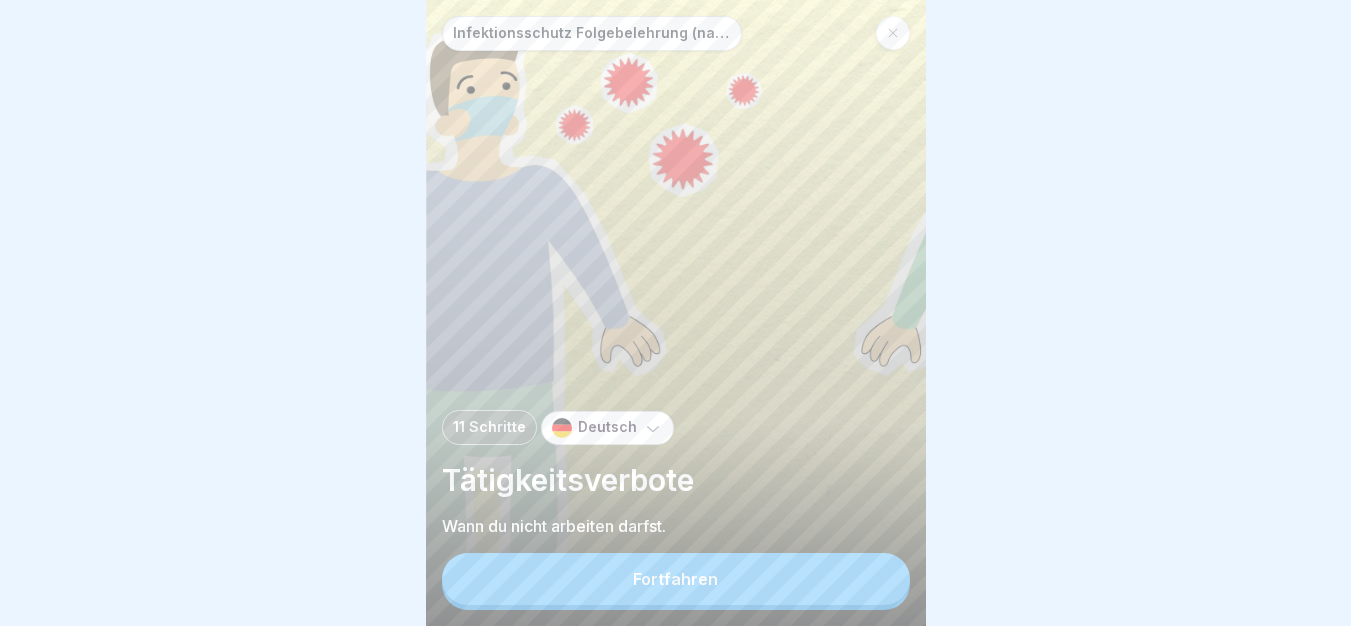click on "Fortfahren" at bounding box center [676, 579] 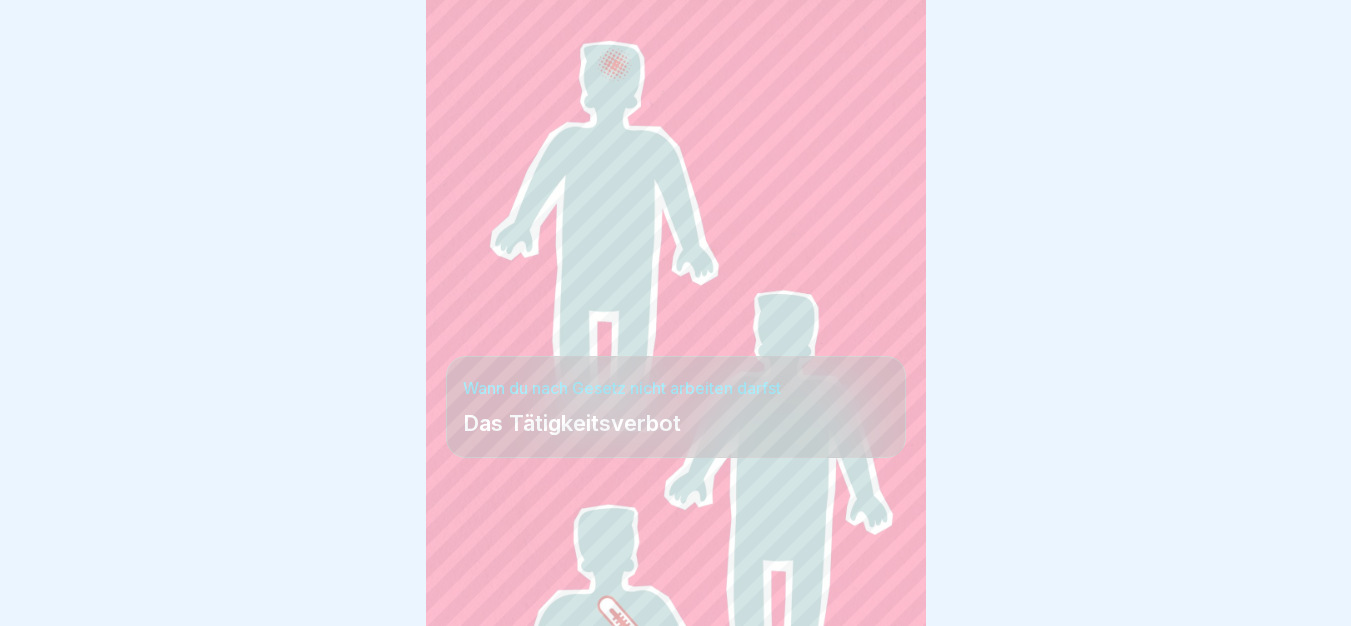 click at bounding box center [875, 570] 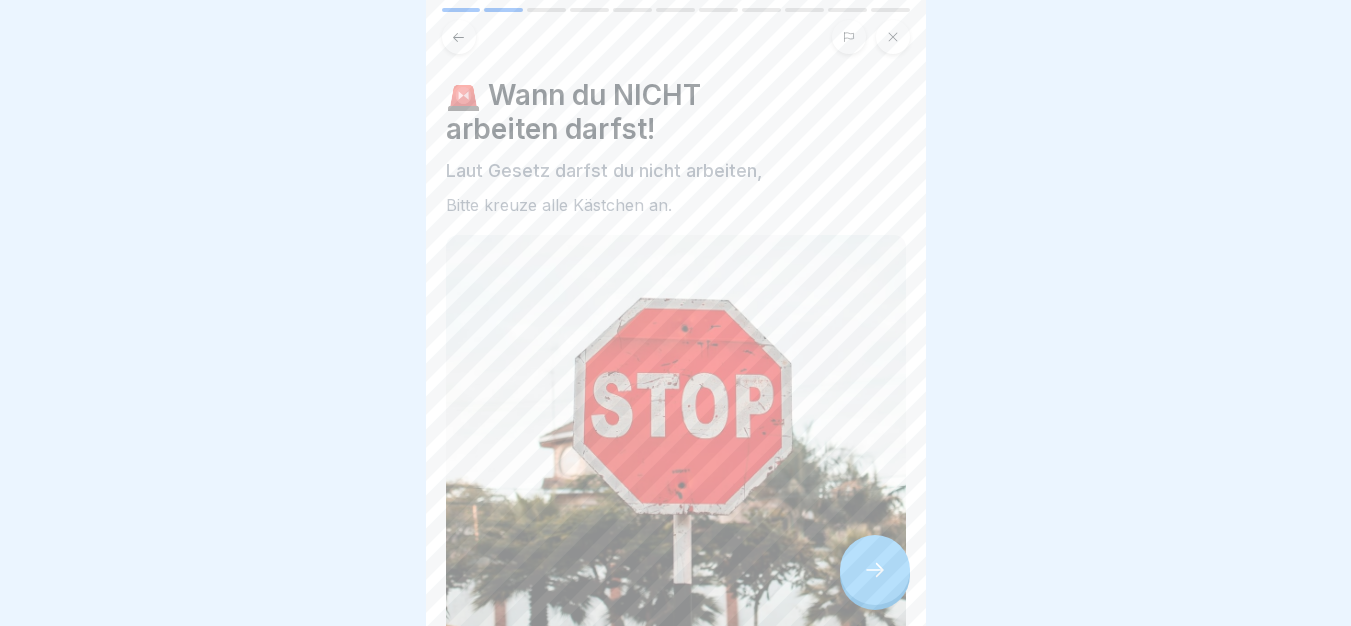 click at bounding box center (875, 570) 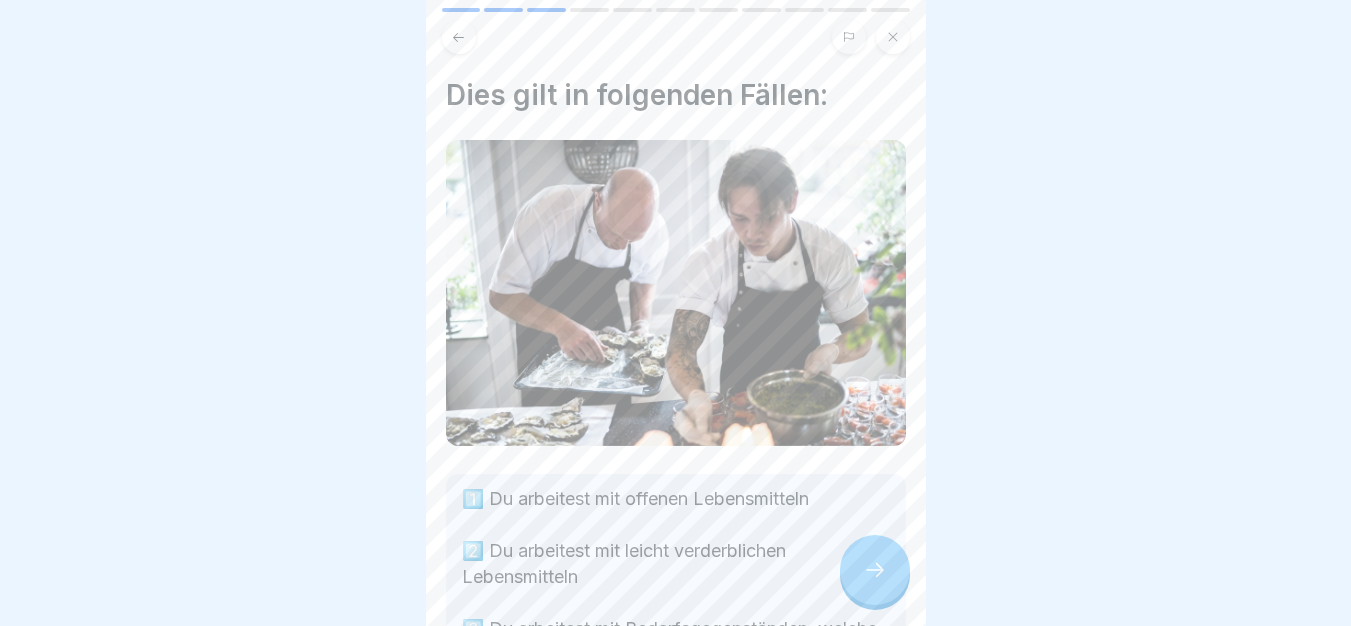 click at bounding box center (875, 570) 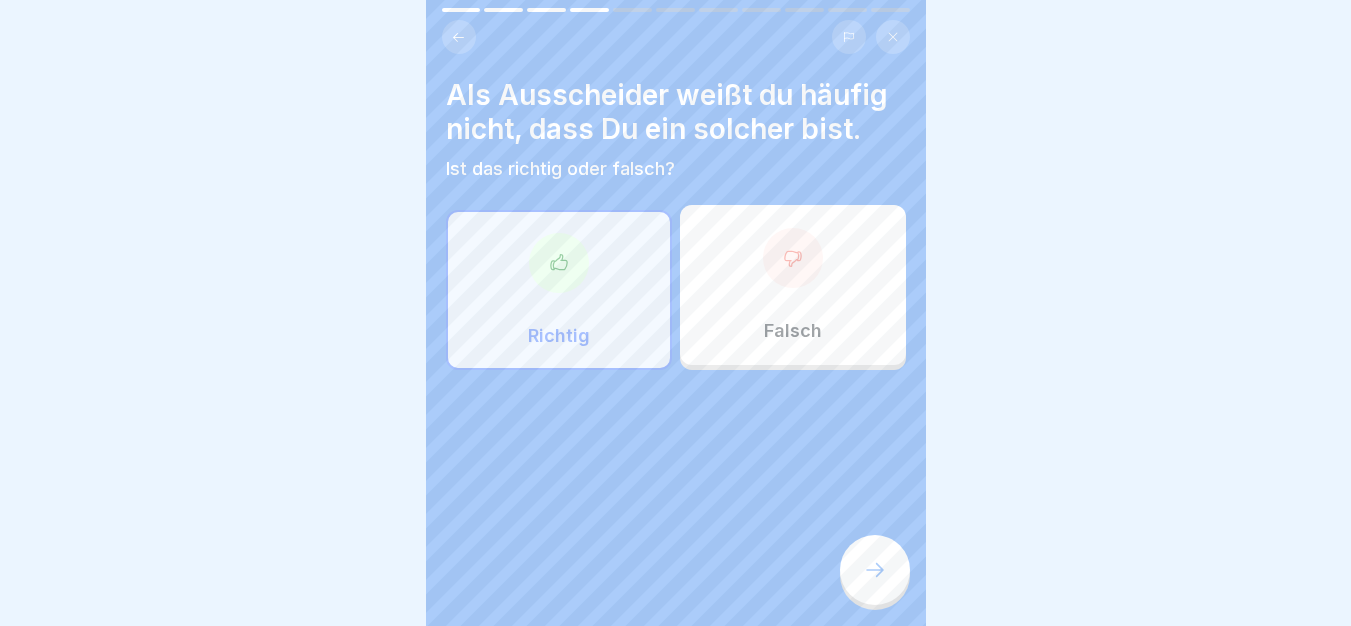 click at bounding box center (875, 570) 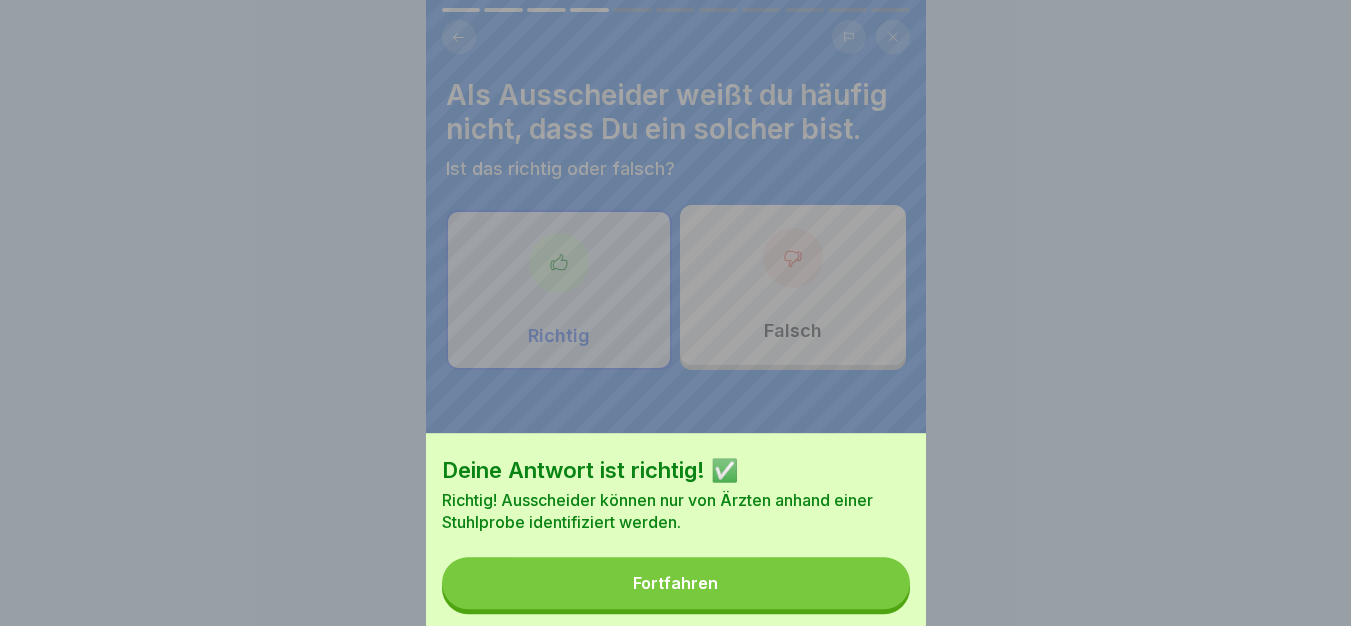 click on "Fortfahren" at bounding box center [676, 583] 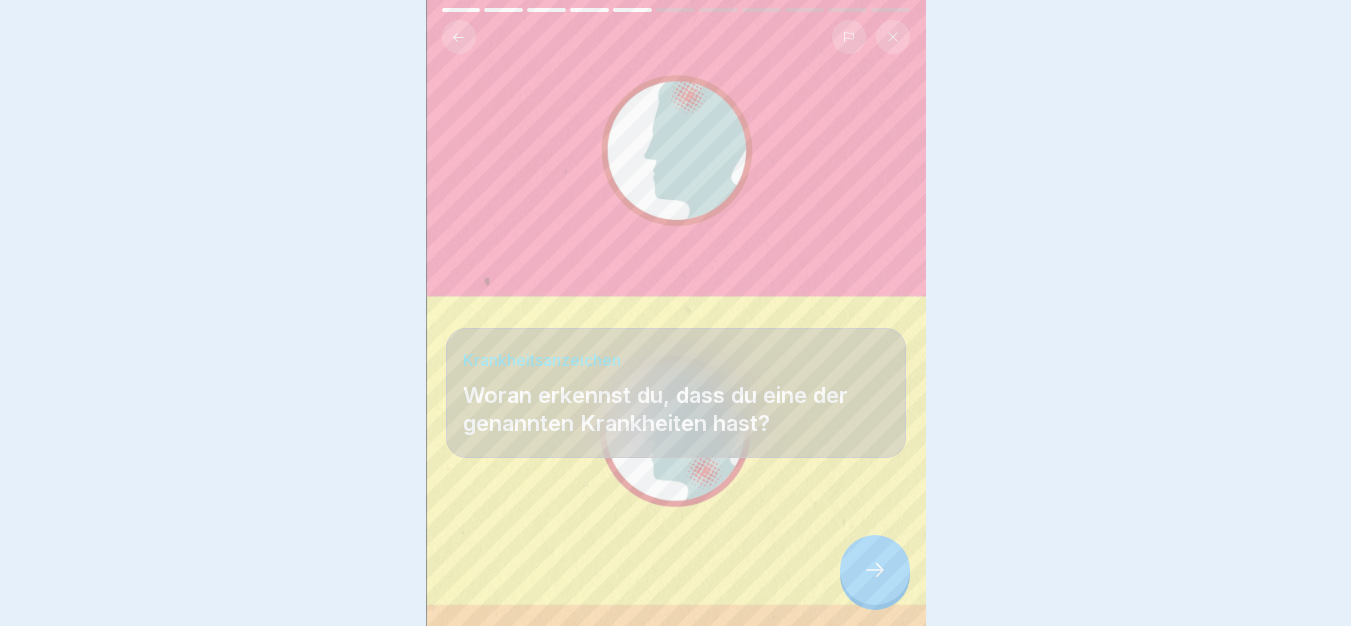 click at bounding box center [875, 570] 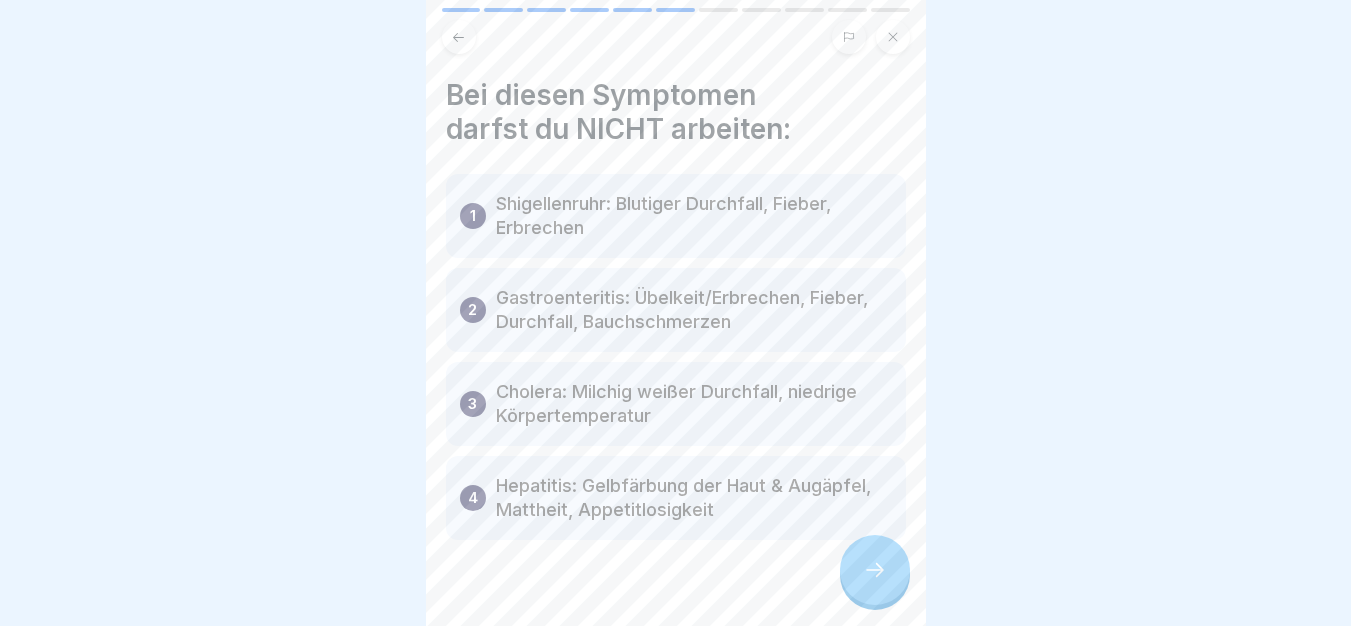 click at bounding box center [875, 570] 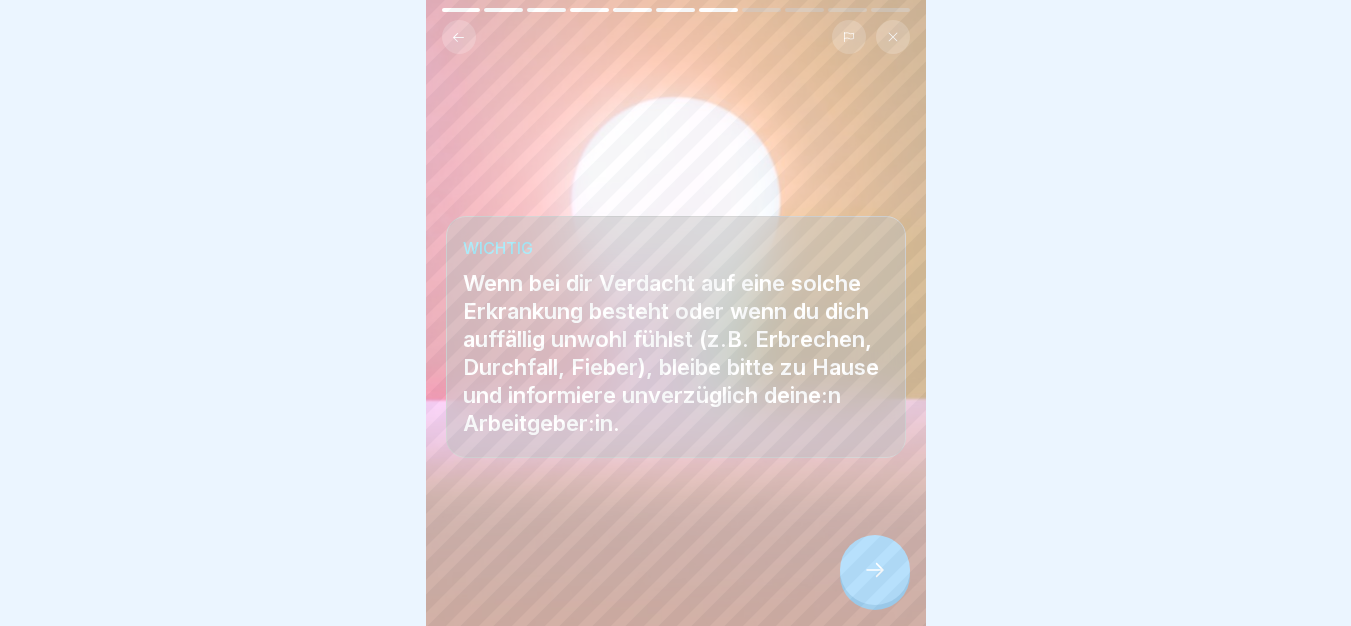 click at bounding box center [875, 570] 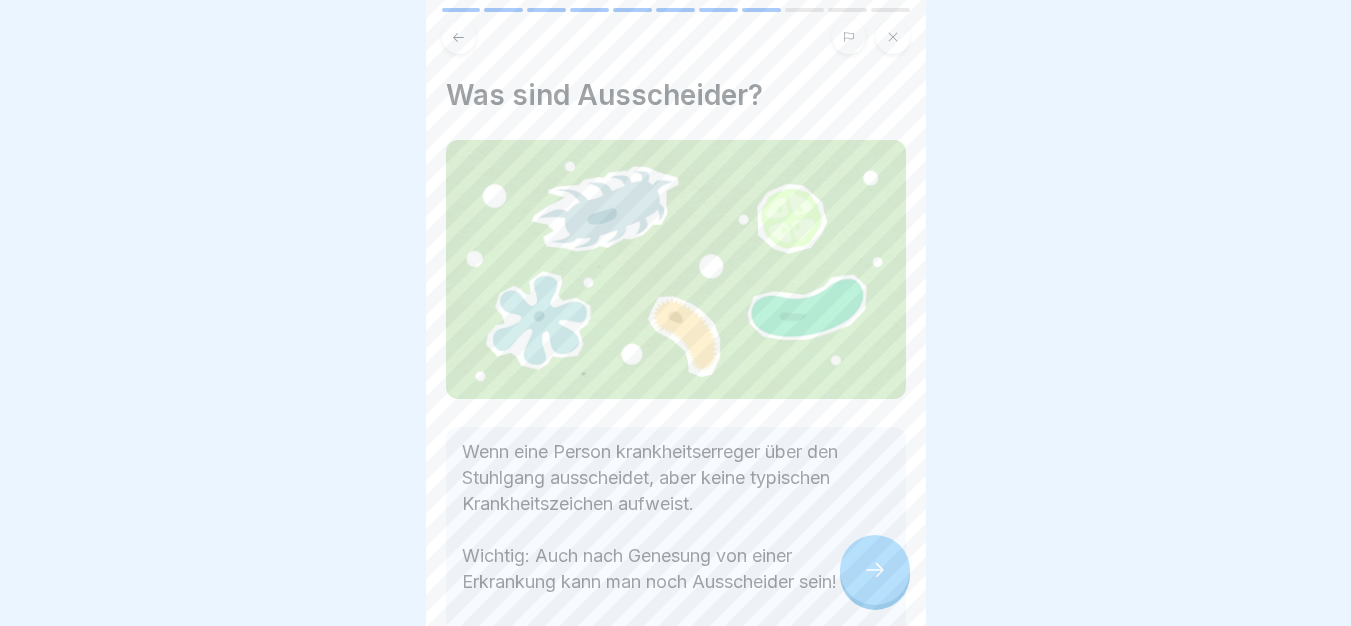 click at bounding box center (875, 570) 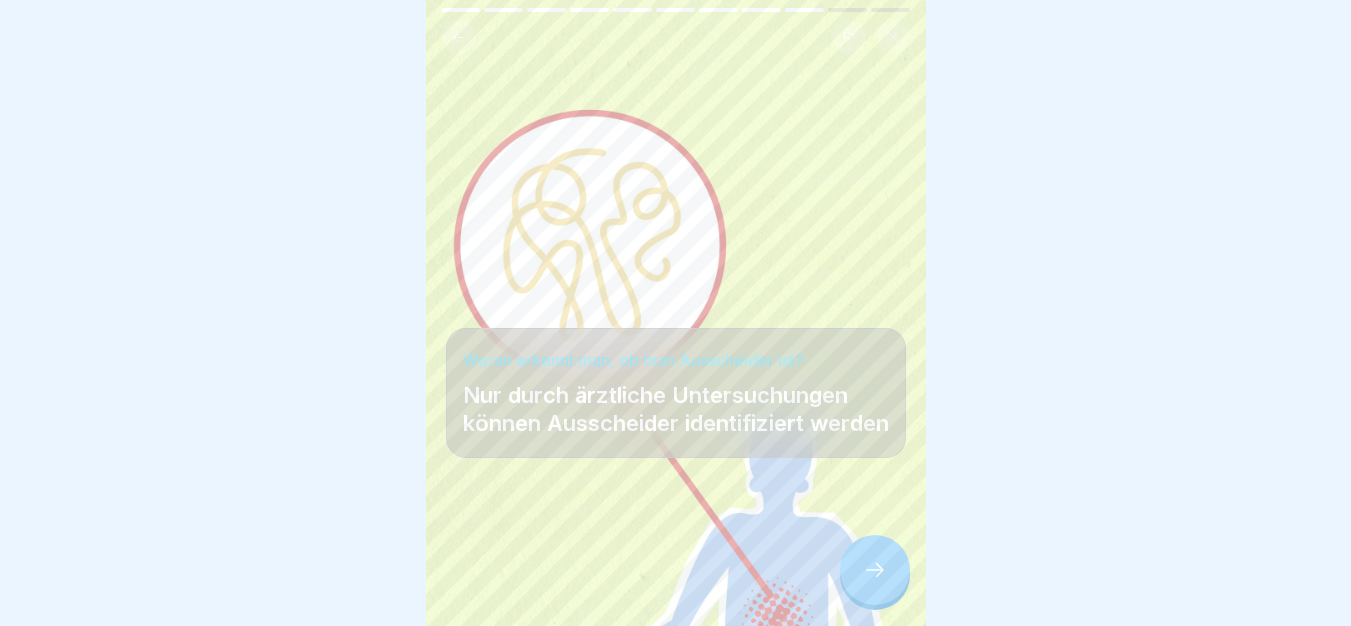 click at bounding box center (875, 570) 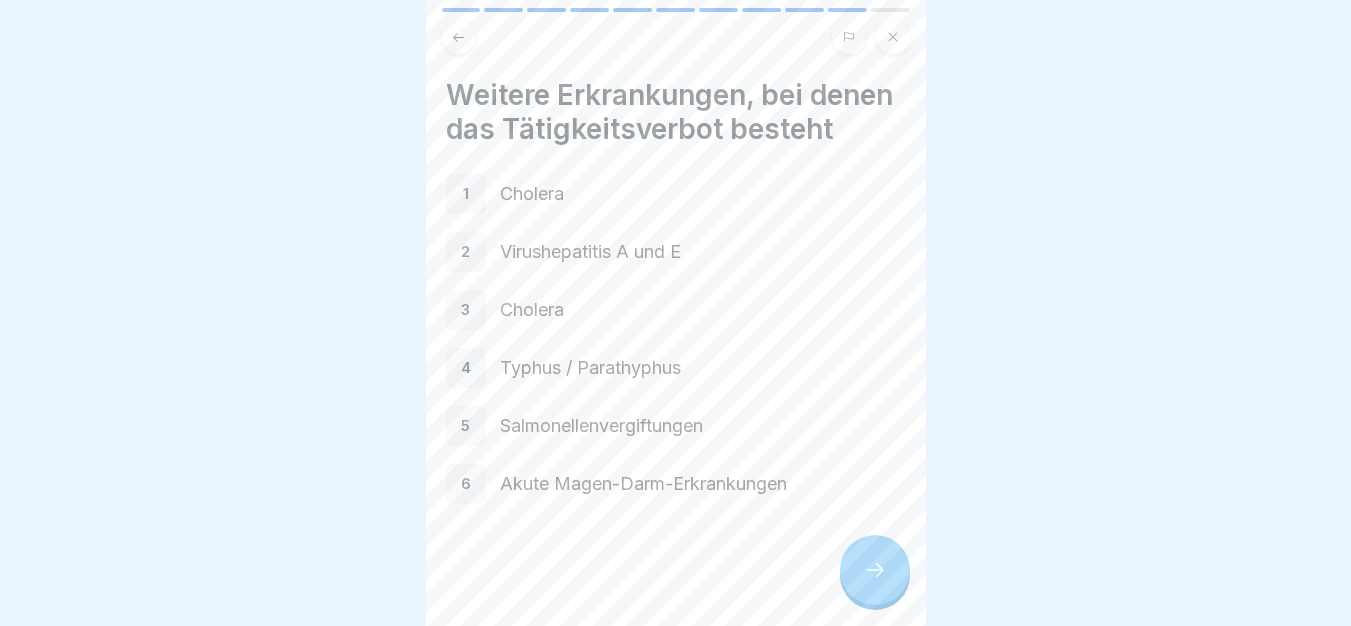 click at bounding box center (875, 570) 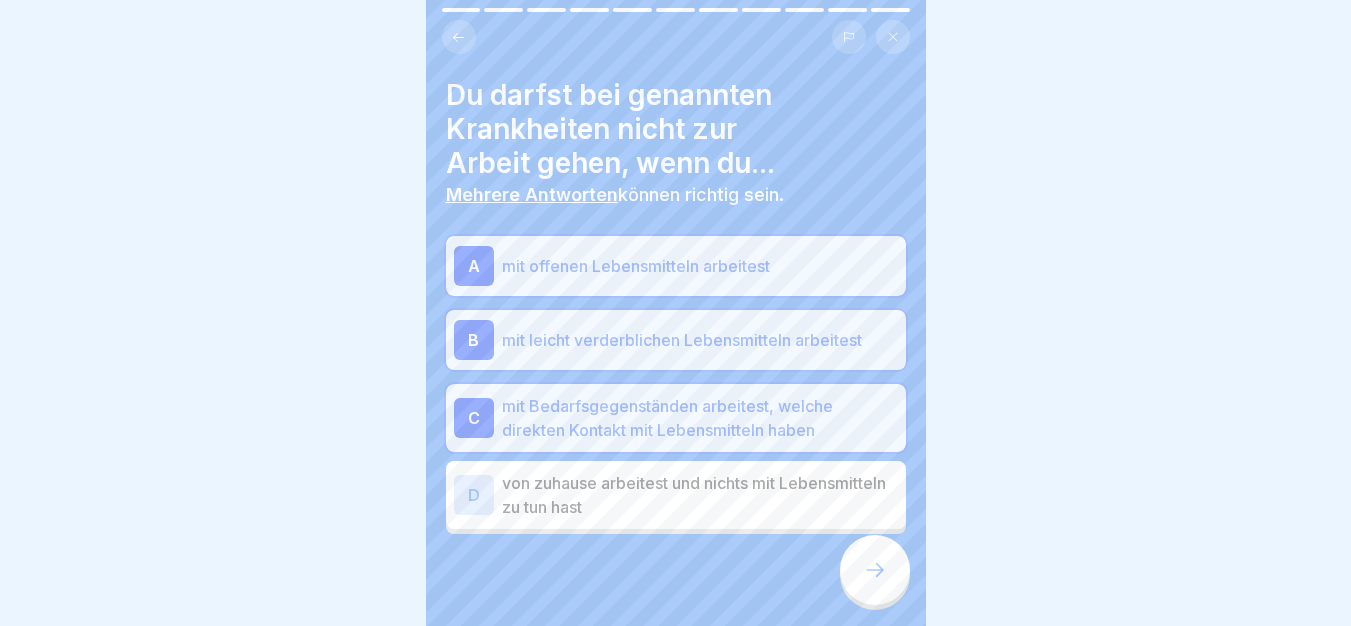 click at bounding box center (875, 570) 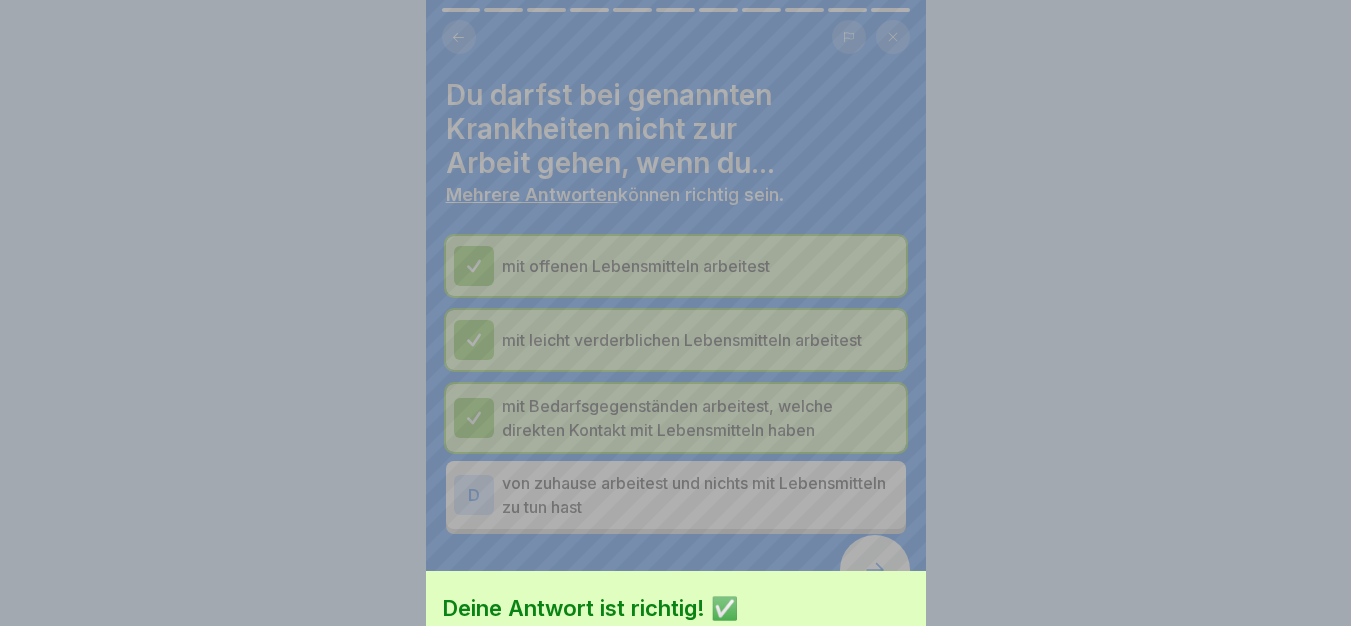 click on "Fortfahren" at bounding box center (676, 699) 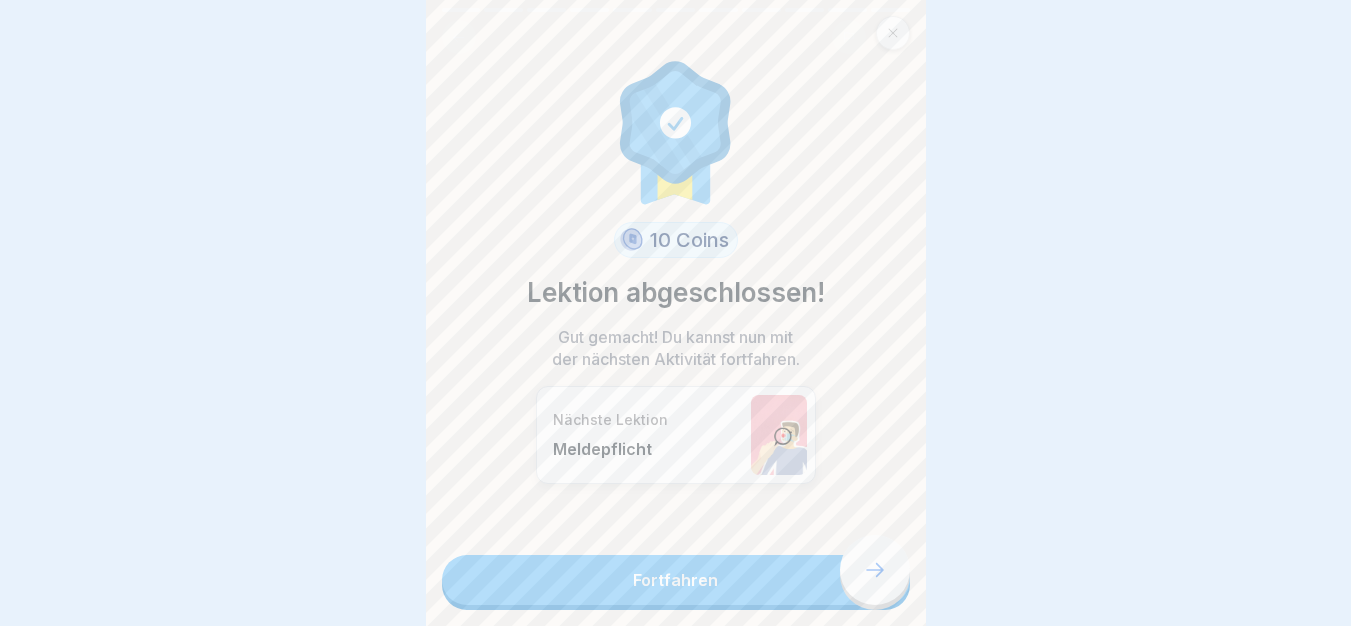 click on "Fortfahren" at bounding box center (676, 580) 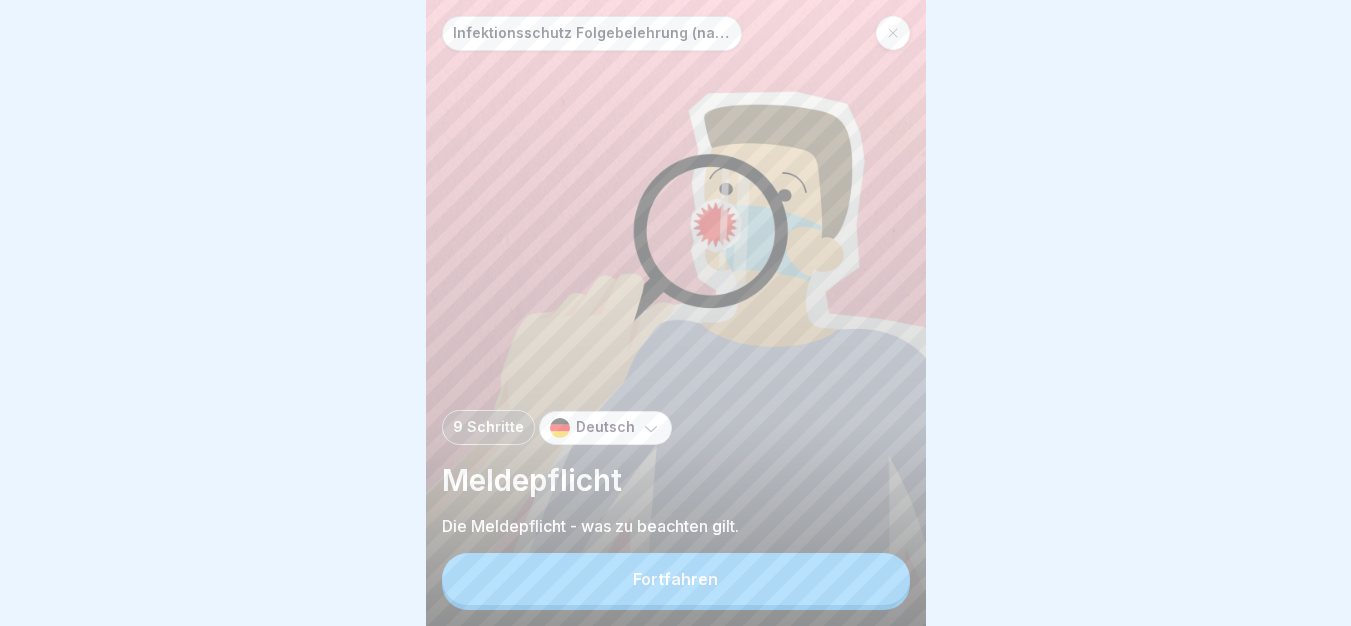 click on "Fortfahren" at bounding box center [676, 579] 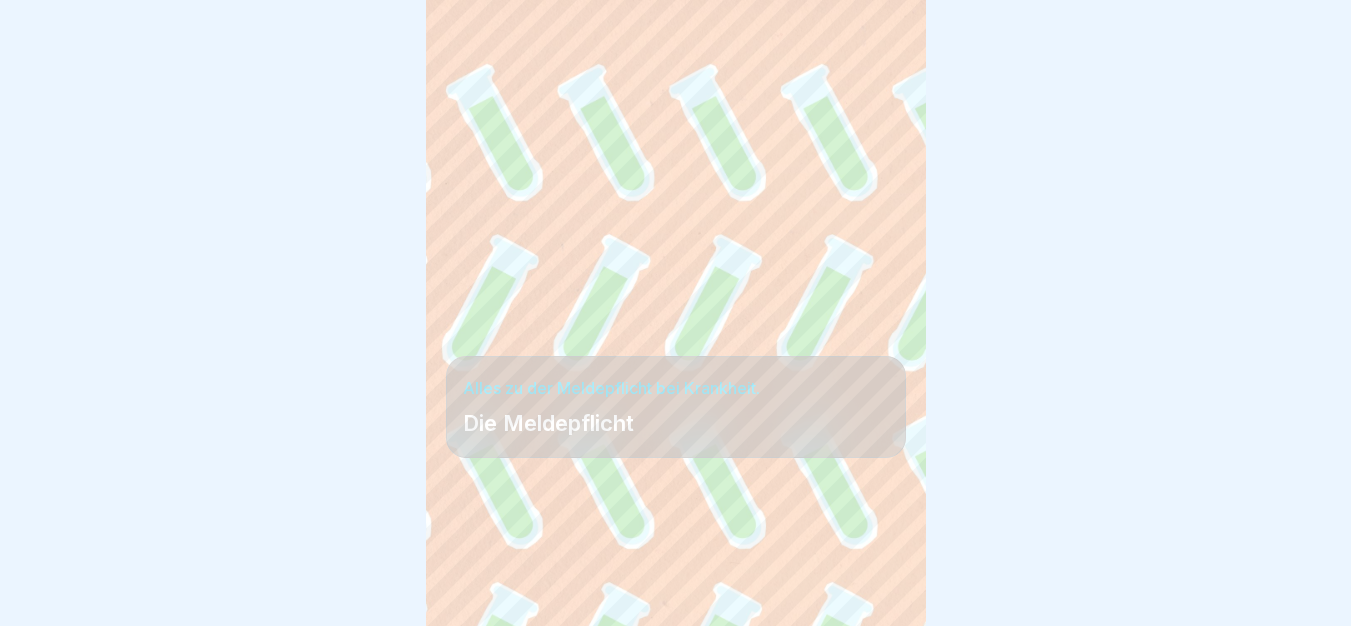 click on "Infektionsschutz Folgebelehrung (nach §43 IfSG) 9 Schritte Deutsch Meldepflicht Die Meldepflicht - was zu beachten gilt. Fortfahren Alles zu der Meldepflicht bei Krankheit. Die Meldepflicht Was ist alles meldepflichtig? 1 Erbrechen 2 Magen-Darm-Beschwerden 3 Fieber oder Durchfall 4 Hautinfektionen 5 Verletzungen 6 Erkältungen/Grippe Montezumas Rache Eine bekannte Erkrankung bei Auslandsreisen ist "Montazumas Rache", der Reisedurchfall.
Wenn du nach einem Urlaub mit den vorab beschriebenen Symptomen zurückkehrst, bist du meldepflichtig und solltest zum Arzt gehen. Wie gehst du bei Meldepflicht richtig vor? 1 Informiere deine/n Arbeitgeber/in 2 Lass dich ärztlich untersuchen und sage ihm, dass du im Lebensmittelbereich tätig bist 3 Informiere deine/n Arbeitgeber/in über das Untersuchungsergebnis. Wann eine Meldepflicht als "nicht eingehalten" gilt: Wenn du eine Krankheit... Bitte kreuze alle Kästchen an. nicht, nicht richtig,  nicht vollständig oder nicht rechtzeitig meldest. Es drohen Strafen! A B C" at bounding box center (676, 313) 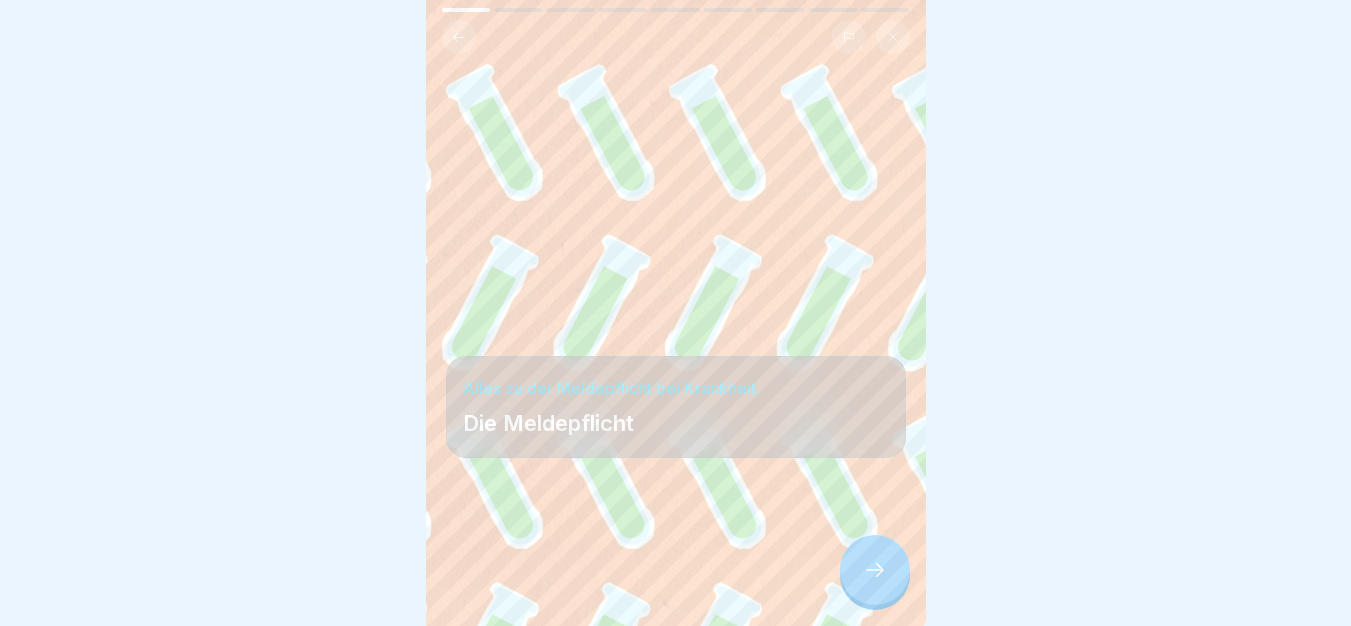 click at bounding box center [875, 570] 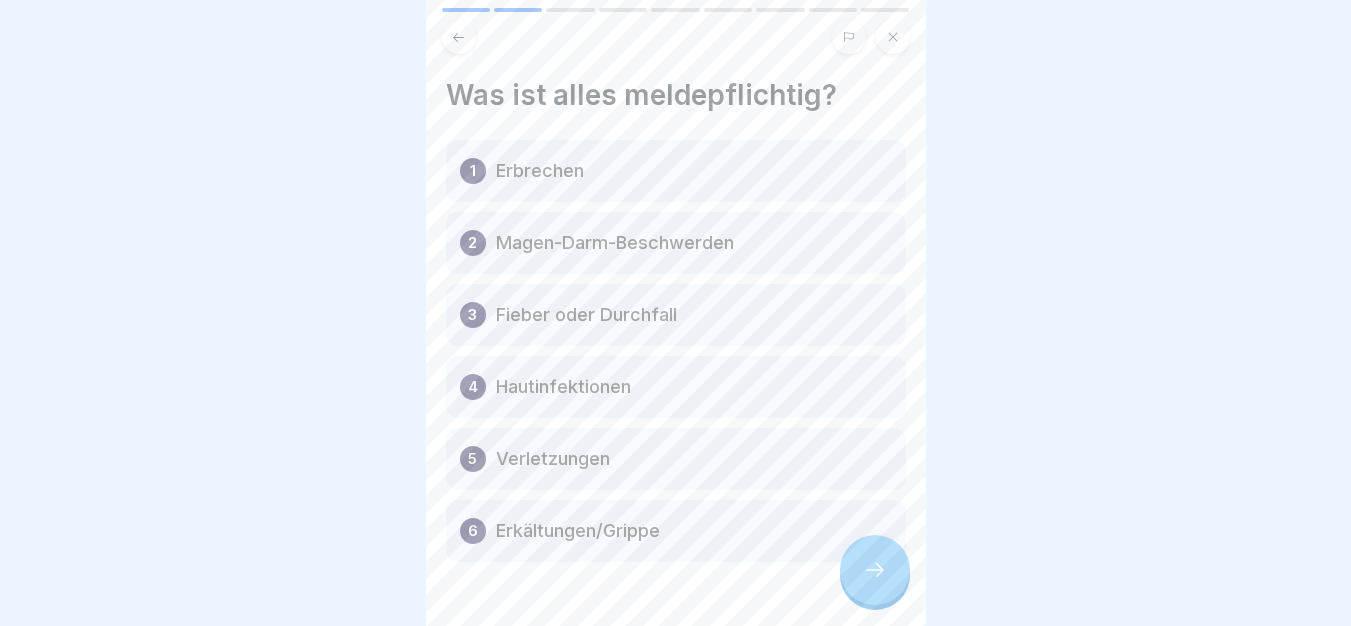 click at bounding box center [875, 570] 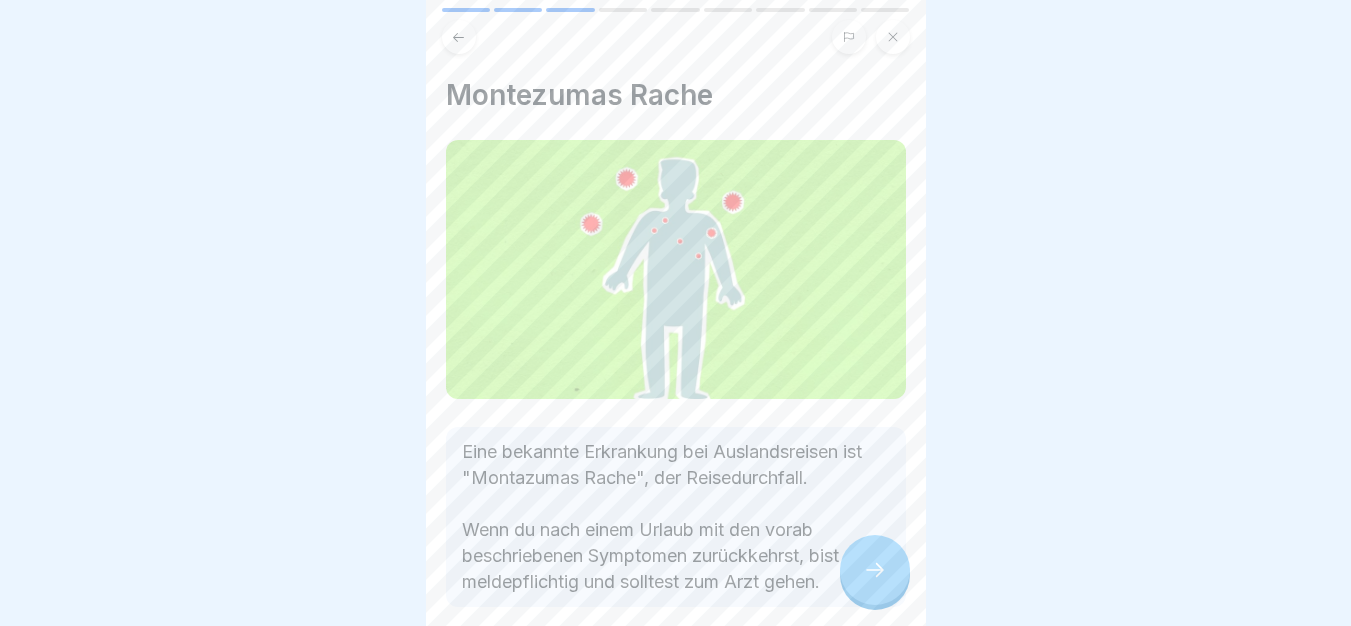 click at bounding box center (875, 570) 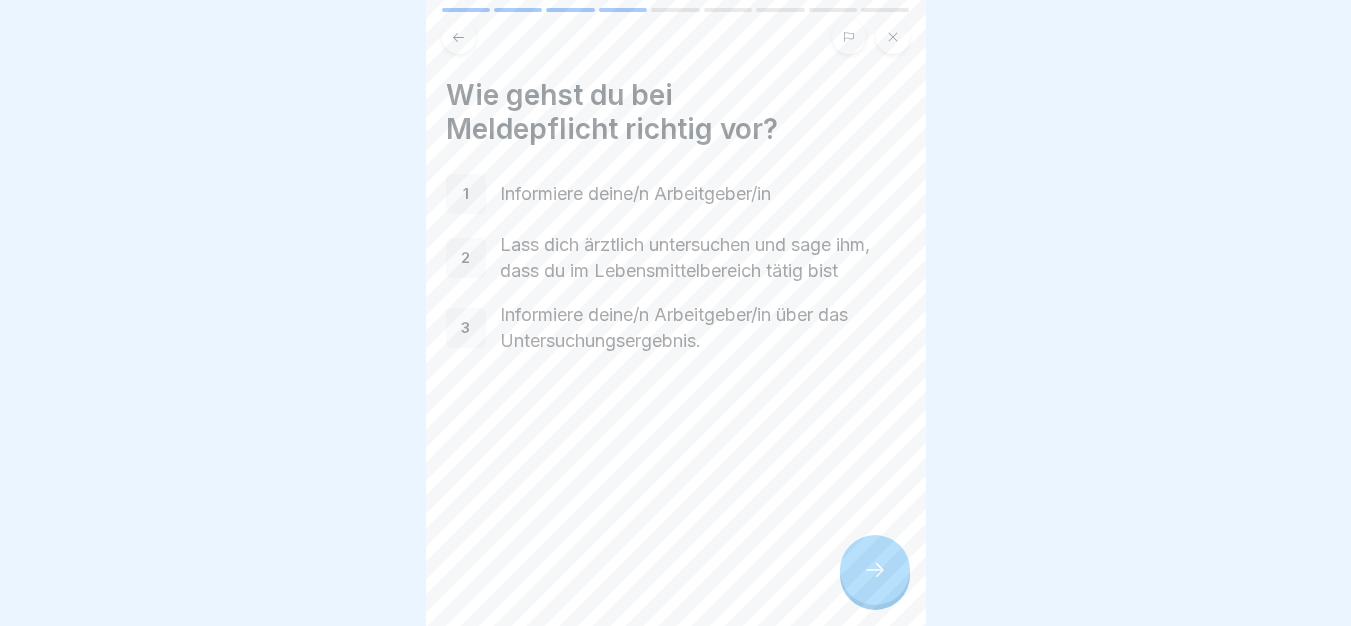 click at bounding box center [875, 570] 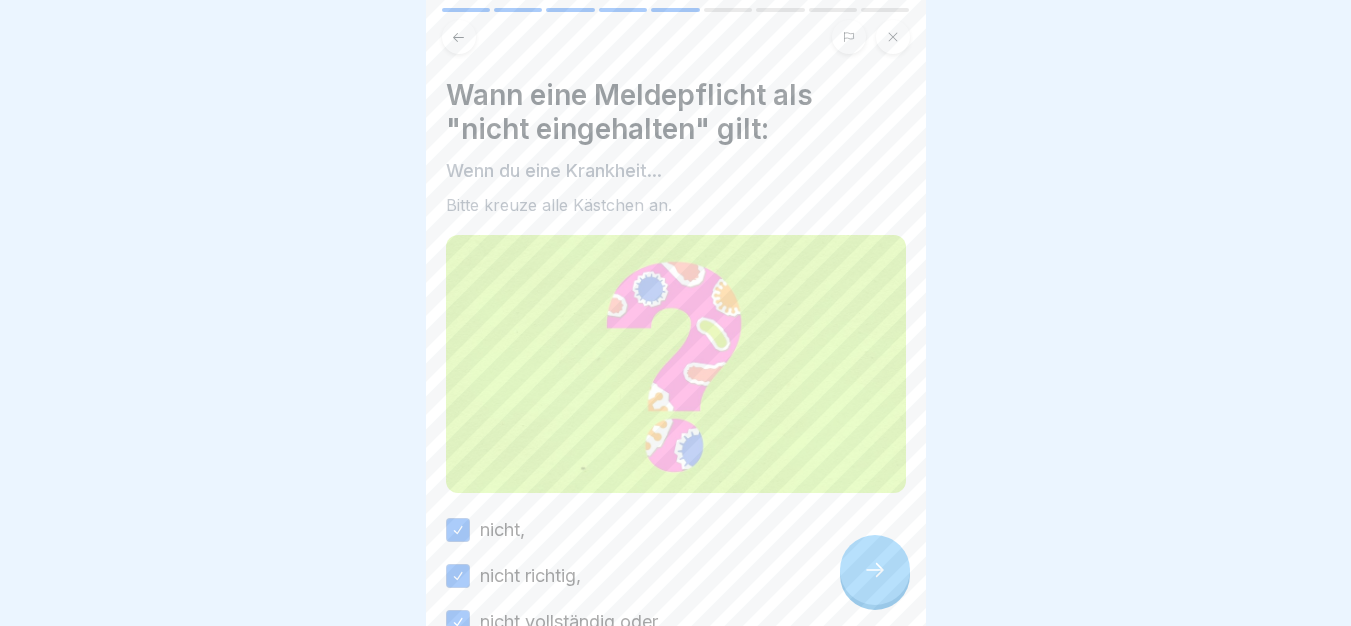 click at bounding box center [875, 570] 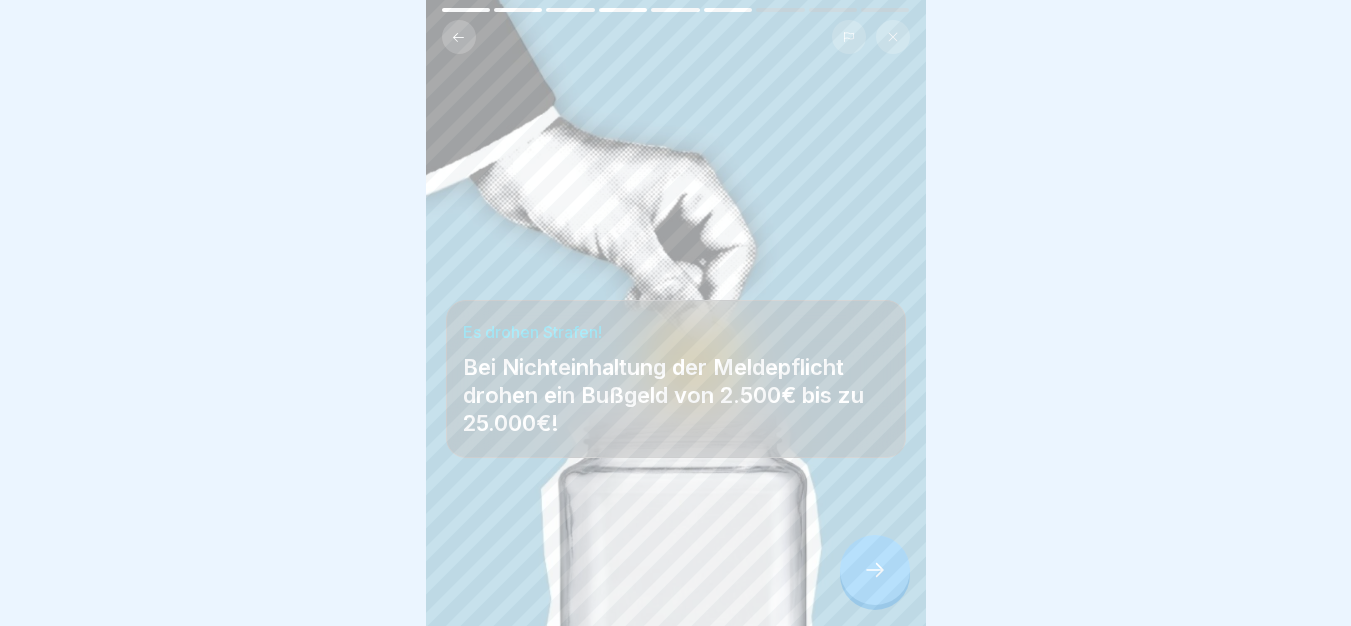 click at bounding box center (875, 570) 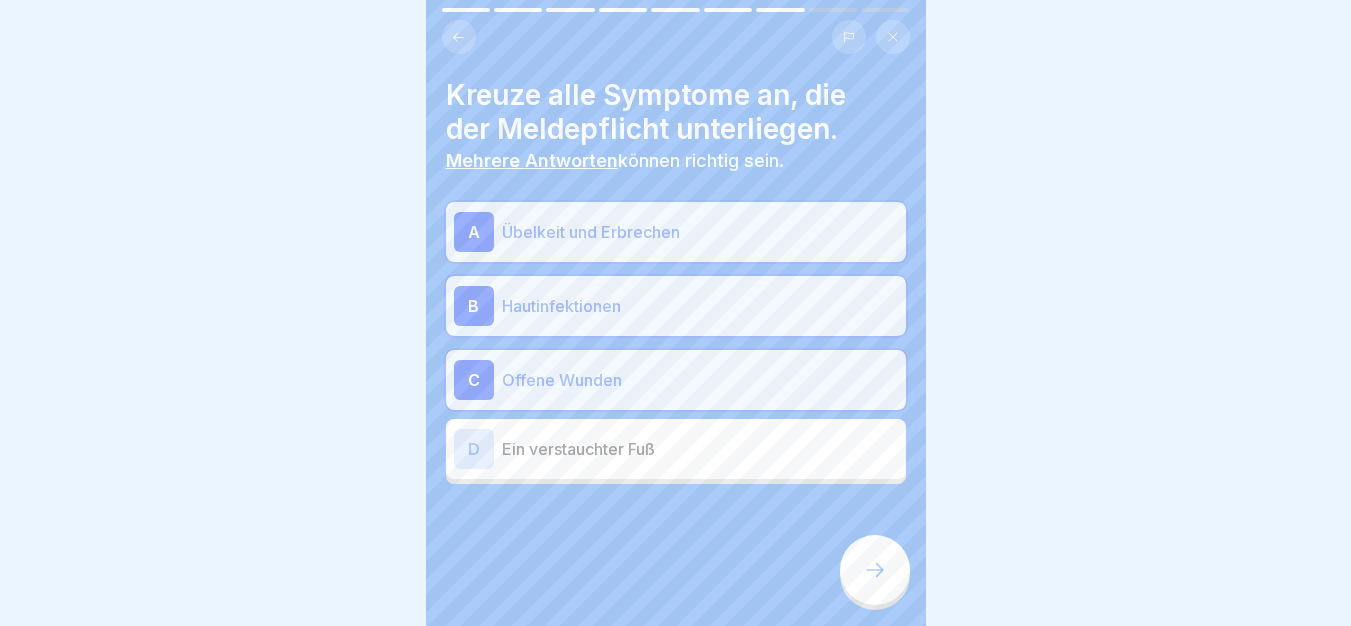 click at bounding box center (875, 570) 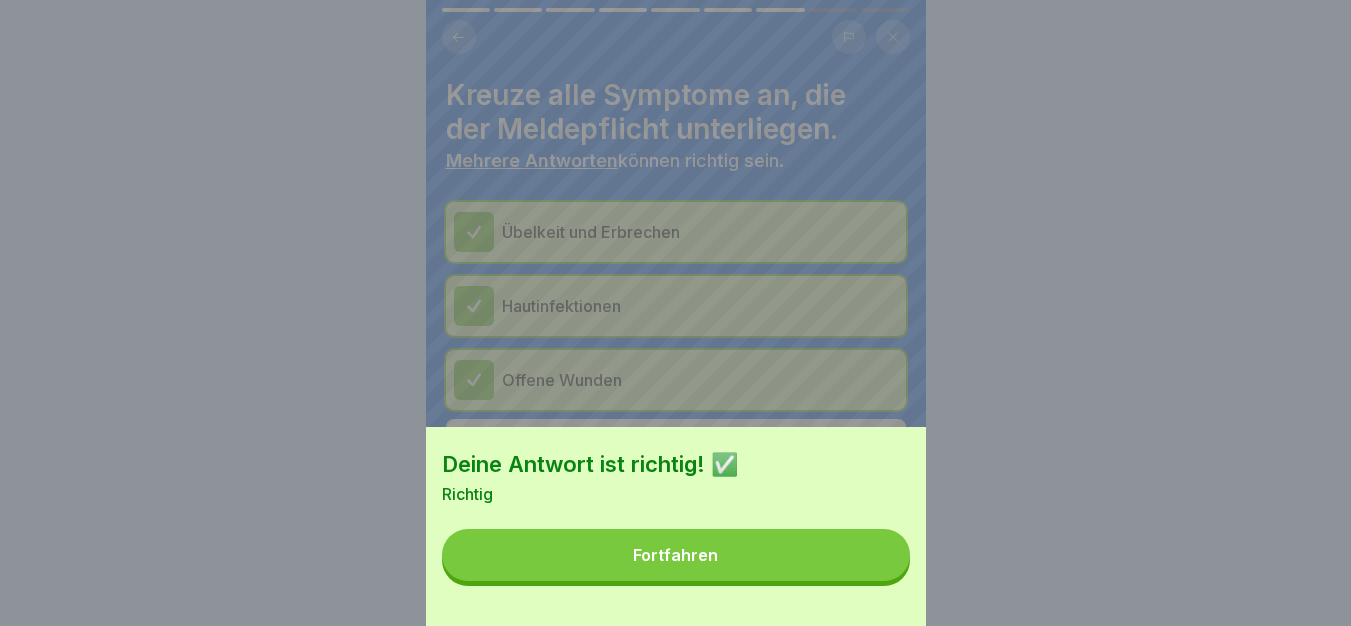 click on "Fortfahren" at bounding box center (676, 555) 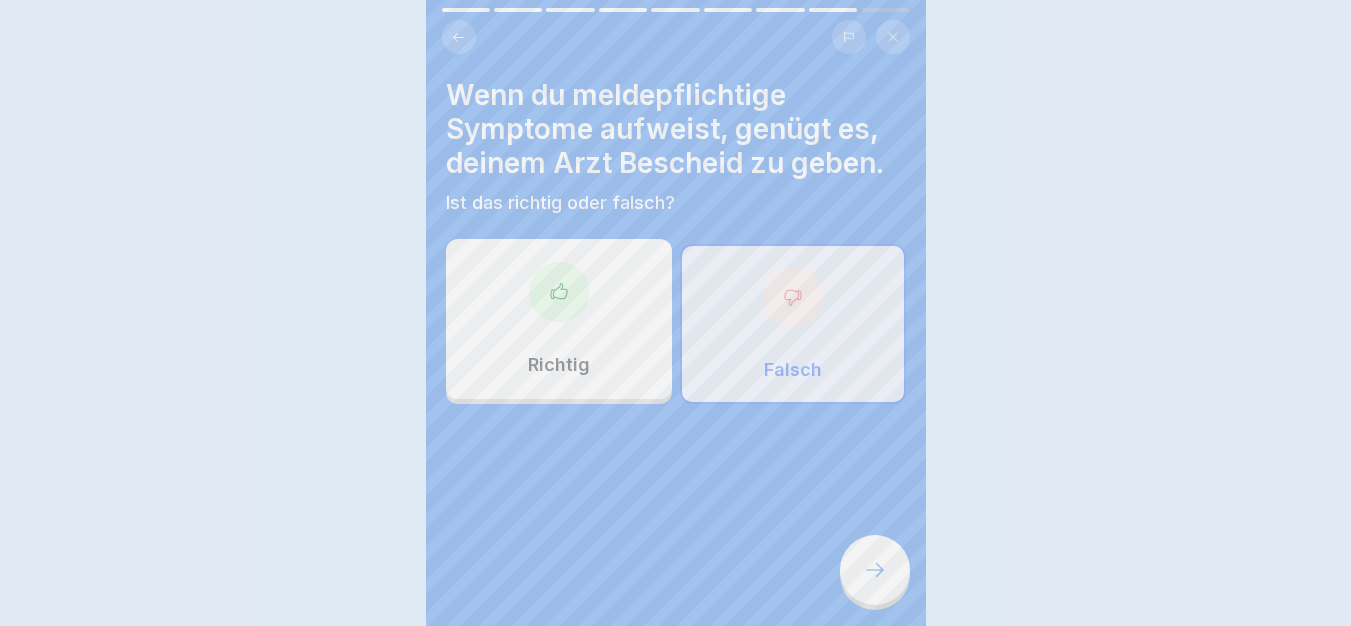 click at bounding box center (875, 570) 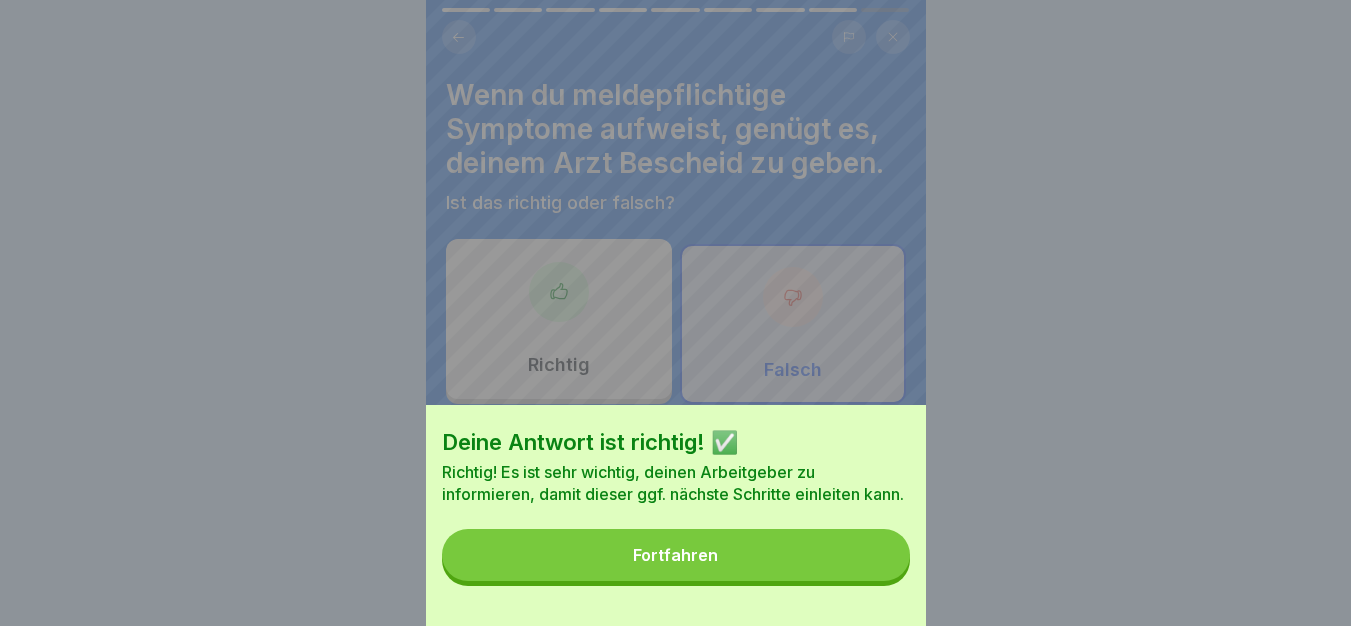 click on "Fortfahren" at bounding box center (676, 555) 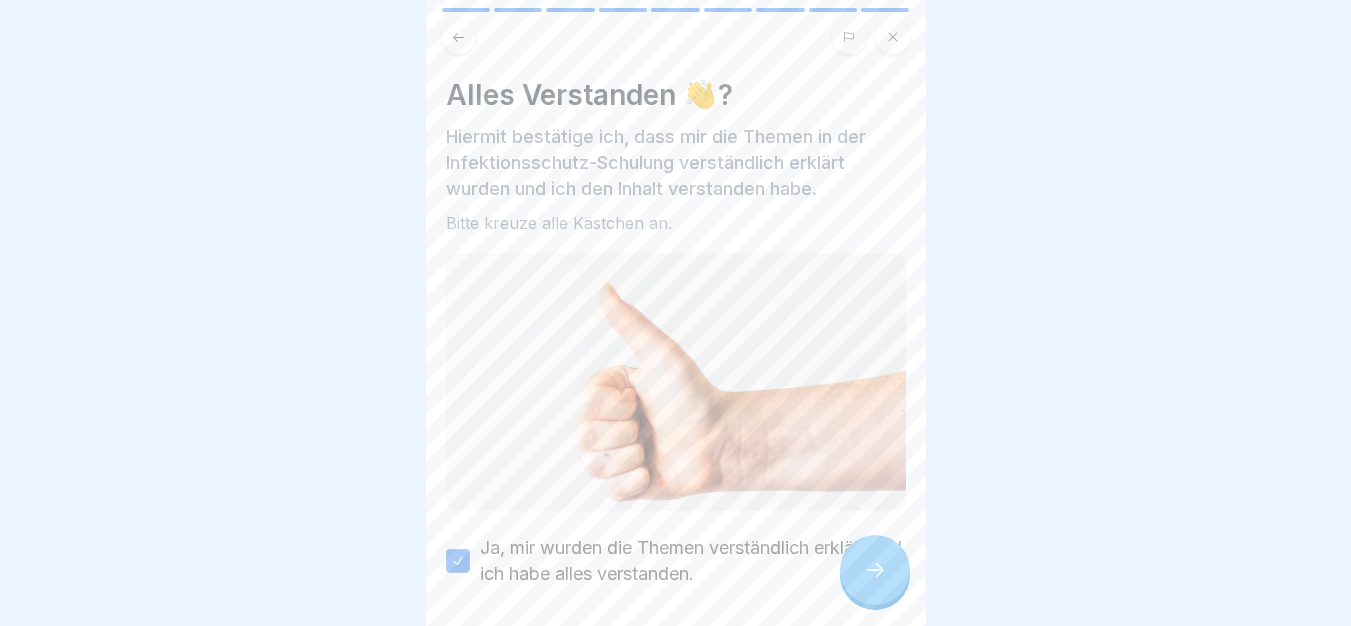 click at bounding box center (875, 570) 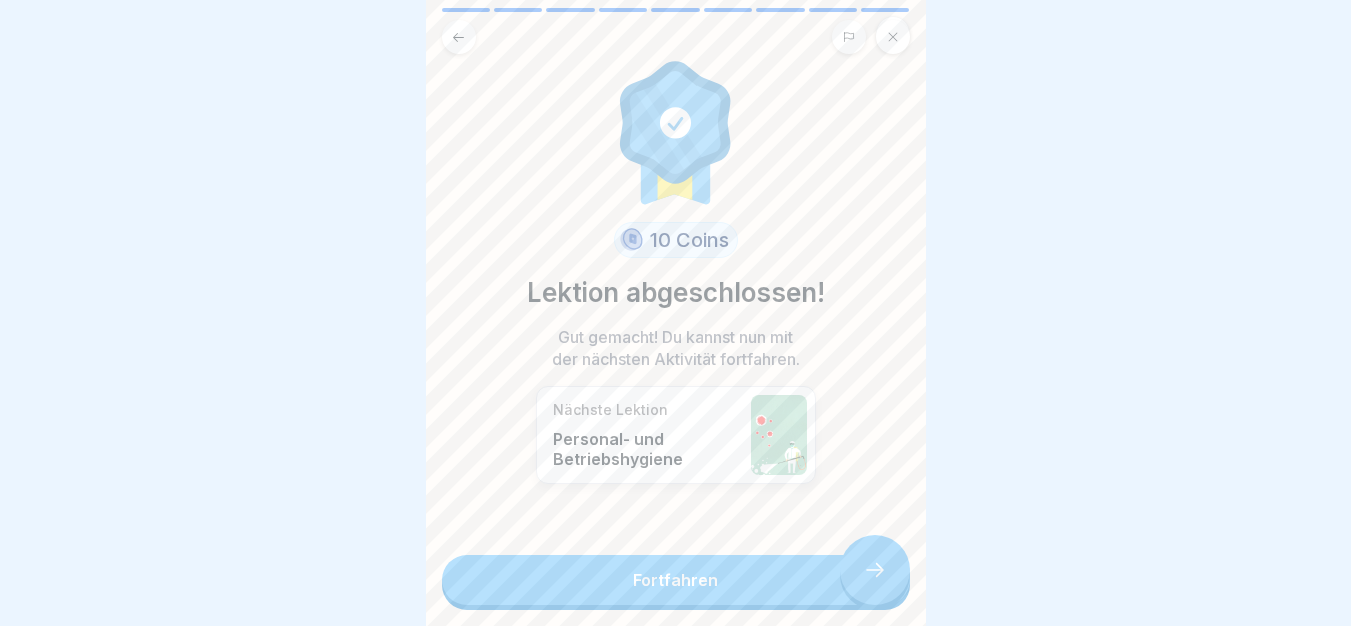 click on "Fortfahren" at bounding box center [676, 580] 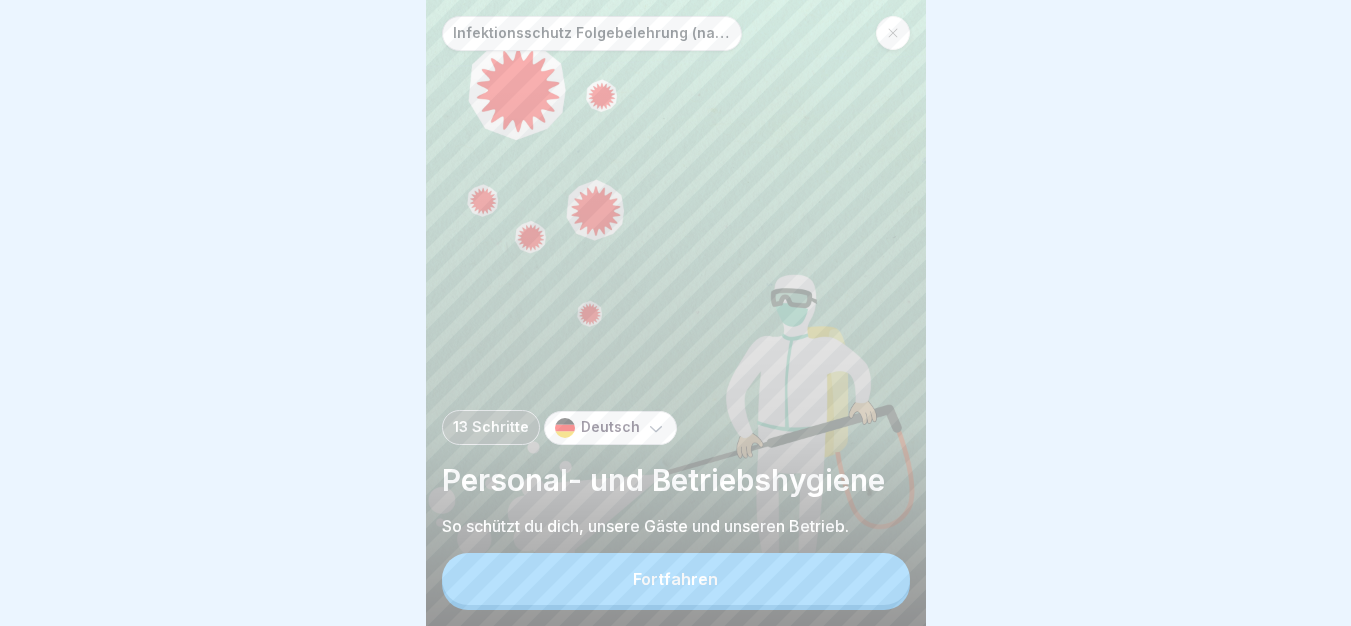 click on "Fortfahren" at bounding box center [676, 579] 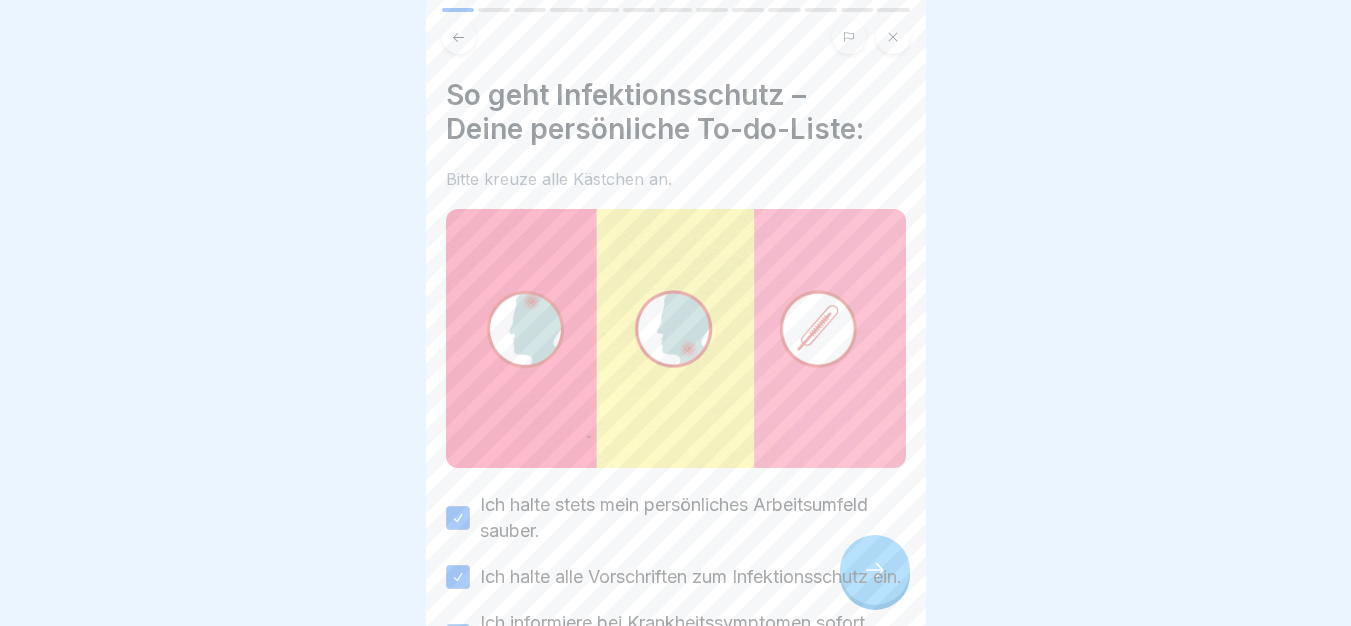 click on "Infektionsschutz Folgebelehrung (nach §43 IfSG) 13 Schritte Deutsch Personal- und Betriebshygiene So schützt du dich, unsere Gäste und unseren Betrieb. Fortfahren So geht Infektionsschutz – Deine persönliche To-do-Liste: Bitte kreuze alle Kästchen an. Ich halte stets mein persönliches Arbeitsumfeld sauber. Ich halte alle Vorschriften zum Infektionsschutz ein. Ich informiere bei Krankheitssymptomen sofort meinen Betrieb. Ich lasse mich ärztlich untersuchen, wenn ein Verdacht auf eine meldepflichtige Krankheit besteht. Ich dokumentiere meine Teilnahme an jeder Belehrung (alle 2 Jahre). Der Dreiklang des Infektionsschutzes Damit das IfSG in deinem Betrieb reibungslos funktioniert, solltest du dir drei Dinge merken:     1️⃣ Regelmäßige Belehrung (alle 2 Jahre Pflicht)      2️⃣ Meldepflicht bei Krankheitssymptomen oder -verdacht     3️⃣ Eigenverantwortung: Jeder achtet aktiv auf Hygiene und Gesundheit   Hygiene bedeutet Teamwork! Wähle die zutreffende Antwort aus. A B C D A B C D" at bounding box center (676, 313) 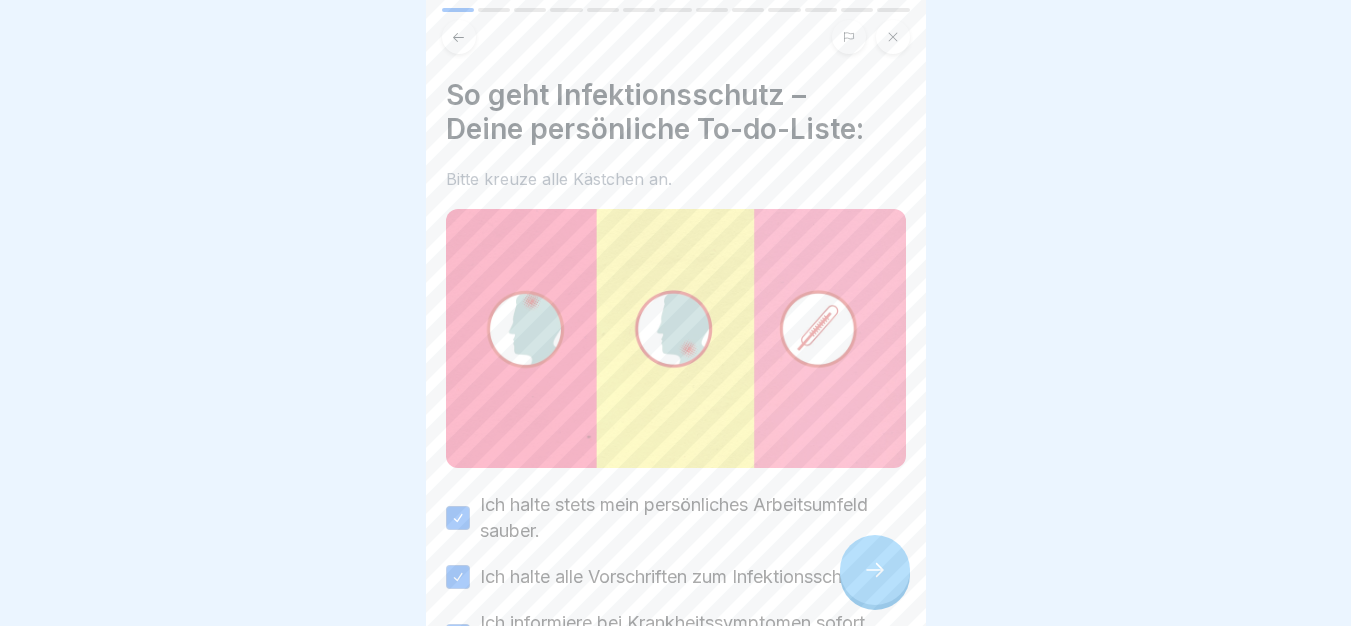 click at bounding box center (875, 570) 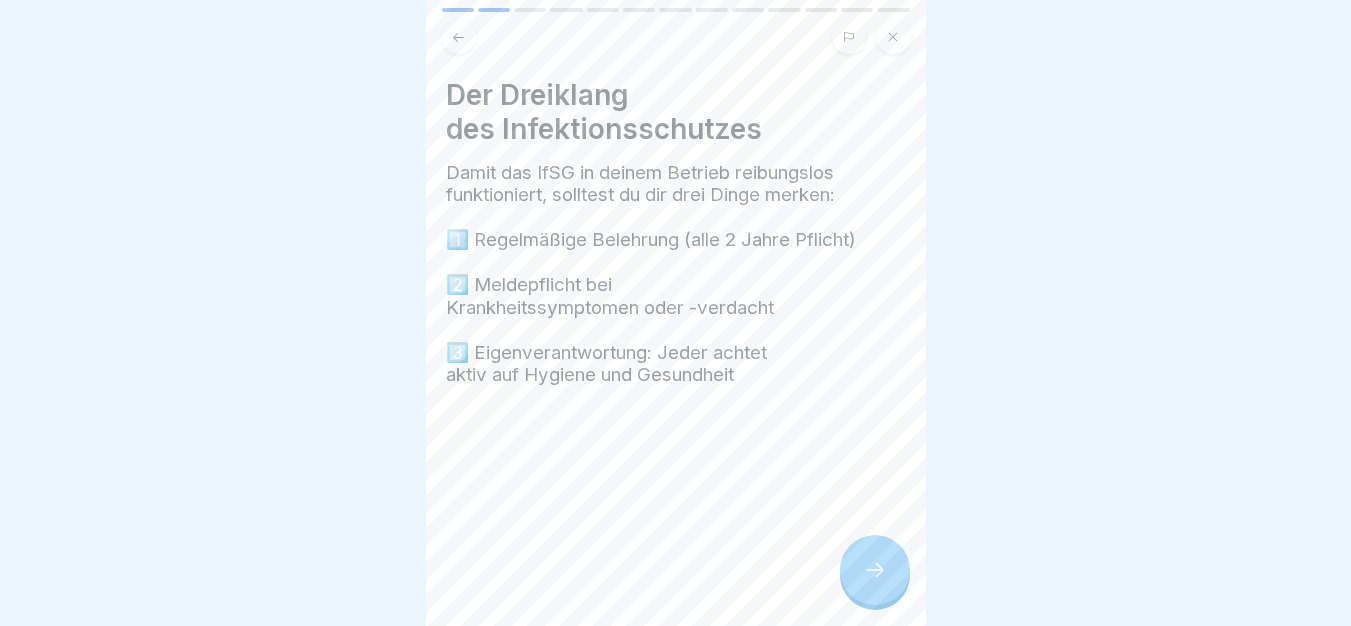 click at bounding box center [875, 570] 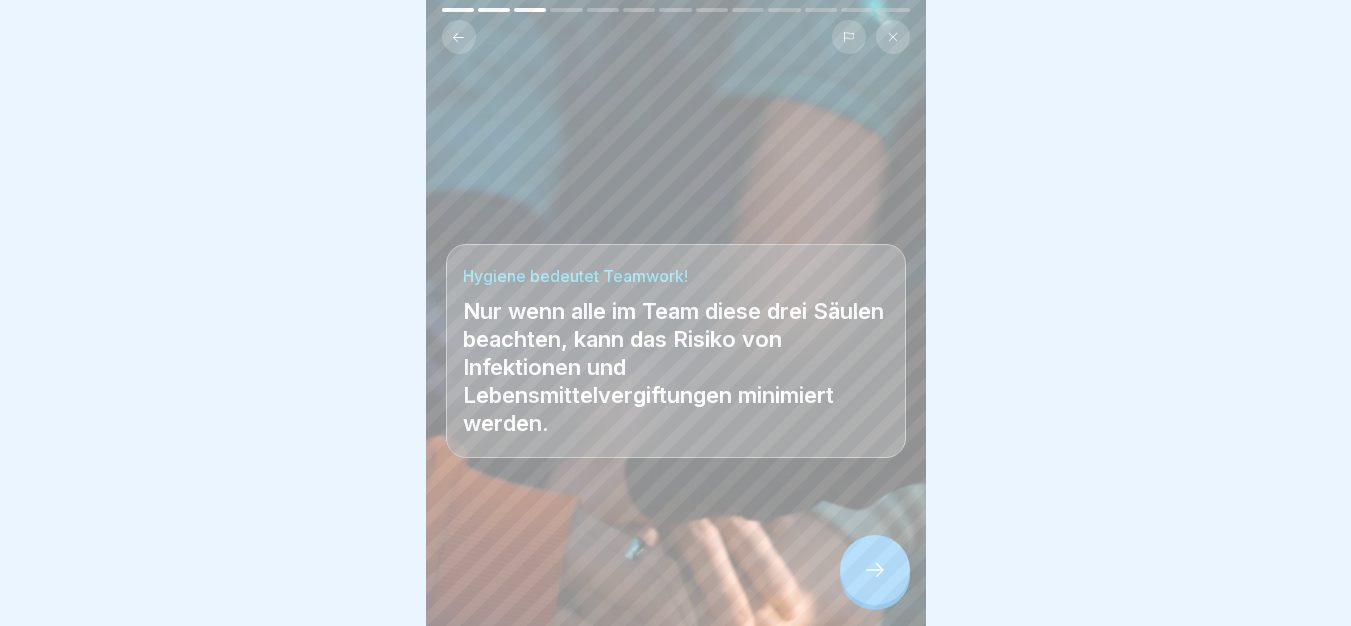 click at bounding box center [875, 570] 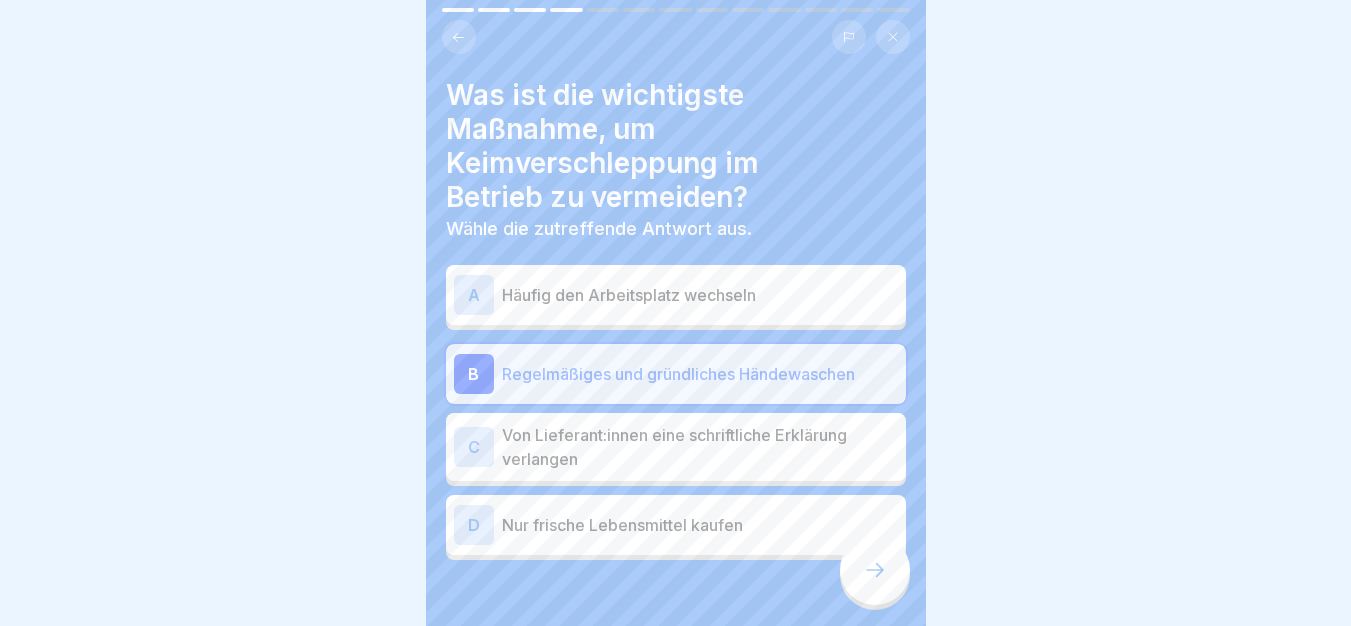 click at bounding box center (875, 570) 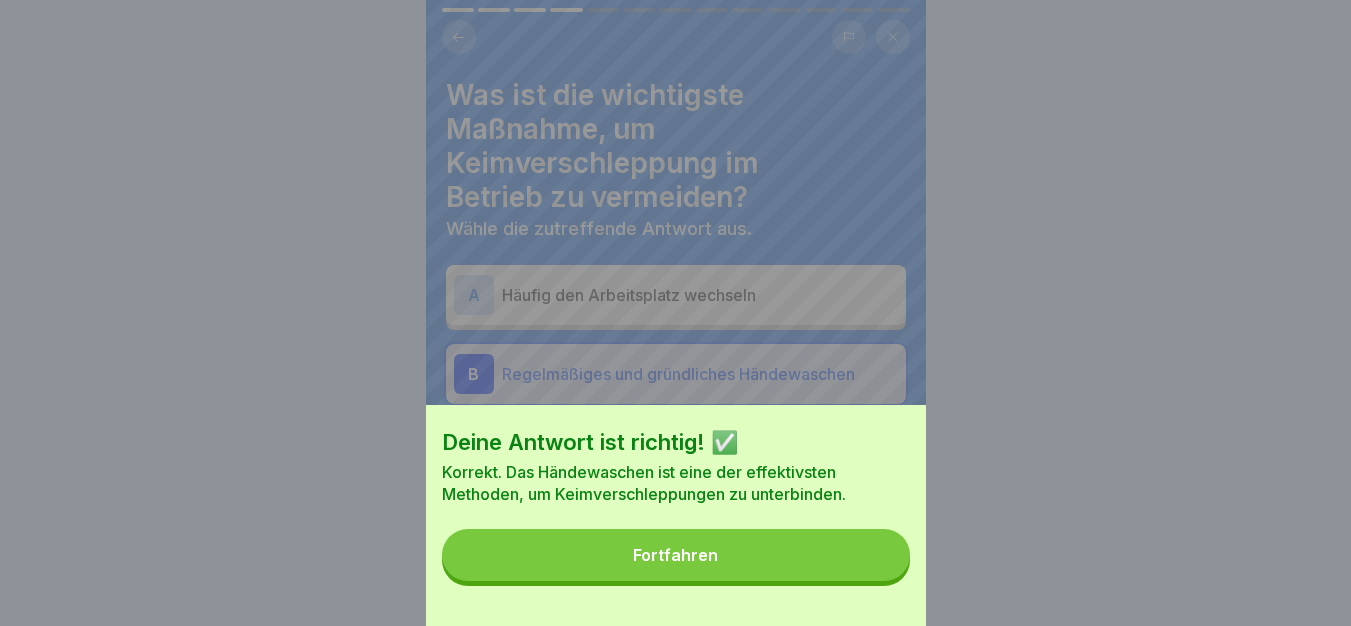 click on "Fortfahren" at bounding box center [676, 555] 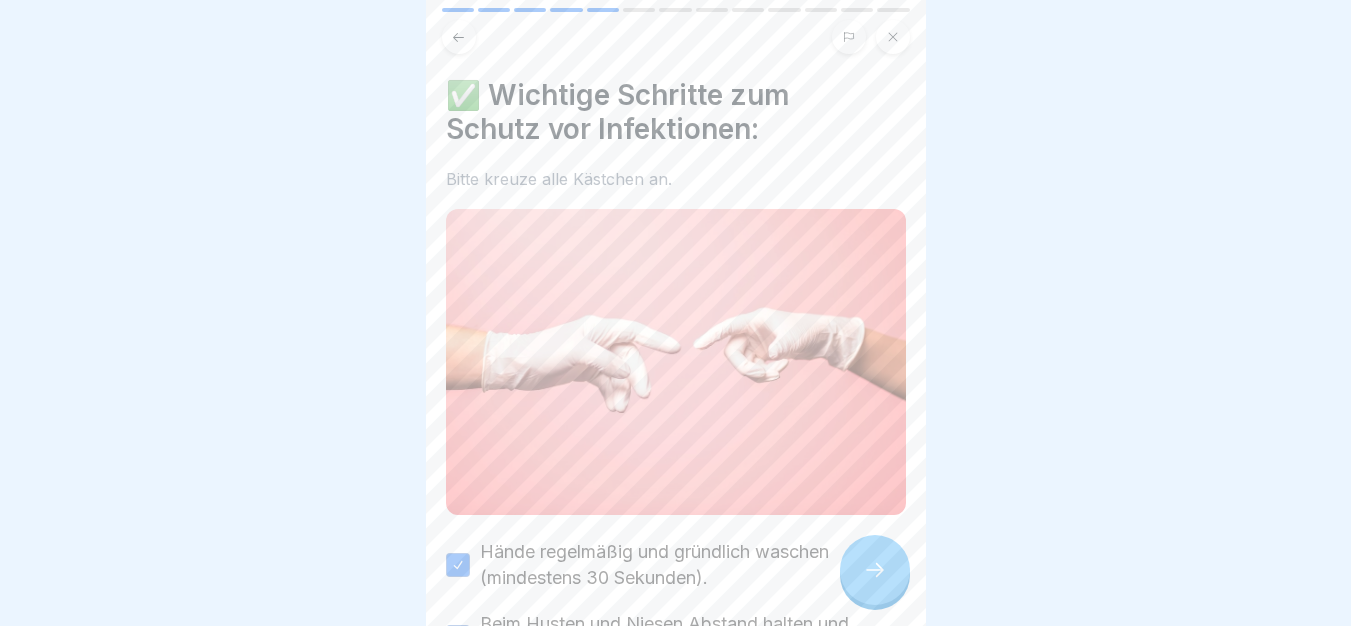 click at bounding box center (875, 570) 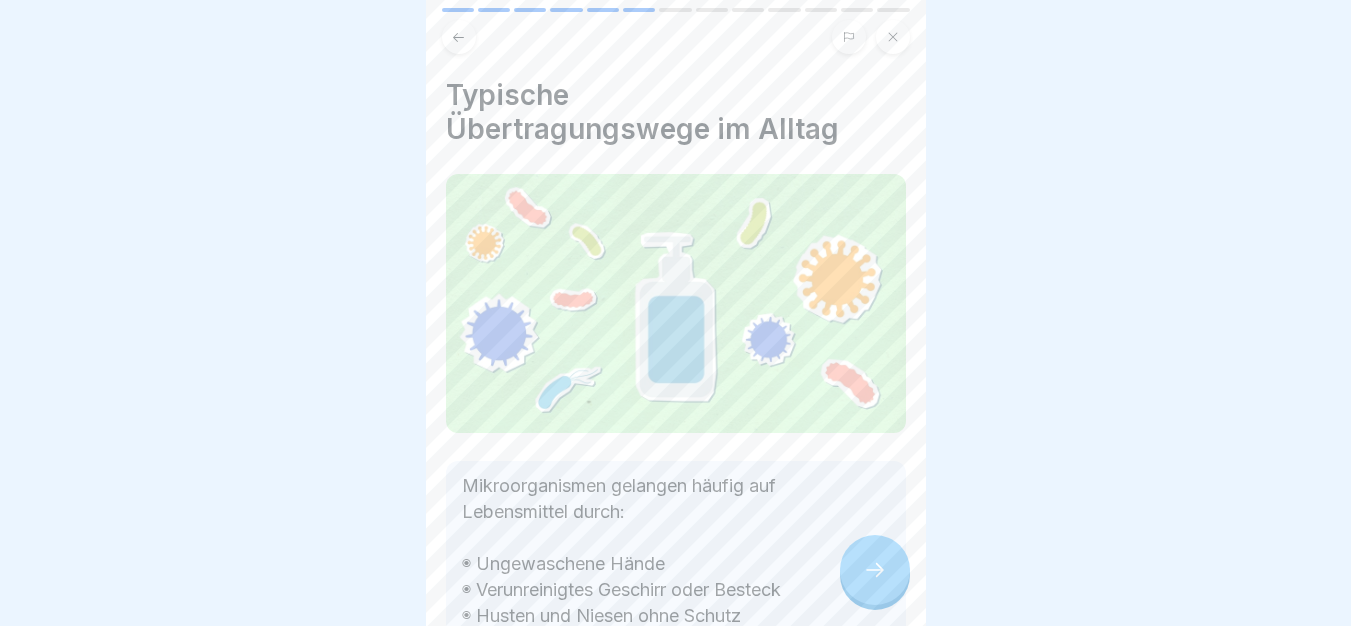 click at bounding box center (875, 570) 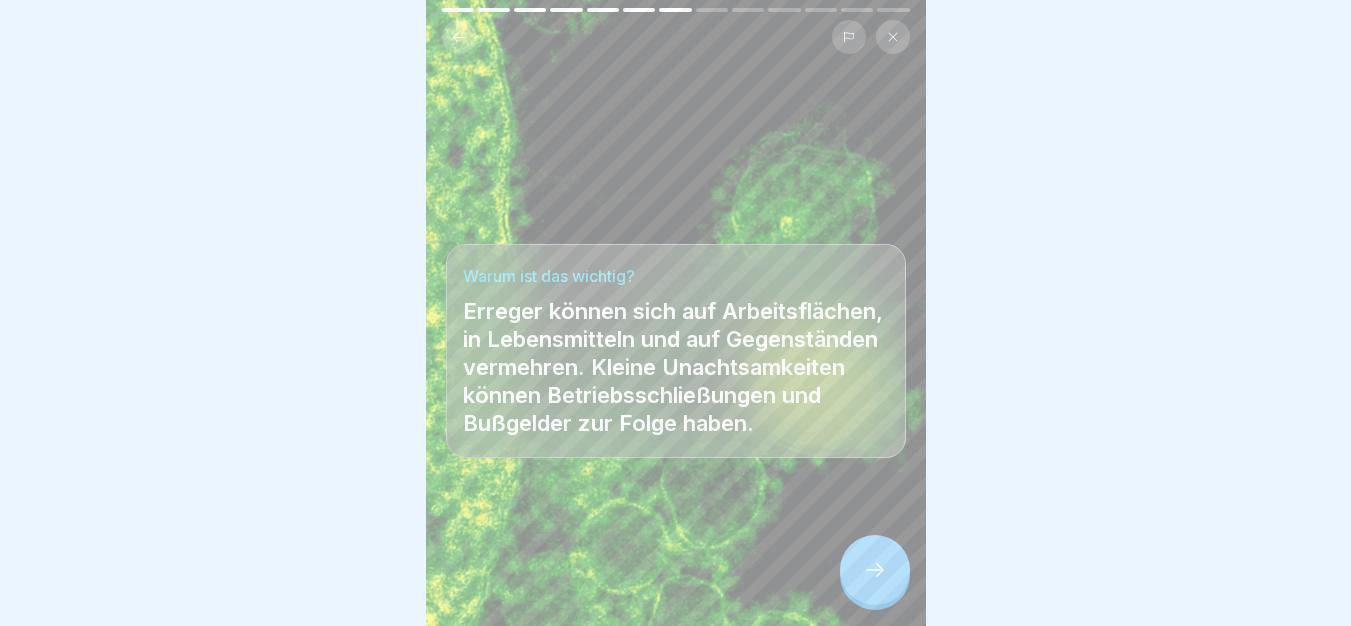 click at bounding box center (875, 570) 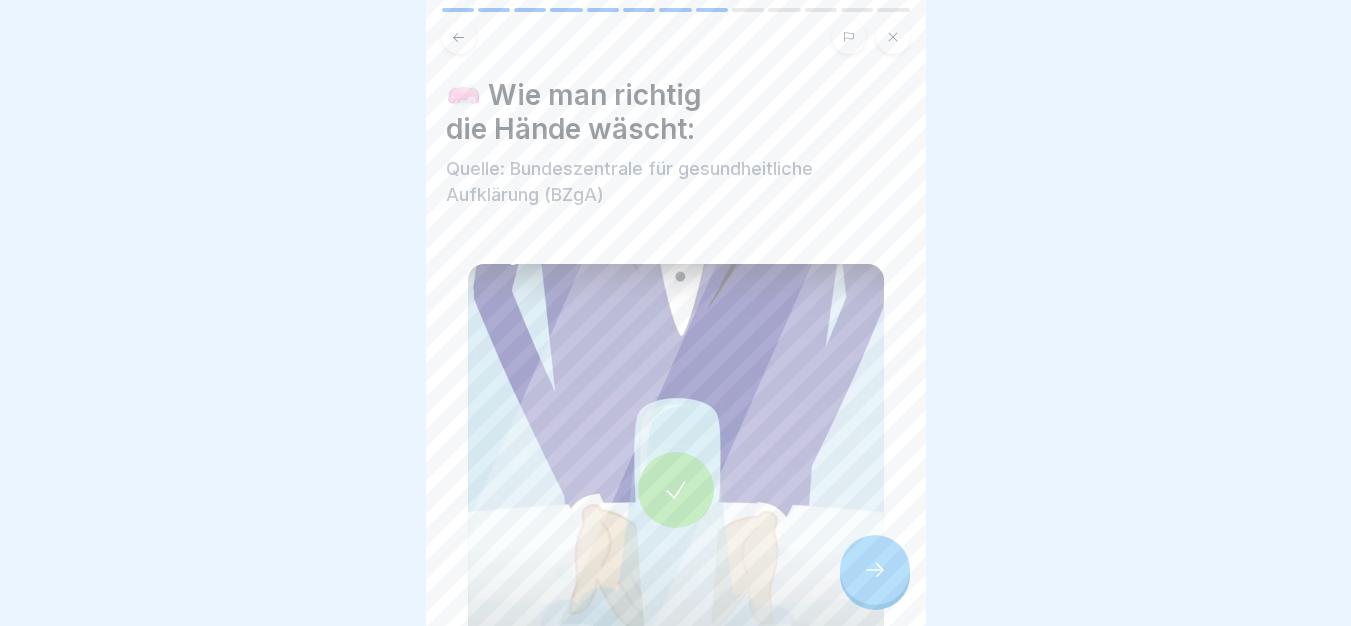 click at bounding box center (875, 570) 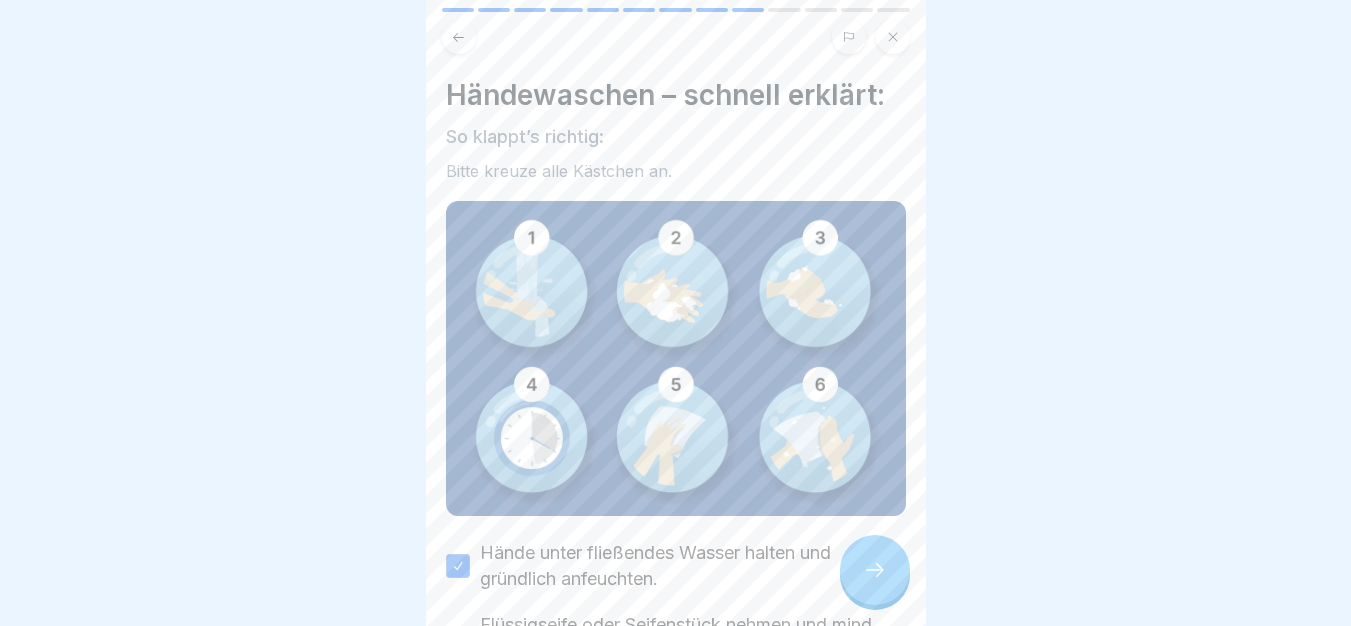 click at bounding box center [875, 570] 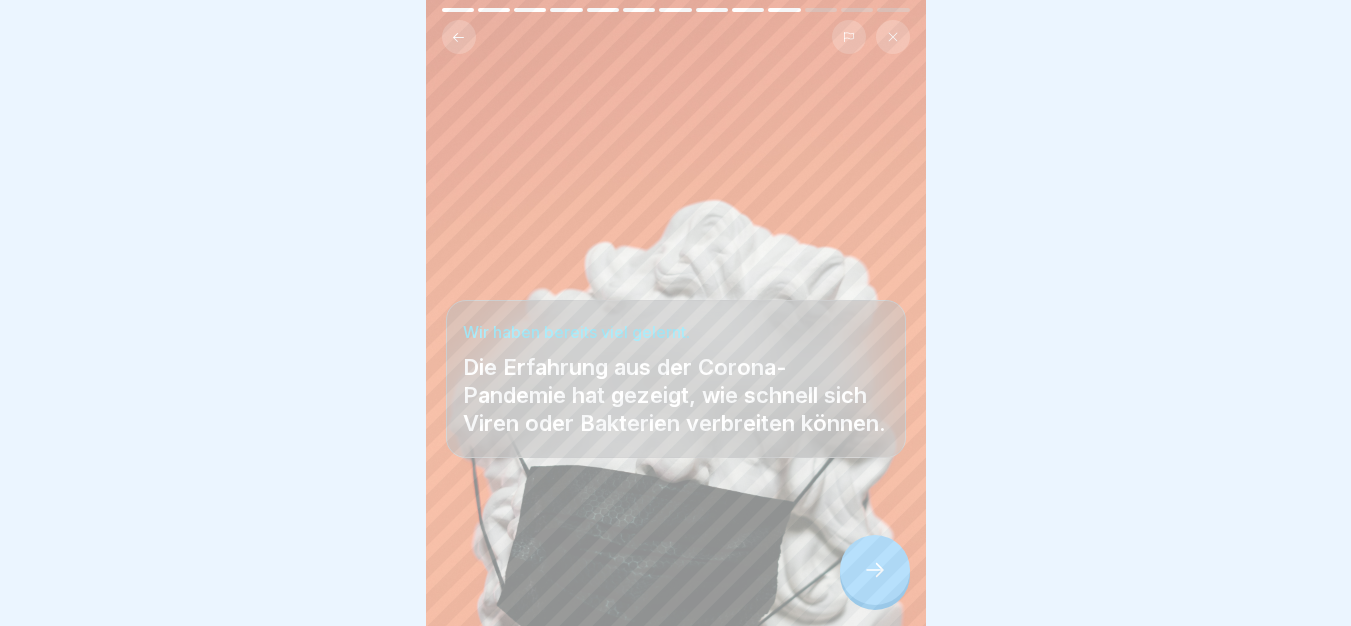 click at bounding box center [875, 570] 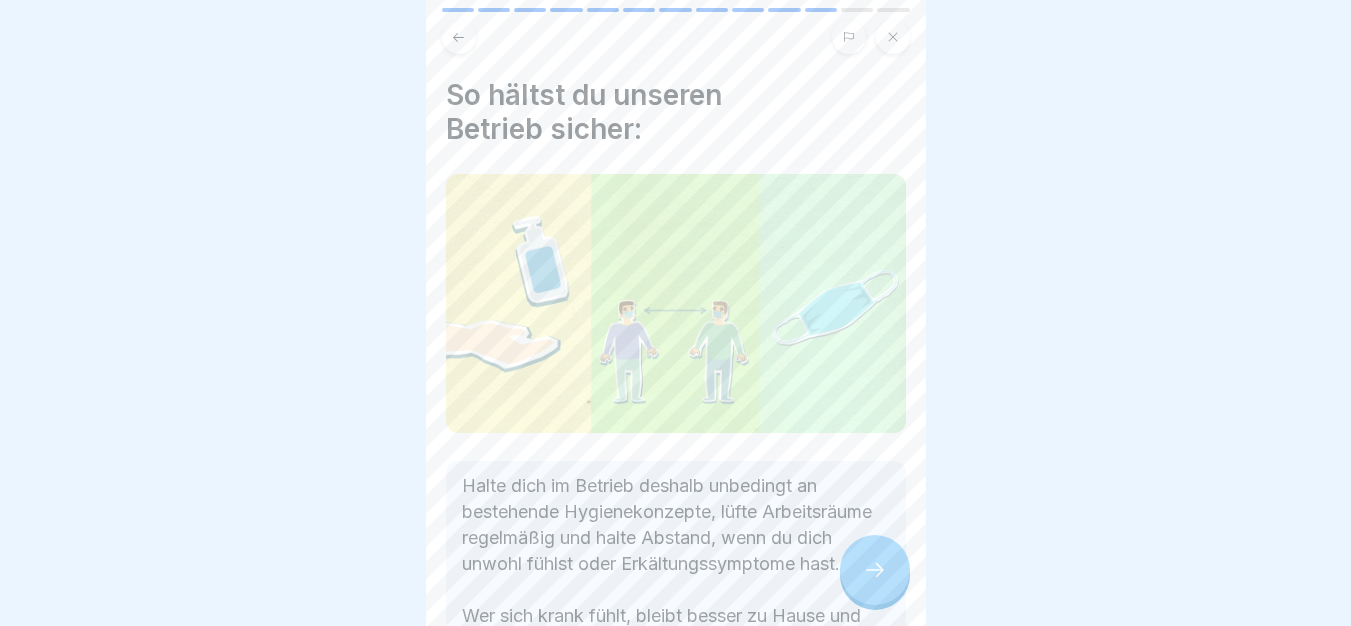 click at bounding box center [875, 570] 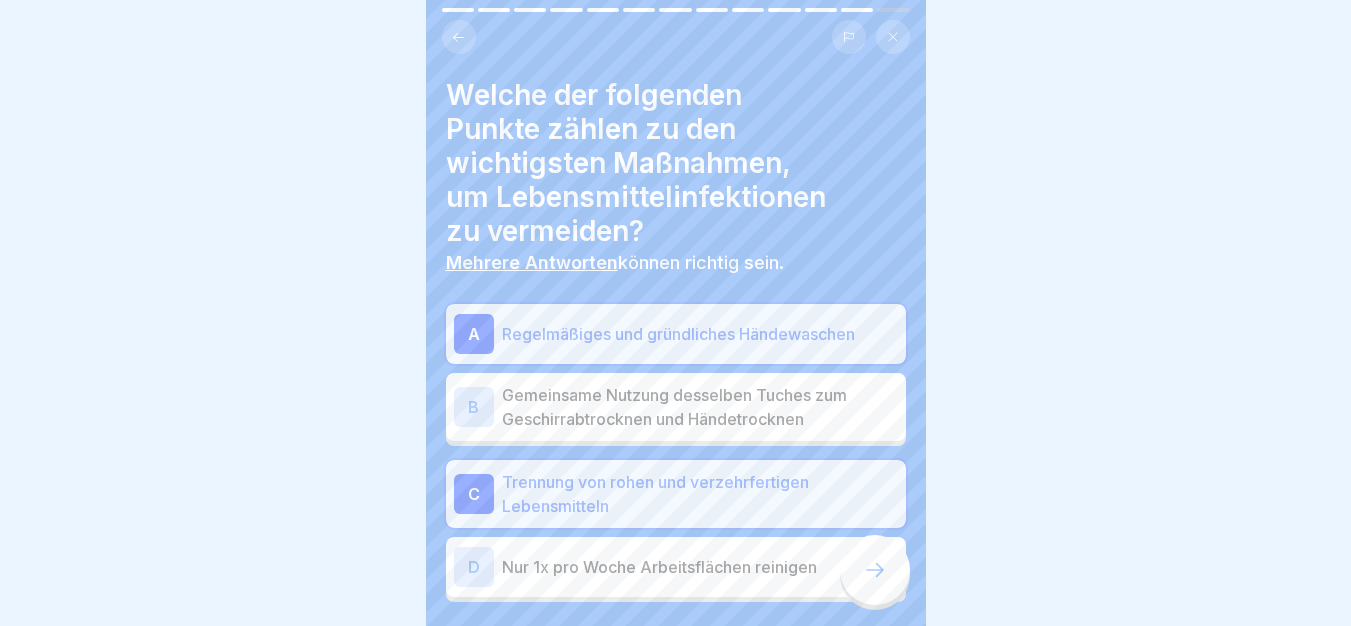 click at bounding box center [875, 570] 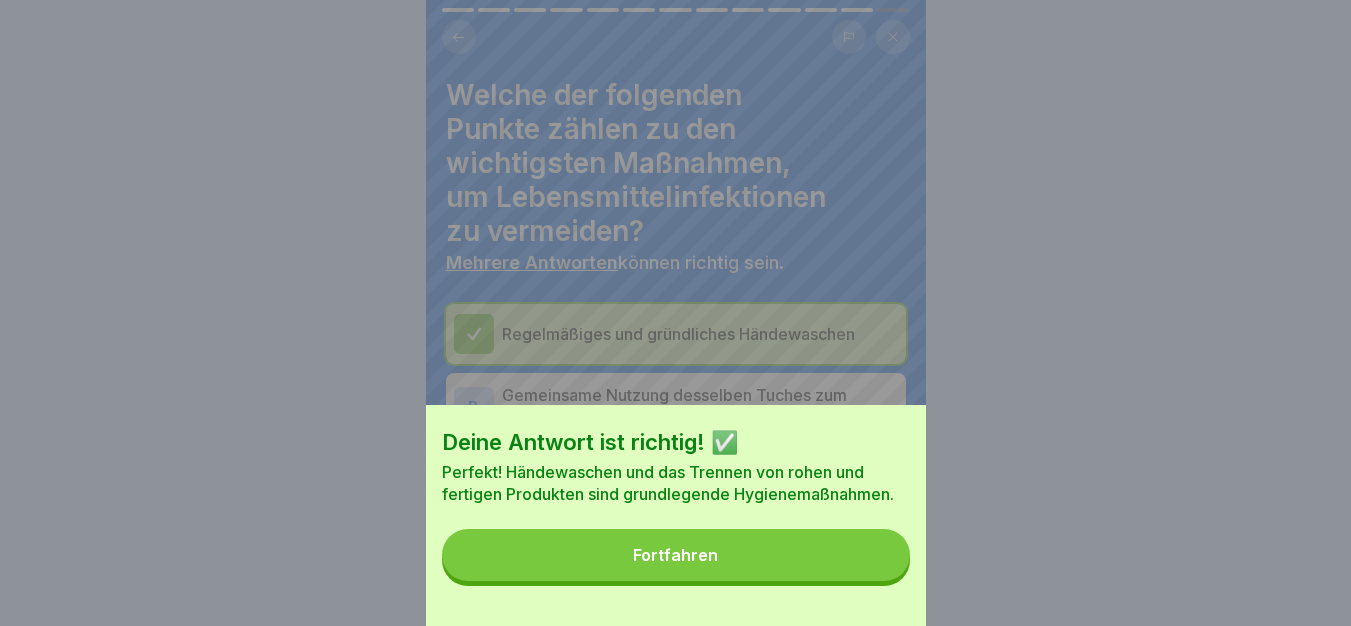 click on "Fortfahren" at bounding box center [676, 555] 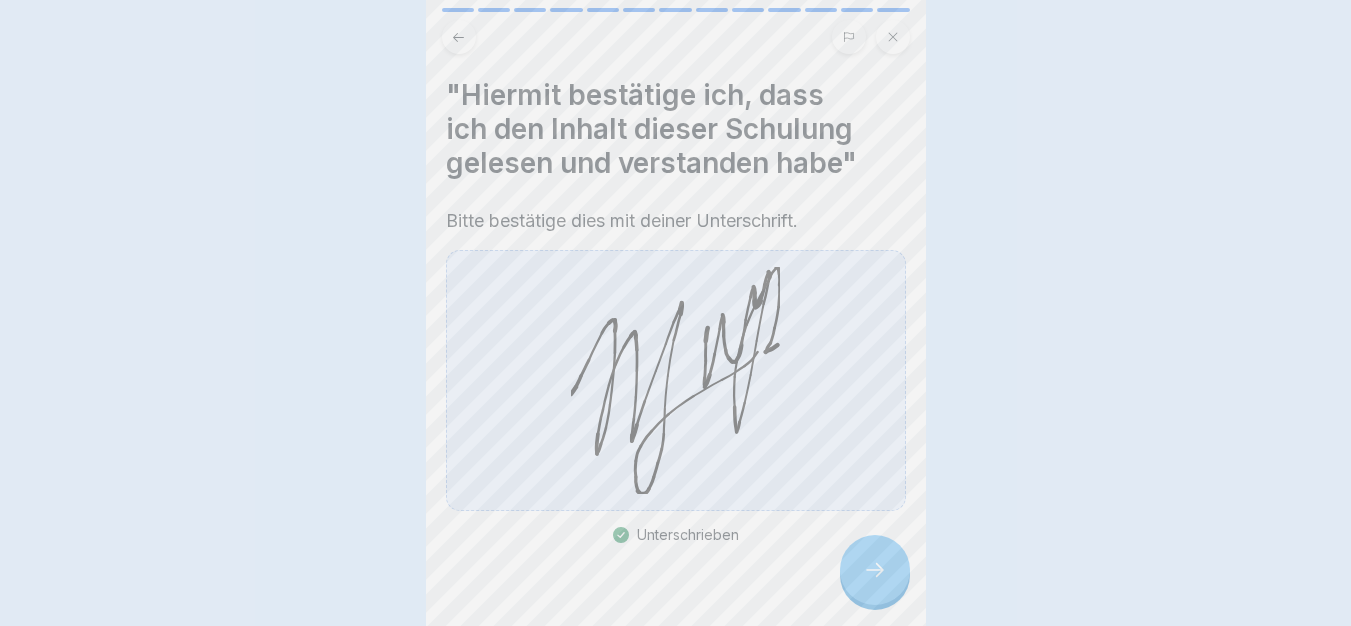 click at bounding box center (875, 570) 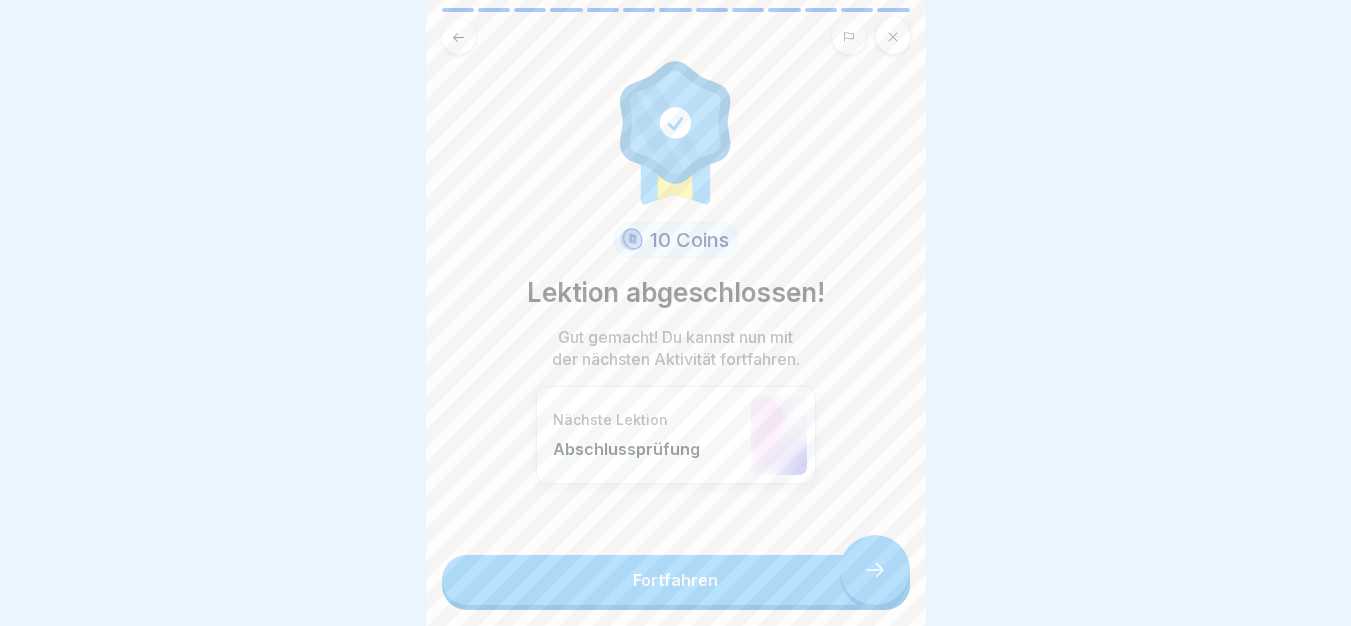 click on "Fortfahren" at bounding box center [676, 580] 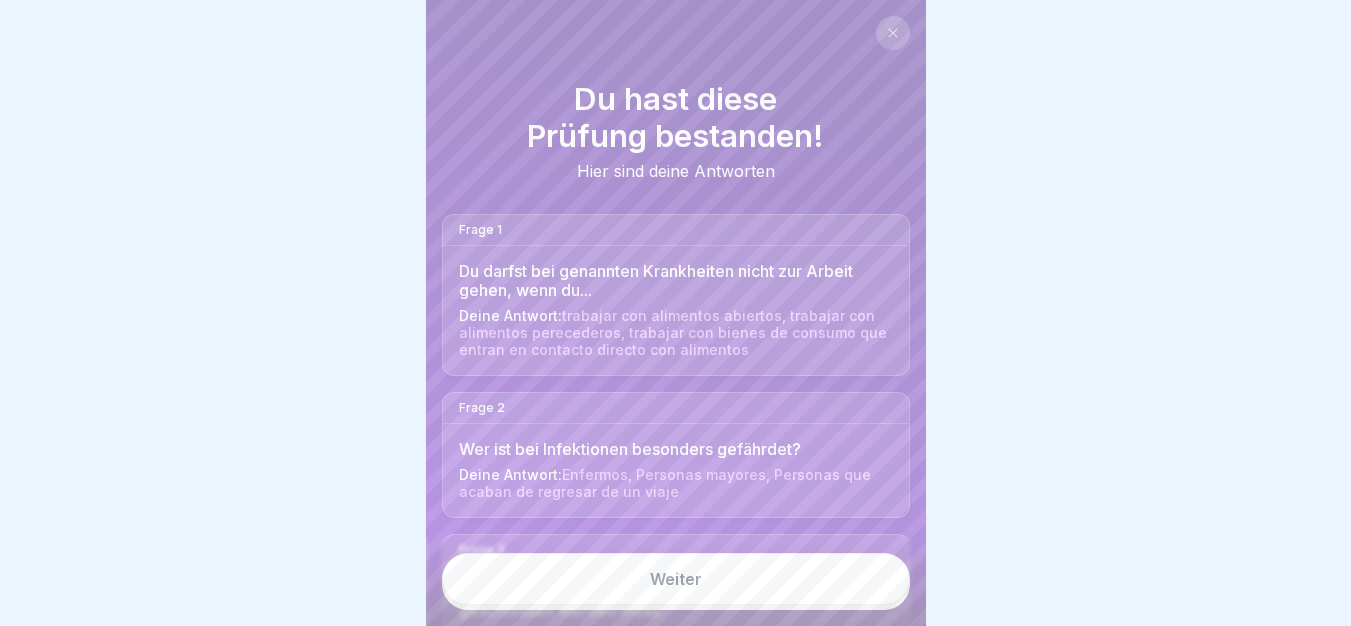 click on "Weiter" at bounding box center (676, 579) 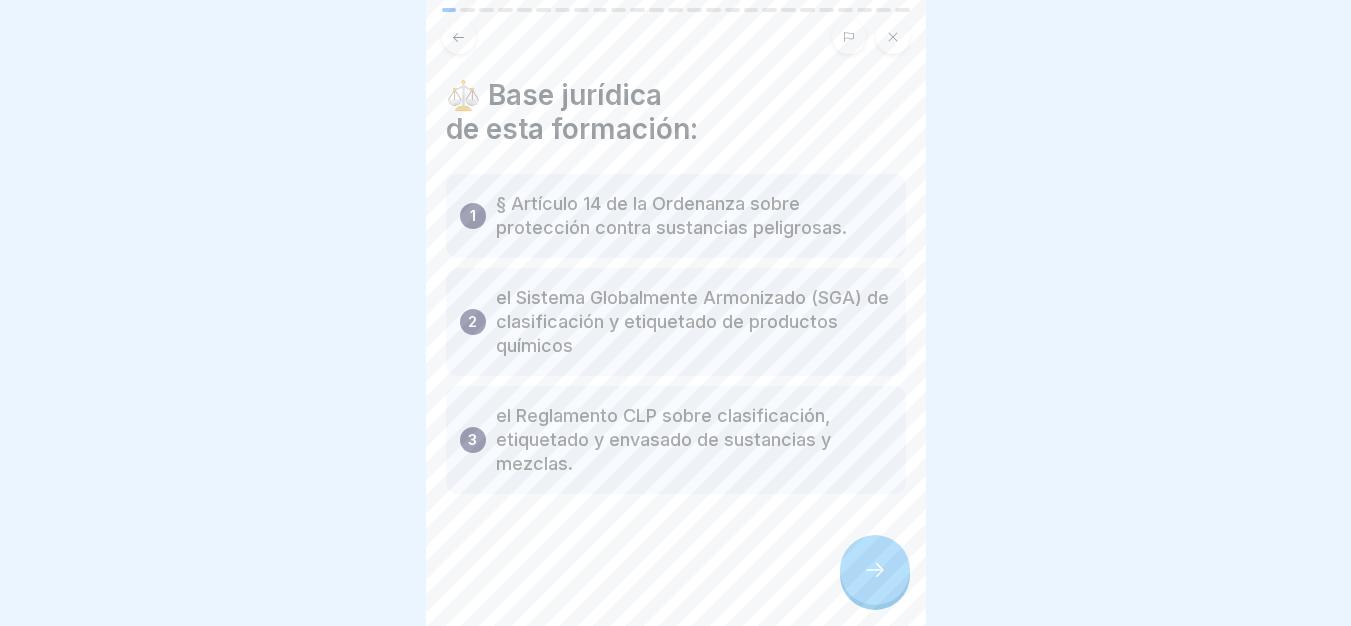 click at bounding box center (875, 570) 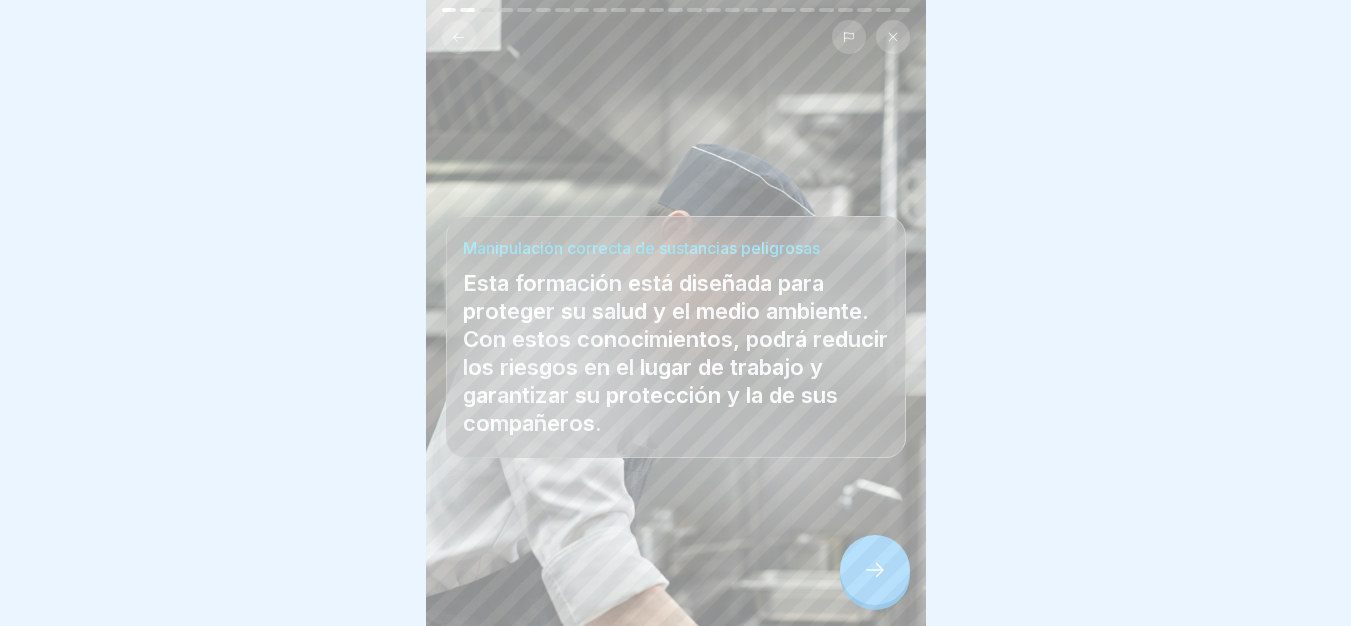 click at bounding box center (875, 570) 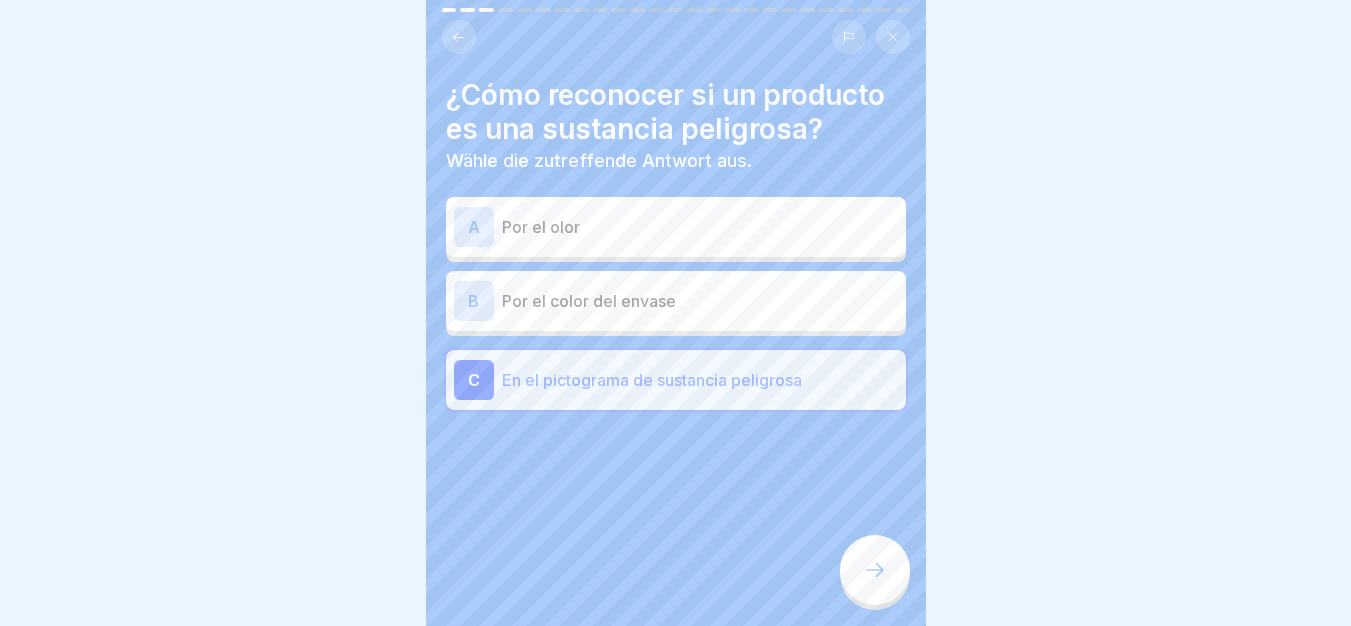 click at bounding box center (875, 570) 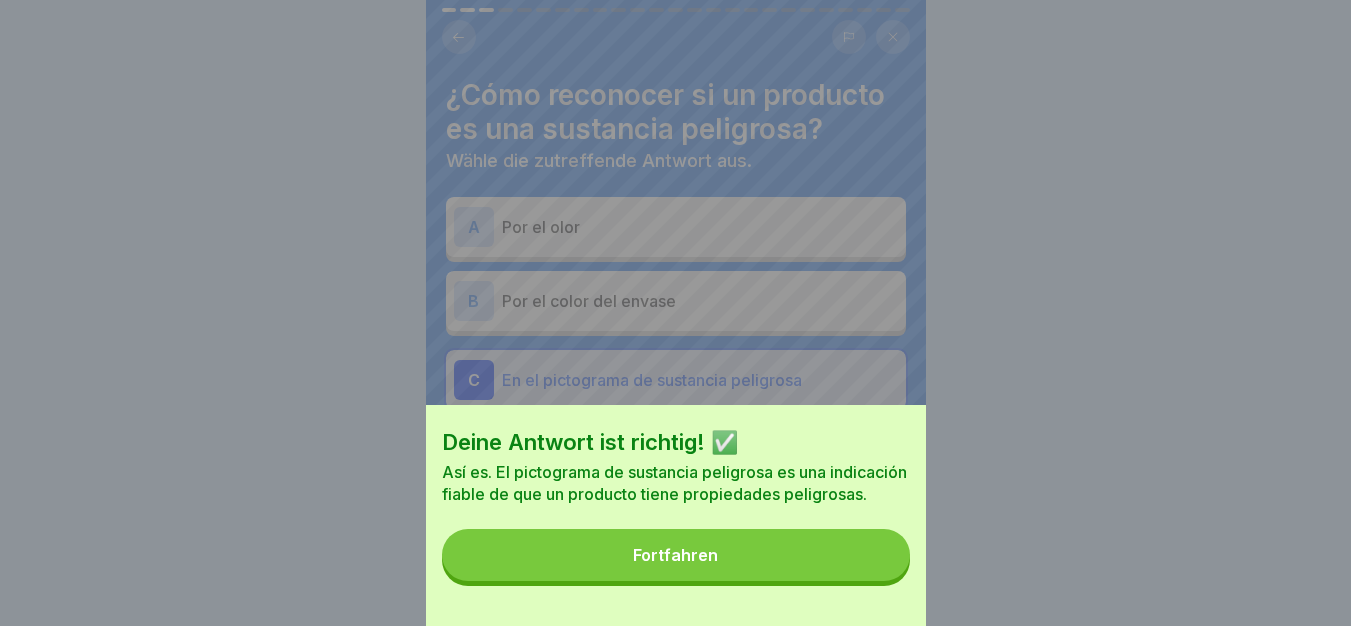 click on "Fortfahren" at bounding box center [676, 555] 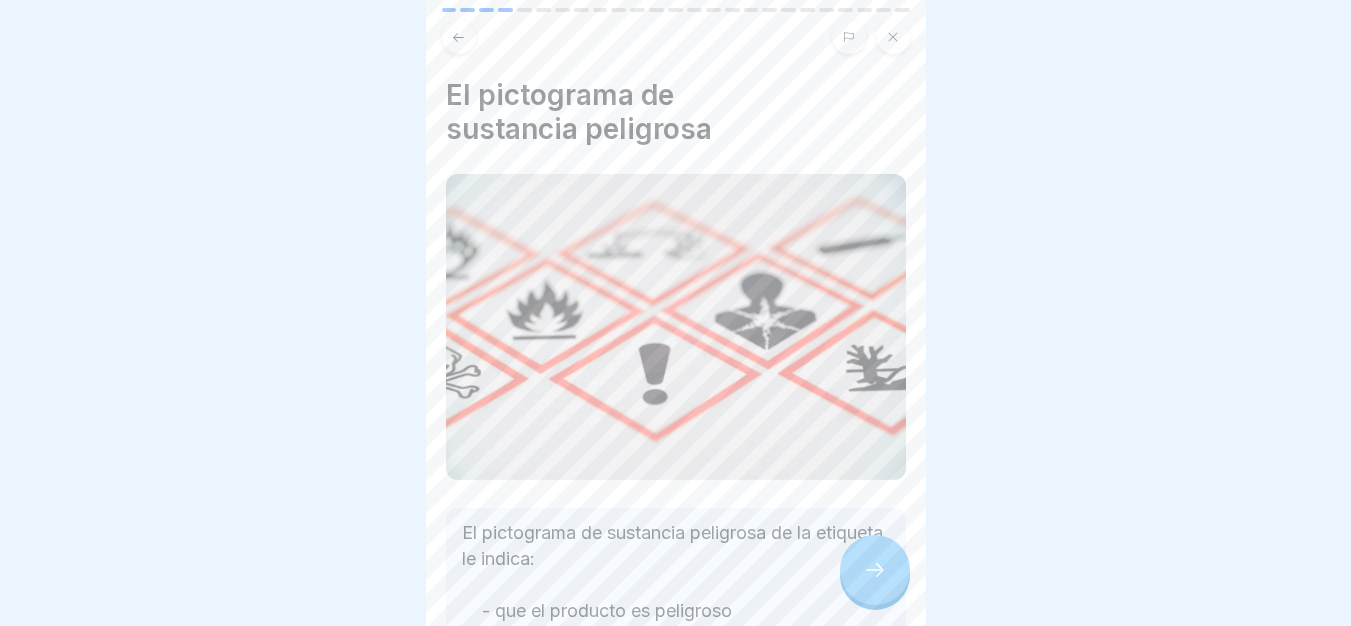click at bounding box center (875, 570) 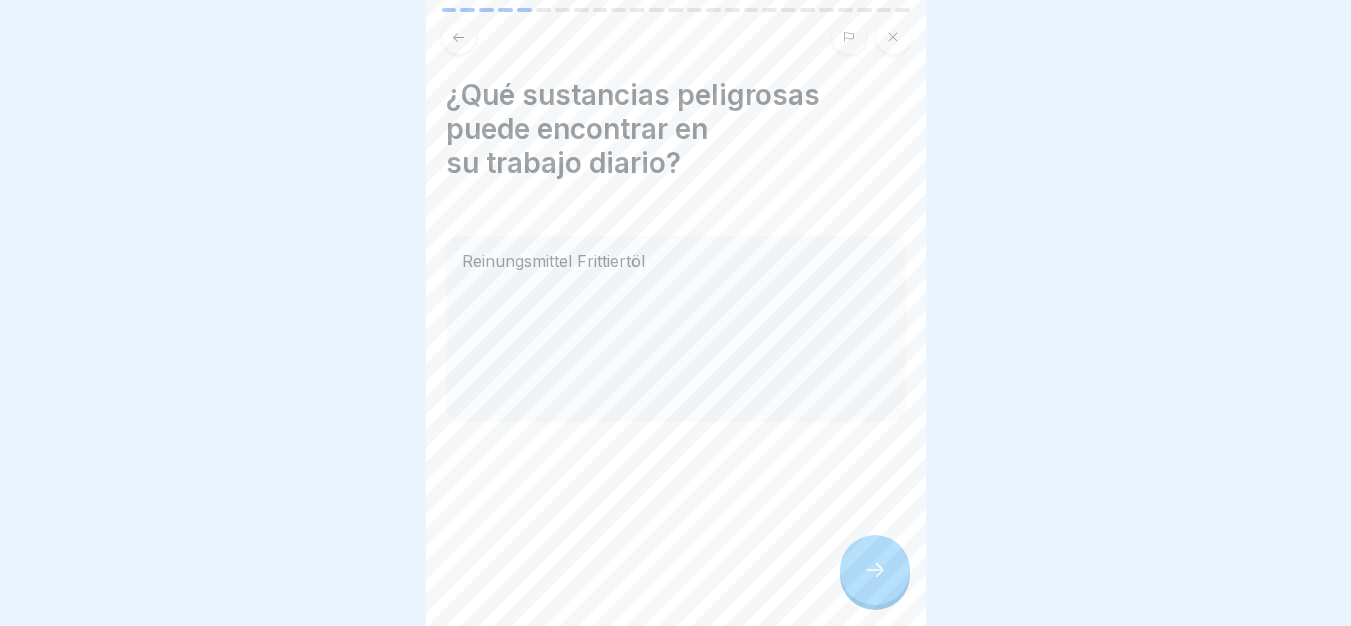 click at bounding box center [875, 570] 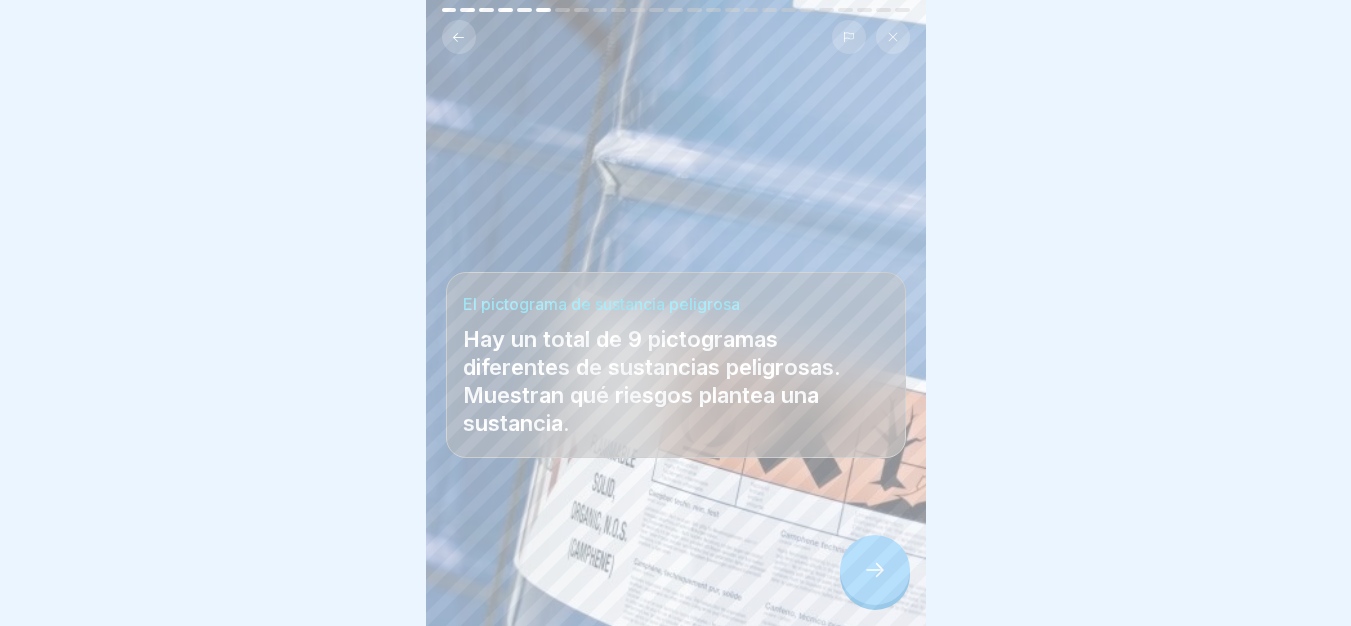 click at bounding box center (875, 570) 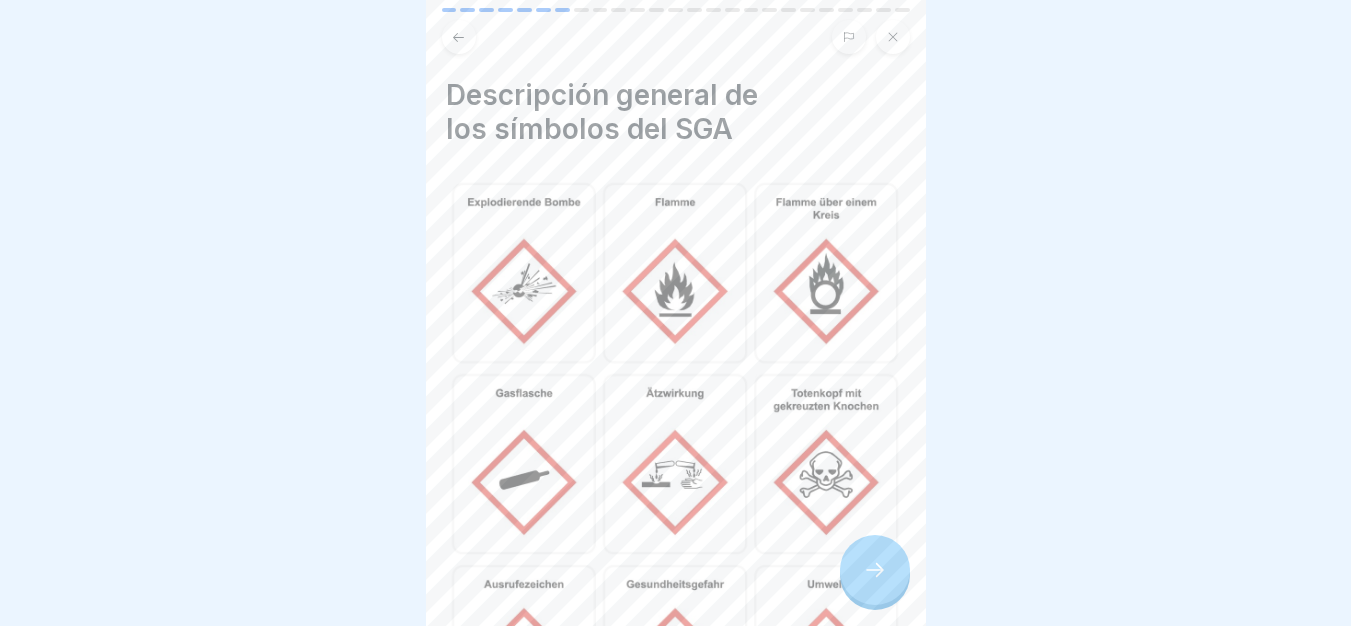 click at bounding box center [875, 570] 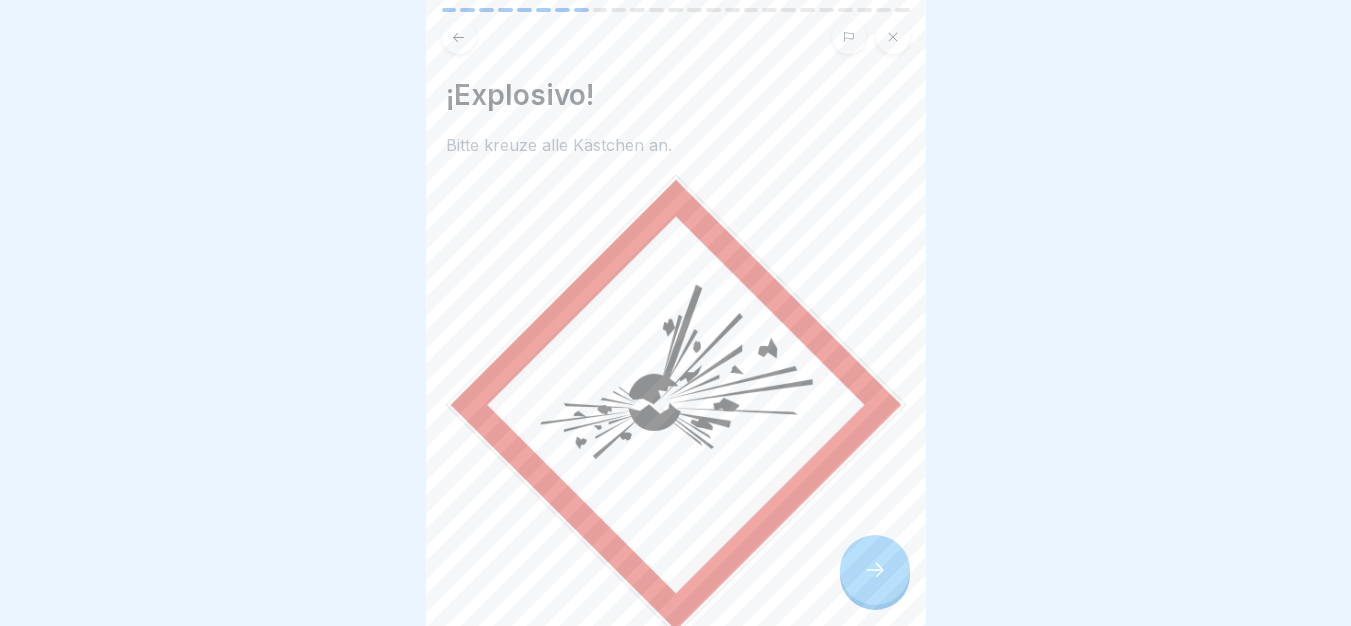 click at bounding box center (875, 570) 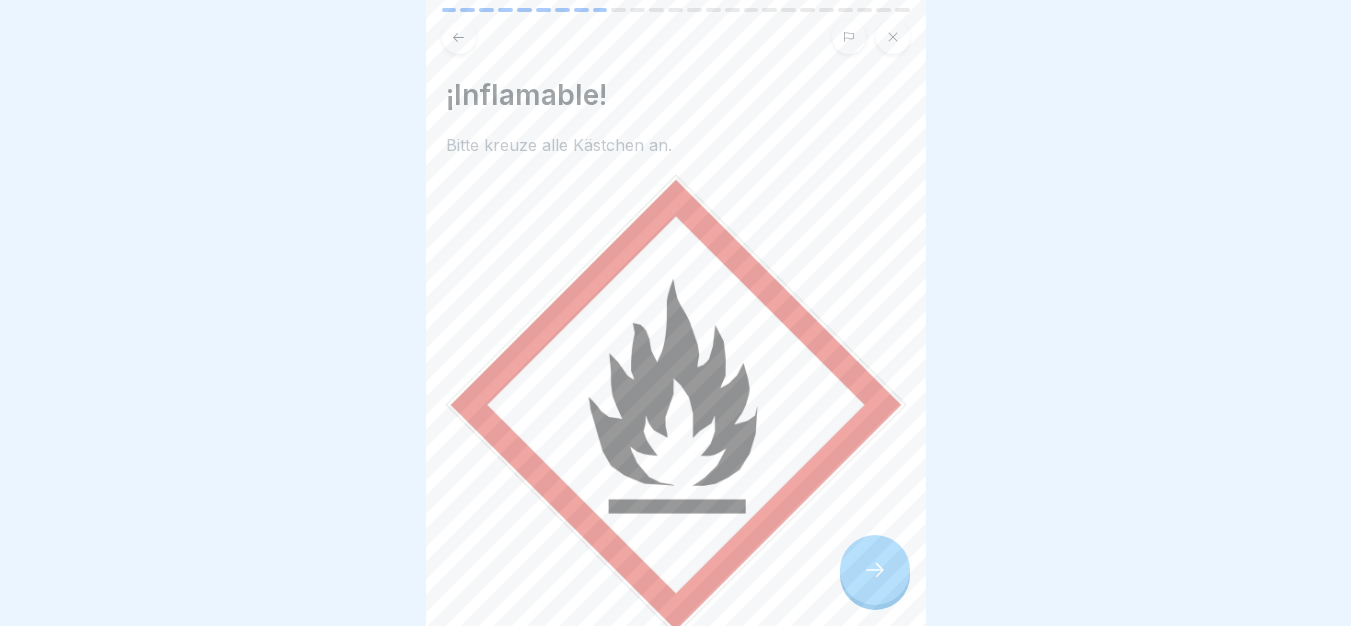 click at bounding box center [875, 570] 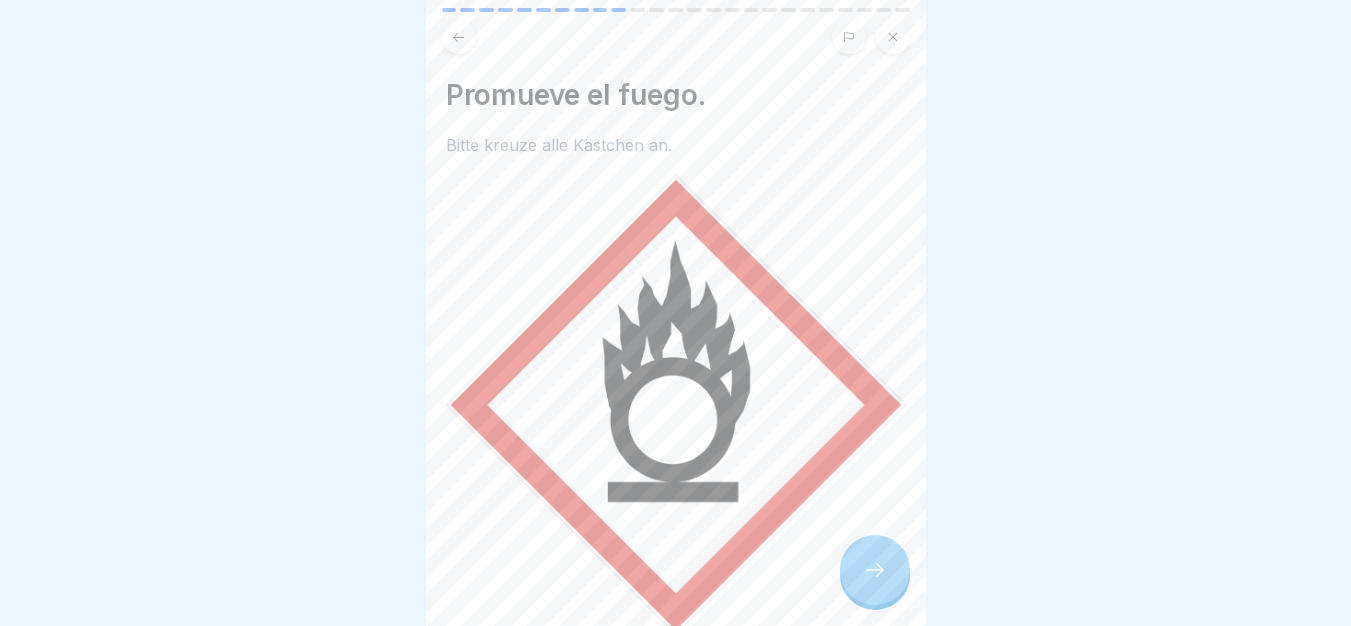 click at bounding box center [875, 570] 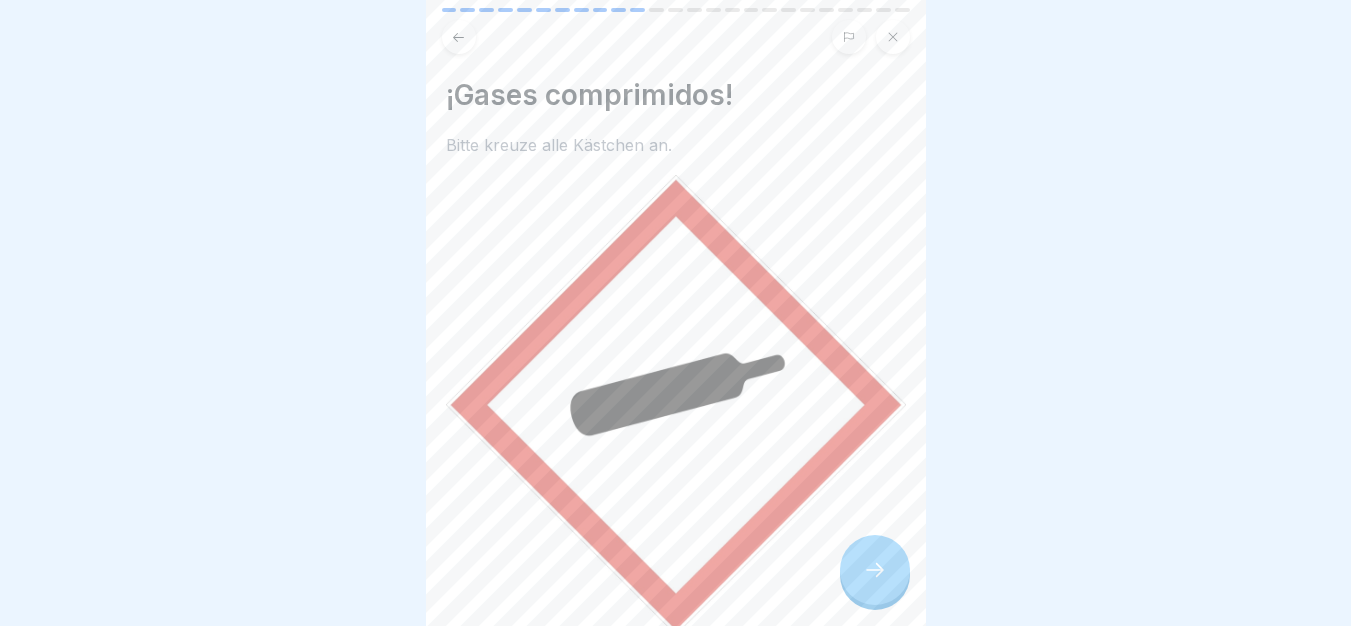 click at bounding box center [875, 570] 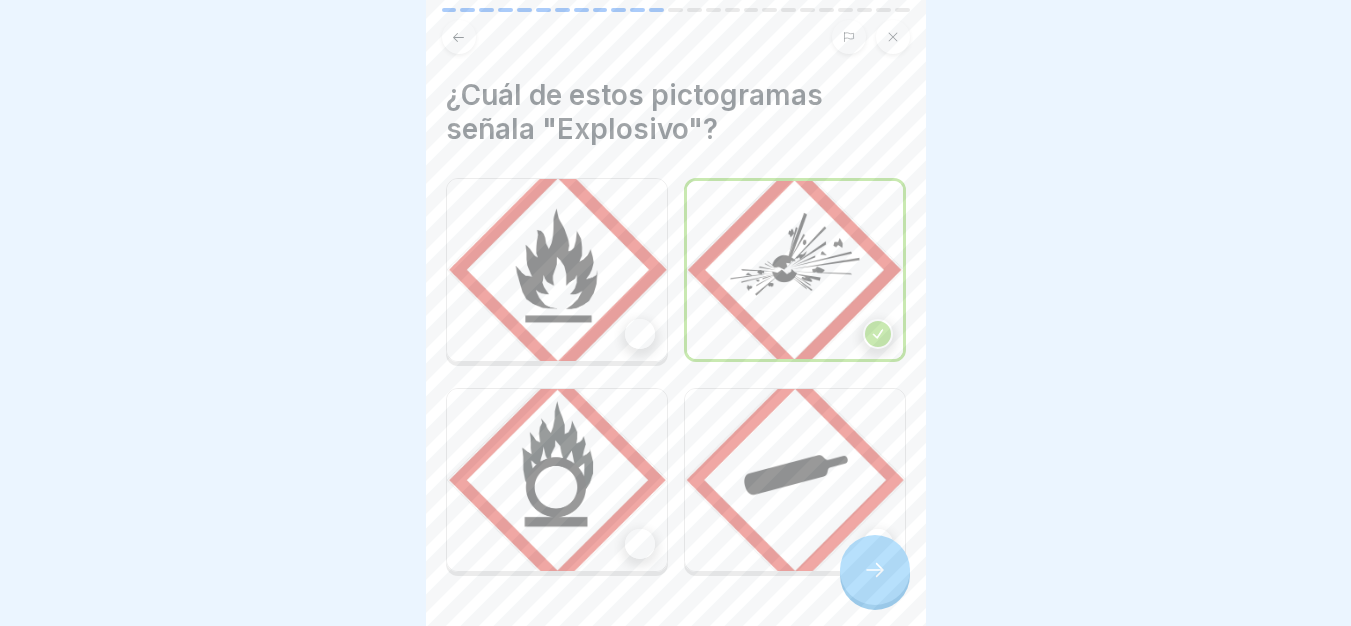 click at bounding box center (875, 570) 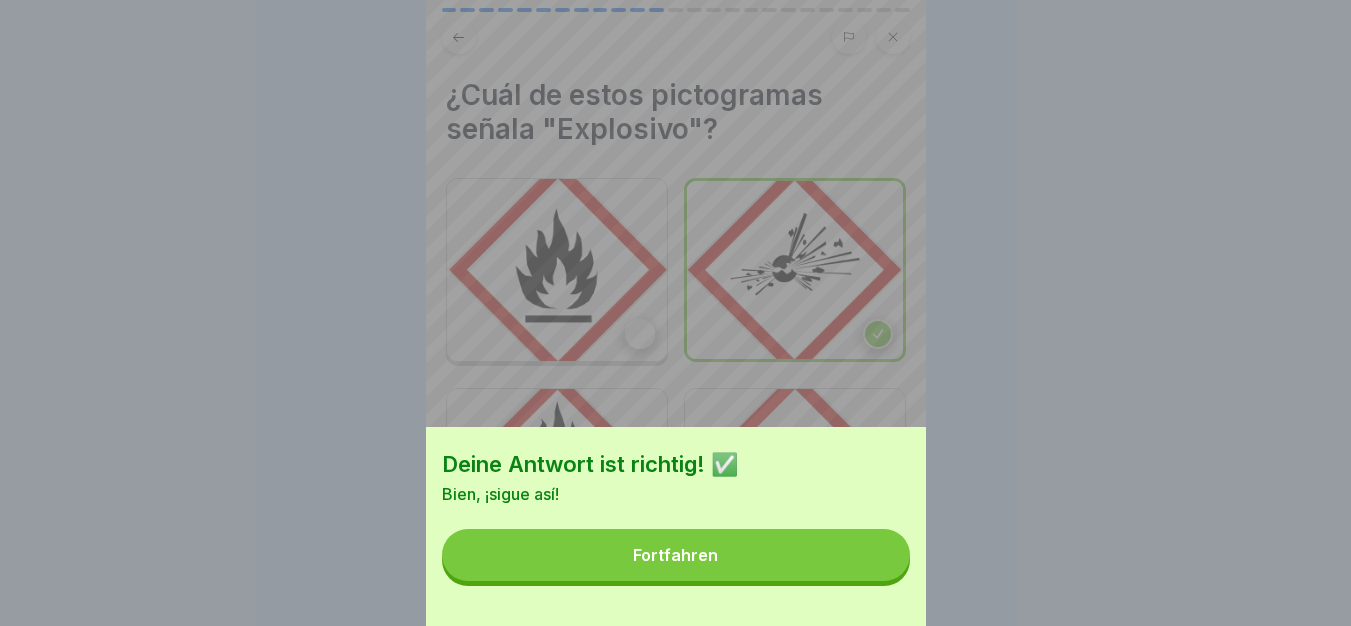 click on "Fortfahren" at bounding box center (676, 555) 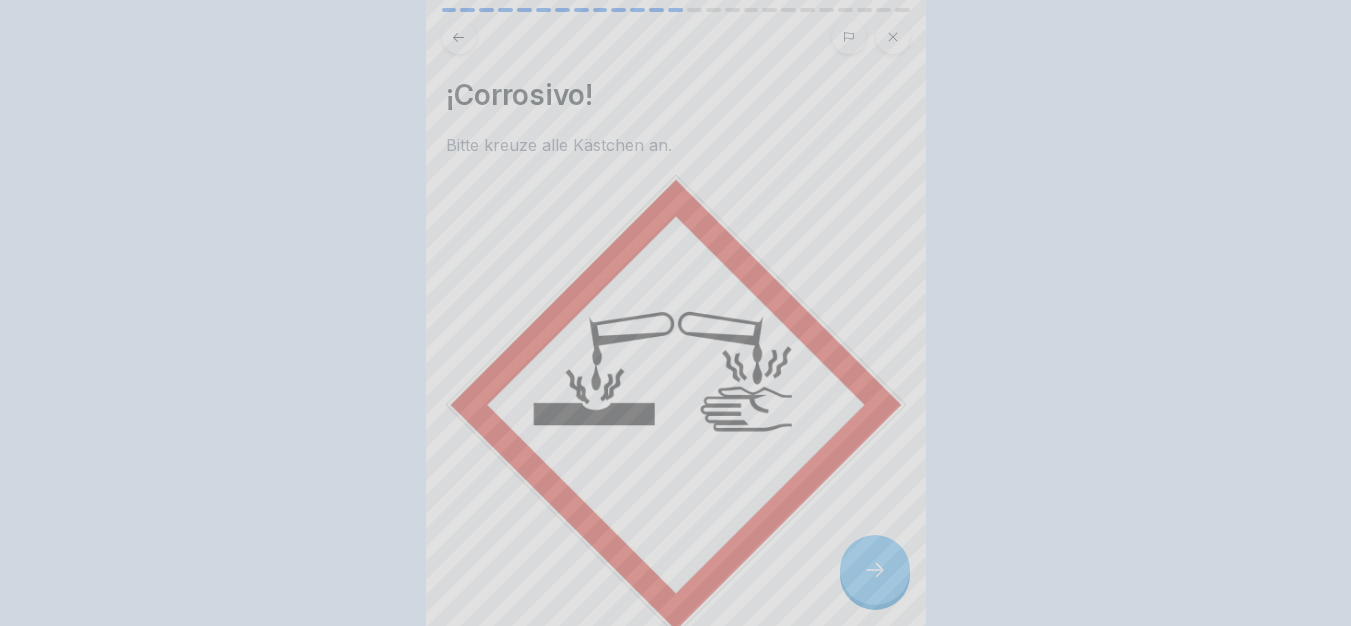 click on "Deine Antwort ist richtig!
✅ Bien, ¡sigue así!   Fortfahren" at bounding box center [675, 313] 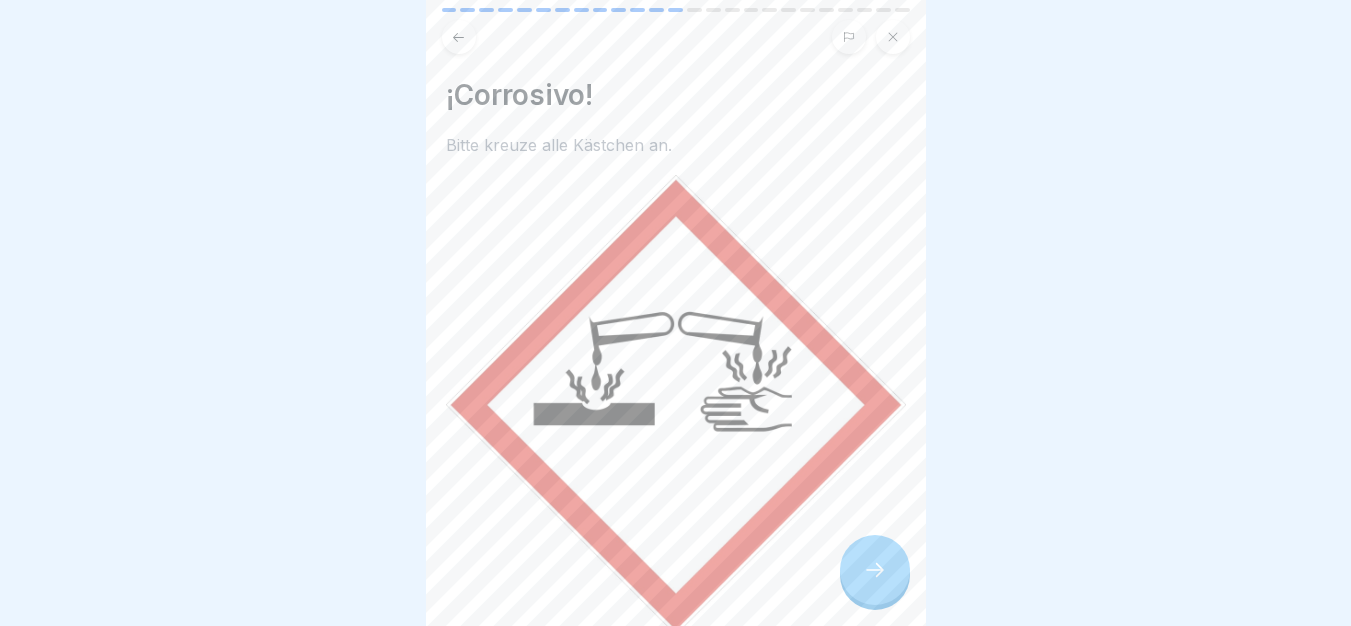 click at bounding box center [875, 570] 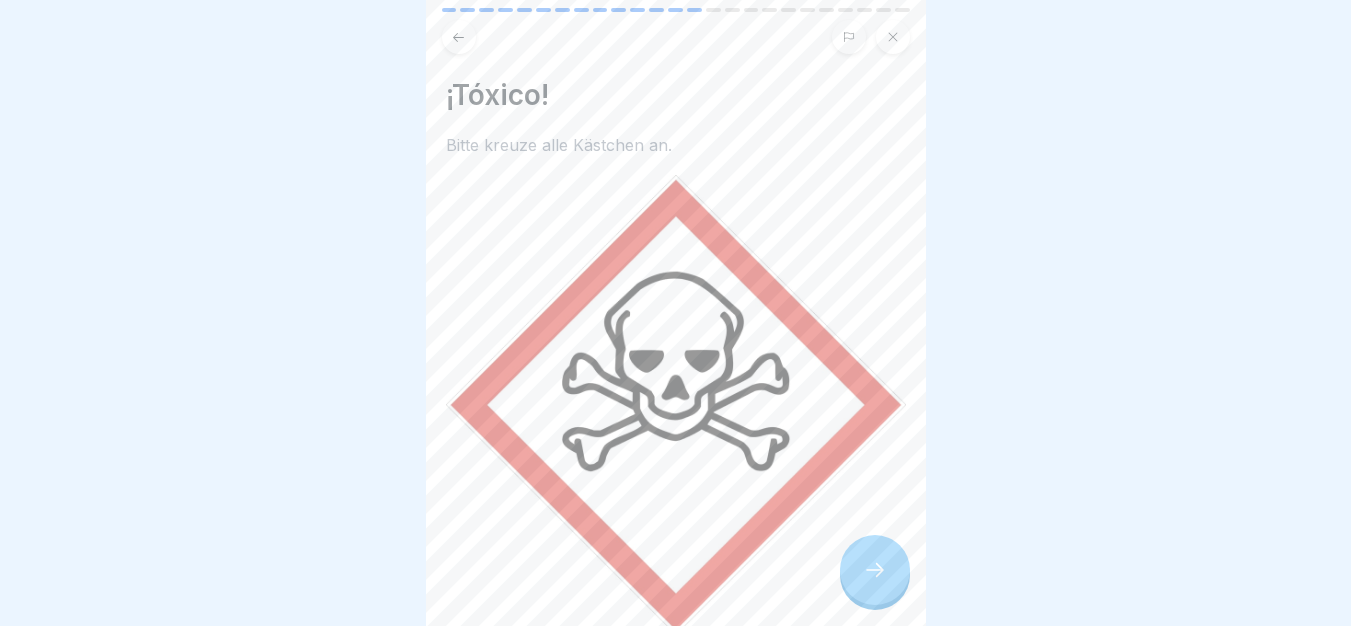 click at bounding box center (875, 570) 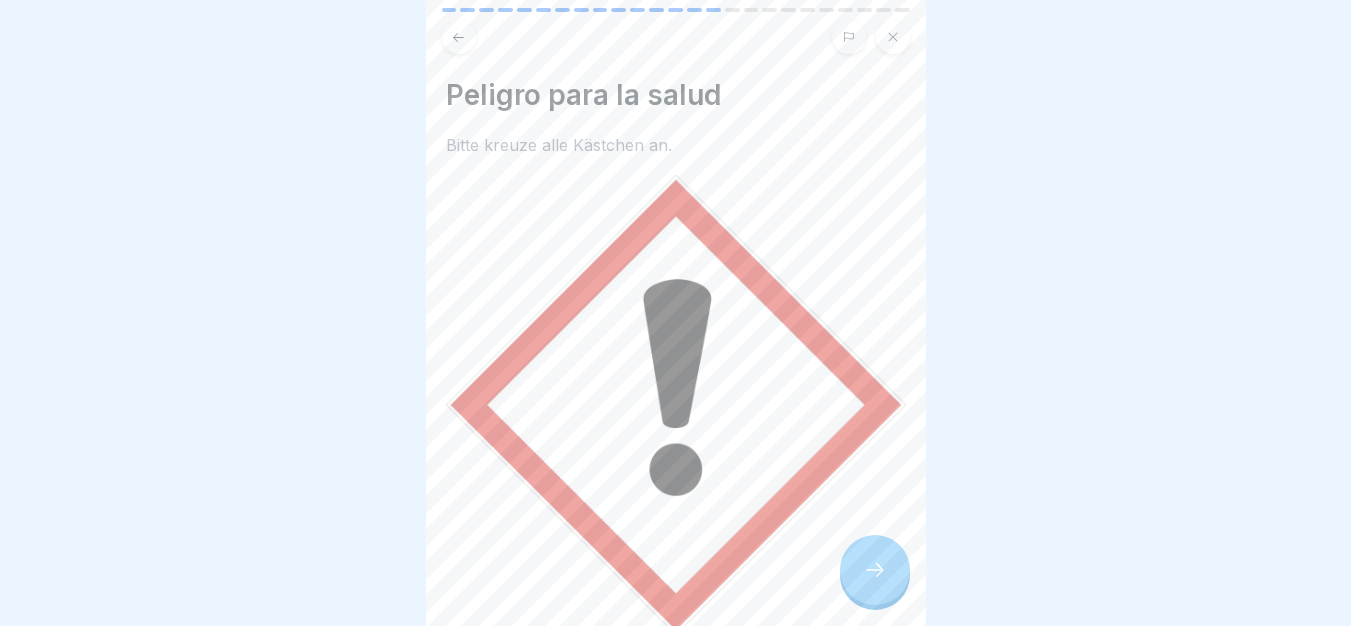 click at bounding box center [875, 570] 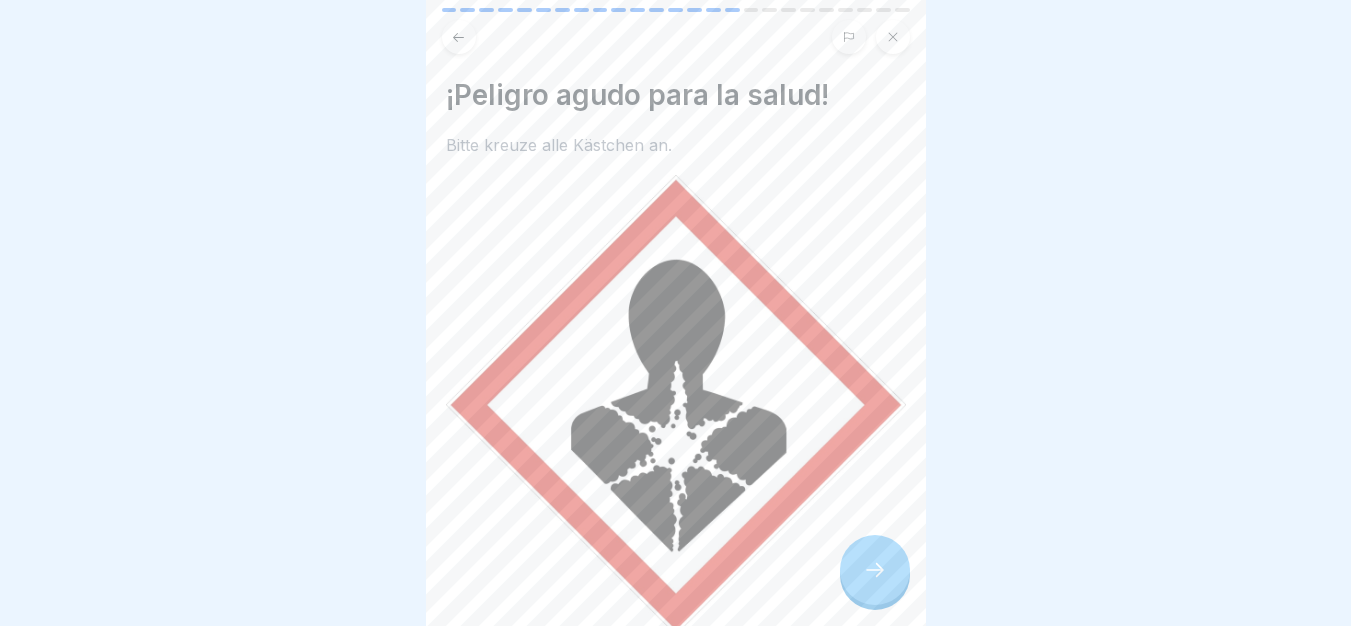 click at bounding box center (875, 570) 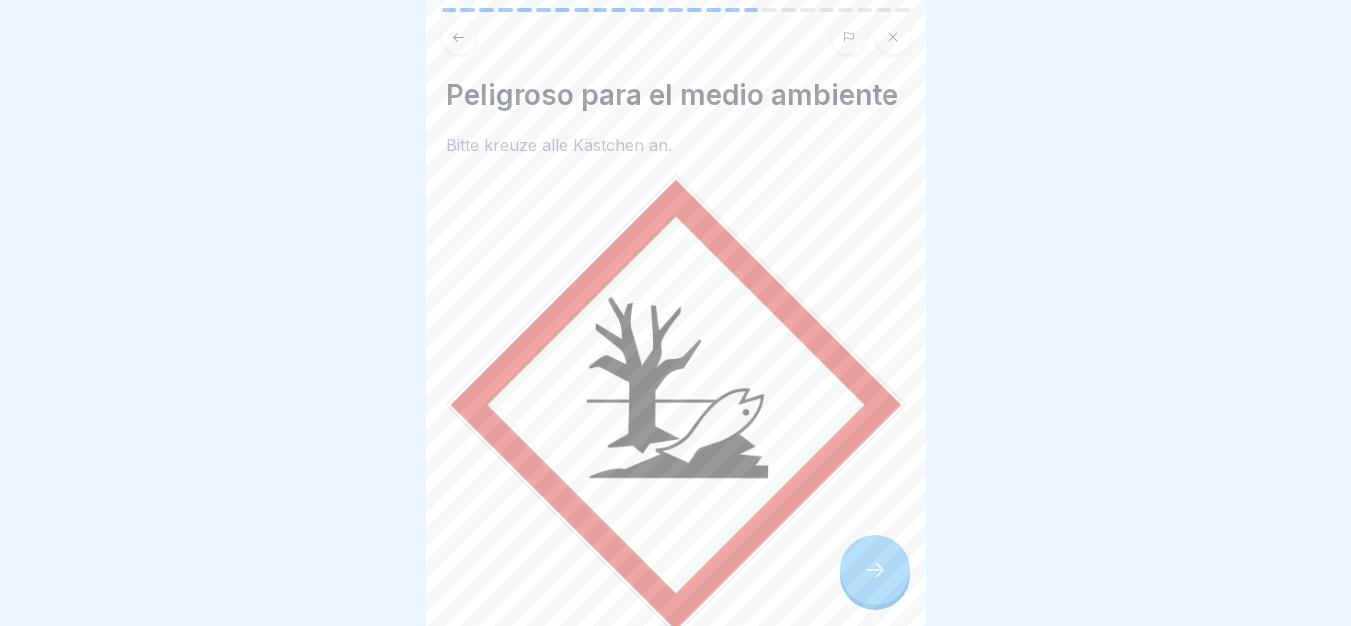 click at bounding box center (875, 570) 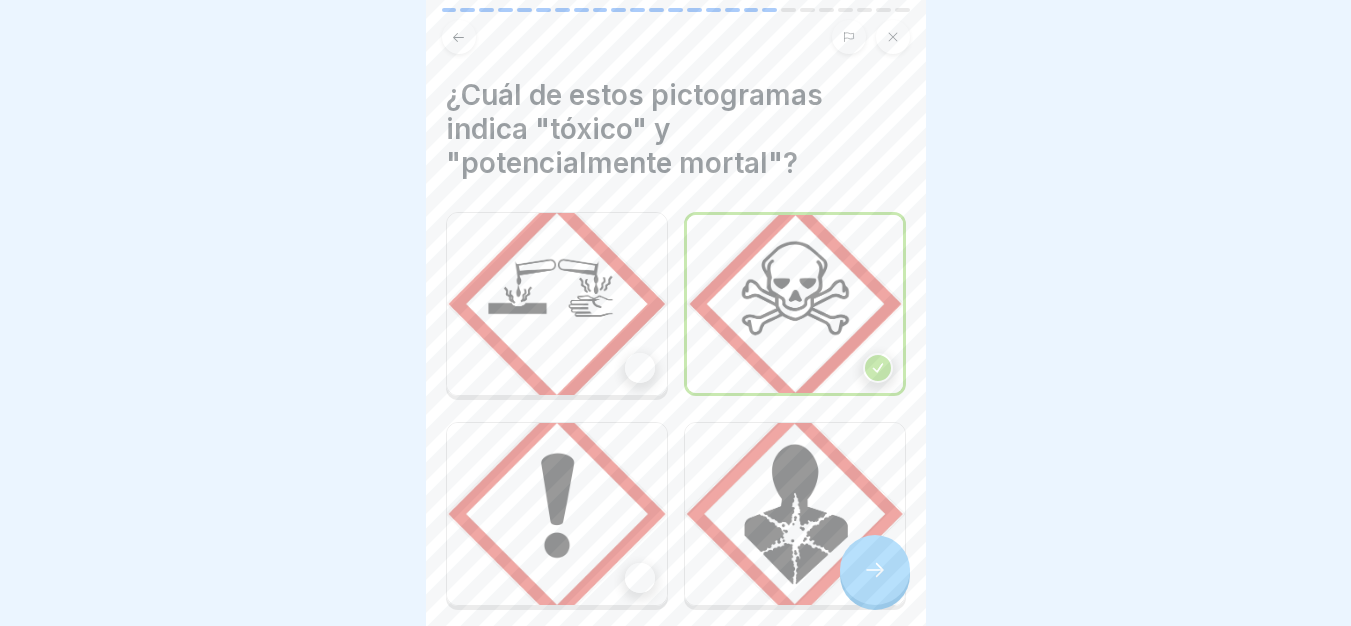 click at bounding box center [875, 570] 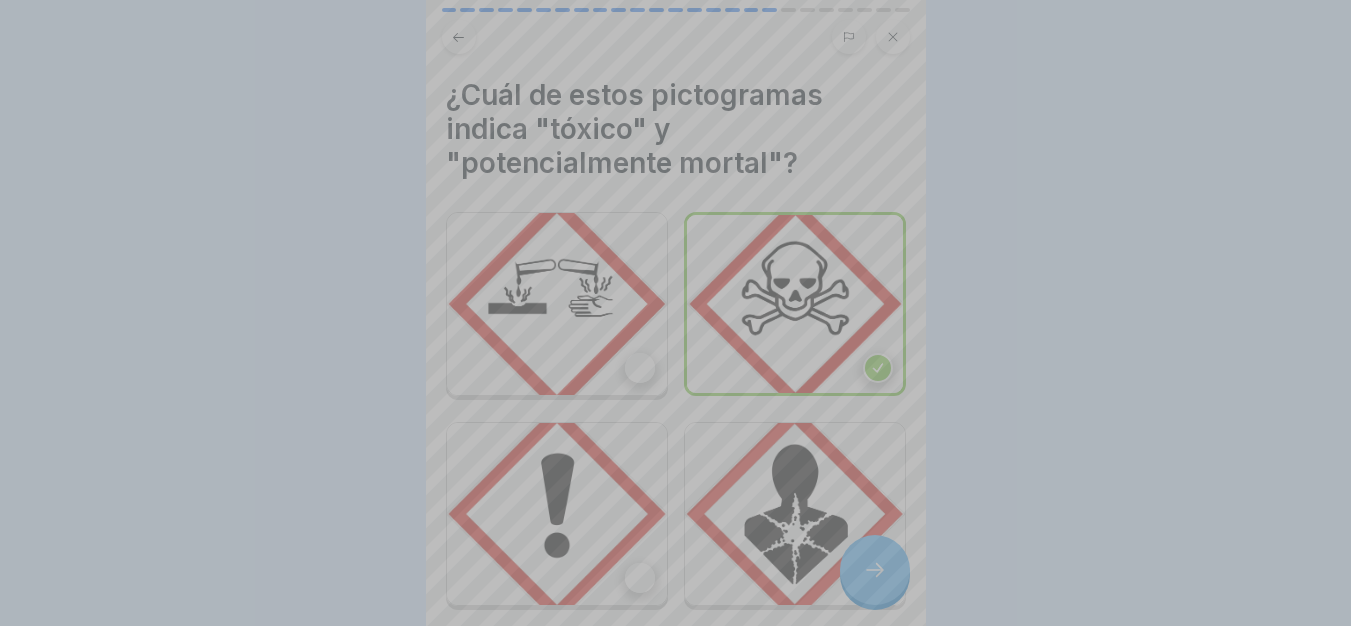 click on "Fortfahren" at bounding box center [676, 787] 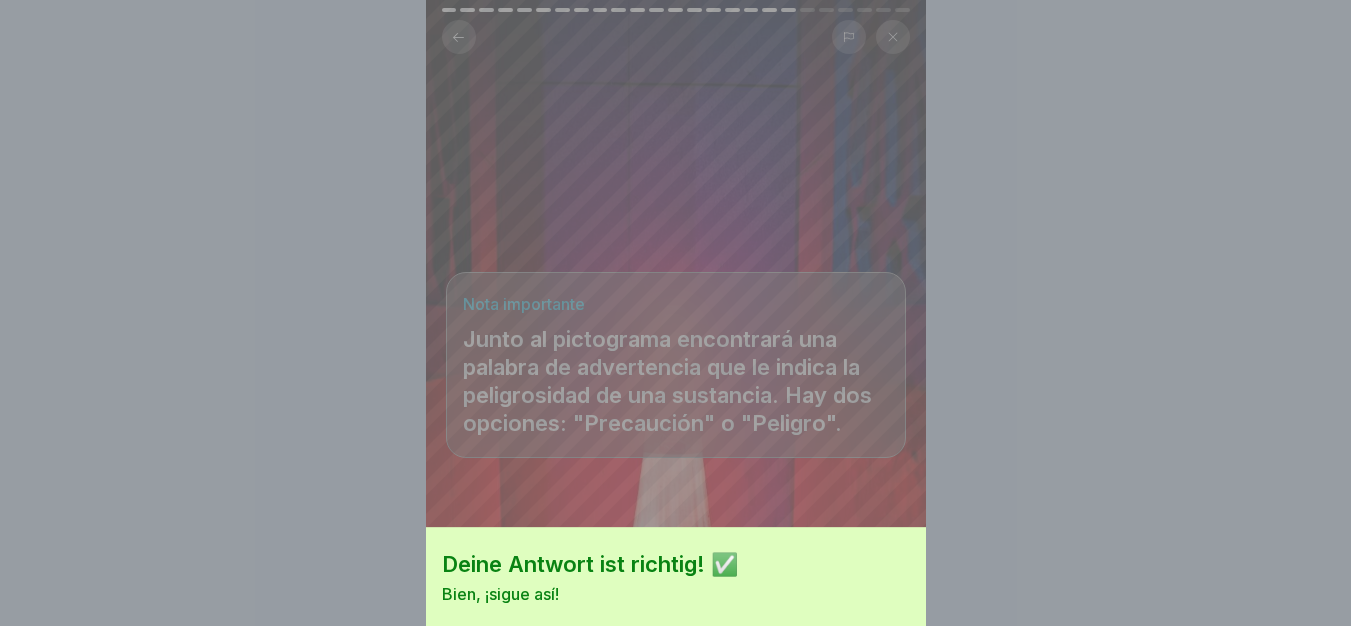 click on "Deine Antwort ist richtig!
✅ Bien, ¡sigue así!   Fortfahren" at bounding box center [675, 313] 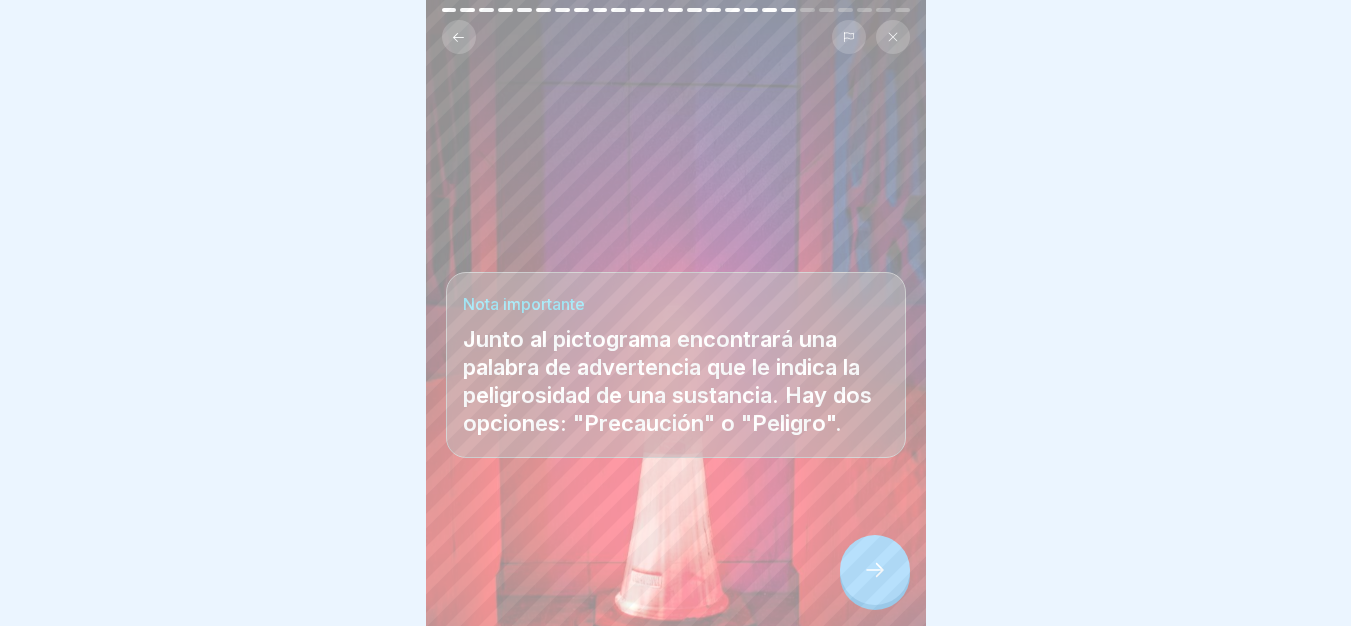 click at bounding box center (875, 570) 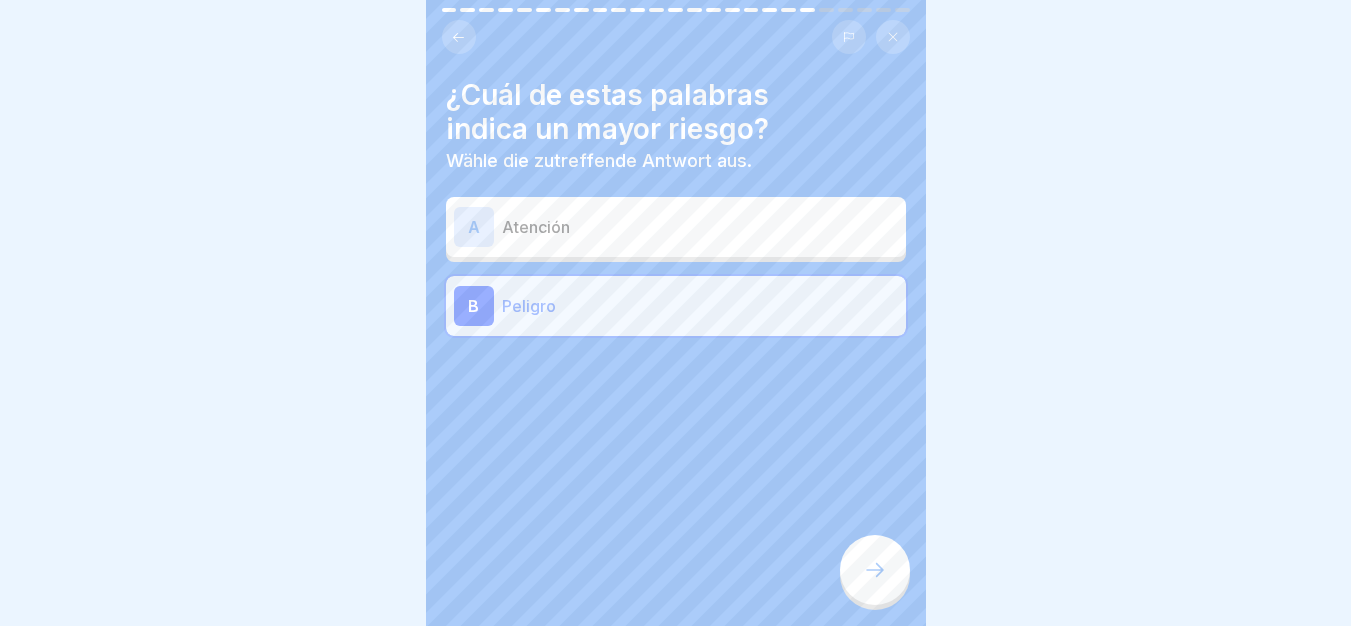 click at bounding box center (875, 570) 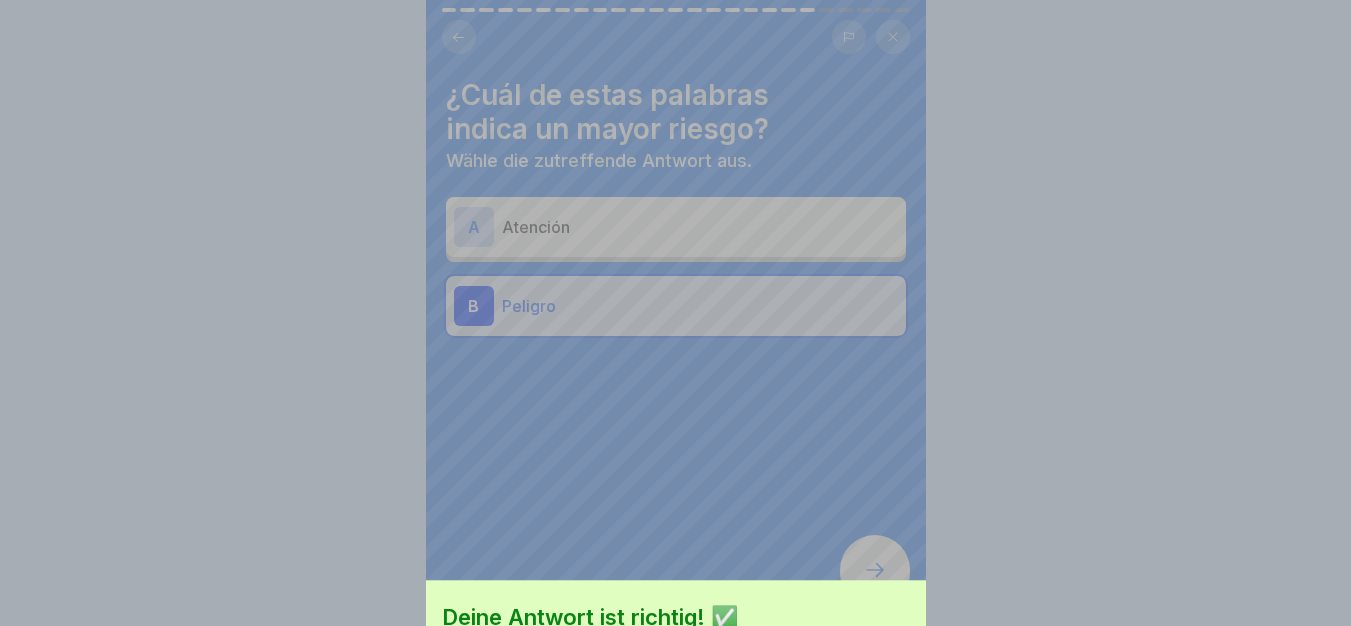 click on "Fortfahren" at bounding box center [676, 730] 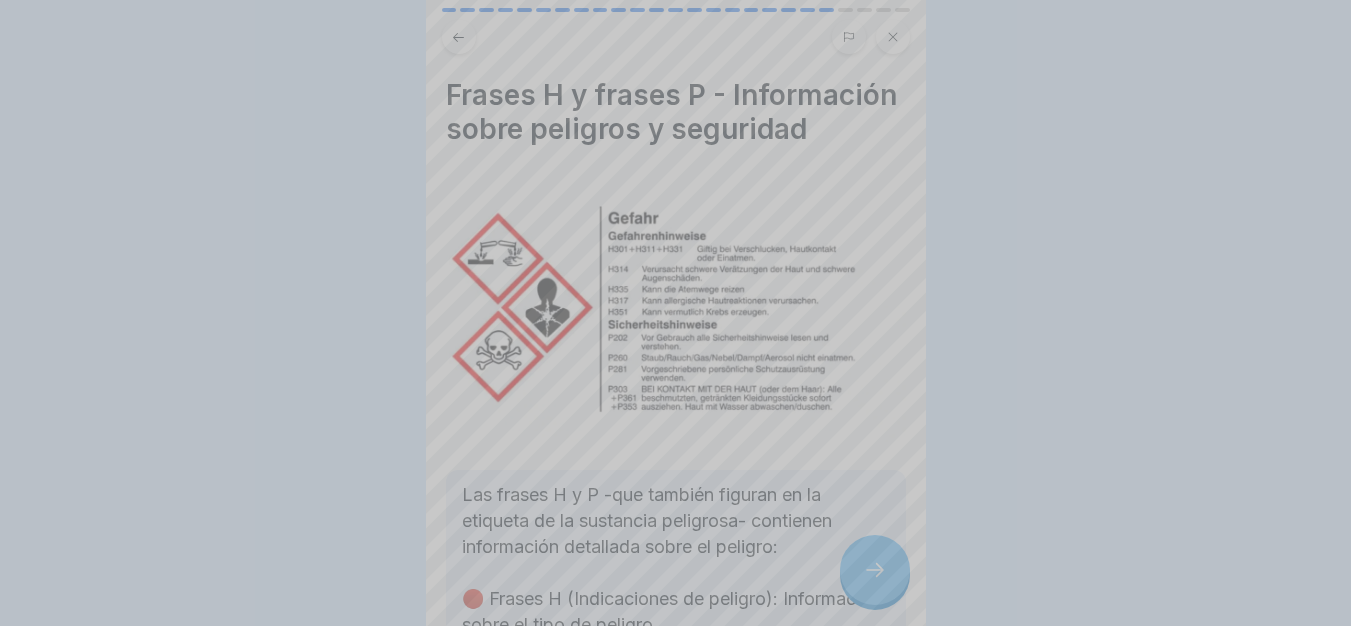 click on "Deine Antwort ist richtig!
✅ ¡Bien hecho! Has reconocido la palabra que señala un peligro mayor.   Fortfahren" at bounding box center [675, 313] 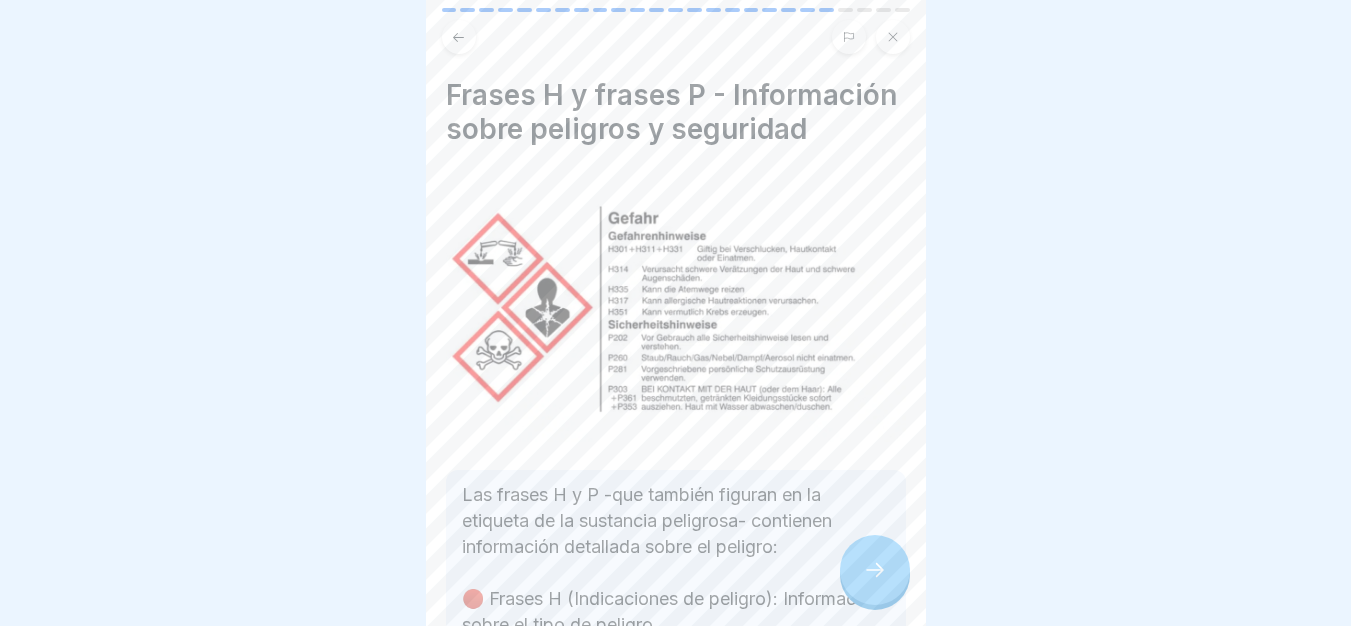 click at bounding box center (875, 570) 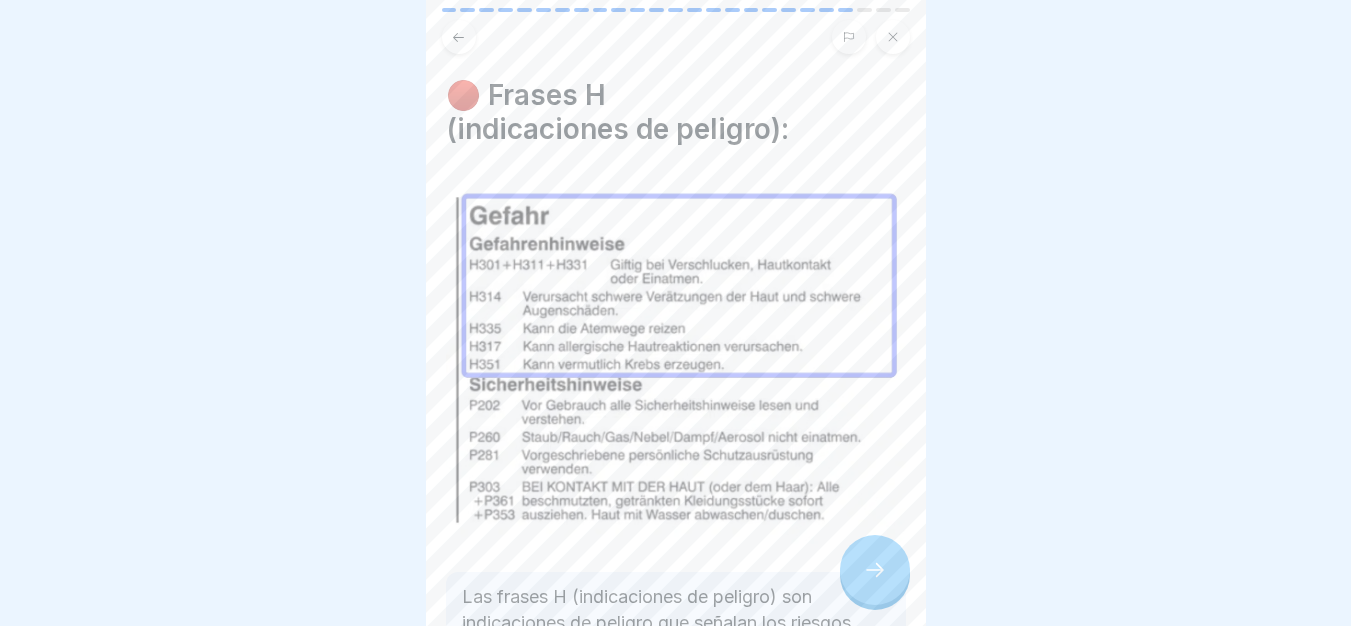 click at bounding box center [875, 570] 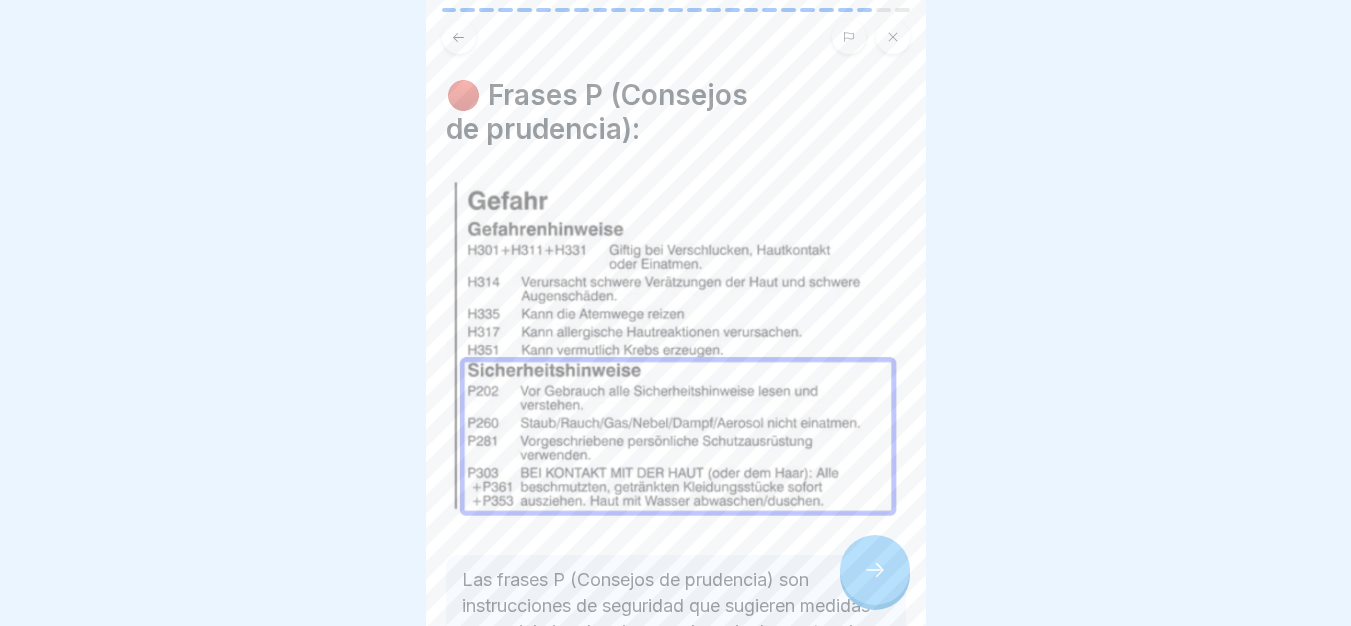 click at bounding box center (875, 570) 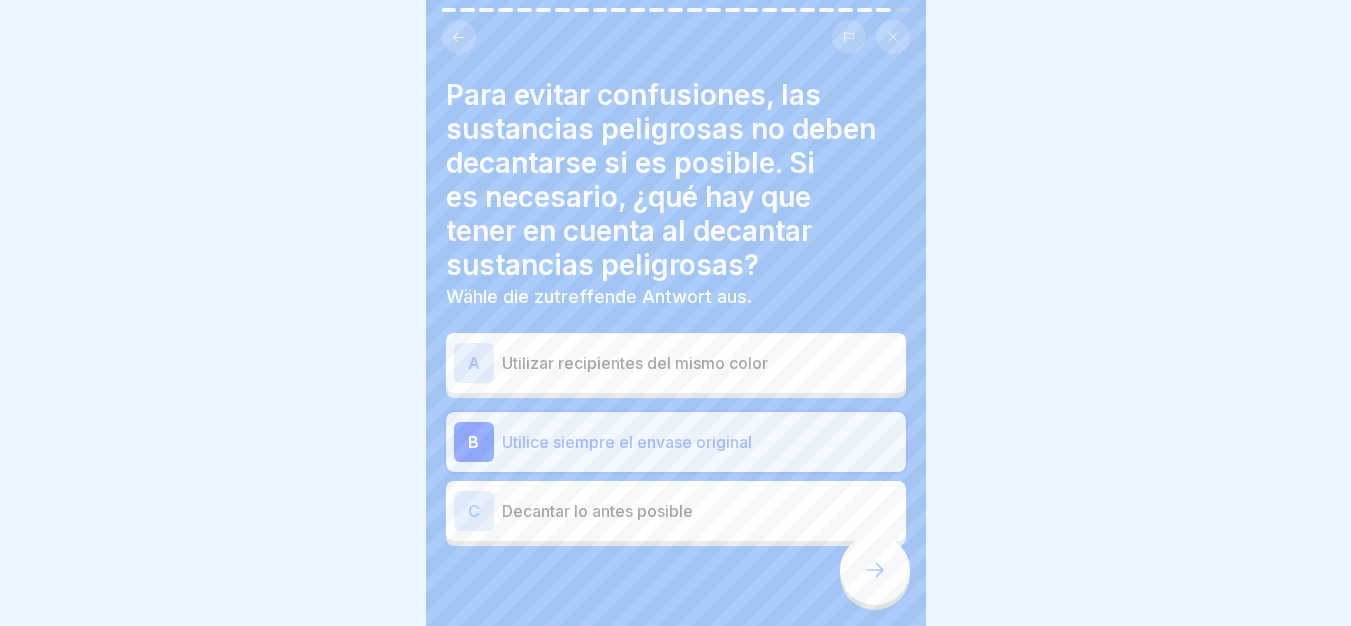 click at bounding box center (875, 570) 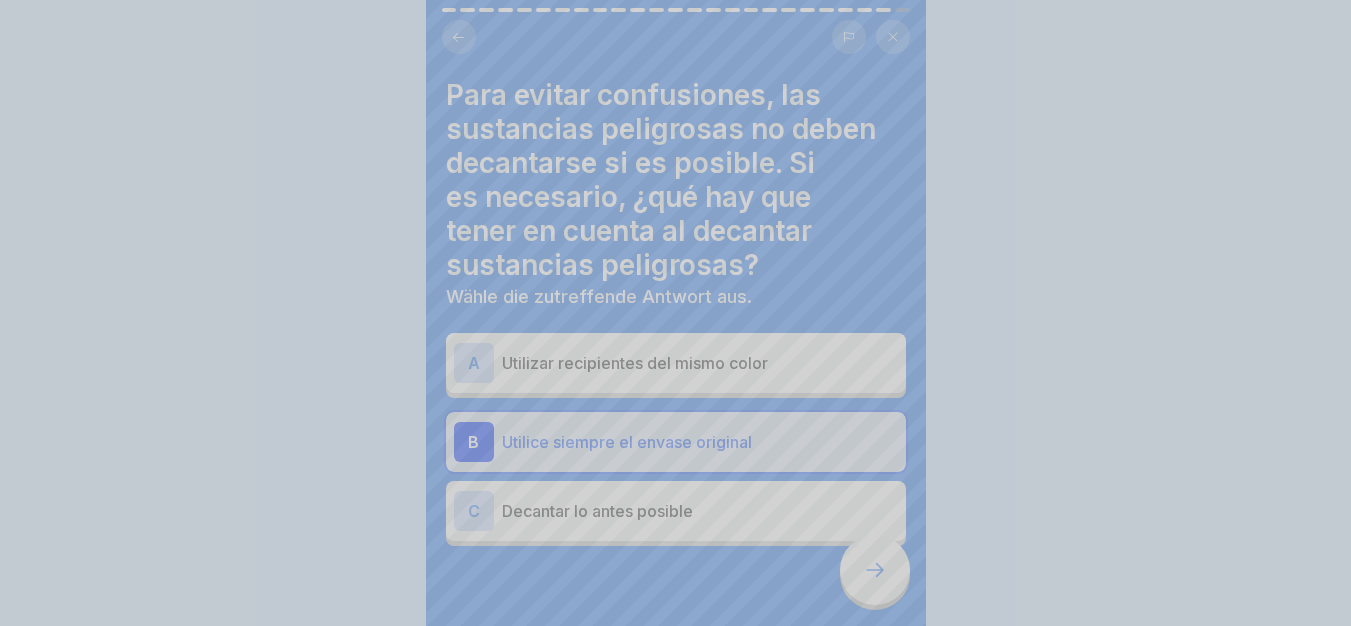 click on "Fortfahren" at bounding box center [676, 902] 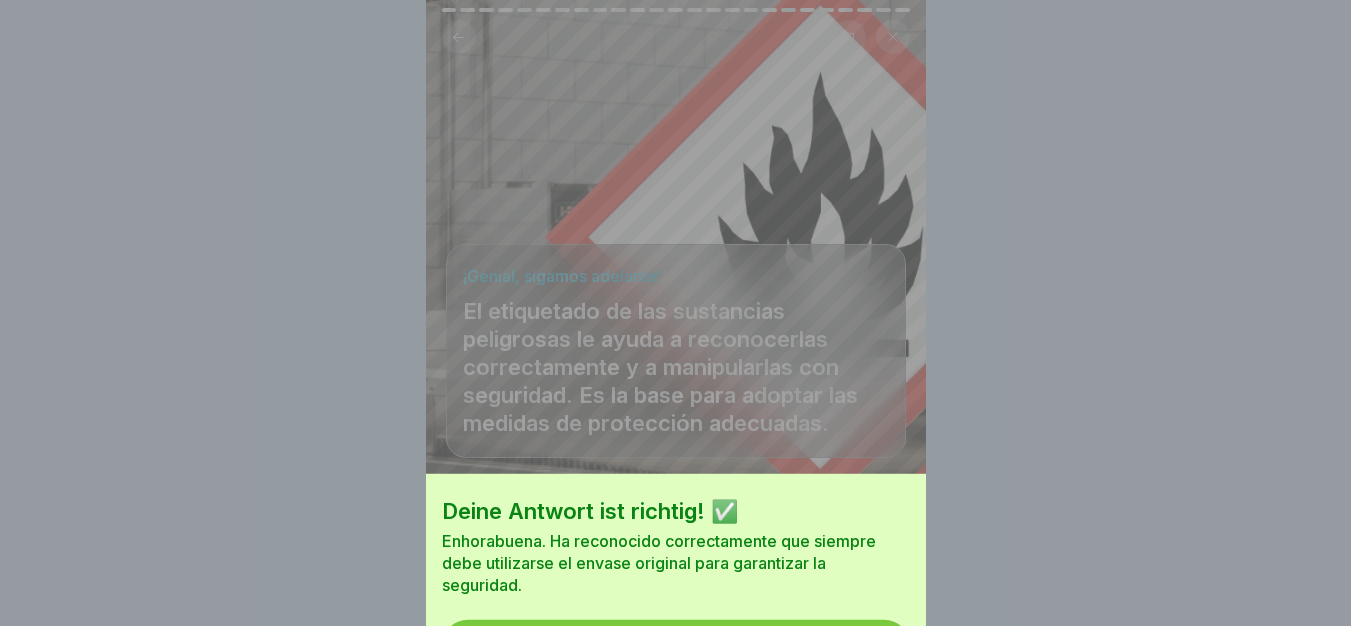 click on "Deine Antwort ist richtig!
✅ Enhorabuena. Ha reconocido correctamente que siempre debe utilizarse el envase original para garantizar la seguridad.   Fortfahren" at bounding box center [675, 313] 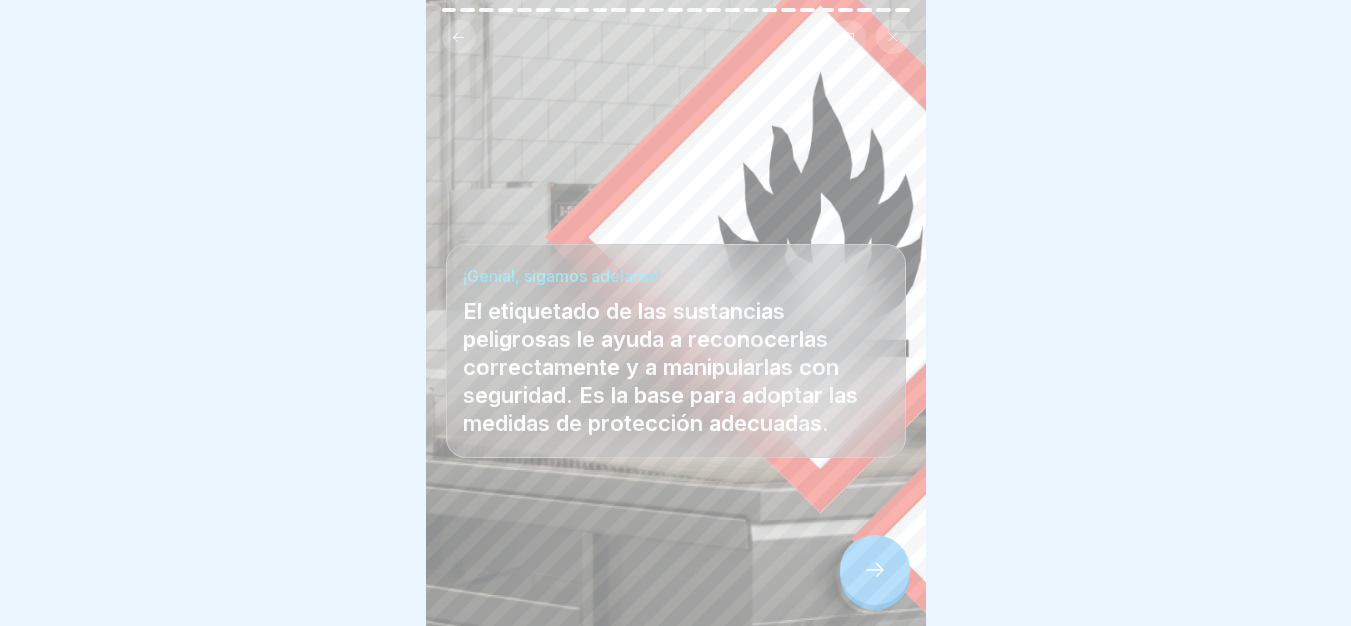 click at bounding box center (875, 570) 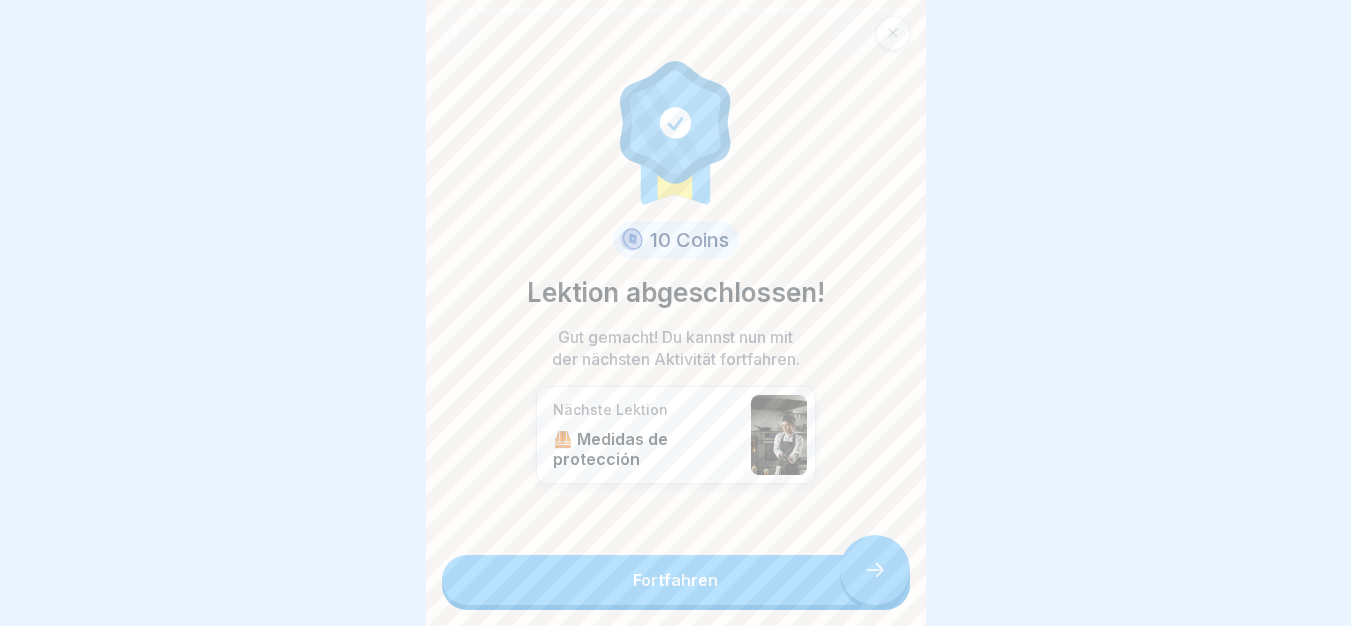 click on "Fortfahren" at bounding box center [676, 580] 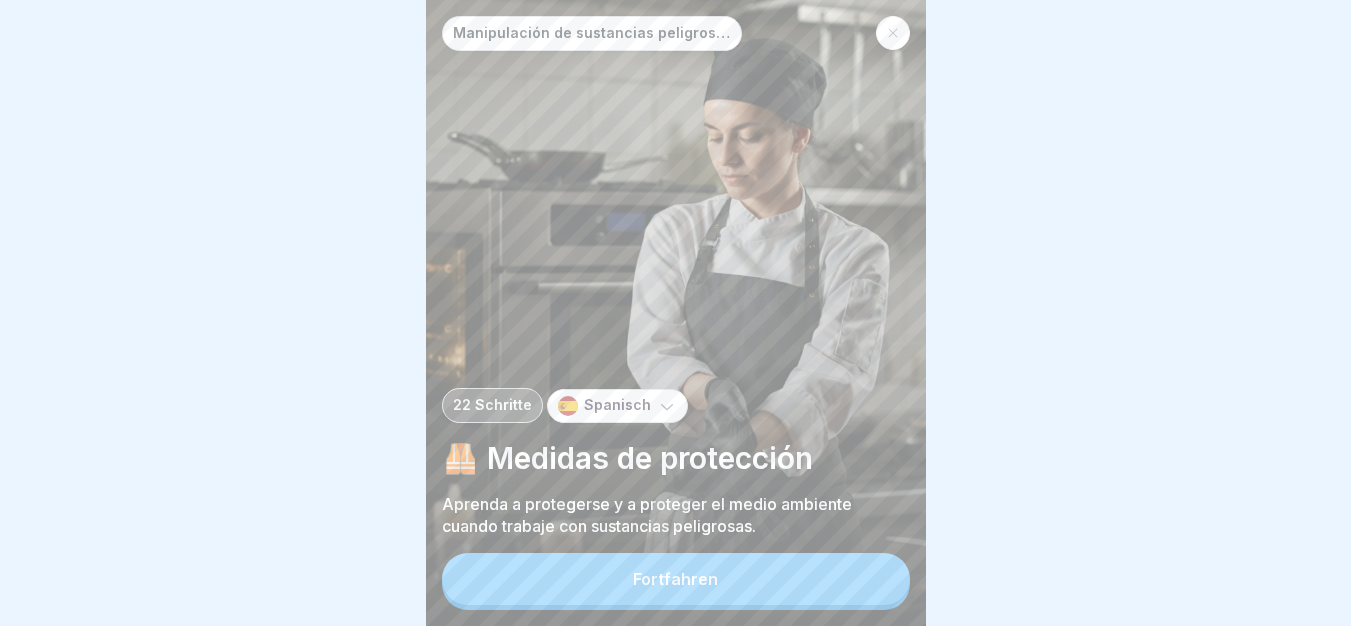 click on "Fortfahren" at bounding box center (676, 579) 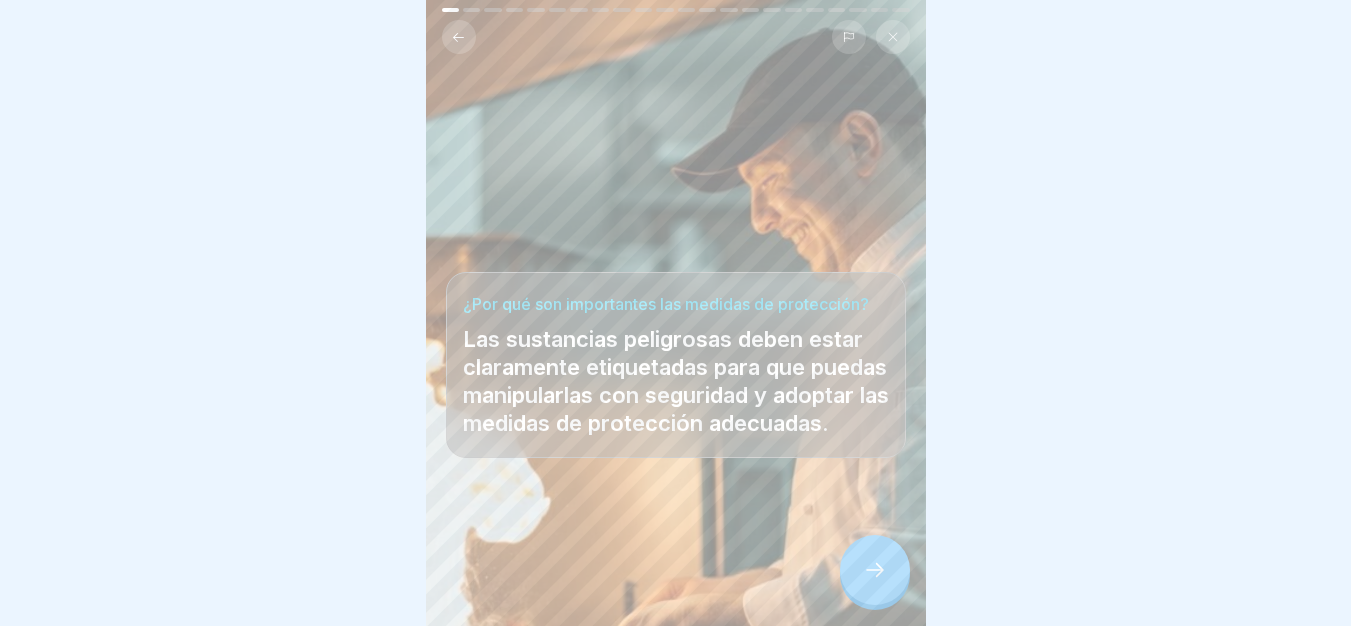 click at bounding box center [875, 570] 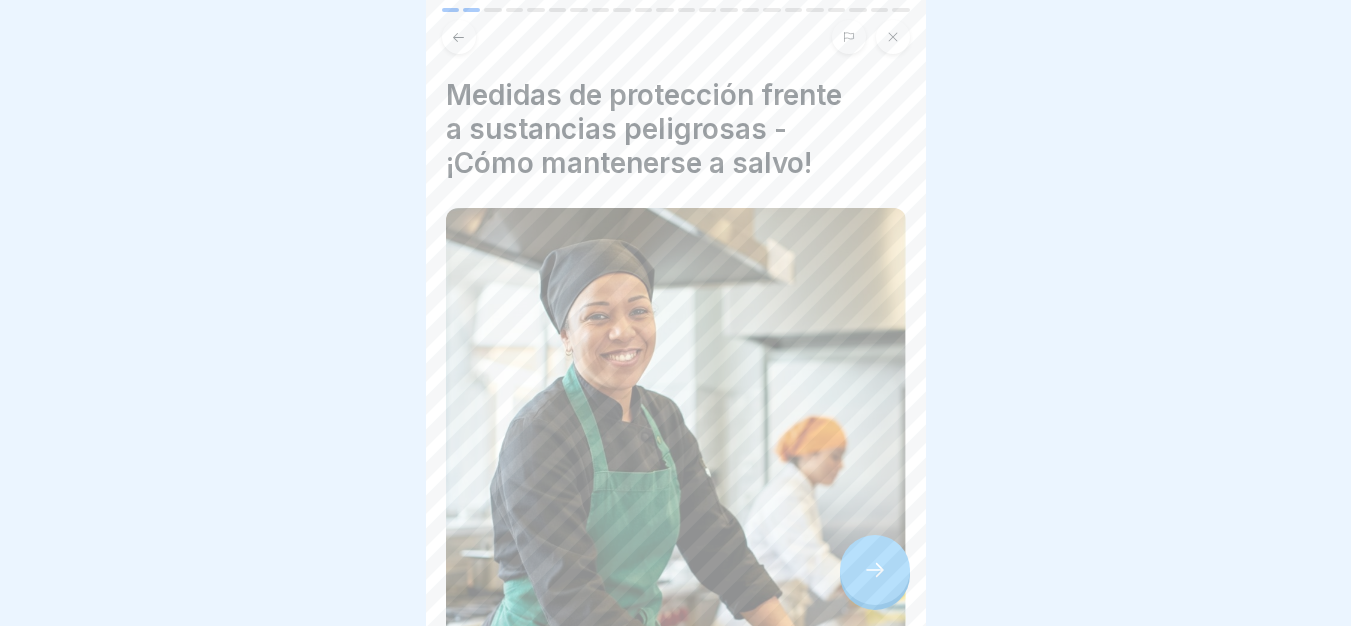 click at bounding box center (875, 570) 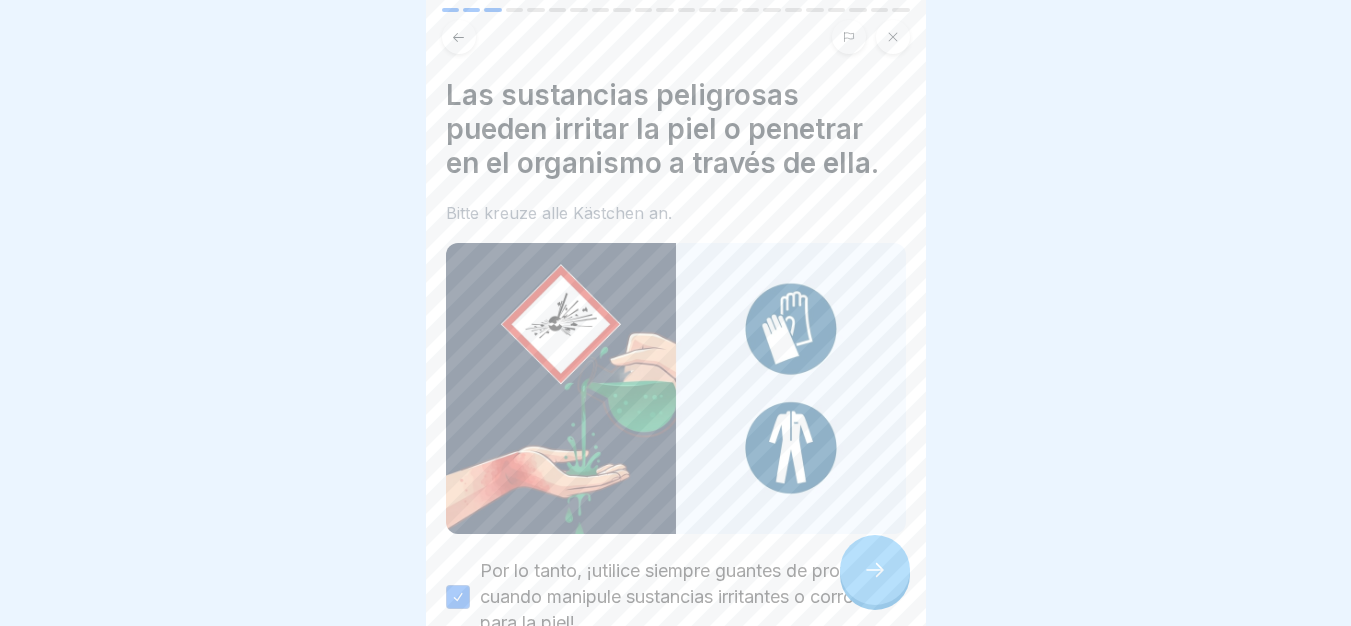 click at bounding box center (875, 570) 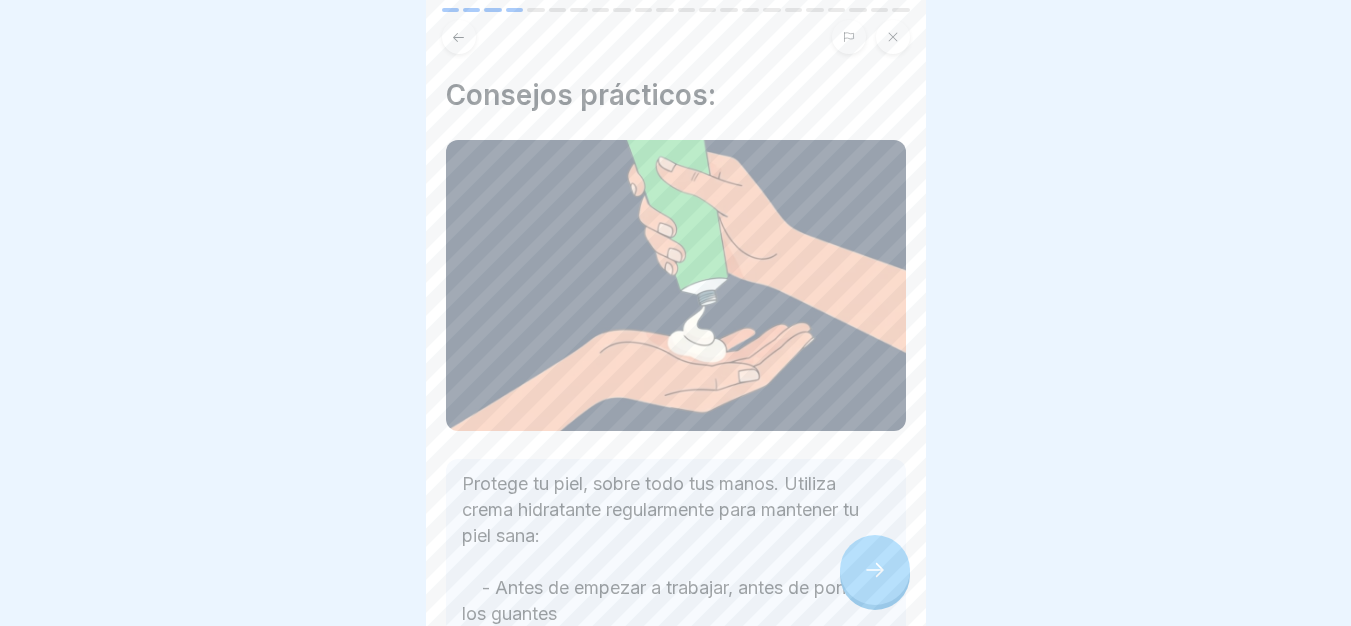 click at bounding box center (875, 570) 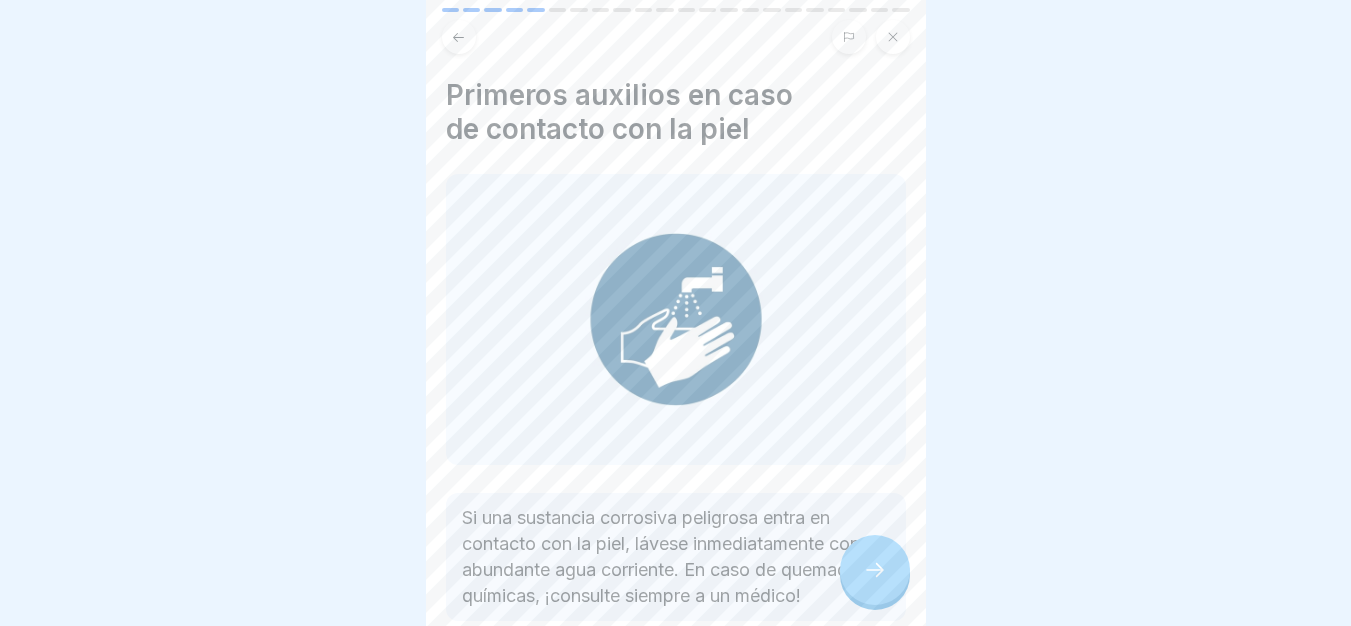 click at bounding box center [875, 570] 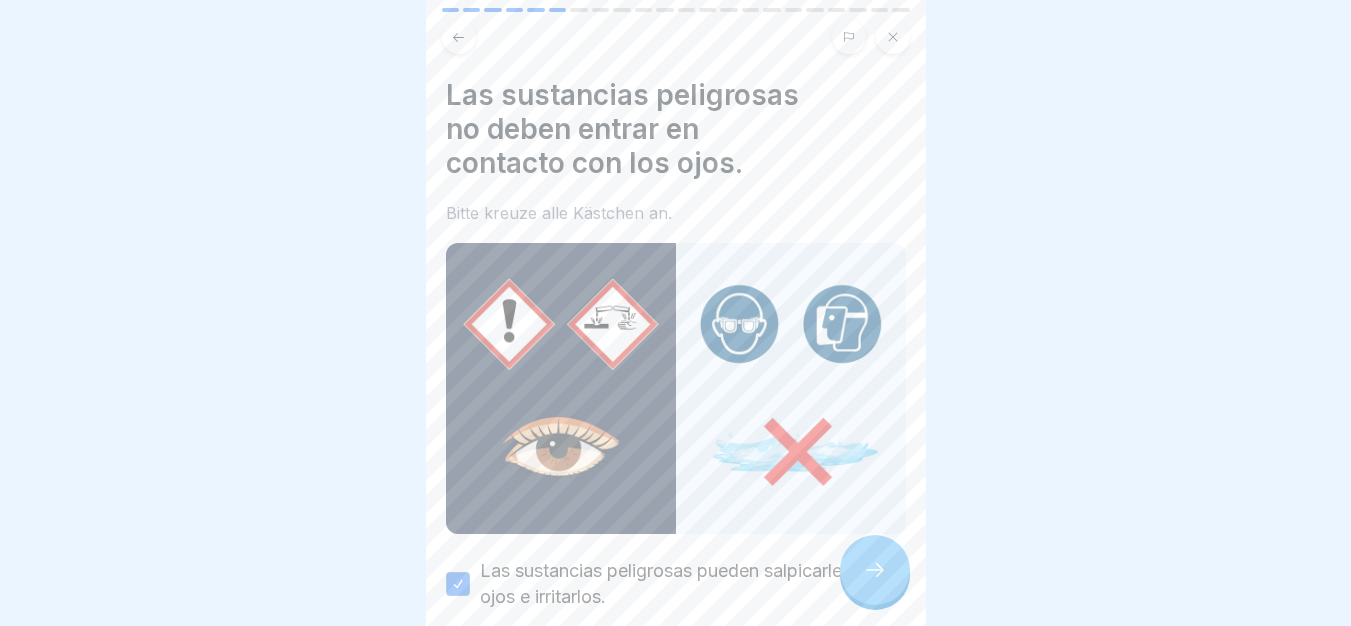 click at bounding box center [875, 570] 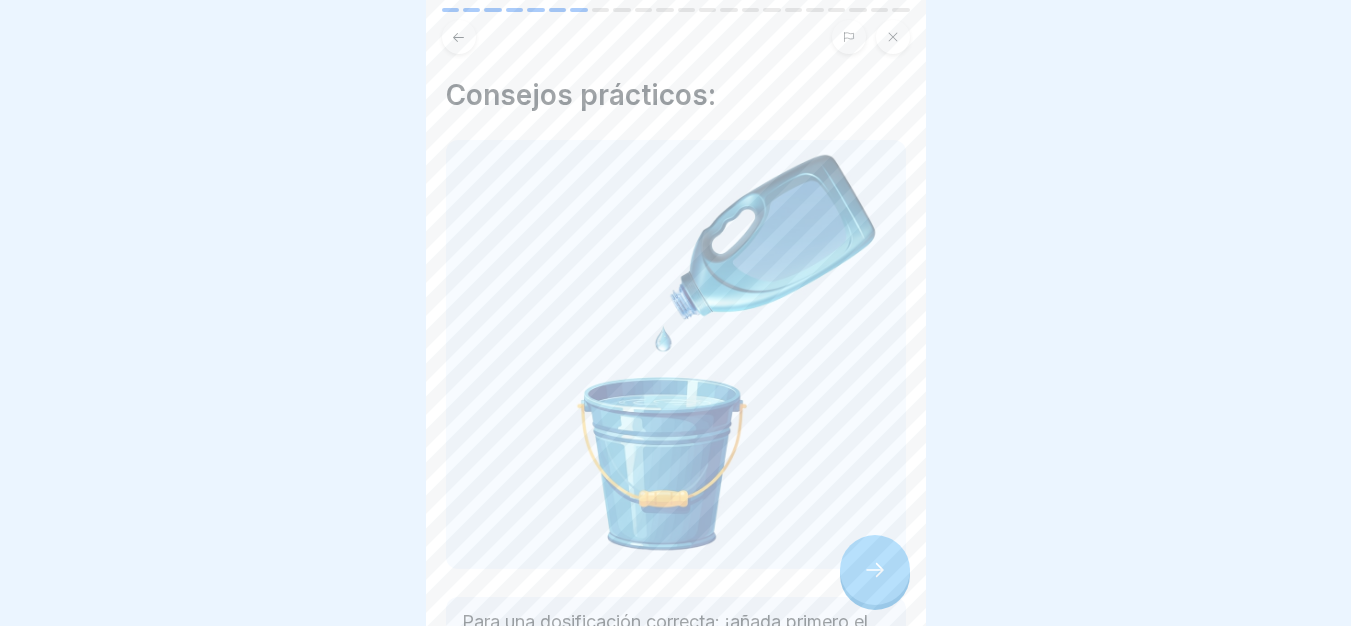 click at bounding box center [875, 570] 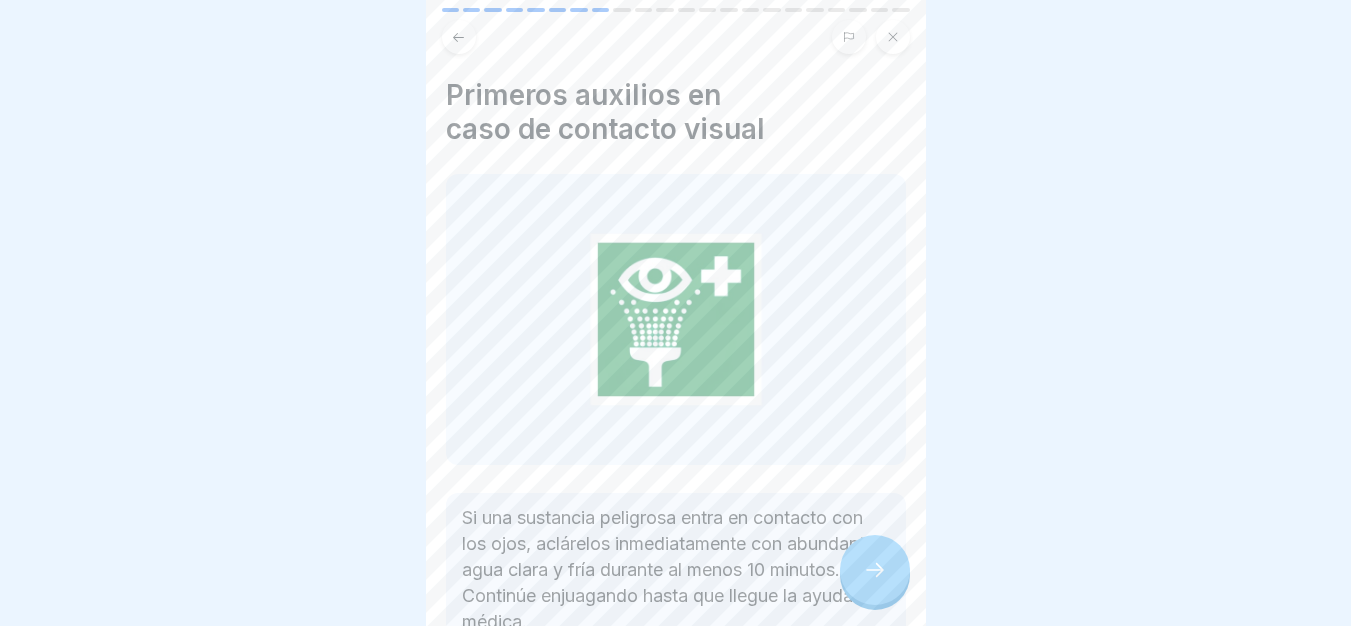 click at bounding box center (875, 570) 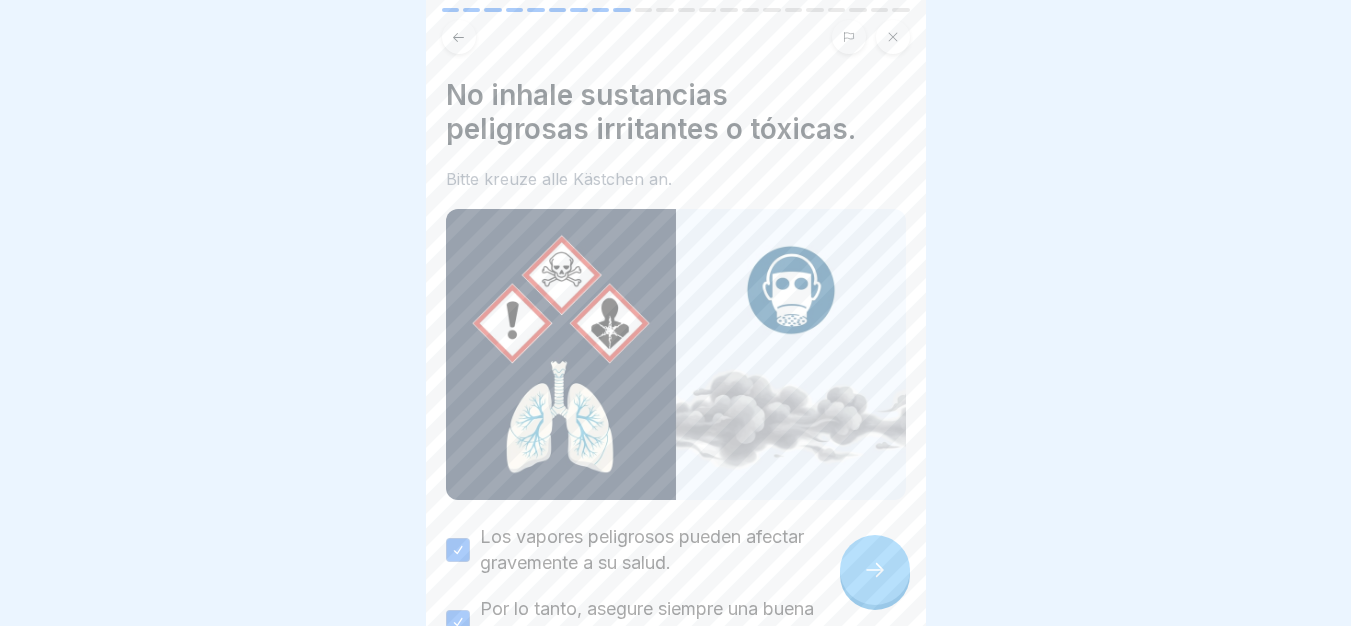 click at bounding box center (875, 570) 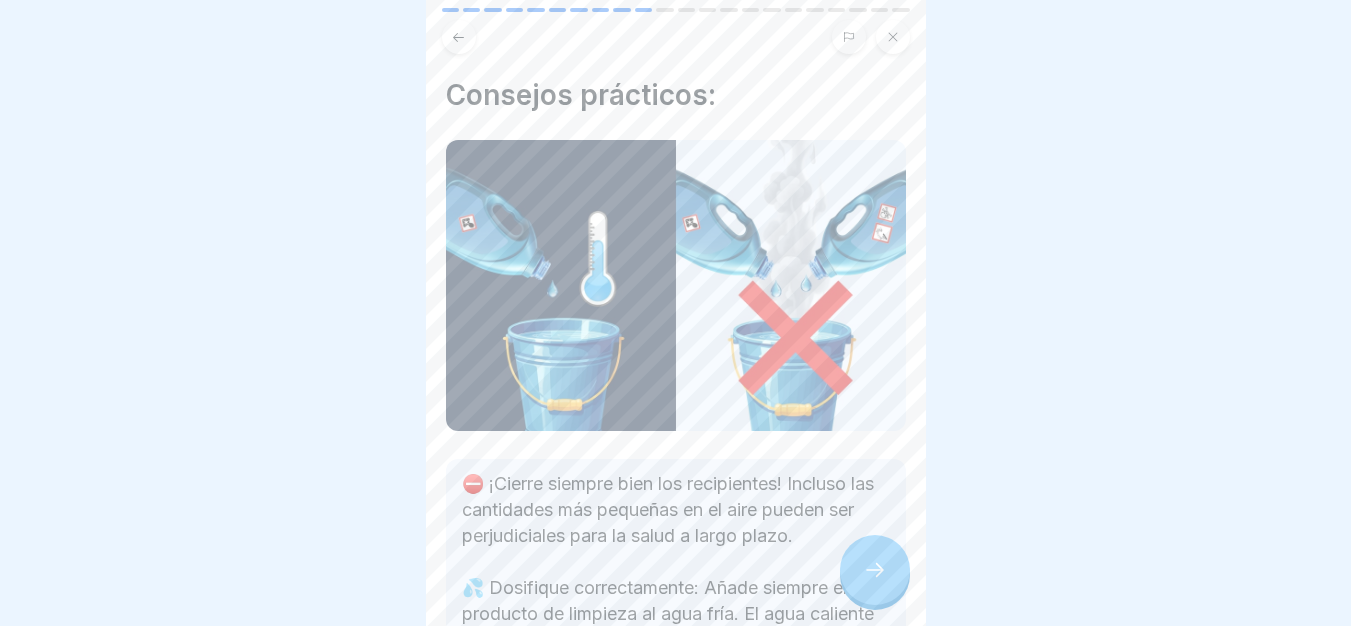 click at bounding box center [875, 570] 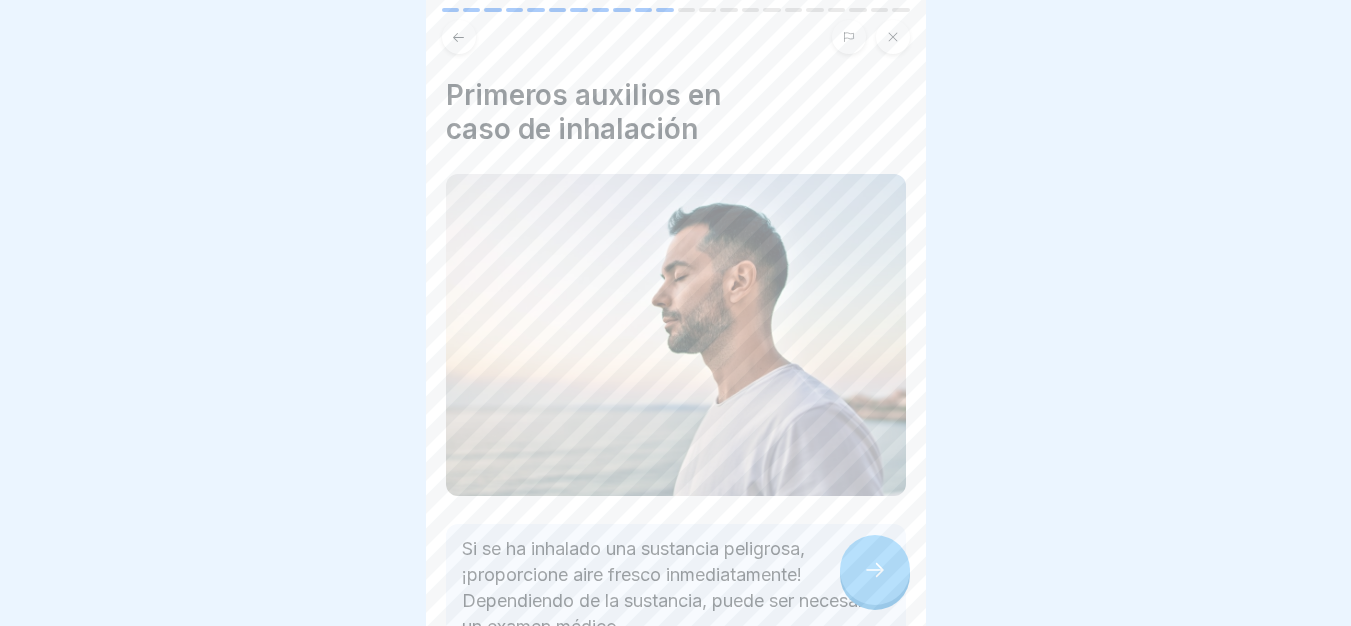 click at bounding box center (875, 570) 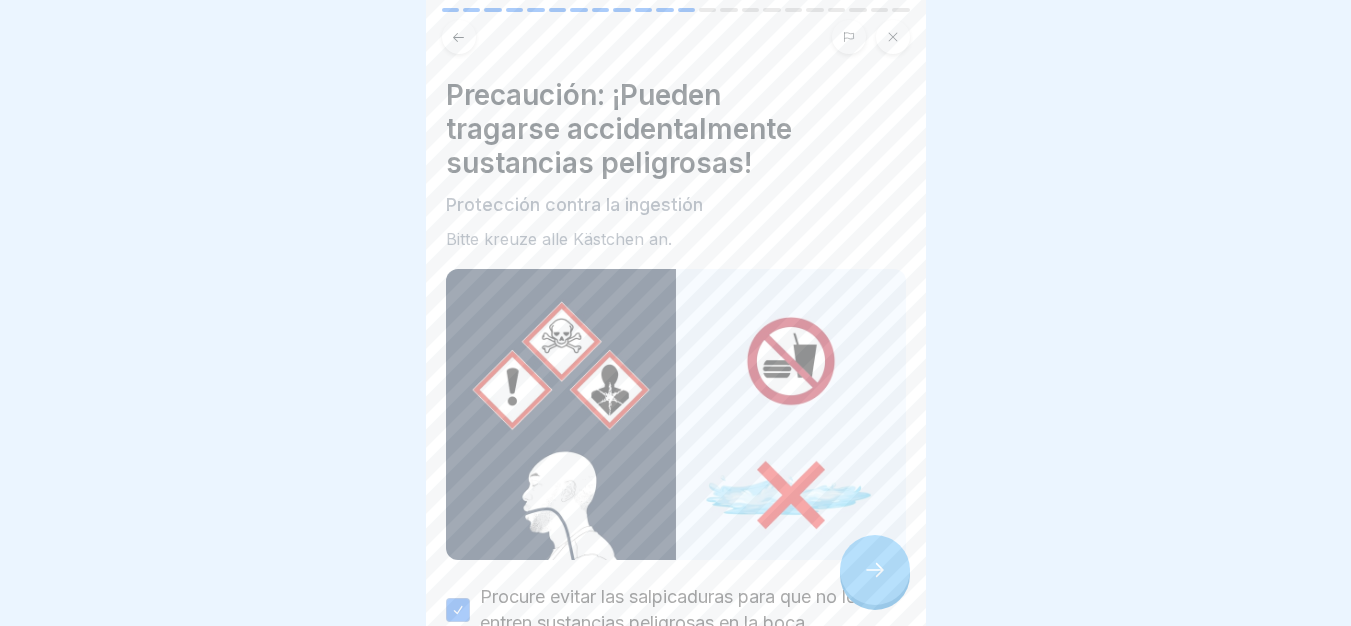 click at bounding box center [875, 570] 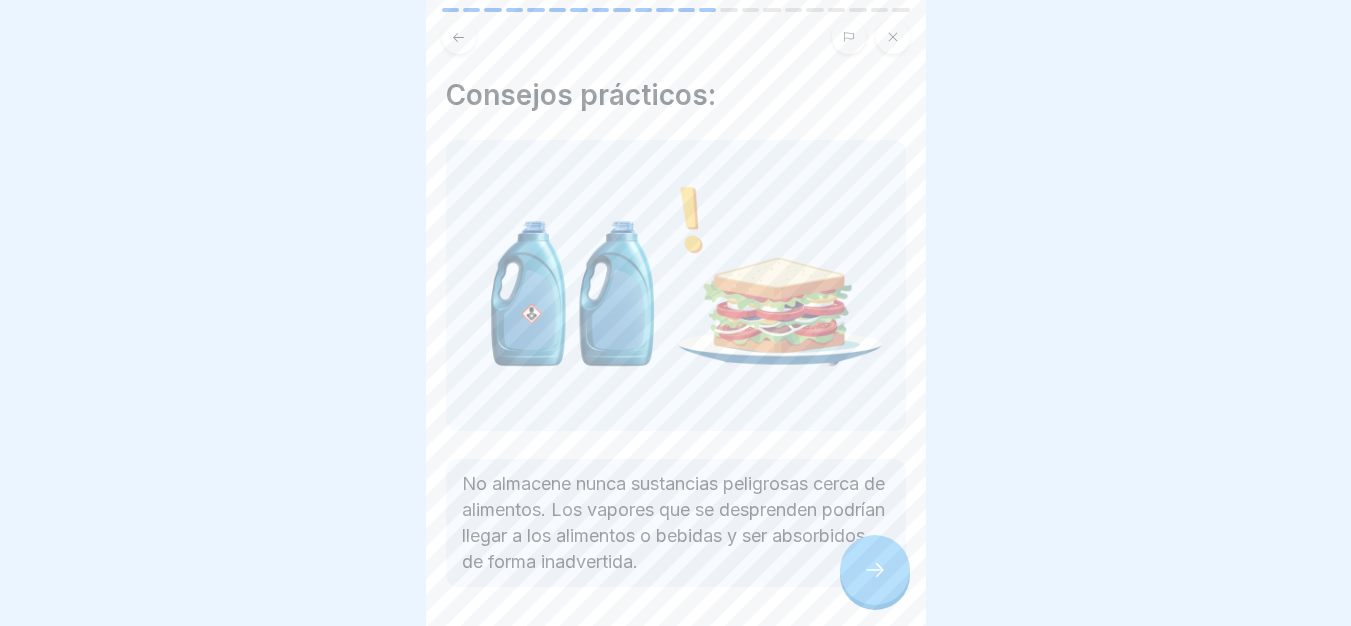 click at bounding box center (875, 570) 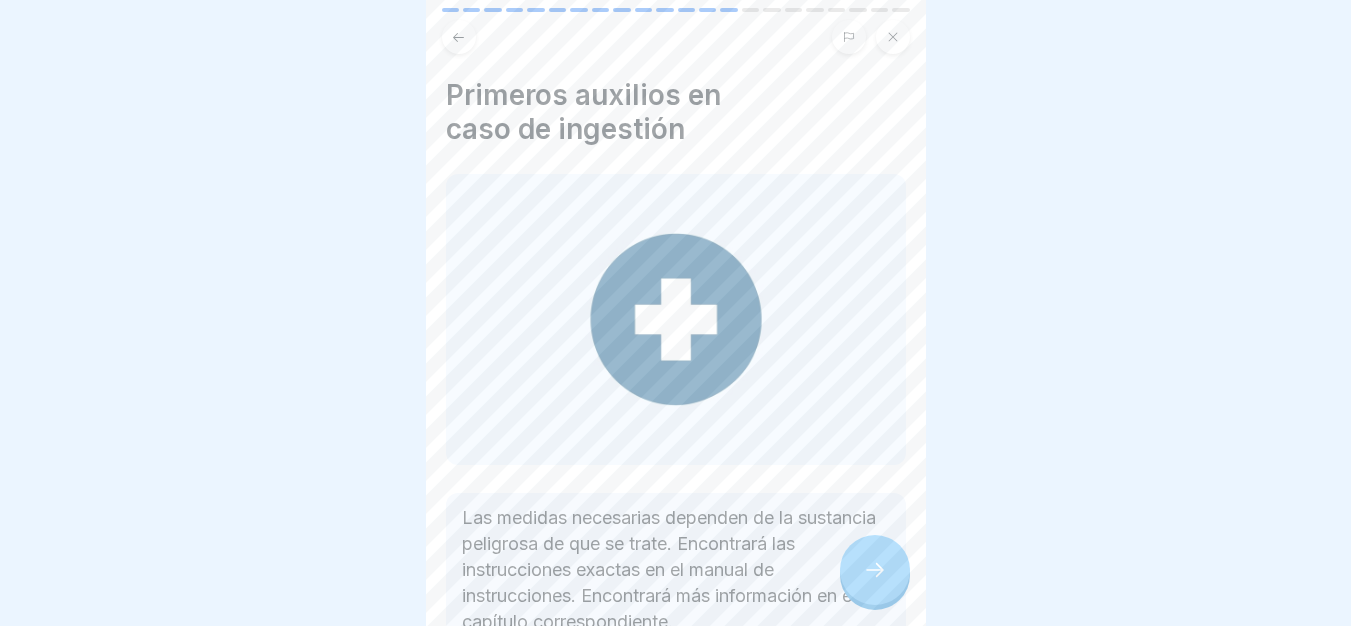click at bounding box center [875, 570] 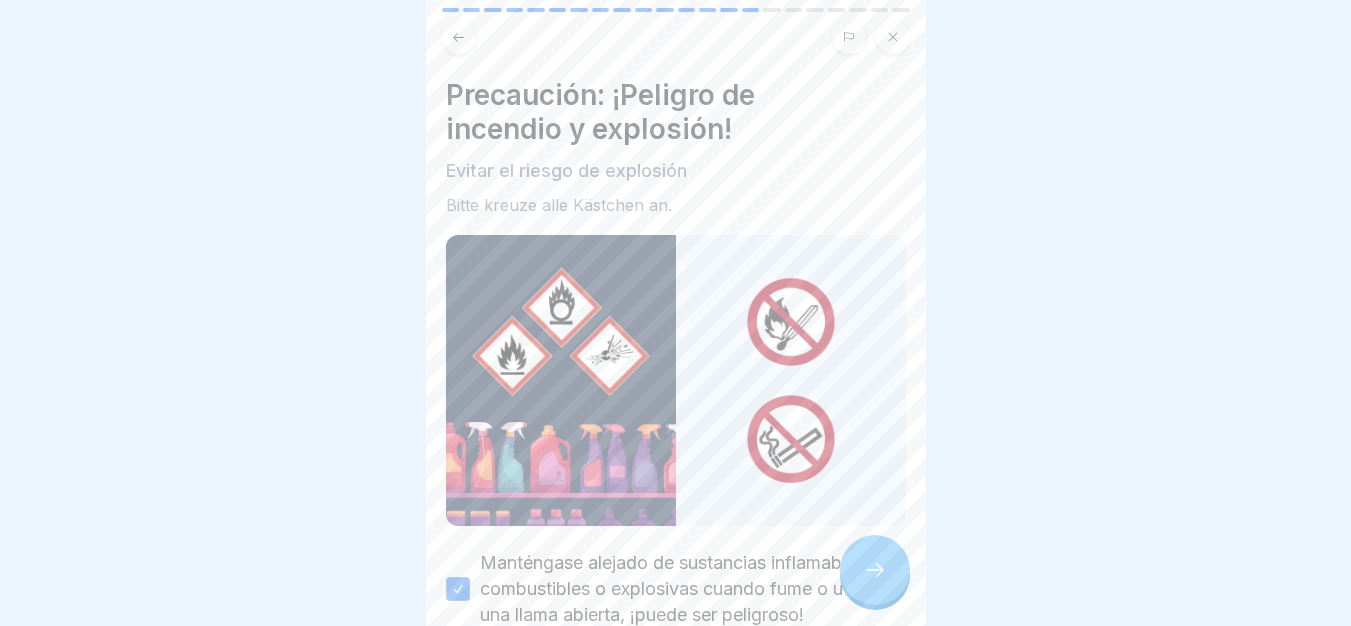 click at bounding box center [875, 570] 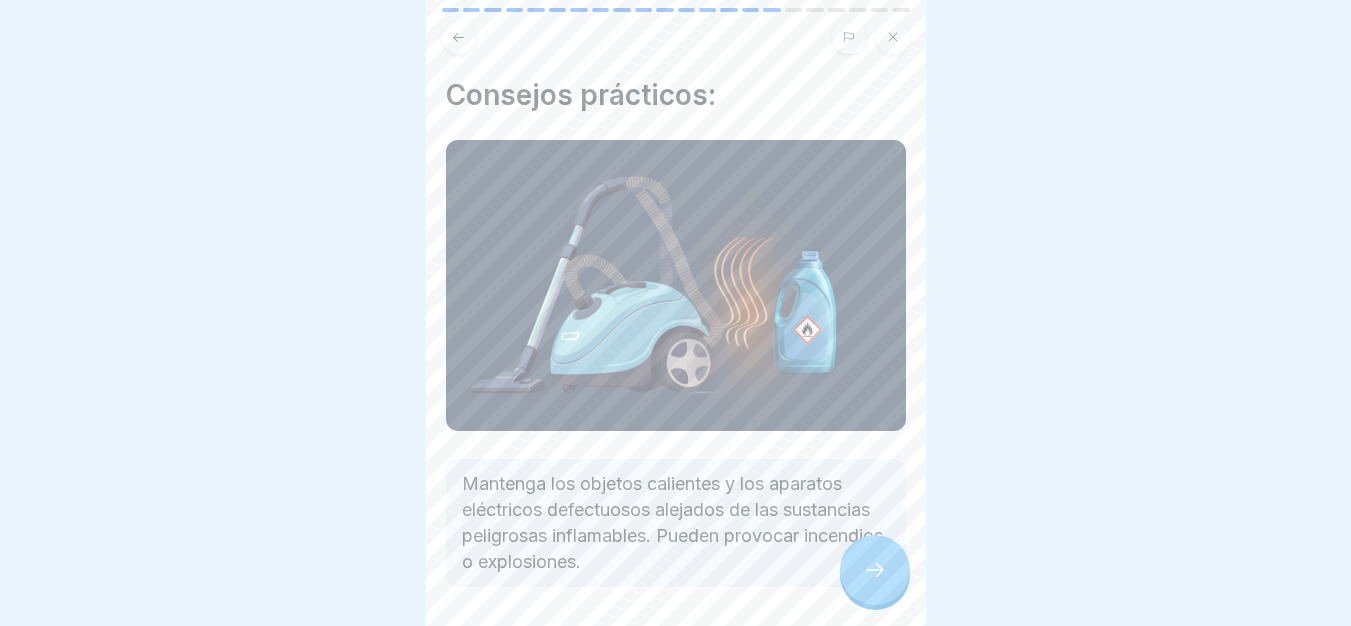 click at bounding box center [875, 570] 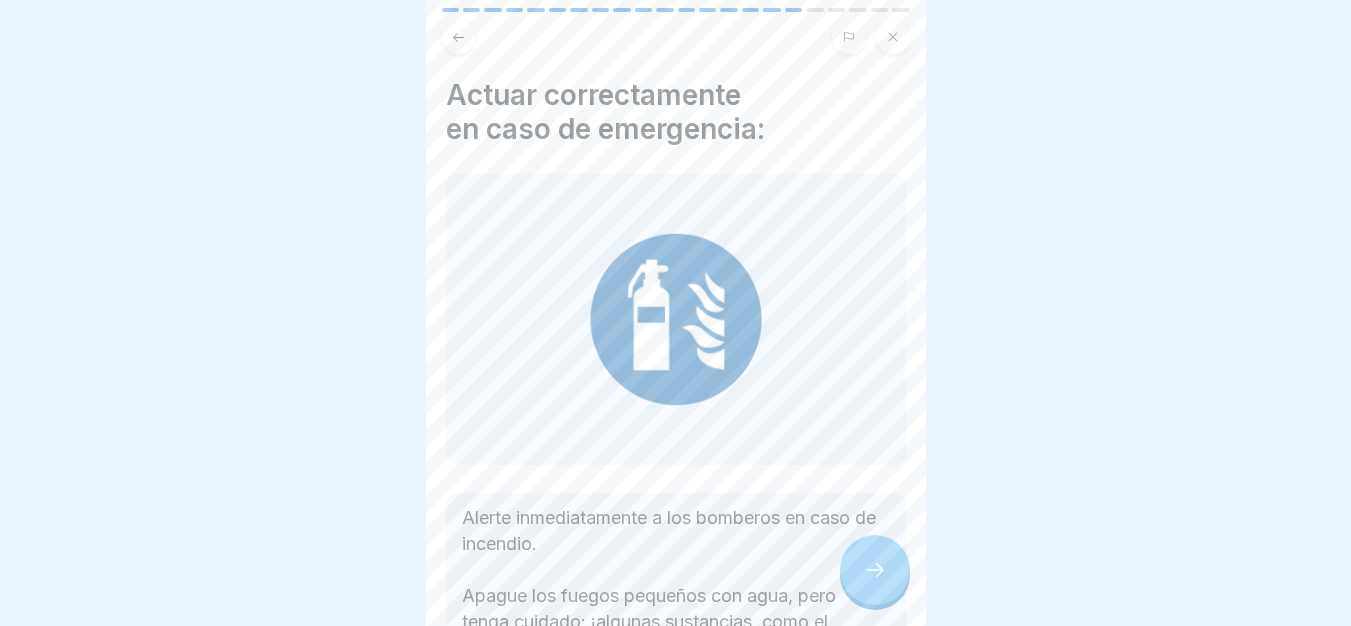 click at bounding box center [875, 570] 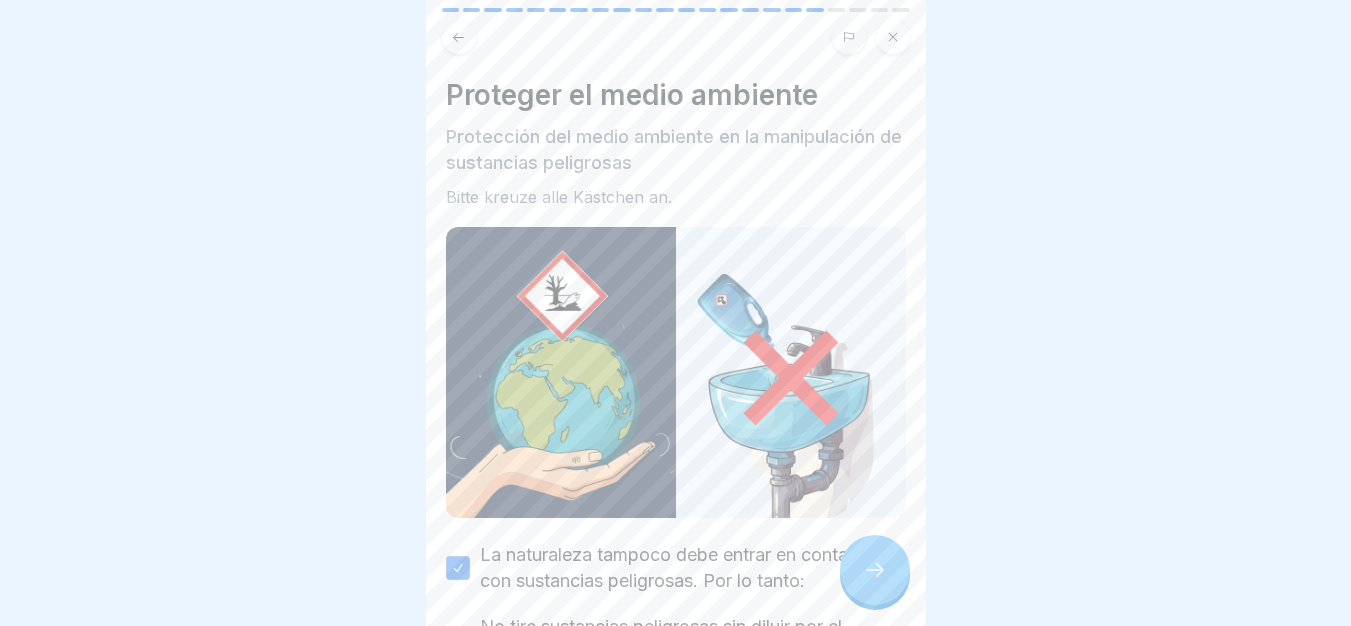 click at bounding box center (875, 570) 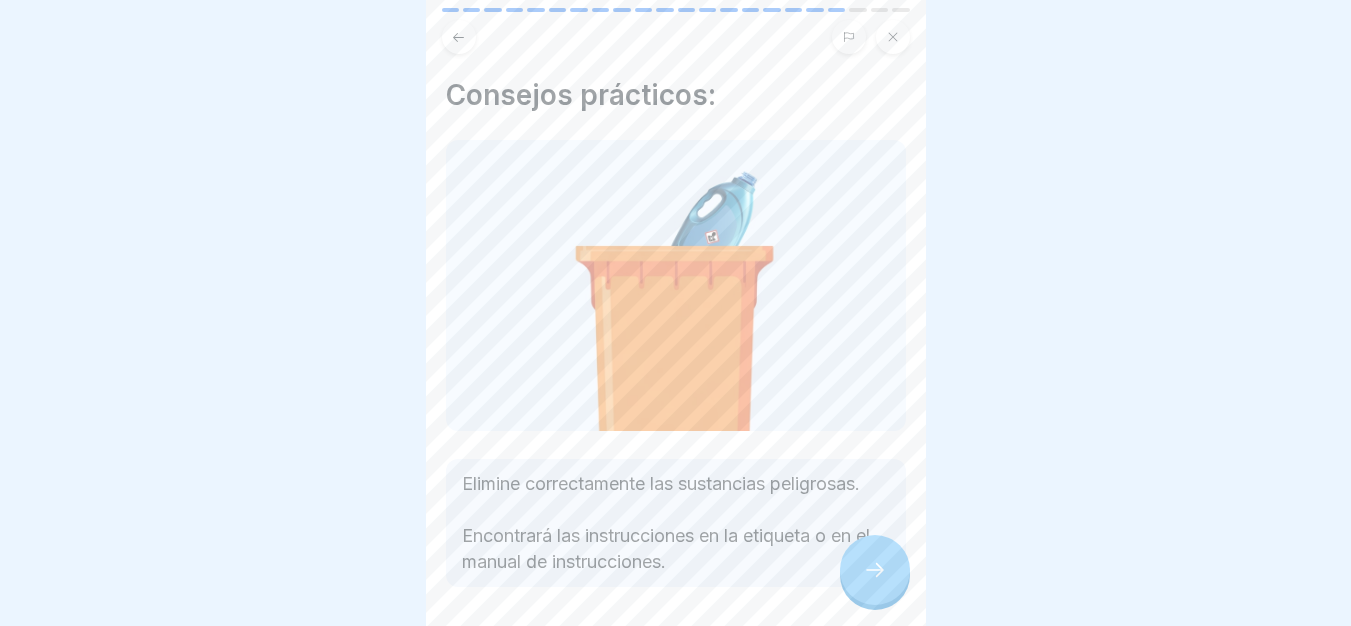 click at bounding box center (875, 570) 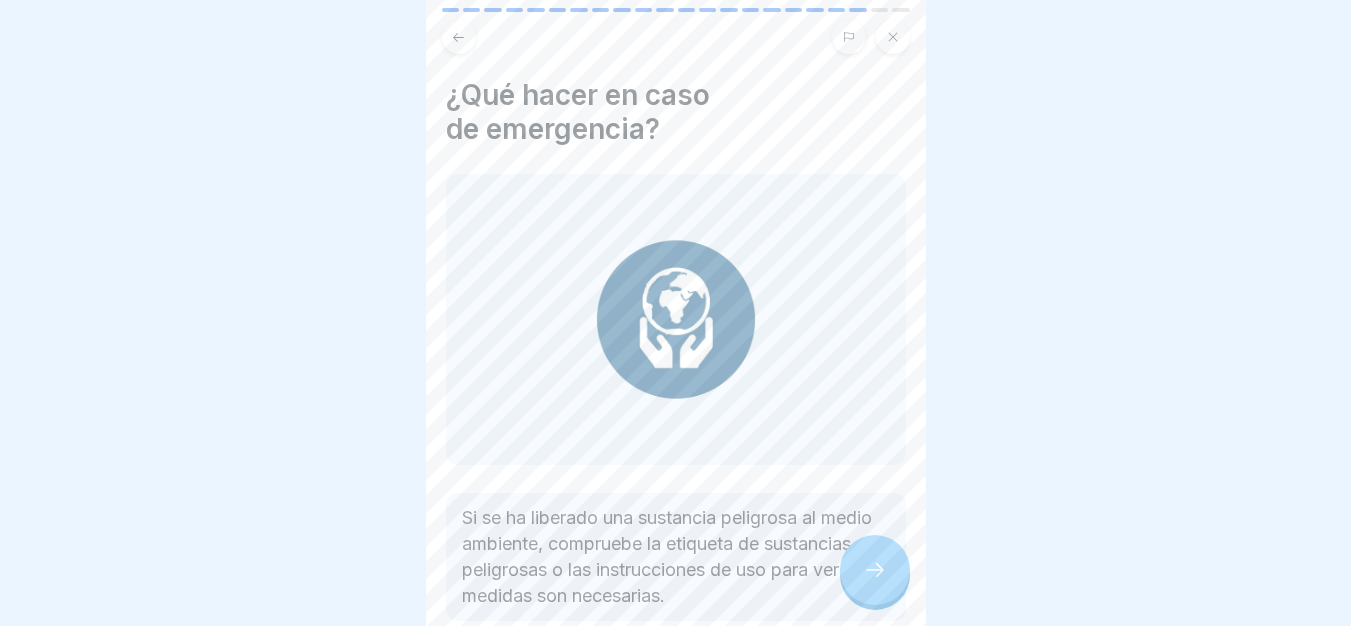 click at bounding box center (875, 570) 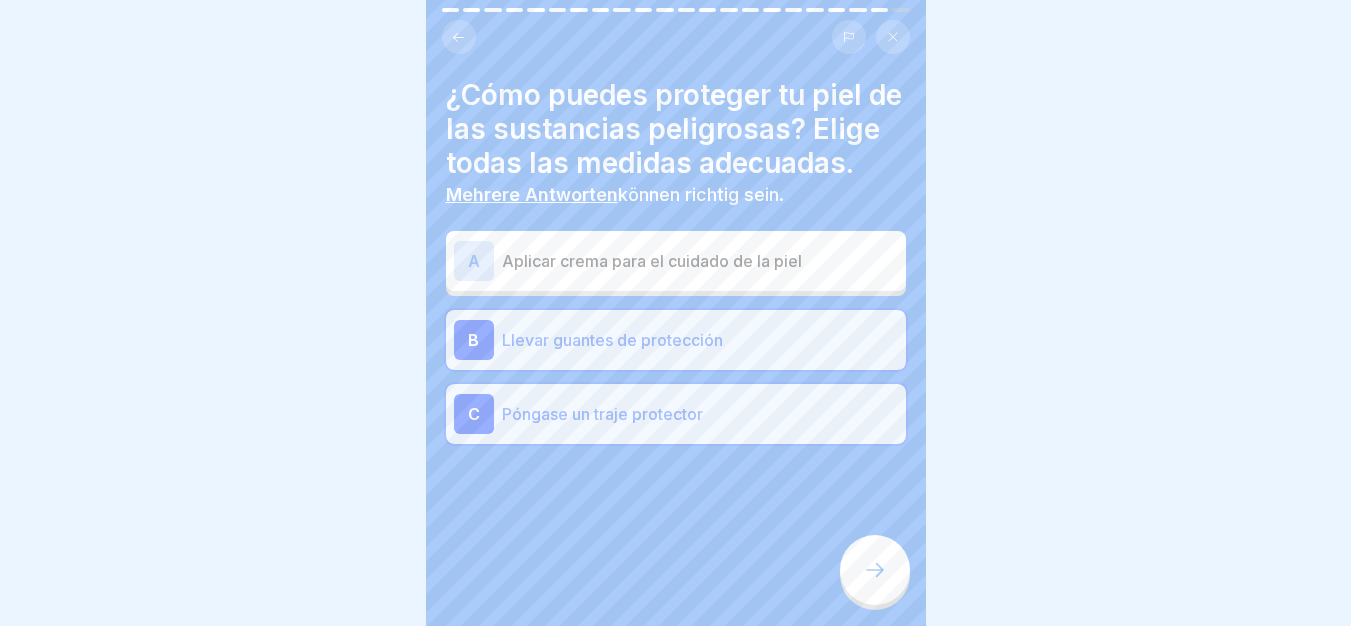 click at bounding box center [875, 570] 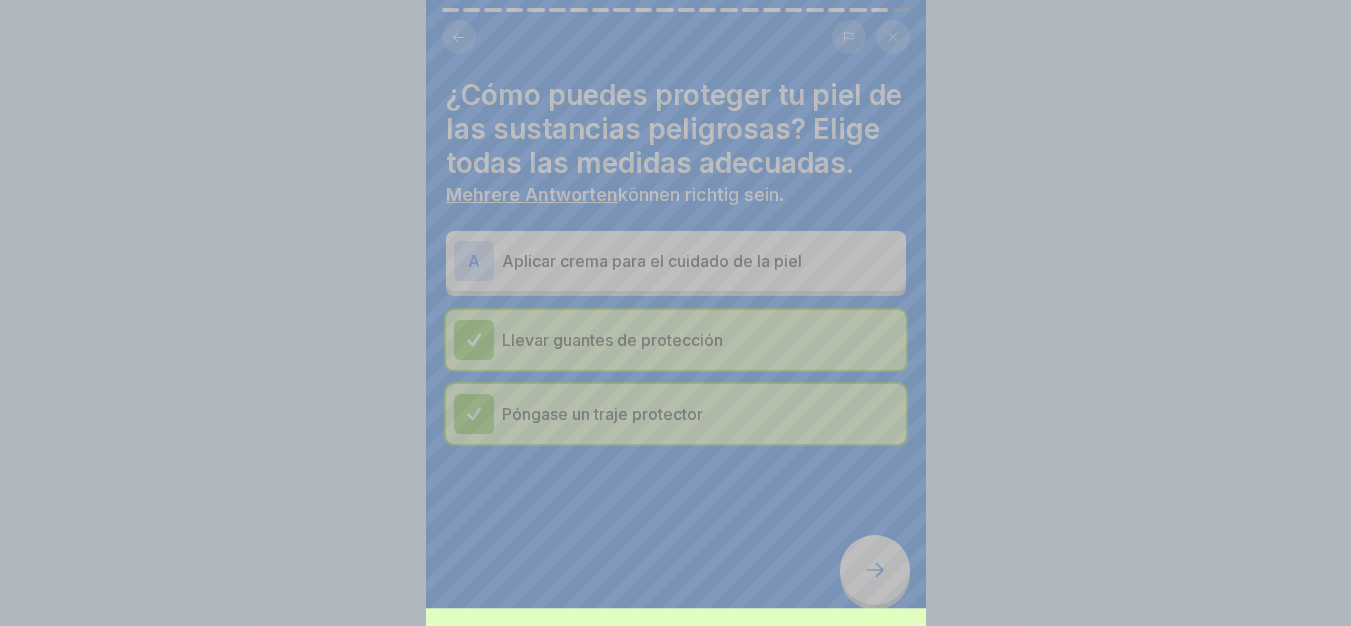 click on "Fortfahren" at bounding box center [676, 802] 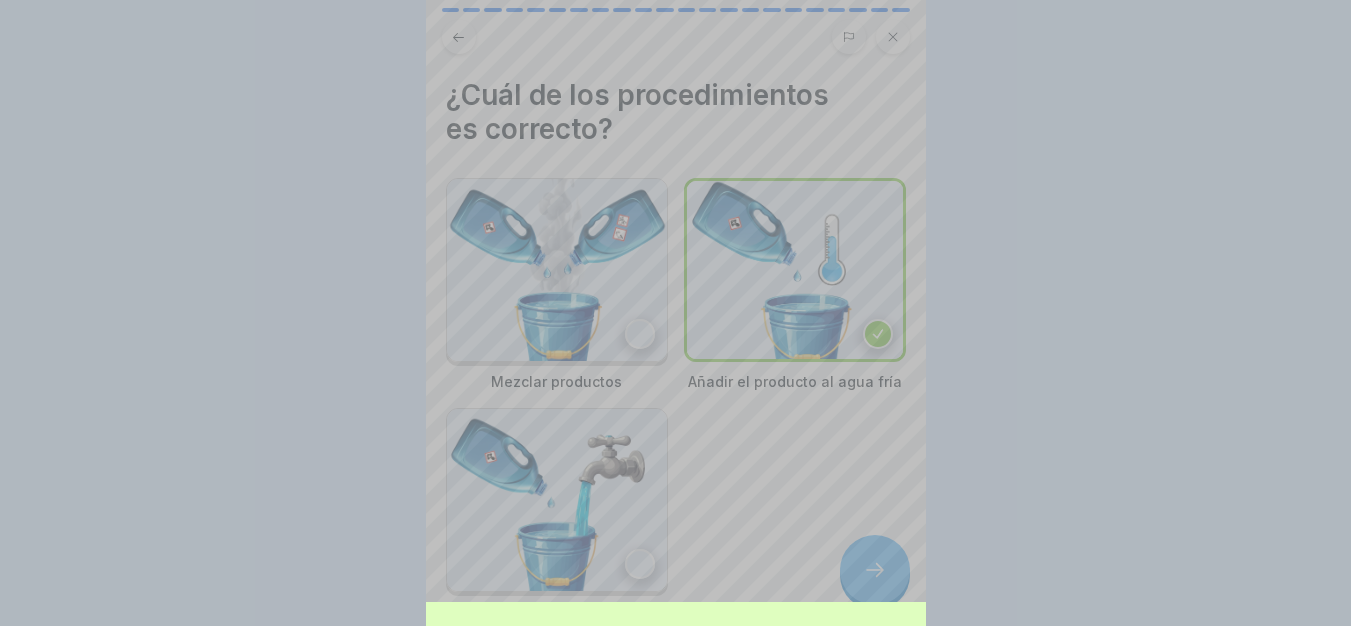 click on "Deine Antwort ist richtig!
✅ ¡Enhorabuena! Has elegido las medidas adecuadas para proteger tu piel de las sustancias peligrosas: Usar guantes de protección y ponerse un traje de protección son medidas sensatas.   Fortfahren" at bounding box center [675, 313] 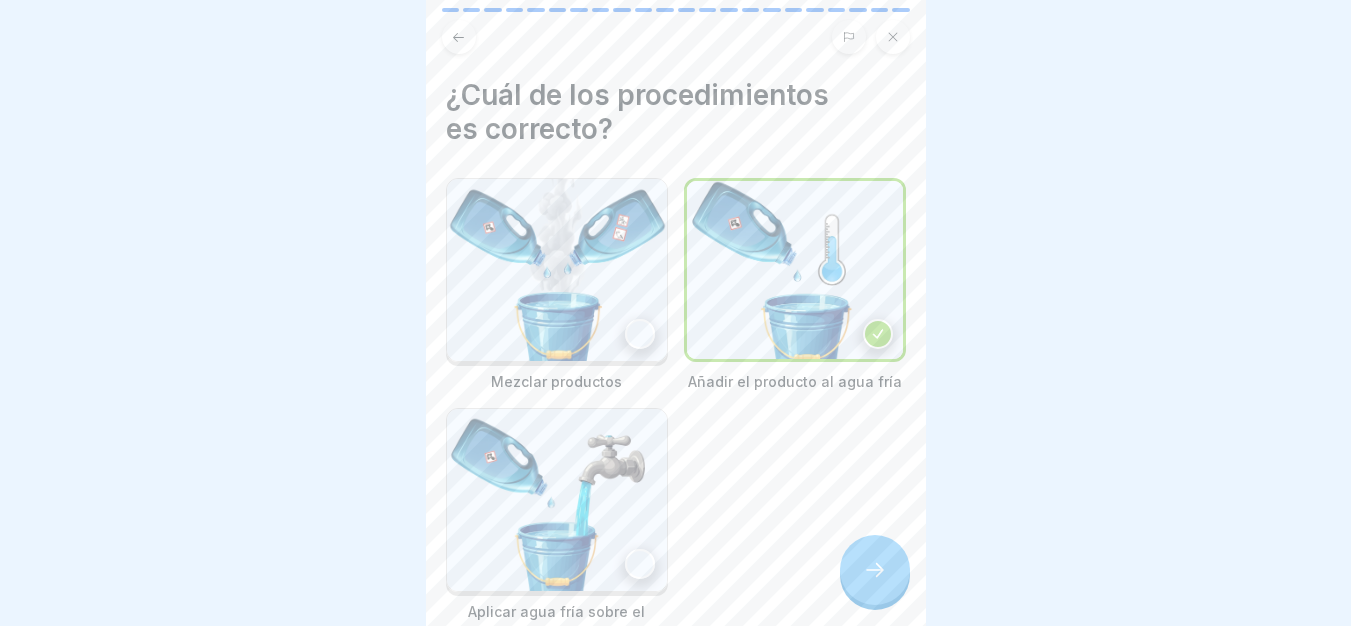click at bounding box center [875, 570] 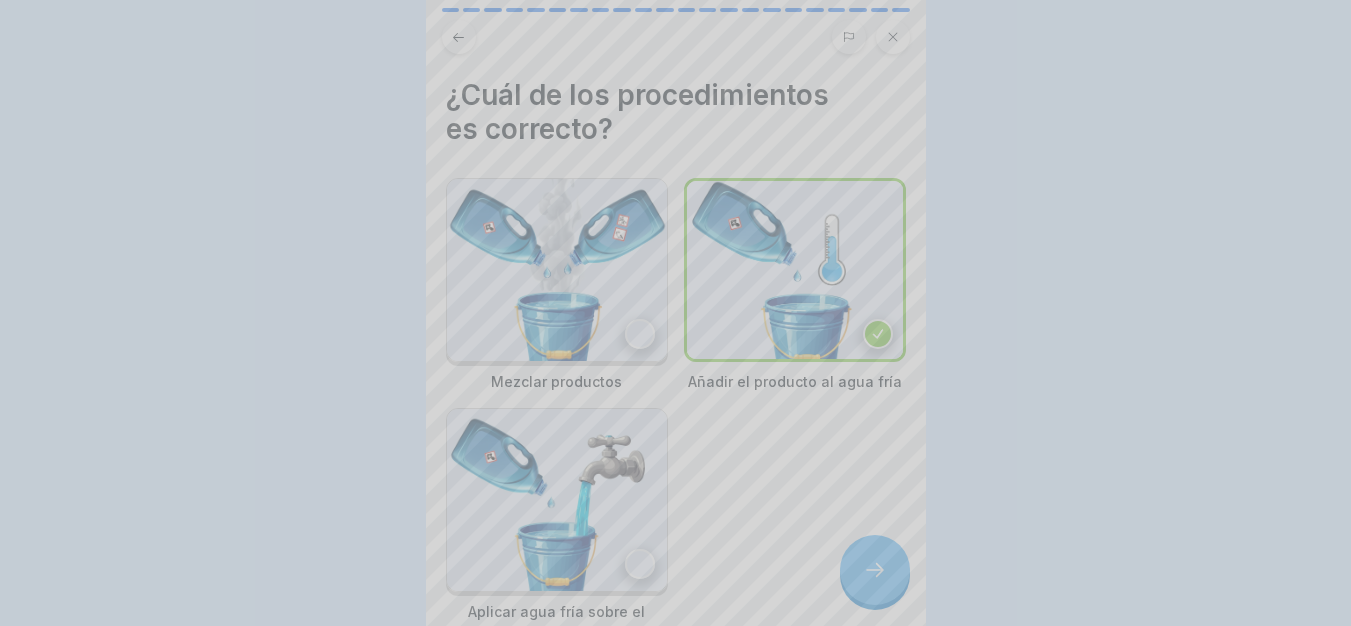 click on "Fortfahren" at bounding box center [676, 915] 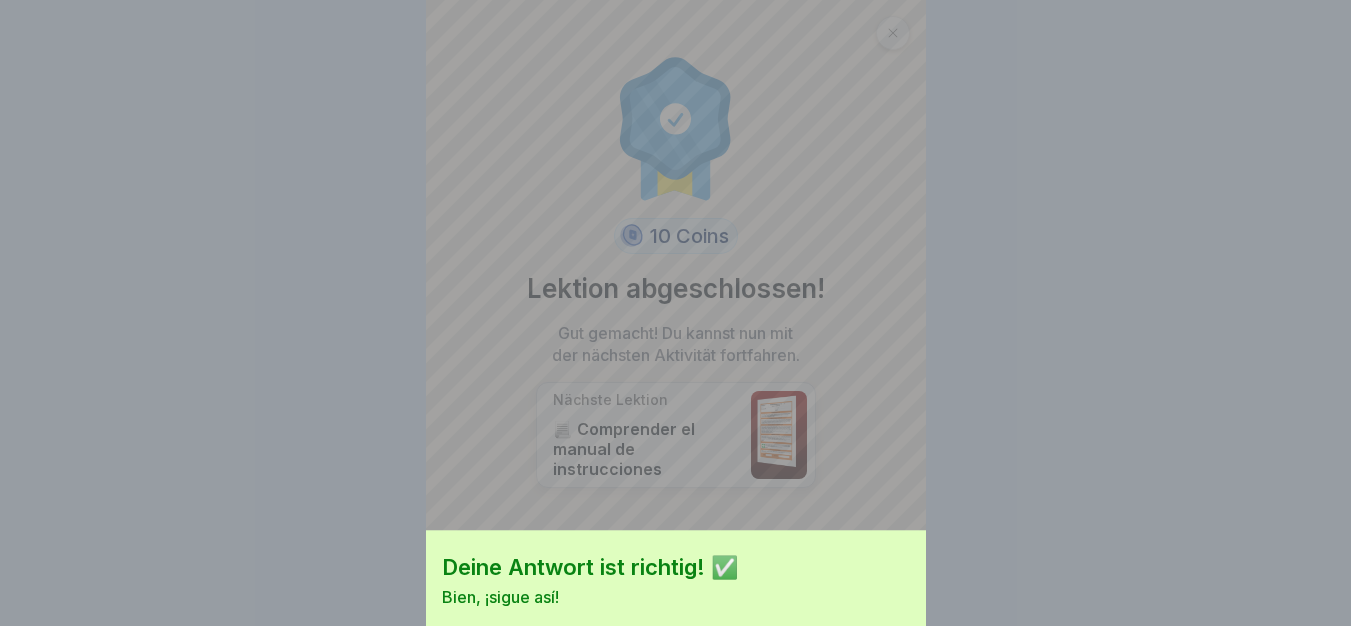 click on "Deine Antwort ist richtig!
✅ Bien, ¡sigue así!   Fortfahren" at bounding box center [675, 313] 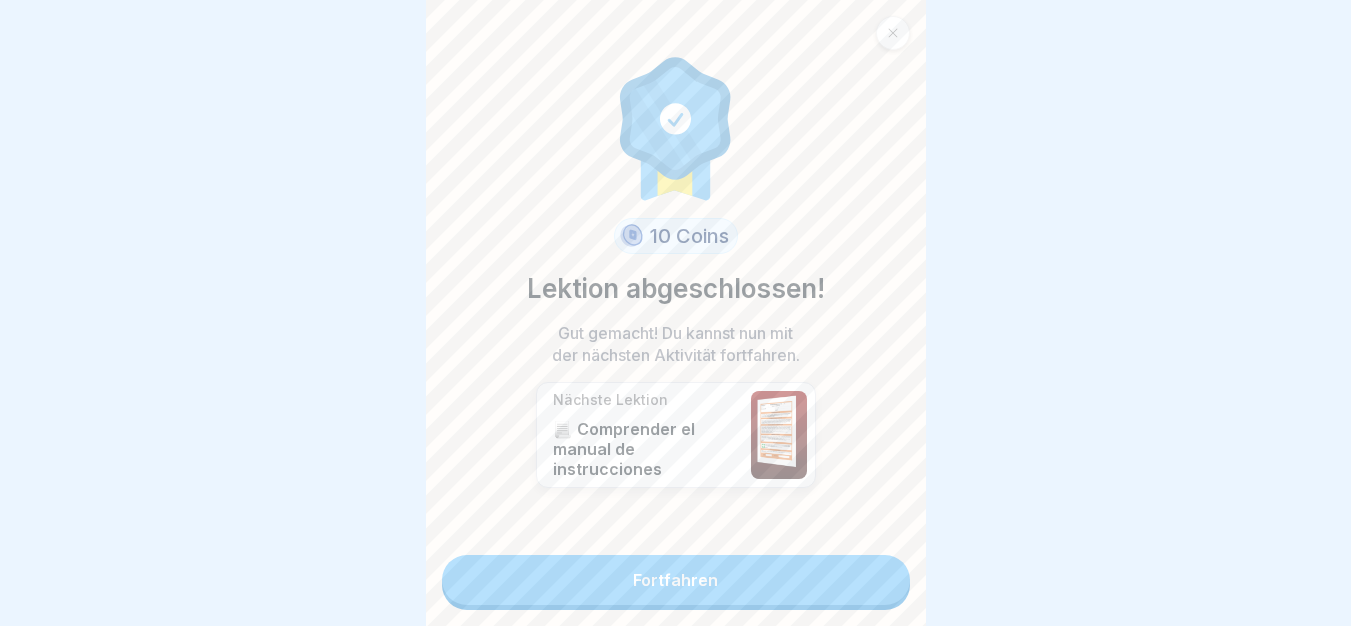 click on "Fortfahren" at bounding box center [676, 580] 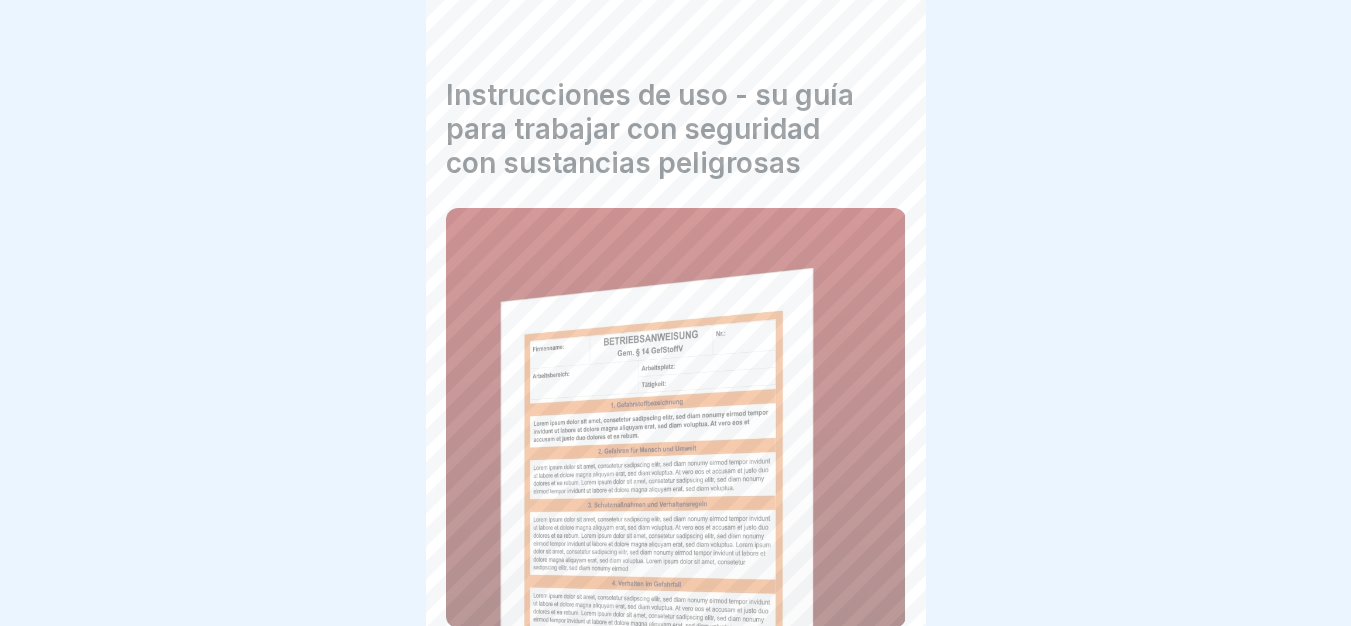 click at bounding box center (875, 570) 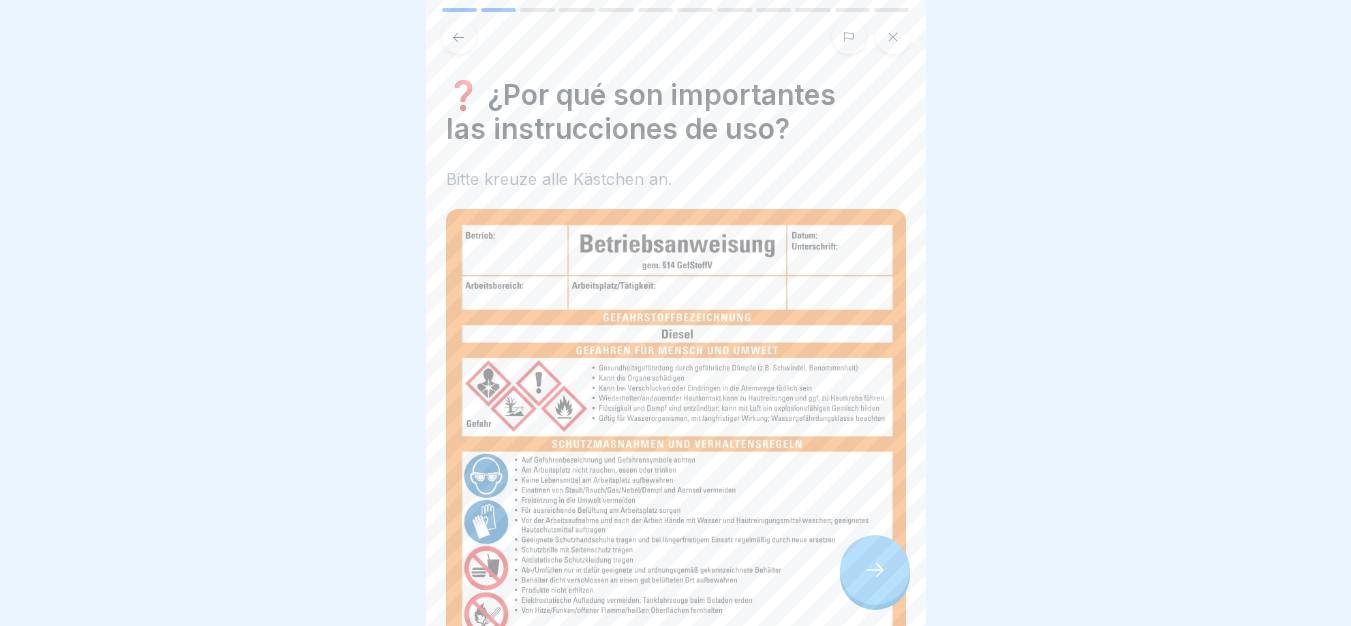 click at bounding box center (875, 570) 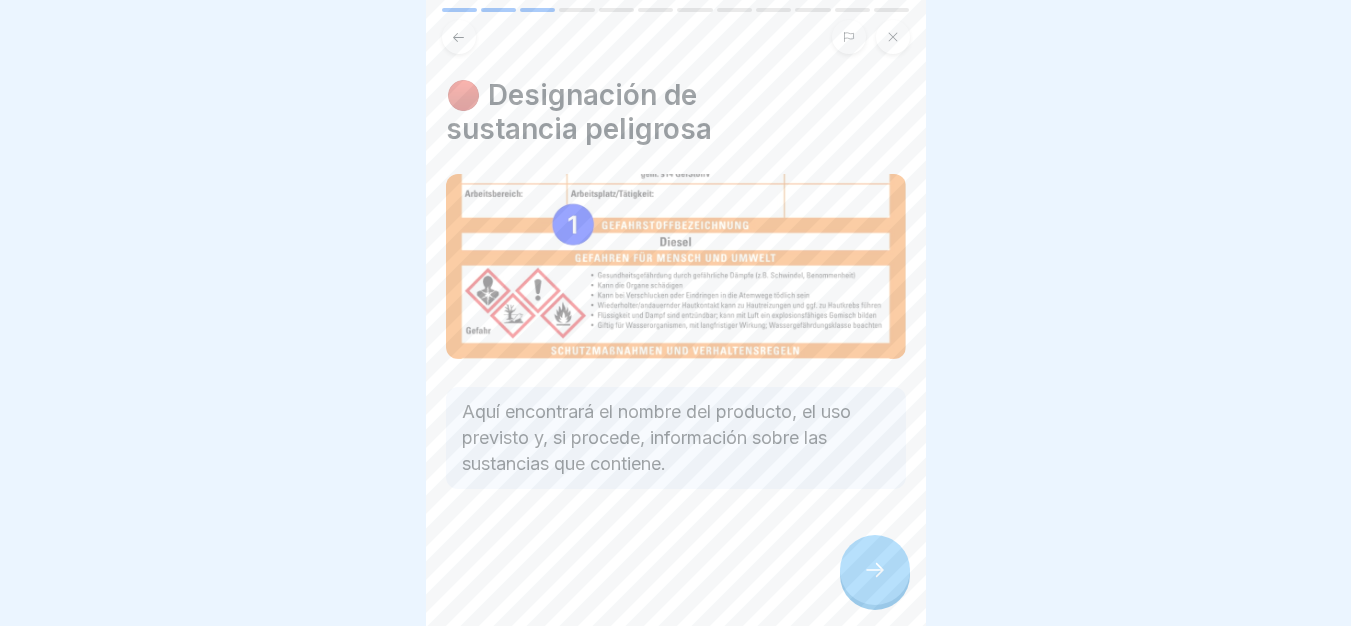 click at bounding box center (875, 570) 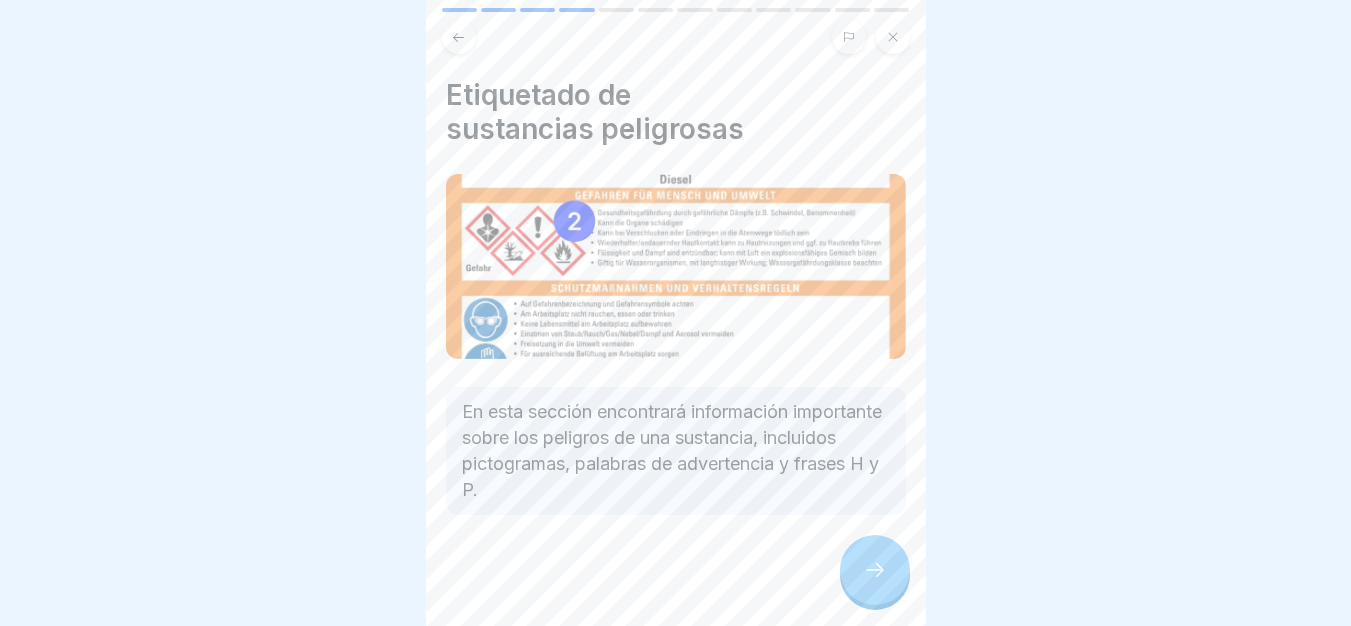 click at bounding box center (875, 570) 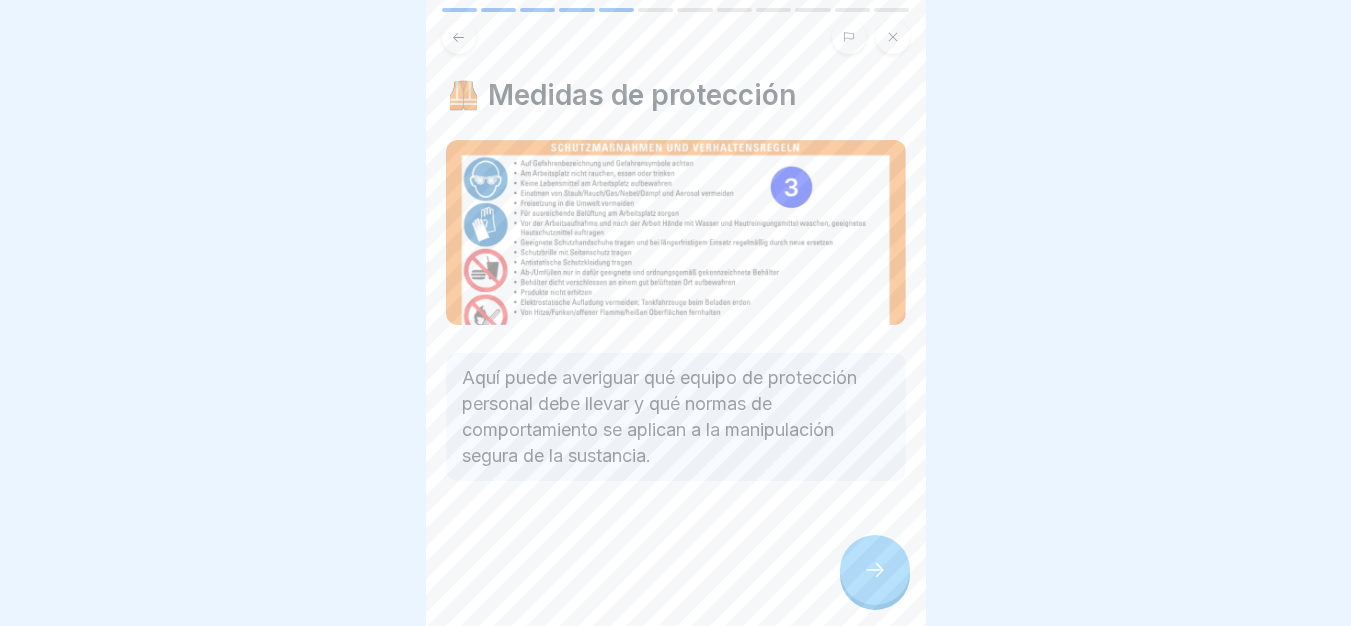 click at bounding box center (875, 570) 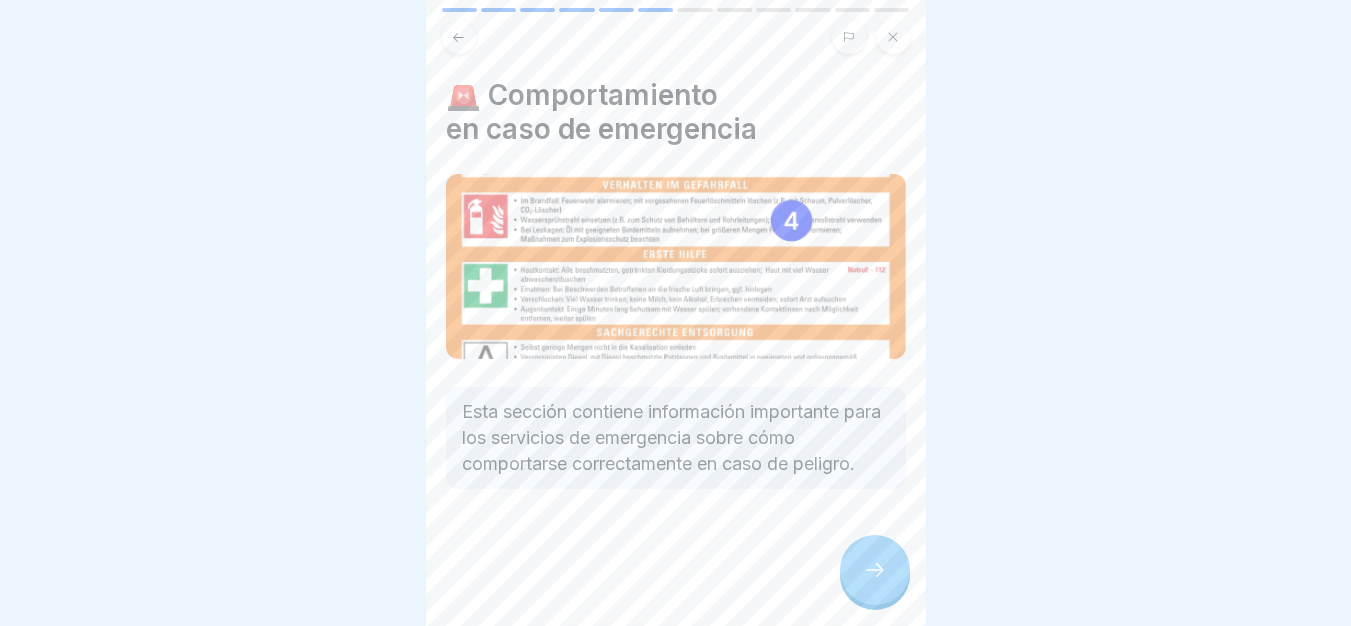click at bounding box center [875, 570] 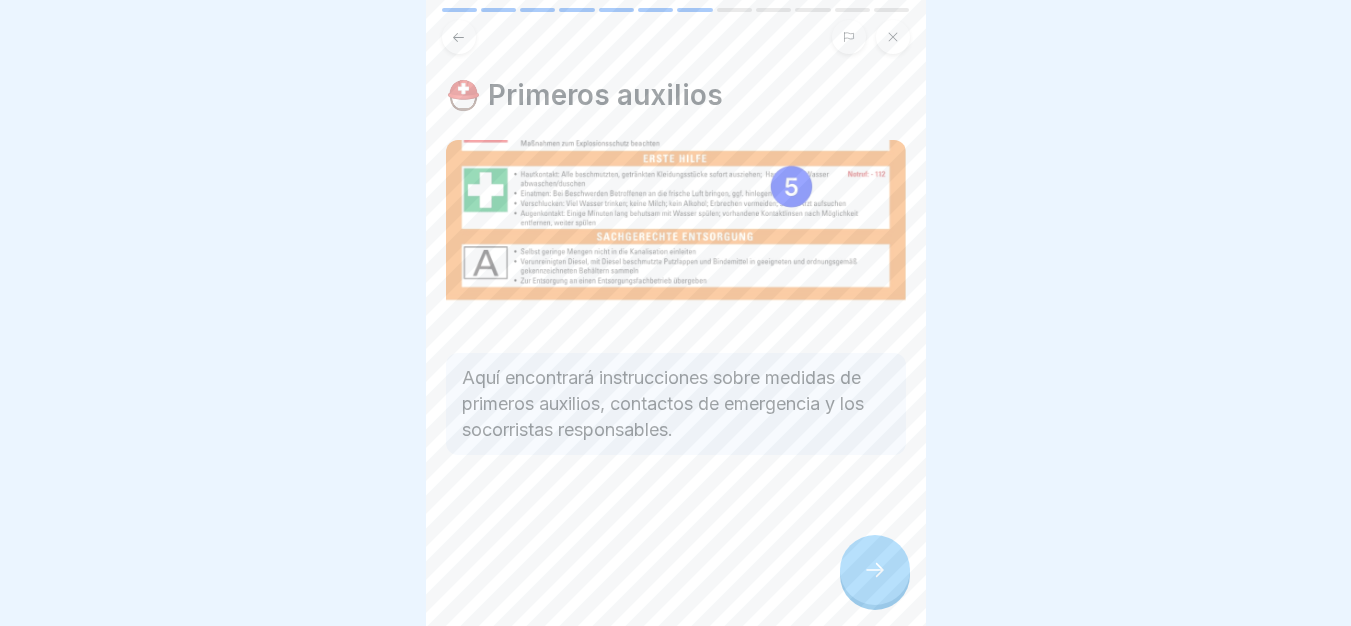 click at bounding box center [875, 570] 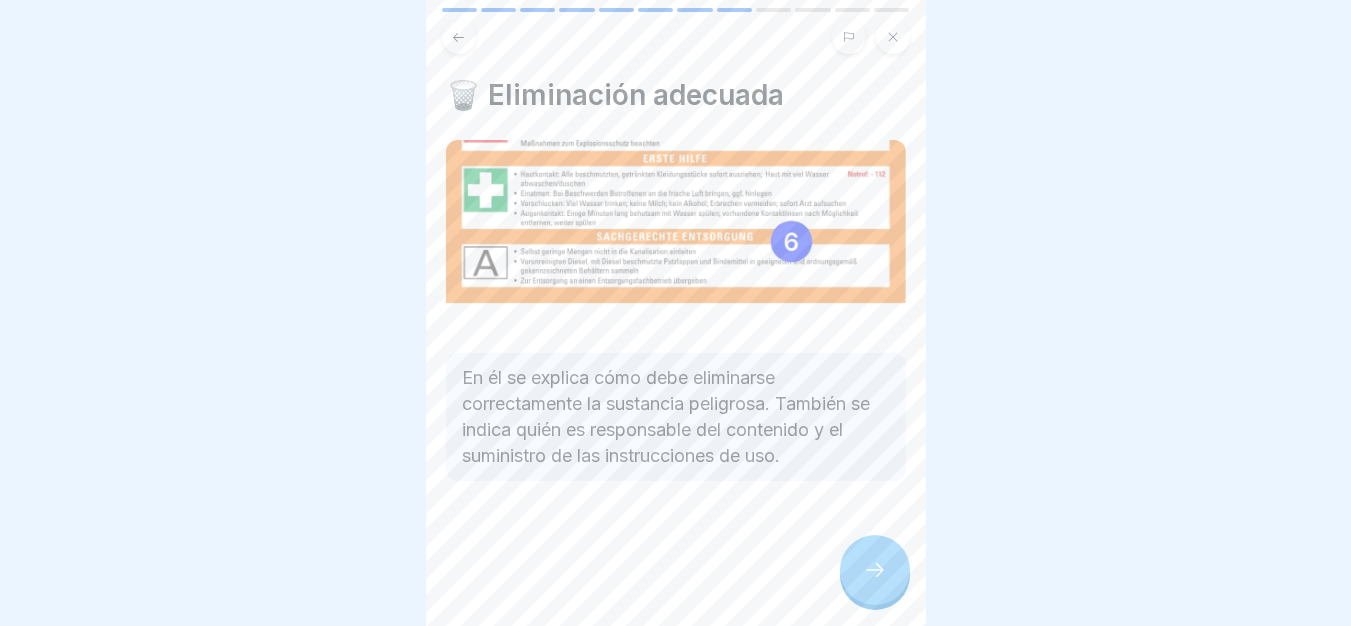 click at bounding box center (875, 570) 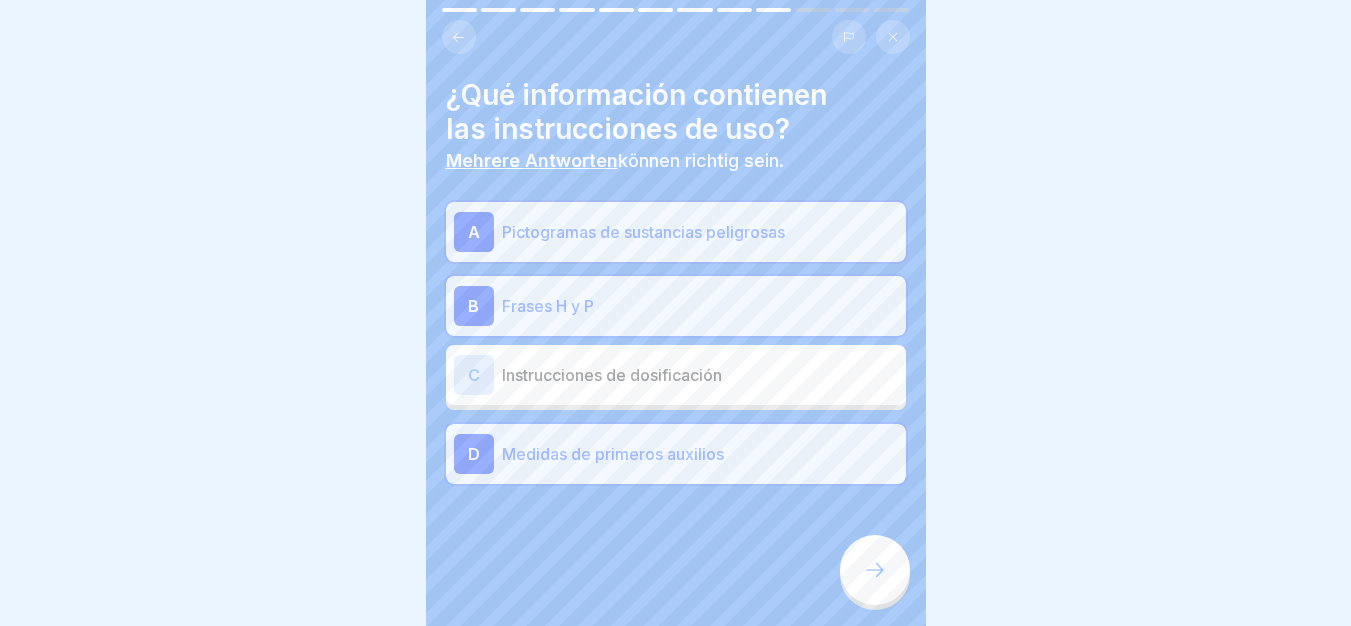 click at bounding box center [875, 570] 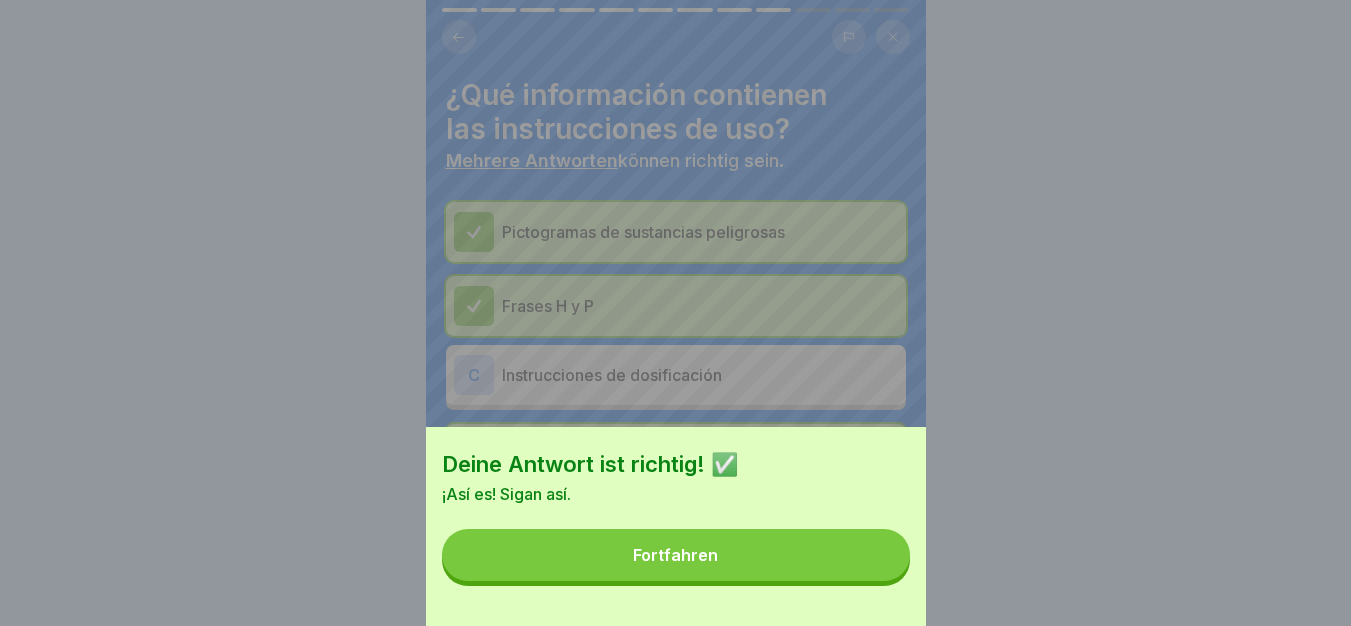click on "Deine Antwort ist richtig!
✅ ¡Así es! Sigan así.   Fortfahren" at bounding box center (676, 526) 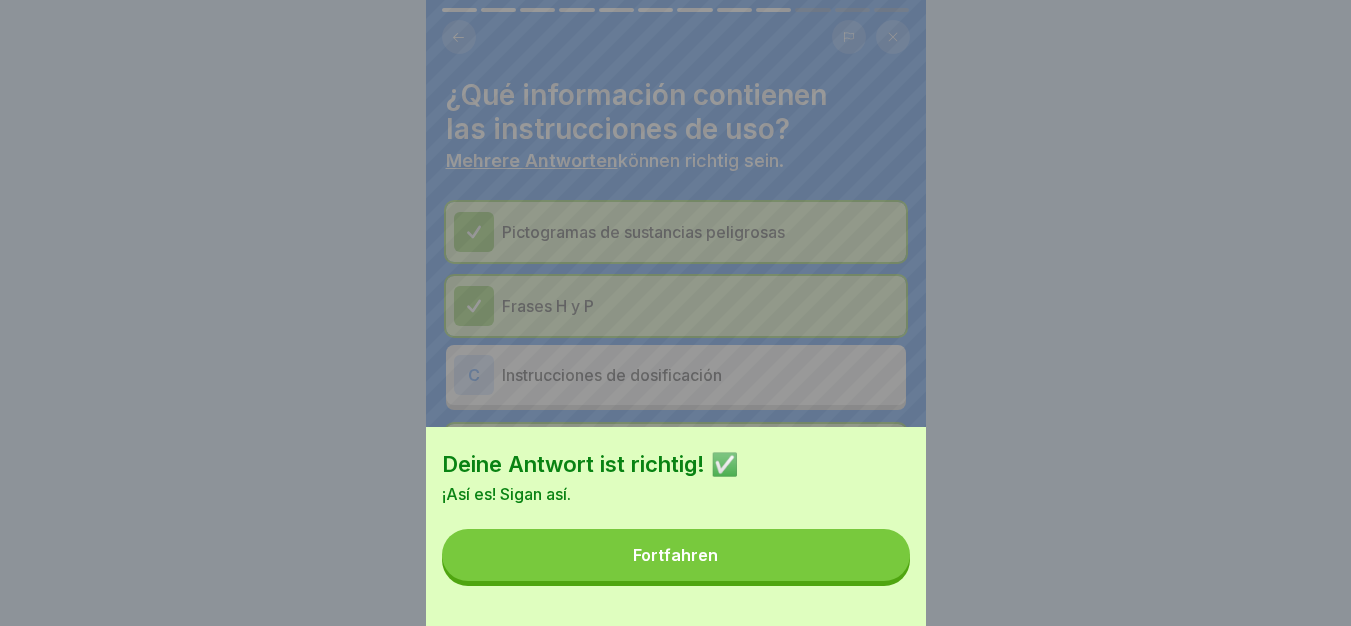 click on "Fortfahren" at bounding box center (676, 555) 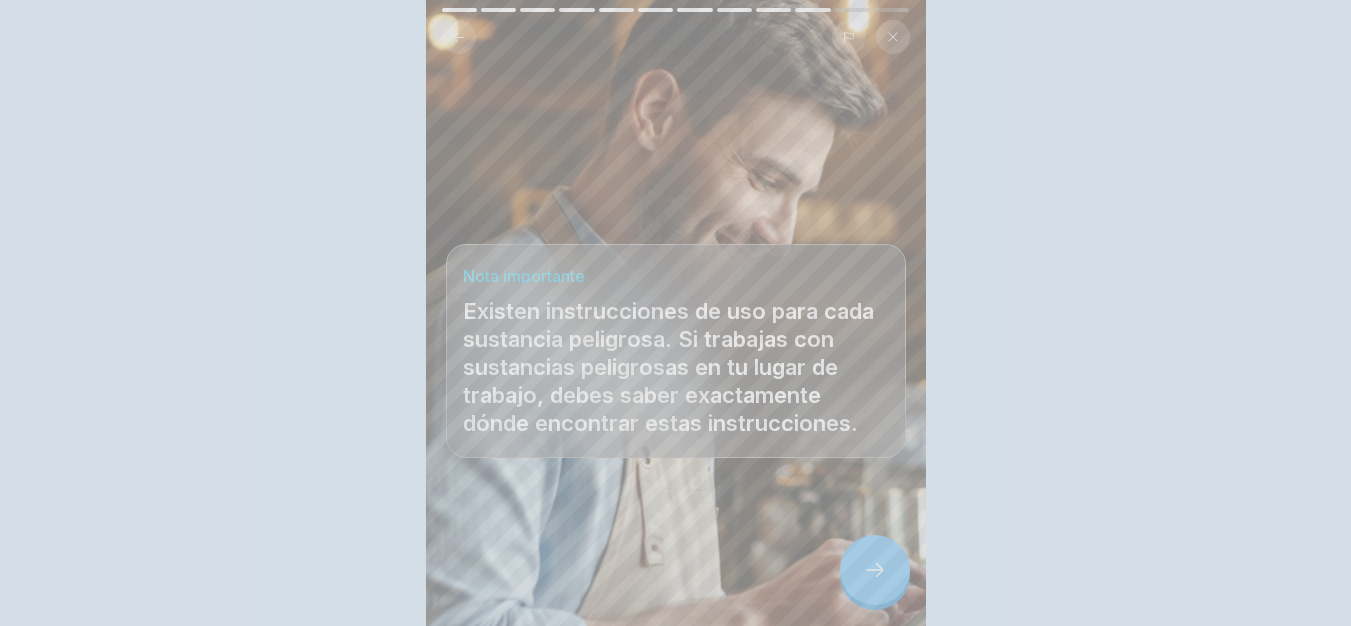 click on "Deine Antwort ist richtig!
✅ ¡Así es! Sigan así.   Fortfahren" at bounding box center (675, 313) 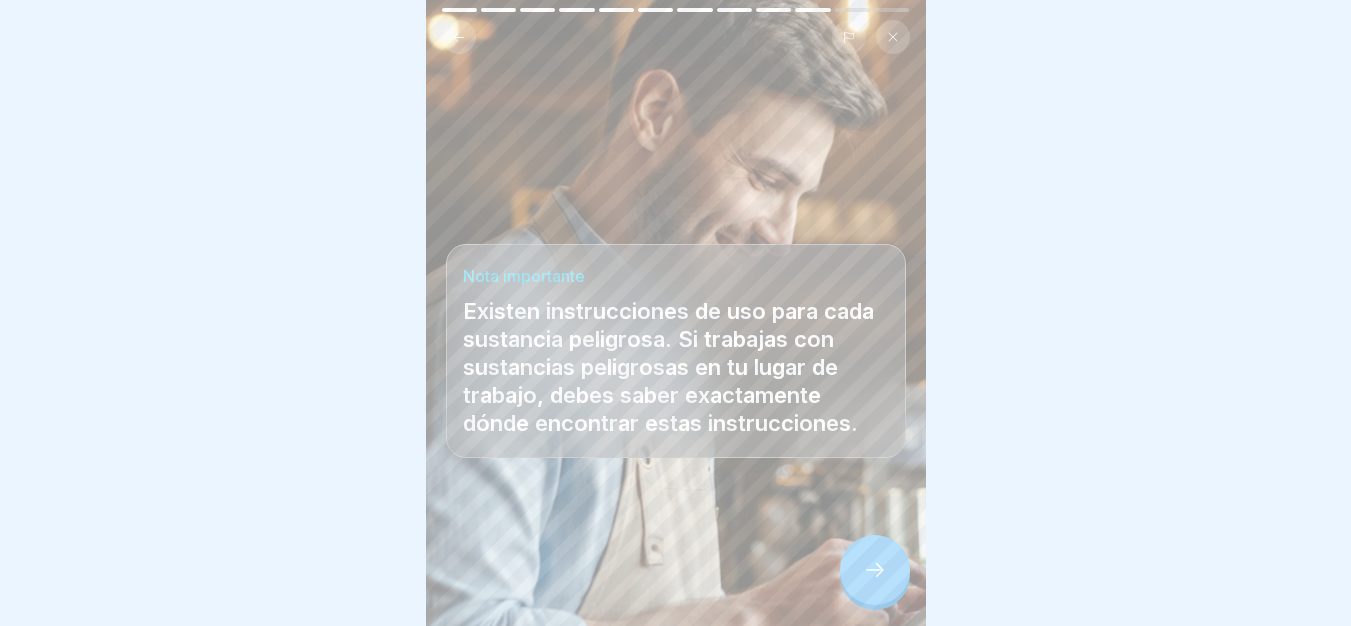 click at bounding box center [875, 570] 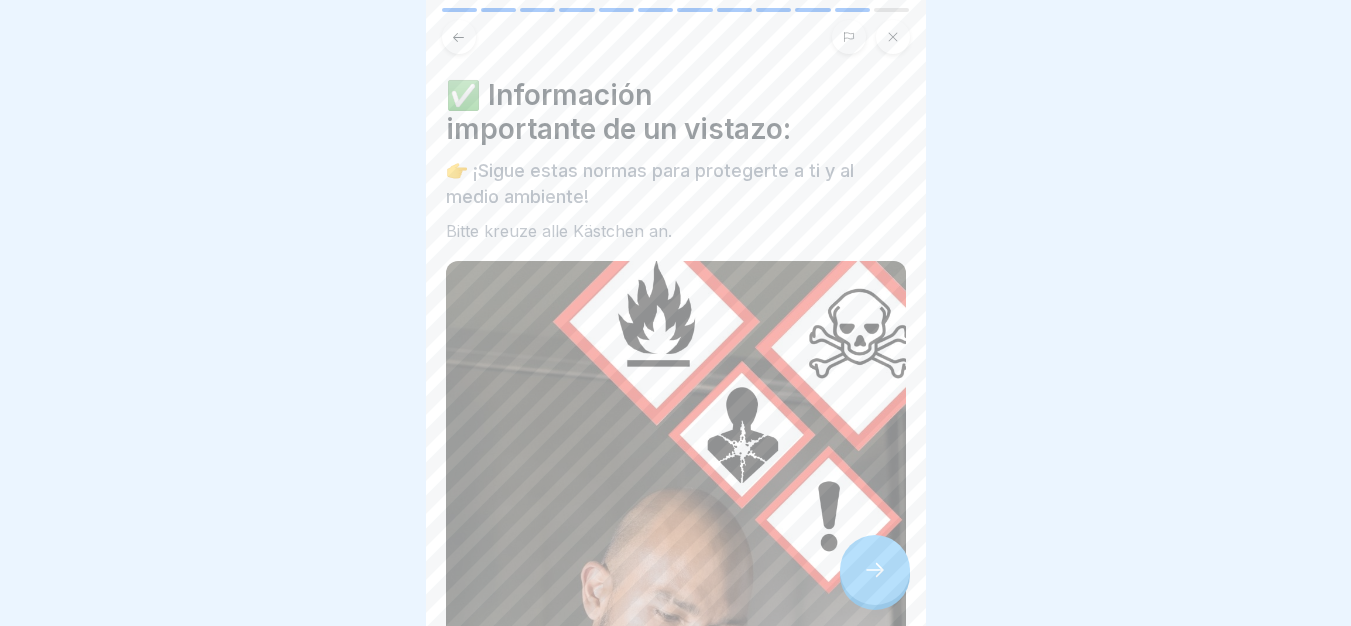 click at bounding box center [875, 570] 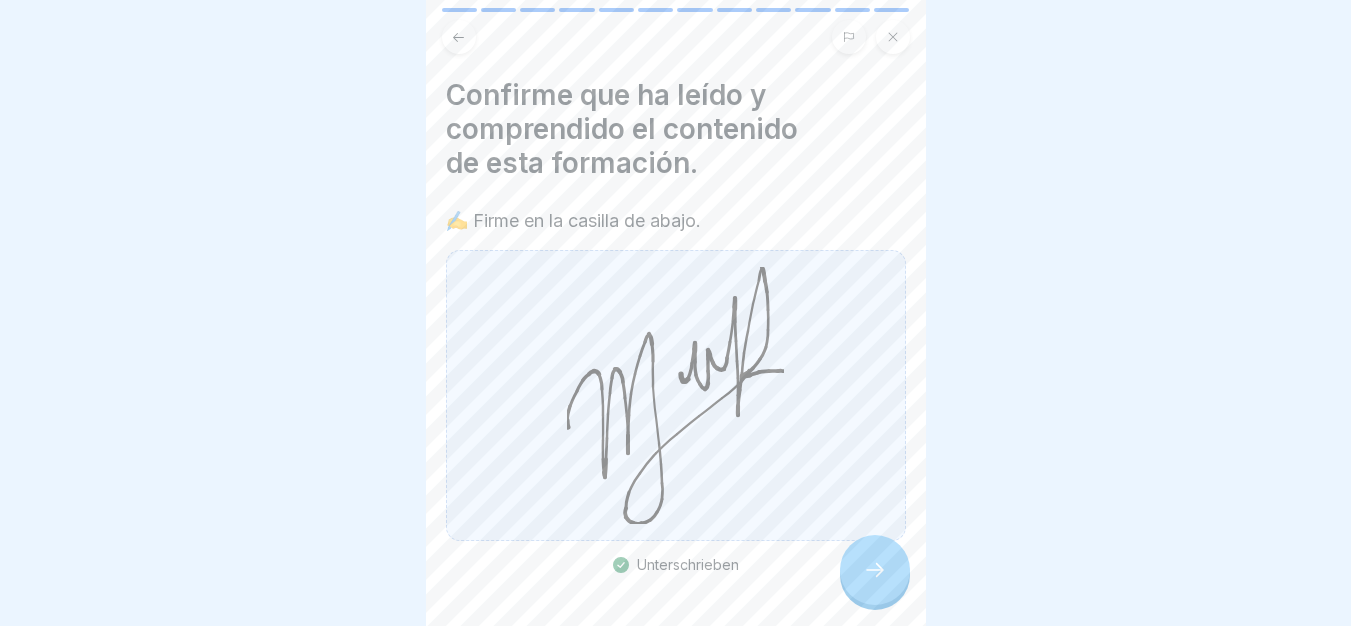 click at bounding box center [875, 570] 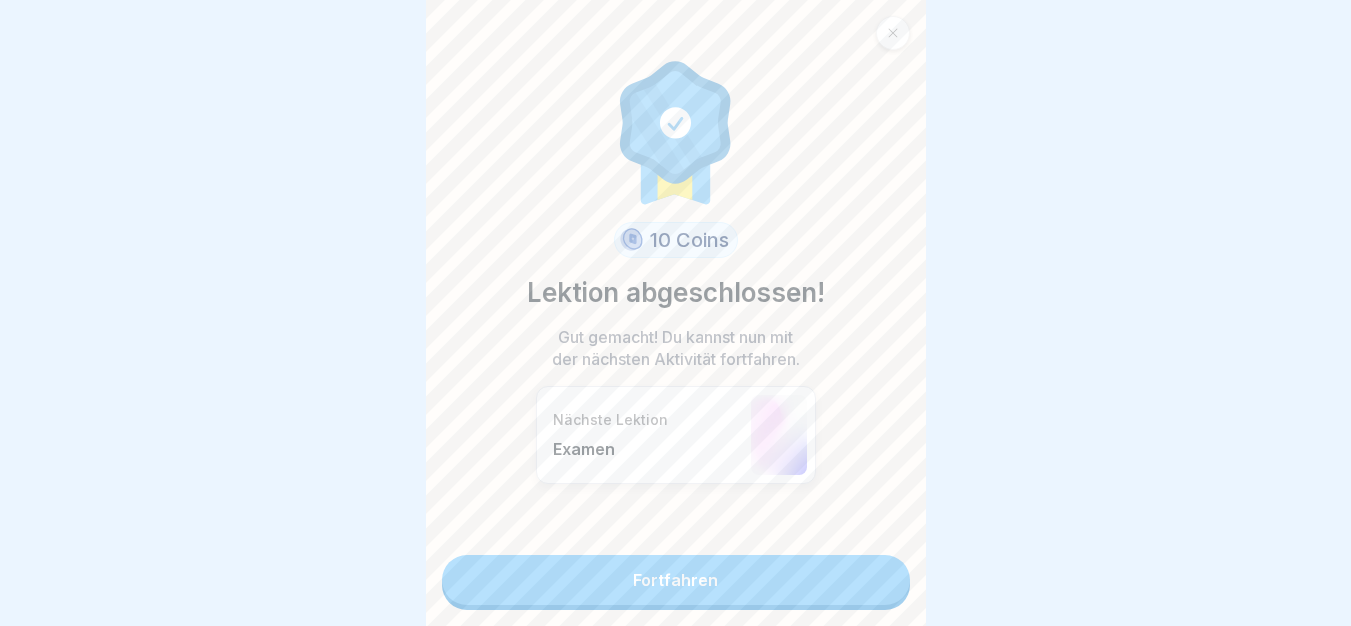click on "Fortfahren" at bounding box center (676, 580) 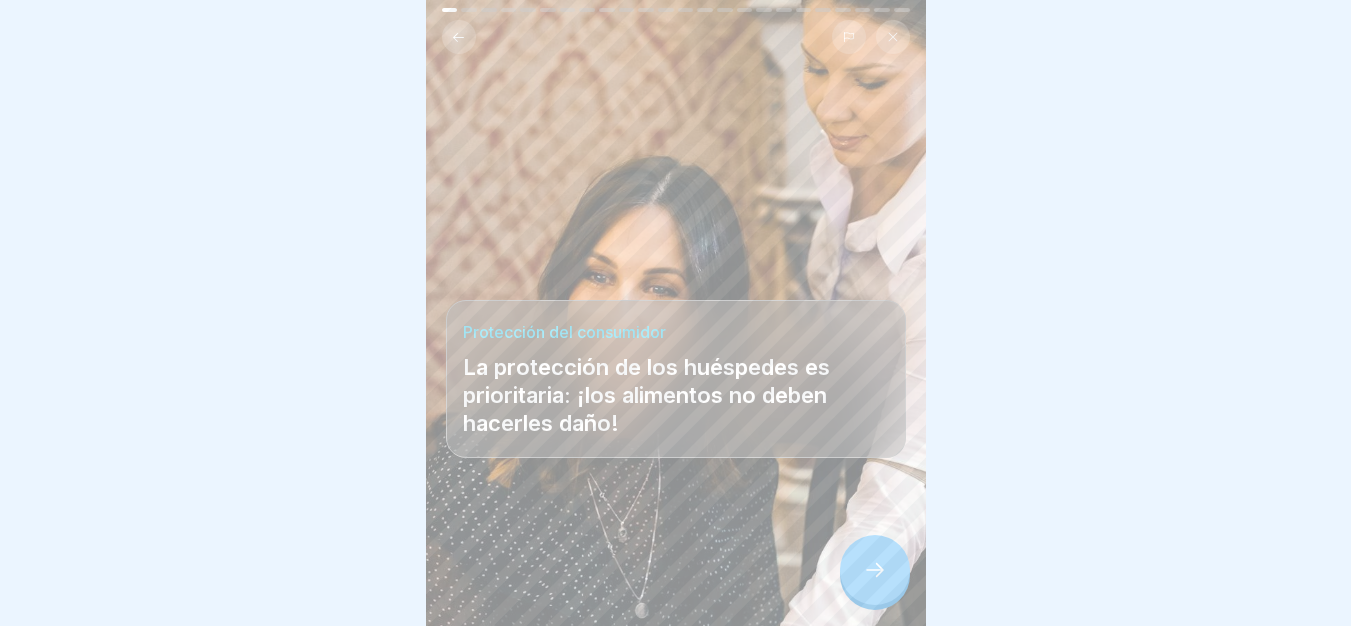 click at bounding box center (875, 570) 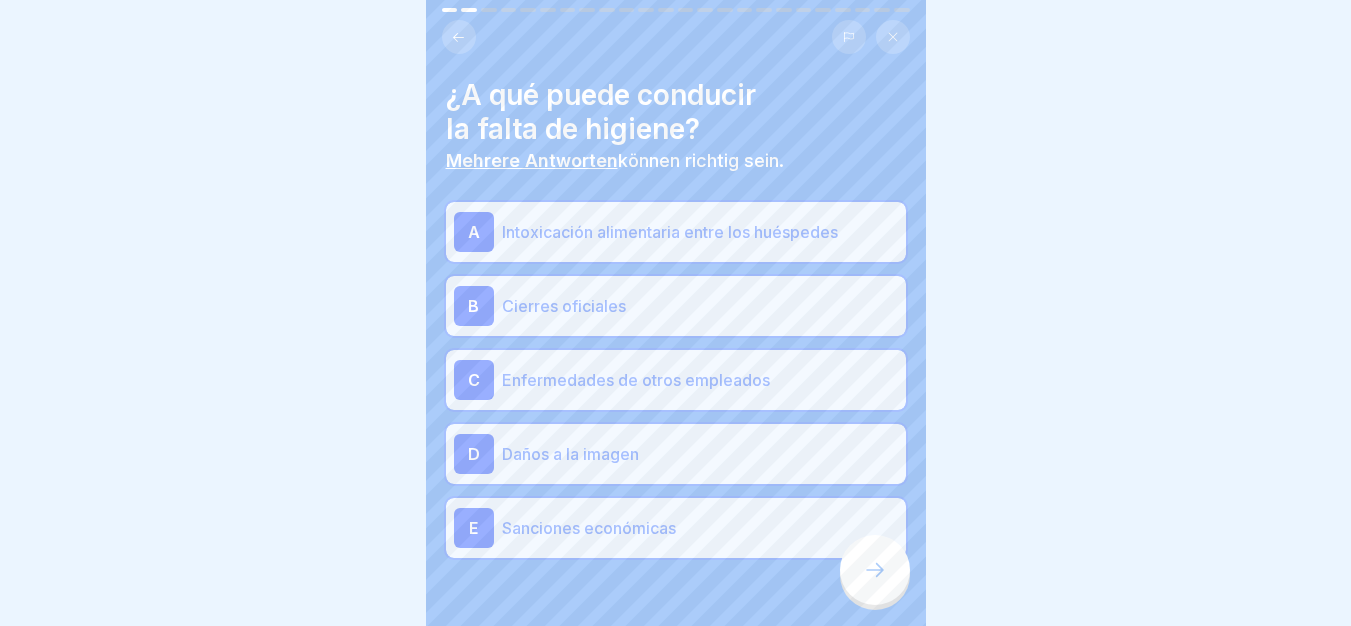 click at bounding box center (875, 570) 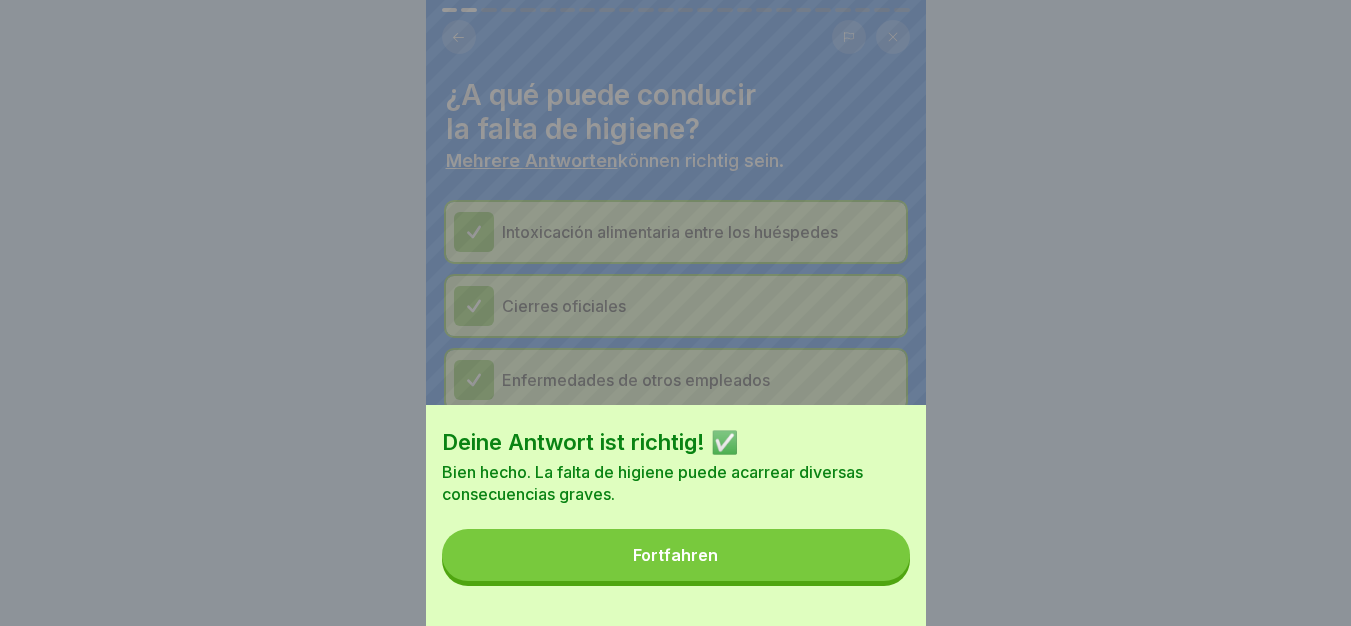 click on "Fortfahren" at bounding box center [676, 555] 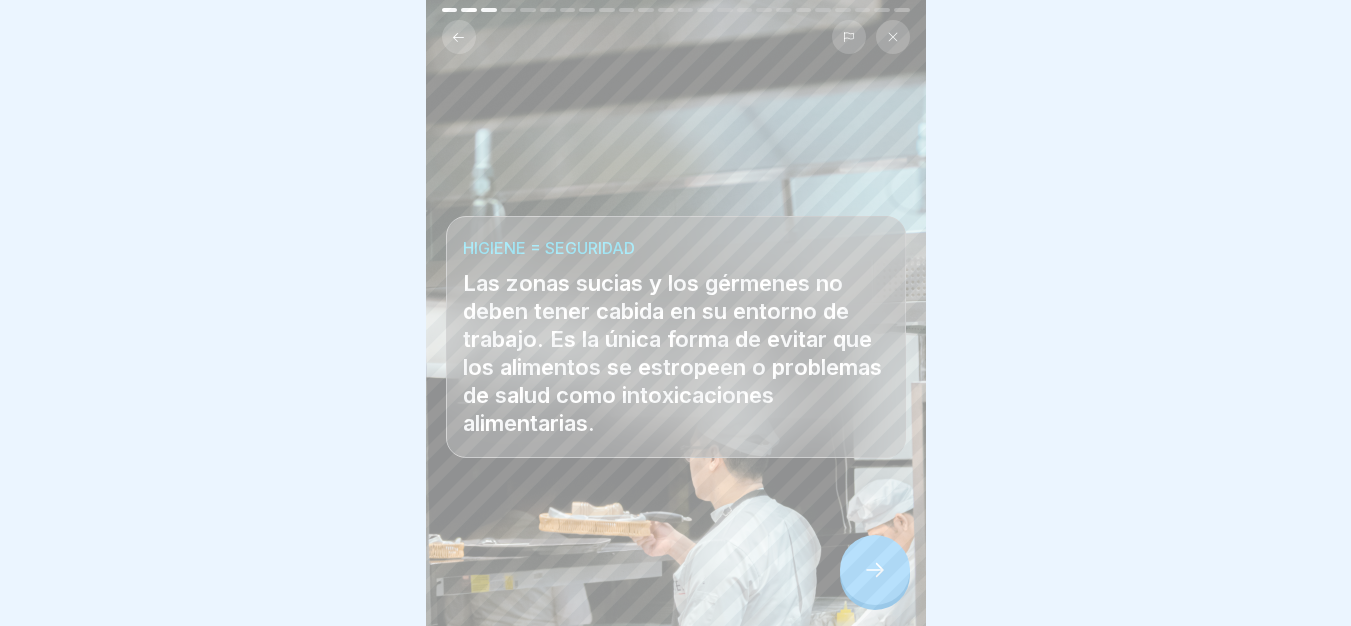 click at bounding box center (875, 570) 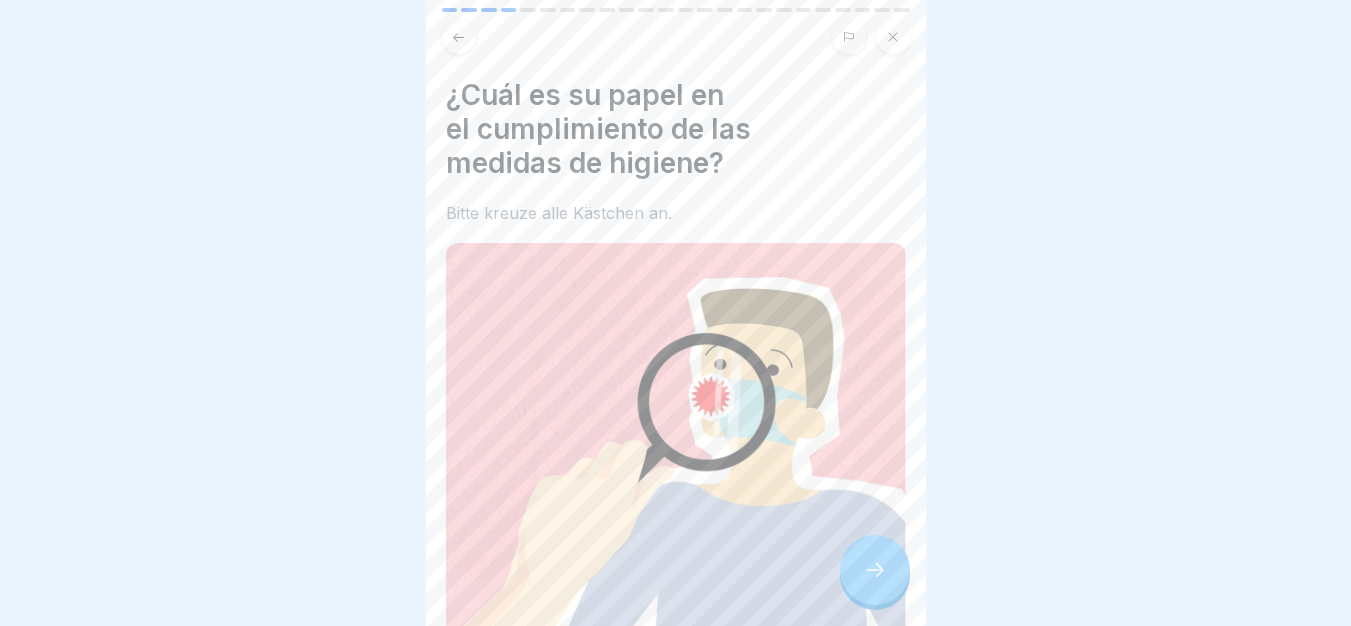 click at bounding box center (875, 570) 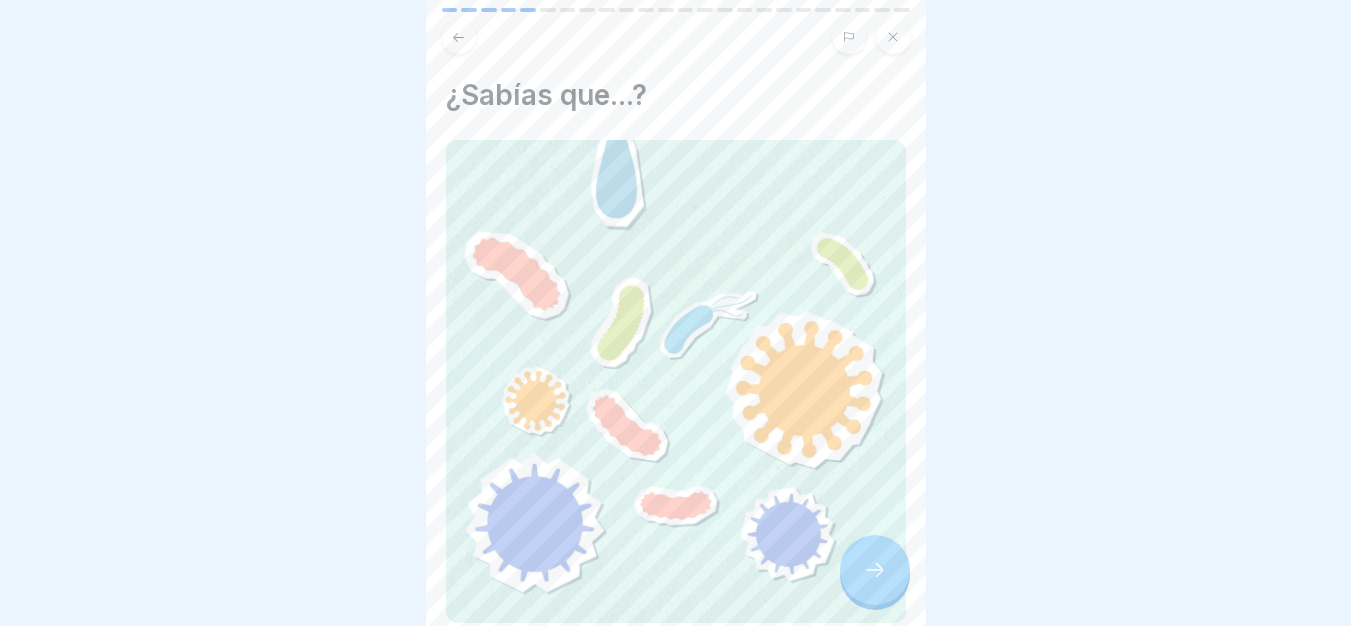 click at bounding box center (875, 570) 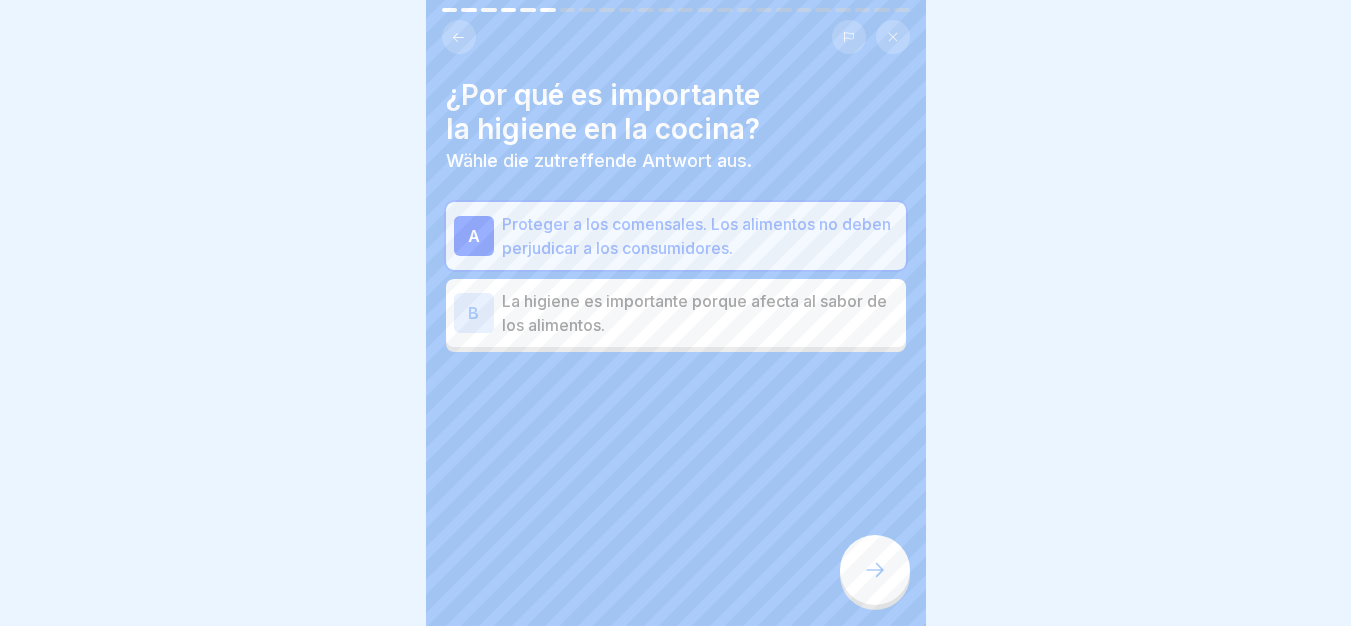 click at bounding box center (875, 570) 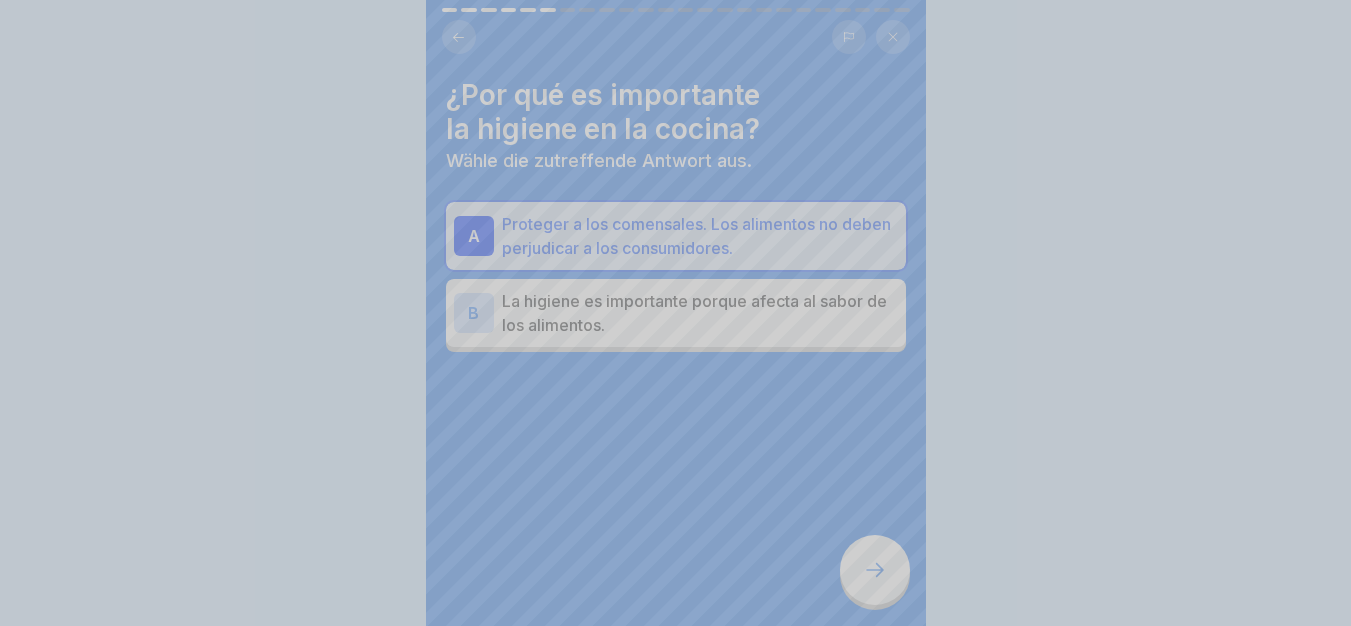 click on "Fortfahren" at bounding box center (676, 887) 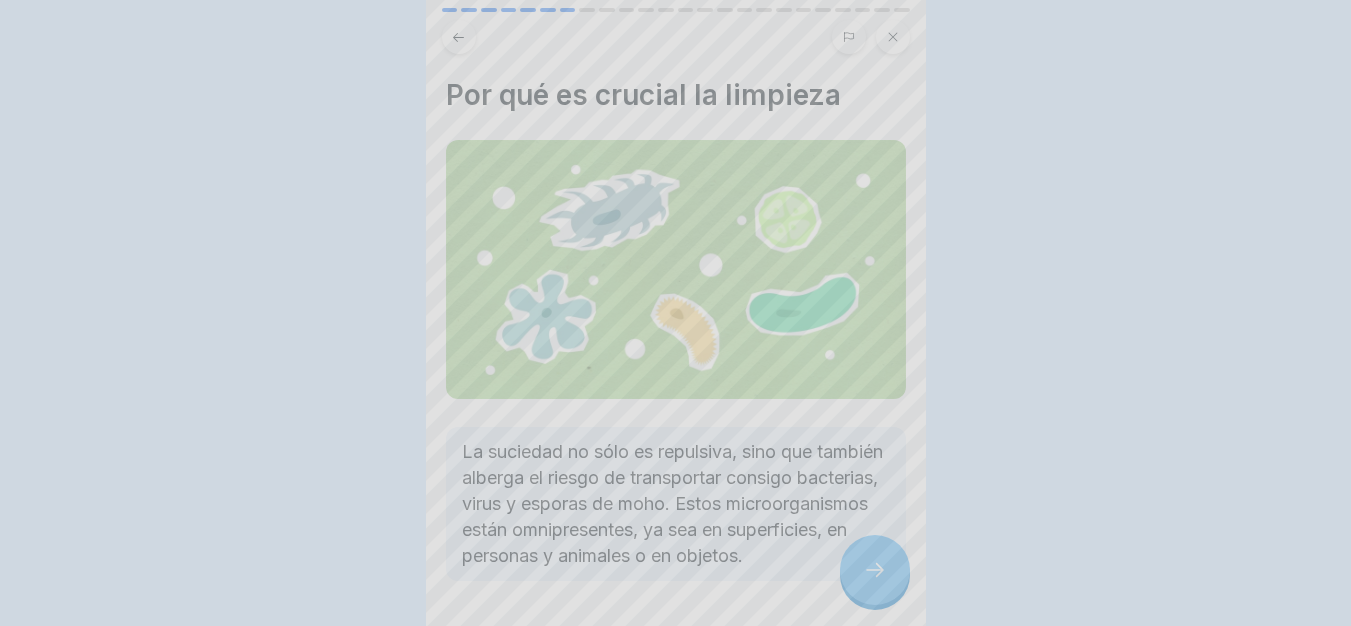 click on "Deine Antwort ist richtig!
✅ Así es. La higiene en la cocina es crucial para proteger a los comensales de riesgos para la salud y garantizar que los alimentos sean seguros para el consumo.   Fortfahren" at bounding box center (676, 748) 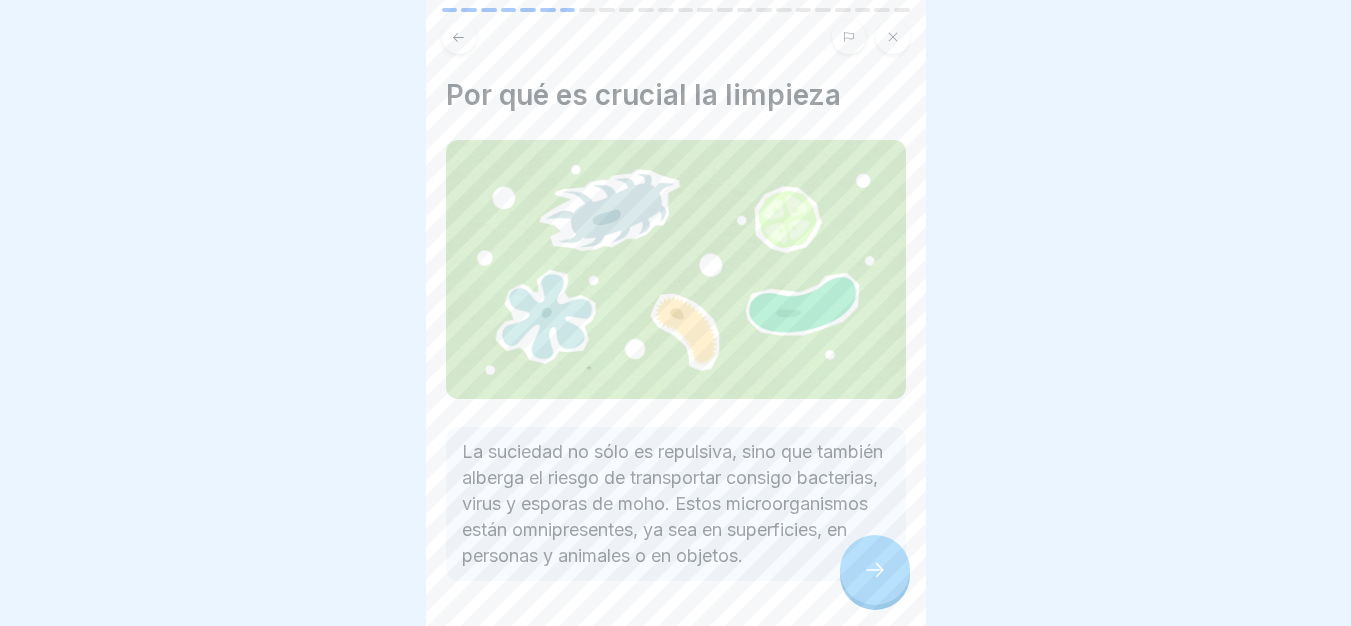 click at bounding box center [875, 570] 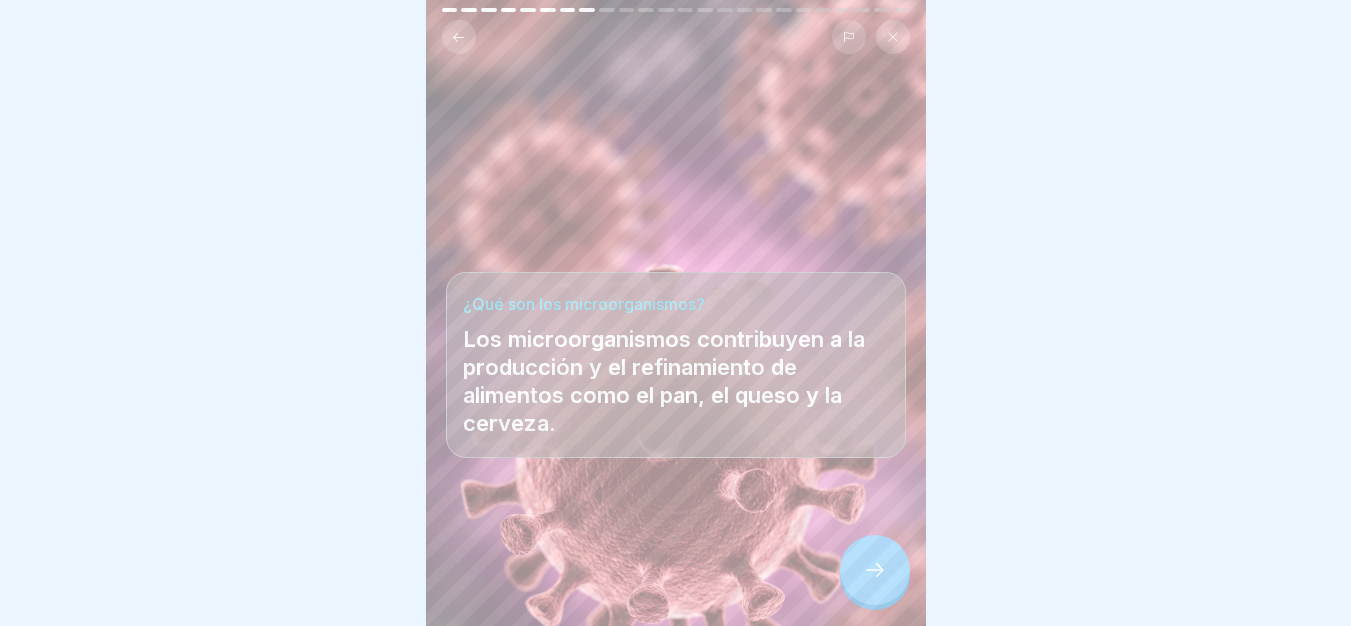 click at bounding box center [875, 570] 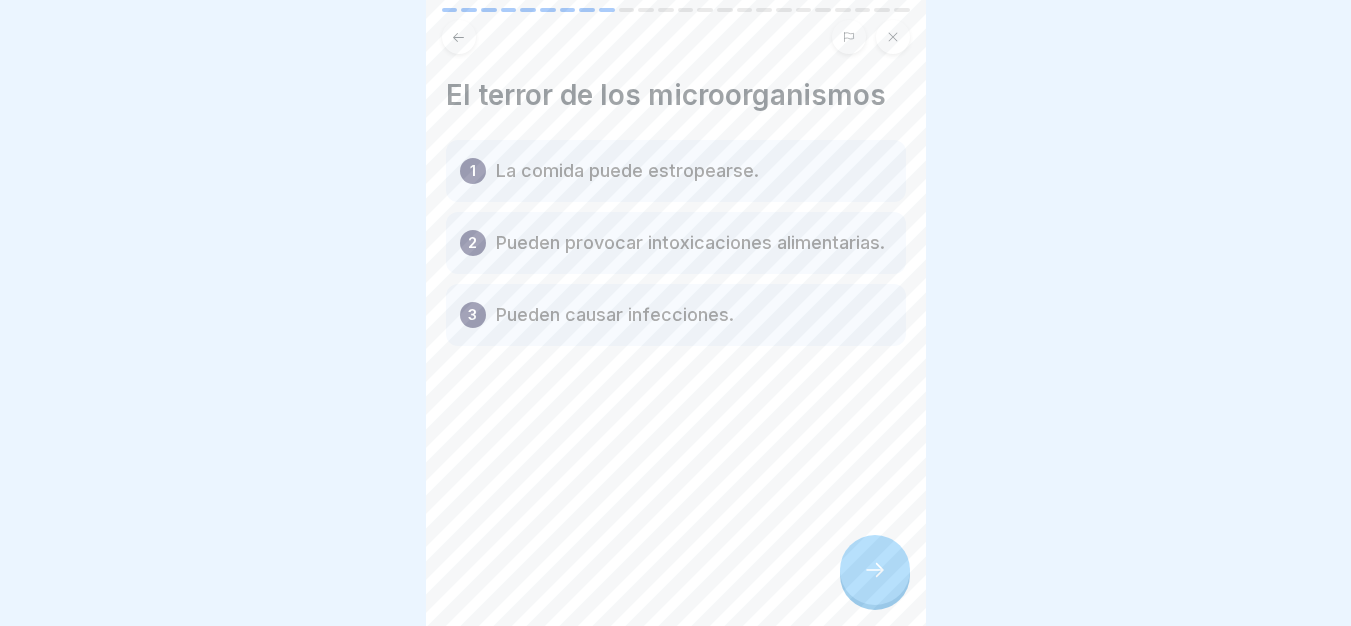 click at bounding box center [875, 570] 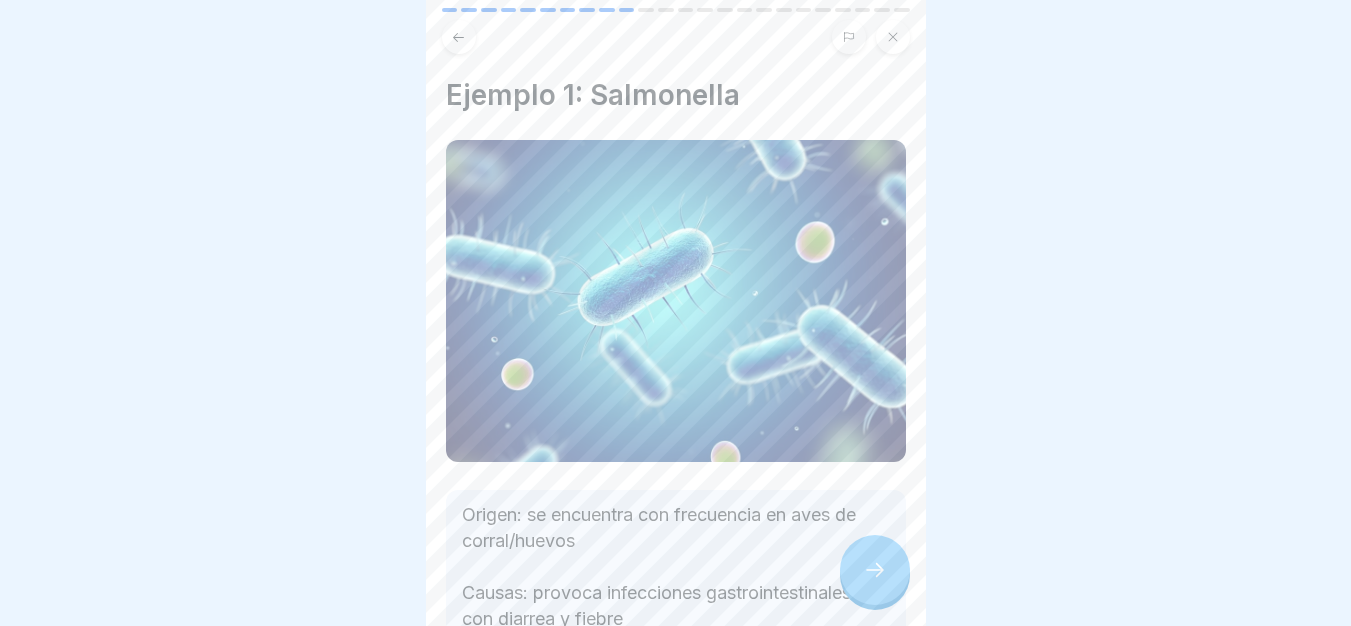 click at bounding box center (875, 570) 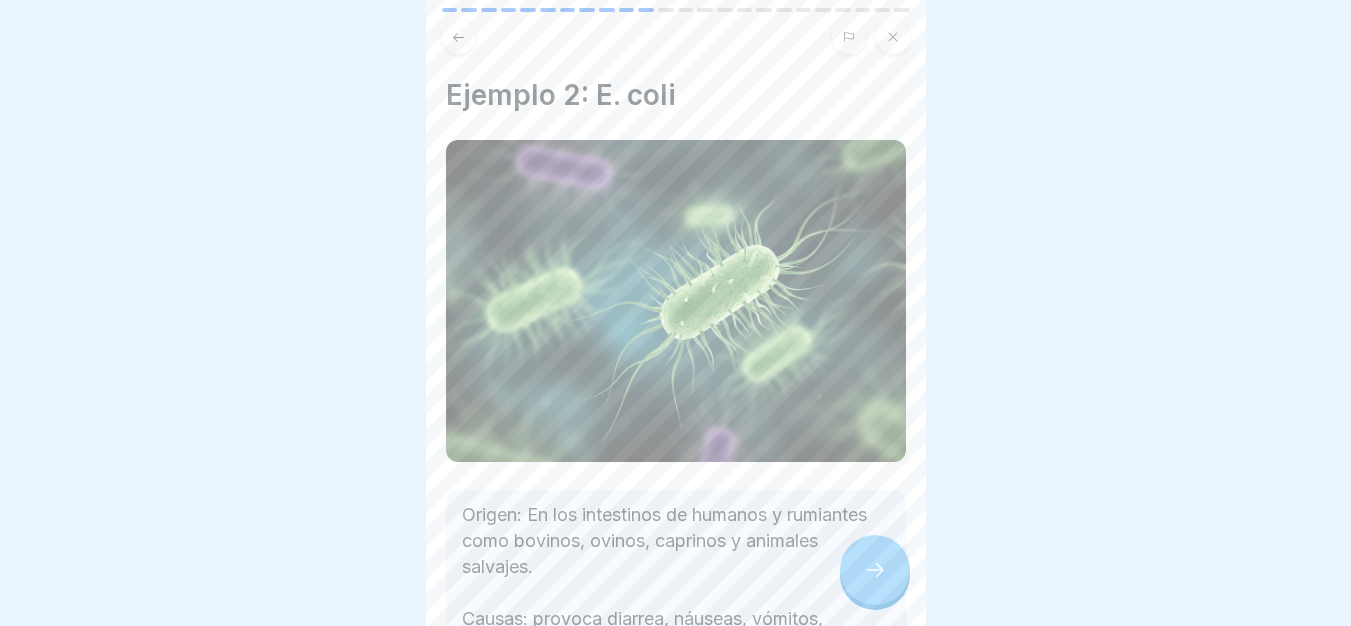 click at bounding box center [875, 570] 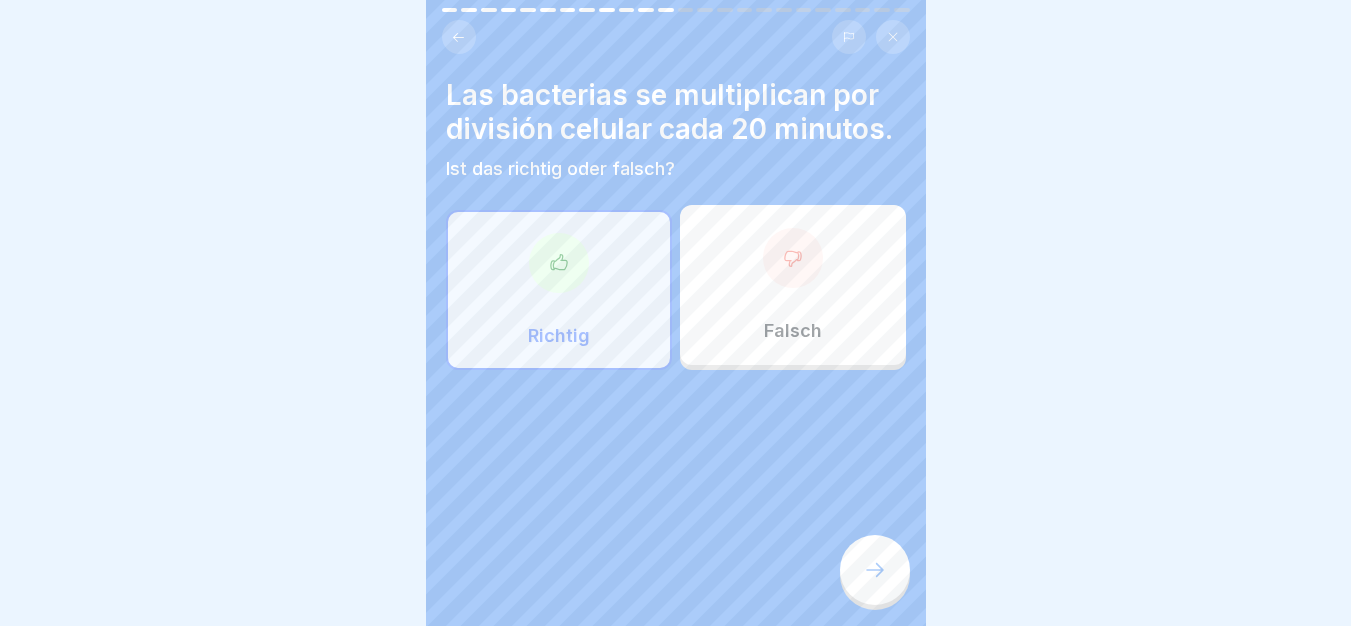 click at bounding box center [875, 570] 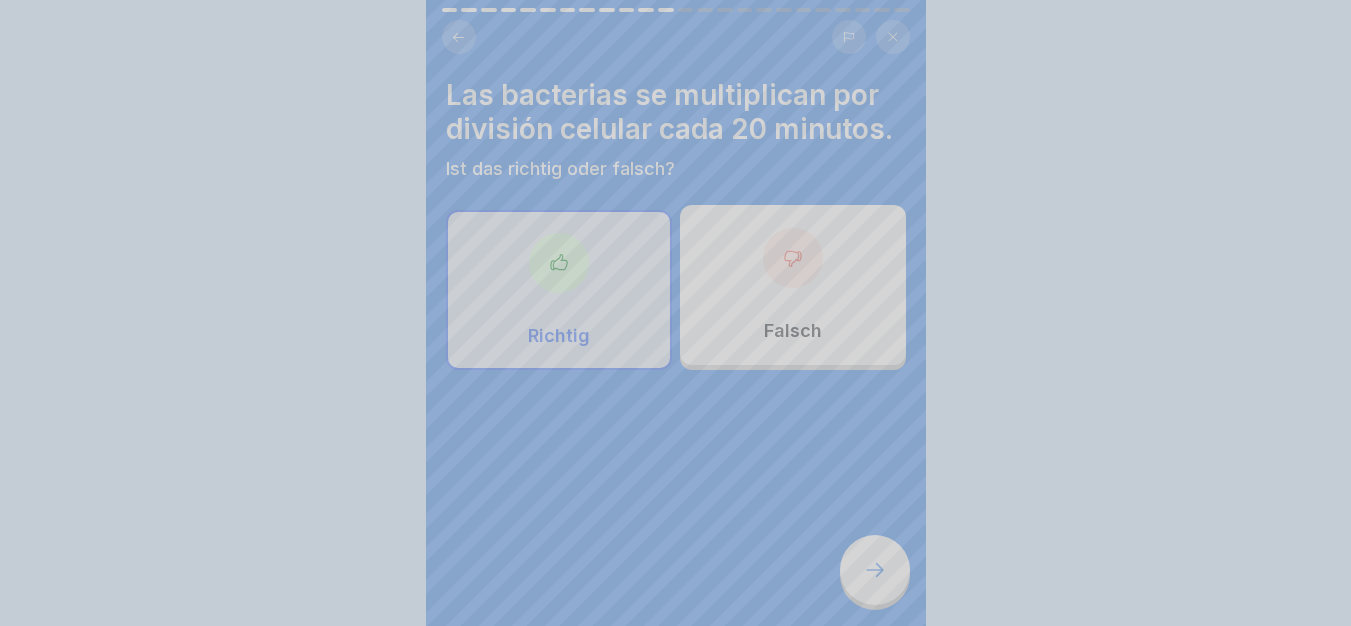 click on "Deine Antwort ist richtig!
✅ Así es. Las bacterias tienen la capacidad de multiplicarse rápidamente mediante la división celular, a menudo en 20 minutos.   Fortfahren" at bounding box center [676, 673] 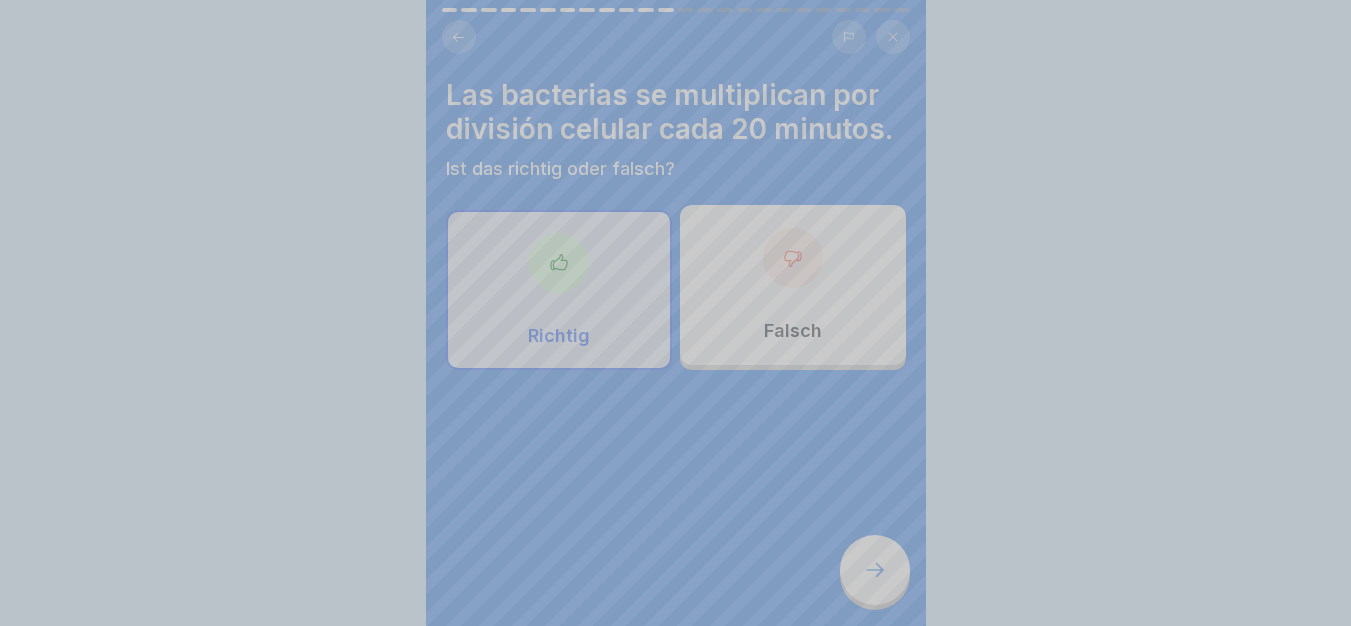 click on "Deine Antwort ist richtig!
✅ Así es. Las bacterias tienen la capacidad de multiplicarse rápidamente mediante la división celular, a menudo en 20 minutos.   Fortfahren" at bounding box center (675, 313) 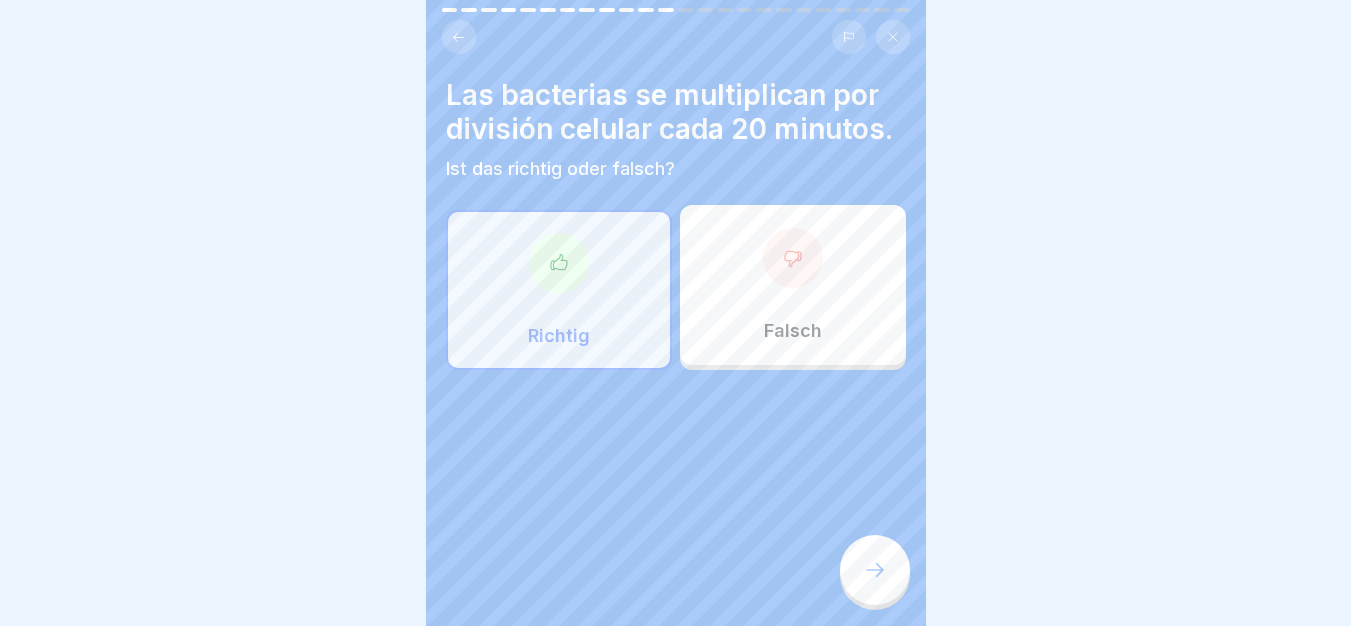 click at bounding box center [875, 570] 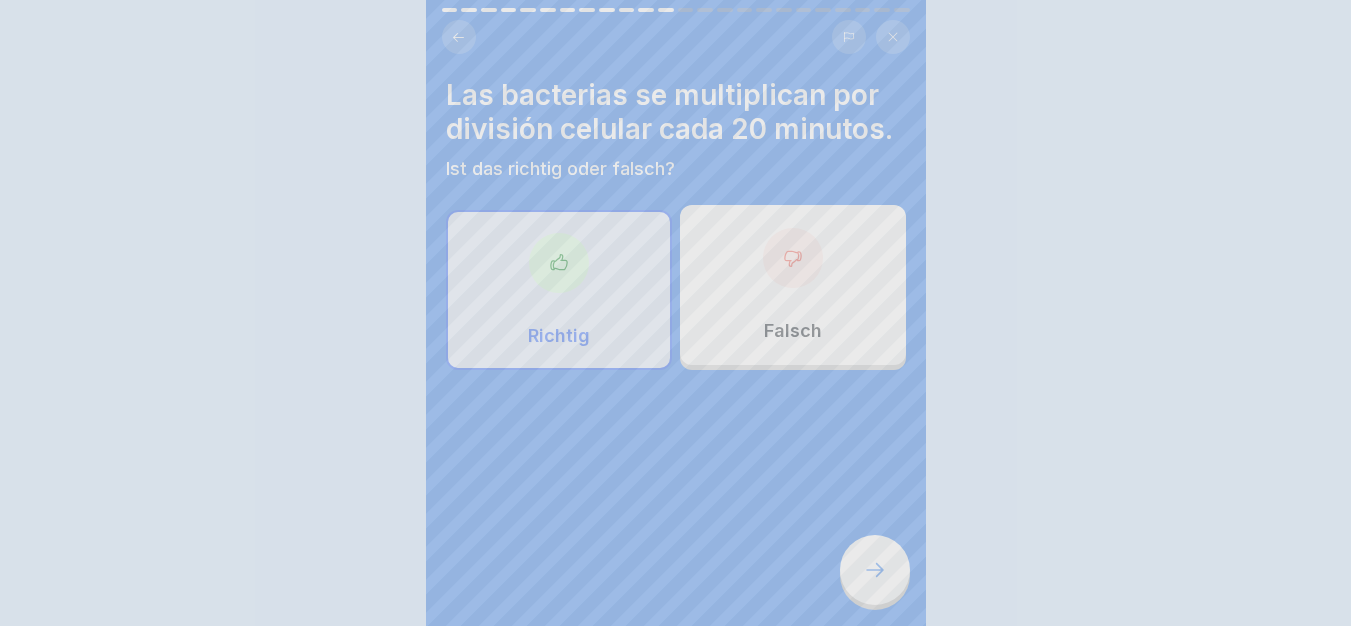 click on "Deine Antwort ist richtig!
✅ Así es. Las bacterias tienen la capacidad de multiplicarse rápidamente mediante la división celular, a menudo en 20 minutos.   Fortfahren" at bounding box center [676, 967] 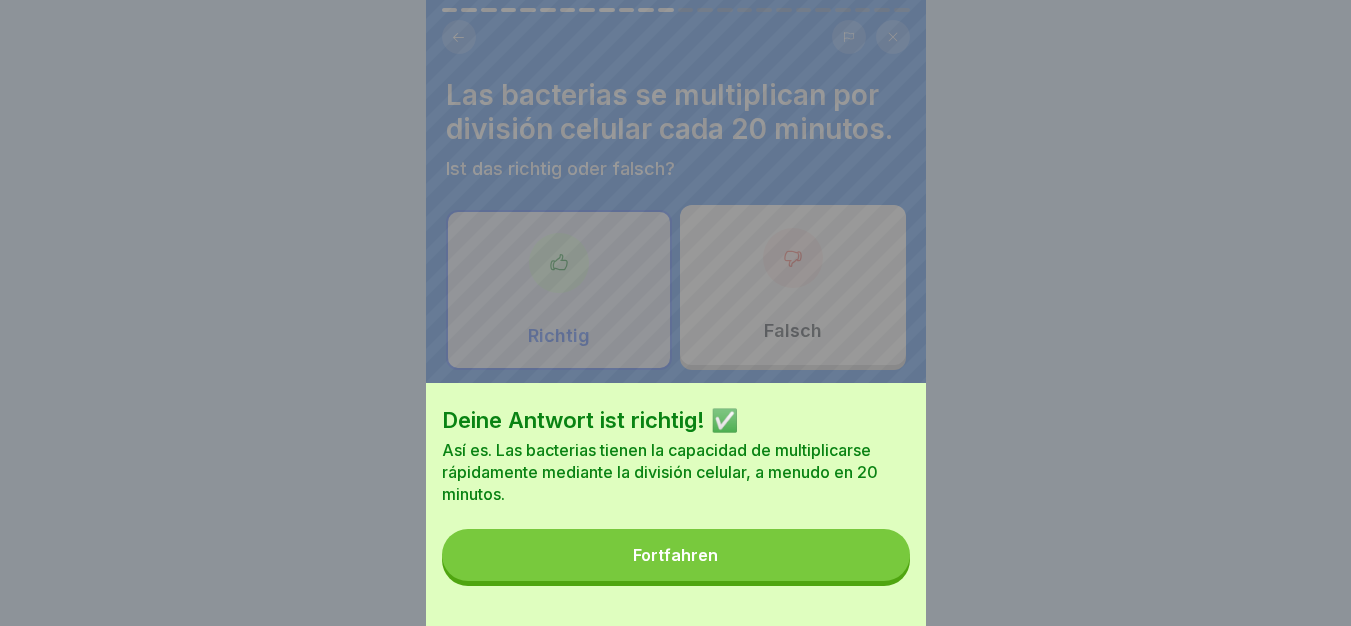 click on "Fortfahren" at bounding box center [676, 555] 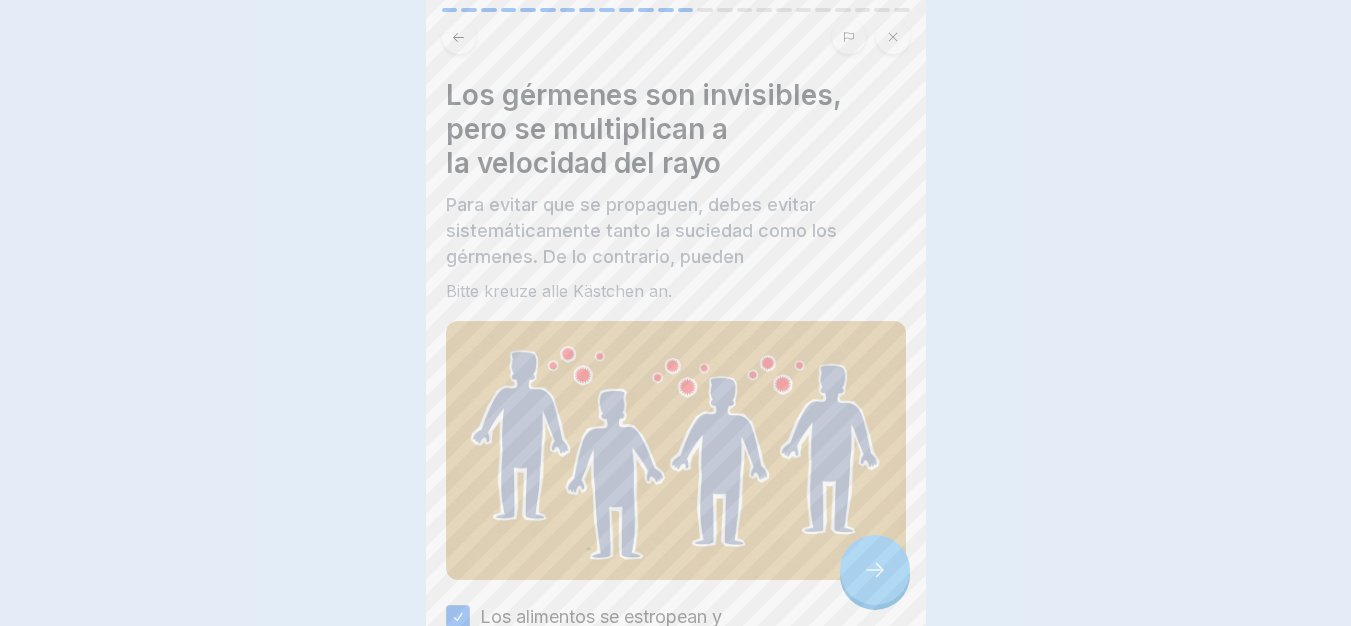click on "Deine Antwort ist richtig!
✅ Así es. Las bacterias tienen la capacidad de multiplicarse rápidamente mediante la división celular, a menudo en 20 minutos.   Fortfahren" at bounding box center [675, 313] 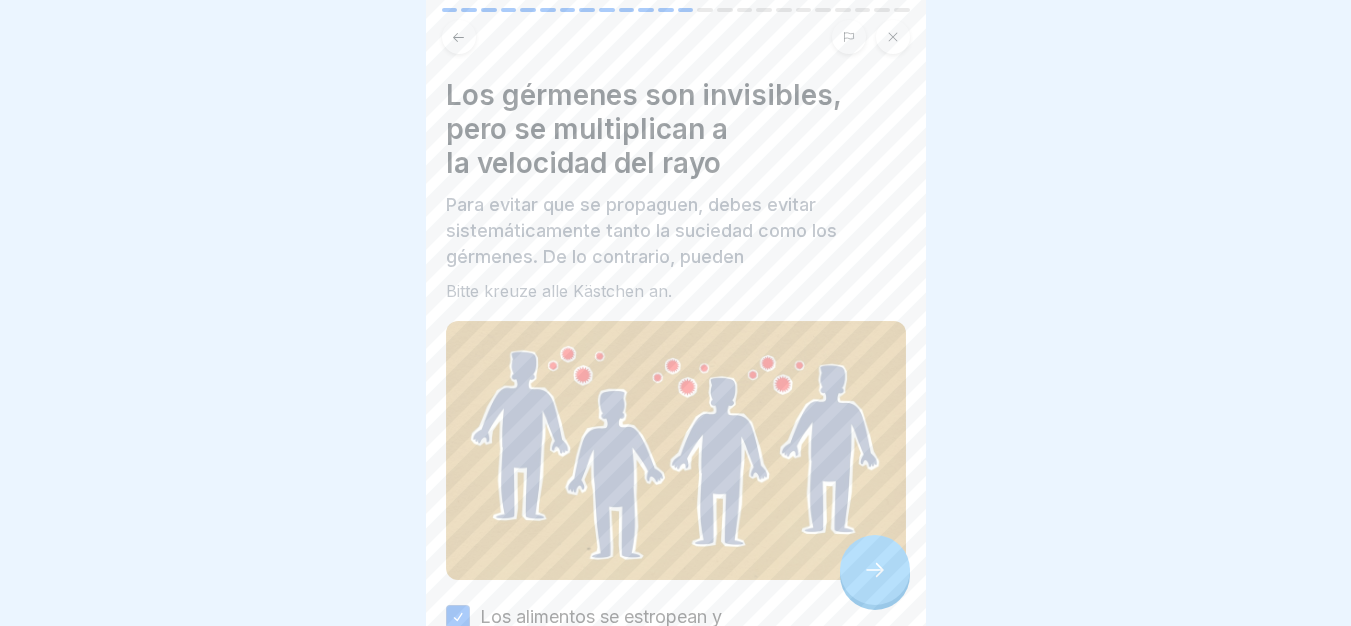 click at bounding box center [875, 570] 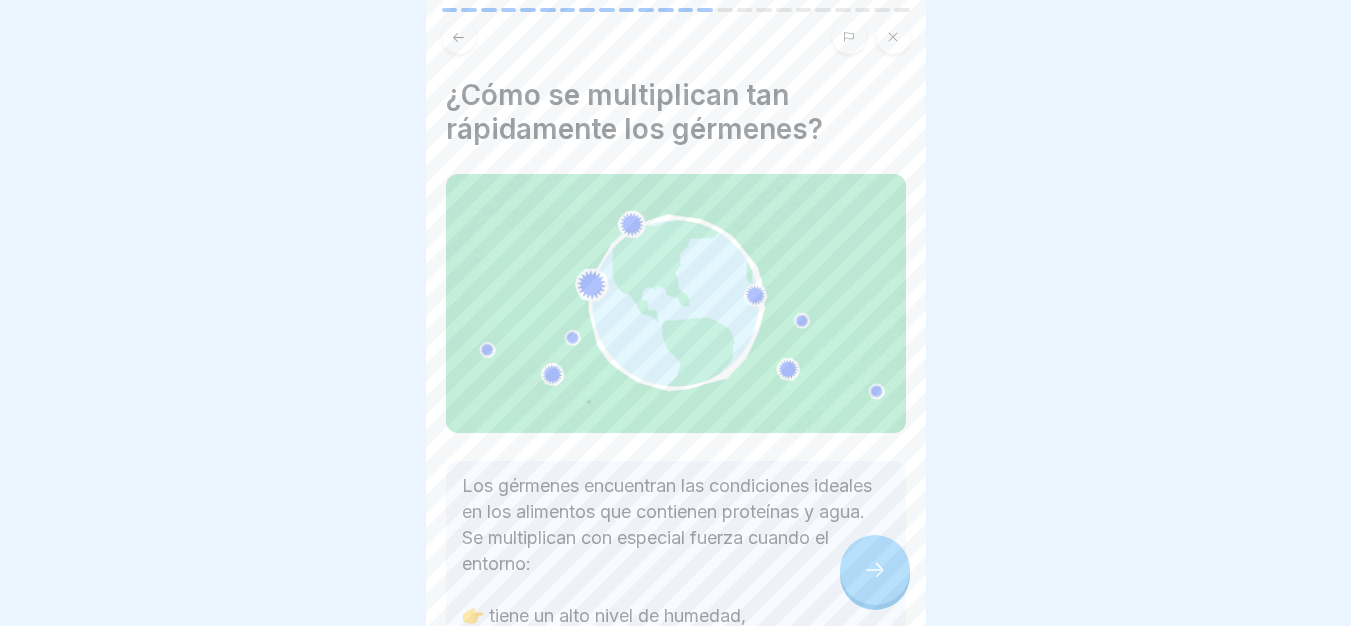 click at bounding box center [875, 570] 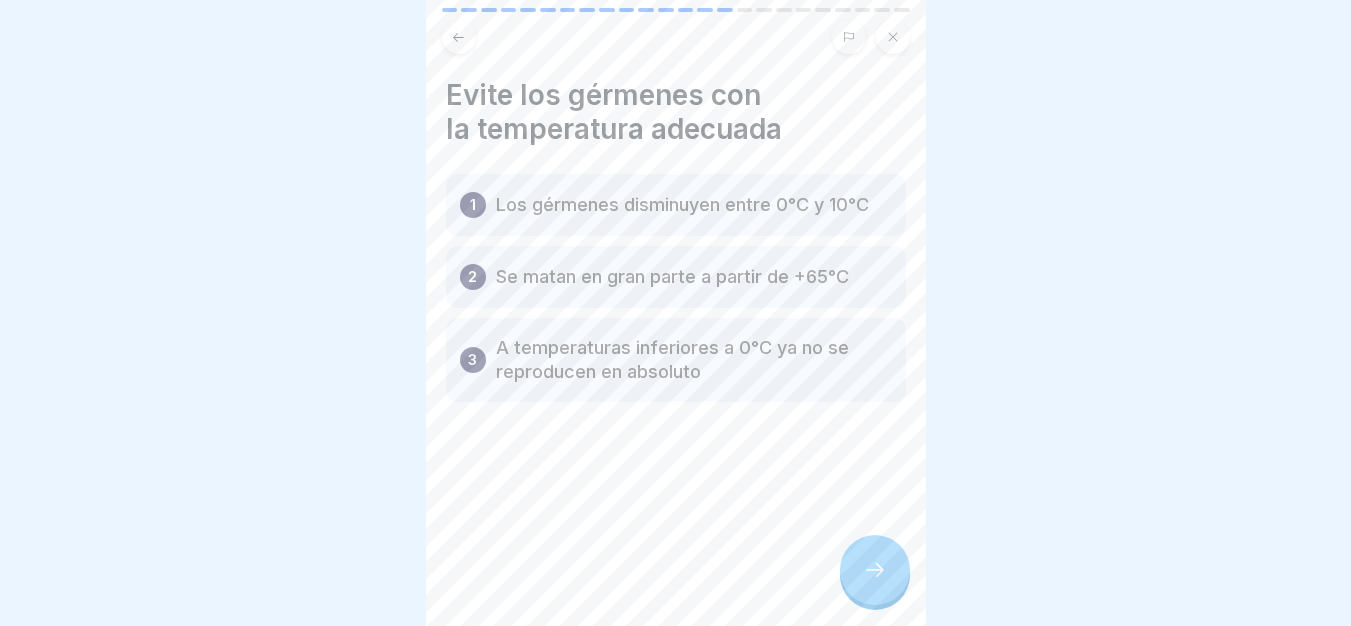 click at bounding box center [875, 570] 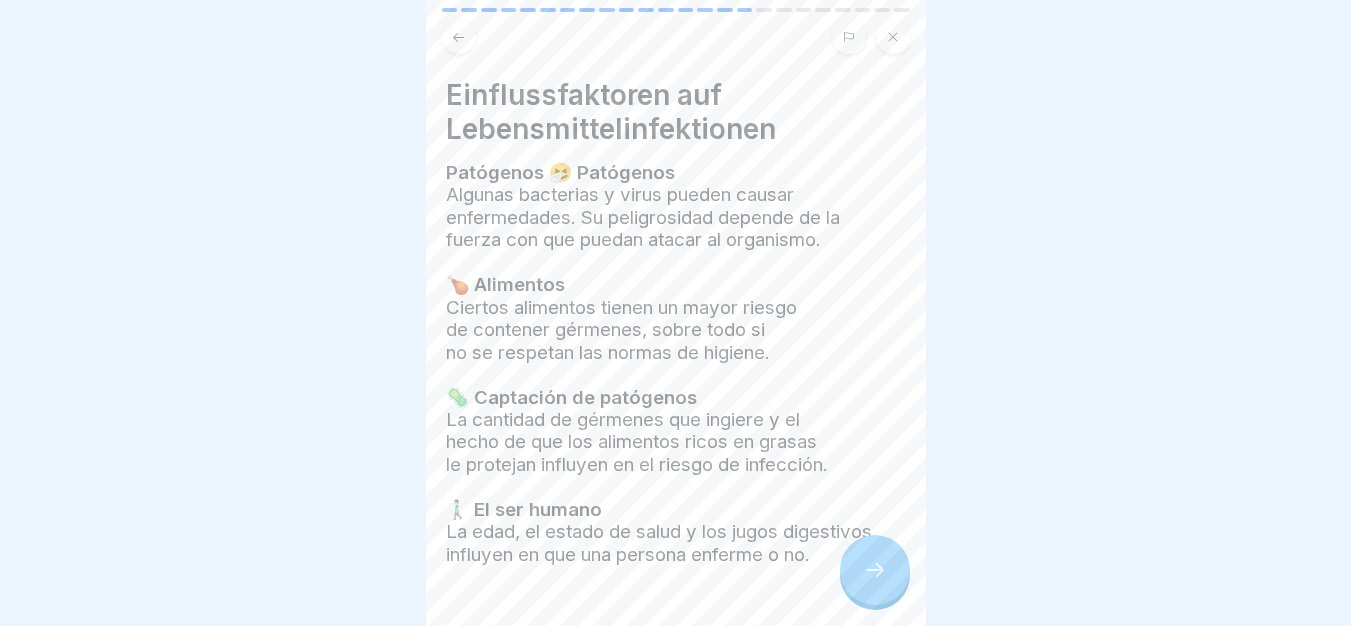 click at bounding box center [875, 570] 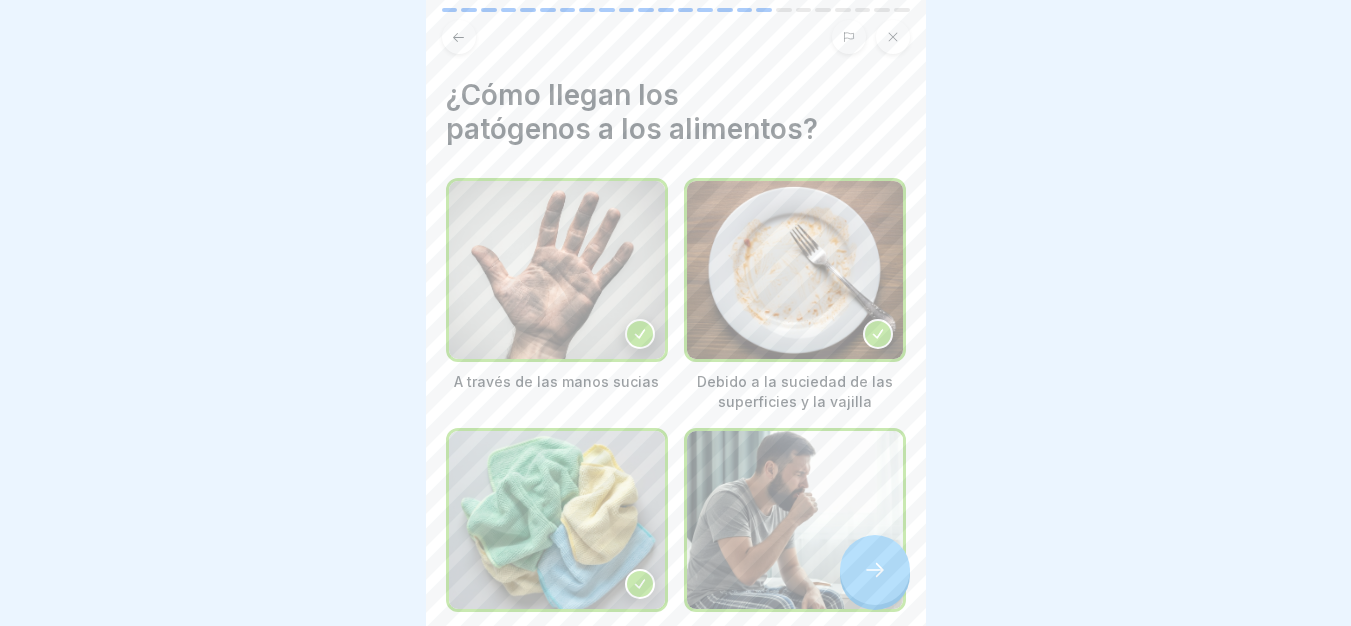 click at bounding box center [875, 570] 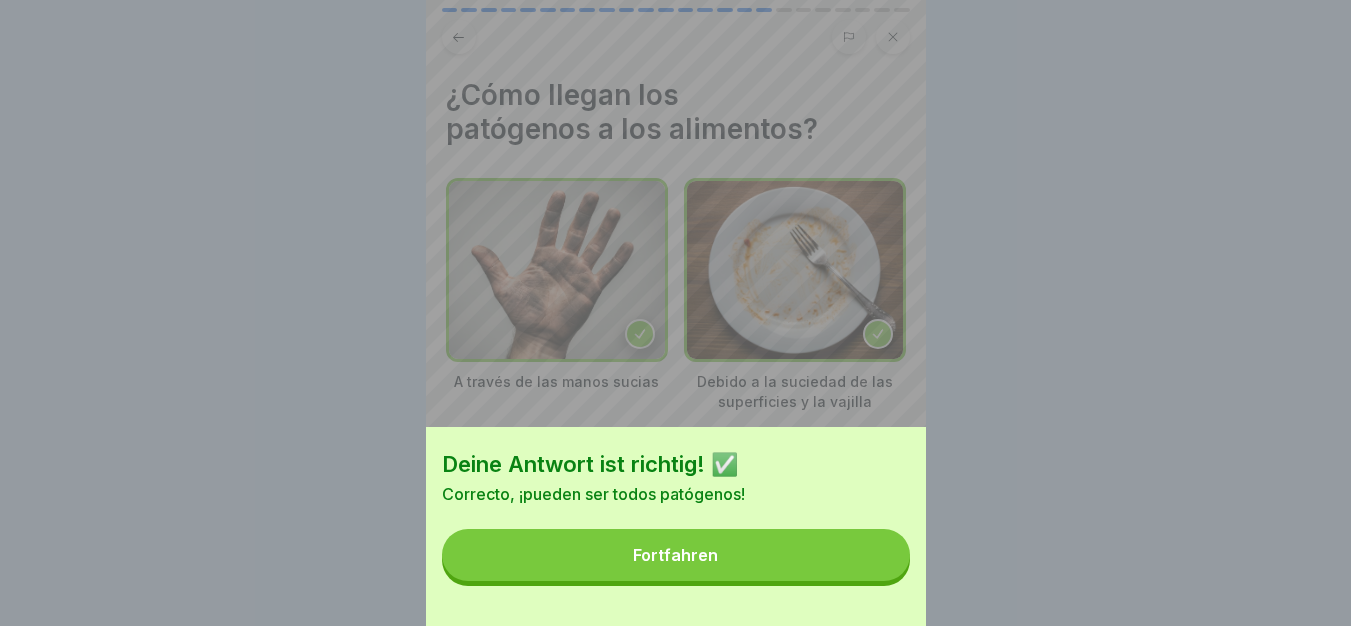 click on "Deine Antwort ist richtig!
✅ Correcto, ¡pueden ser todos patógenos!   Fortfahren" at bounding box center (676, 313) 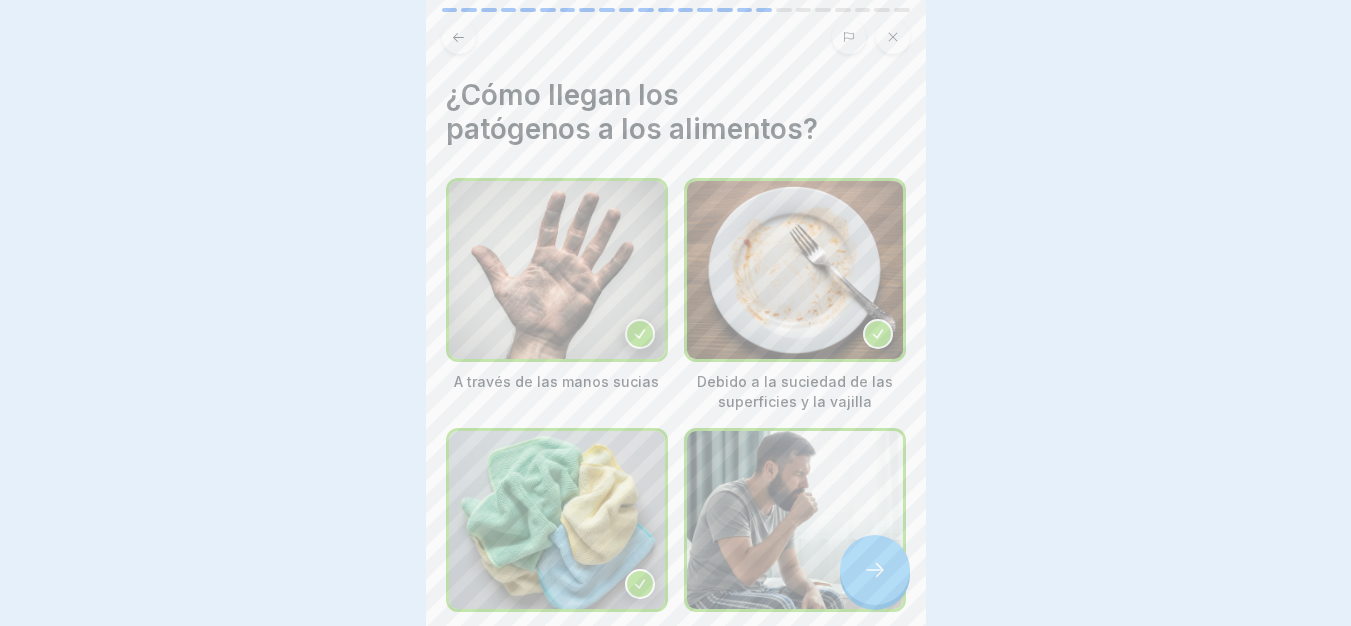 click on "Deine Antwort ist richtig!
✅ Correcto, ¡pueden ser todos patógenos!   Fortfahren" at bounding box center (675, 313) 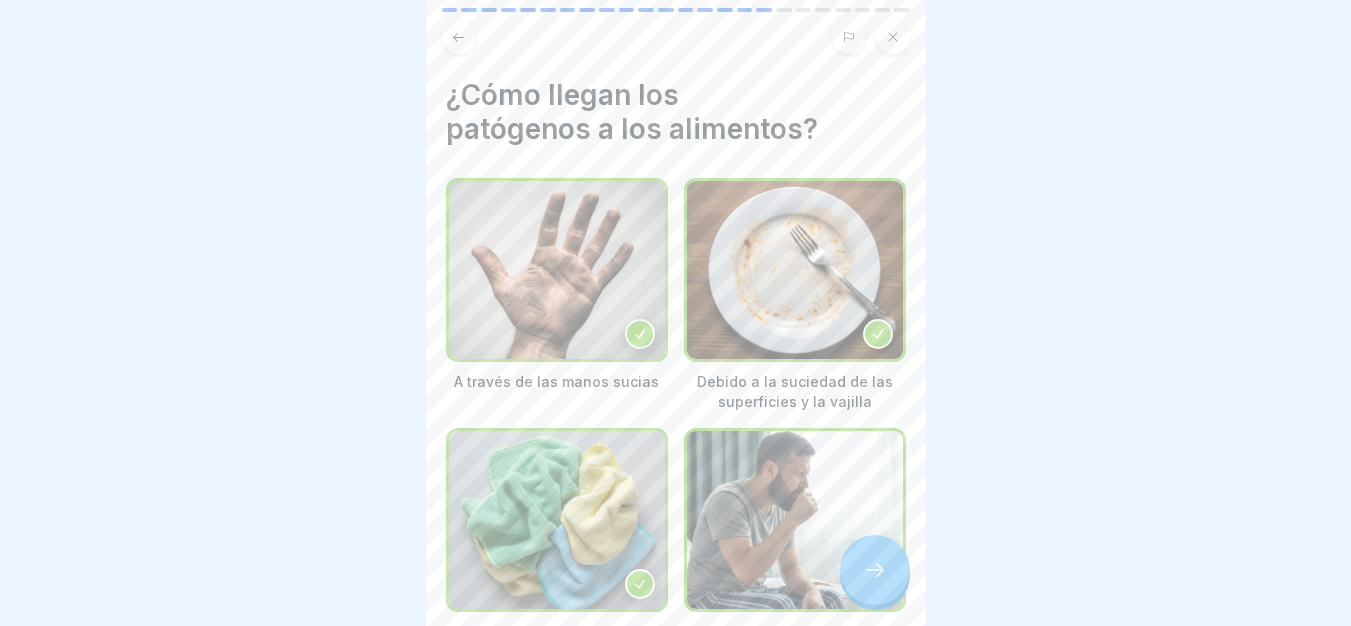 click at bounding box center (875, 570) 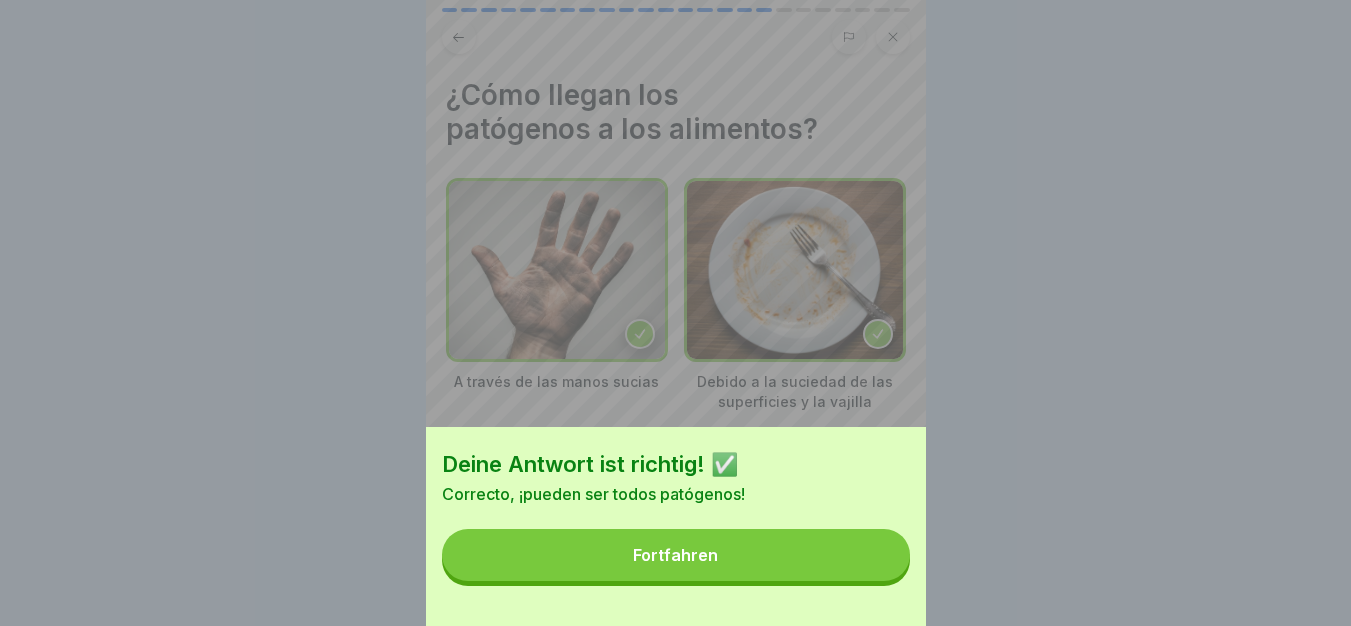 click on "Deine Antwort ist richtig!
✅ Correcto, ¡pueden ser todos patógenos!   Fortfahren" at bounding box center (676, 313) 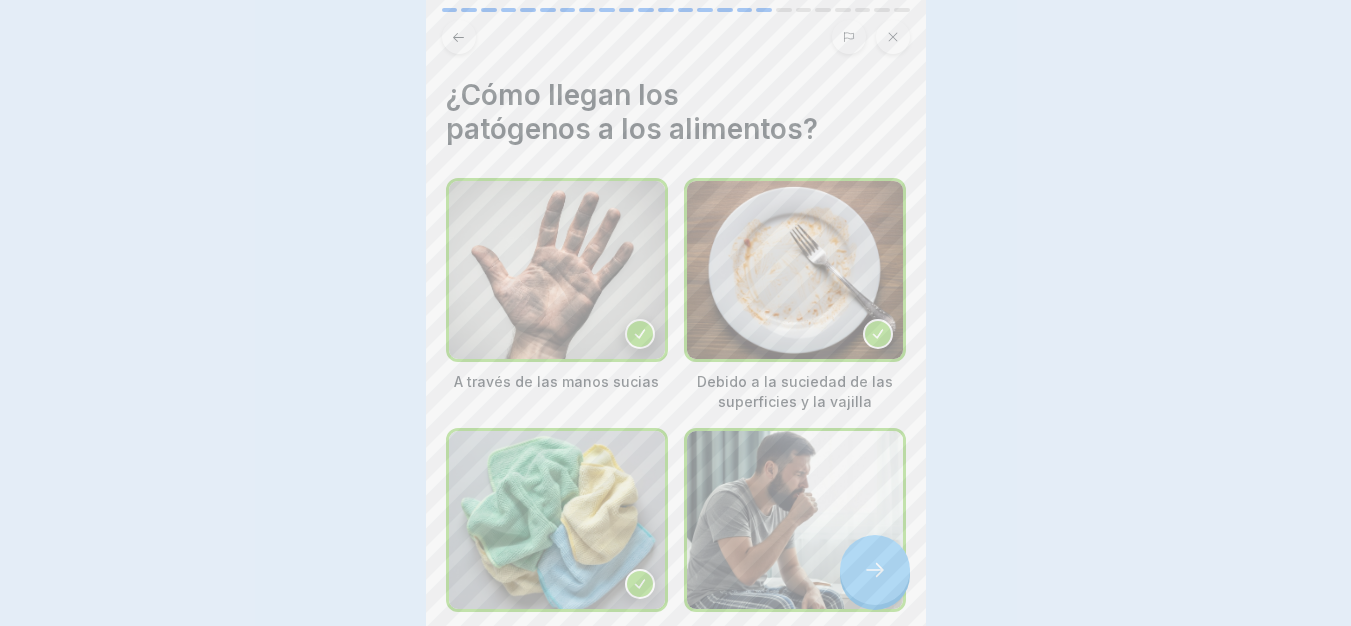 click on "Deine Antwort ist richtig!
✅ Correcto, ¡pueden ser todos patógenos!   Fortfahren" at bounding box center (675, 313) 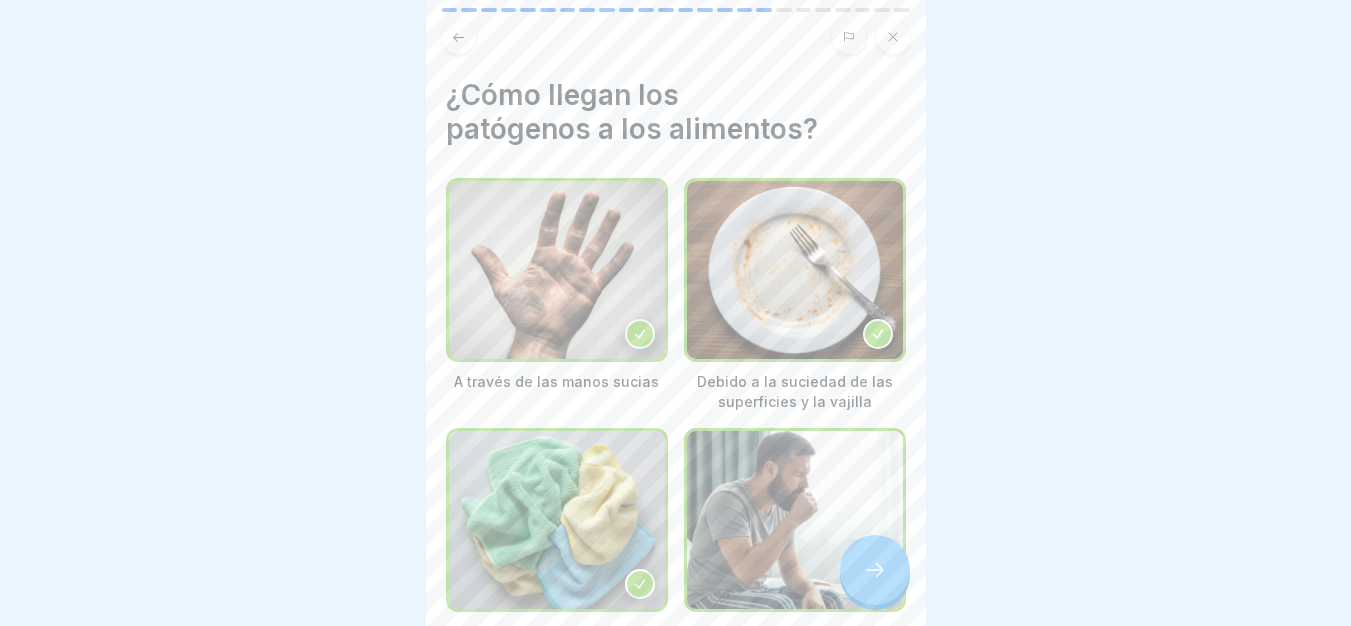 click at bounding box center [875, 570] 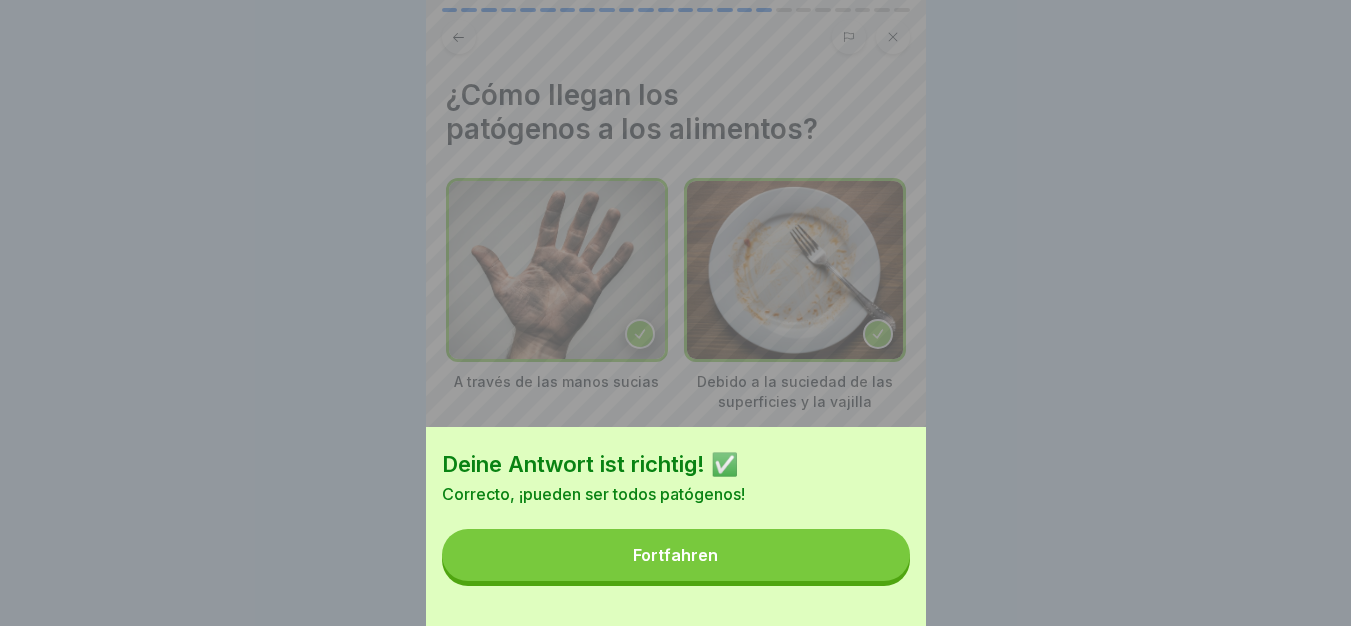 click on "Deine Antwort ist richtig!
✅ Correcto, ¡pueden ser todos patógenos!   Fortfahren" at bounding box center [676, 526] 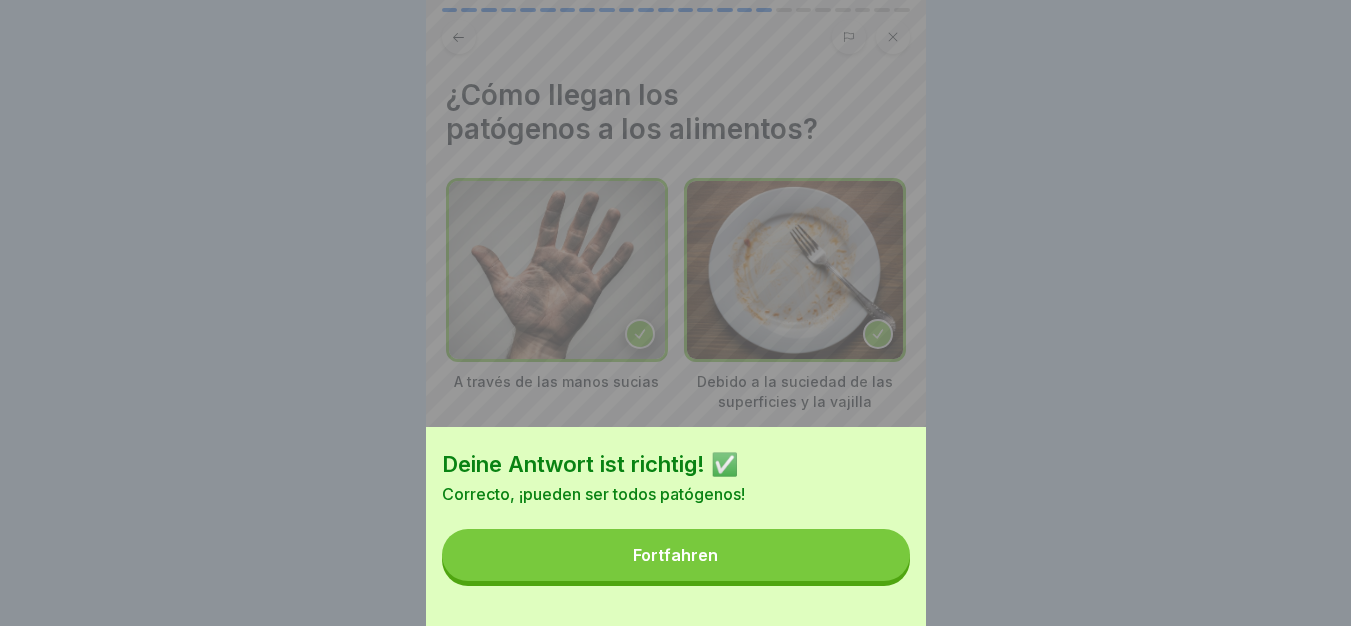 click on "Fortfahren" at bounding box center (676, 555) 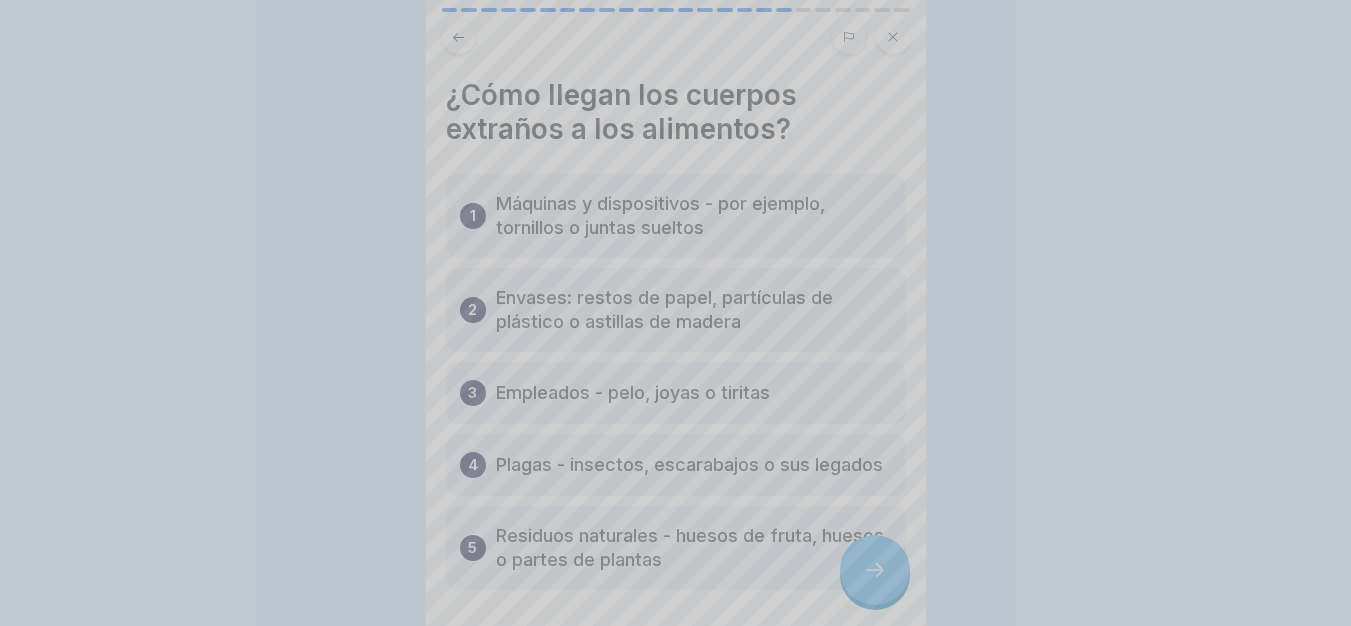 click on "Deine Antwort ist richtig!
✅ Correcto, ¡pueden ser todos patógenos!   Fortfahren" at bounding box center [675, 313] 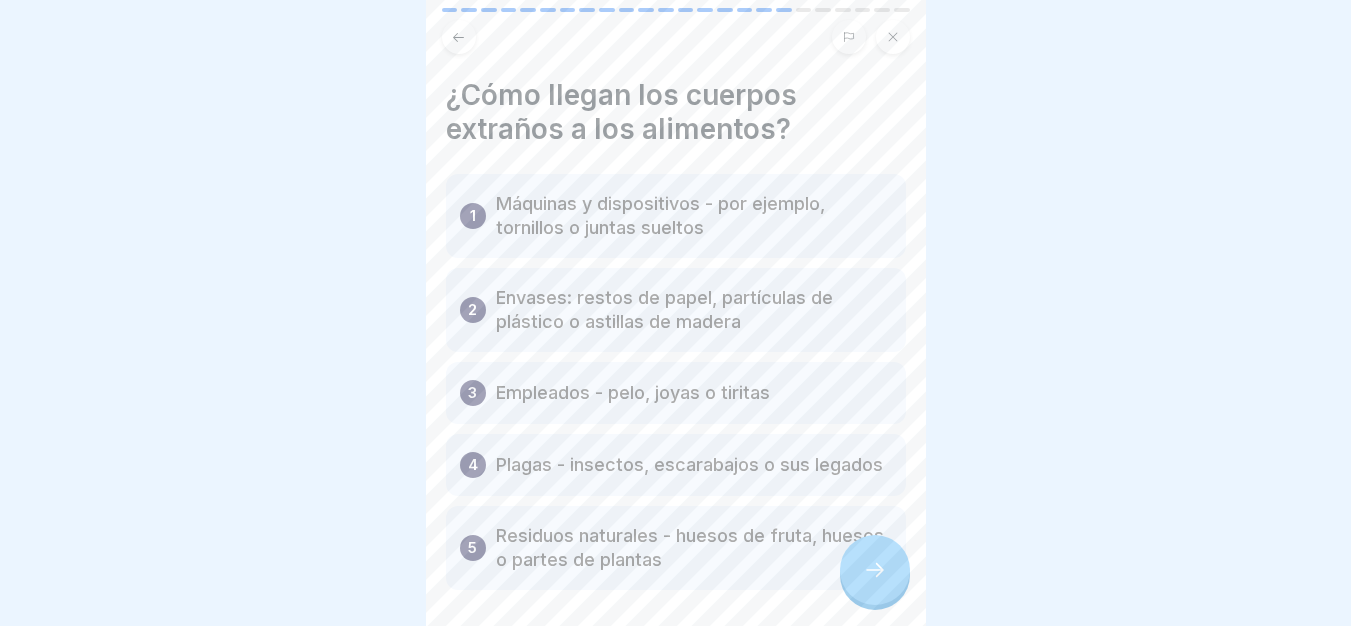click at bounding box center (875, 570) 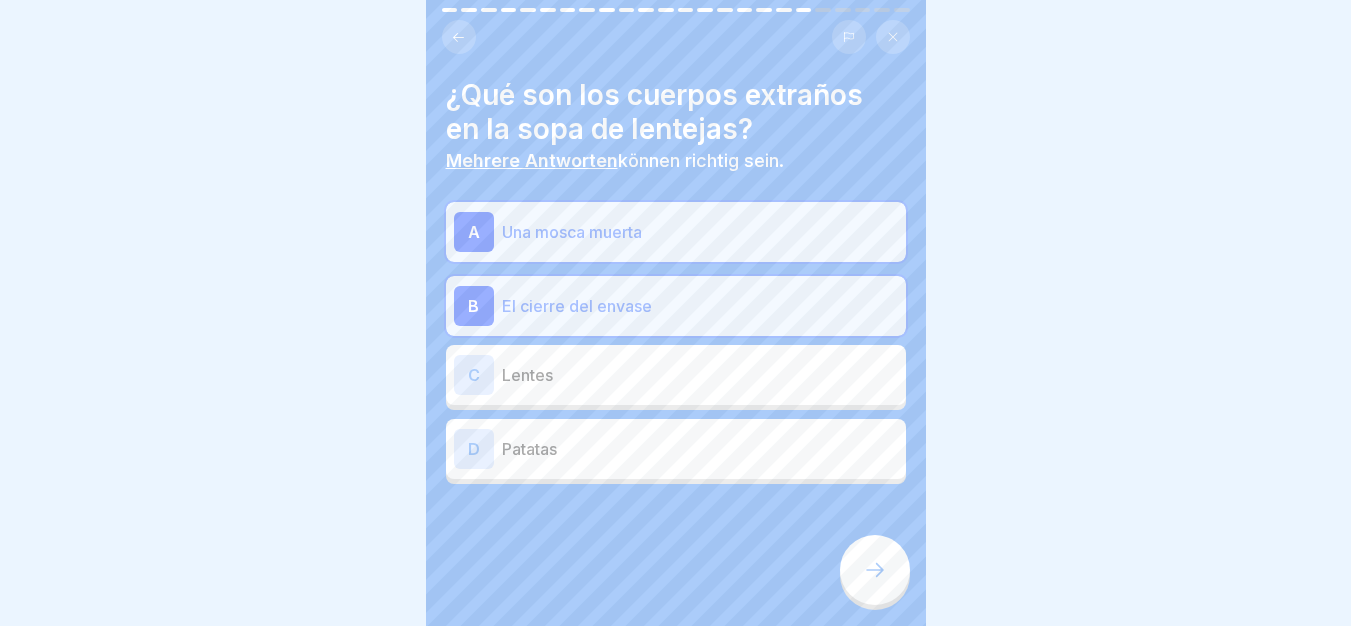 click at bounding box center [875, 570] 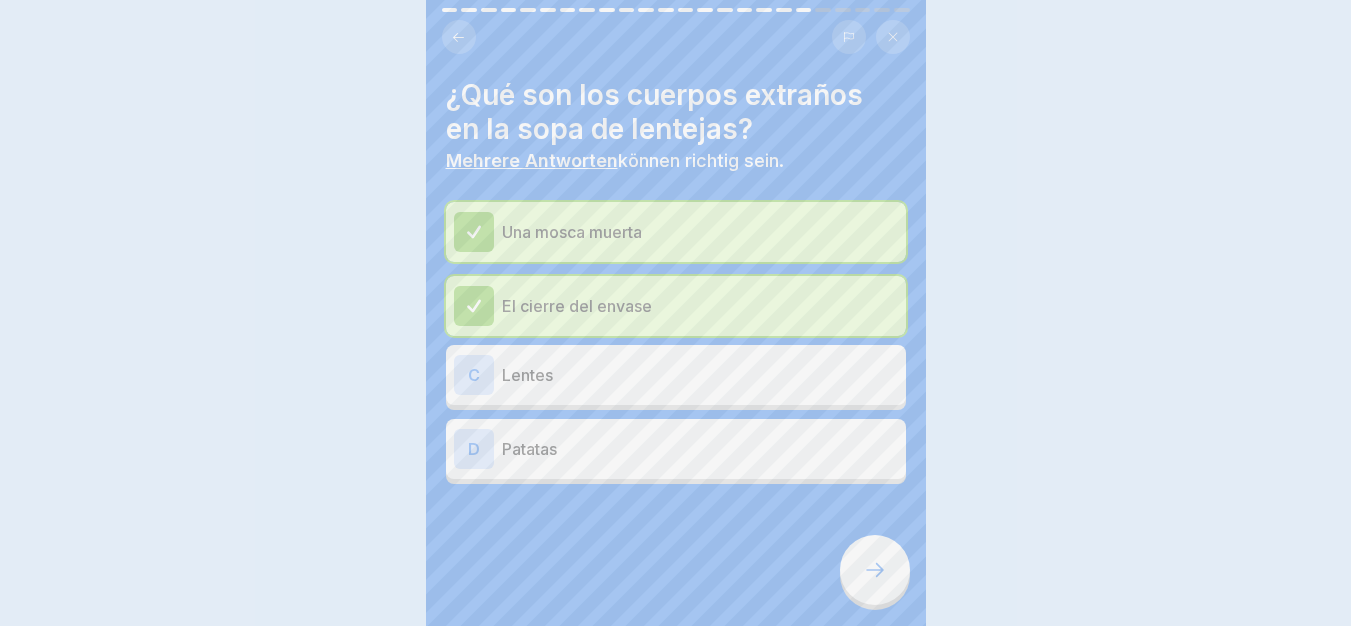 click on "Fortfahren" at bounding box center (676, 1084) 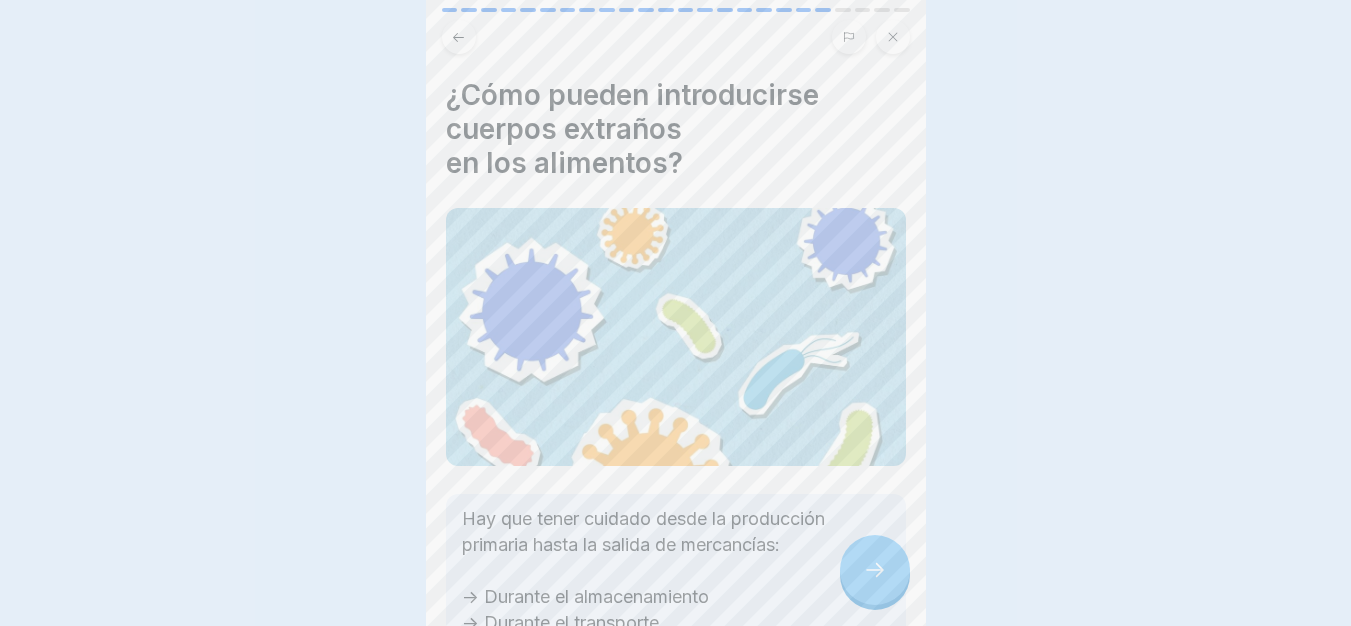 click on "Deine Antwort ist richtig!
✅ ¡Bien hecho! Identificaste correctamente los cuerpos extraños en la sopa de lentejas.   Fortfahren" at bounding box center (675, 313) 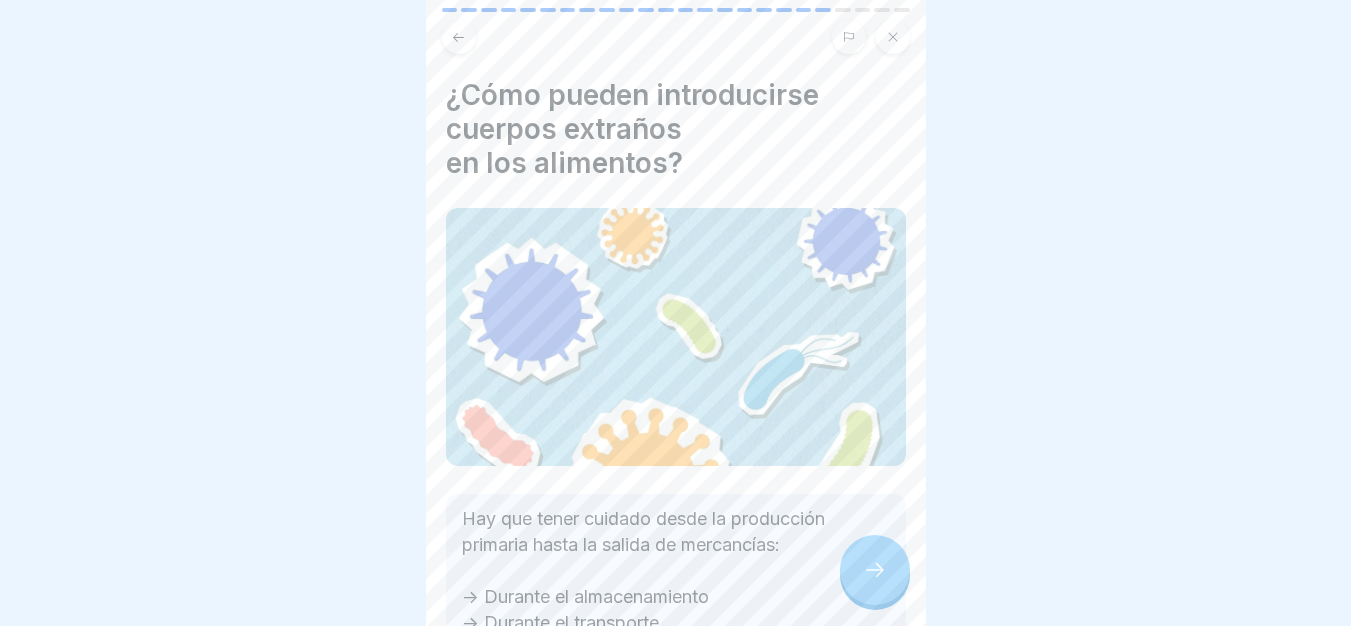 click at bounding box center (875, 570) 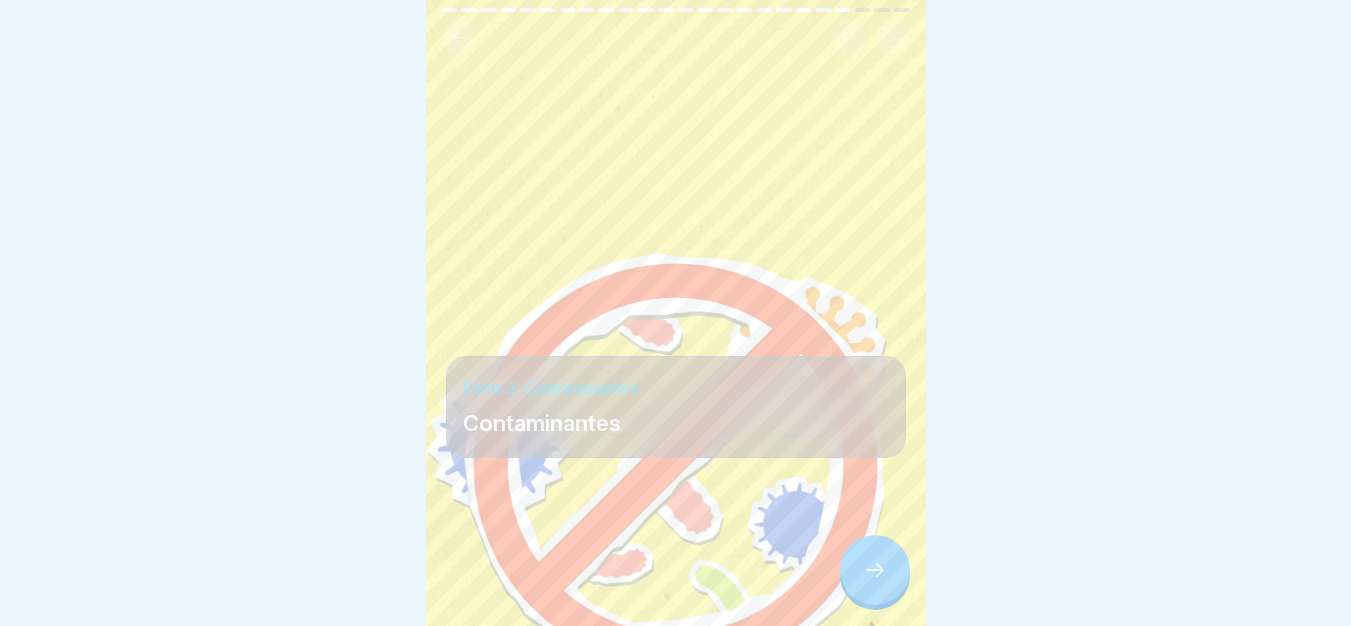 click at bounding box center (875, 570) 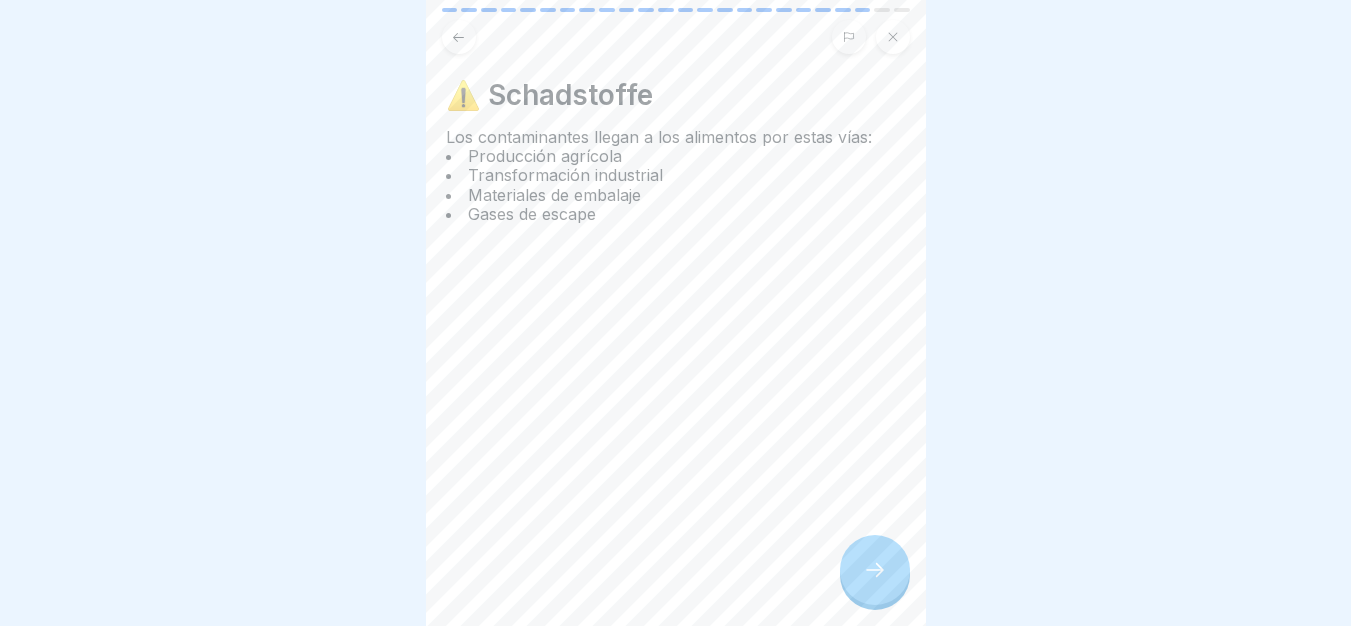 click at bounding box center (875, 570) 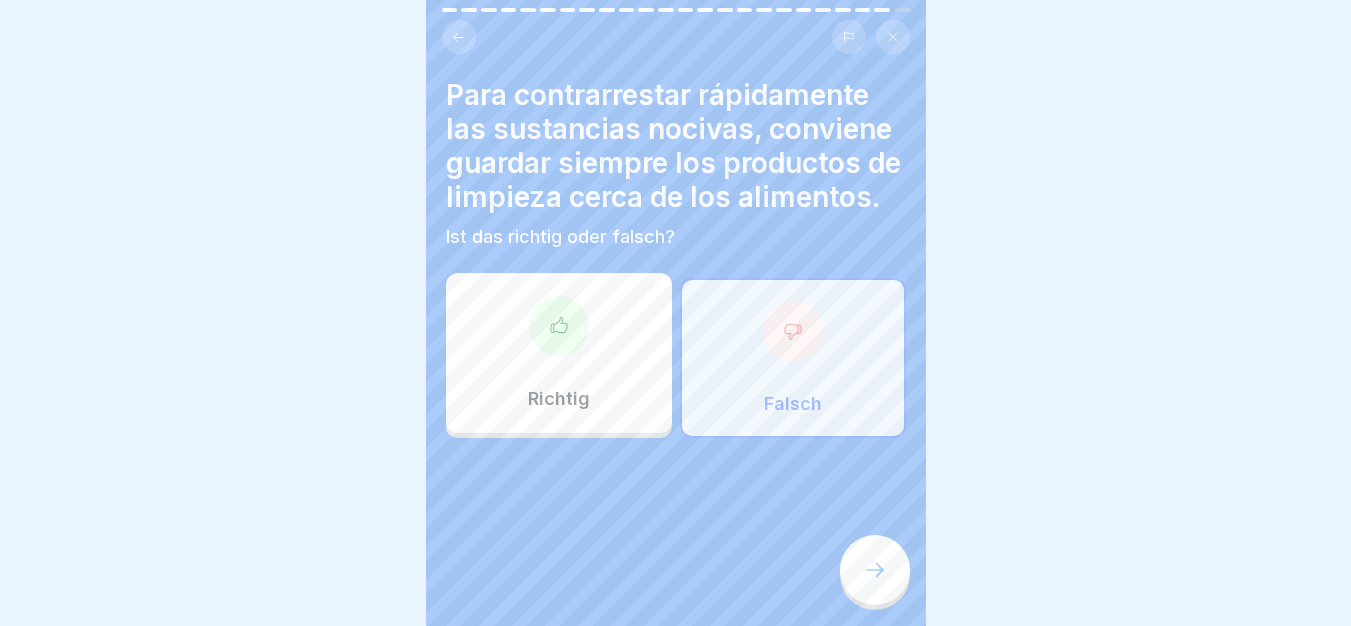 click at bounding box center (875, 570) 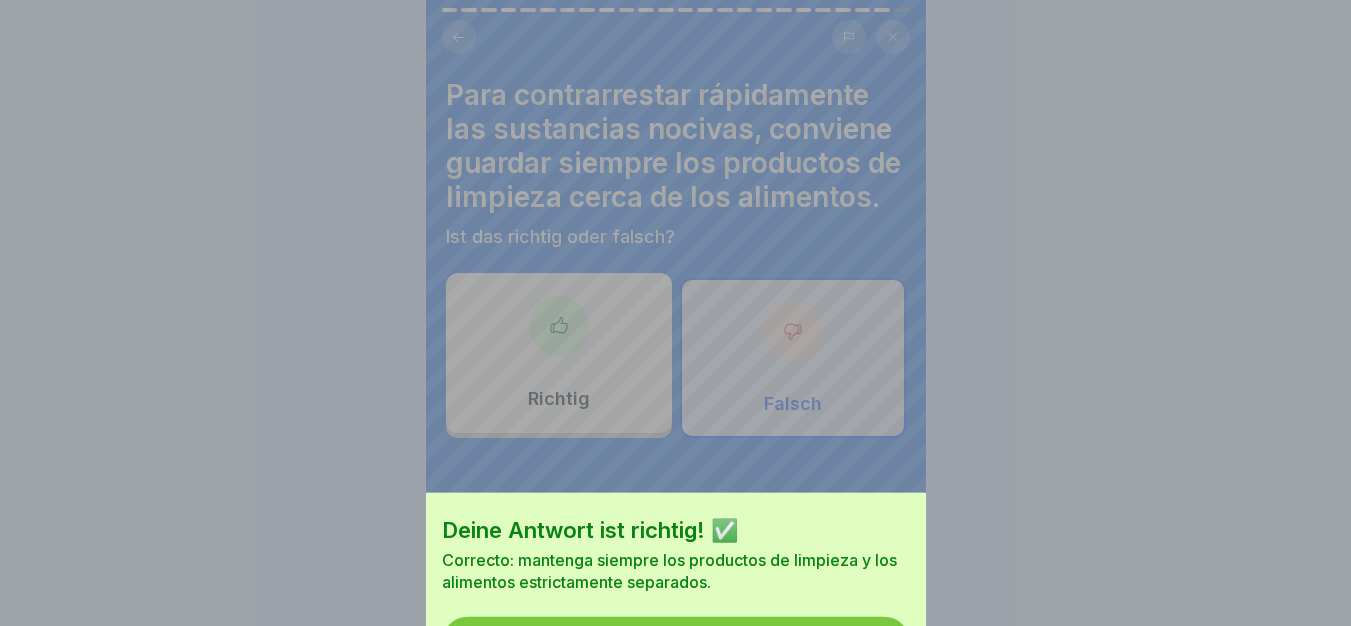 click on "Deine Antwort ist richtig!
✅ Correcto: mantenga siempre los productos de limpieza y los alimentos estrictamente separados.   Fortfahren" at bounding box center [676, 401] 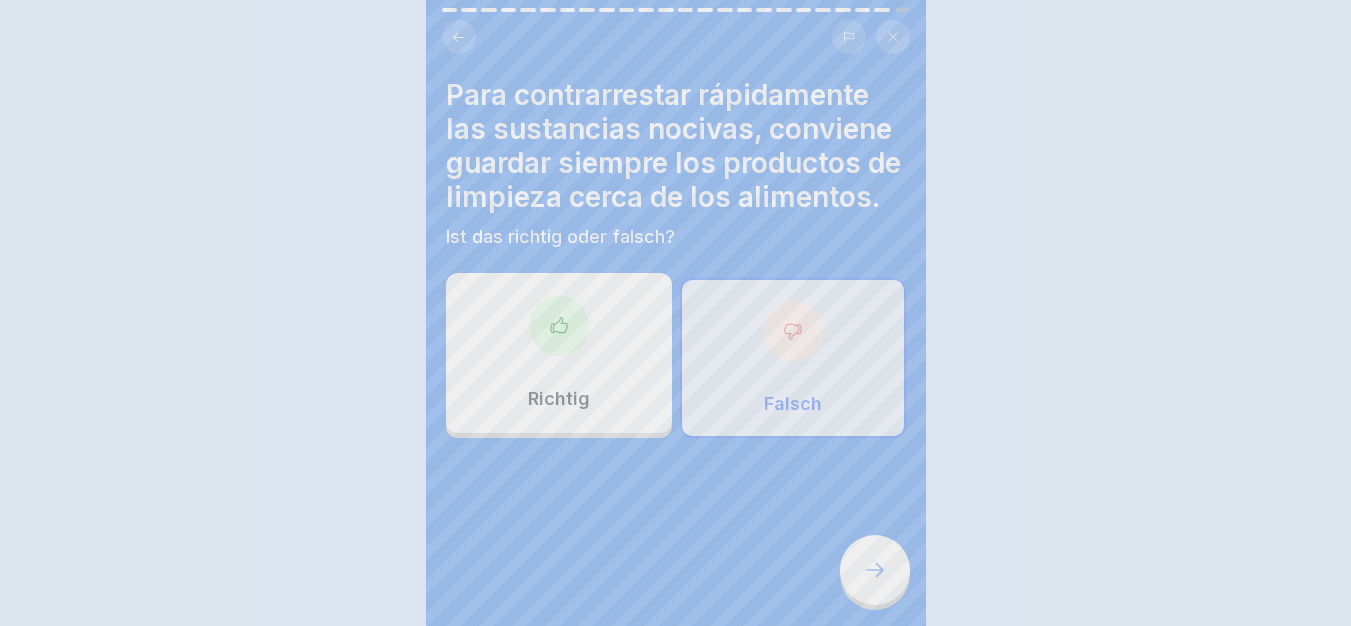 click on "Deine Antwort ist richtig!
✅ Correcto: mantenga siempre los productos de limpieza y los alimentos estrictamente separados.   Fortfahren" at bounding box center [675, 313] 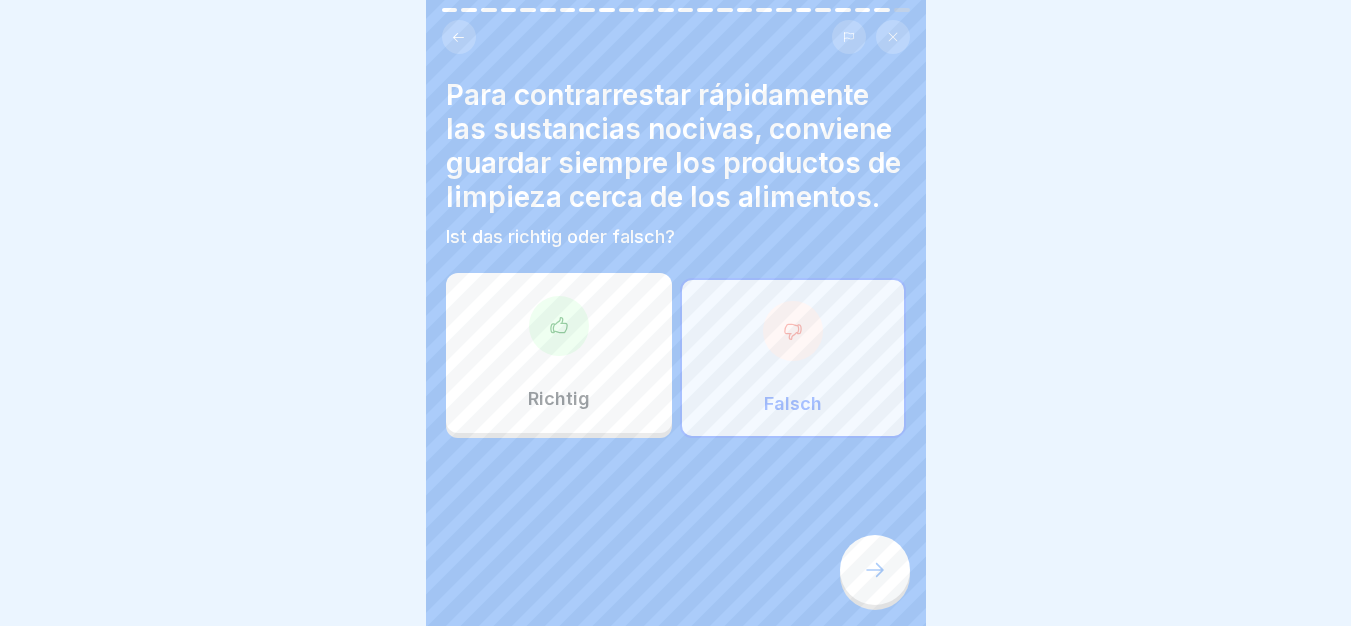 click at bounding box center (875, 570) 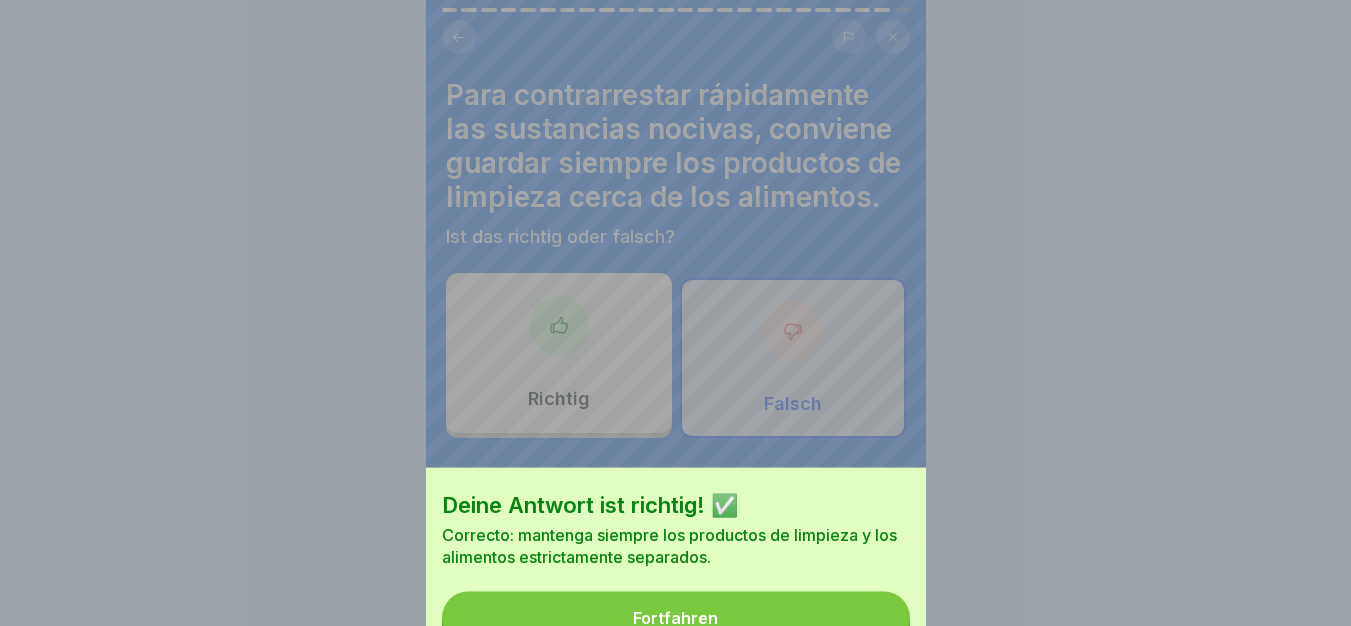click on "Deine Antwort ist richtig!
✅ Correcto: mantenga siempre los productos de limpieza y los alimentos estrictamente separados.   Fortfahren" at bounding box center (676, 376) 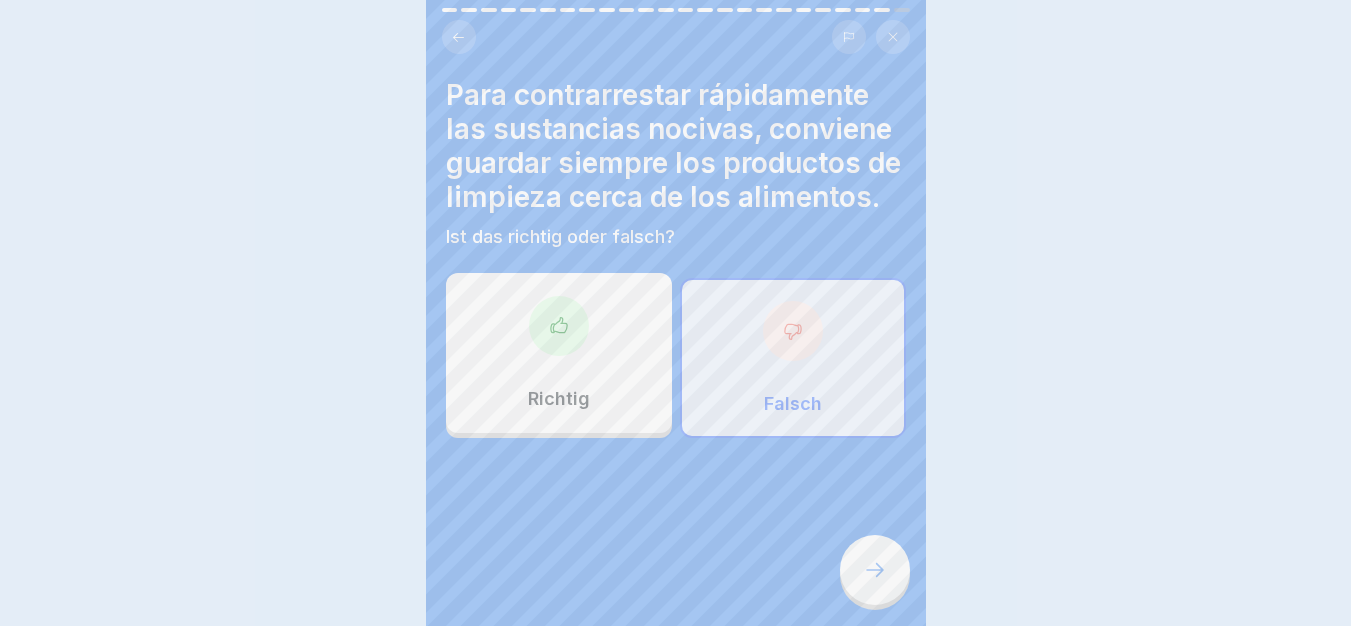click on "Deine Antwort ist richtig!
✅ Correcto: mantenga siempre los productos de limpieza y los alimentos estrictamente separados.   Fortfahren" at bounding box center [675, 313] 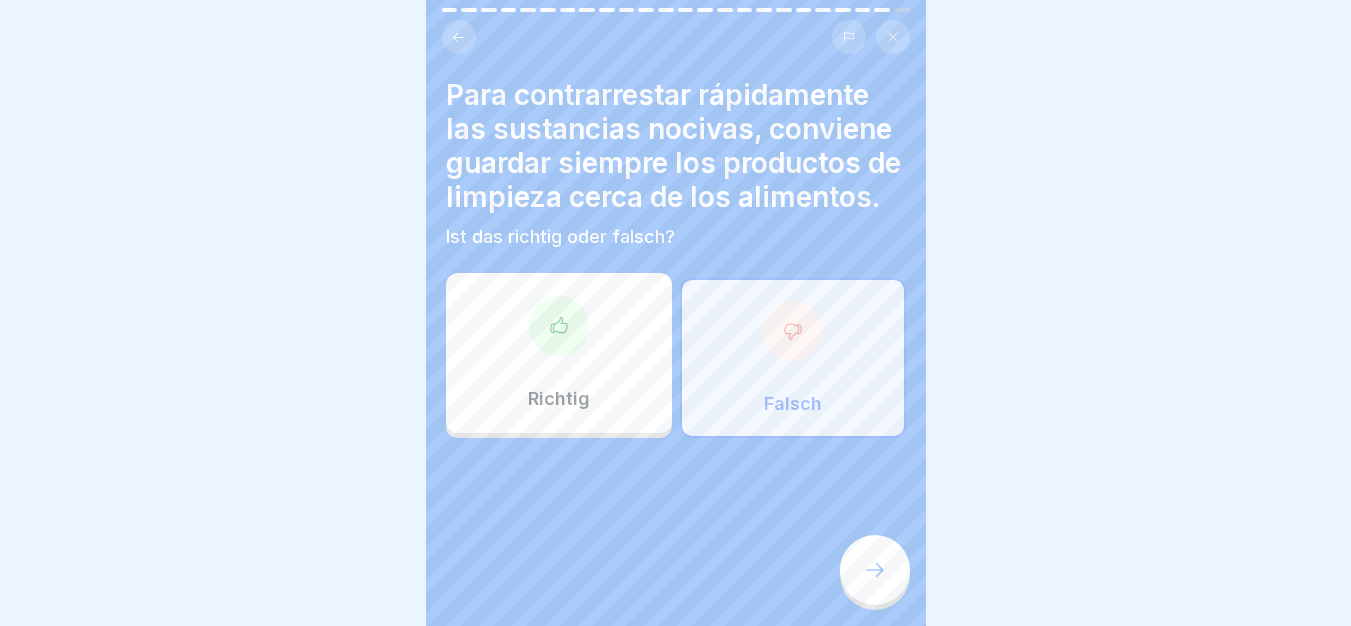 click at bounding box center [875, 570] 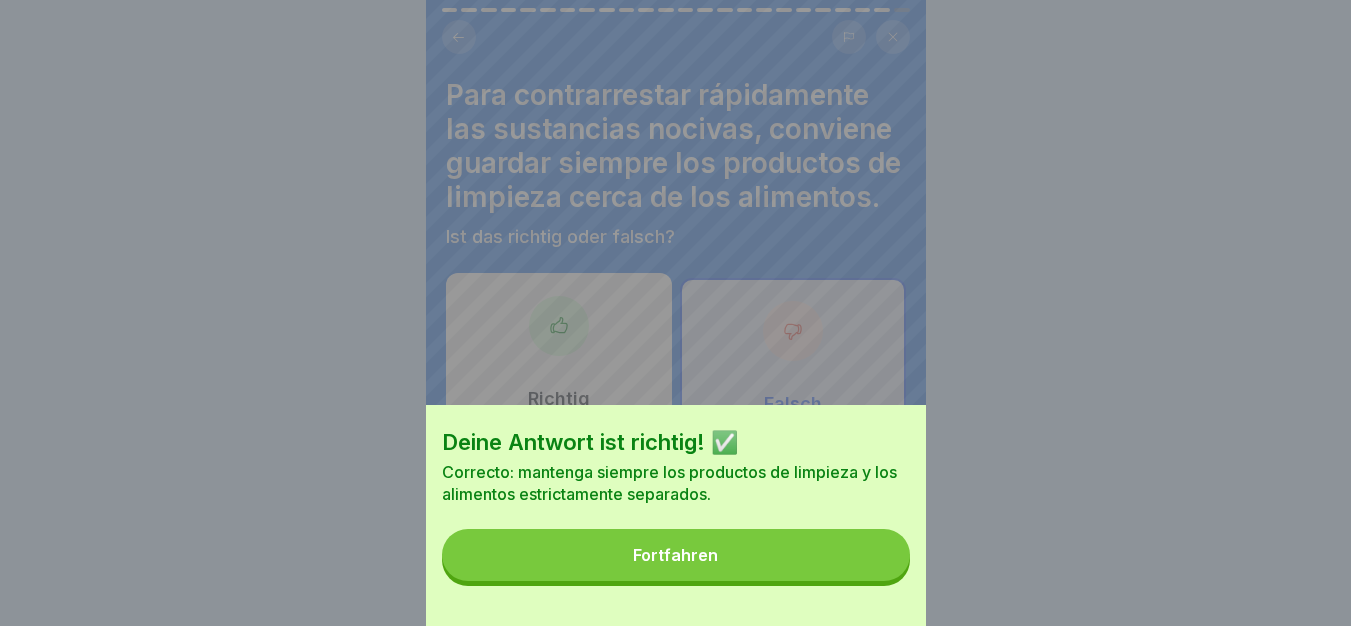 click on "Fortfahren" at bounding box center (676, 555) 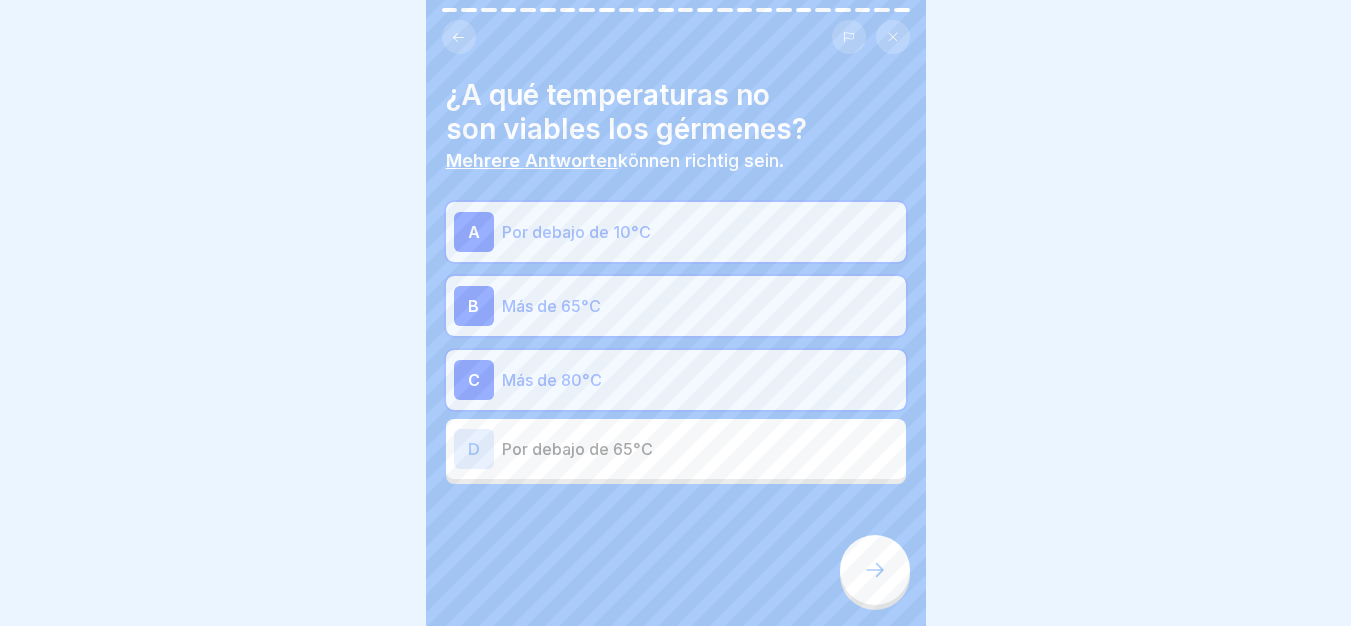 click at bounding box center [875, 570] 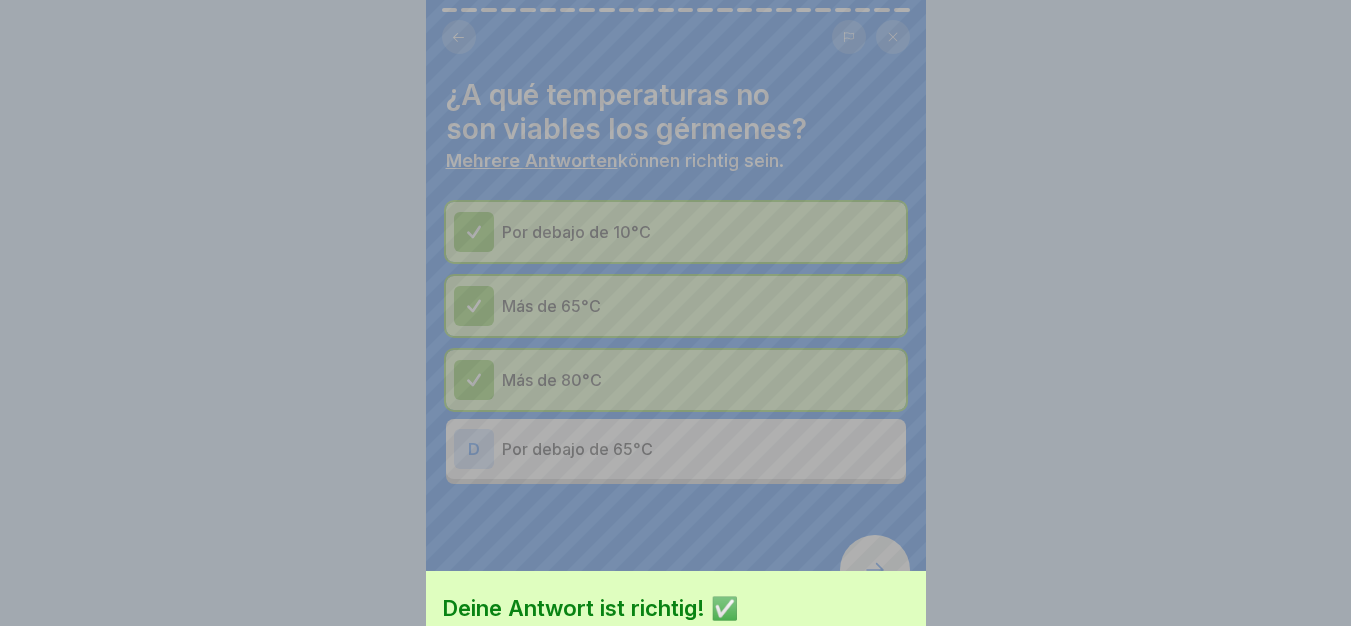click on "Fortfahren" at bounding box center [676, 699] 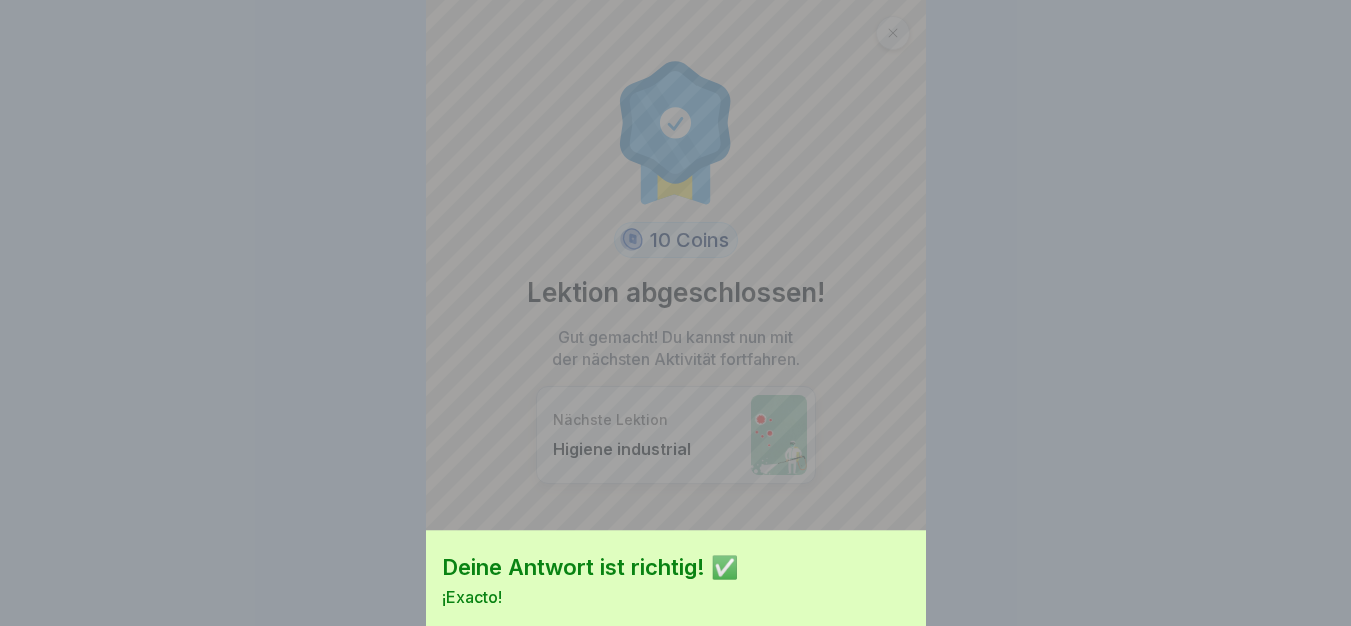click on "Deine Antwort ist richtig!
✅ ¡Exacto!   Fortfahren" at bounding box center (675, 313) 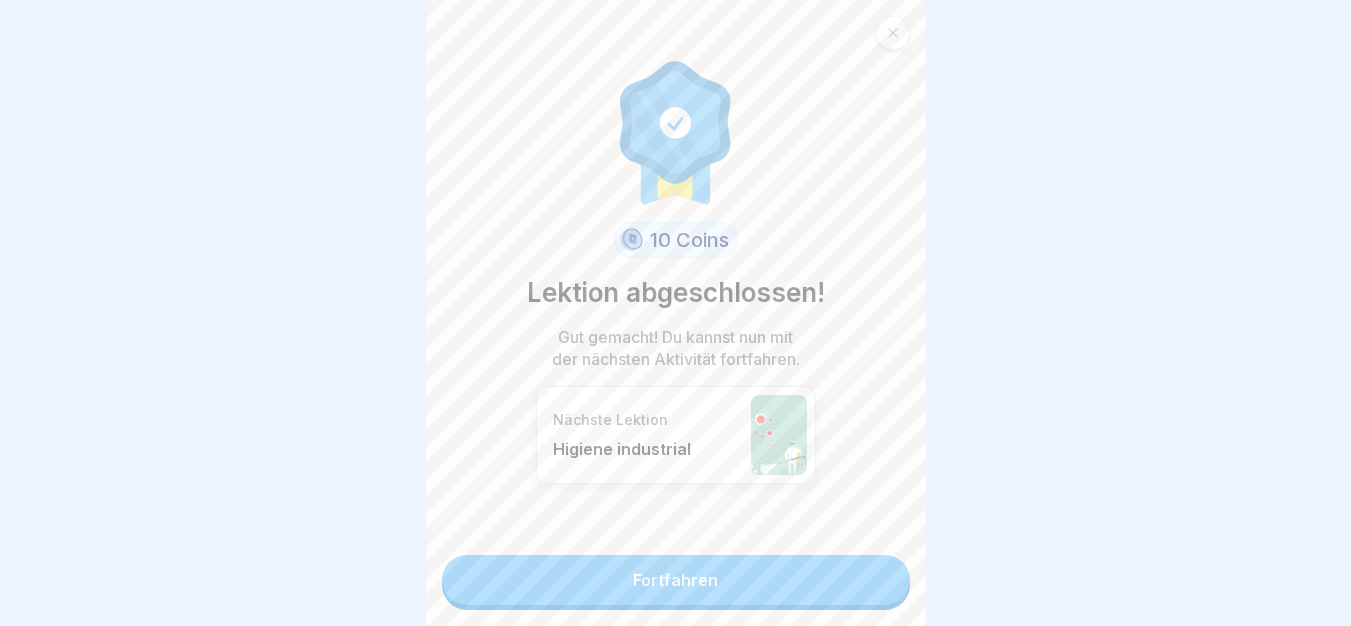 click on "Fortfahren" at bounding box center [676, 580] 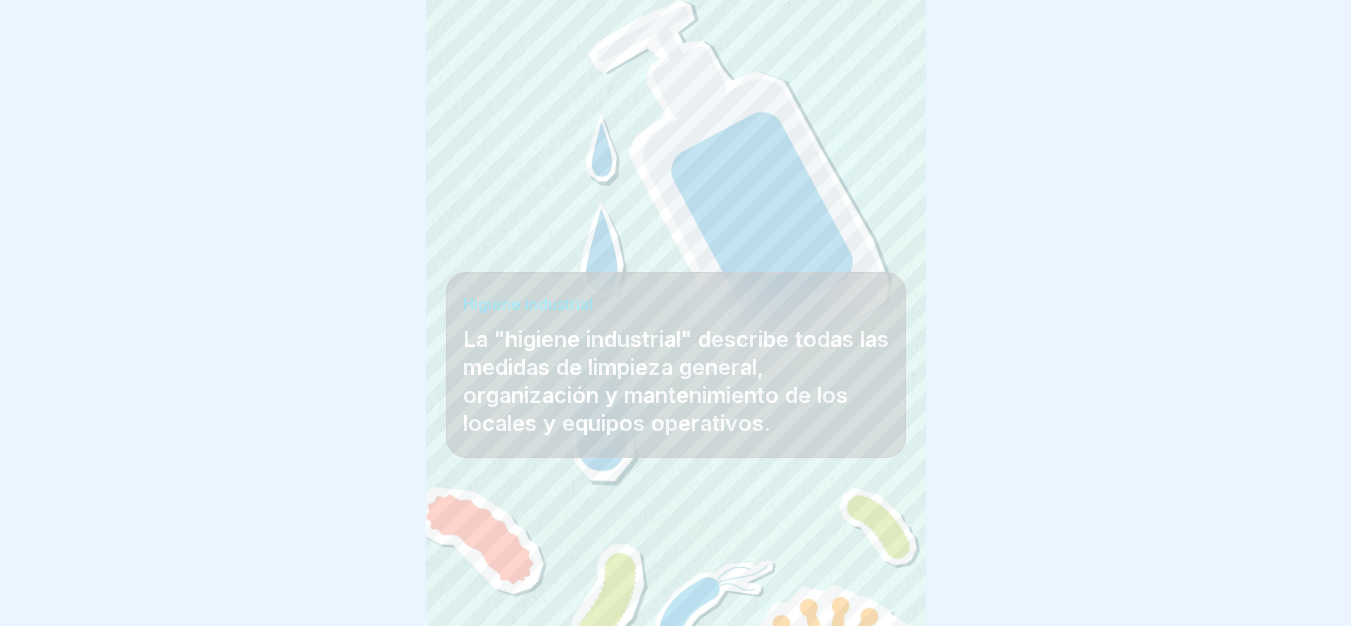 click at bounding box center (676, 566) 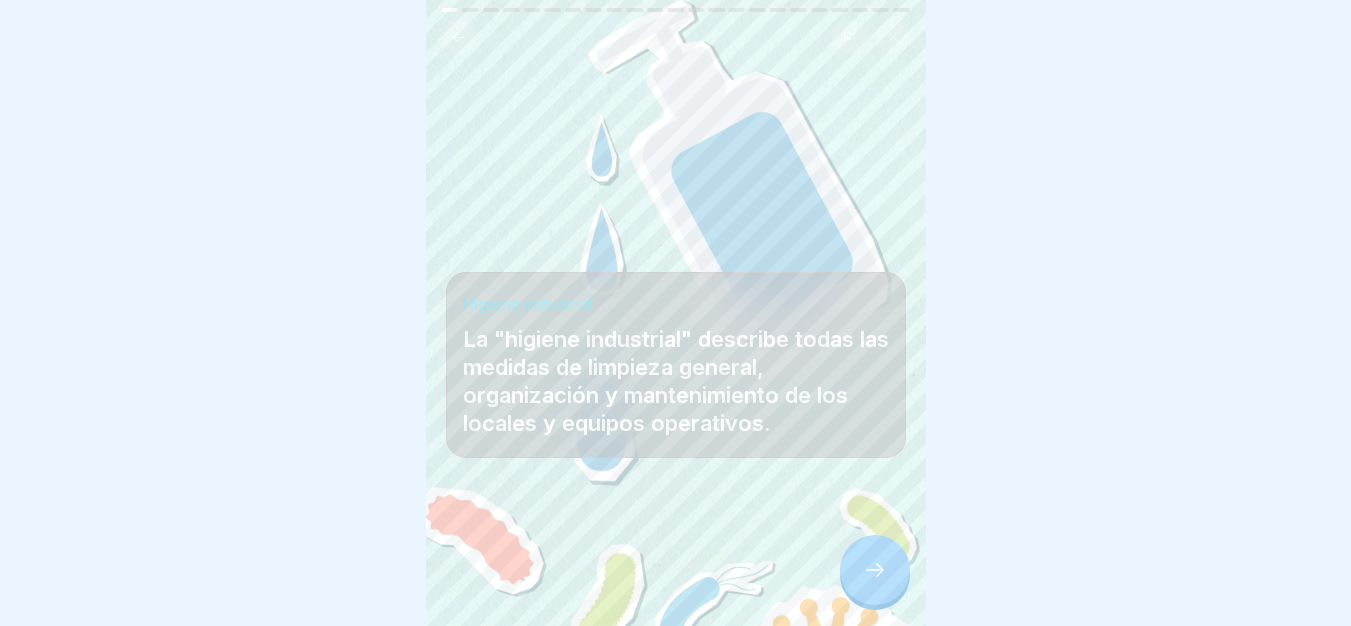 click at bounding box center [875, 570] 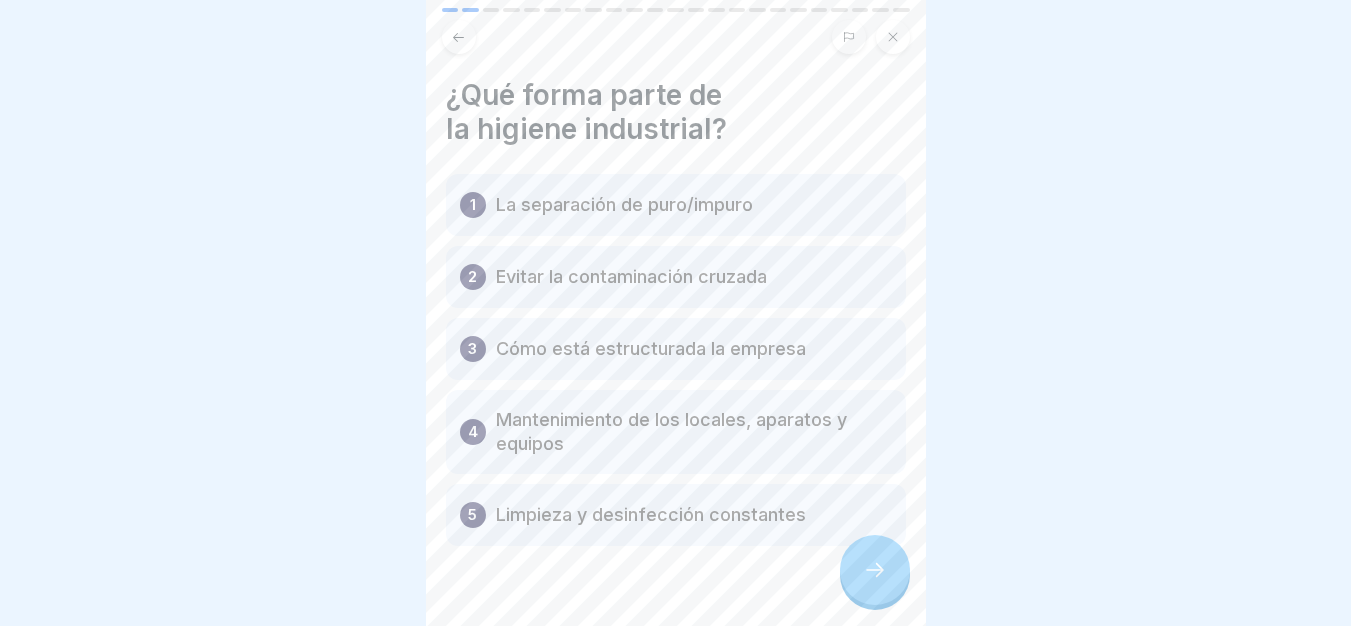 click at bounding box center [875, 570] 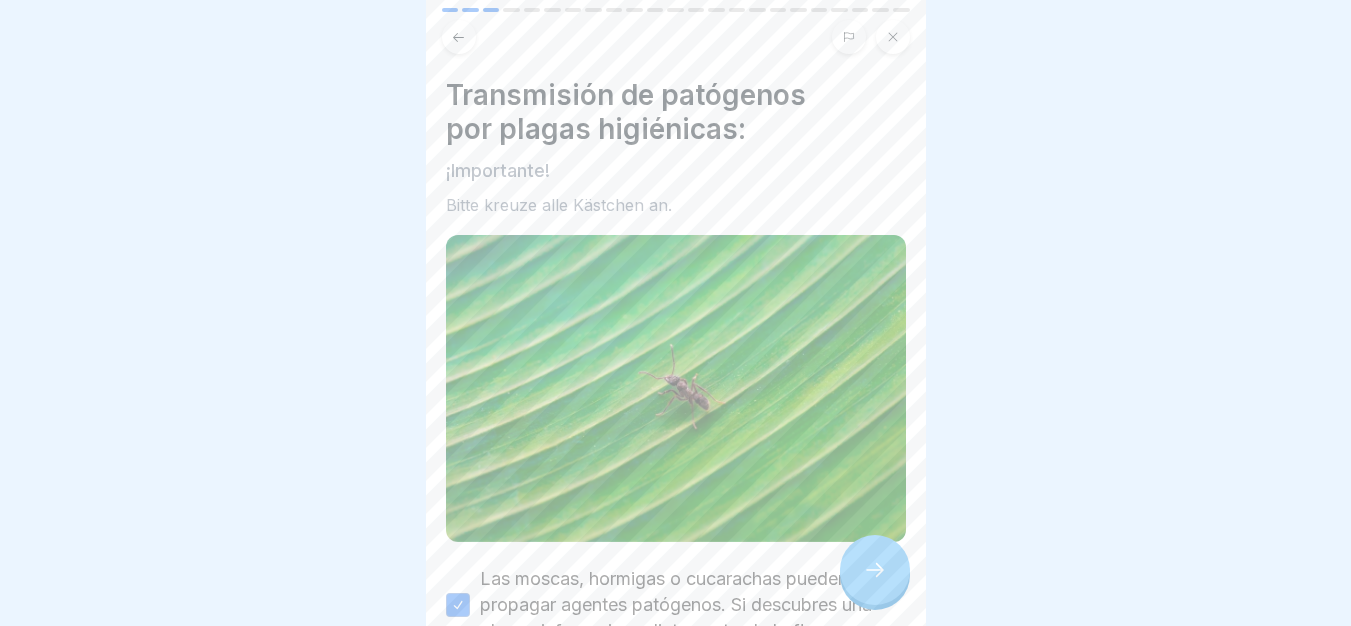 click at bounding box center (875, 570) 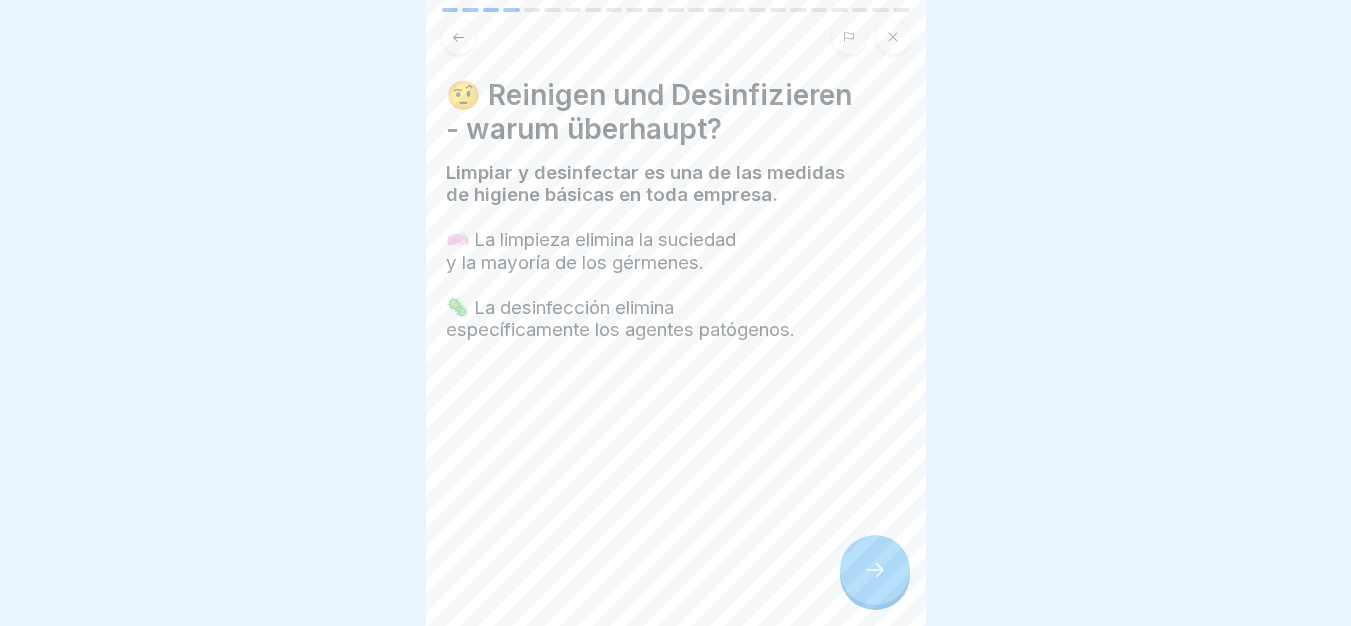 click at bounding box center (875, 570) 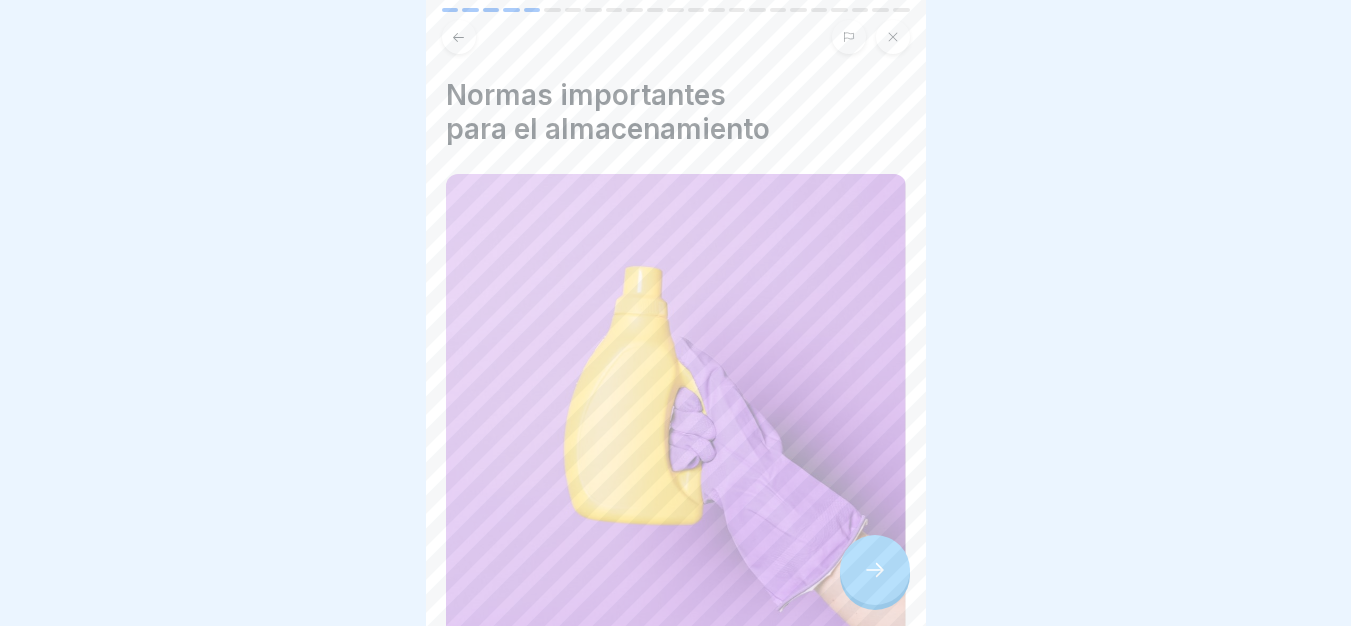 click at bounding box center (875, 570) 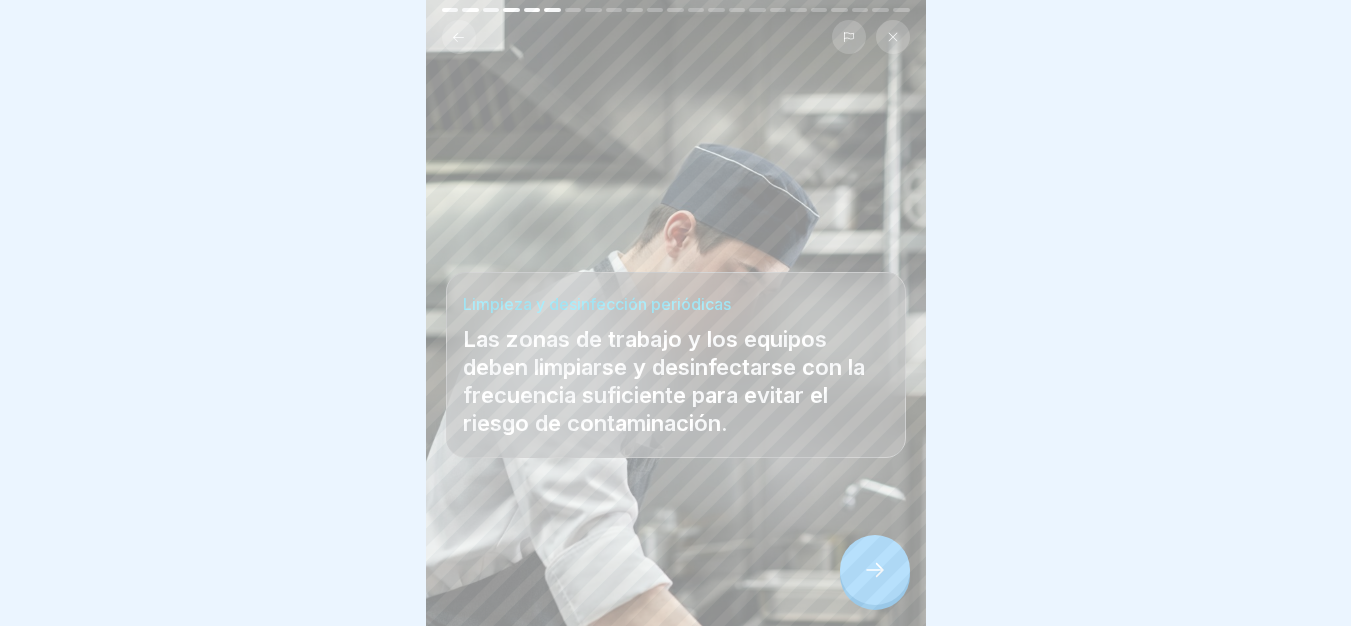 click at bounding box center [875, 570] 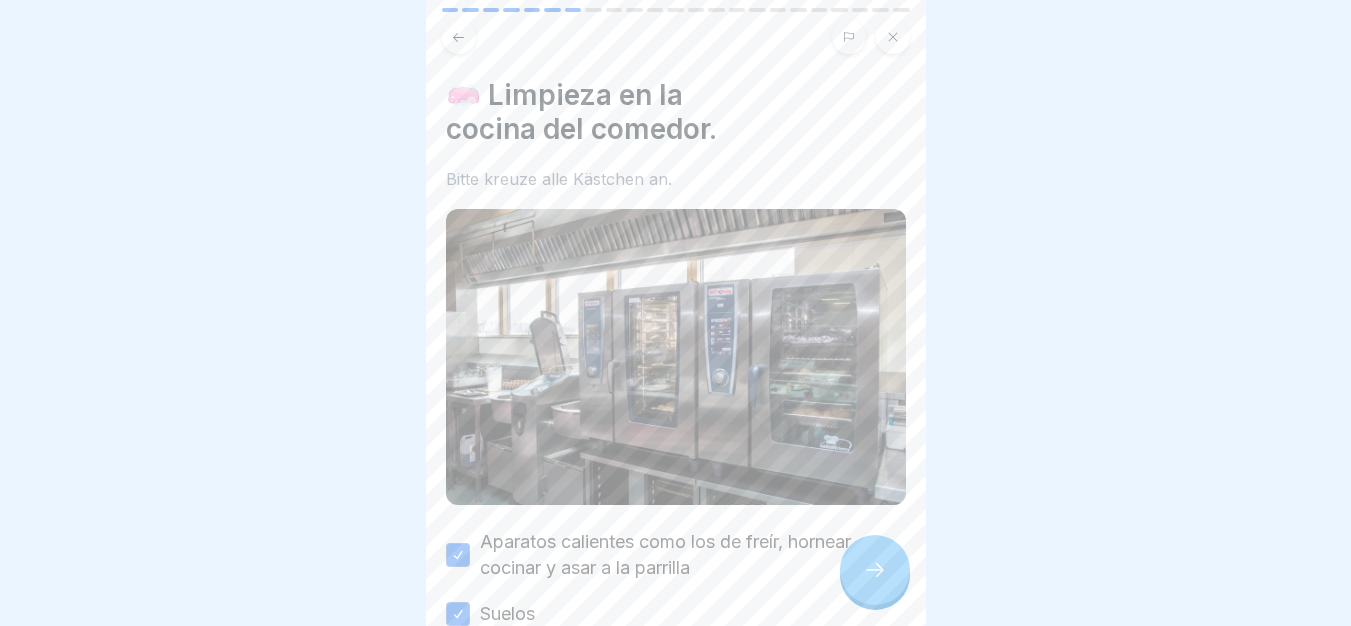 click at bounding box center (875, 570) 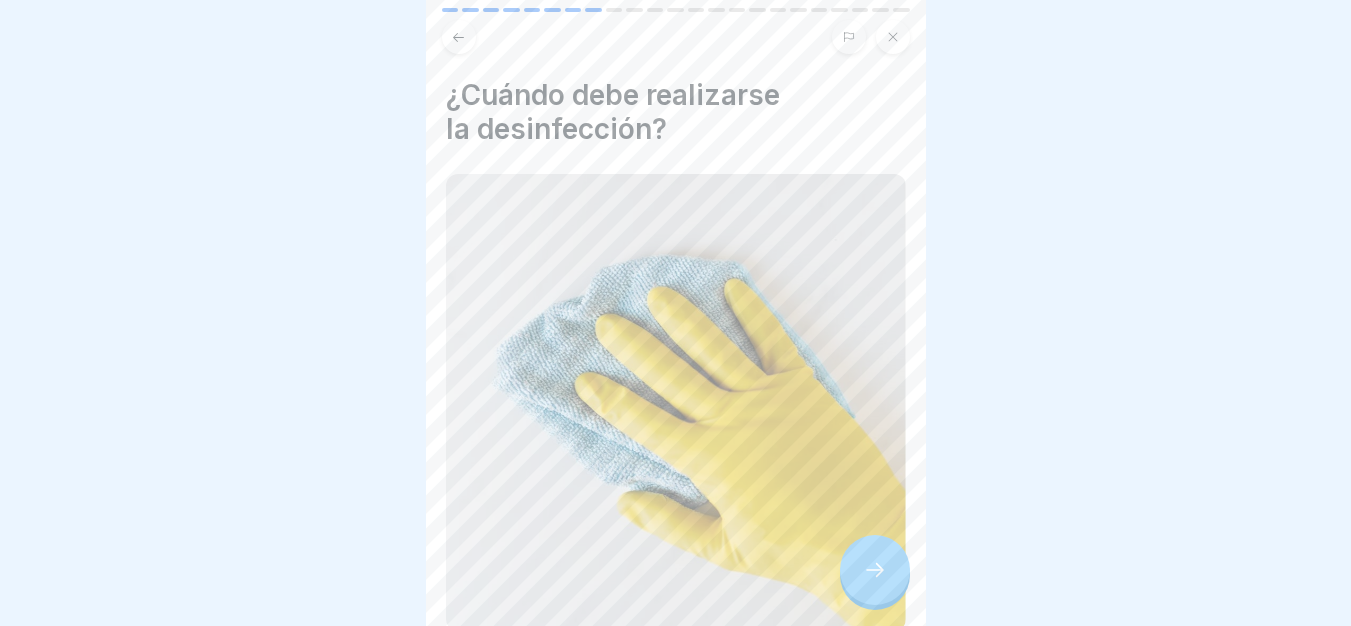 click at bounding box center (875, 570) 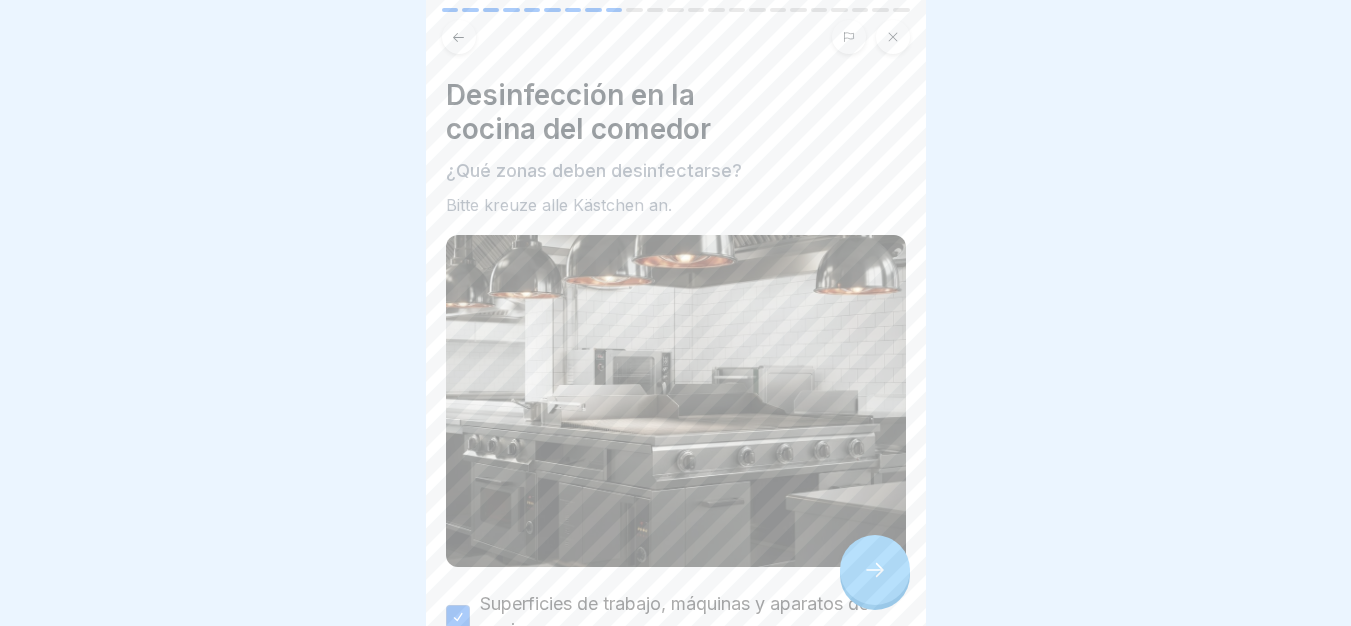 click at bounding box center [875, 570] 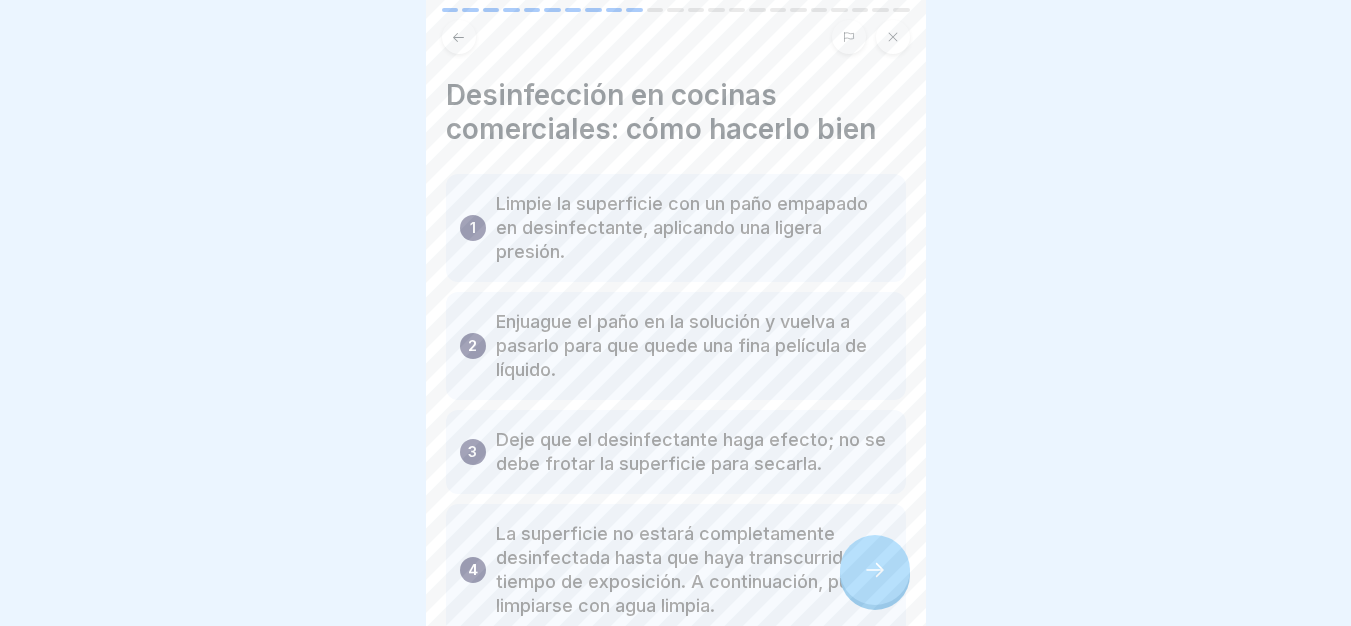 click at bounding box center [875, 570] 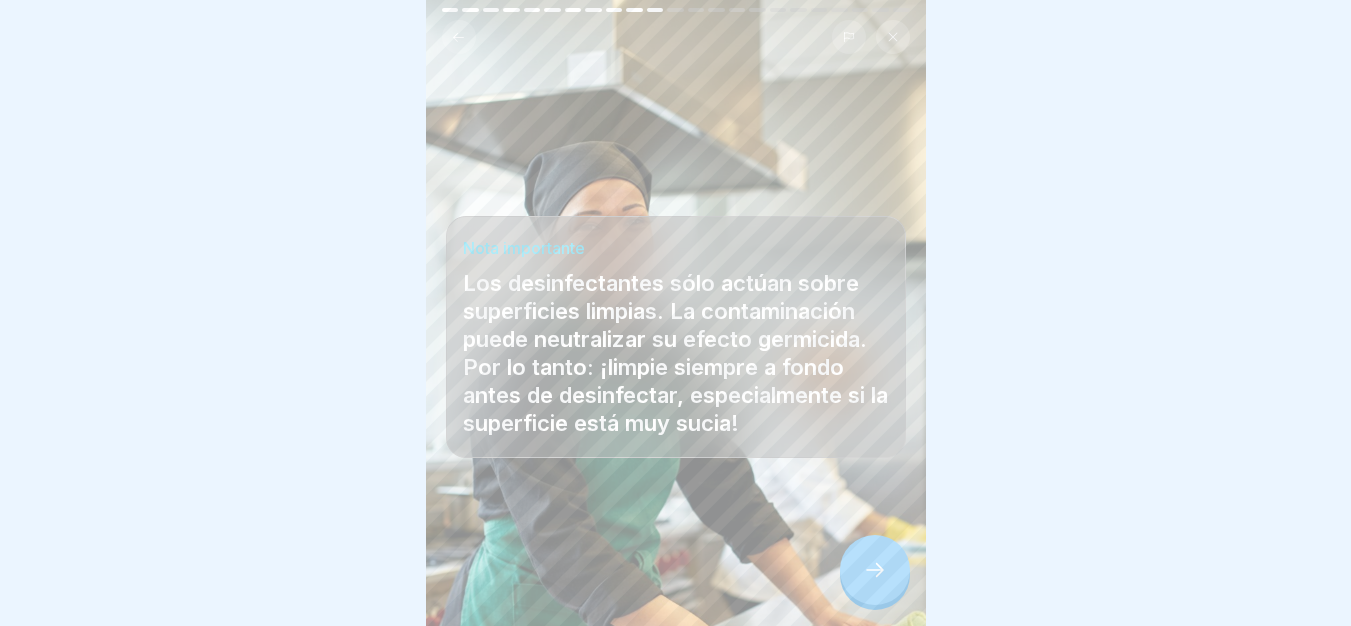click at bounding box center (875, 570) 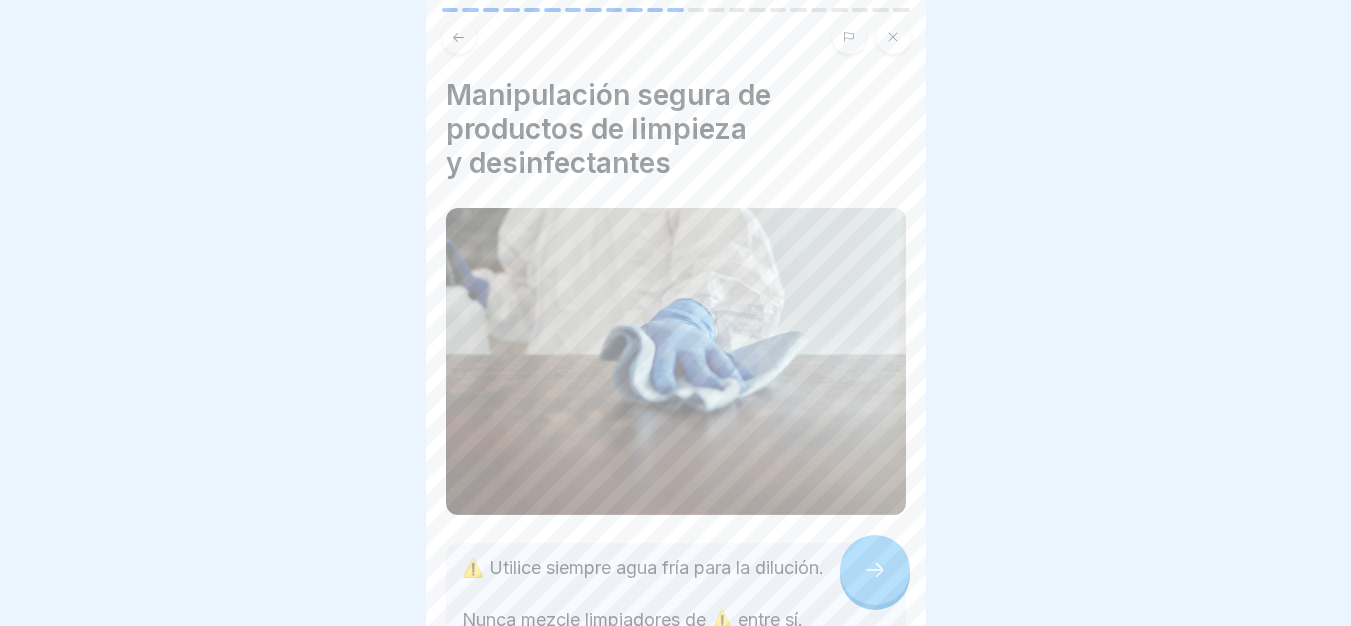 click at bounding box center [875, 570] 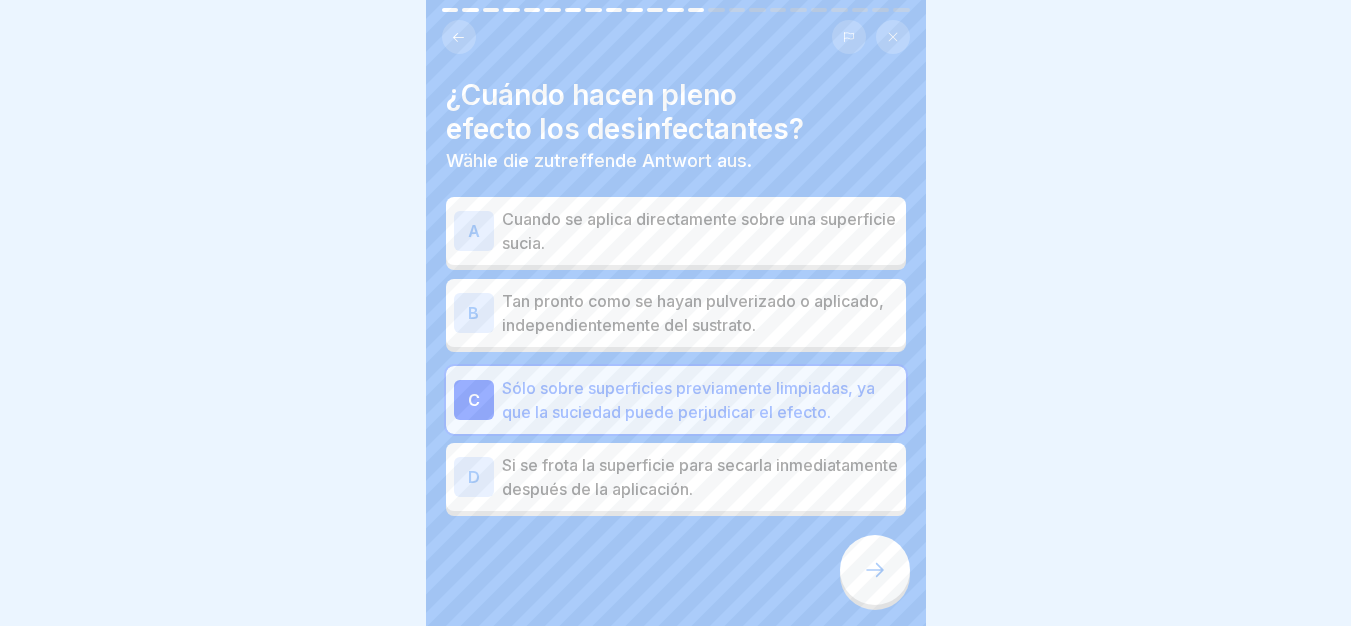 click at bounding box center (875, 570) 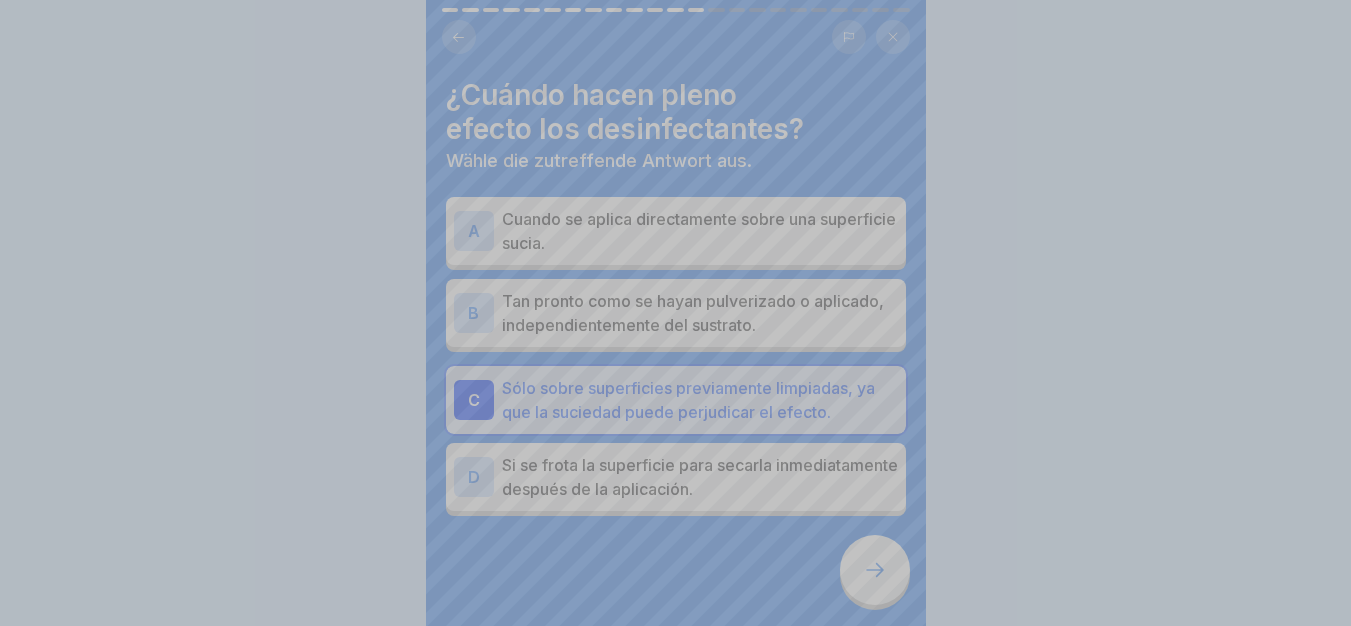 click on "Fortfahren" at bounding box center (676, 821) 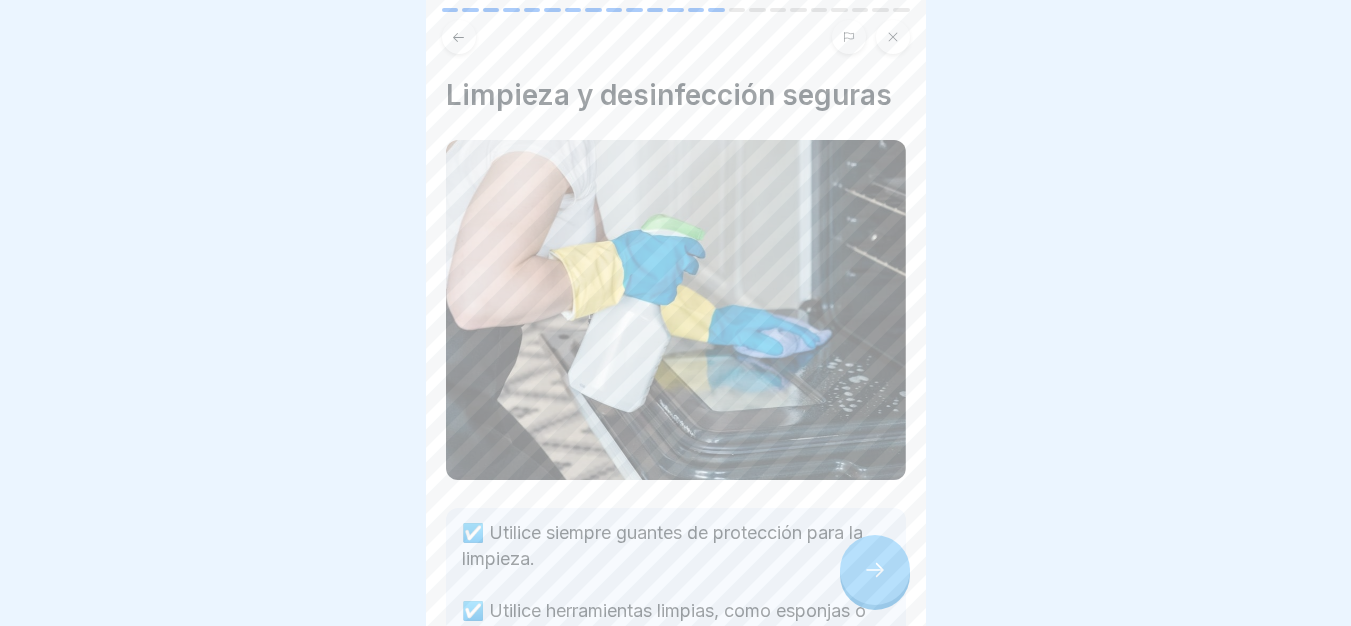 click at bounding box center (875, 570) 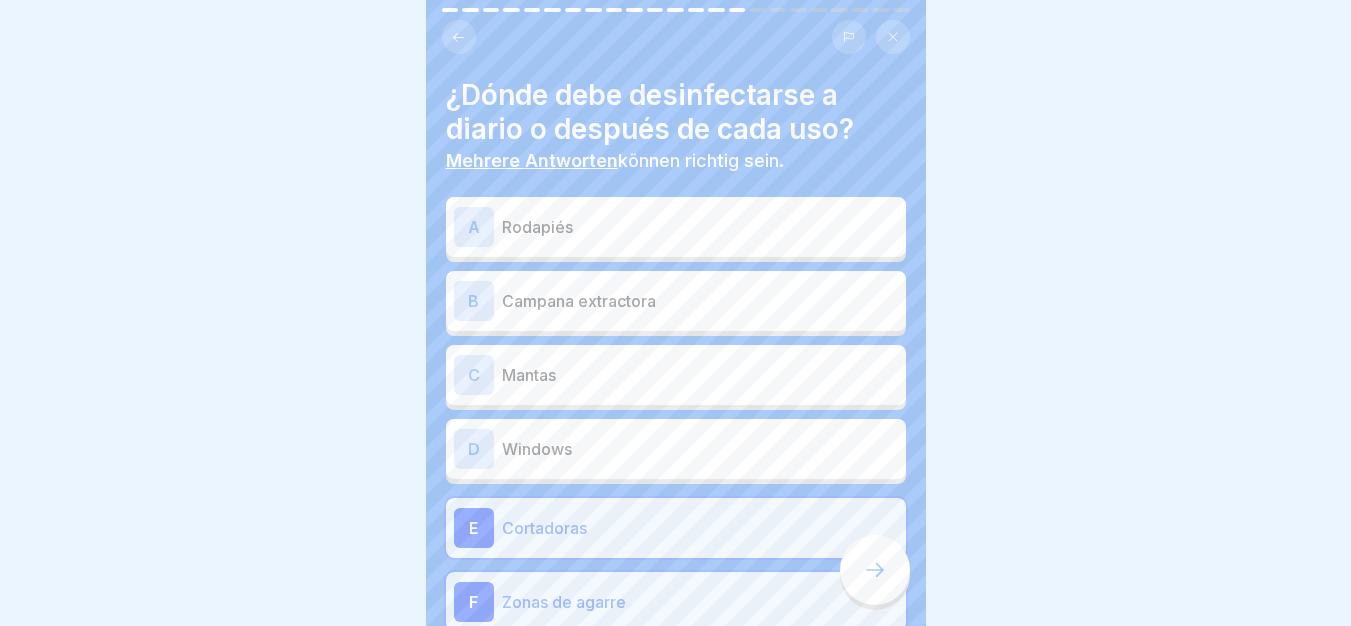 click at bounding box center (875, 570) 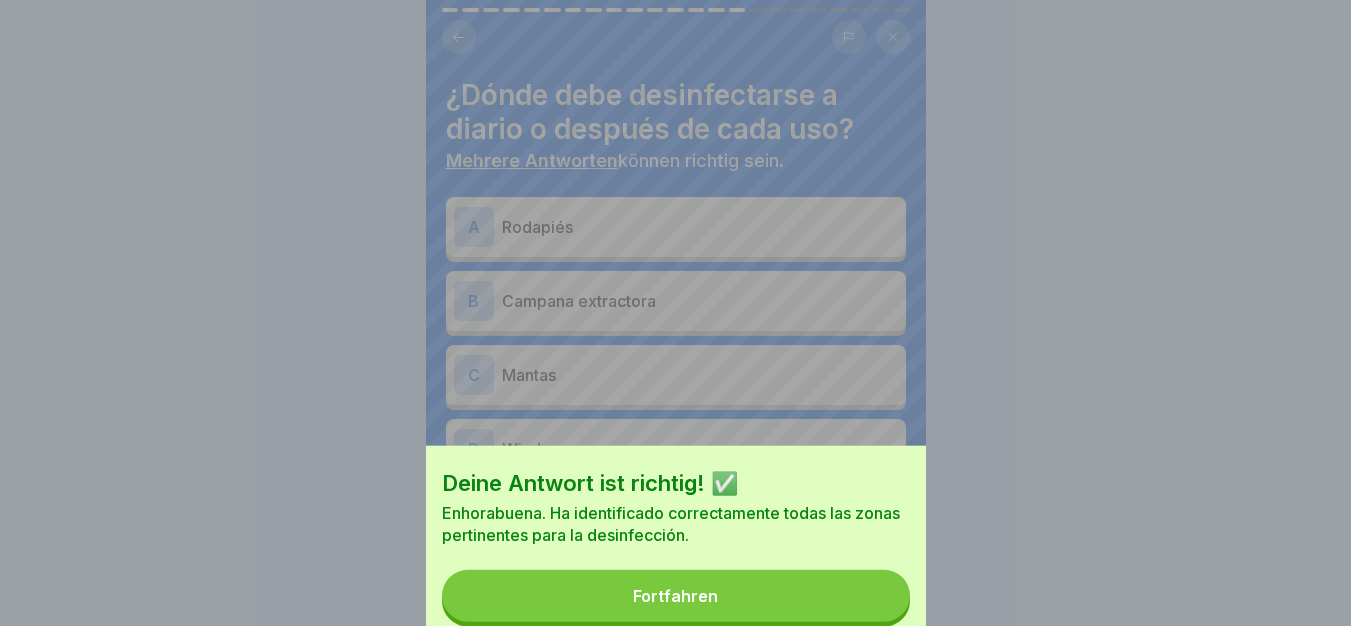click on "Fortfahren" at bounding box center (676, 596) 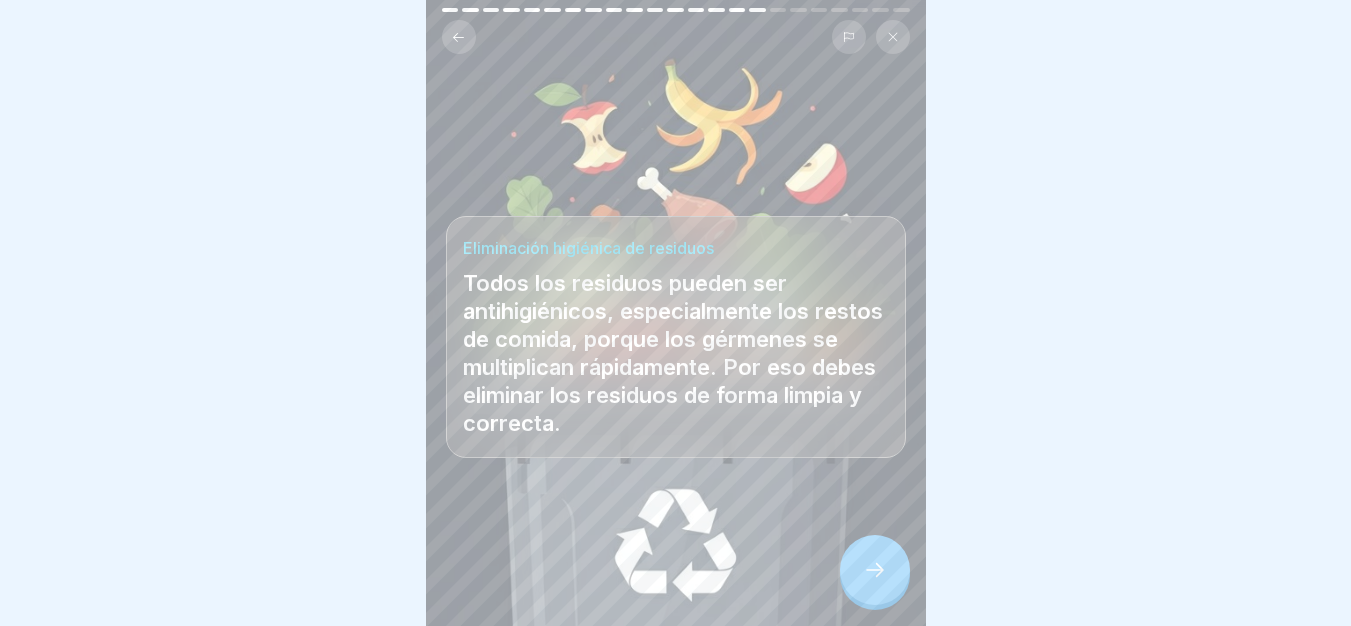 click at bounding box center (875, 570) 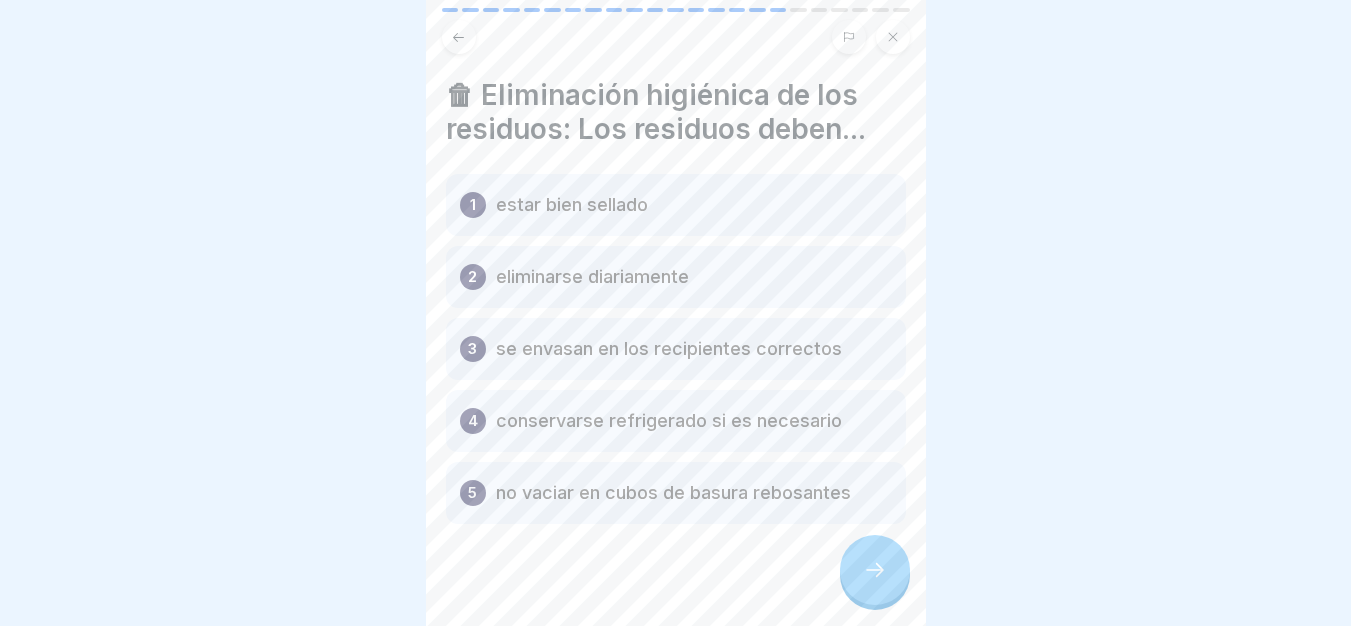 click at bounding box center (875, 570) 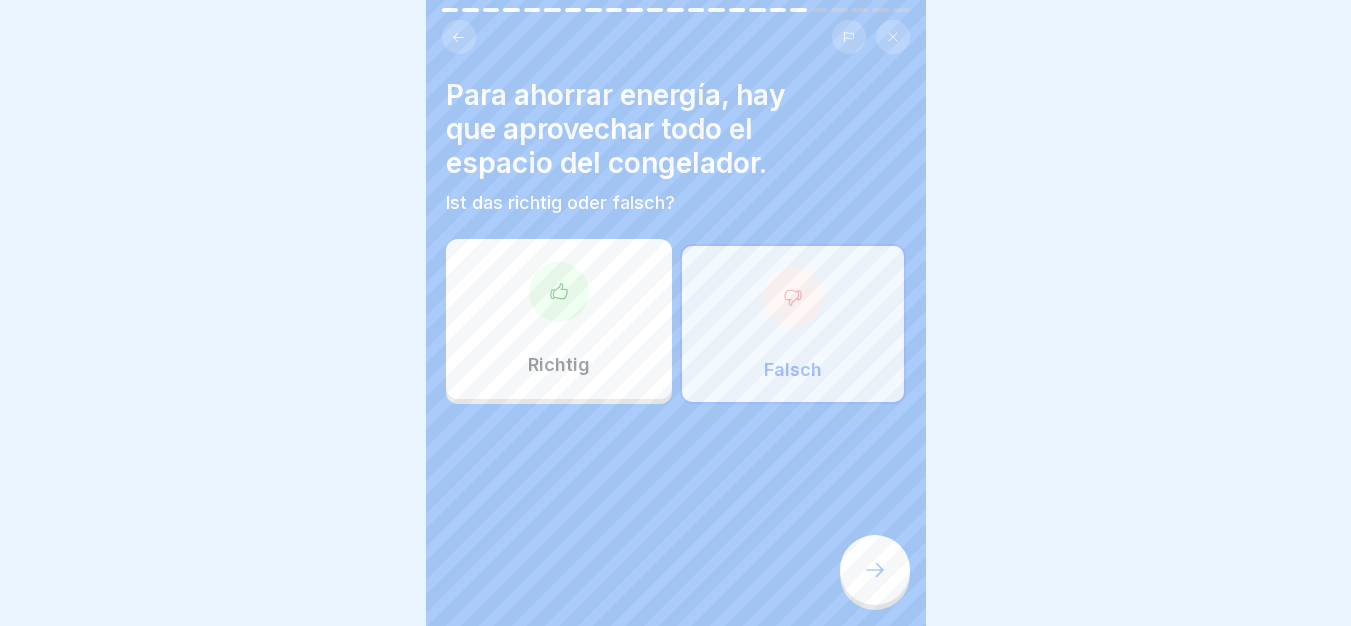 click at bounding box center [875, 570] 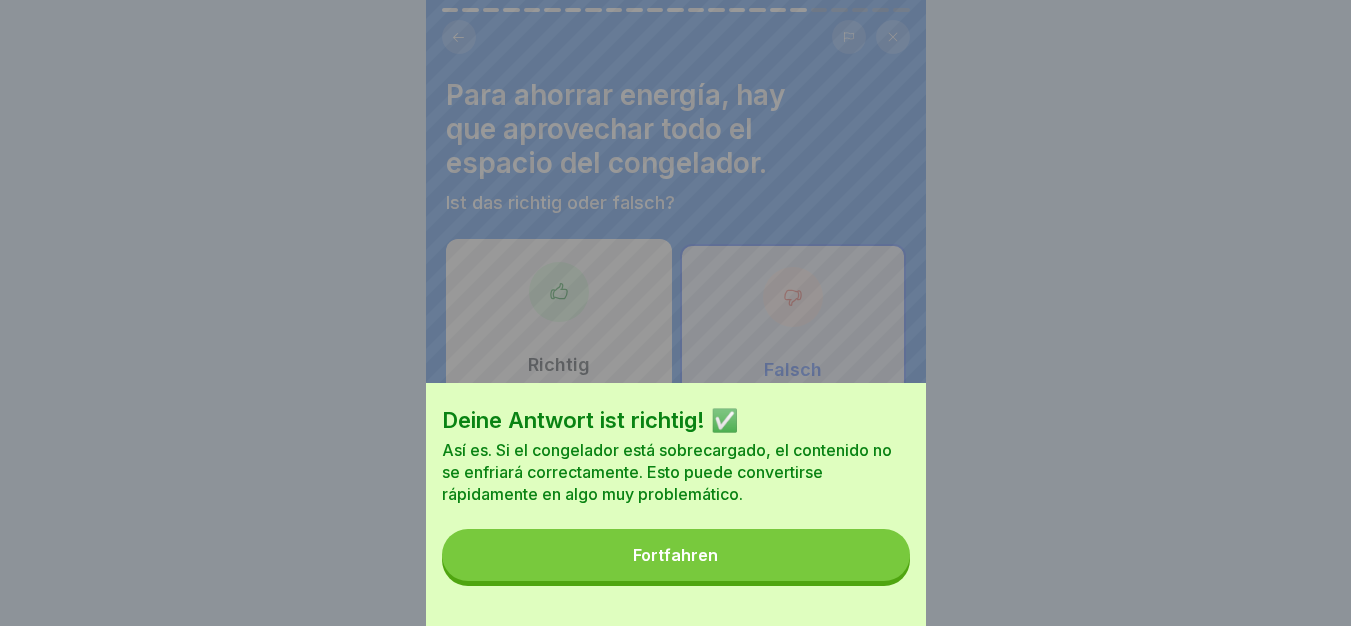 click on "Fortfahren" at bounding box center [676, 555] 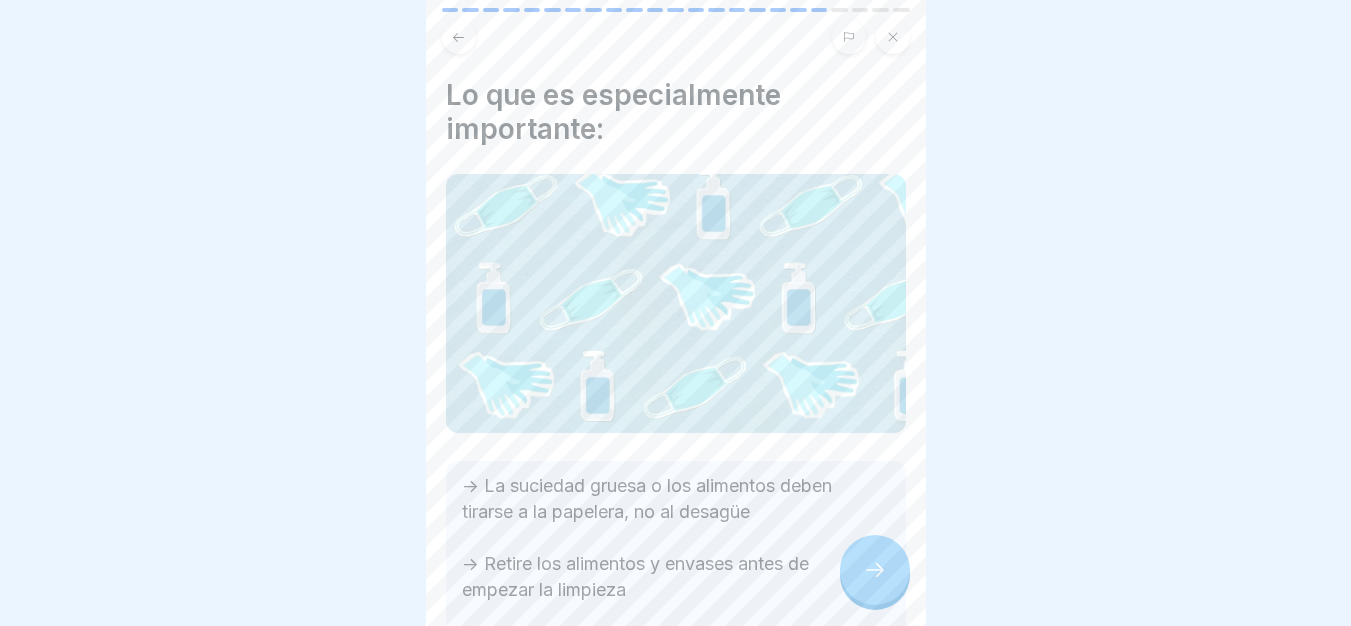 click at bounding box center (875, 570) 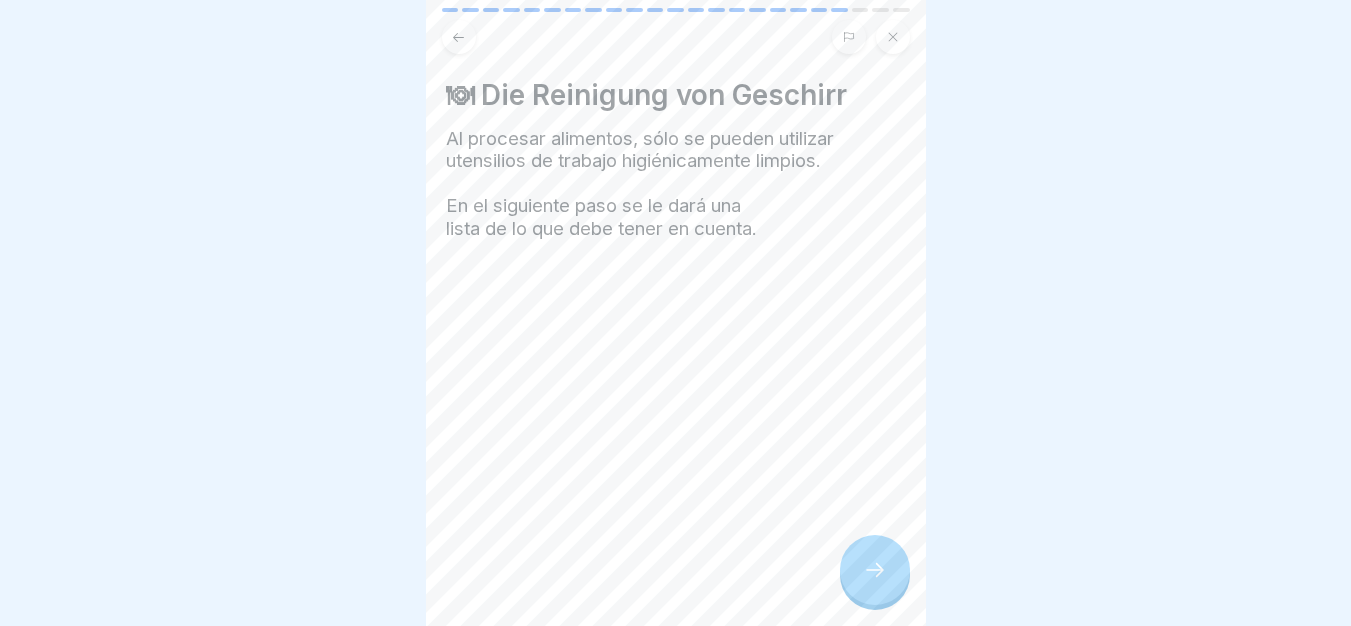 click at bounding box center (875, 570) 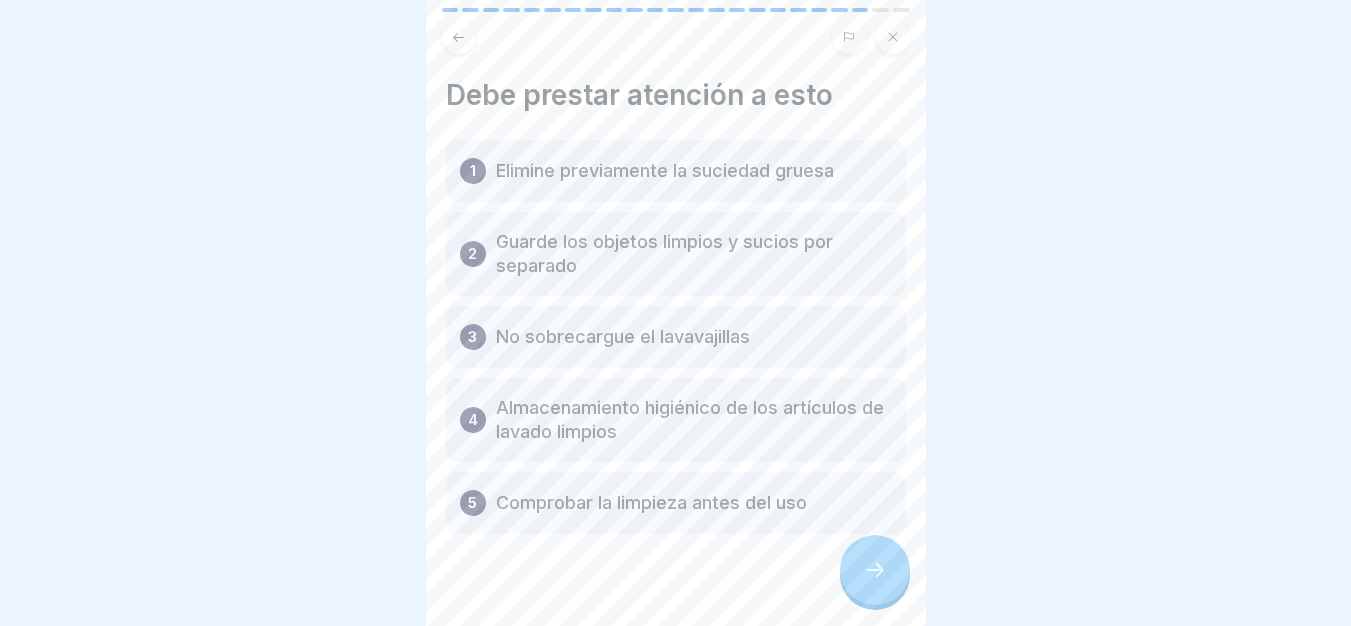 click at bounding box center (875, 570) 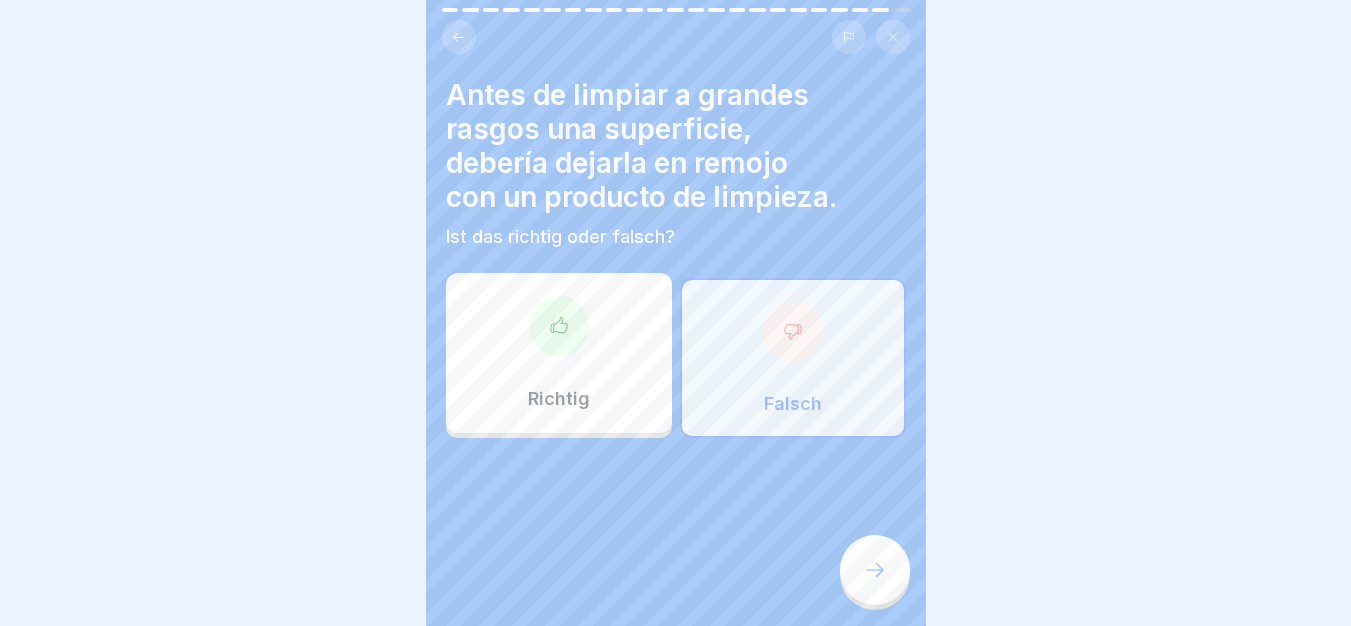 click at bounding box center (875, 570) 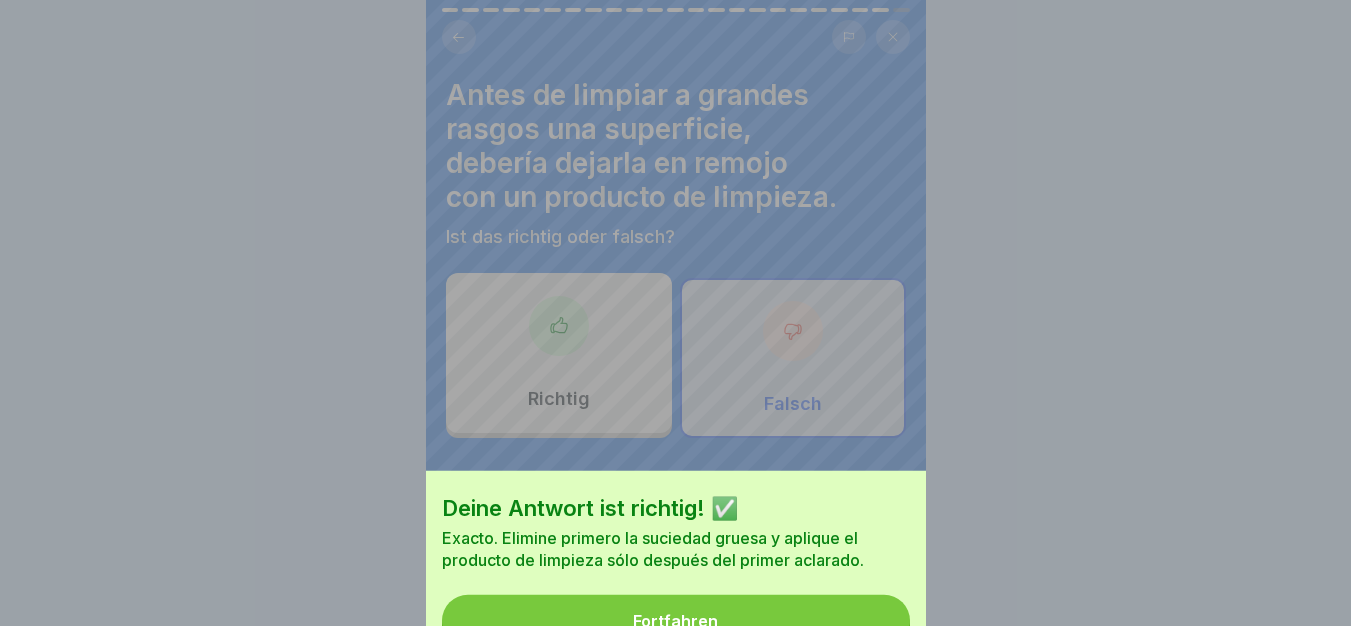 click on "Fortfahren" at bounding box center (676, 621) 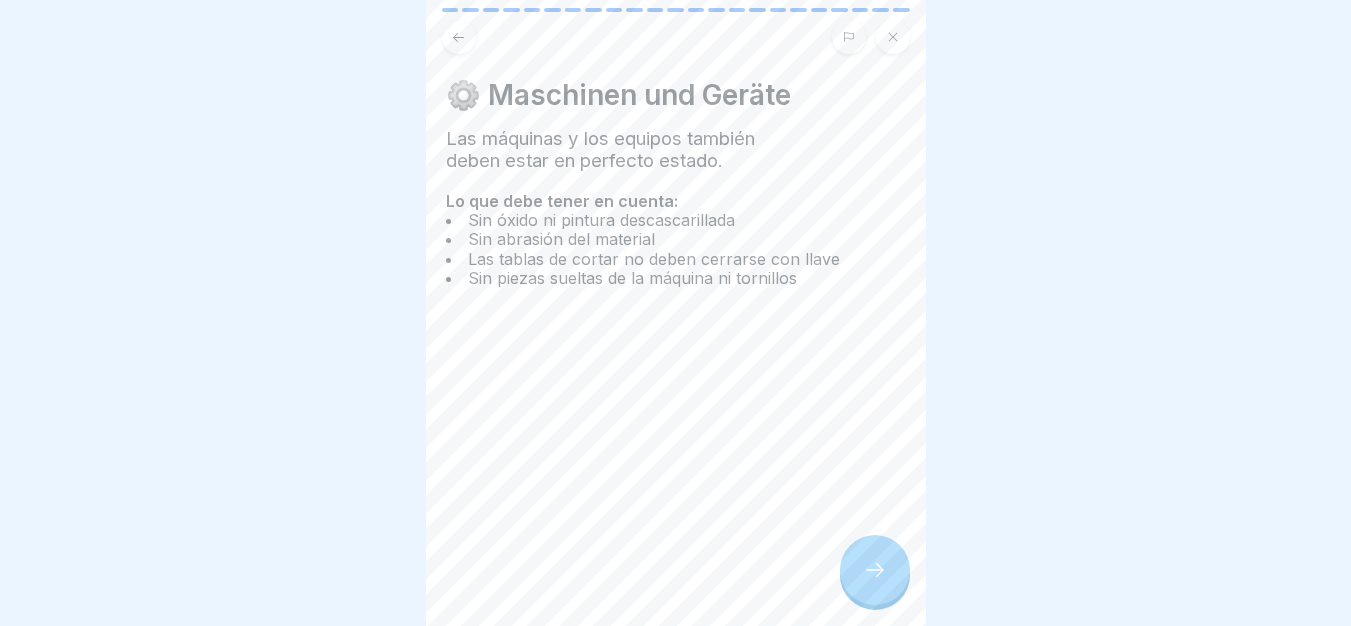 click at bounding box center [875, 570] 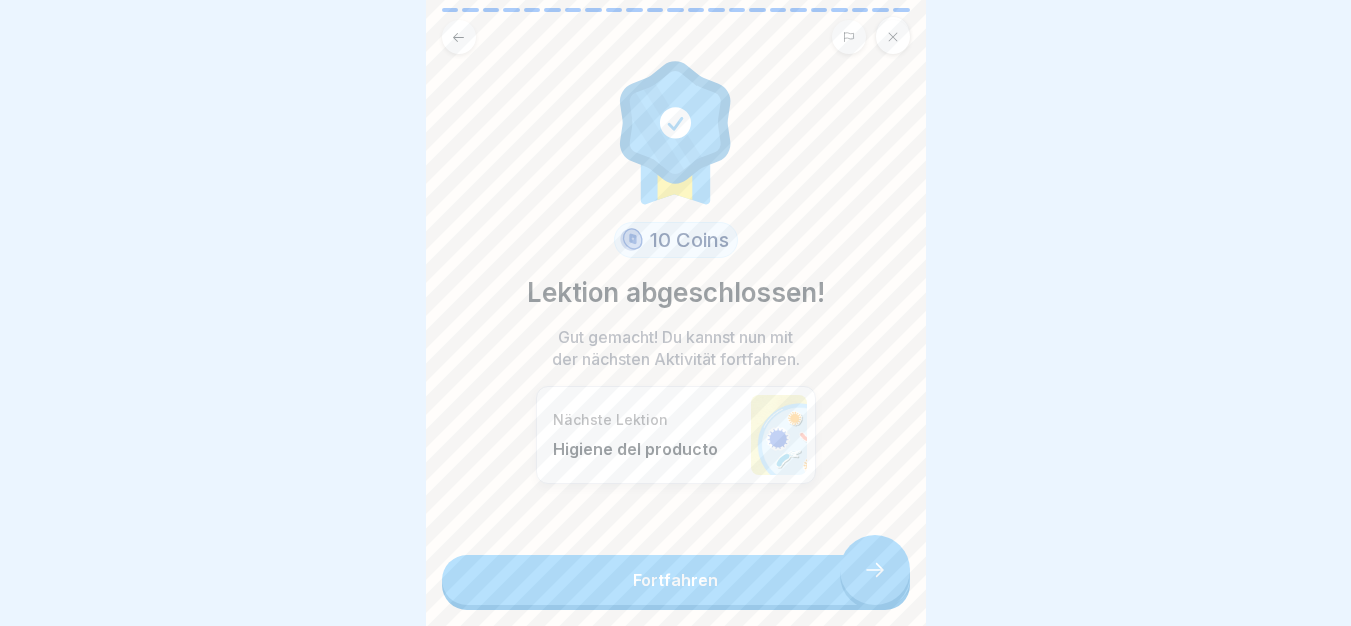 click on "Fortfahren" at bounding box center (676, 580) 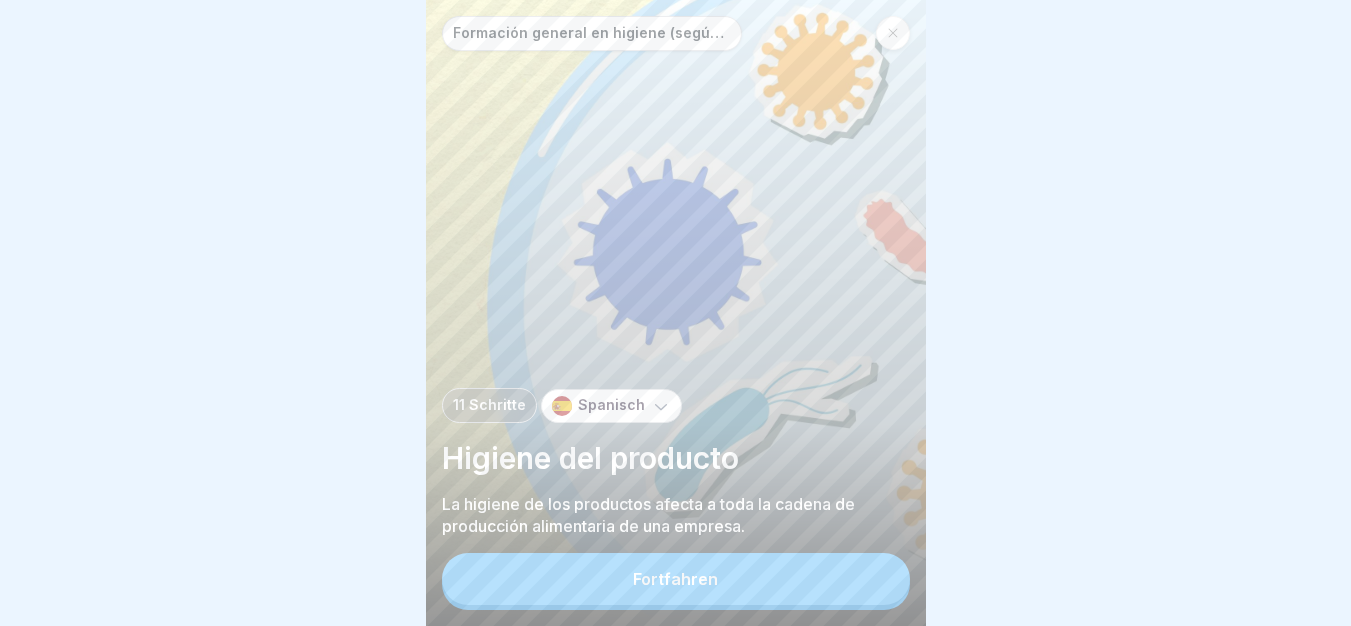 click on "Fortfahren" at bounding box center [676, 579] 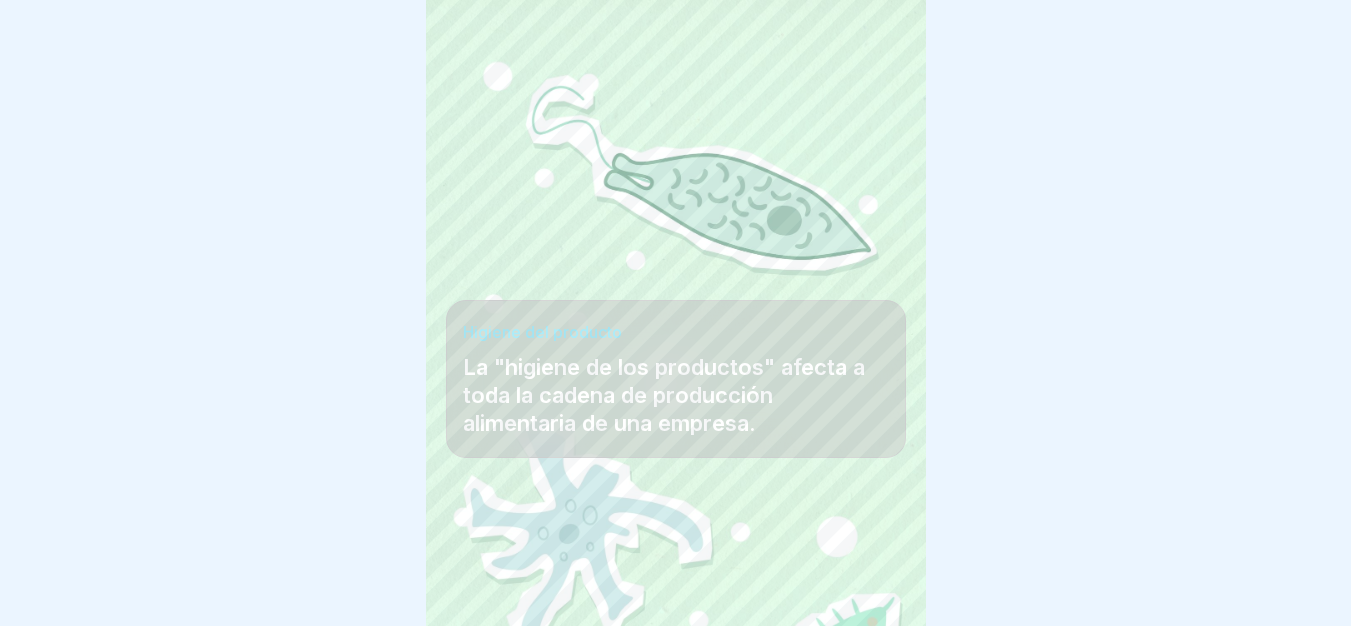 click at bounding box center (676, 566) 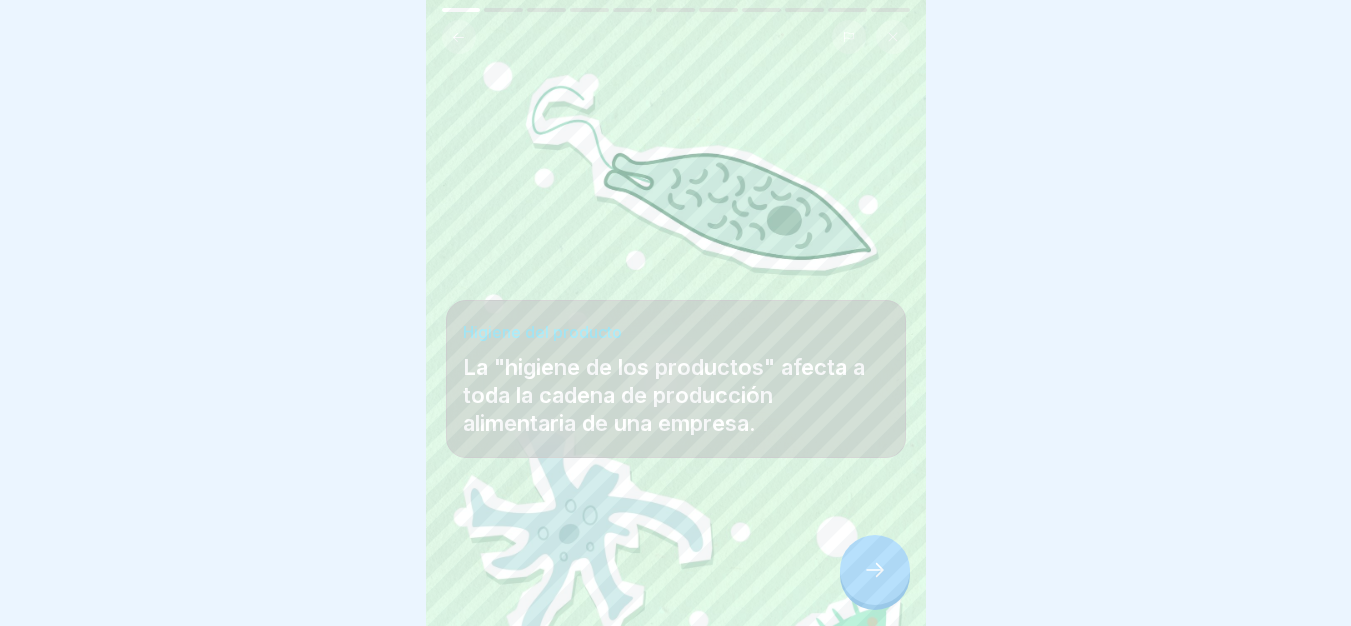click at bounding box center (875, 570) 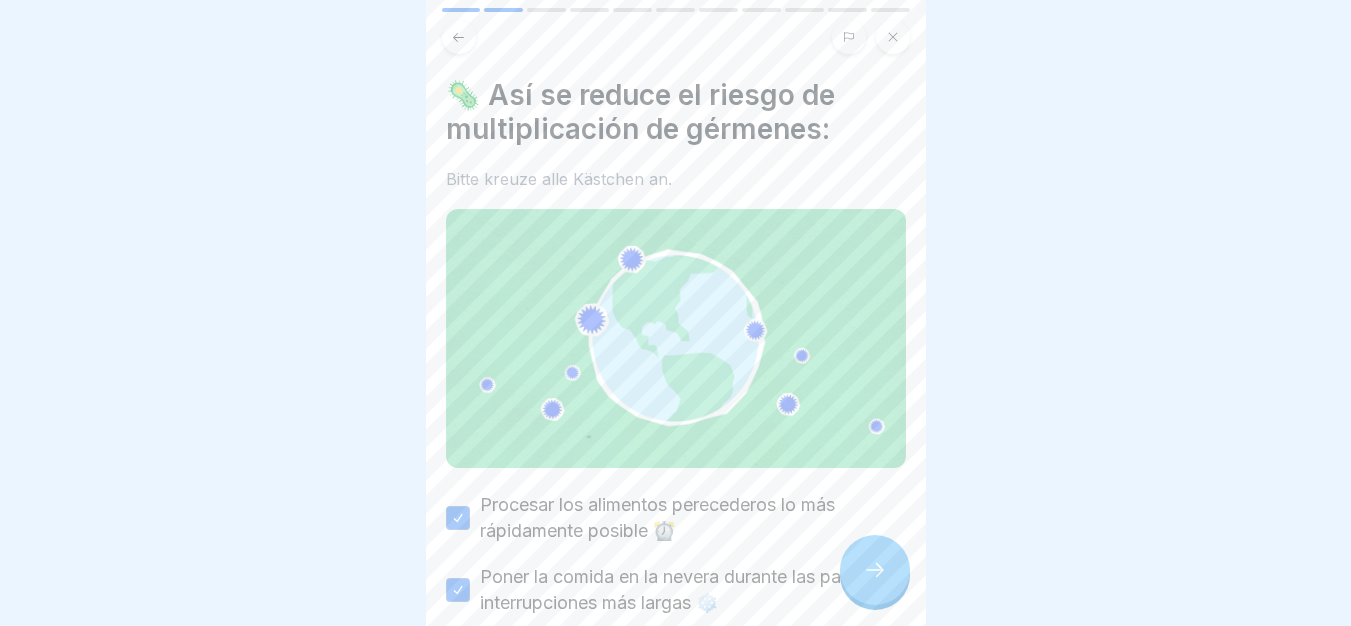click at bounding box center (875, 570) 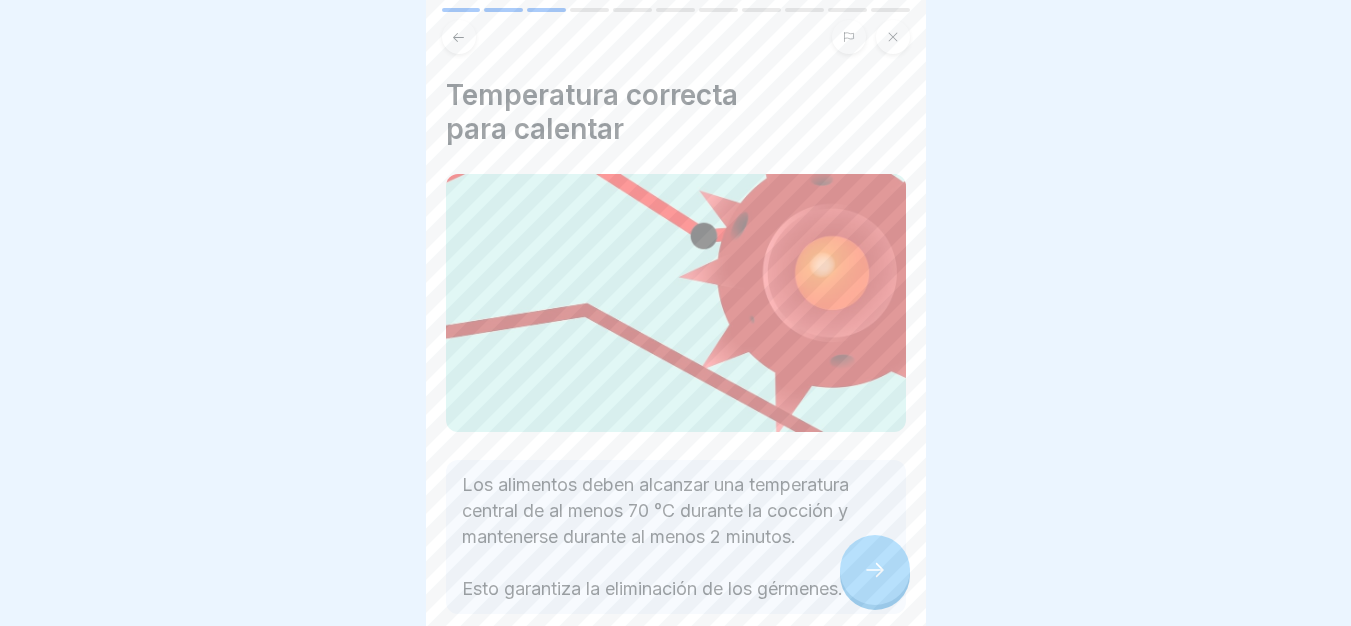 click at bounding box center [875, 570] 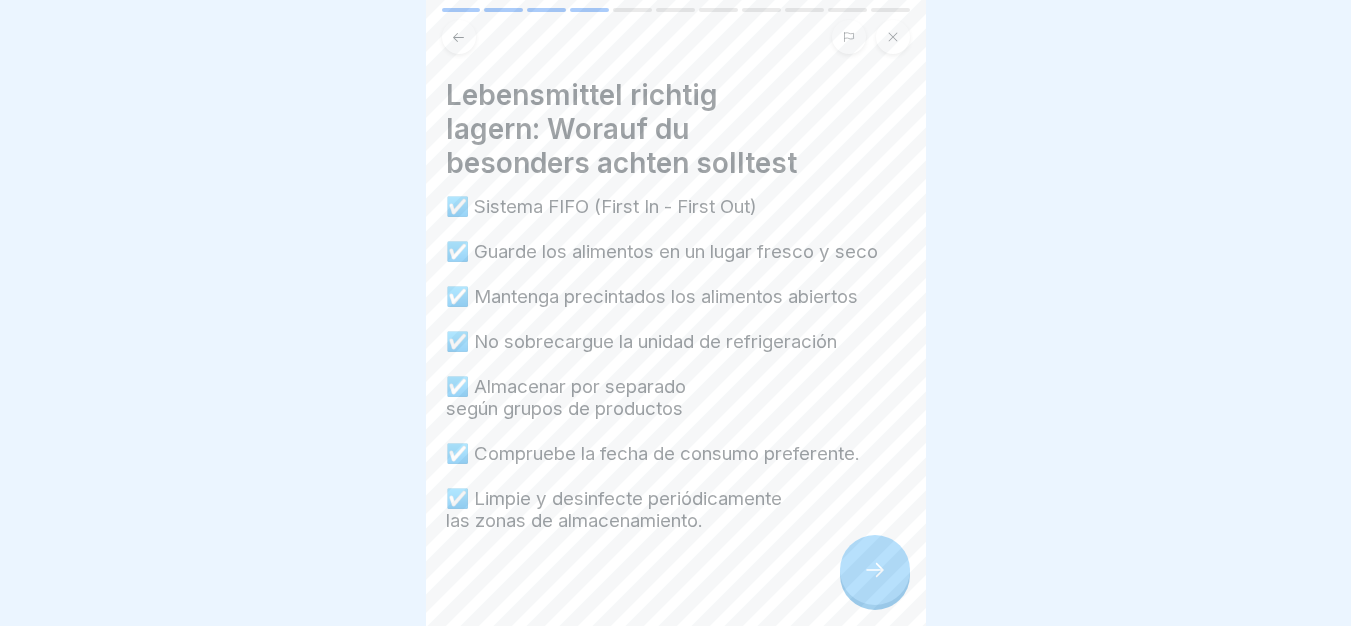 click at bounding box center (875, 570) 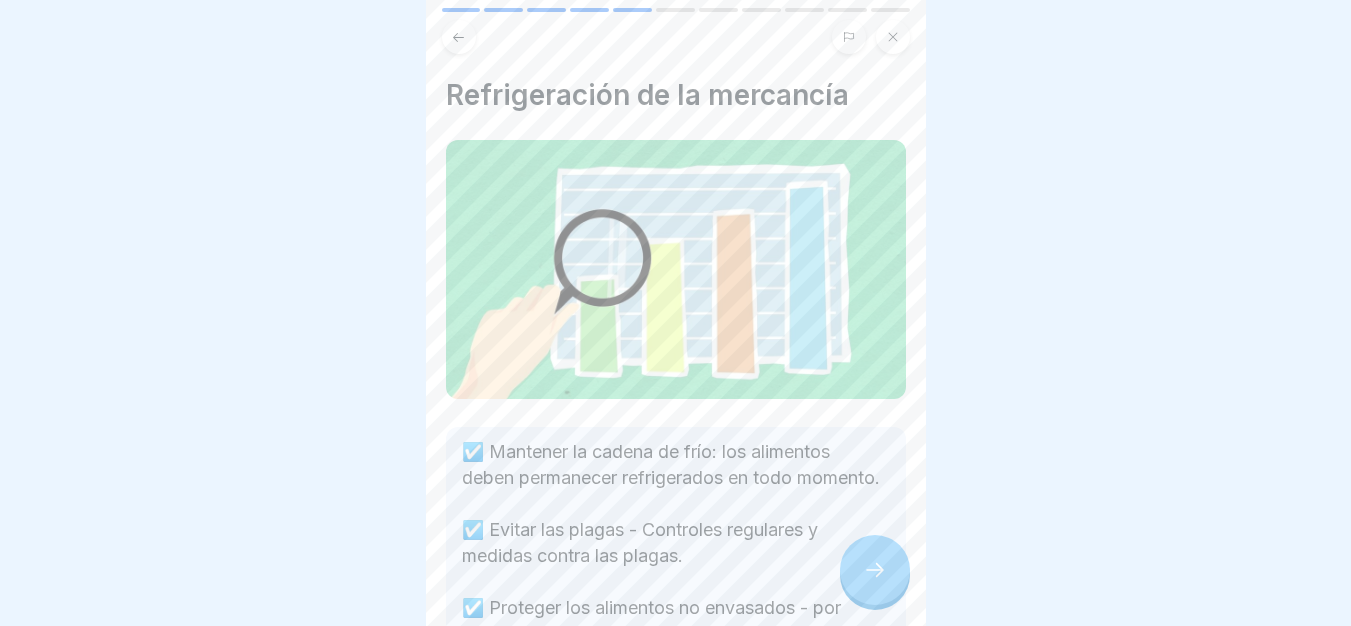 click at bounding box center (875, 570) 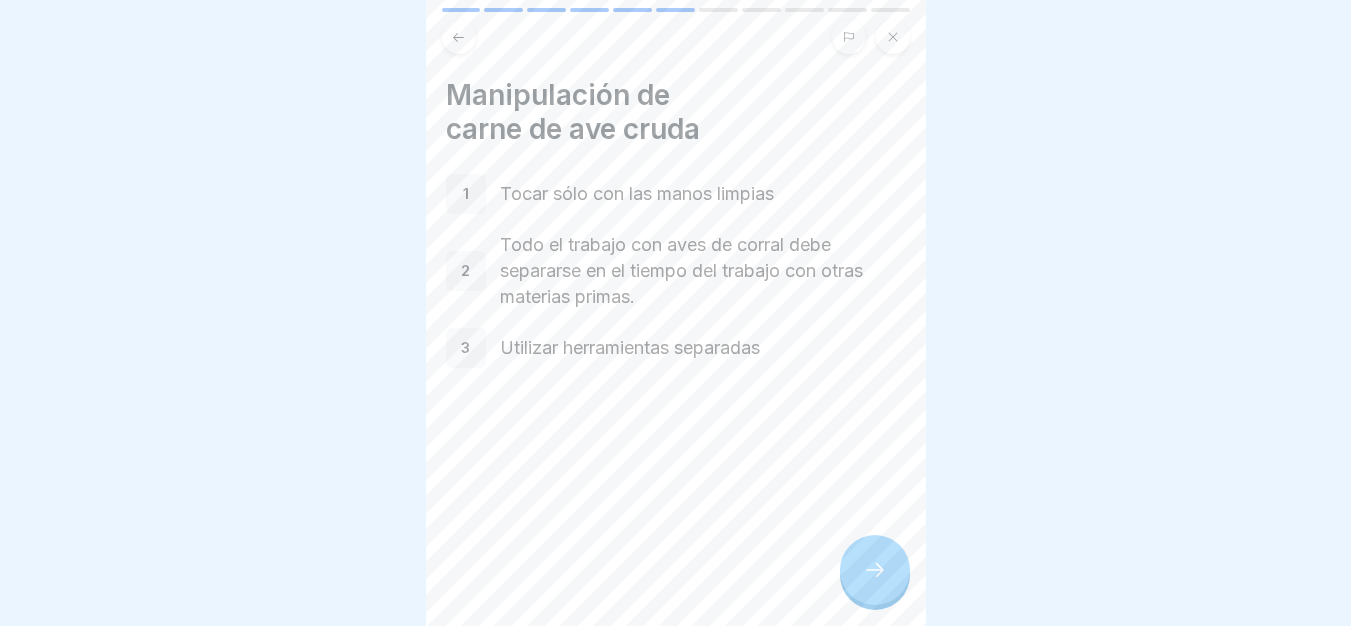 click at bounding box center [875, 570] 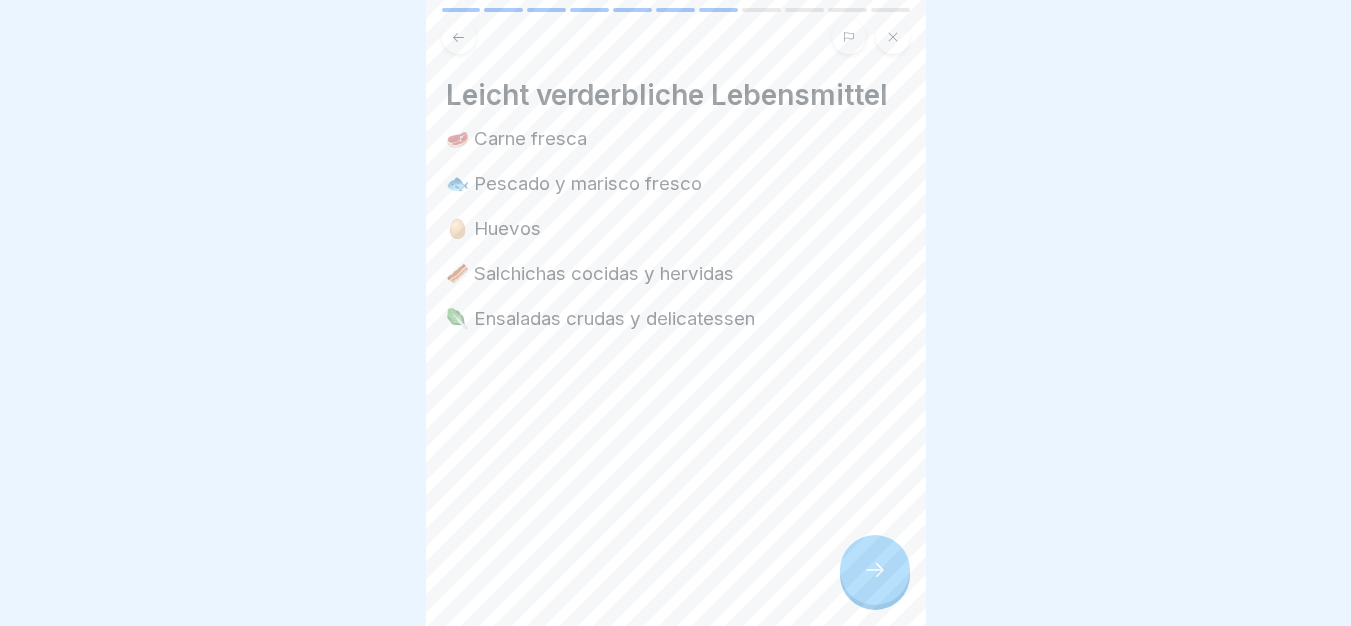 click at bounding box center [875, 570] 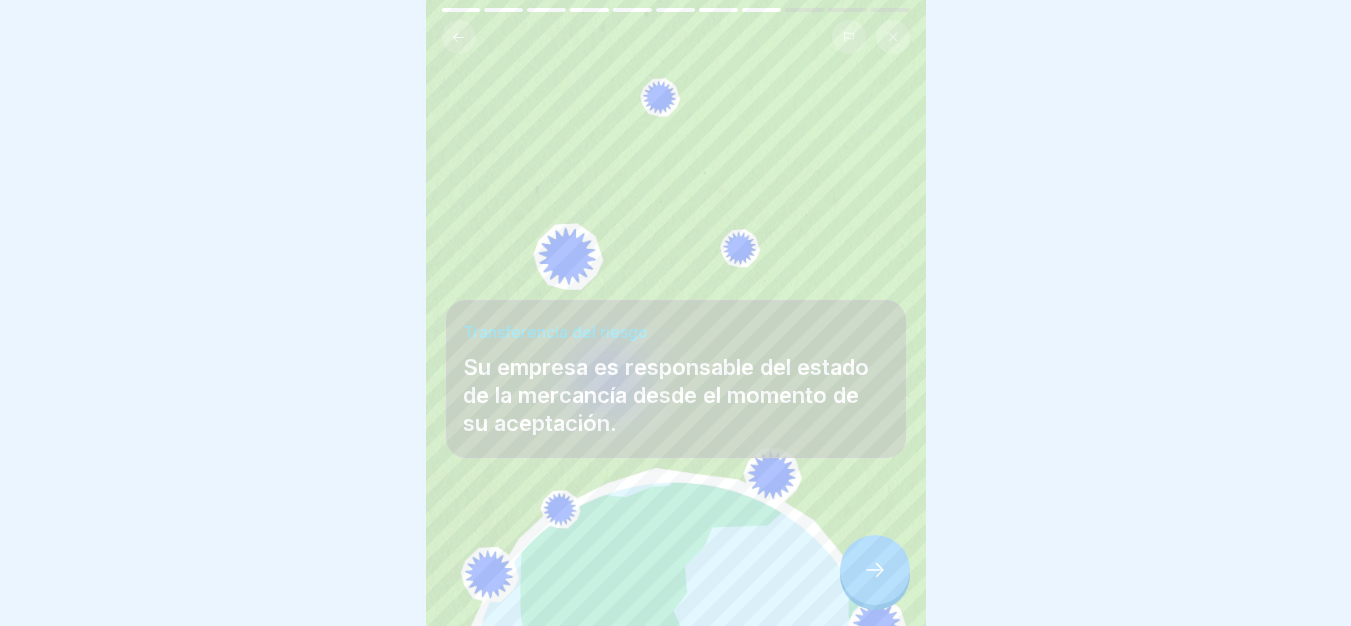 click at bounding box center (875, 570) 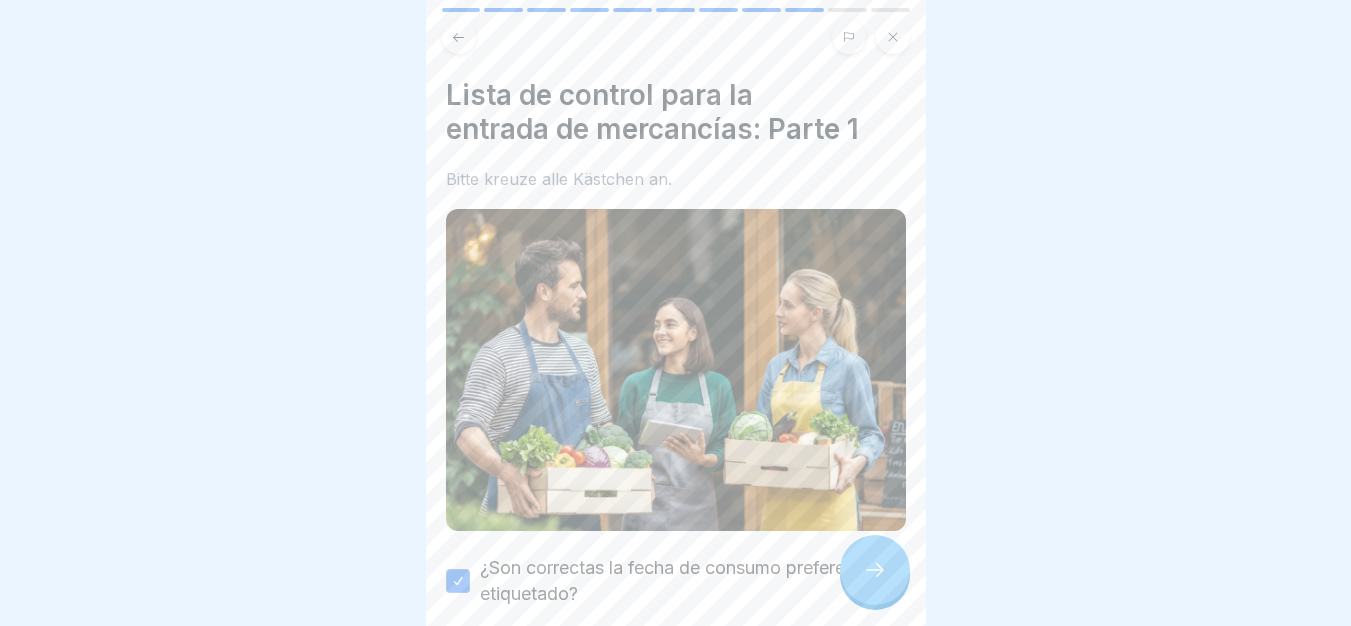 click at bounding box center (875, 570) 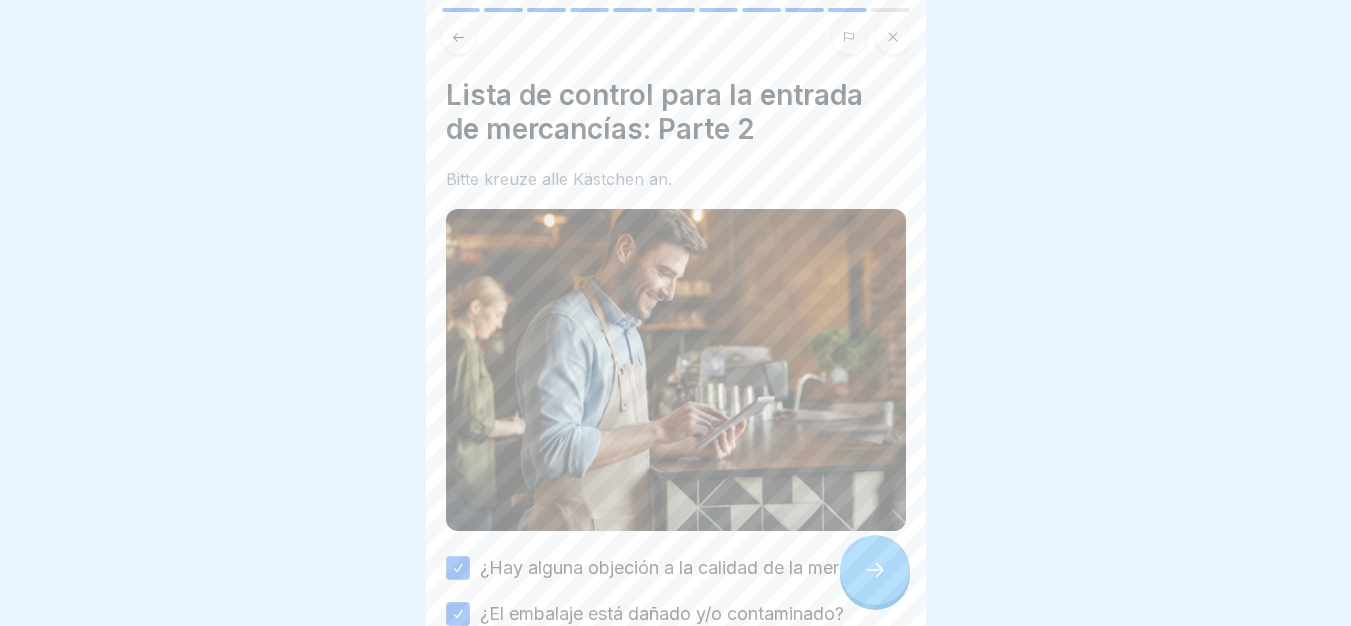 click at bounding box center [875, 570] 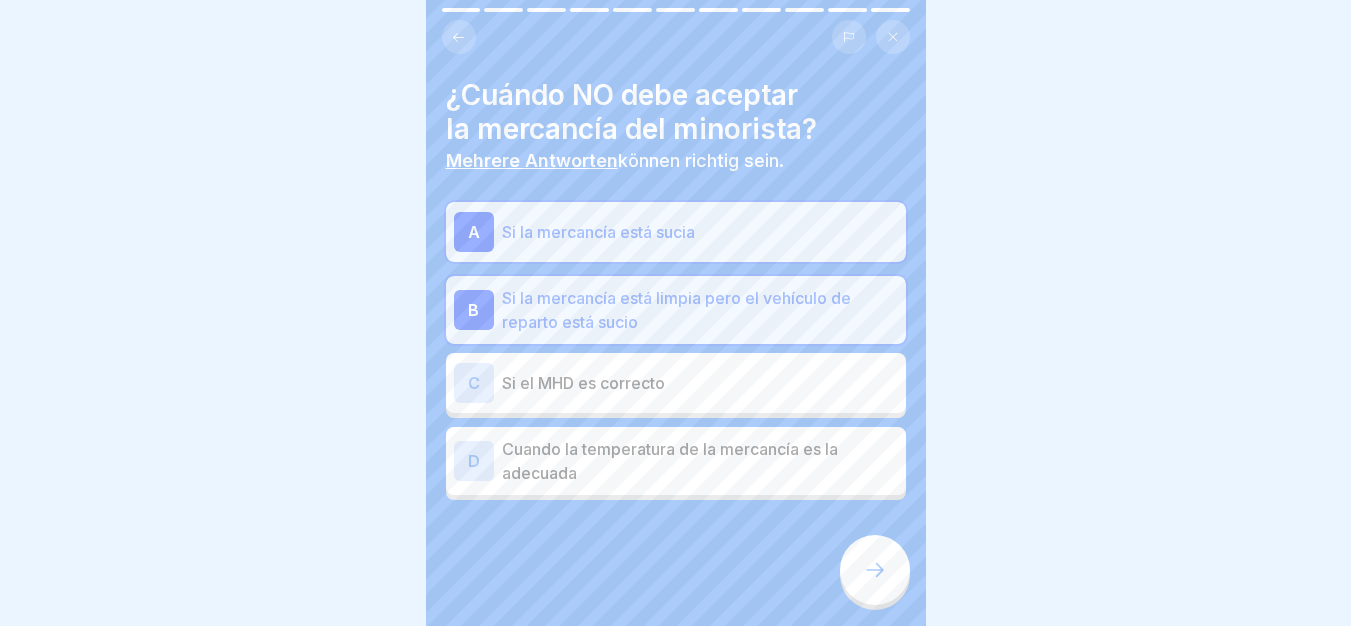 click at bounding box center [875, 570] 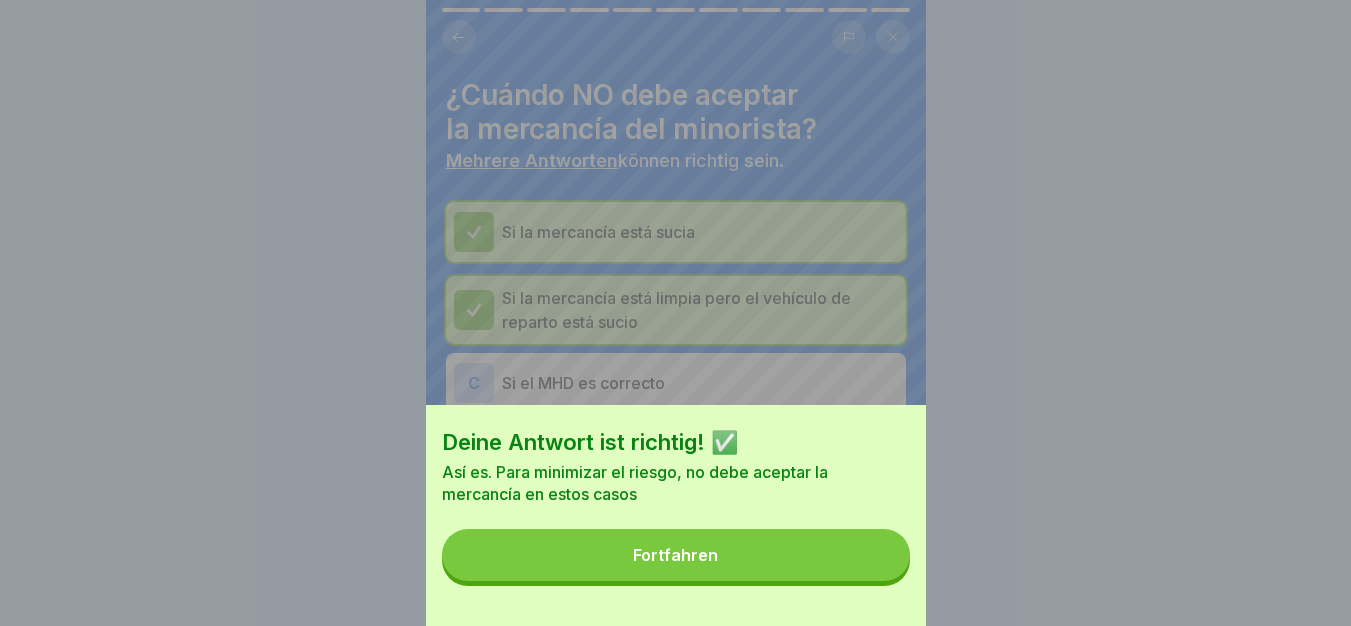 click on "Fortfahren" at bounding box center [676, 555] 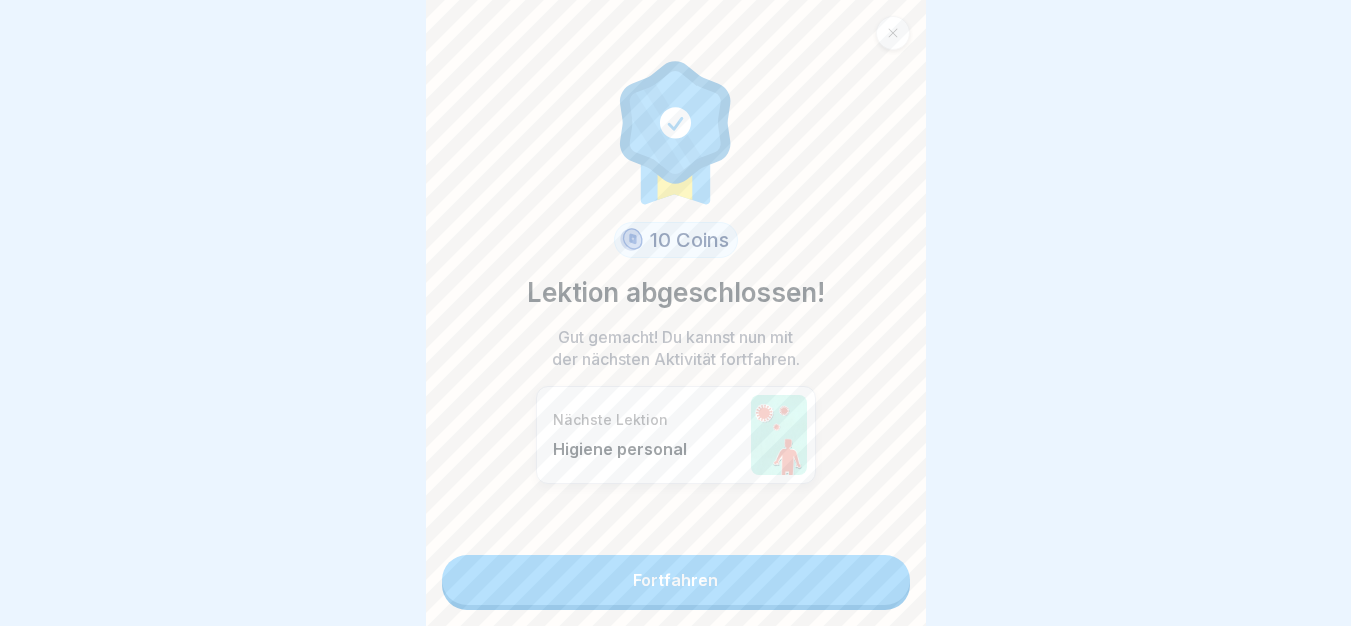 click on "Fortfahren" at bounding box center [676, 580] 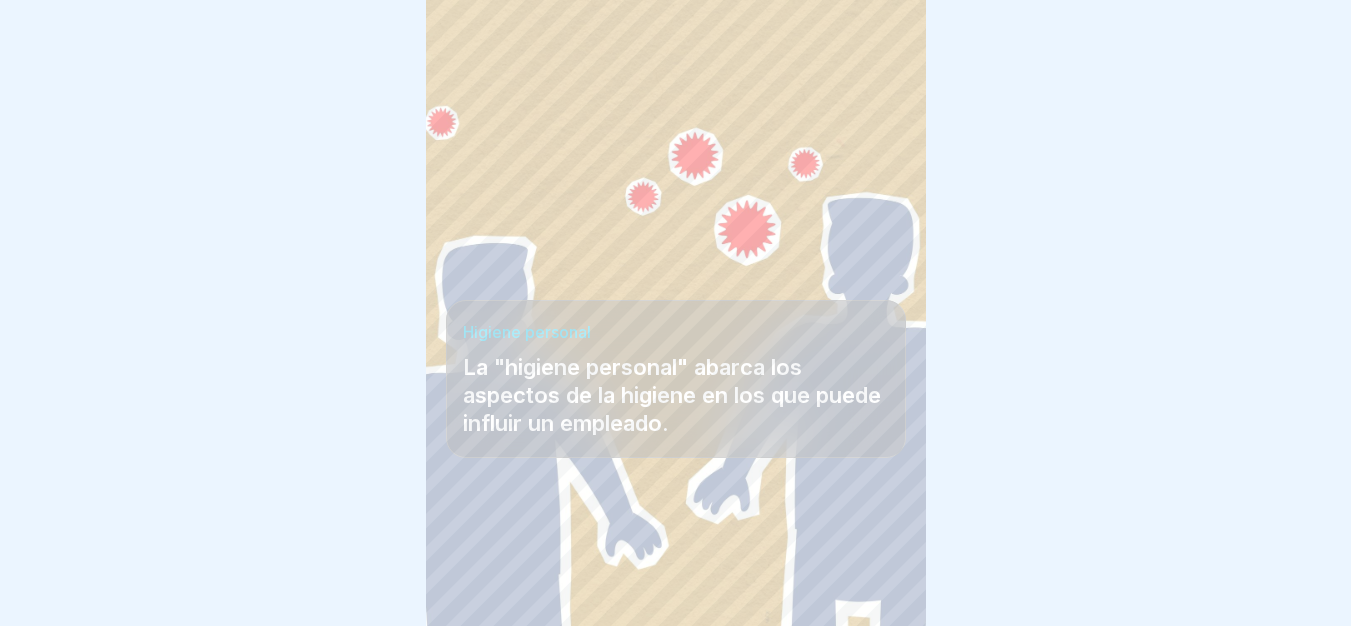 click at bounding box center [676, 566] 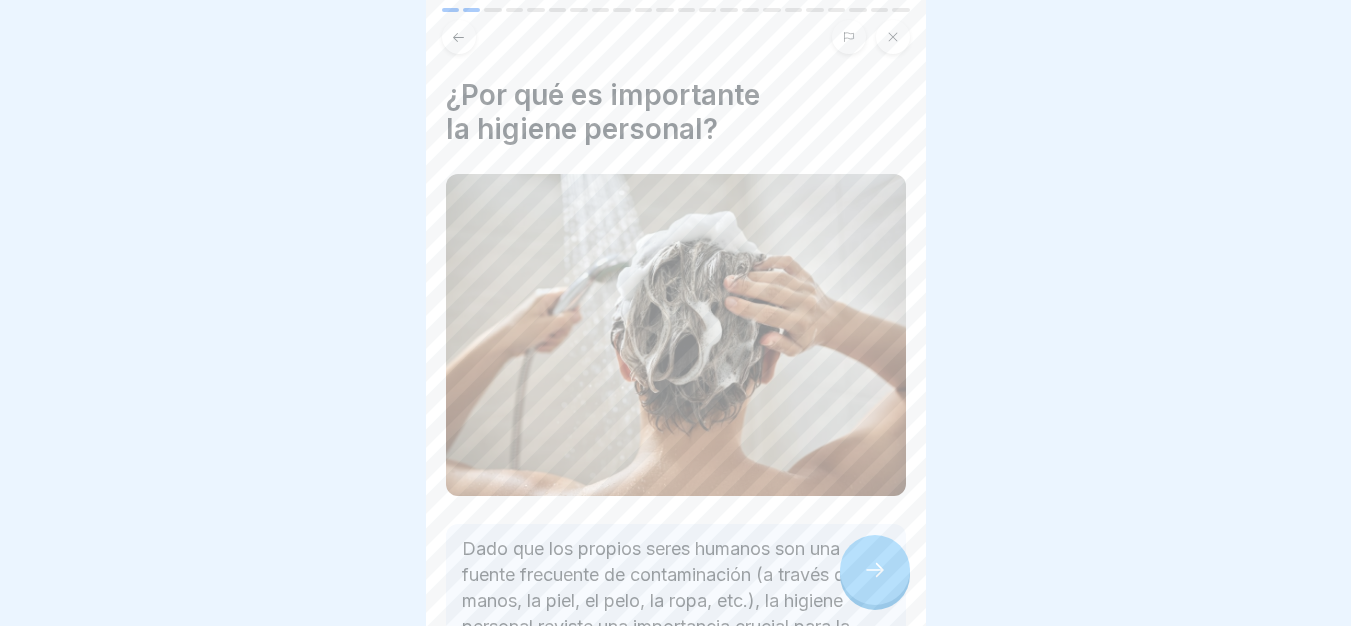 click at bounding box center (875, 570) 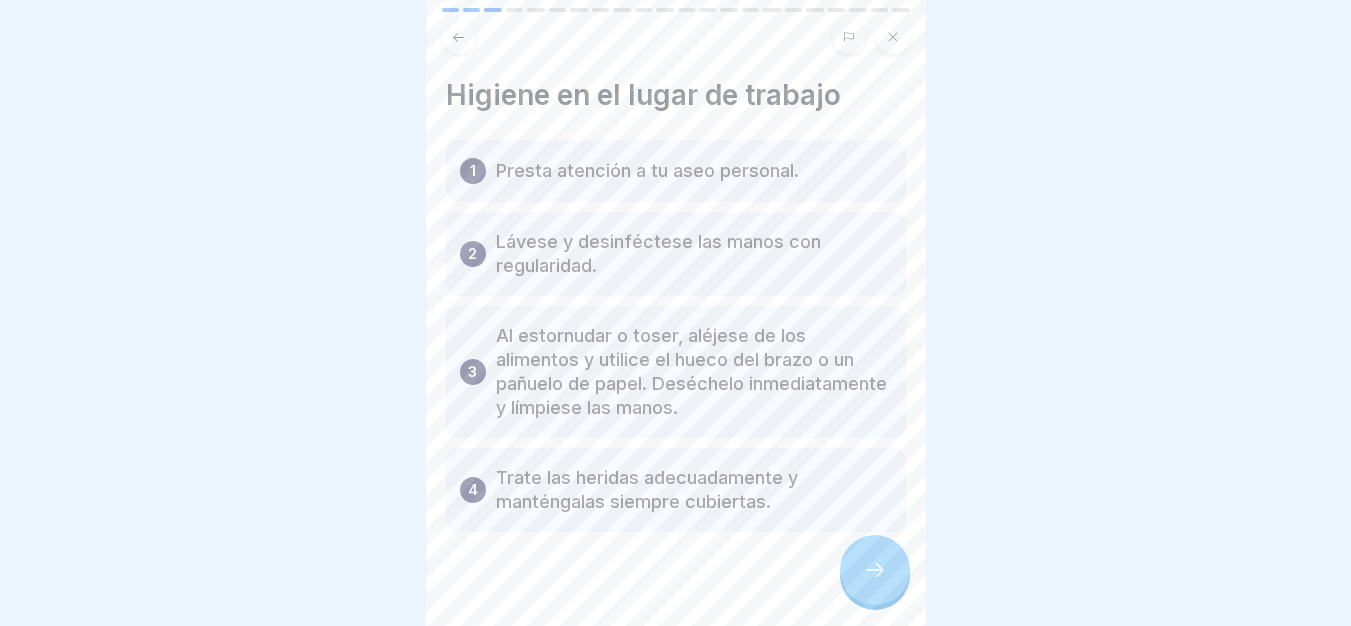 click at bounding box center (875, 570) 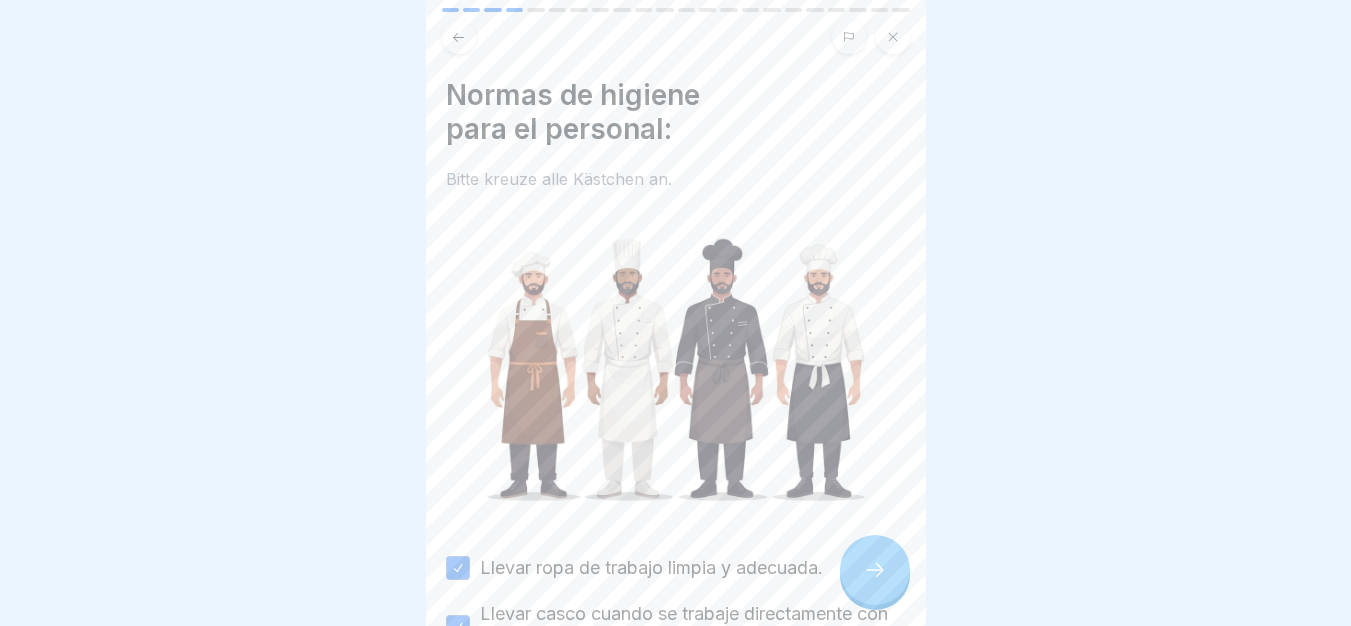click at bounding box center (875, 570) 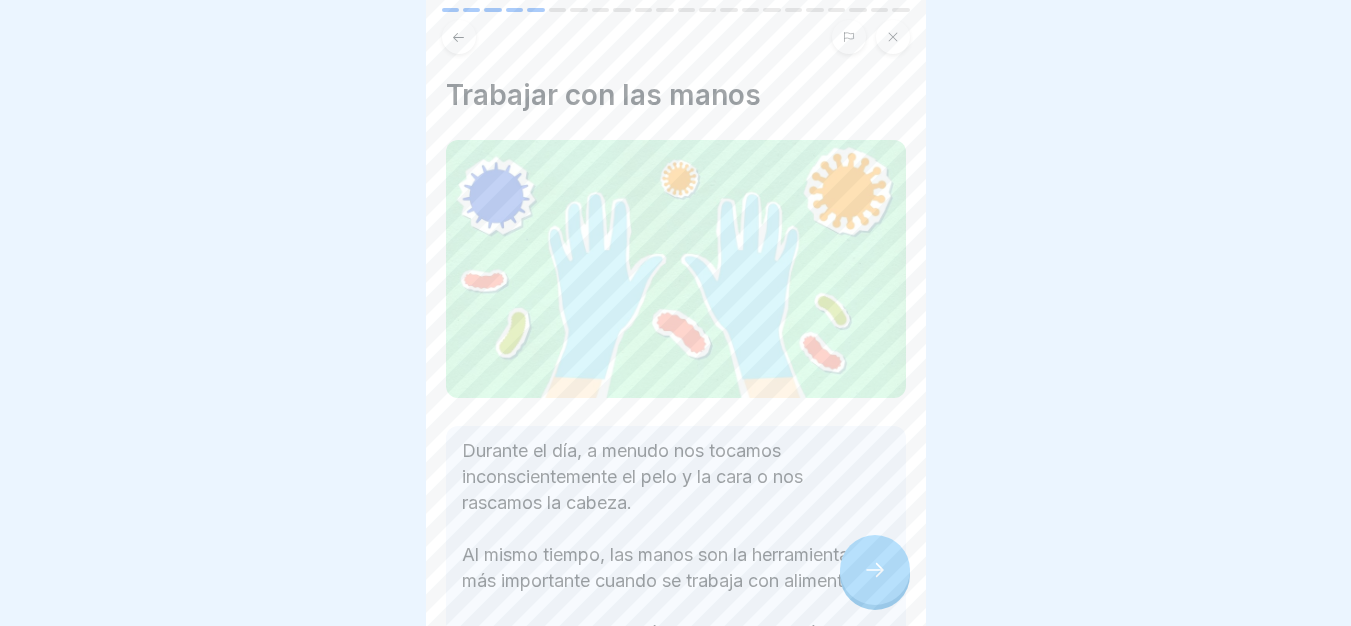 click at bounding box center [875, 570] 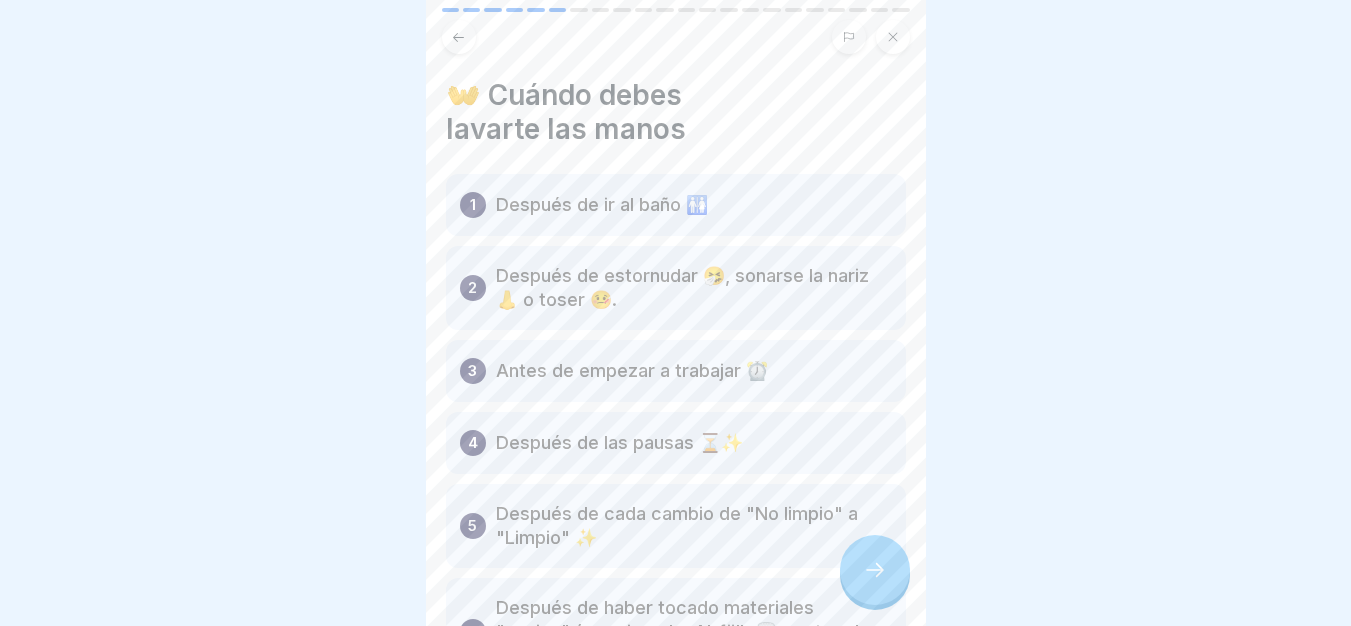 click at bounding box center [875, 570] 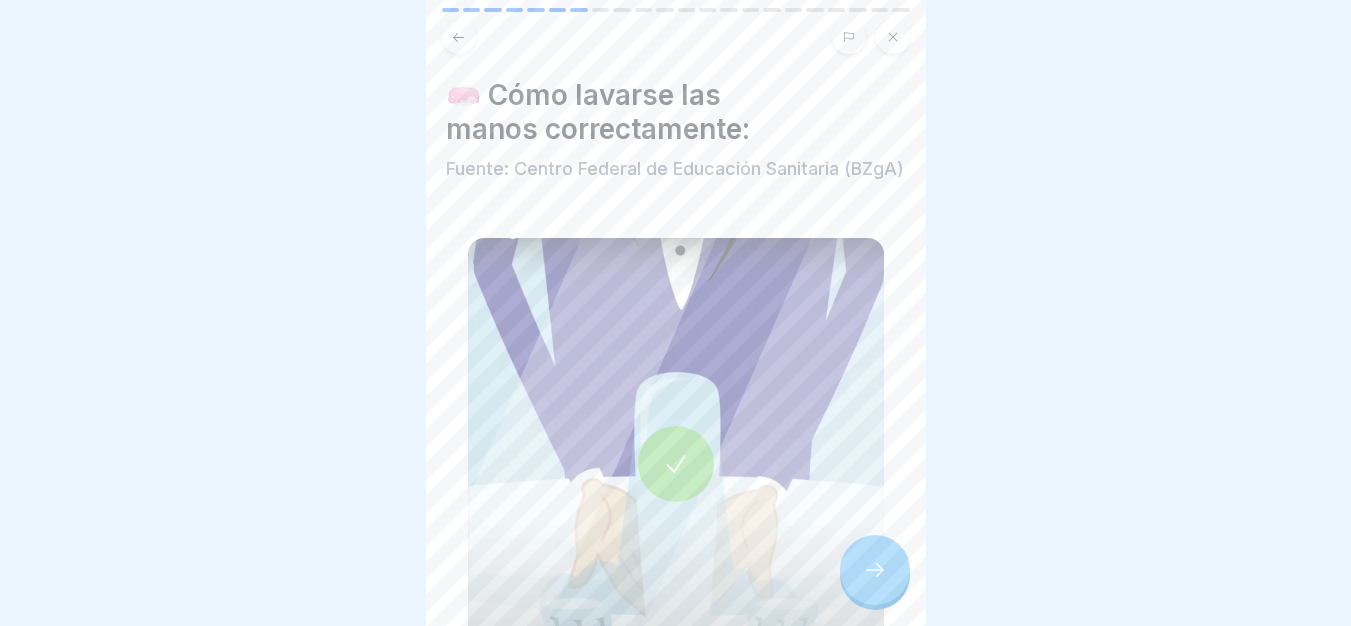 click at bounding box center [875, 570] 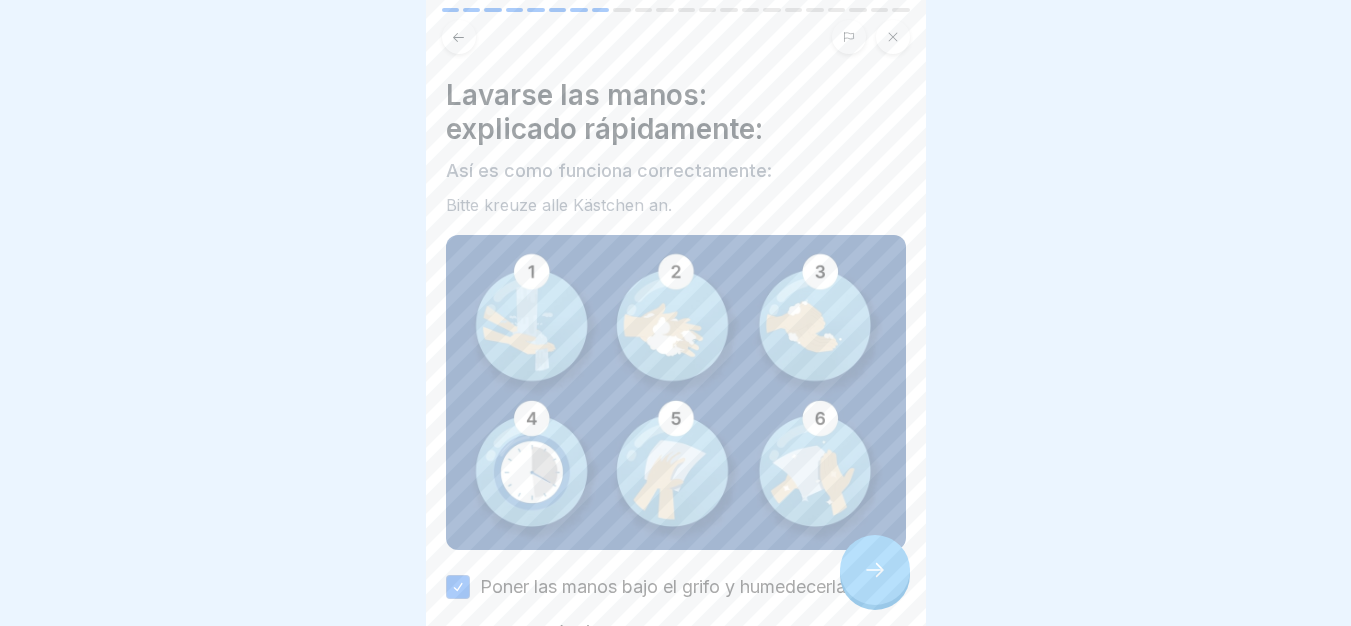 click at bounding box center [875, 570] 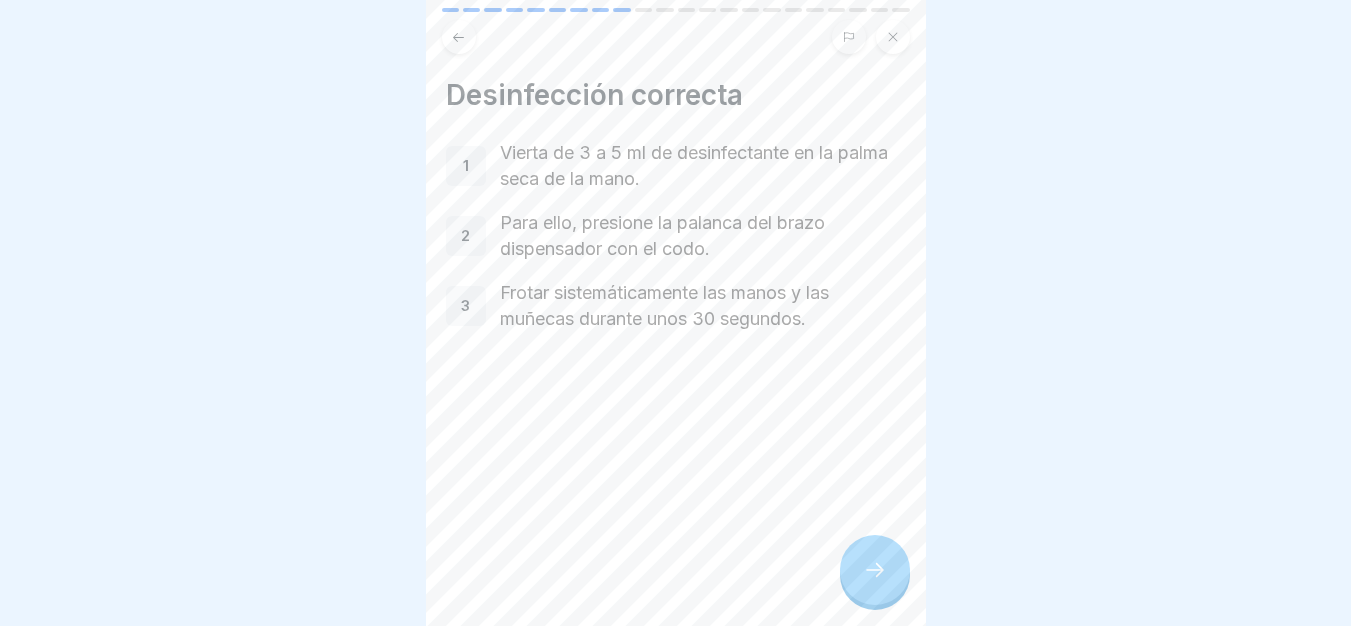 click at bounding box center (875, 570) 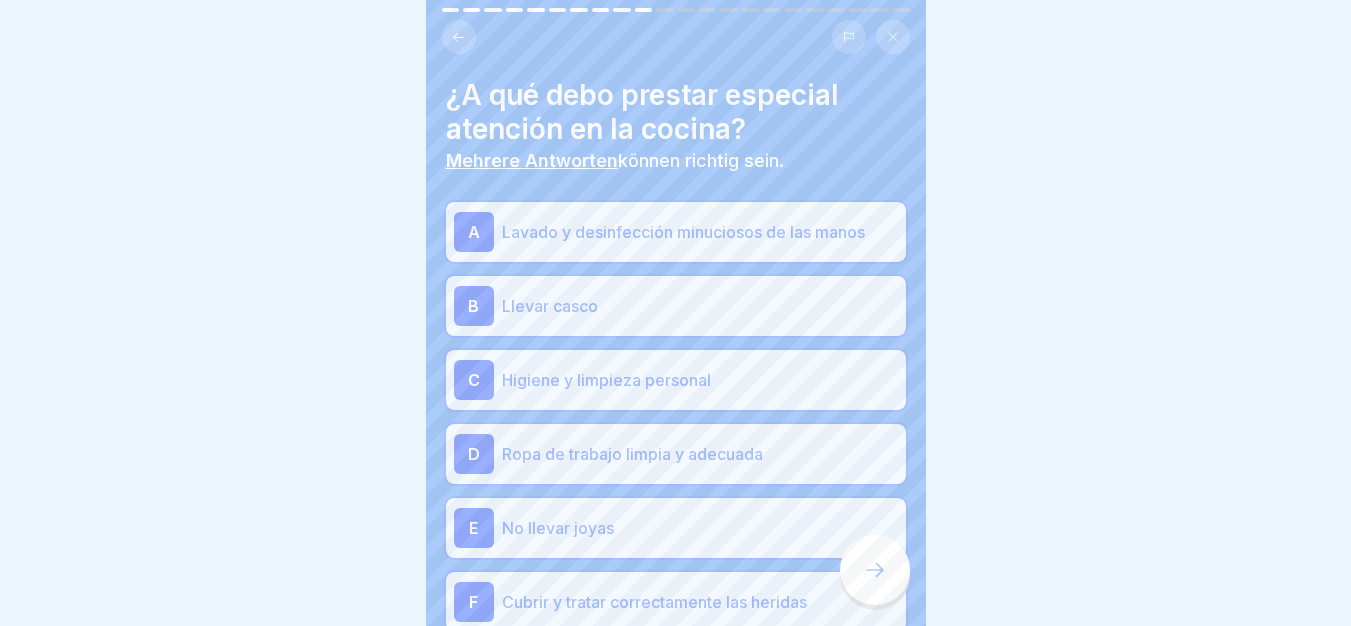 click at bounding box center [875, 570] 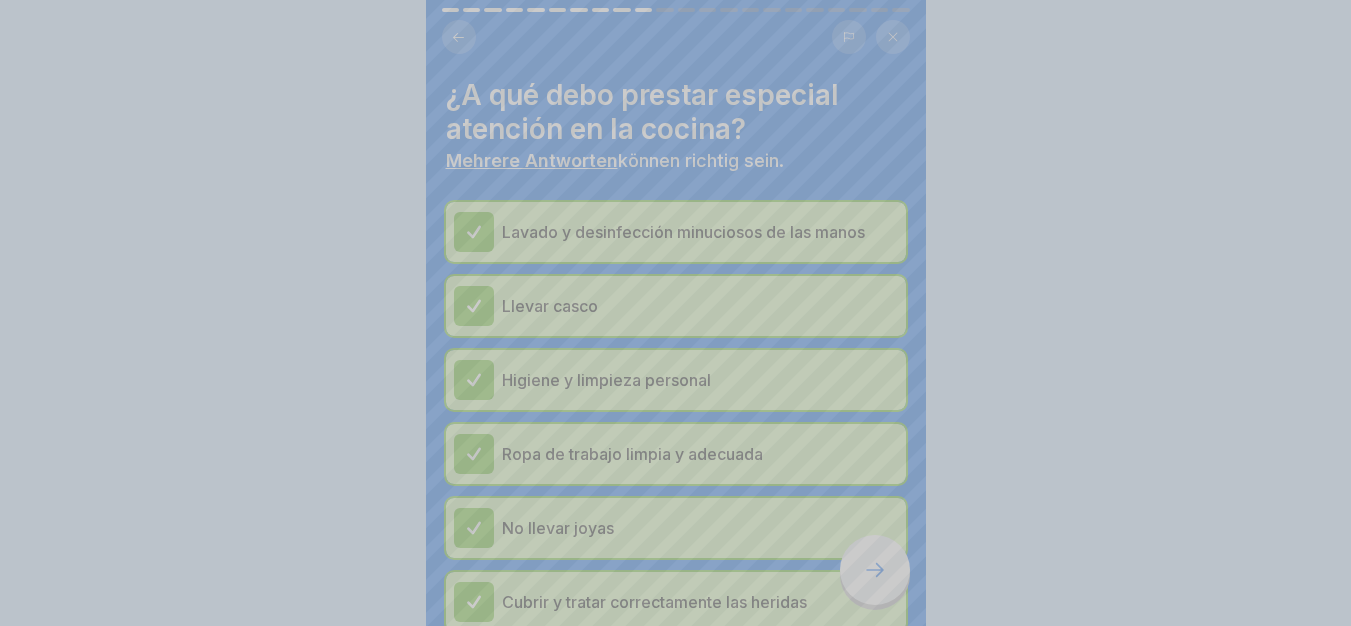 click on "Fortfahren" at bounding box center (676, 868) 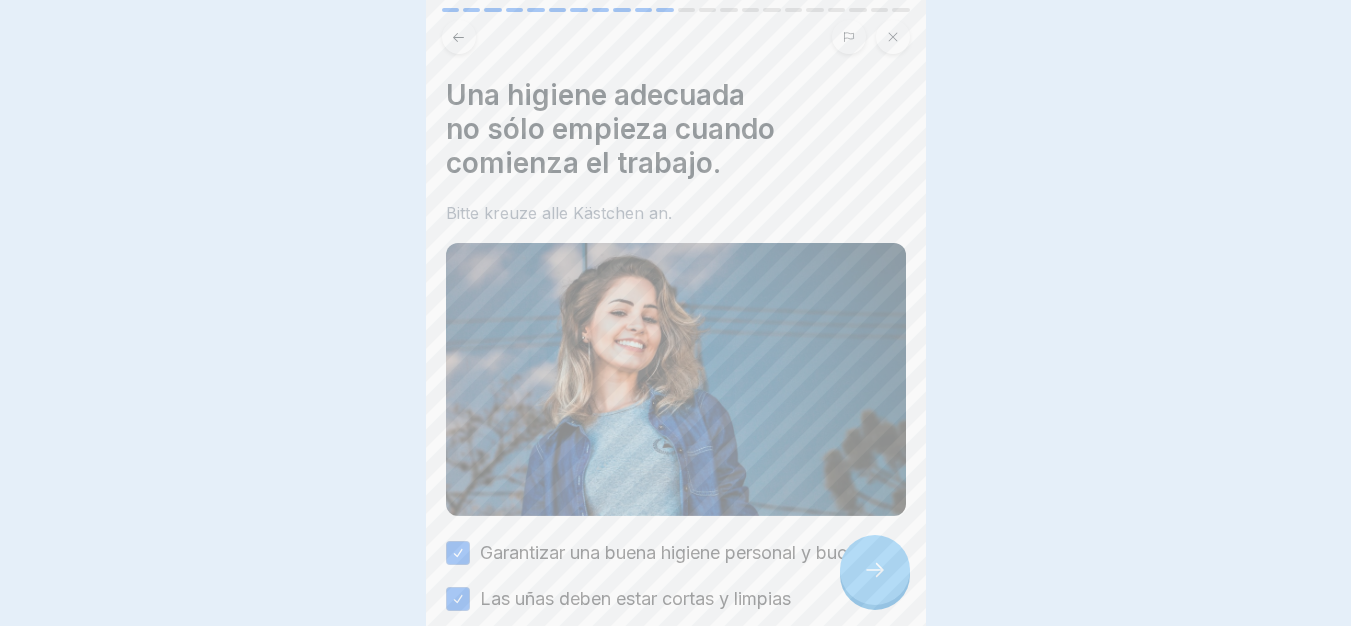 click on "Deine Antwort ist richtig!
✅ Enhorabuena. Has reconocido correctamente las importantes medidas de higiene en la cocina.   Fortfahren" at bounding box center [675, 313] 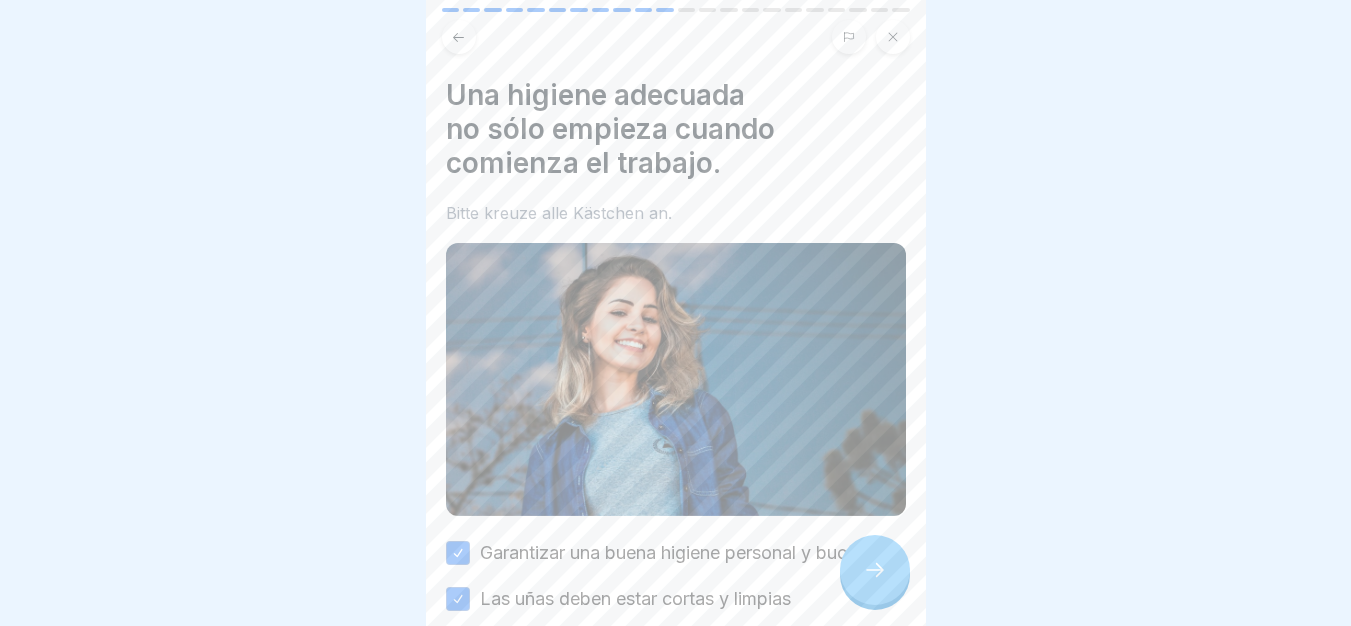 click at bounding box center (875, 570) 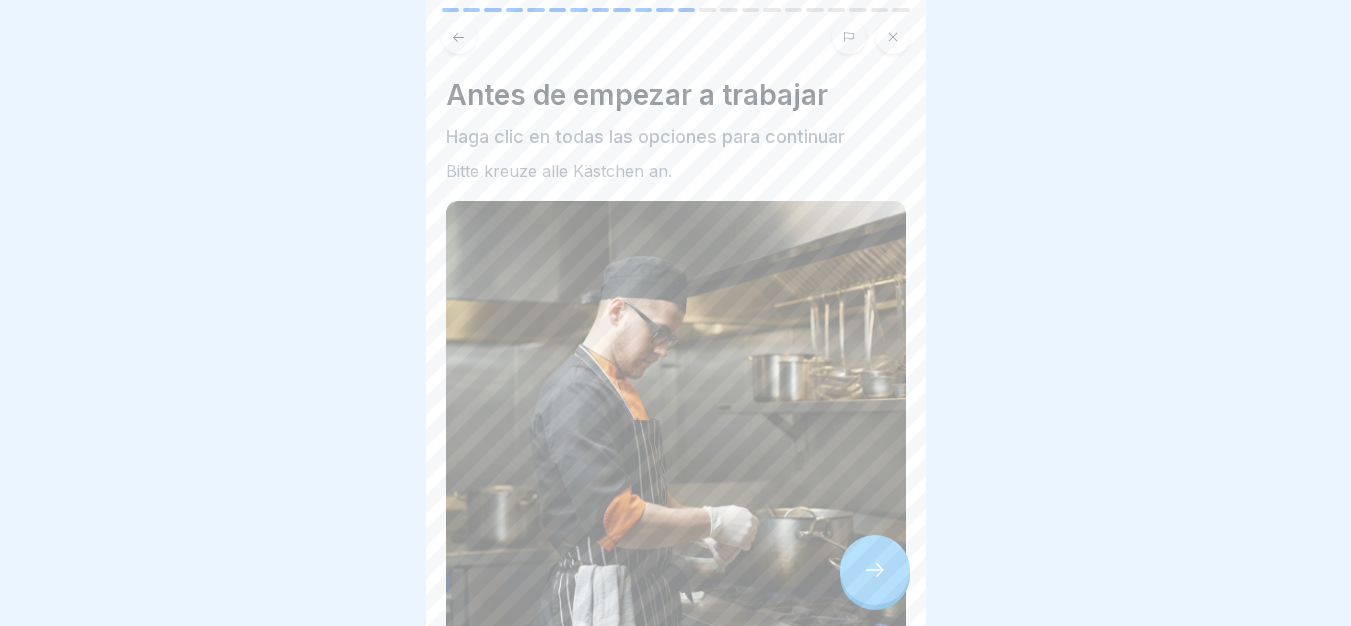 click at bounding box center [875, 570] 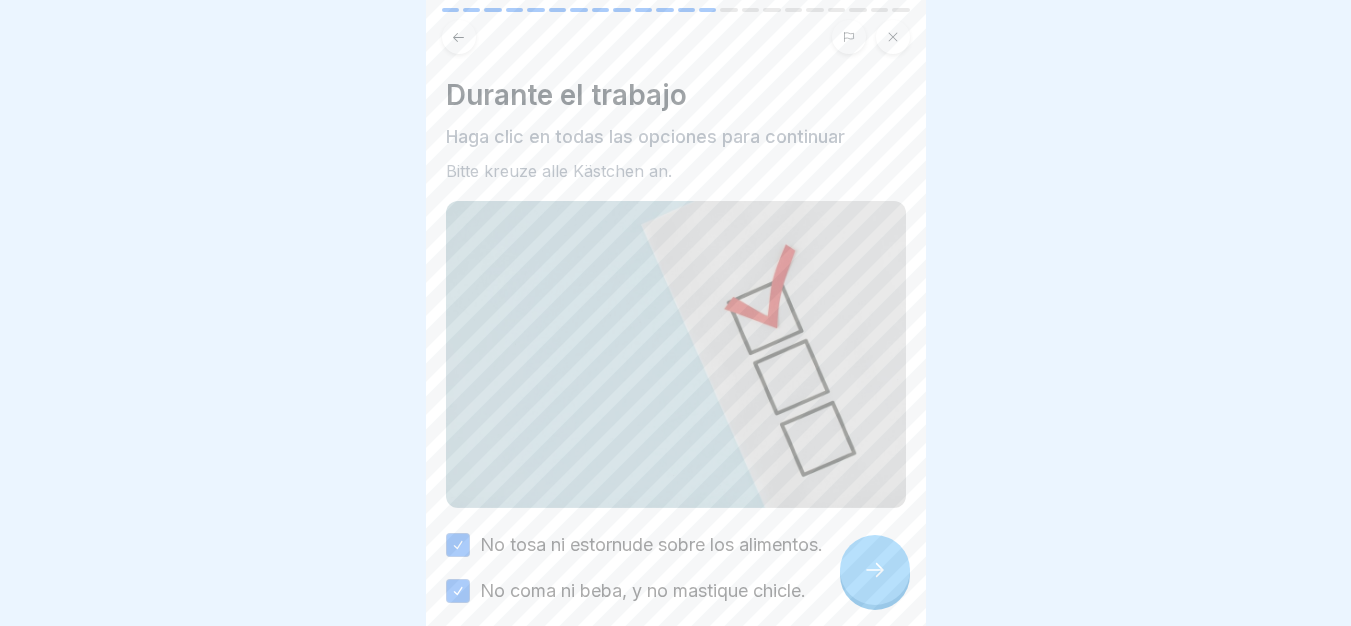 click at bounding box center [875, 570] 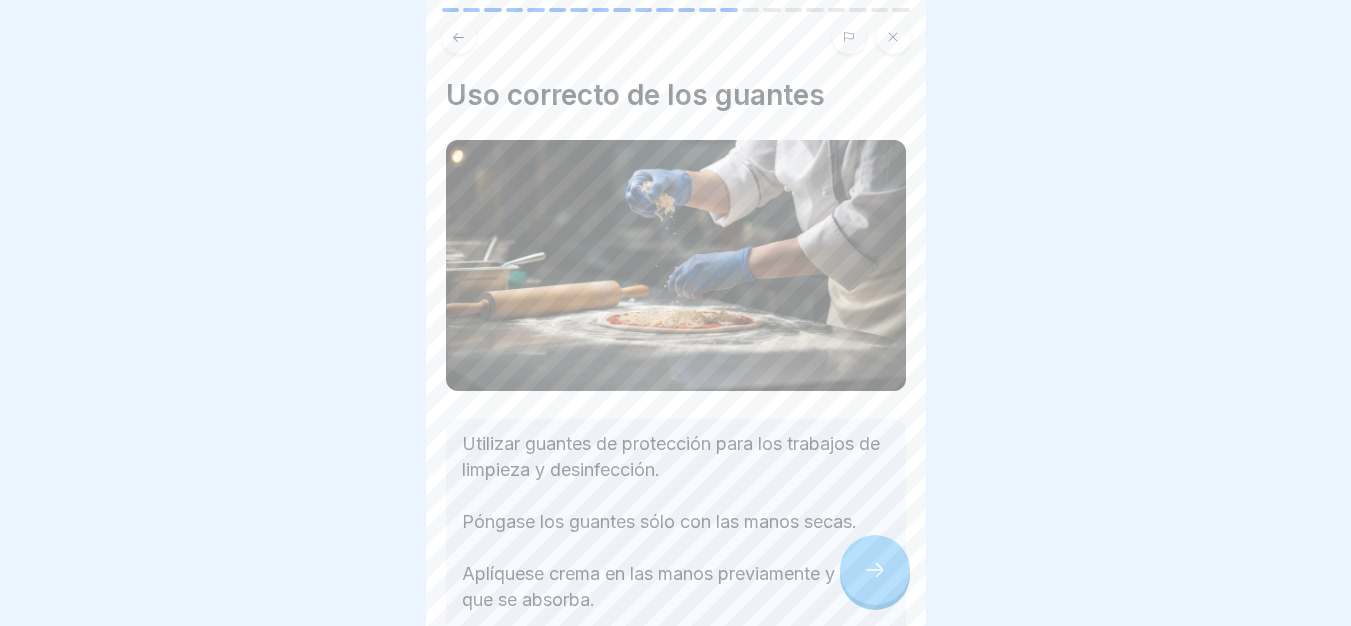 click at bounding box center (875, 570) 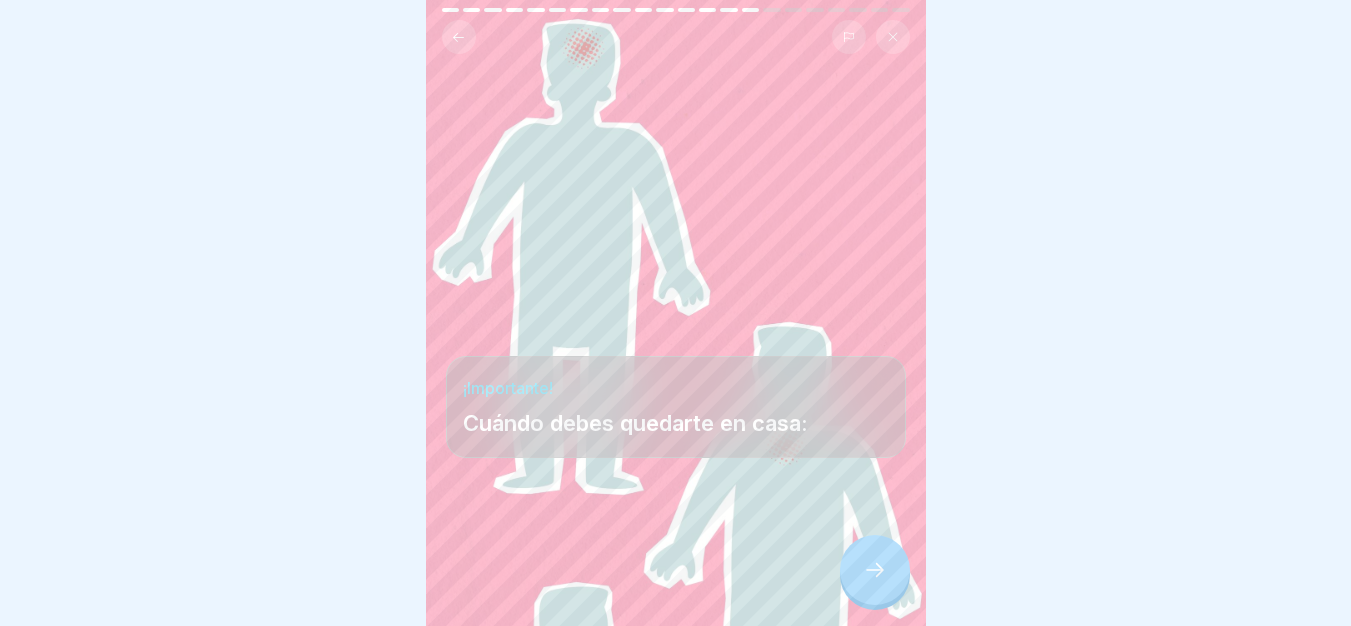click at bounding box center (875, 570) 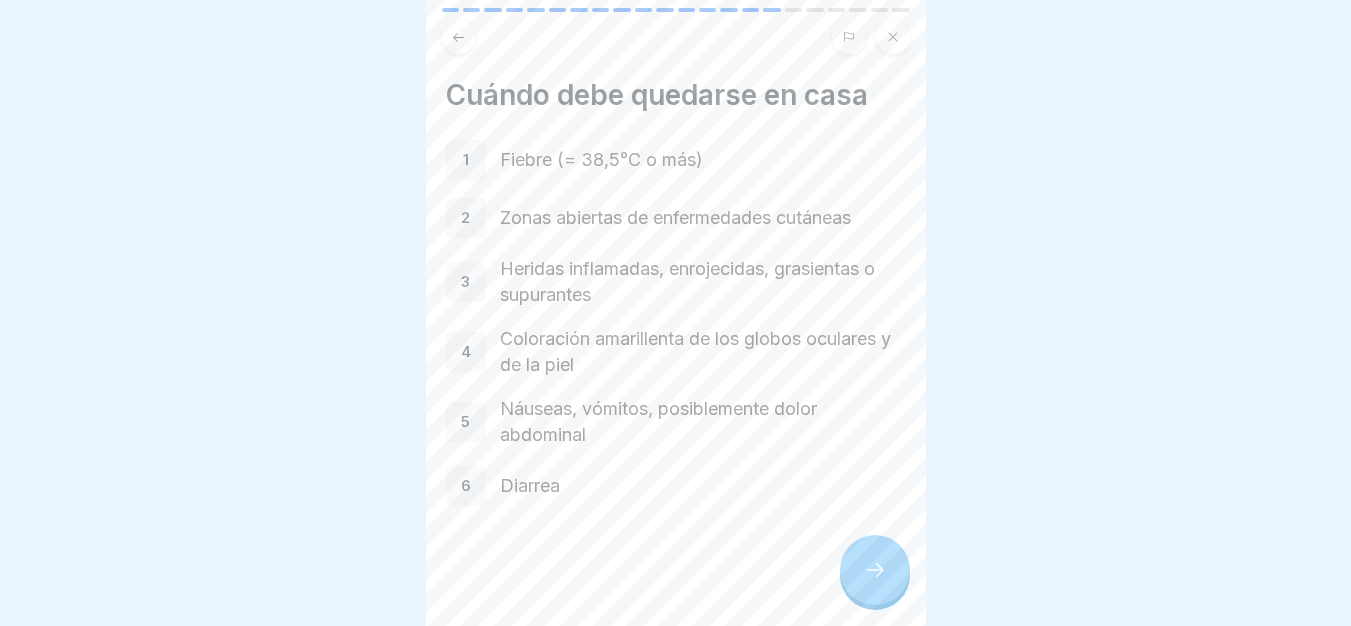 click at bounding box center (875, 570) 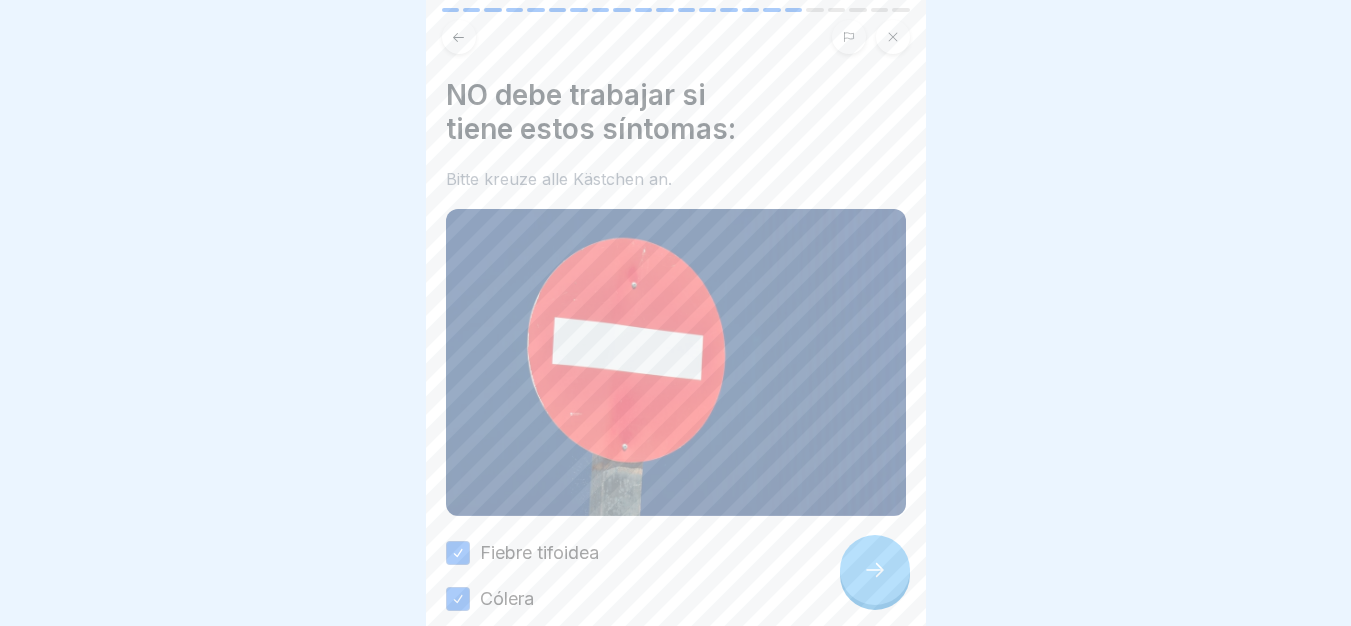 click at bounding box center [875, 570] 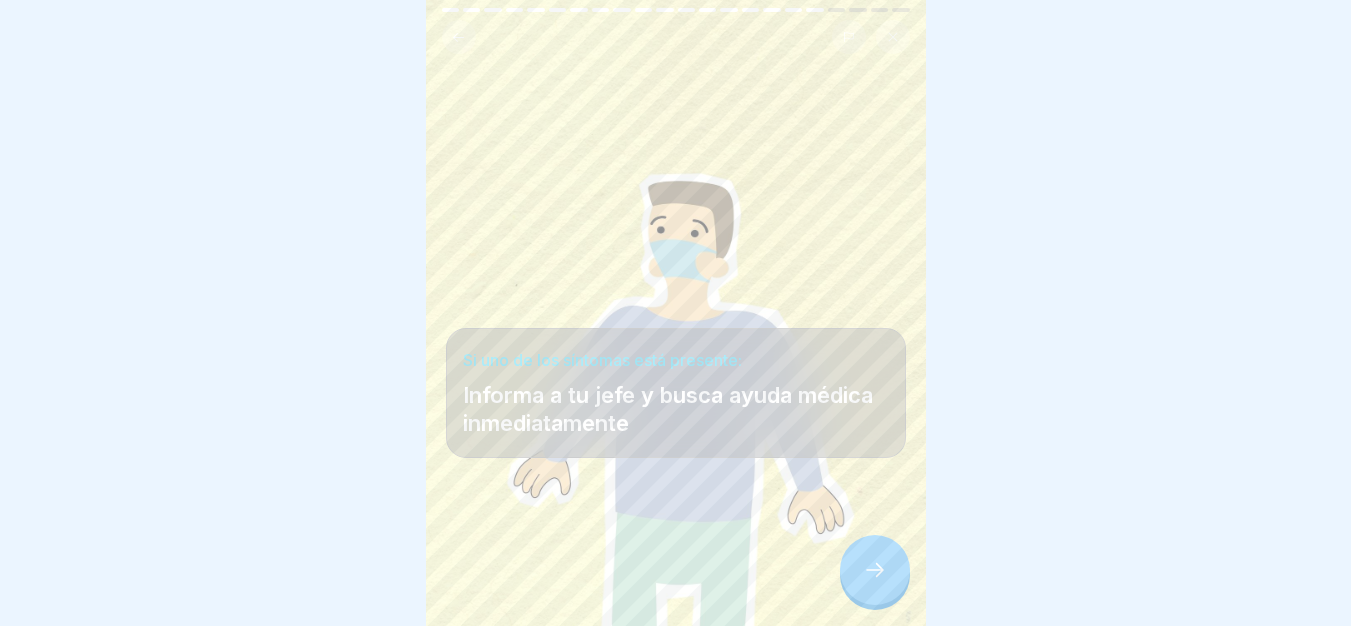 click at bounding box center (875, 570) 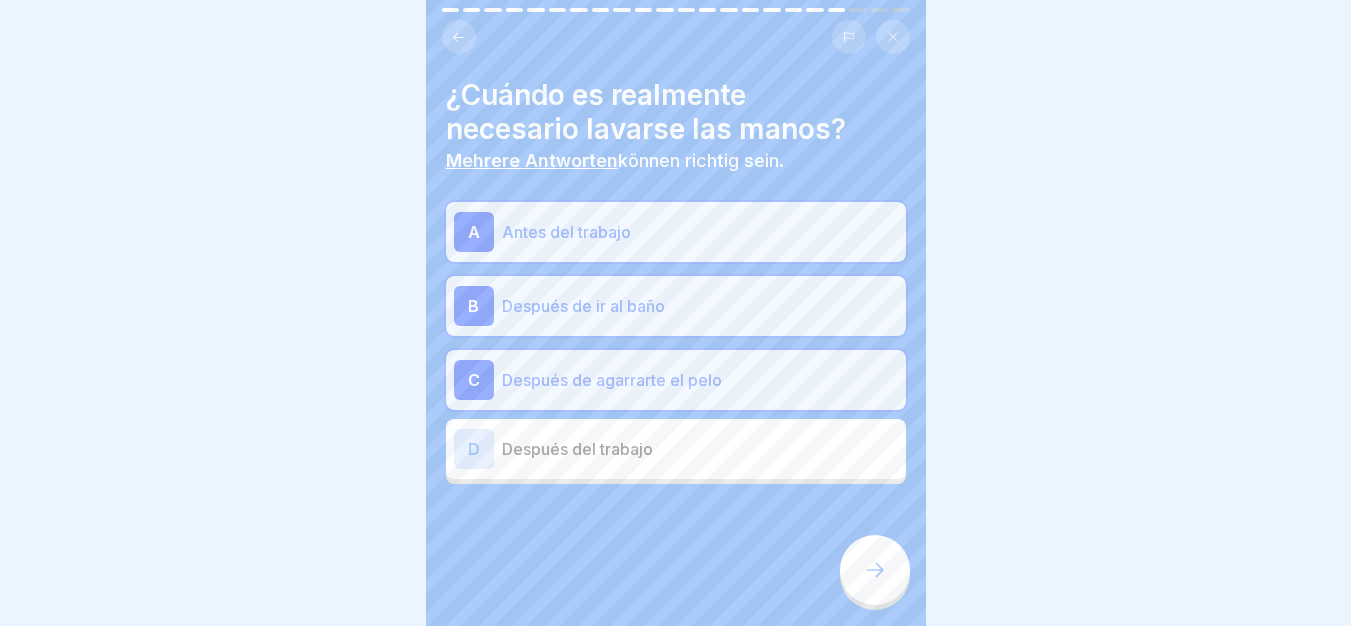 click at bounding box center (875, 570) 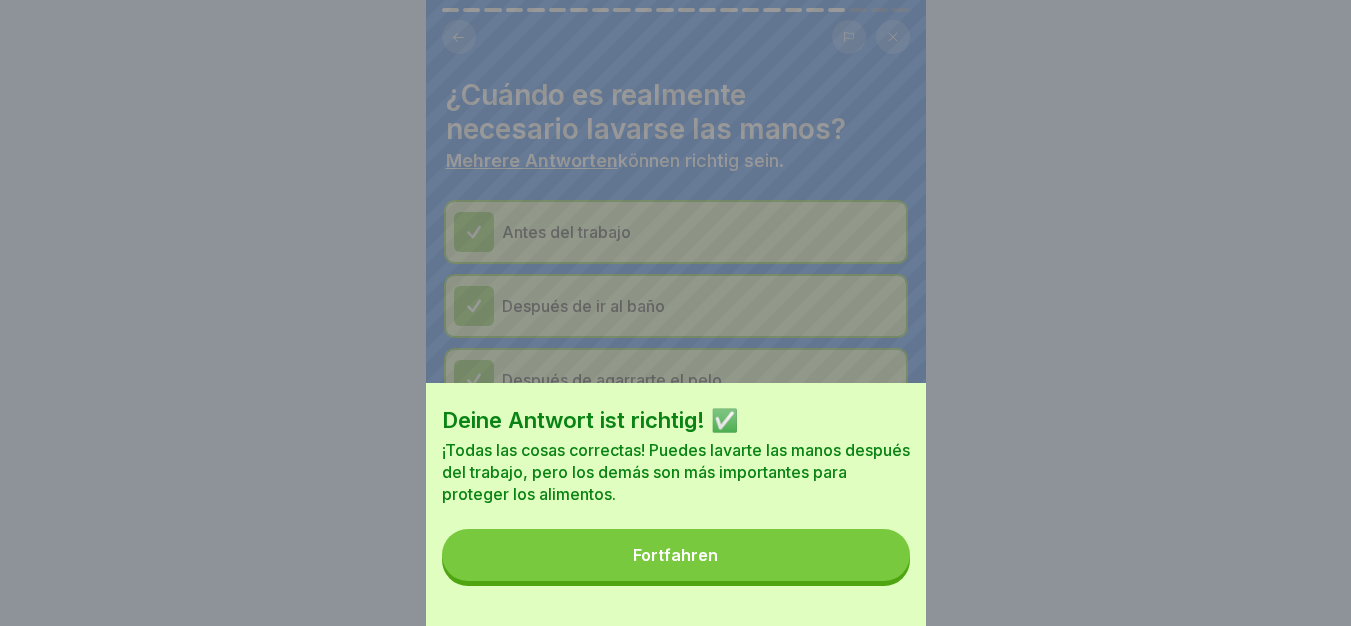 click on "Fortfahren" at bounding box center [676, 555] 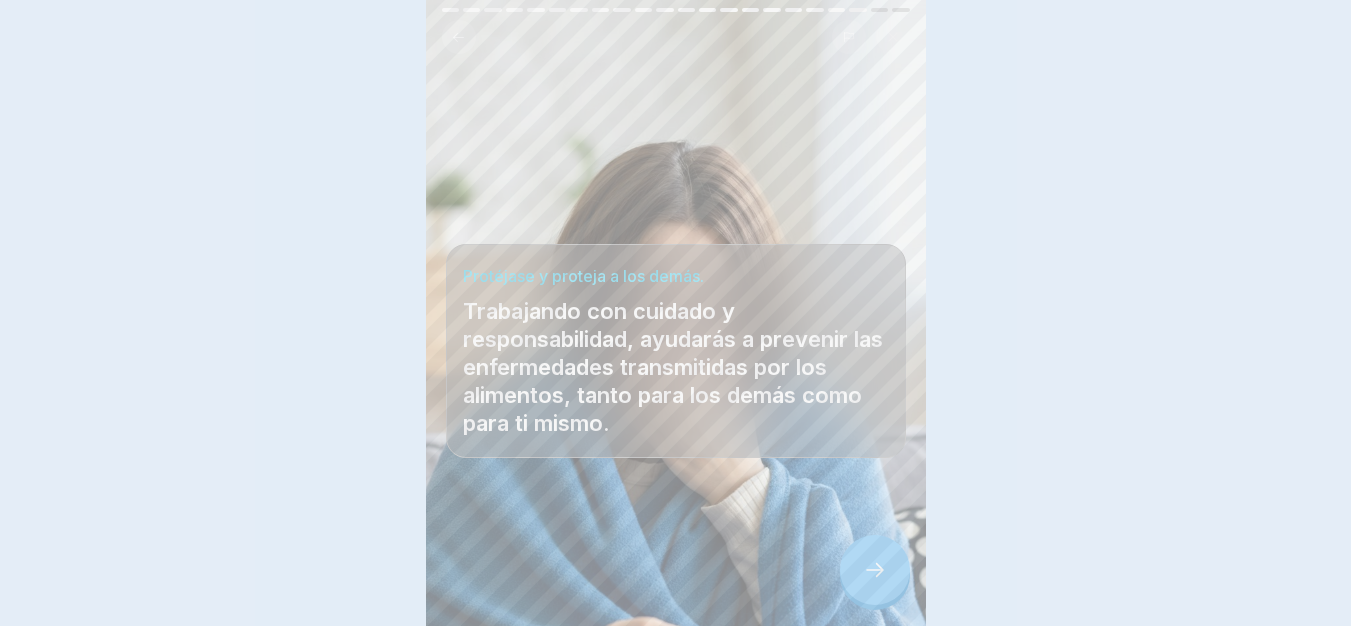 click on "Deine Antwort ist richtig!
✅ ¡Todas las cosas correctas! Puedes lavarte las manos después del trabajo, pero los demás son más importantes para proteger los alimentos.   Fortfahren" at bounding box center [675, 313] 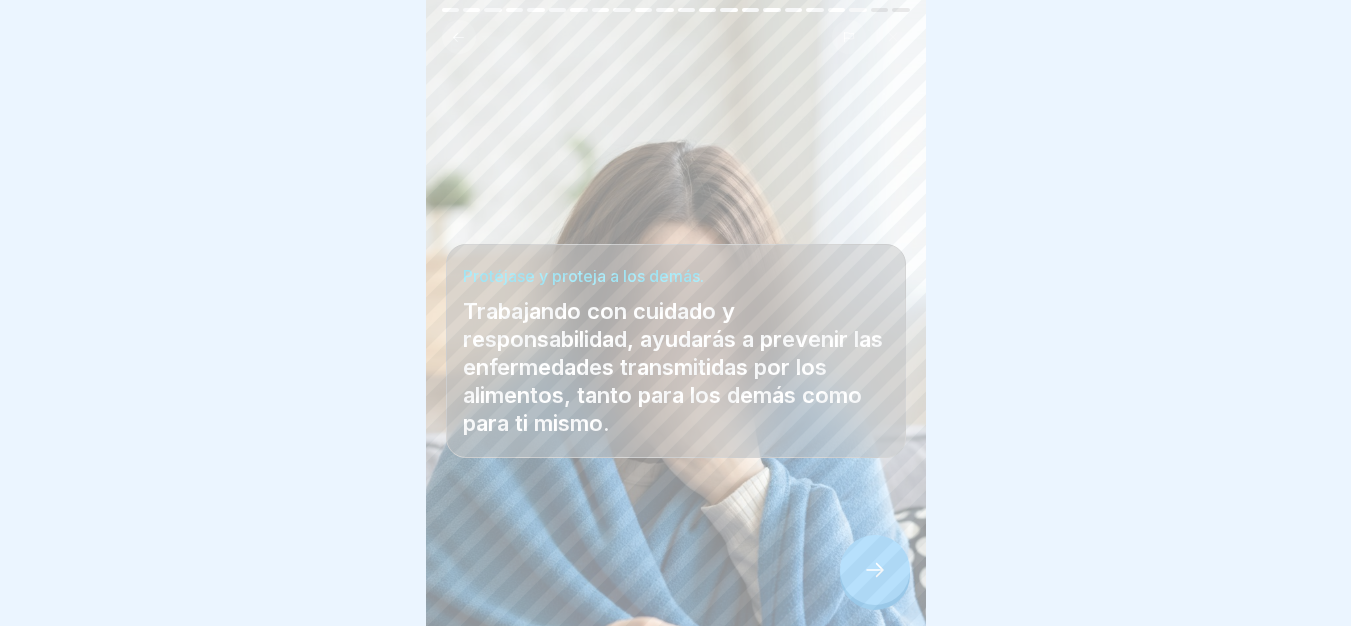 click at bounding box center [875, 570] 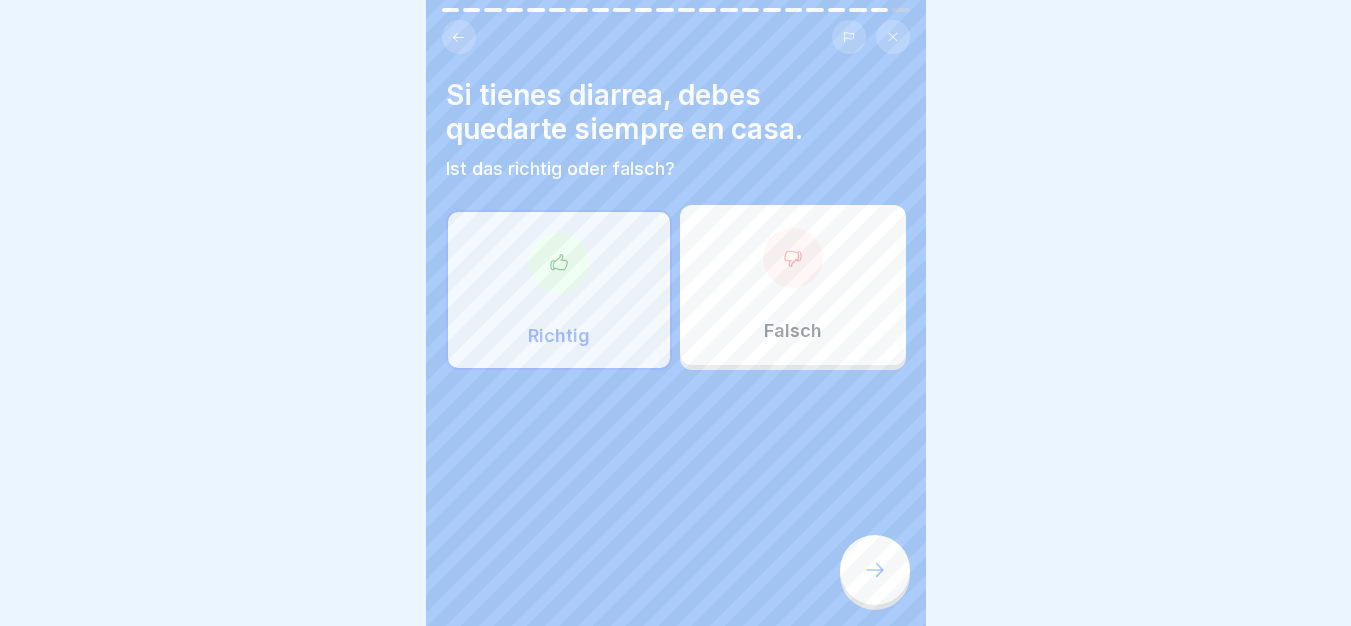 click at bounding box center (875, 570) 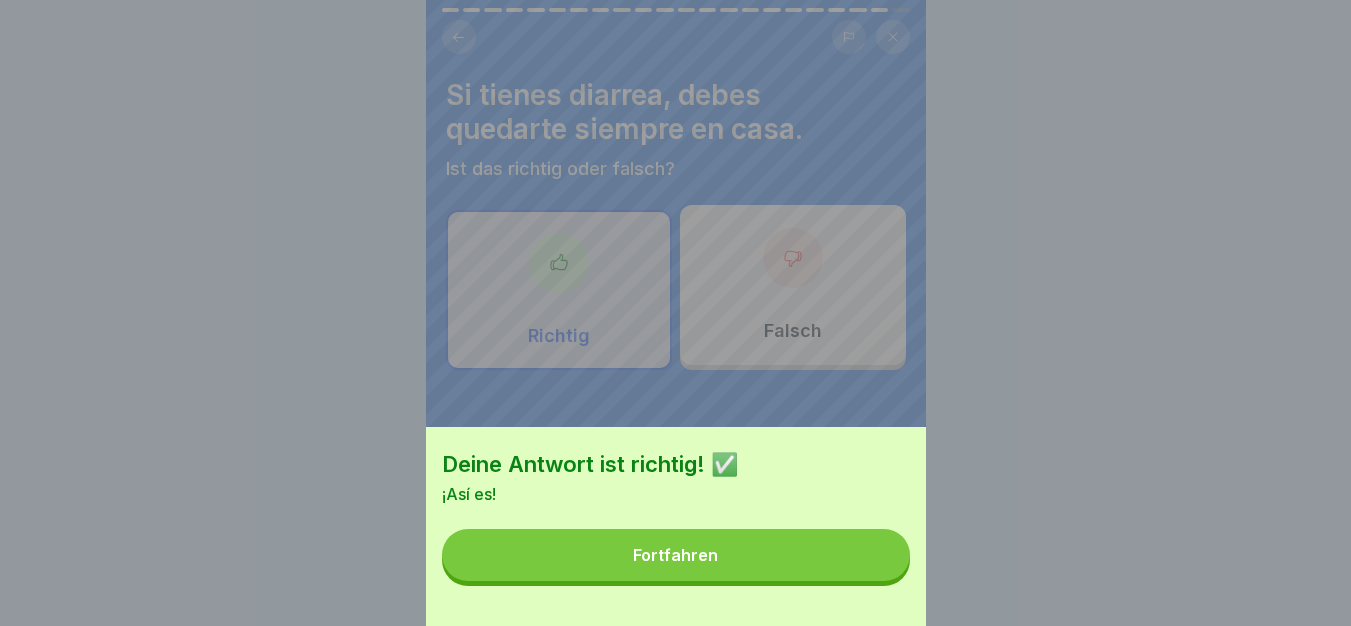 click on "Fortfahren" at bounding box center [676, 555] 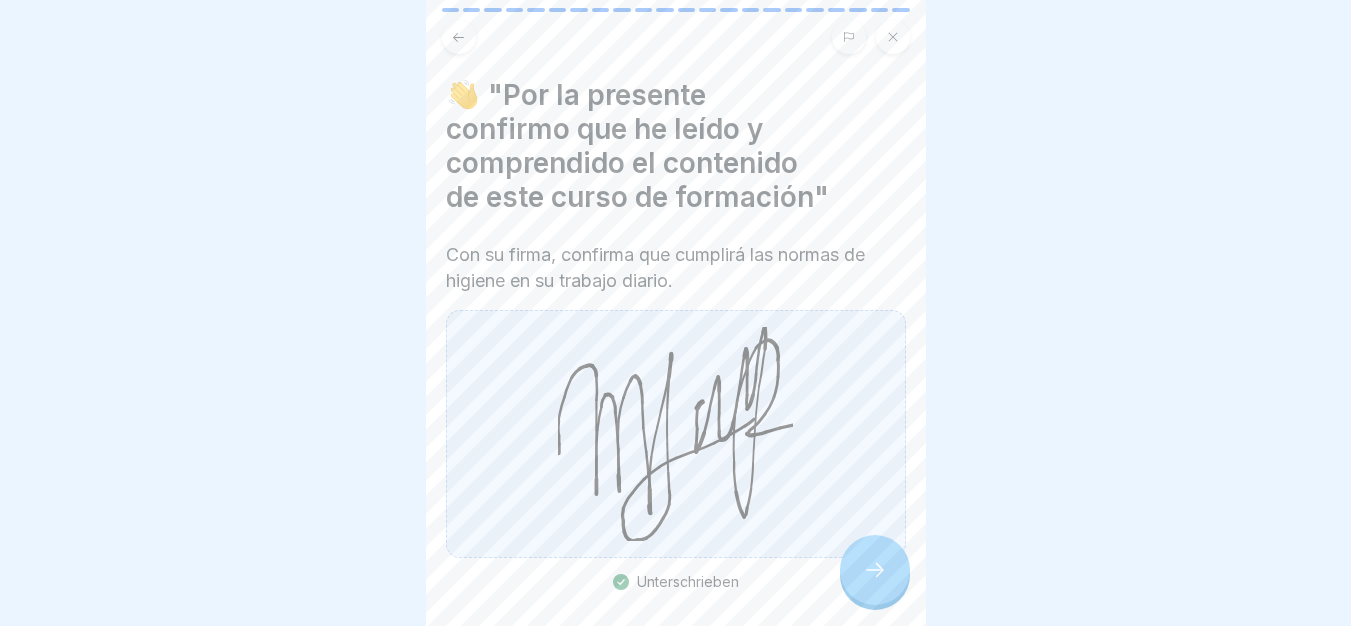click at bounding box center (875, 570) 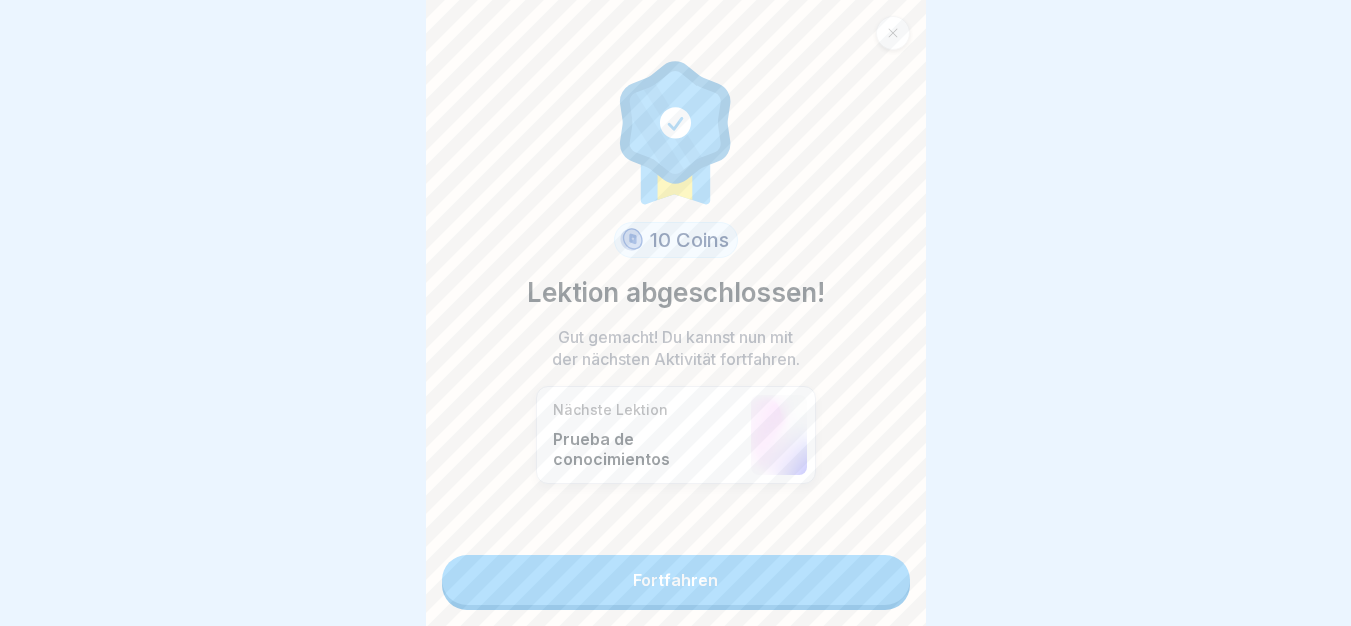 click on "Fortfahren" at bounding box center [676, 580] 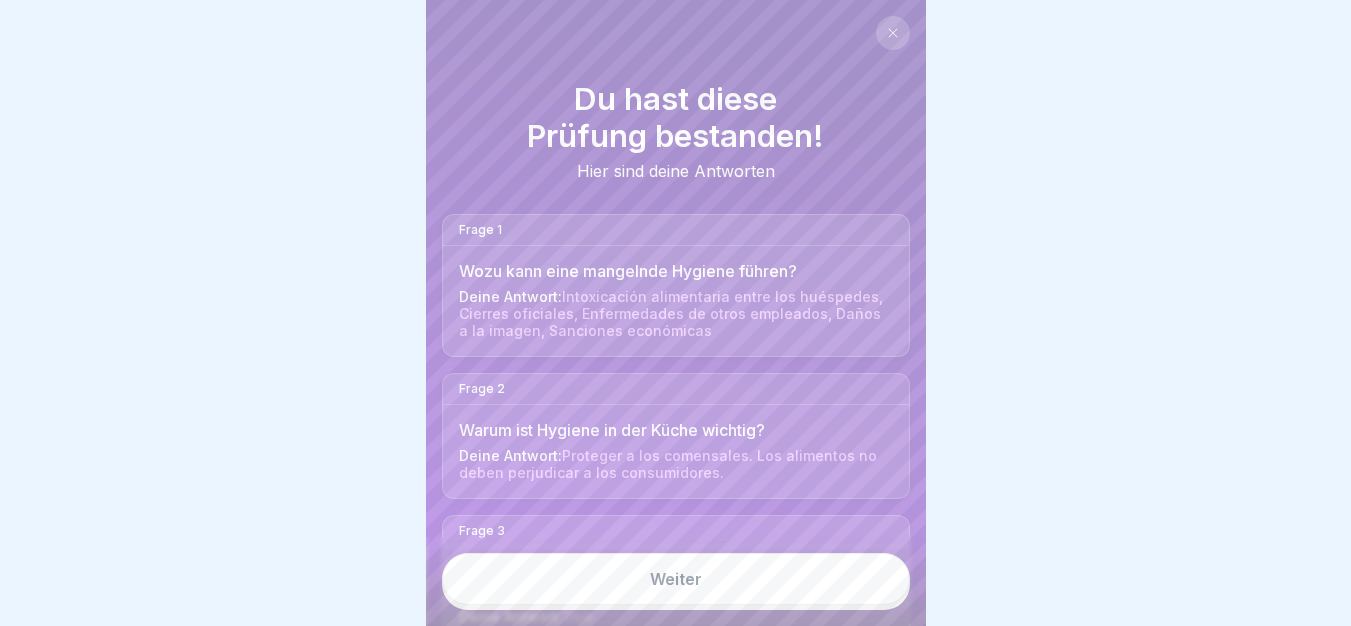 click on "Weiter" at bounding box center [676, 579] 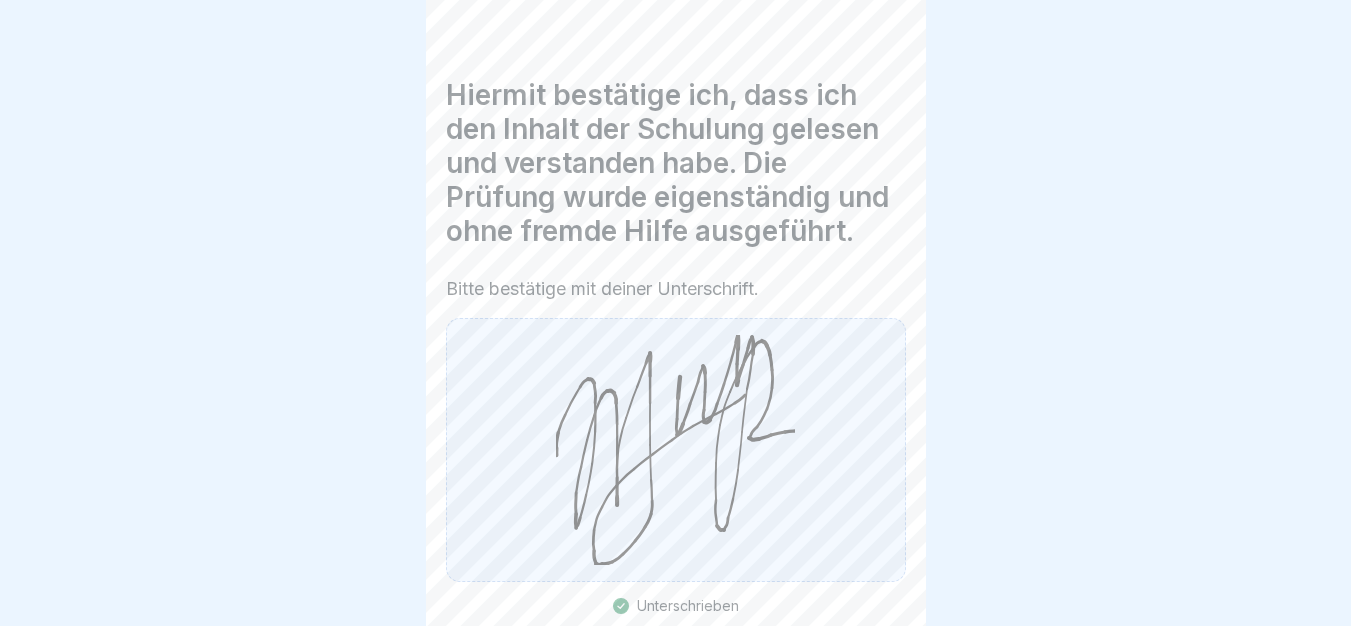 click on "Formación general en higiene (según LHMV §4) 1 Schritte Spanisch Deine digitale Unterschrift Bestätige bitte im Folgenden was Du gerade gelesen und verstanden hast Fortfahren Hiermit bestätige ich, dass ich den Inhalt der Schulung gelesen und verstanden habe. Die Prüfung wurde eigenständig und ohne fremde Hilfe ausgeführt. Bitte bestätige mit deiner Unterschrift. Unterschrieben 10 Coins Glückwunsch Du hast den Kurs abgeschlossen. Was war dein Eindruck von diesem Kurs? Meinen Kommentar anonym veröffentlichen Fortfahren" at bounding box center (676, 313) 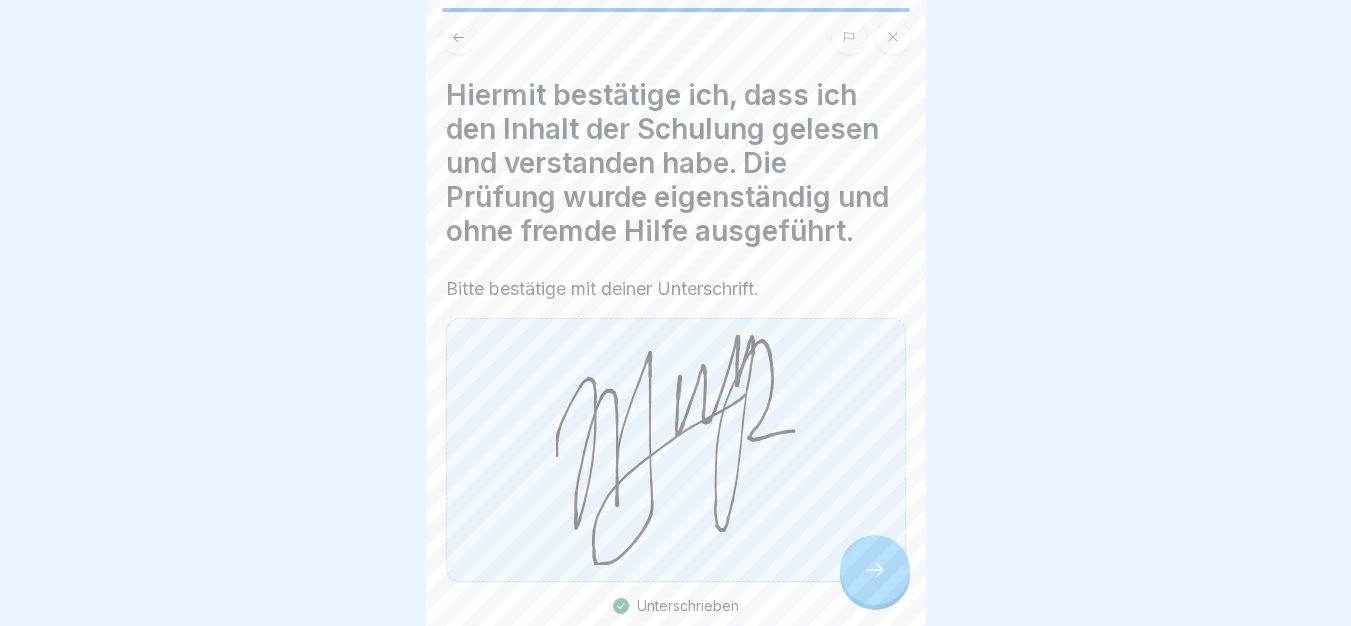 click at bounding box center [875, 570] 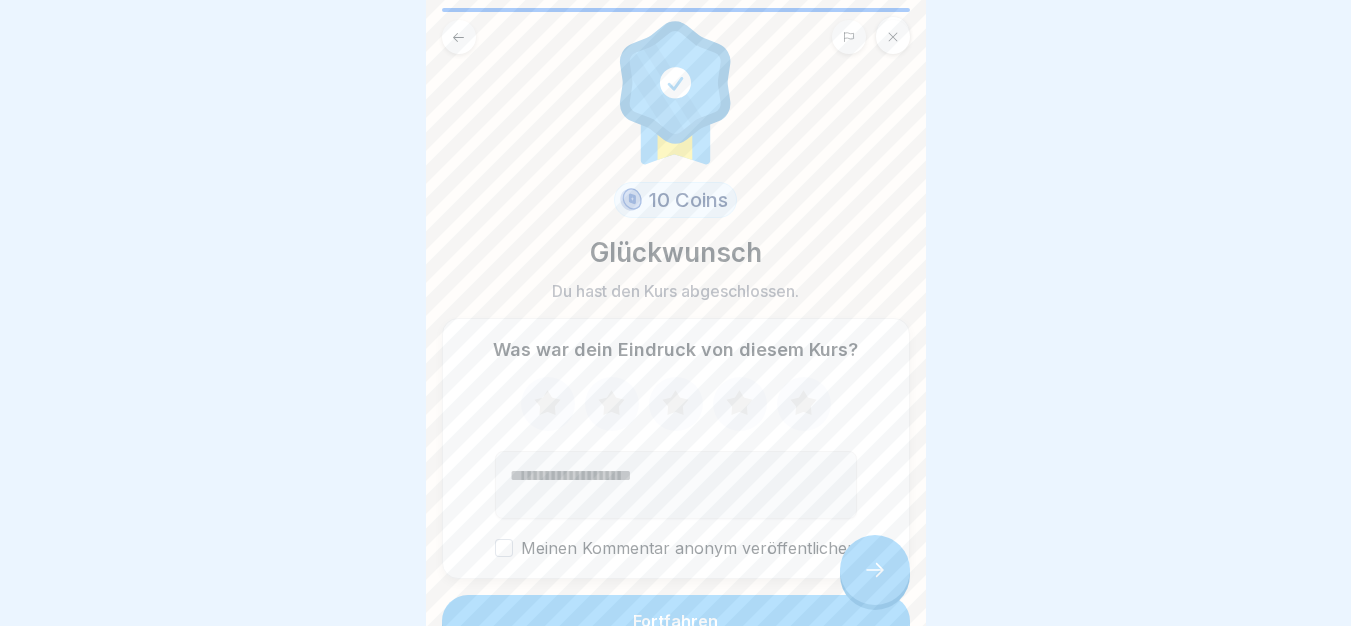 click on "10 Coins Glückwunsch Du hast den Kurs abgeschlossen. Was war dein Eindruck von diesem Kurs? Meinen Kommentar anonym veröffentlichen Fortfahren" at bounding box center [676, 313] 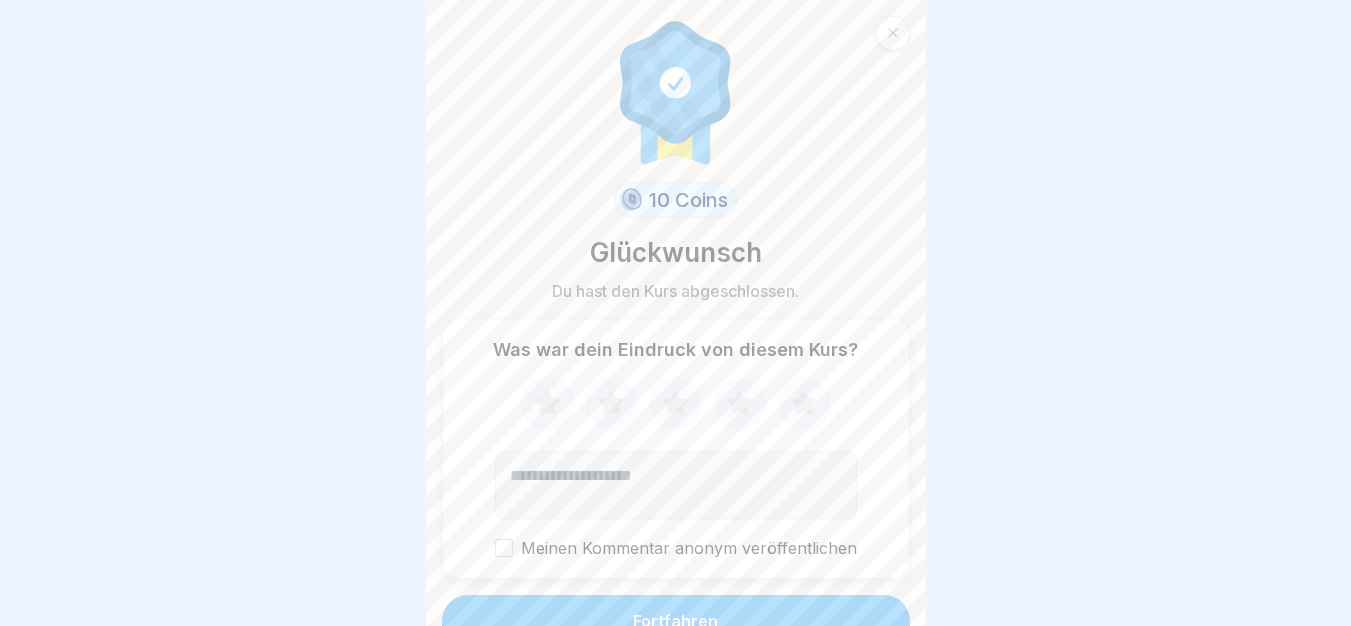 click on "Fortfahren" at bounding box center (676, 621) 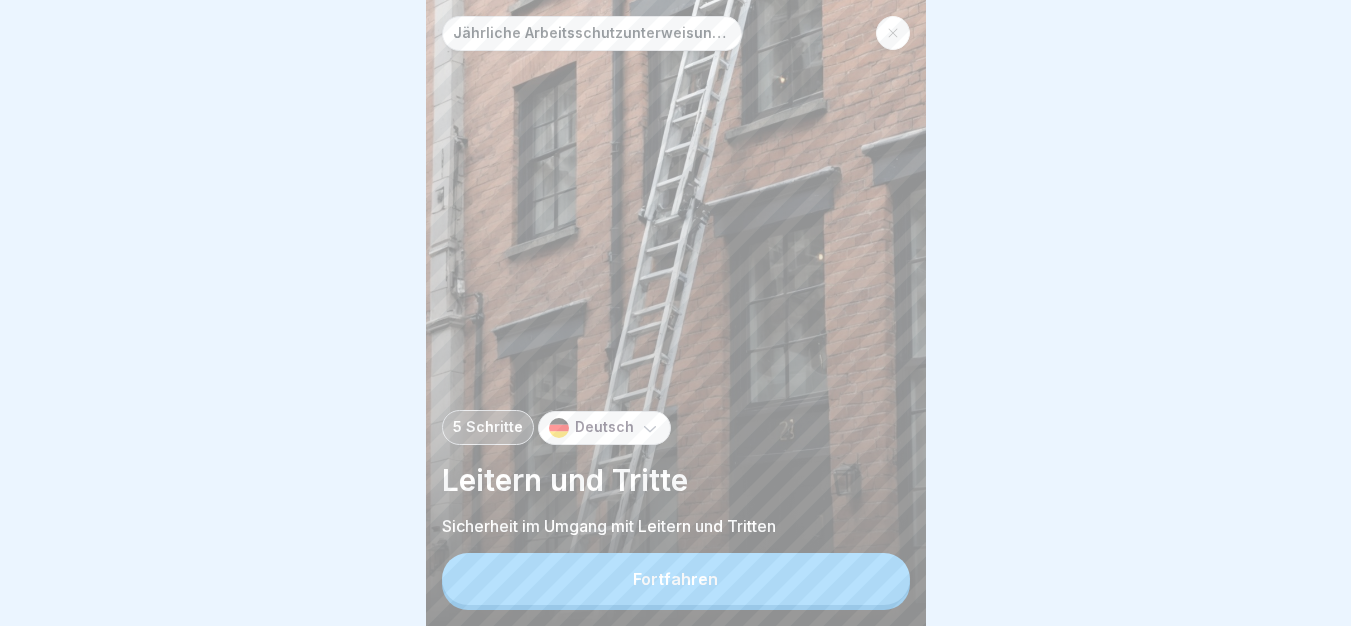 click on "Fortfahren" at bounding box center [676, 579] 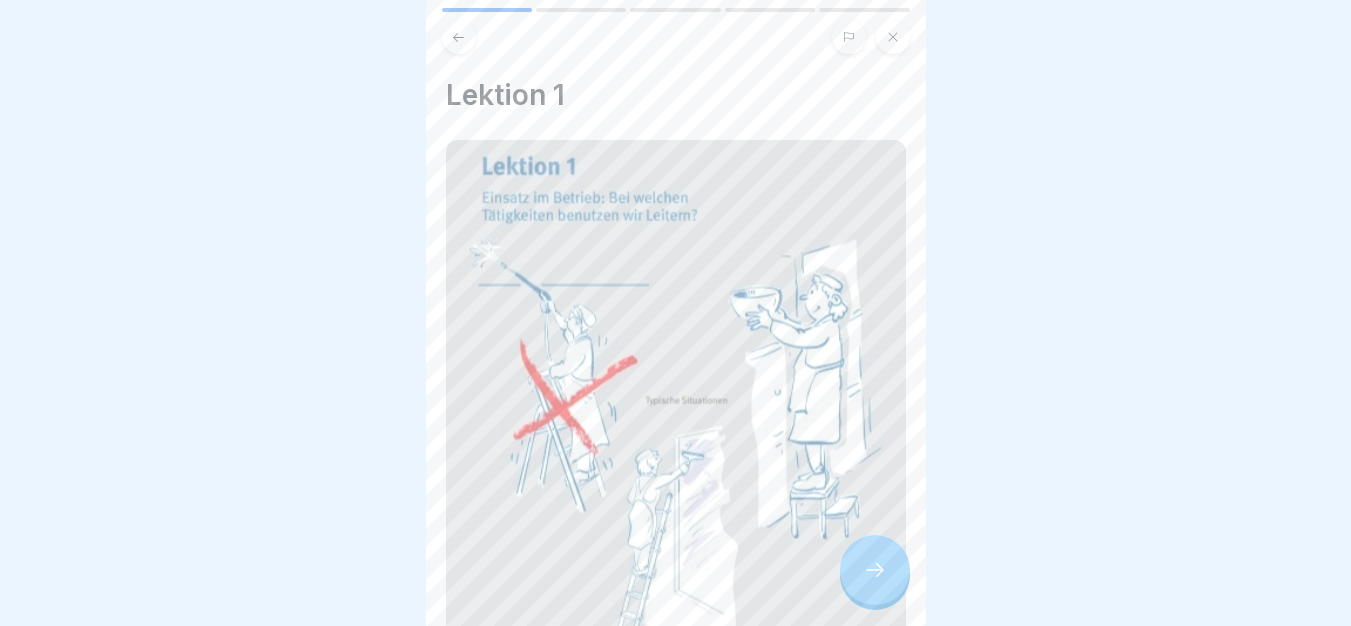 click at bounding box center (875, 570) 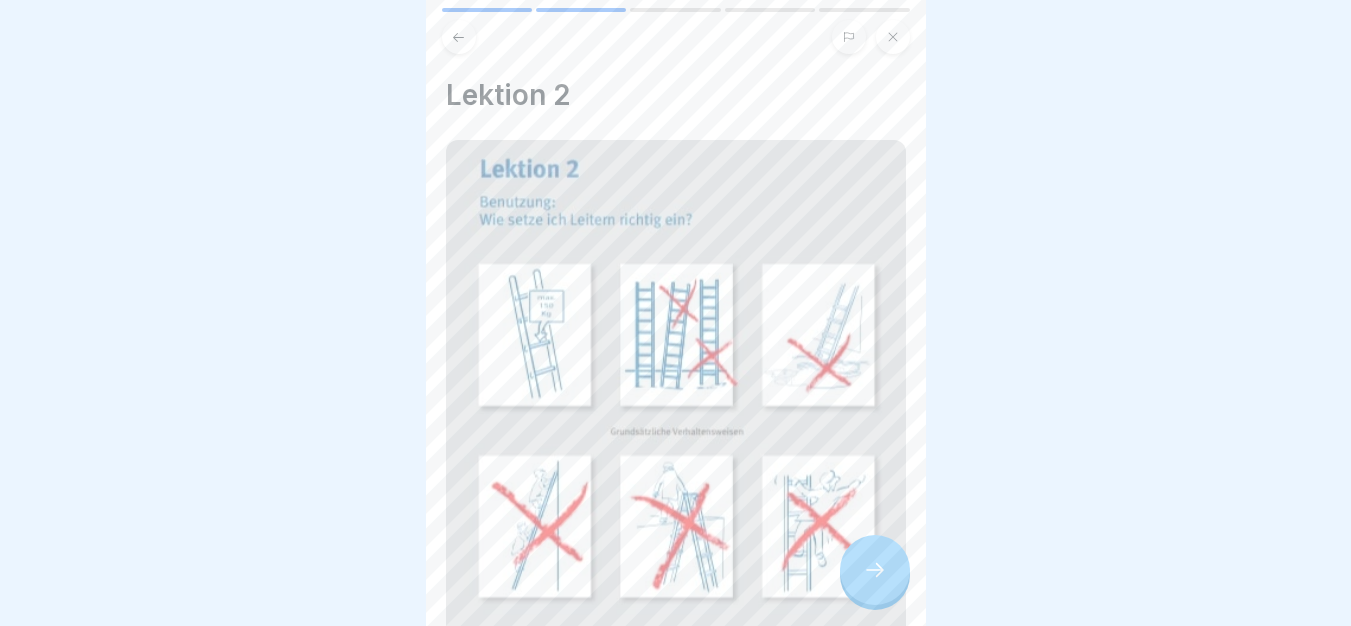 click at bounding box center [875, 570] 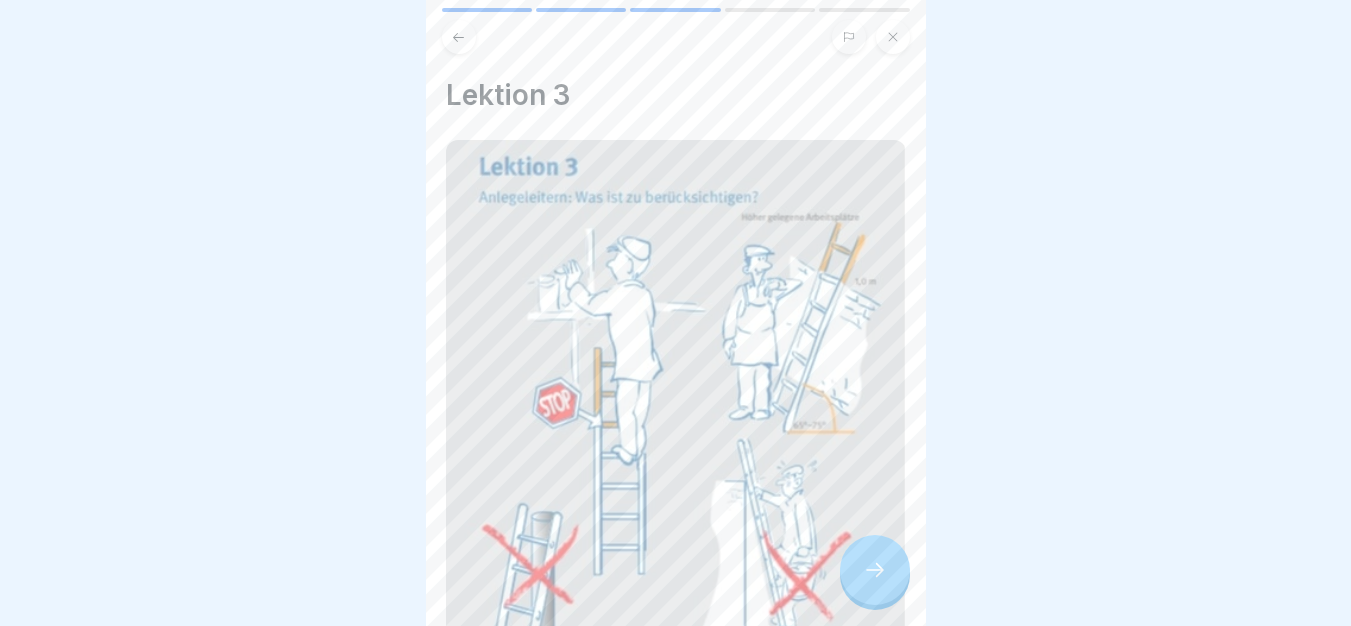 click at bounding box center (875, 570) 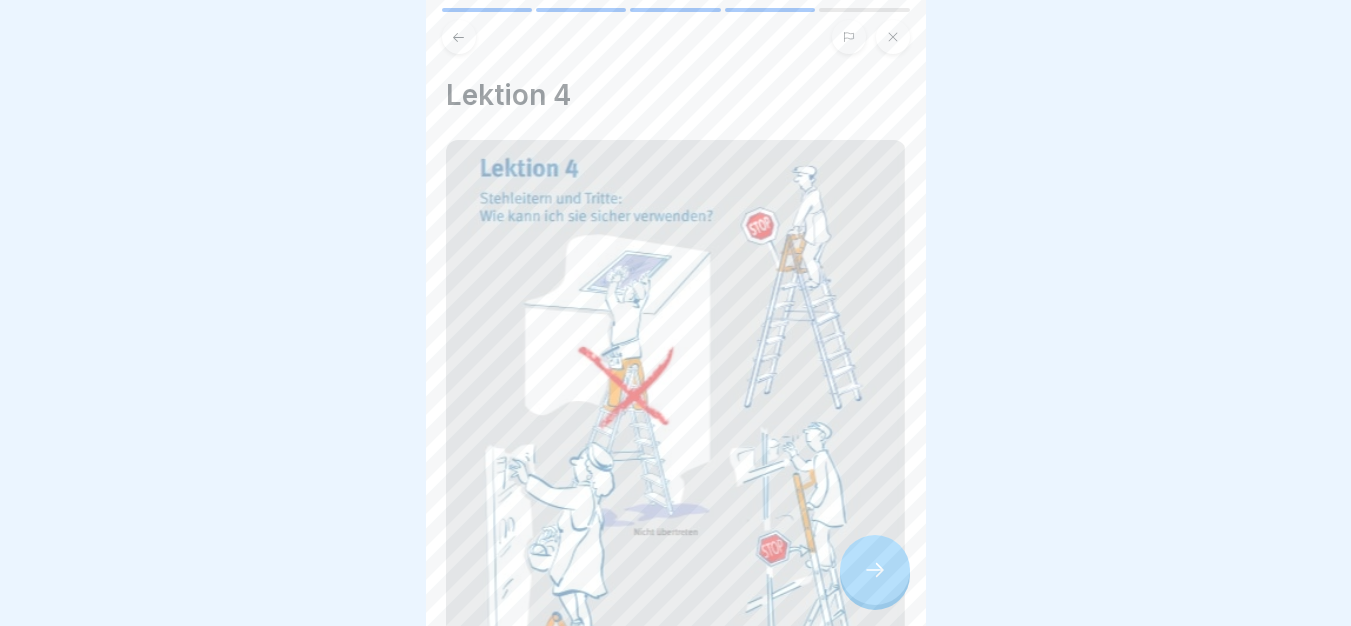 click at bounding box center (875, 570) 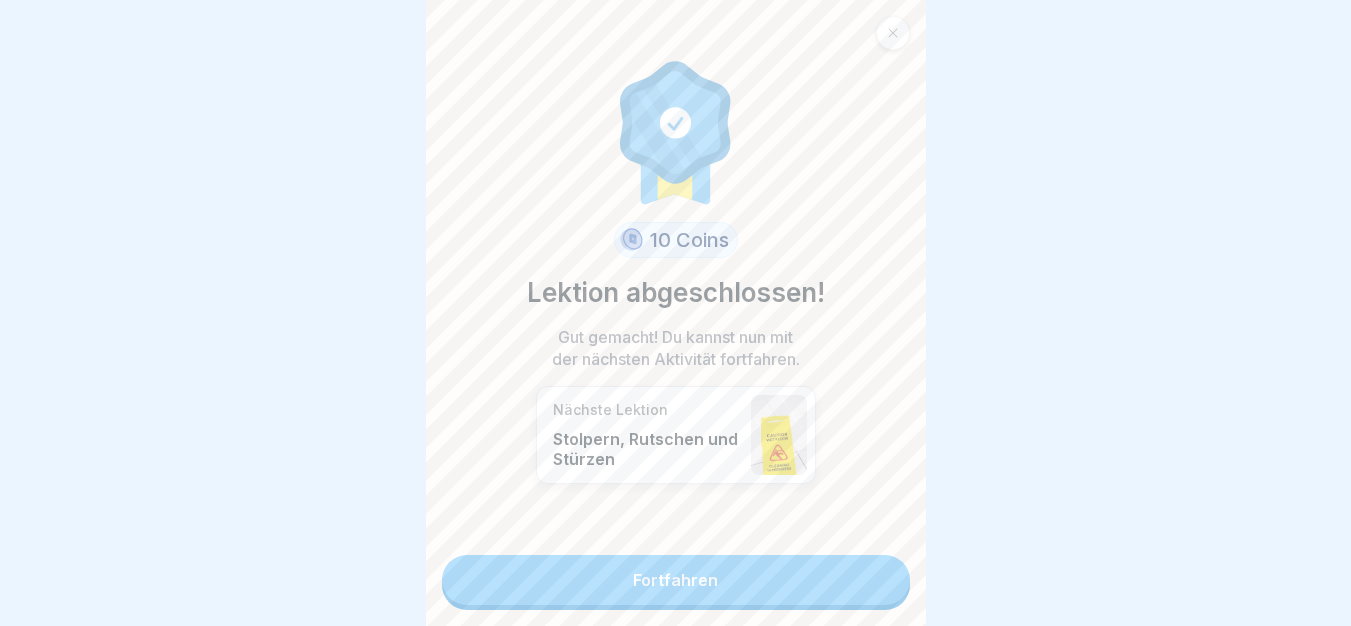 click on "10 Coins Lektion abgeschlossen! Gut gemacht! Du kannst nun mit der nächsten Aktivität fortfahren. Nächste Lektion Stolpern, Rutschen und Stürzen Fortfahren" at bounding box center [676, 313] 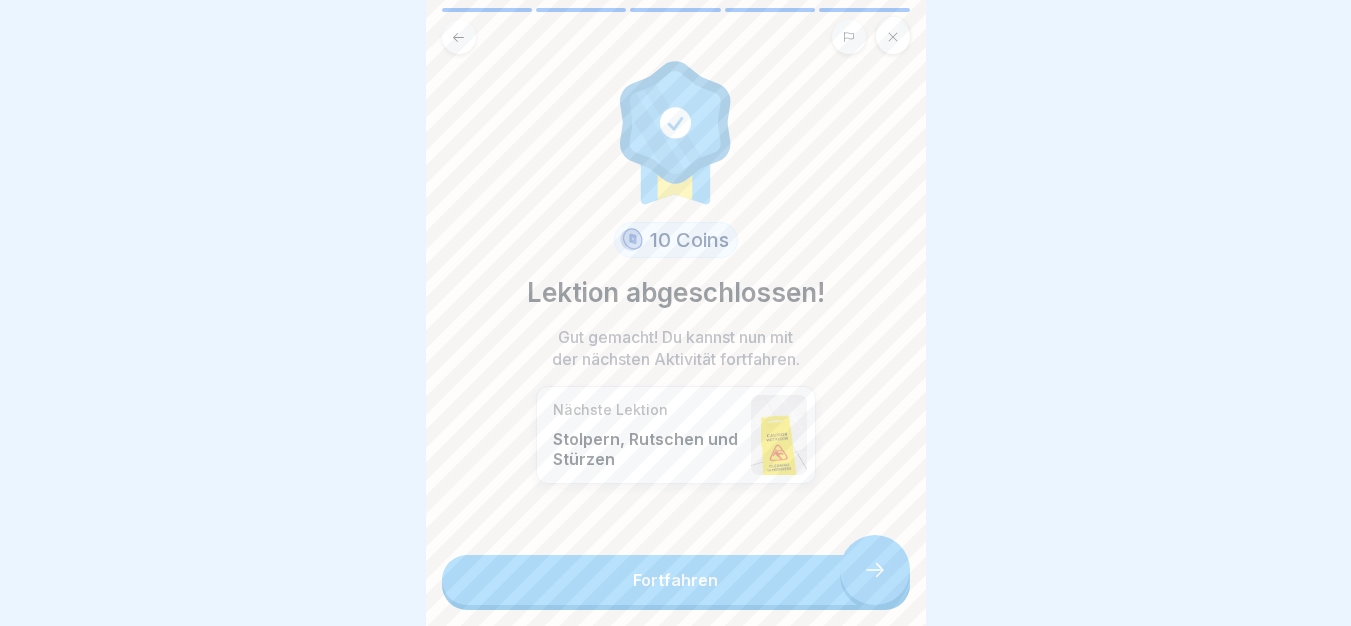 click on "Fortfahren" at bounding box center [676, 580] 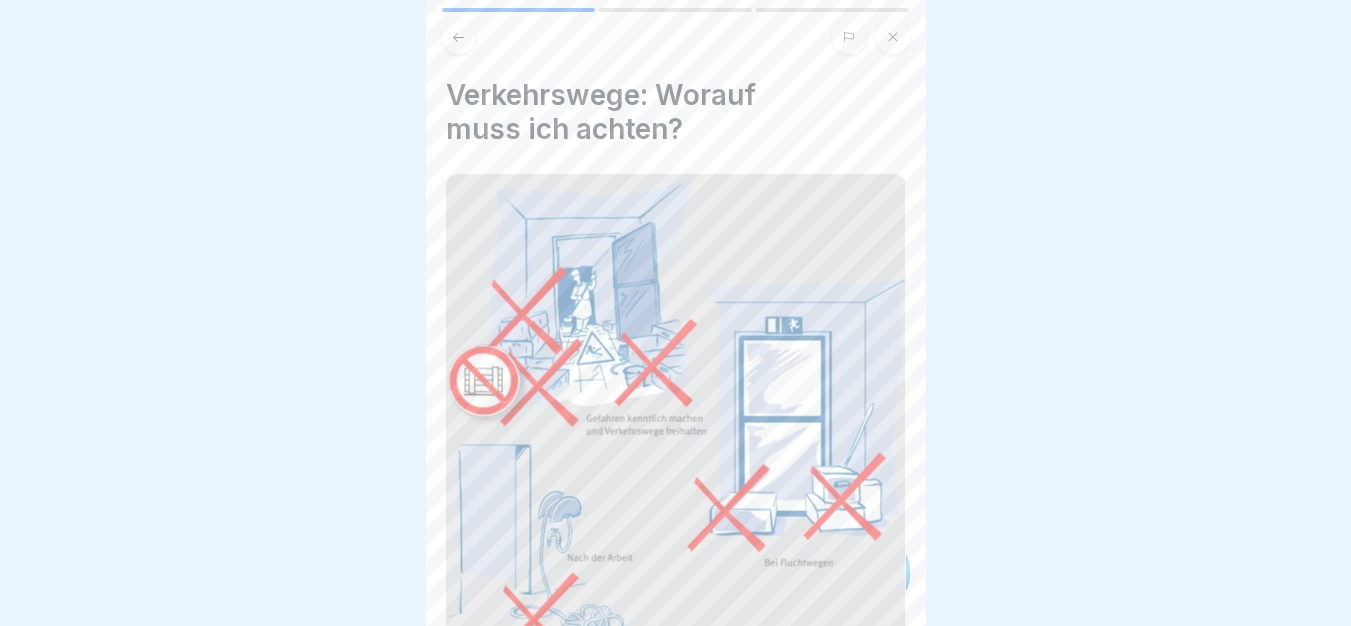 click at bounding box center (676, 428) 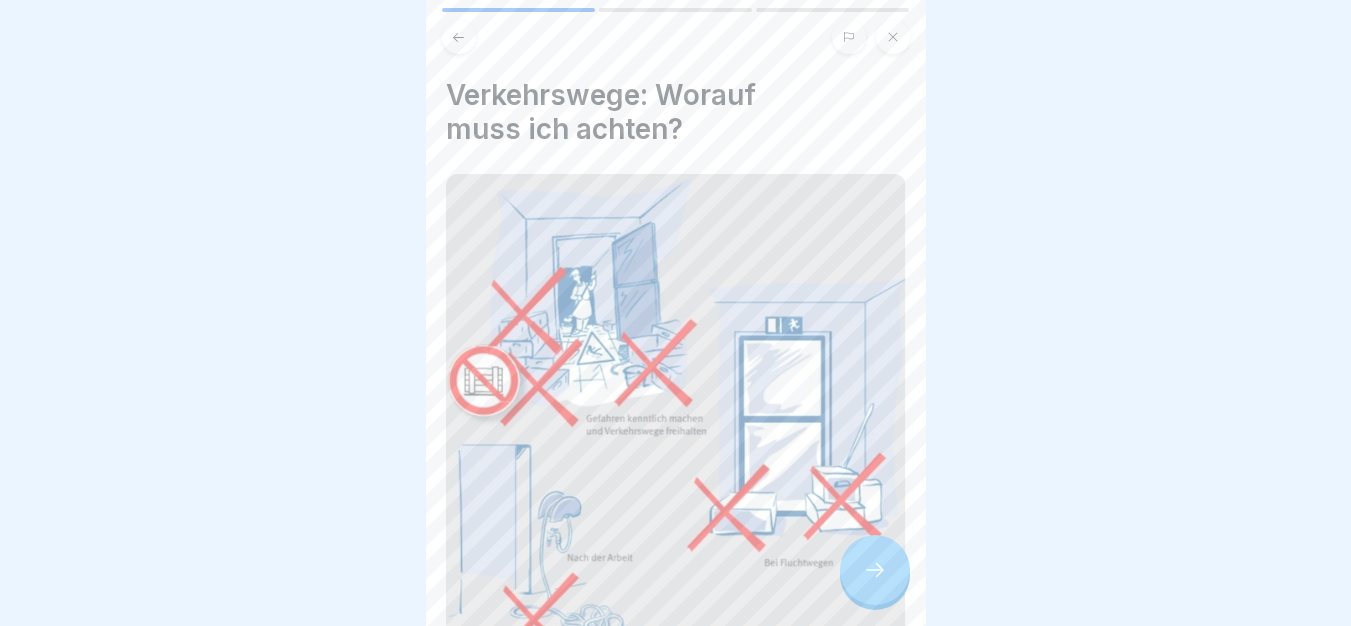 click at bounding box center (875, 570) 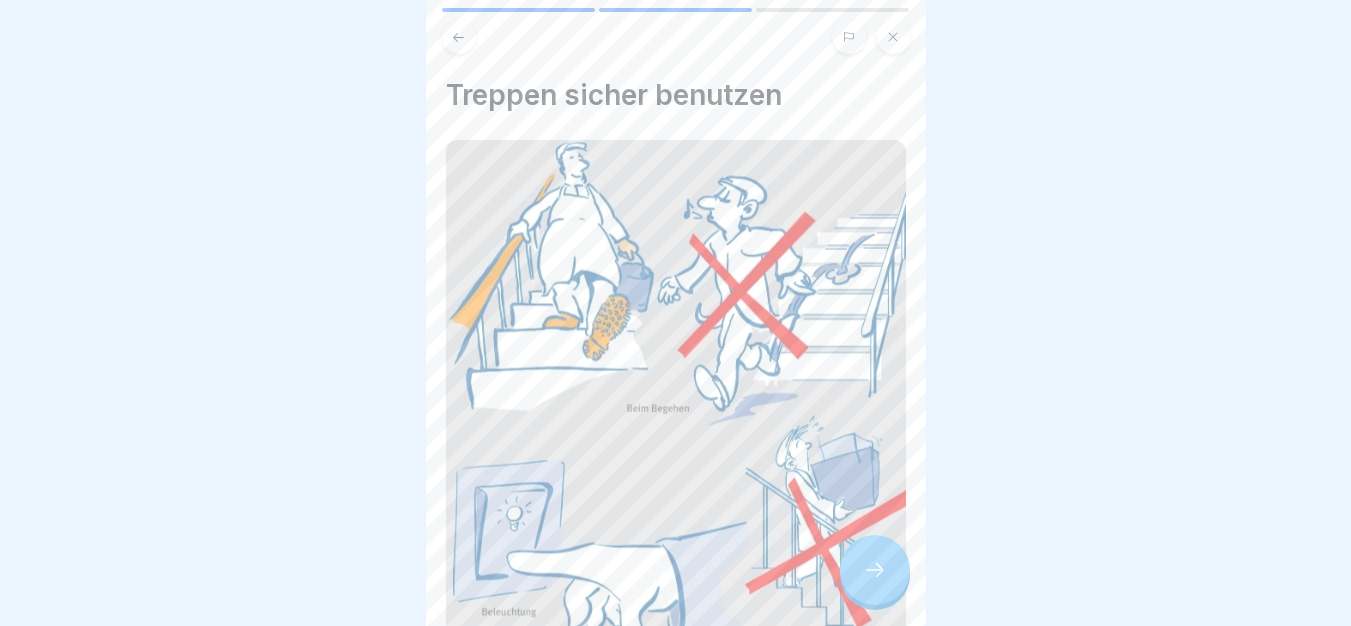 click at bounding box center [875, 570] 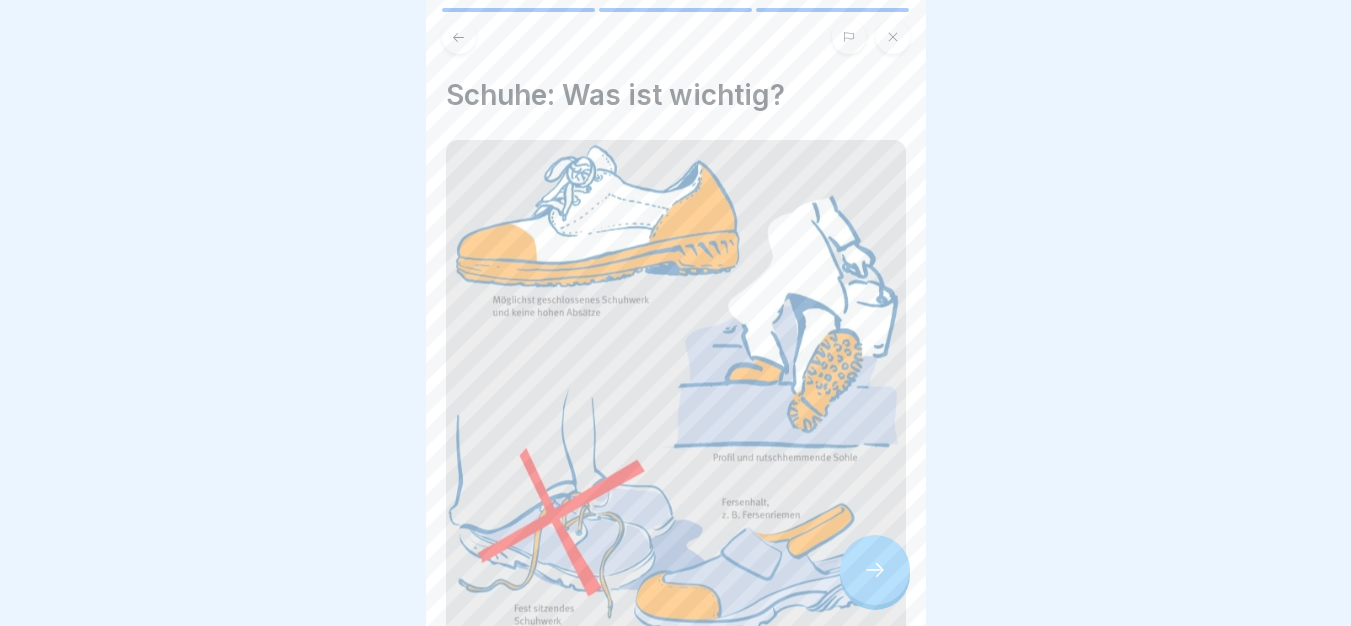 click at bounding box center [875, 570] 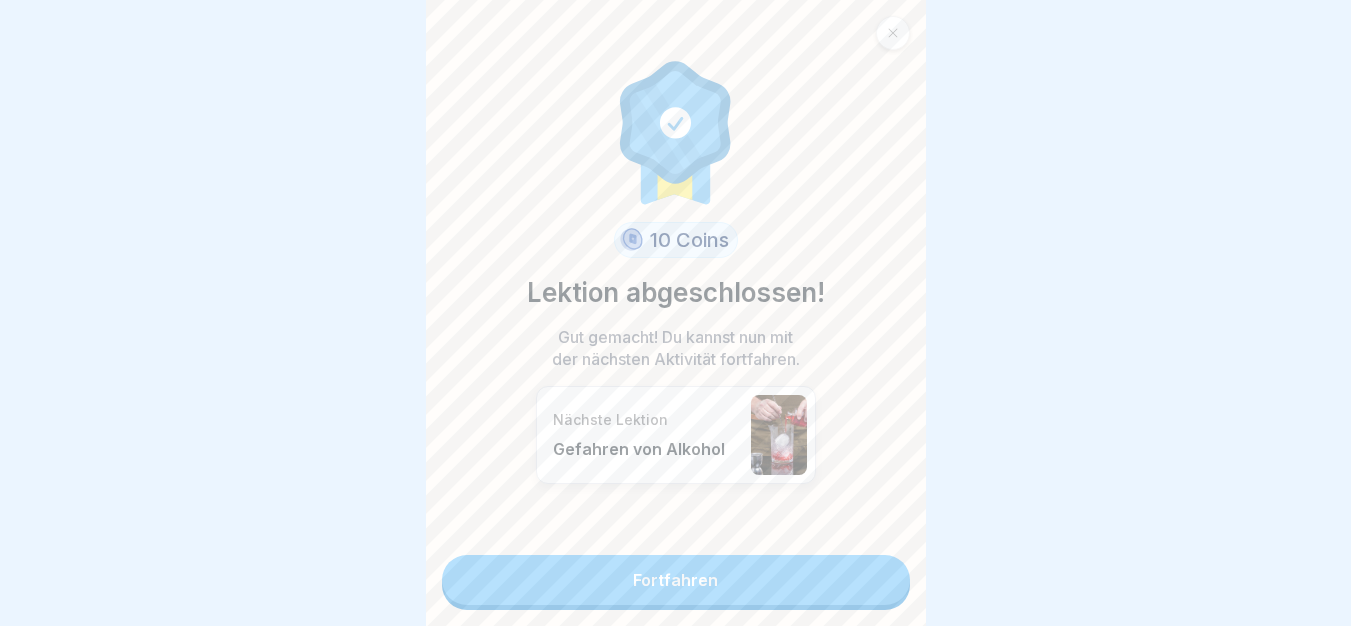 click on "Fortfahren" at bounding box center (676, 580) 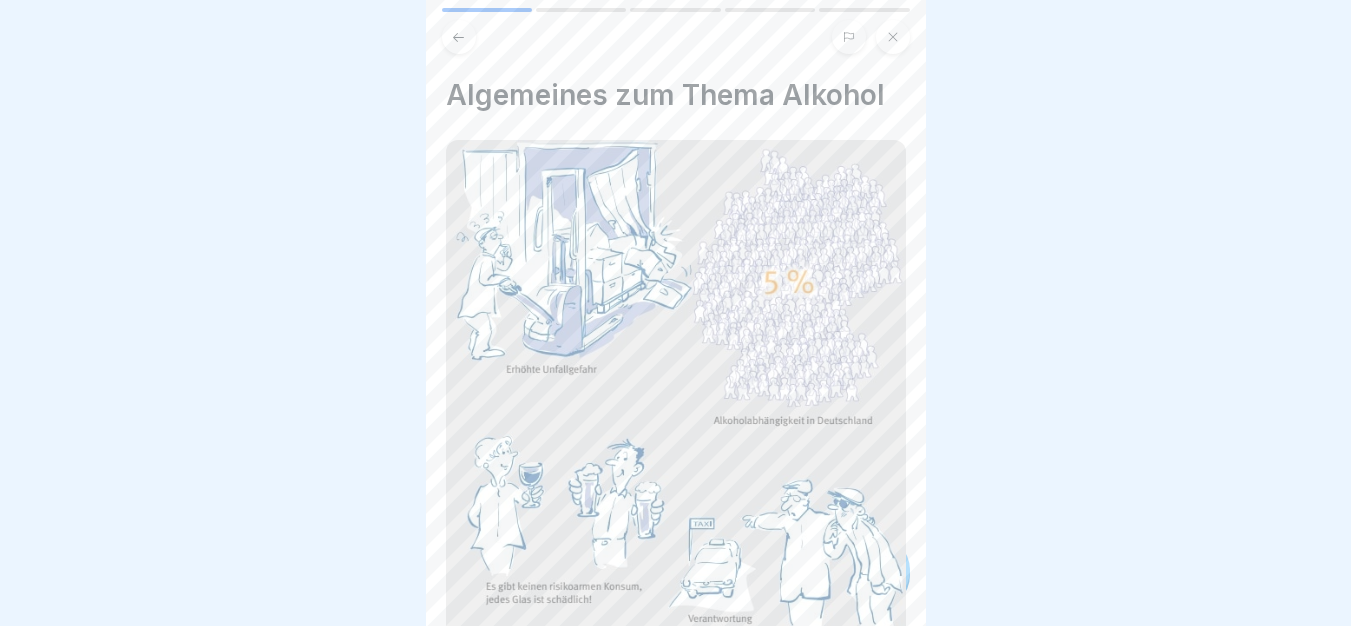click at bounding box center (676, 394) 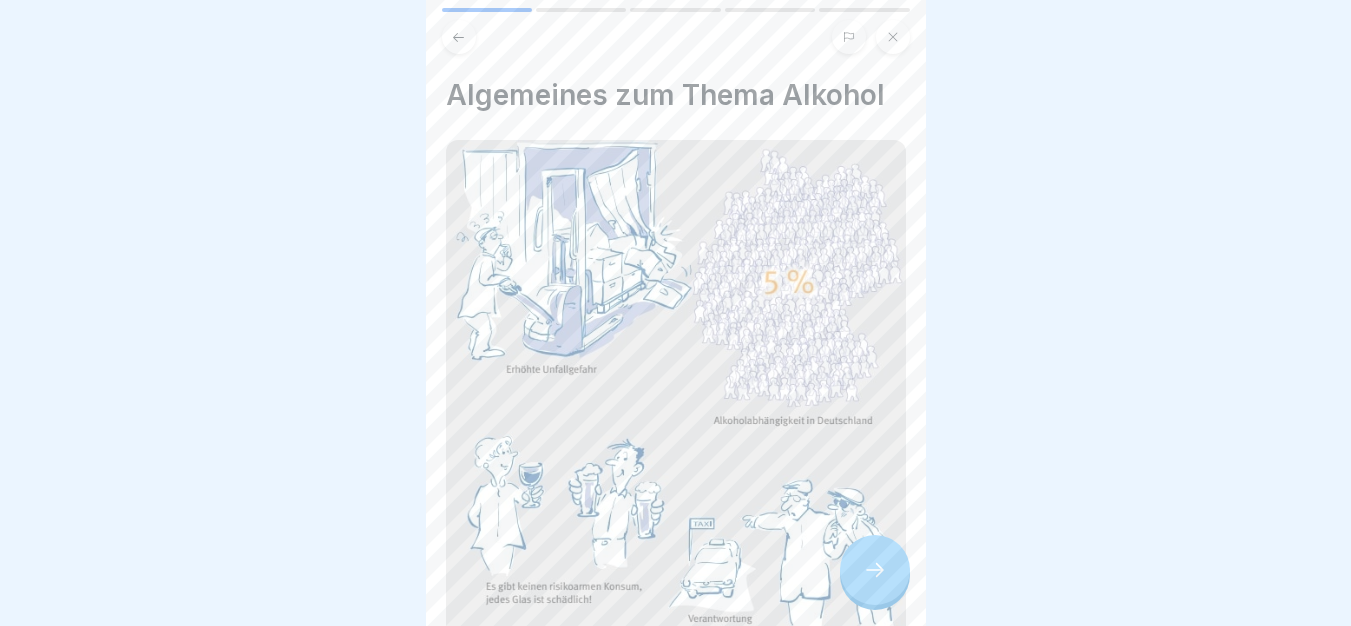 click at bounding box center (875, 570) 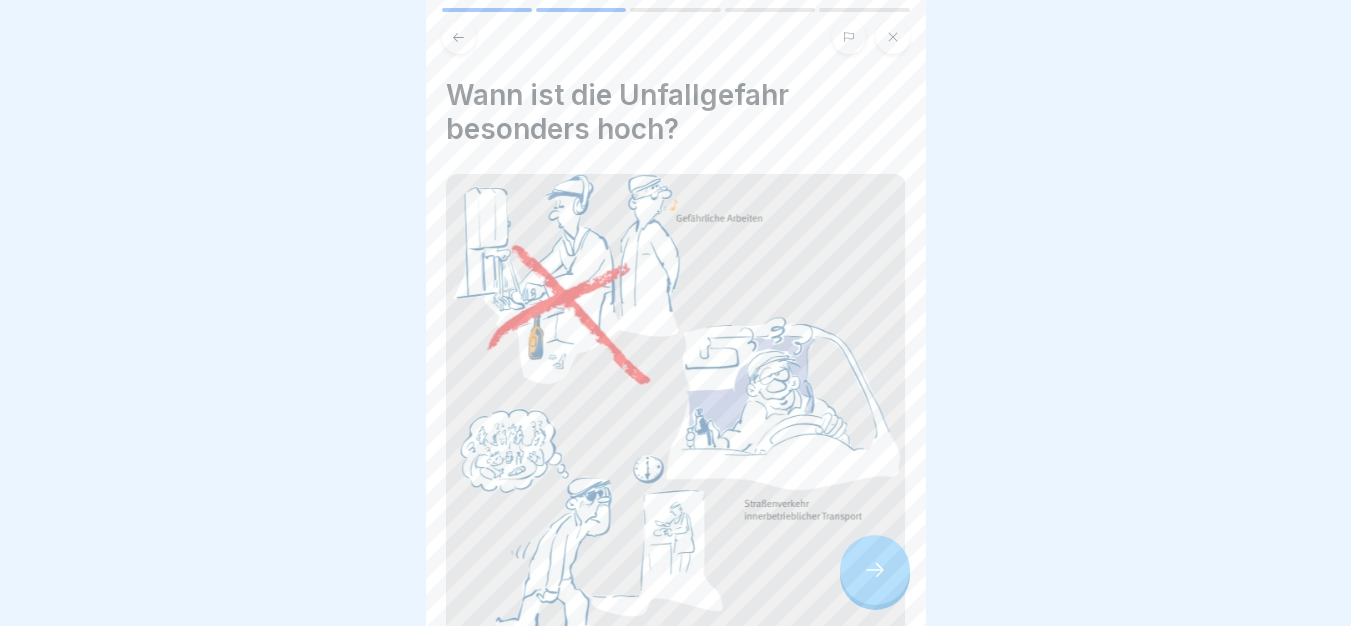 click at bounding box center [875, 570] 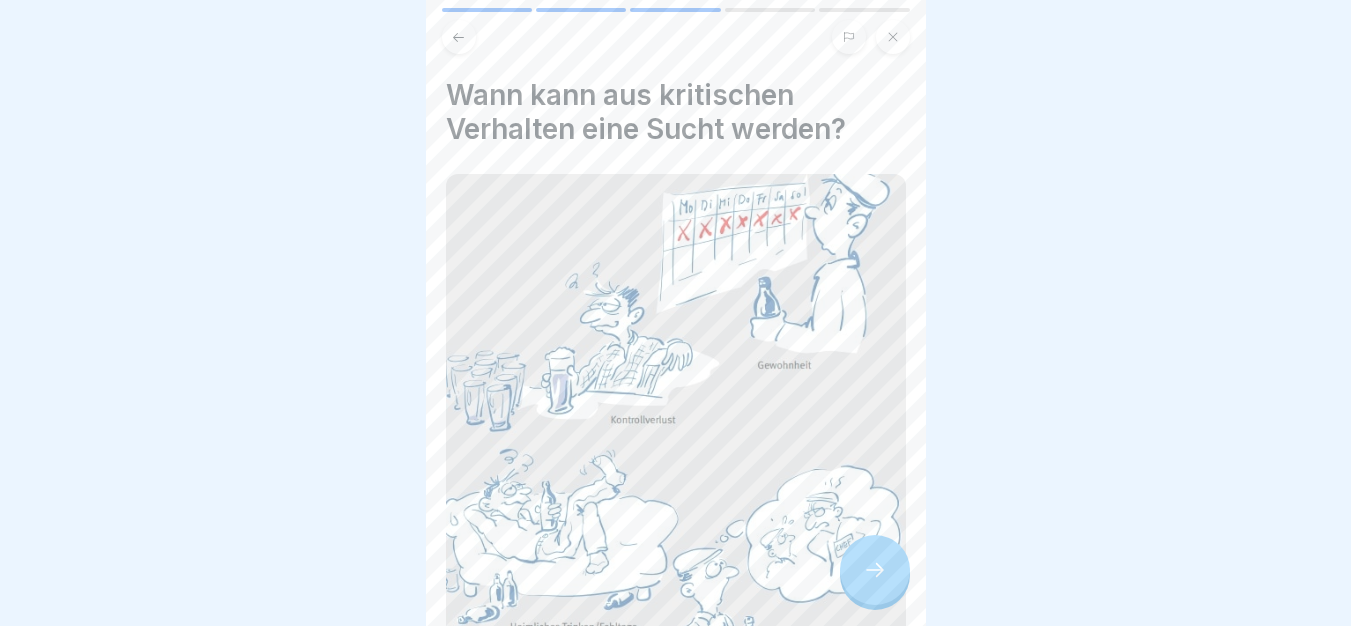 click at bounding box center (875, 570) 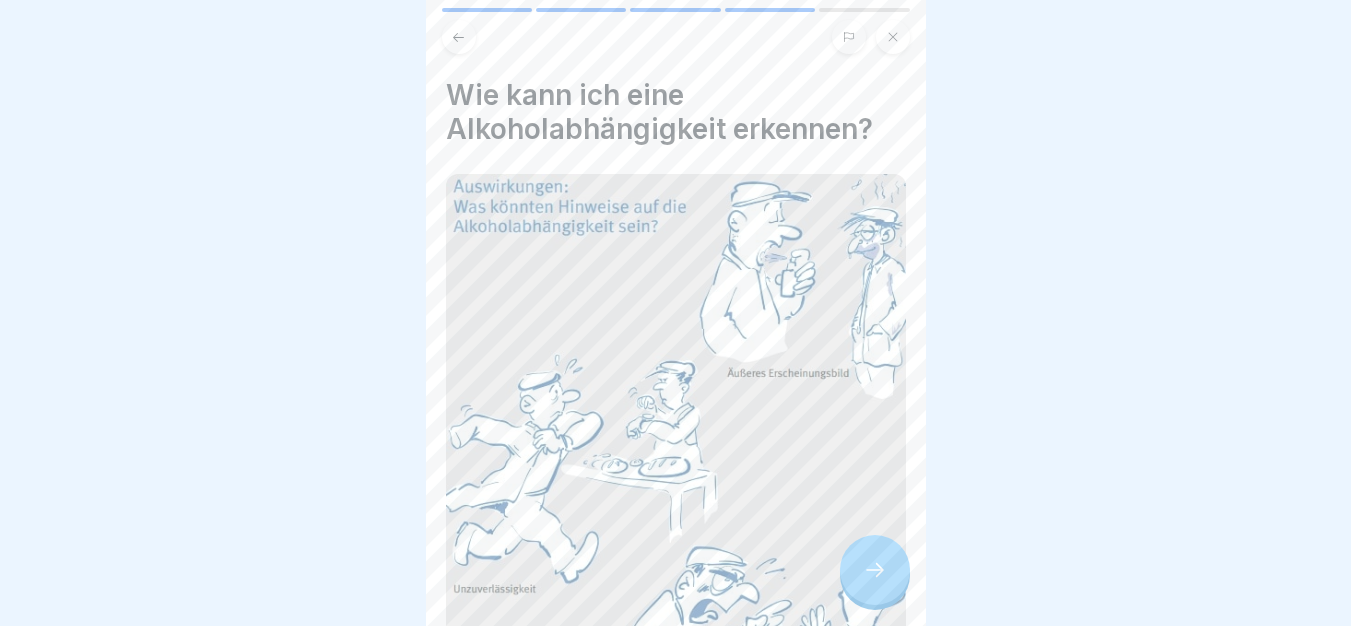 click at bounding box center [875, 570] 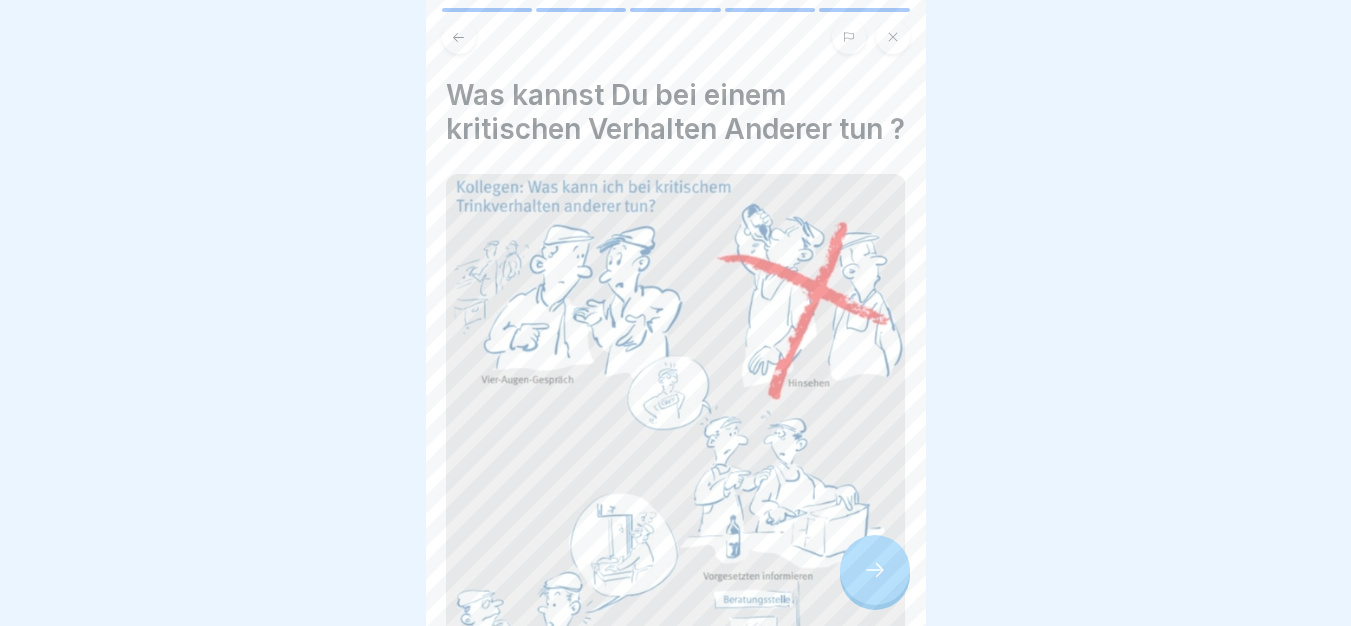 click at bounding box center (875, 570) 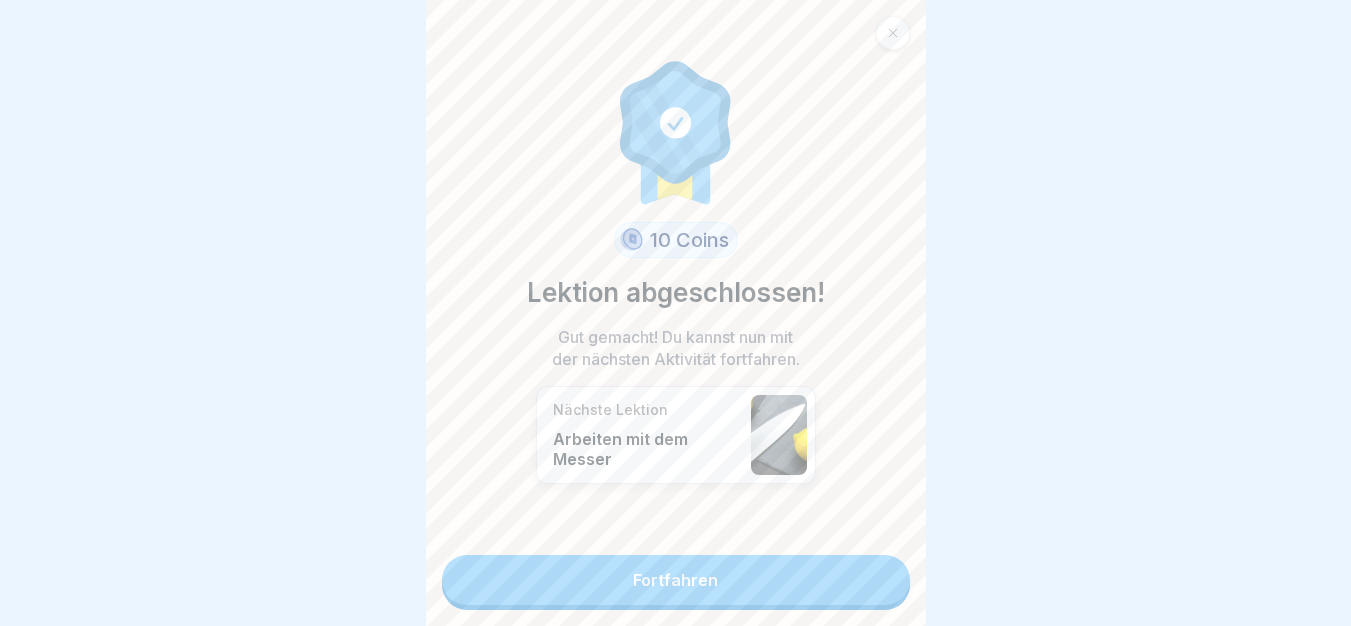 click on "Fortfahren" at bounding box center [676, 580] 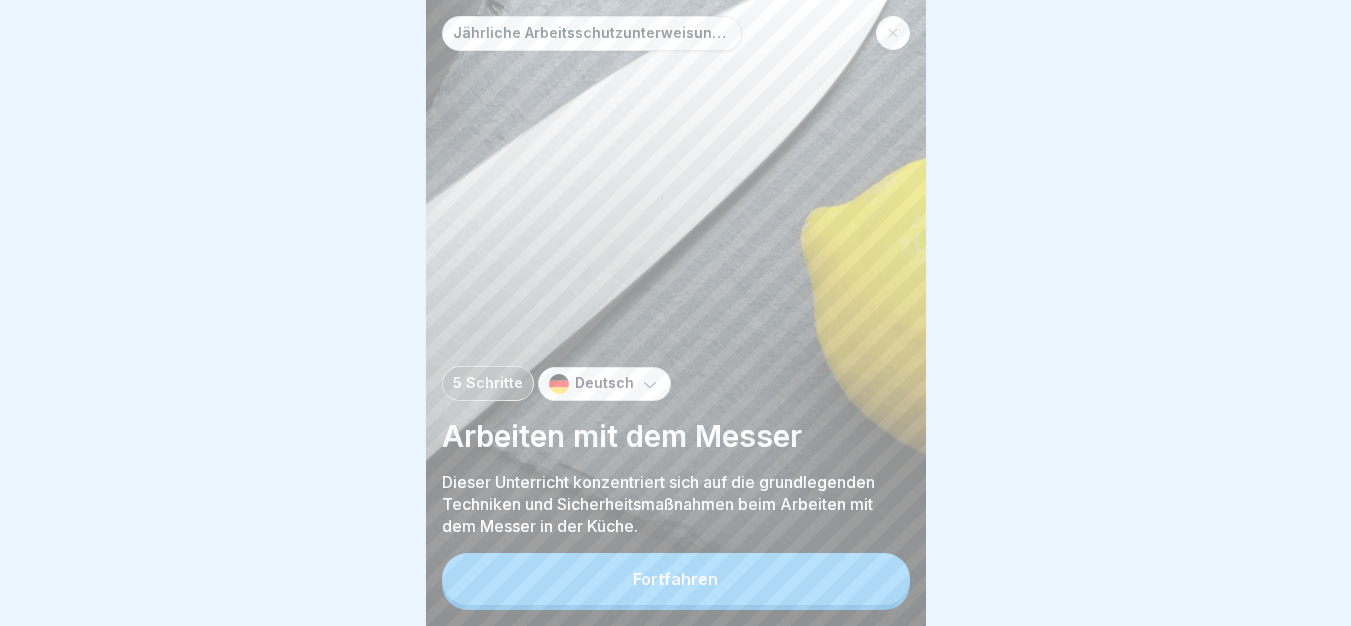click on "Fortfahren" at bounding box center [676, 579] 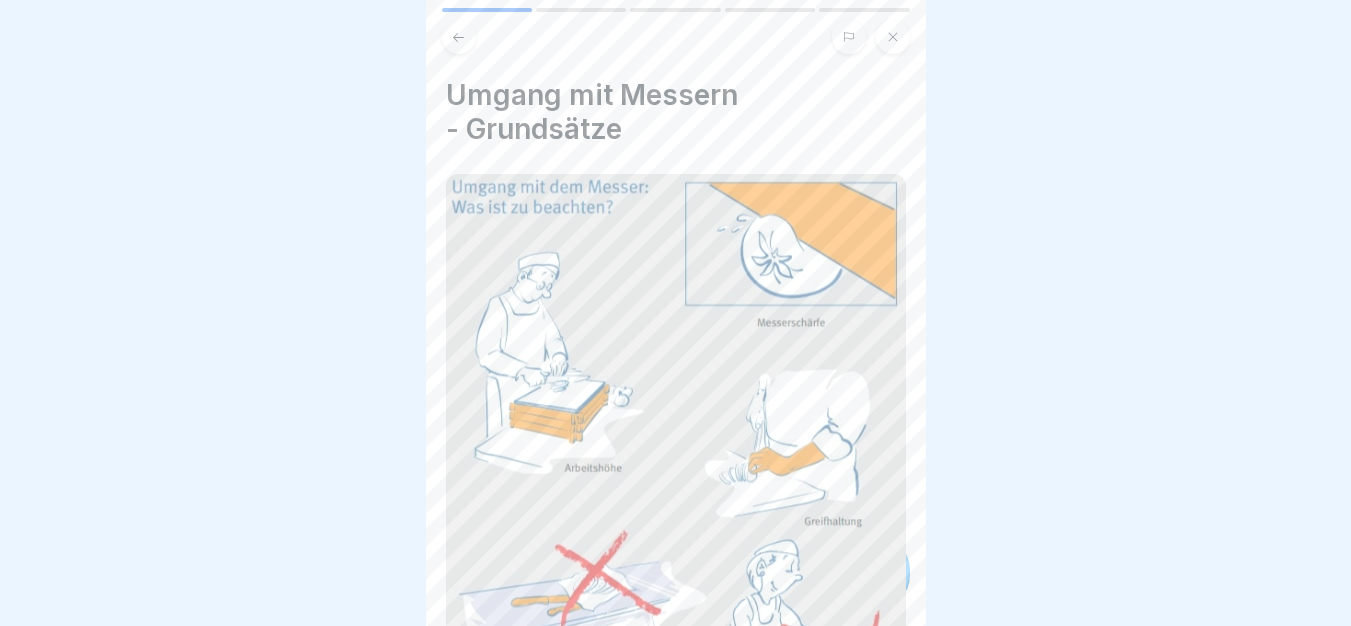 click at bounding box center [676, 467] 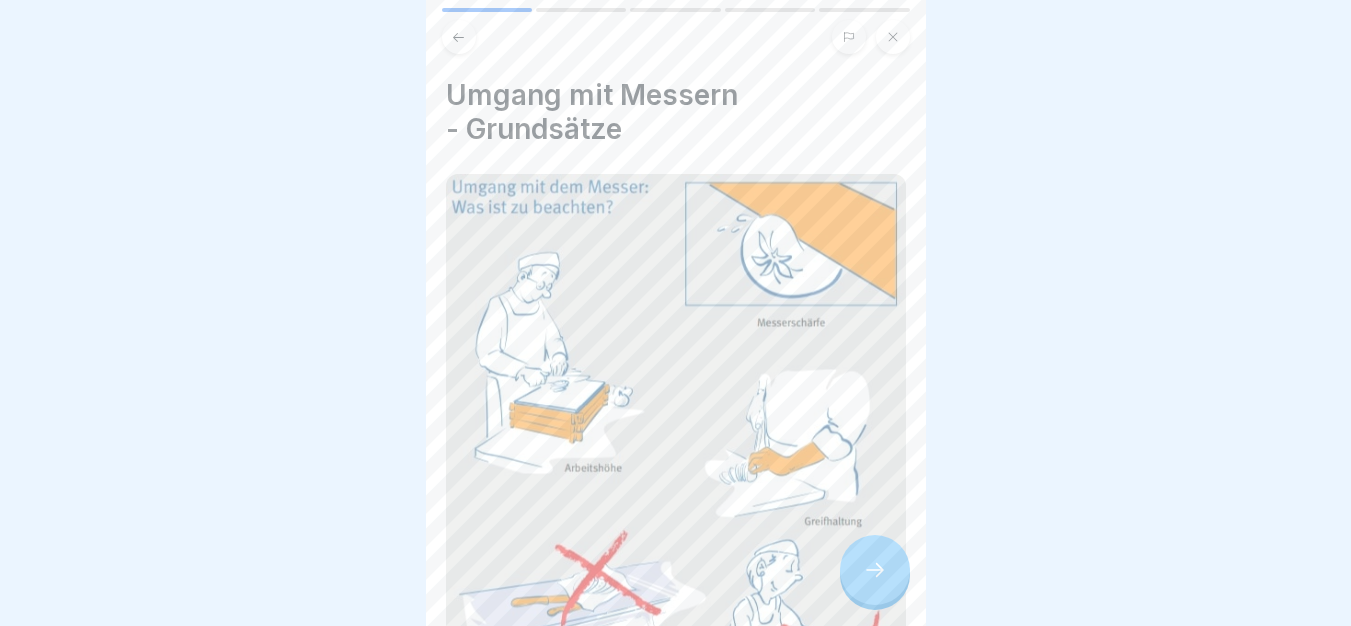 click at bounding box center (875, 570) 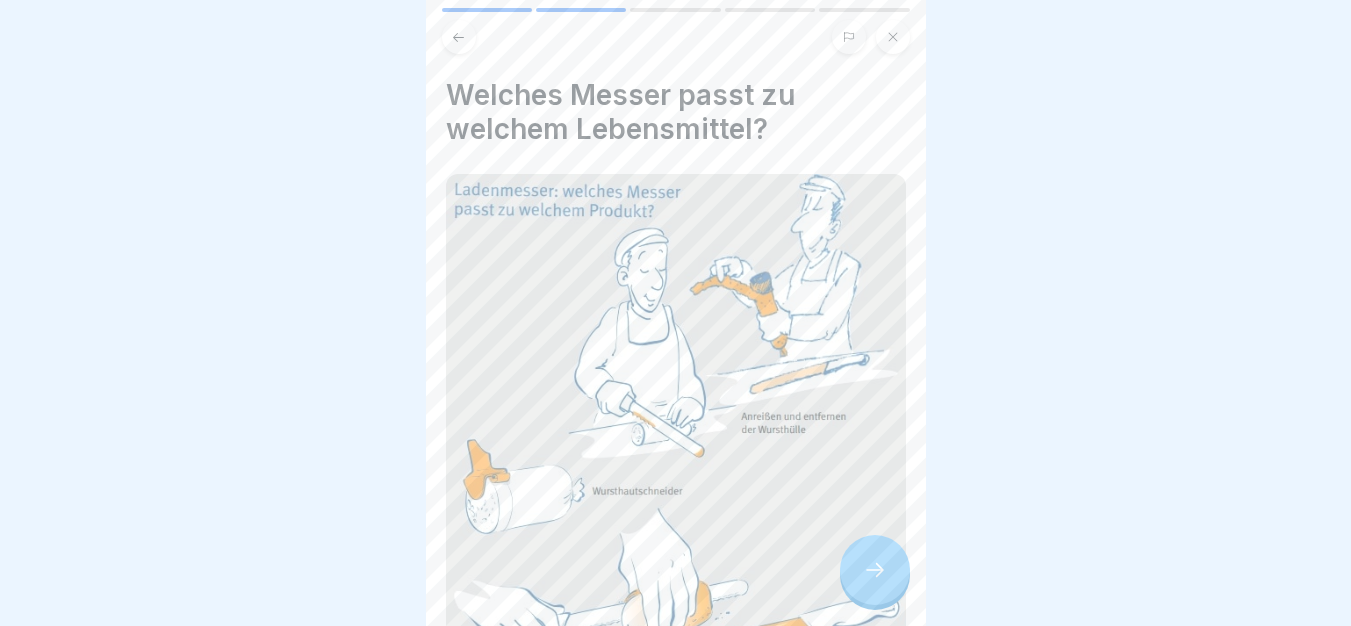 click at bounding box center (875, 570) 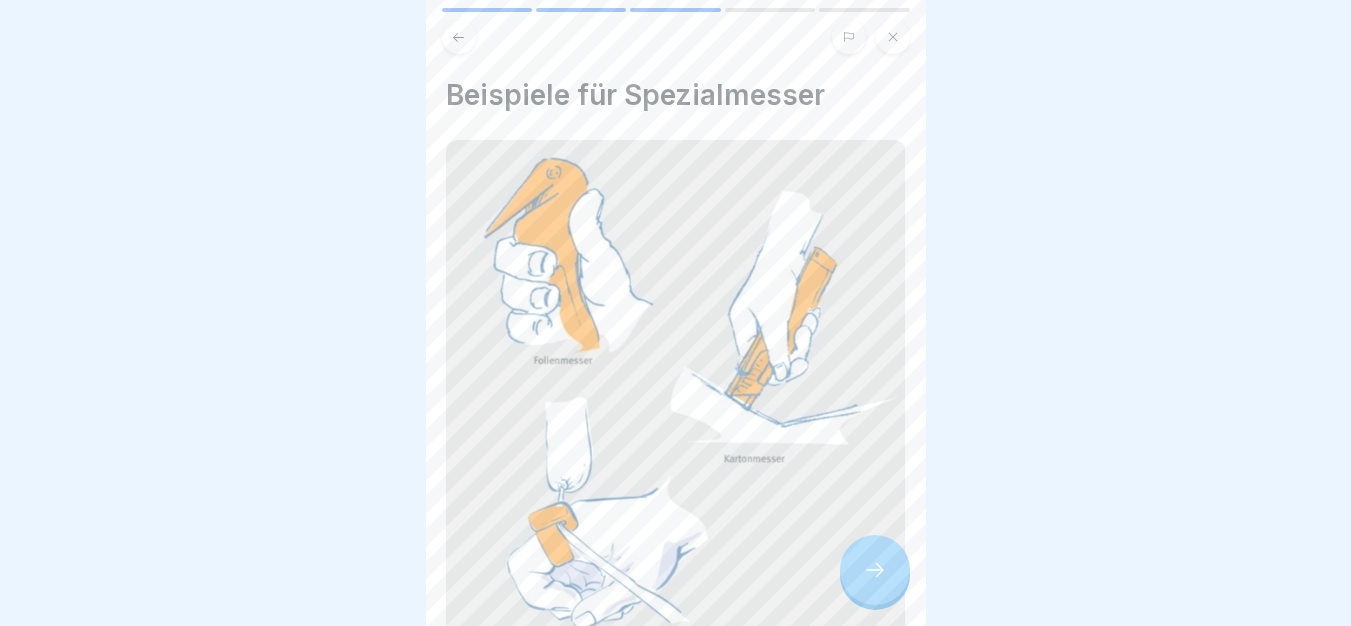 click at bounding box center [875, 570] 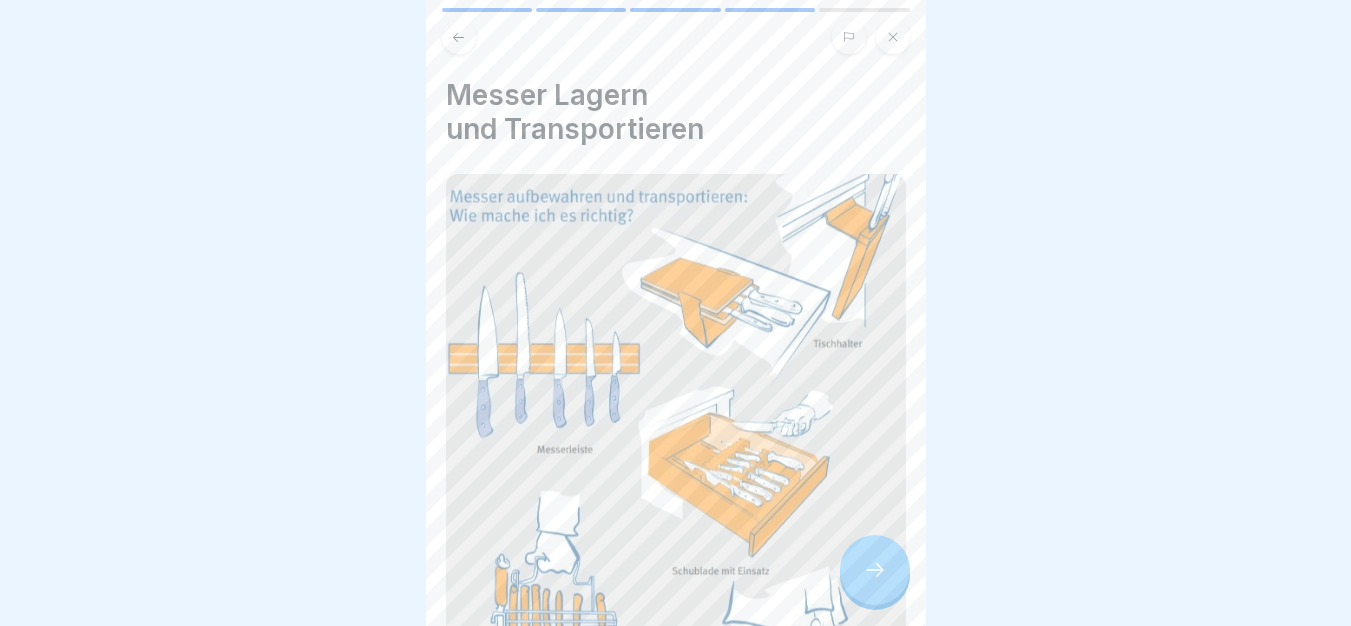 click at bounding box center (875, 570) 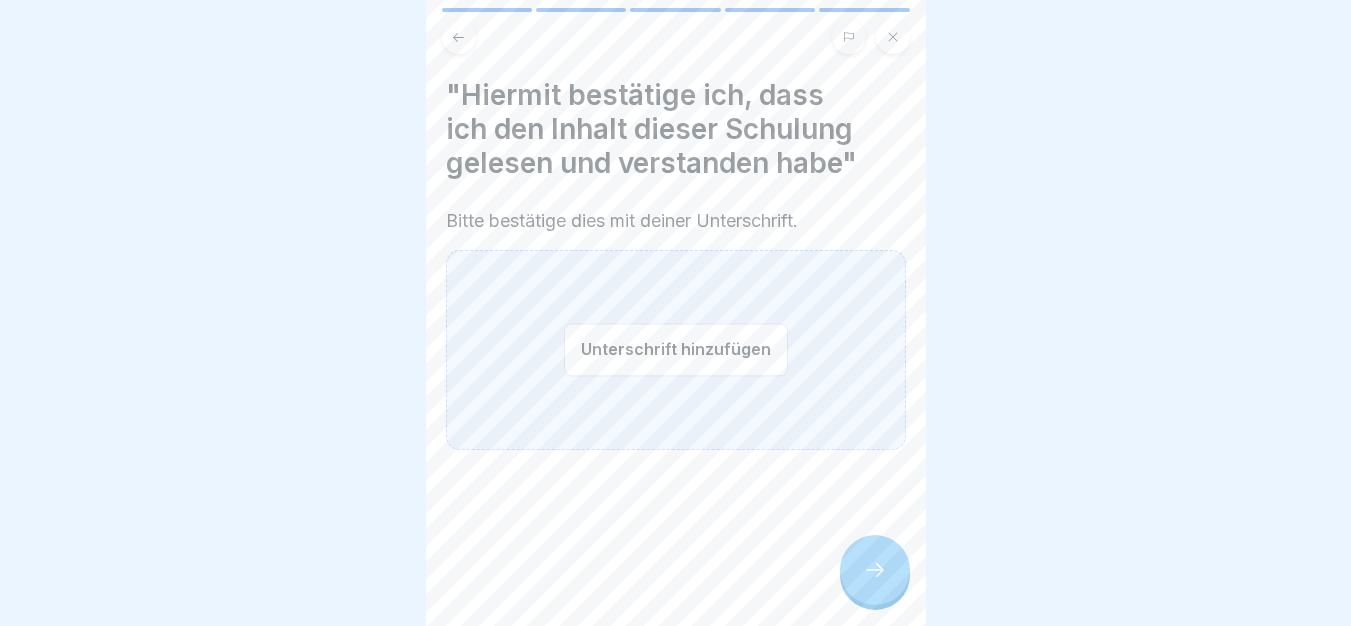 click at bounding box center [875, 570] 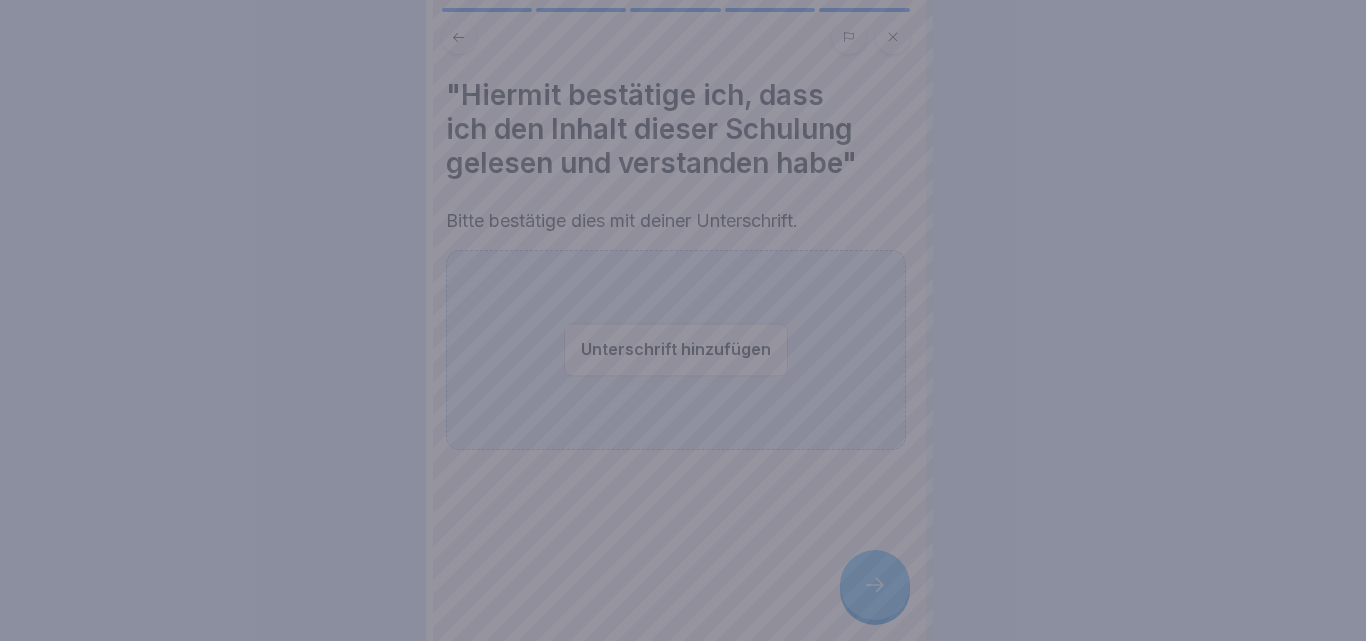 click at bounding box center (683, 320) 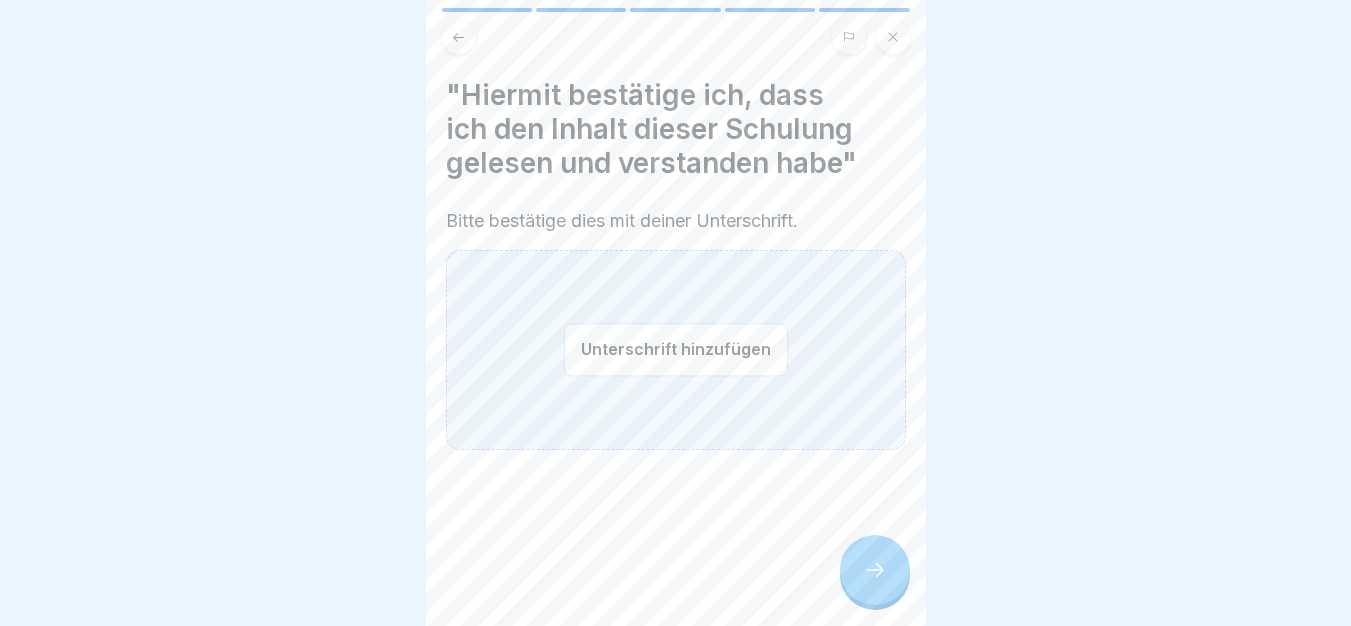 click at bounding box center (875, 570) 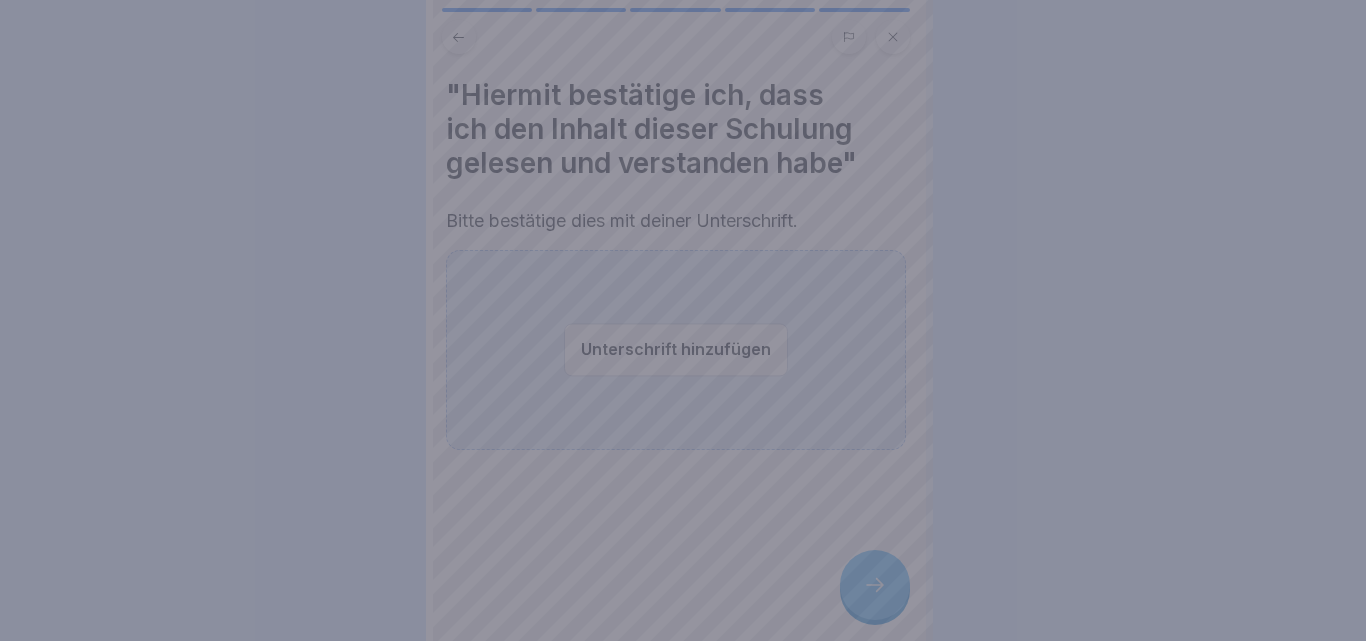 click at bounding box center [683, 320] 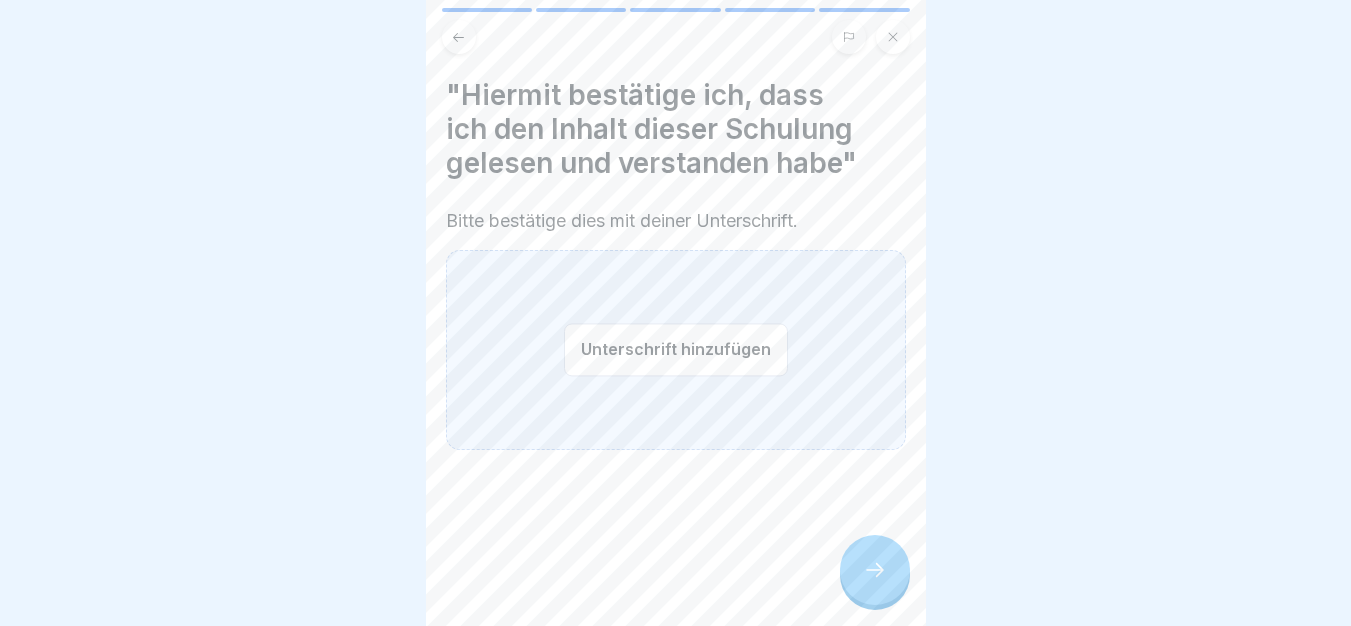 click on "Unterschrift hinzufügen" at bounding box center (676, 349) 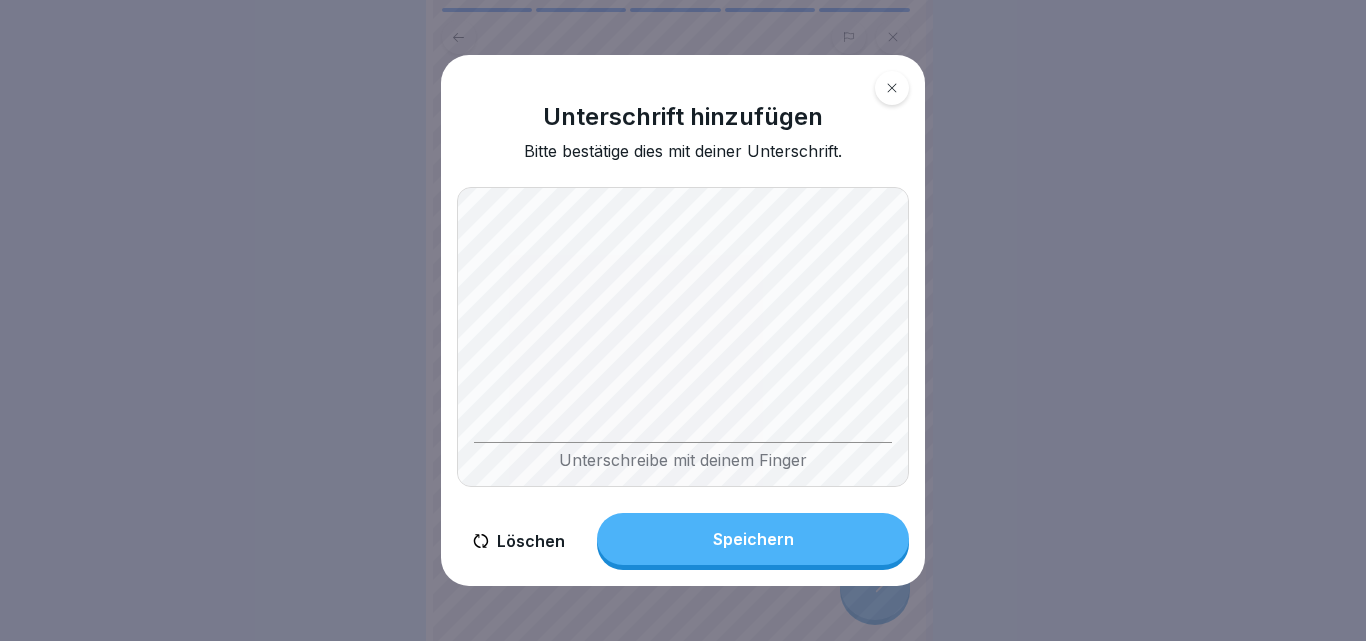 click on "Speichern" at bounding box center [753, 539] 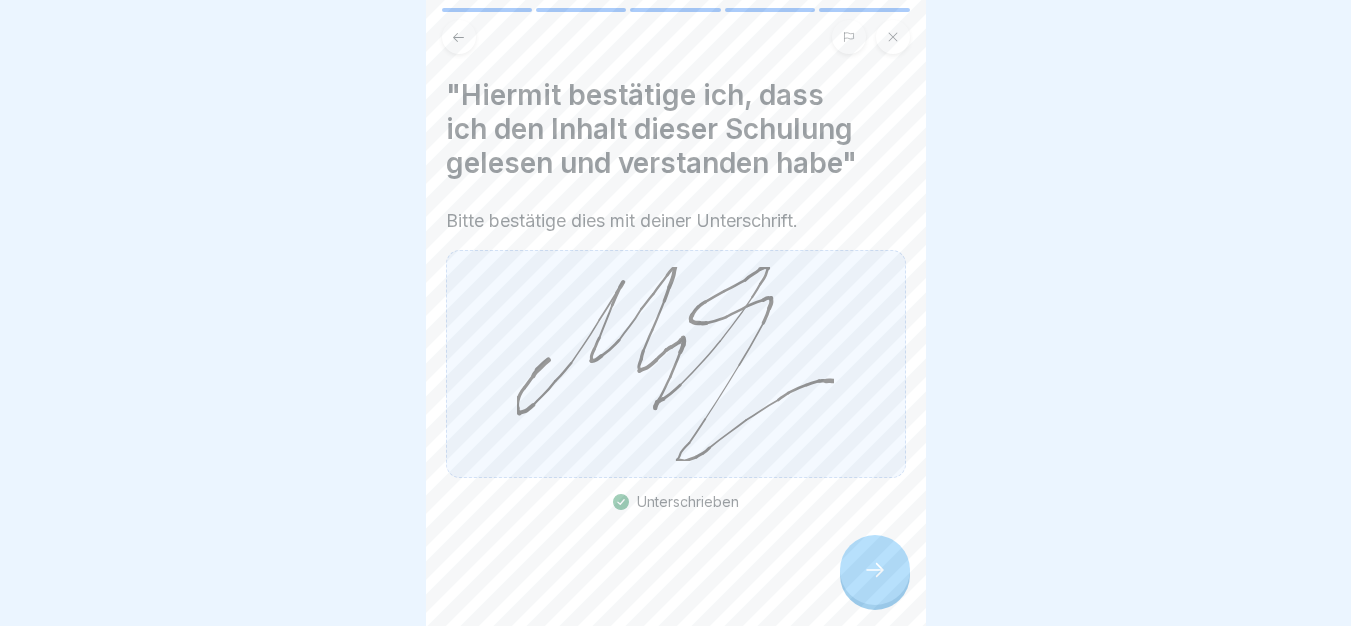 click at bounding box center [875, 570] 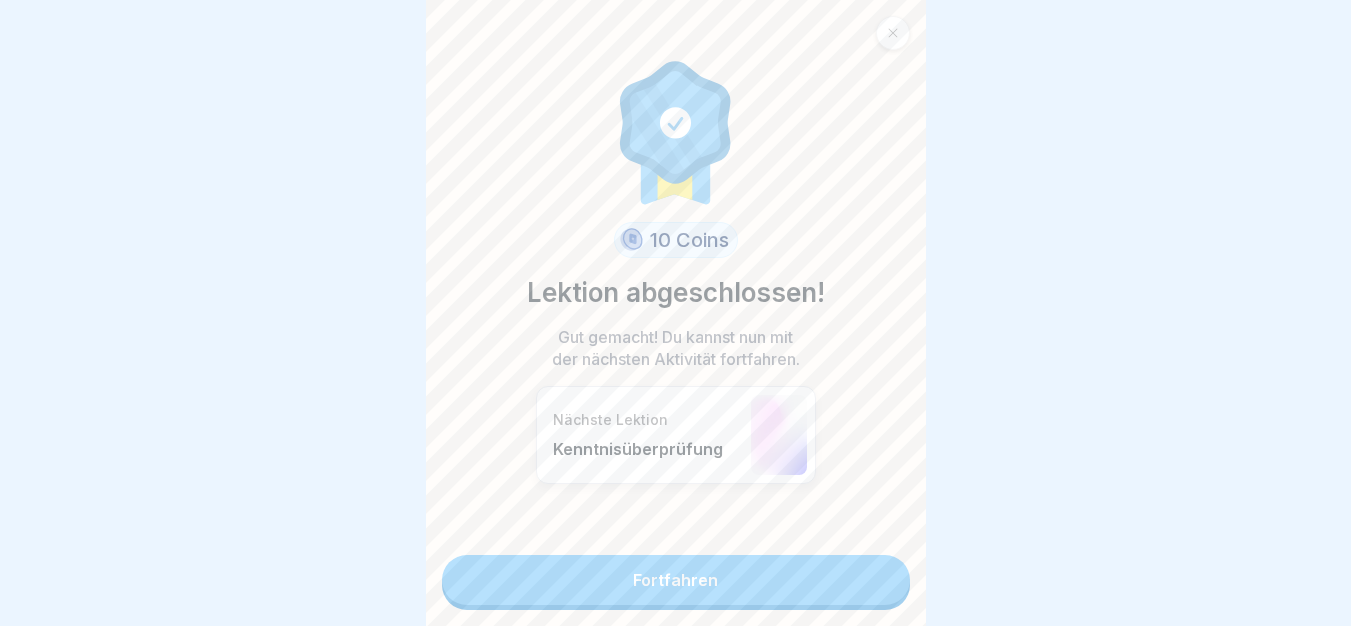 click on "Fortfahren" at bounding box center (676, 580) 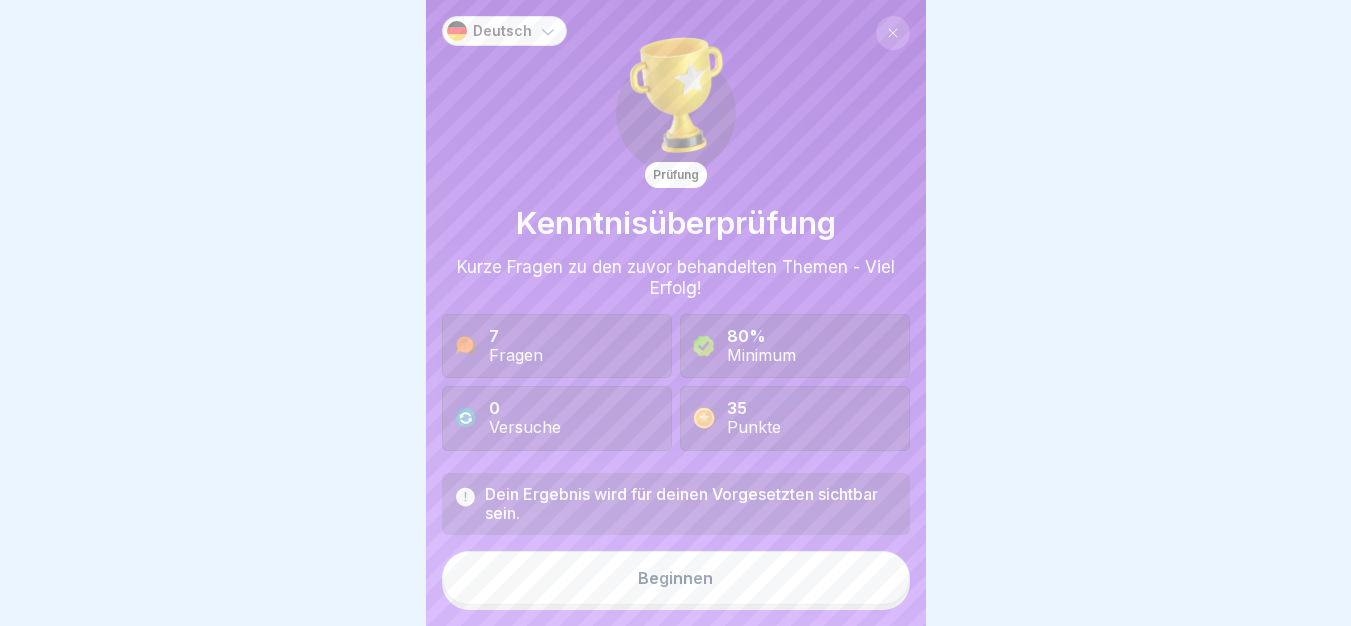 click on "Beginnen" at bounding box center (676, 578) 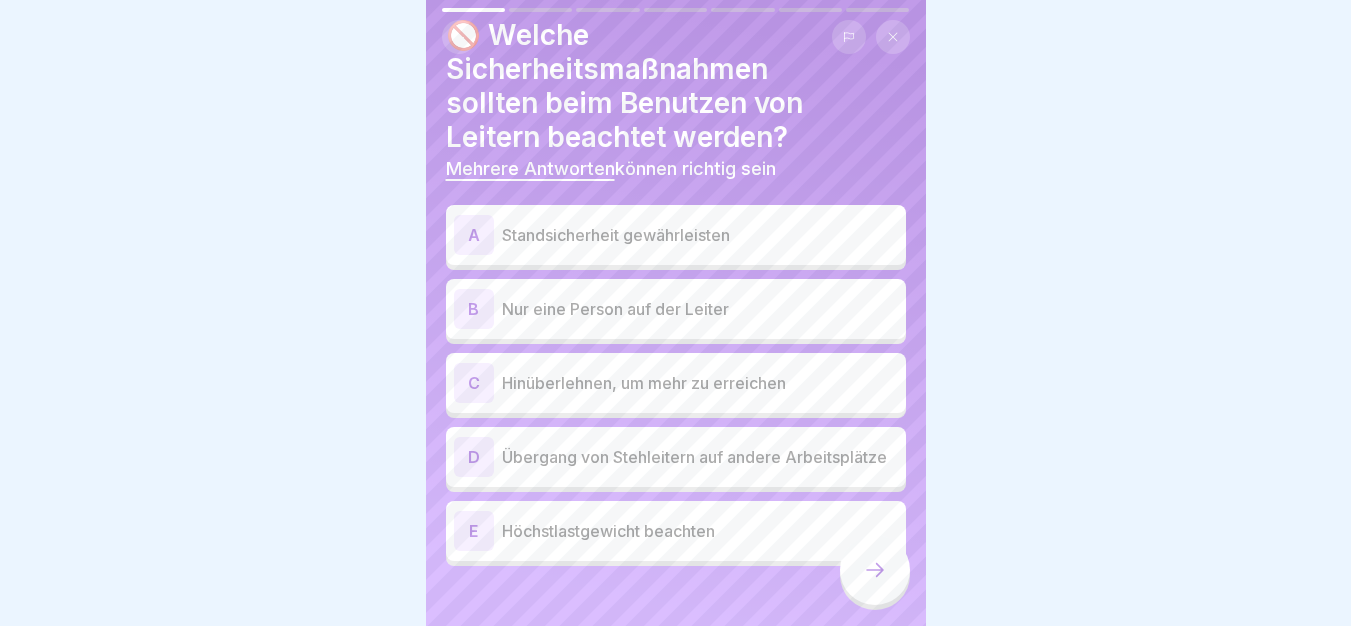 scroll, scrollTop: 90, scrollLeft: 0, axis: vertical 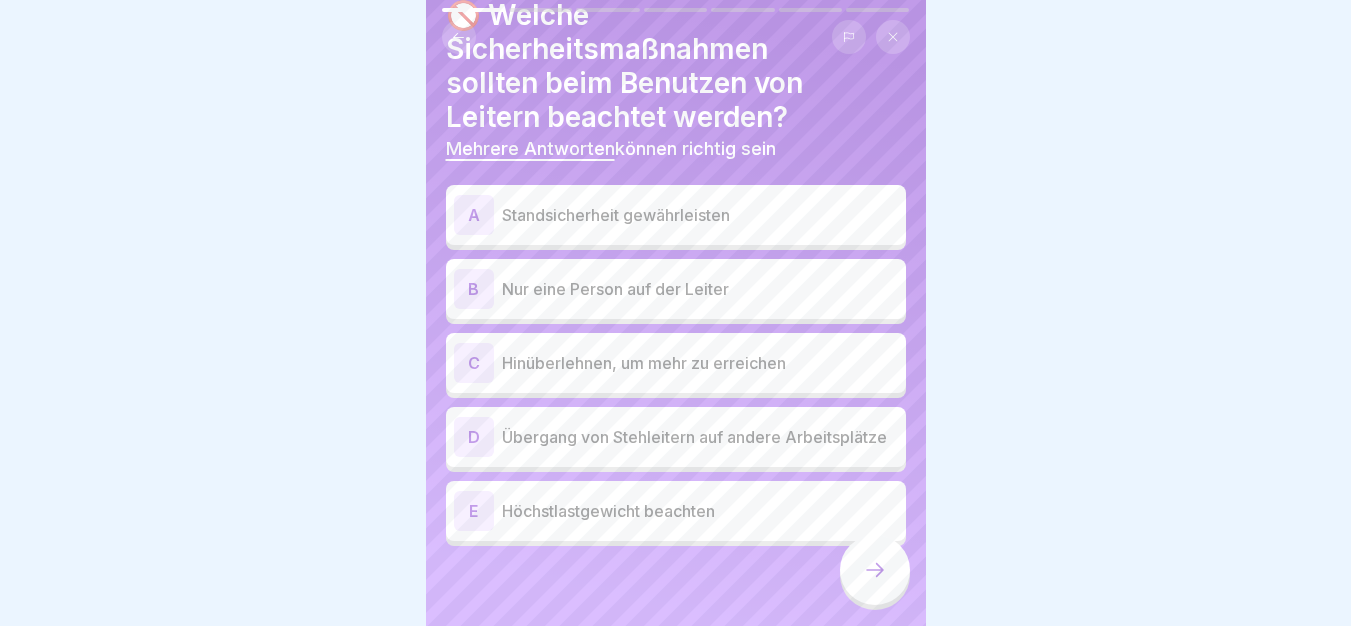 click on "A Standsicherheit gewährleisten" at bounding box center (676, 215) 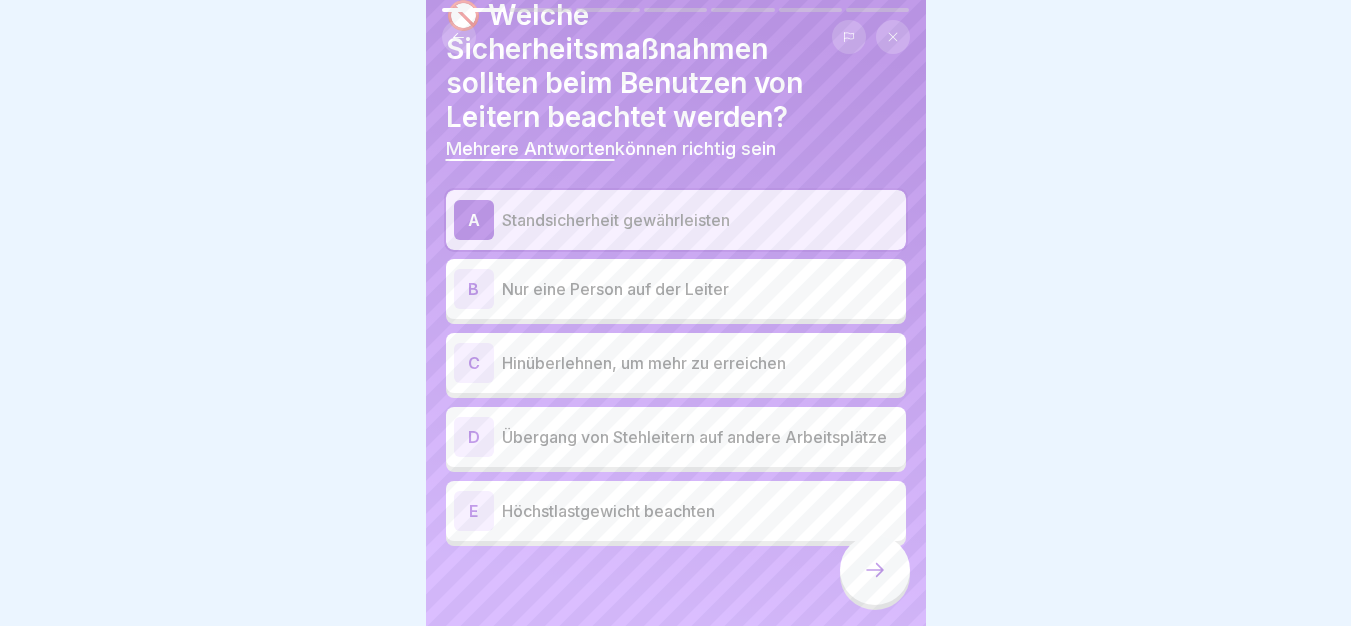 click on "Nur eine Person auf der Leiter" at bounding box center [700, 289] 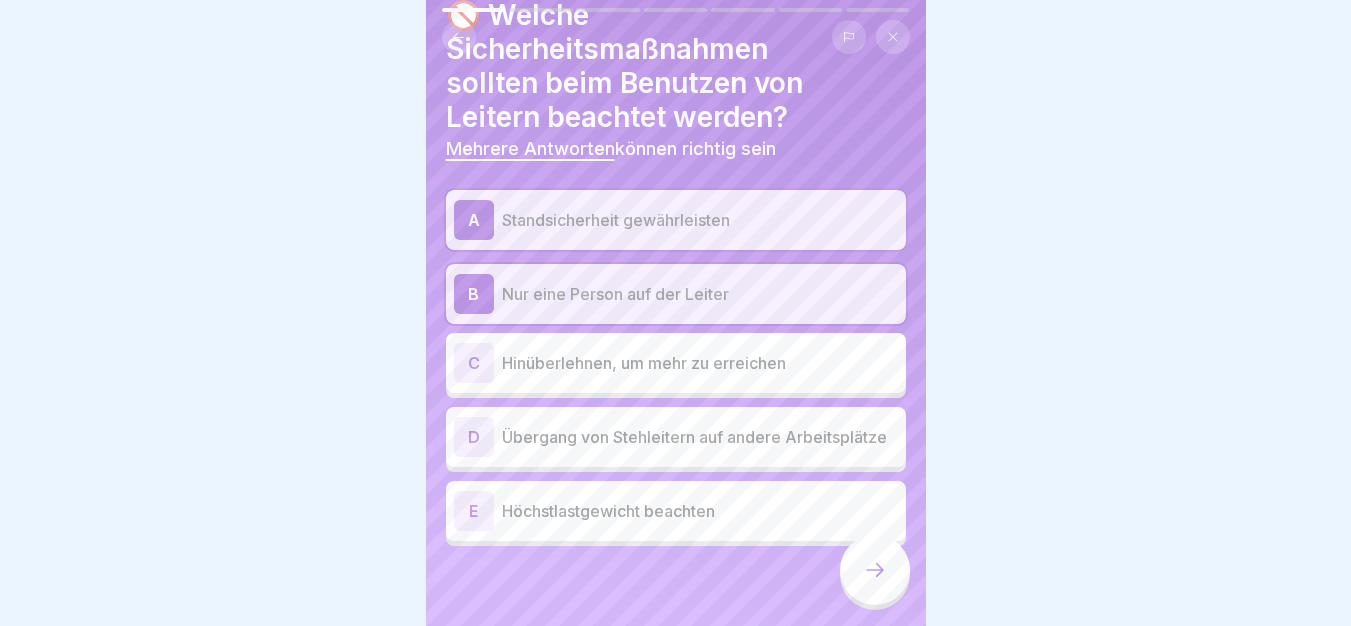 click on "E Höchstlastgewicht beachten" at bounding box center [676, 511] 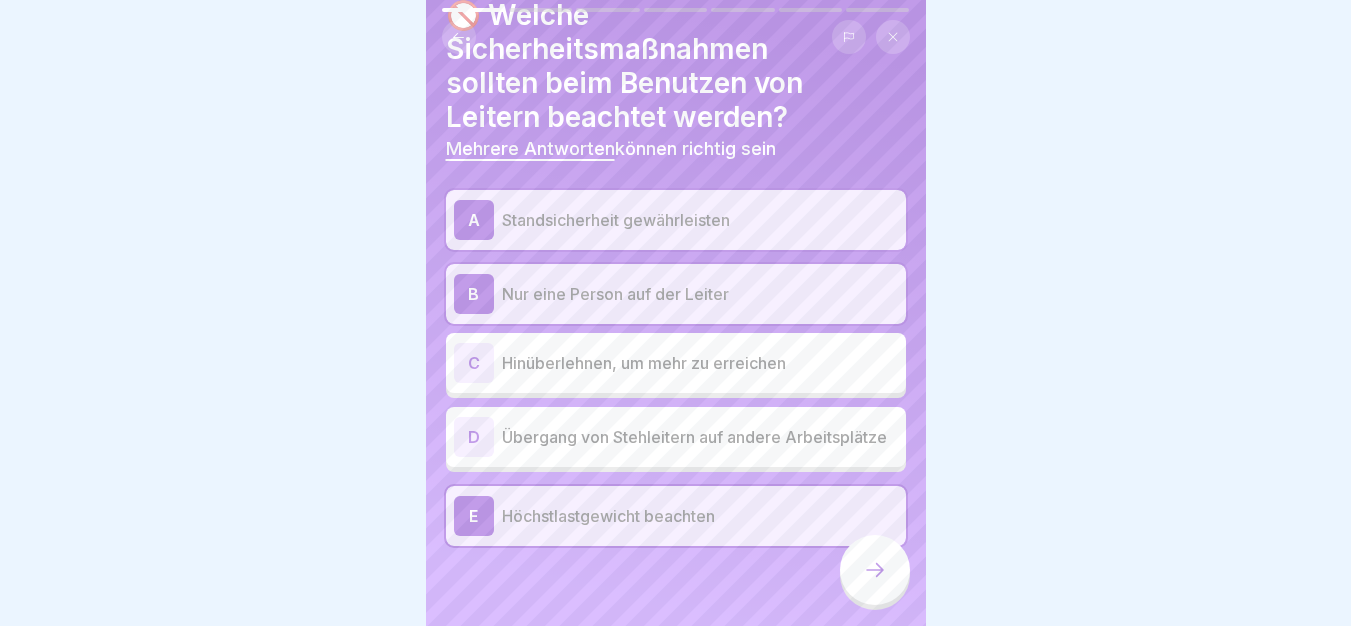 click at bounding box center (875, 570) 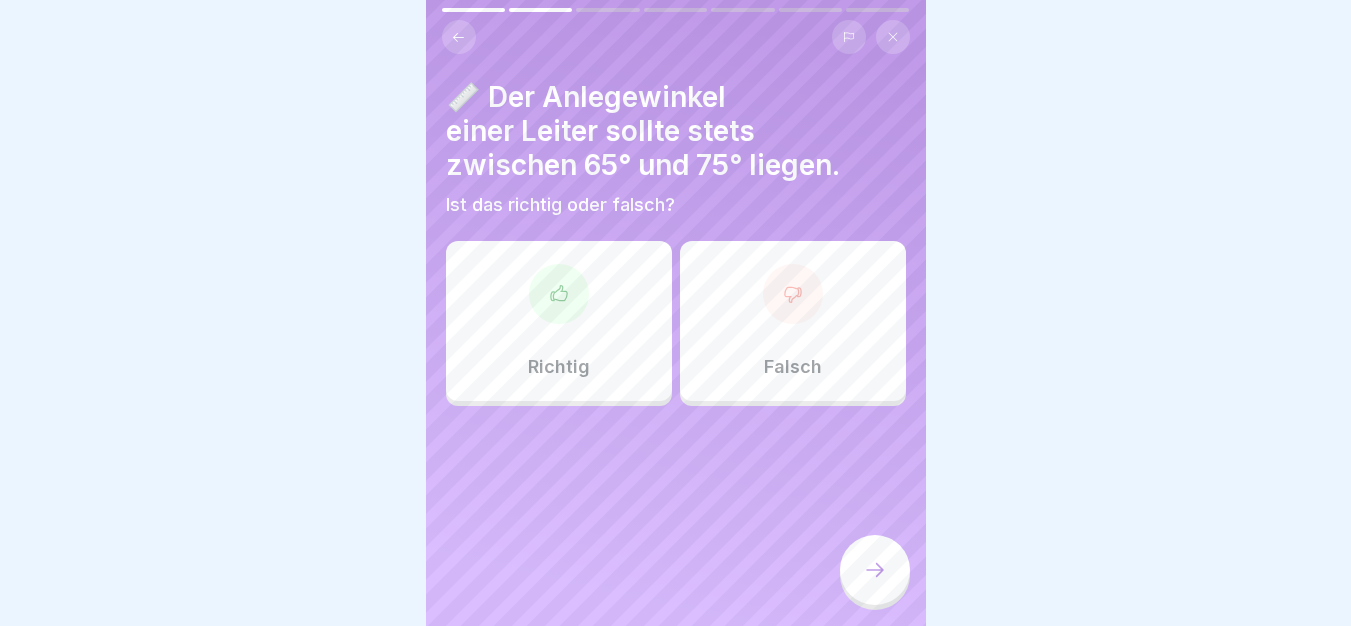 click on "Richtig" at bounding box center (559, 321) 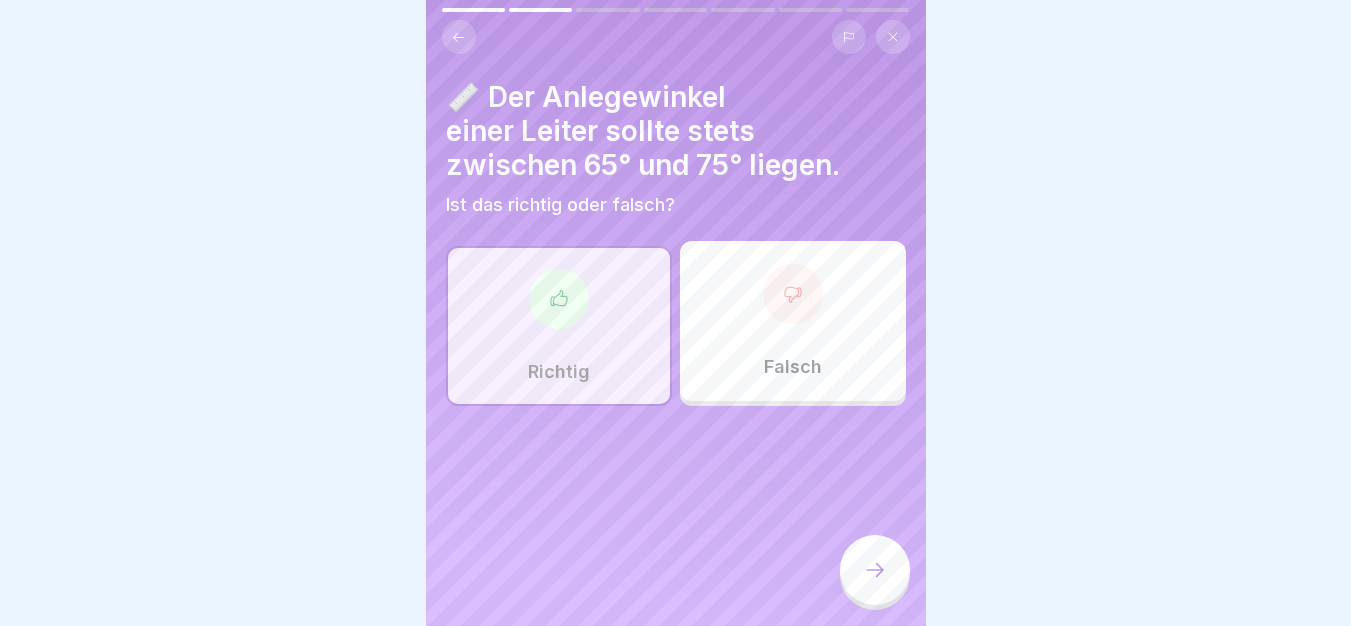 click 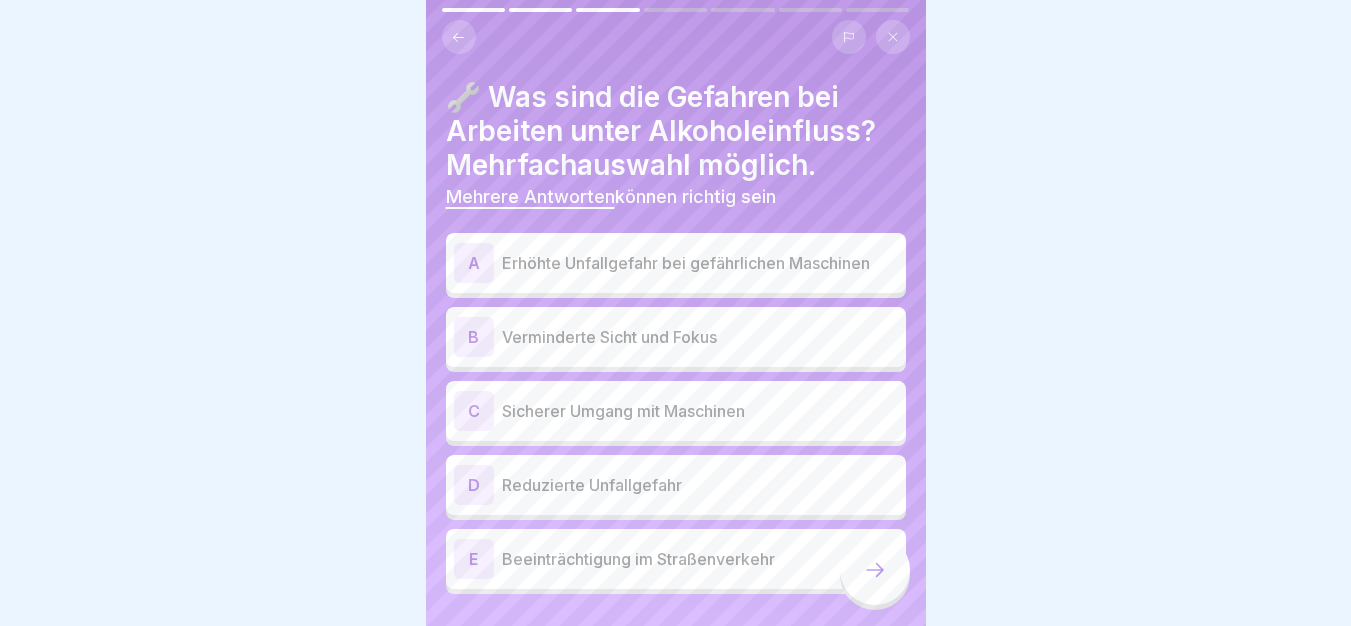 click on "Erhöhte Unfallgefahr bei gefährlichen Maschinen" at bounding box center (700, 263) 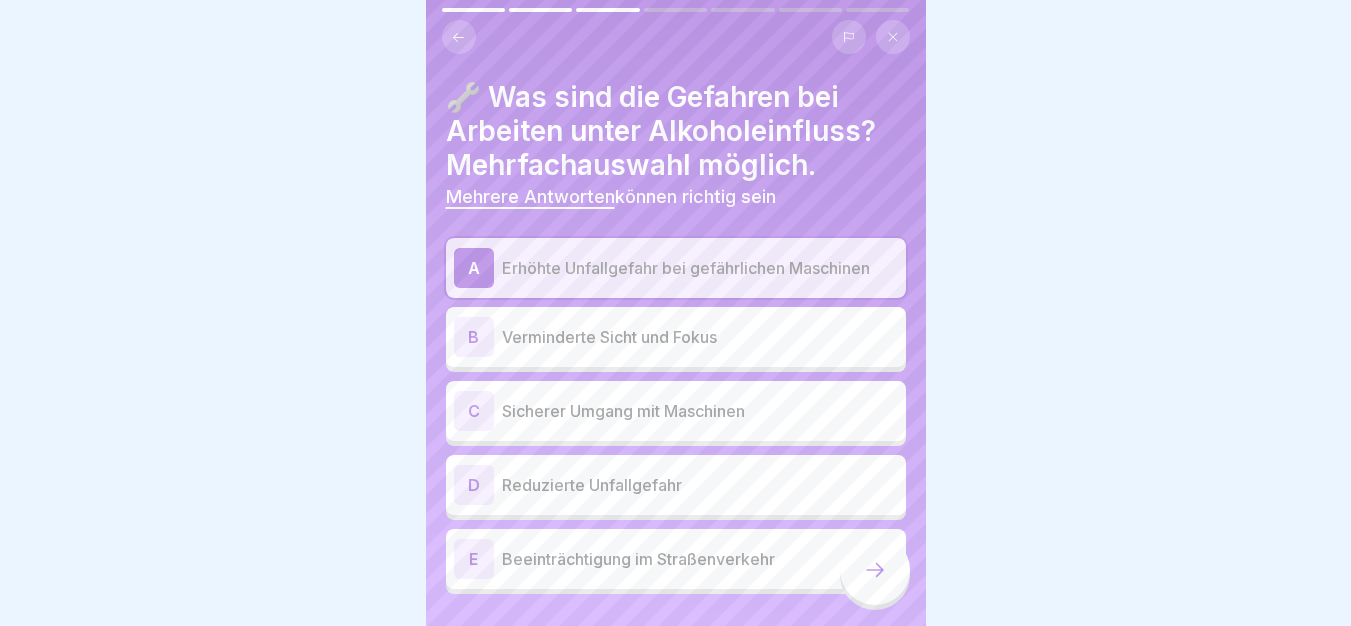 click on "B Verminderte Sicht und Fokus" at bounding box center (676, 337) 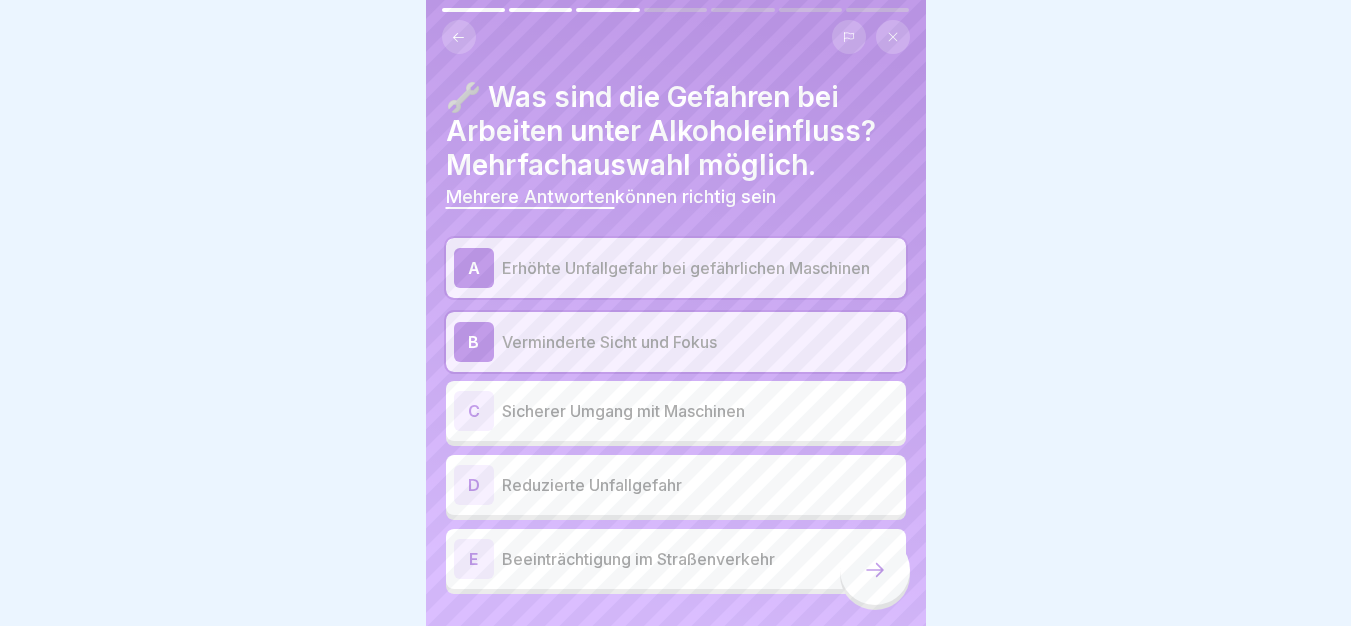 click on "Beeinträchtigung im Straßenverkehr" at bounding box center [700, 559] 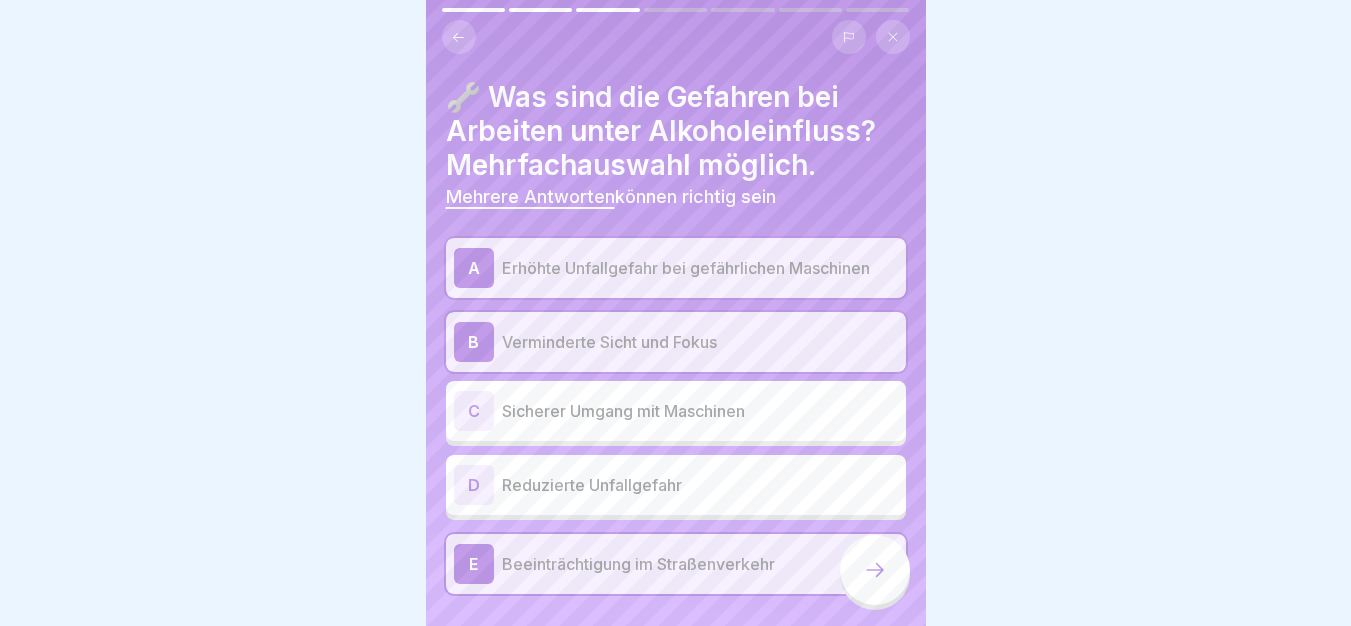 click 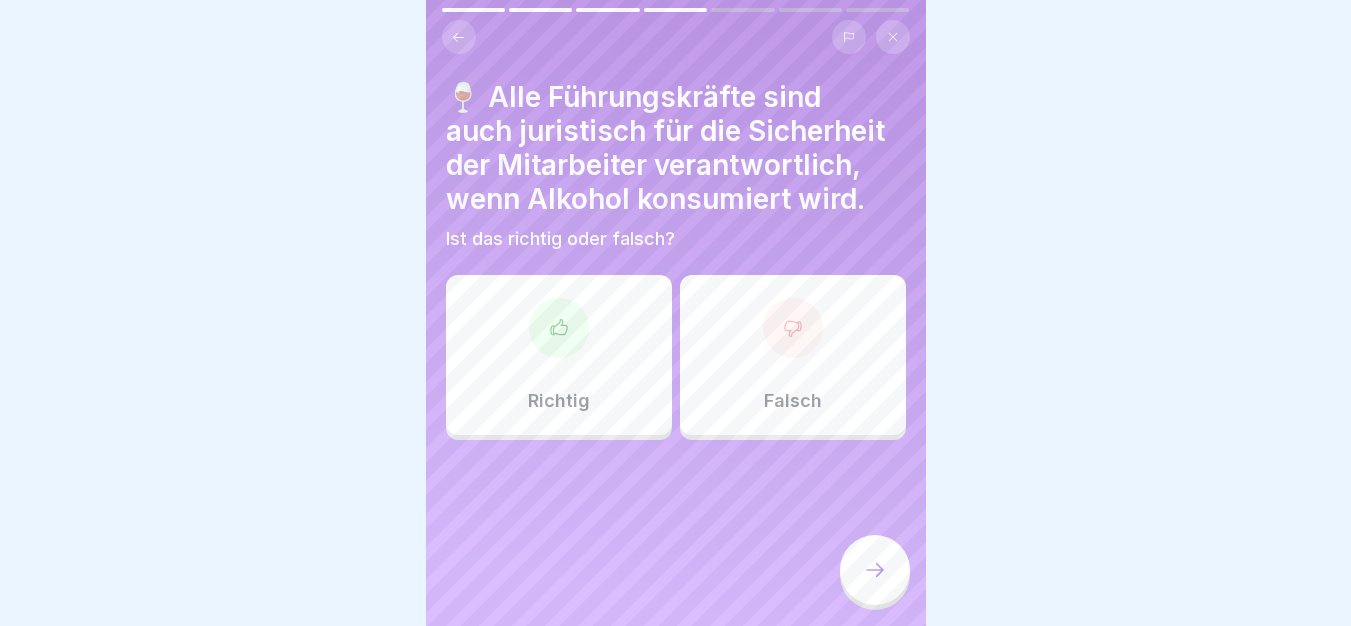click on "Richtig" at bounding box center (559, 355) 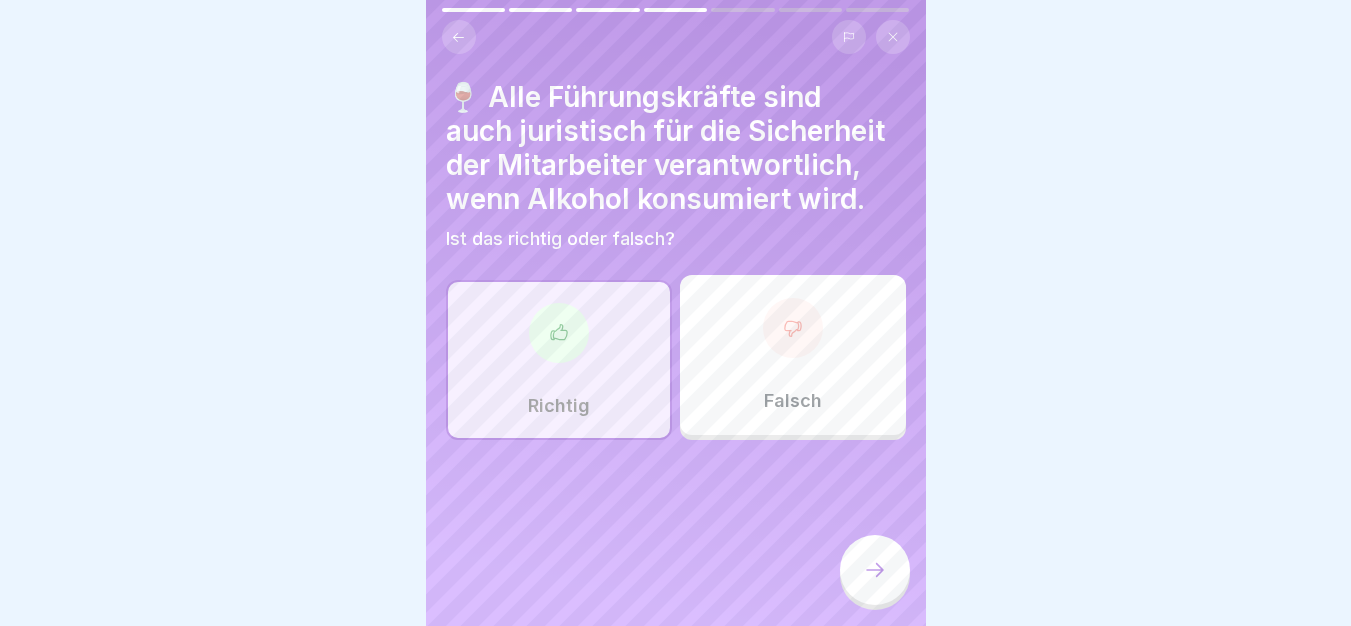 click 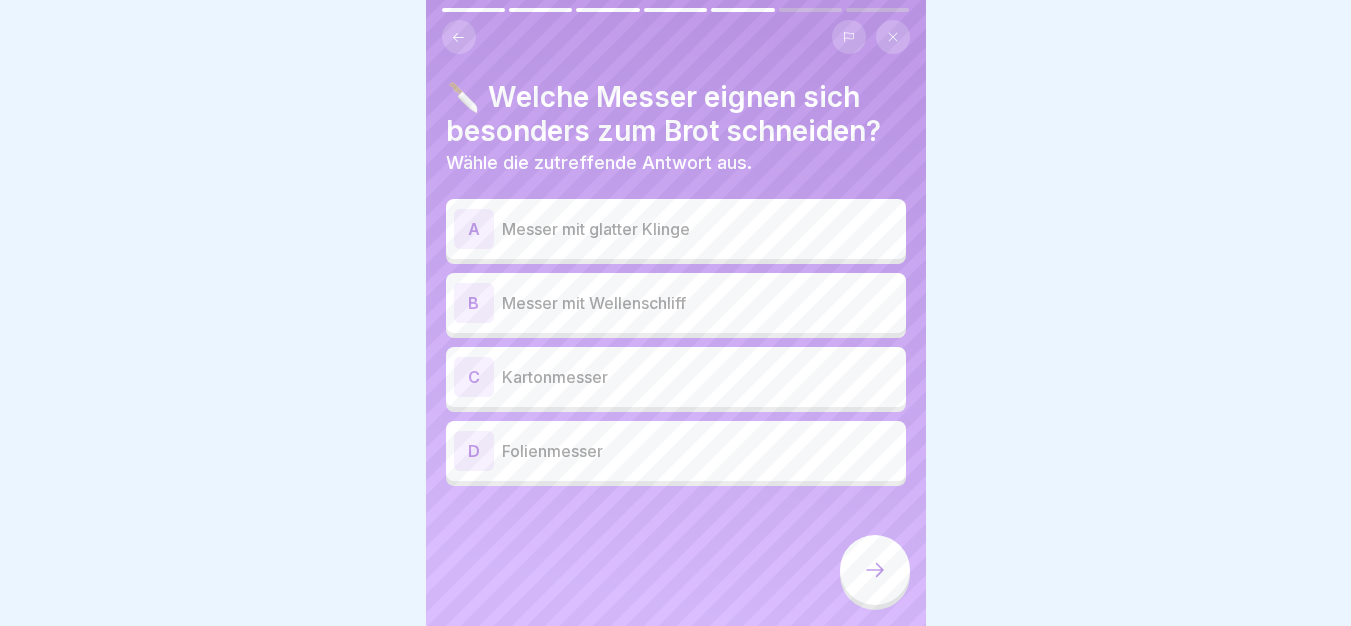 click on "Messer mit Wellenschliff" at bounding box center [700, 303] 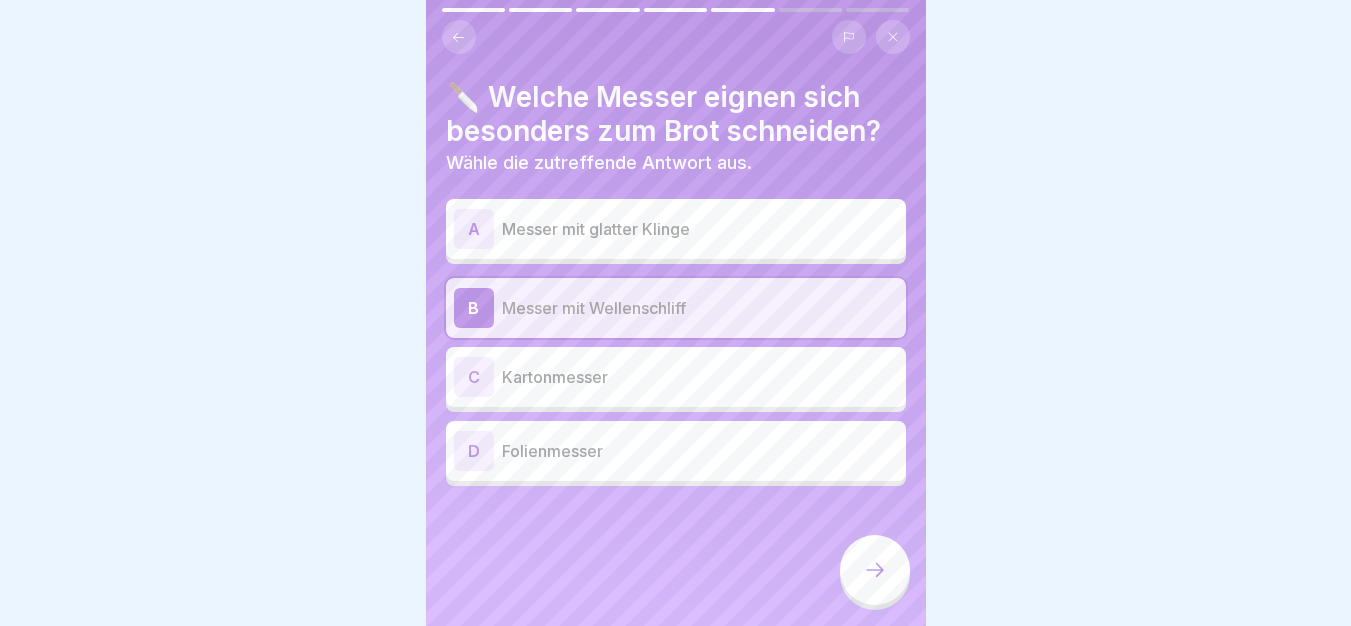 click at bounding box center (875, 570) 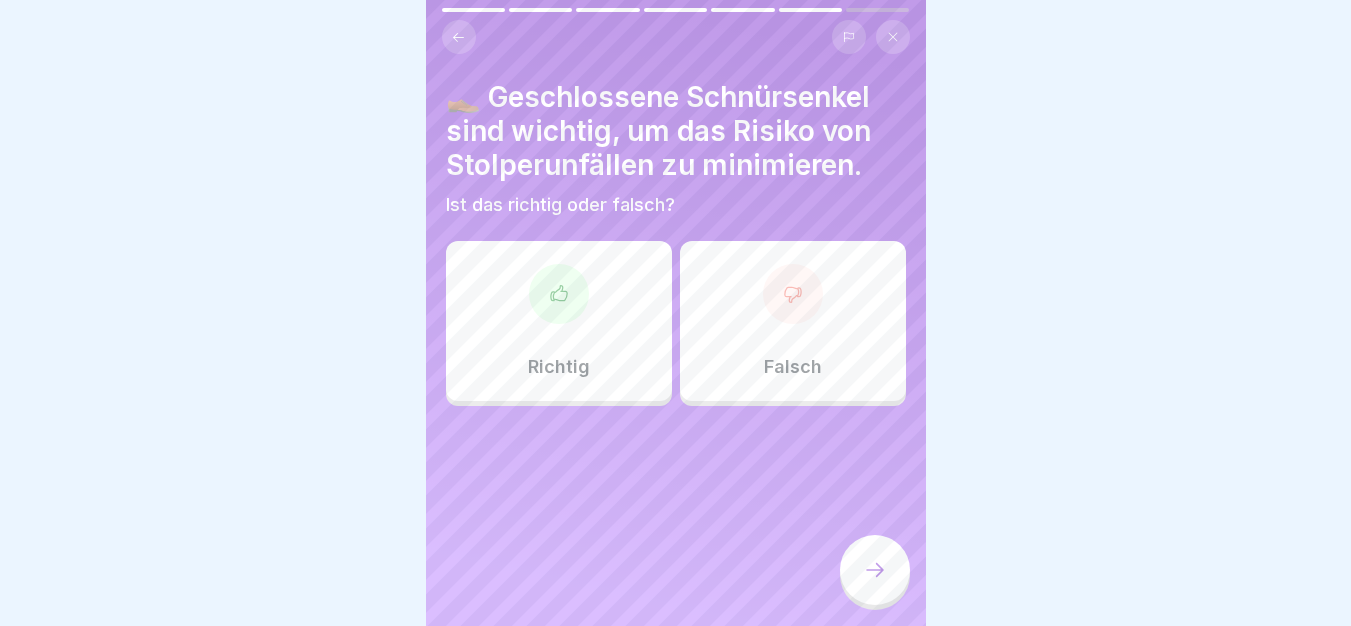 click on "Richtig" at bounding box center (559, 321) 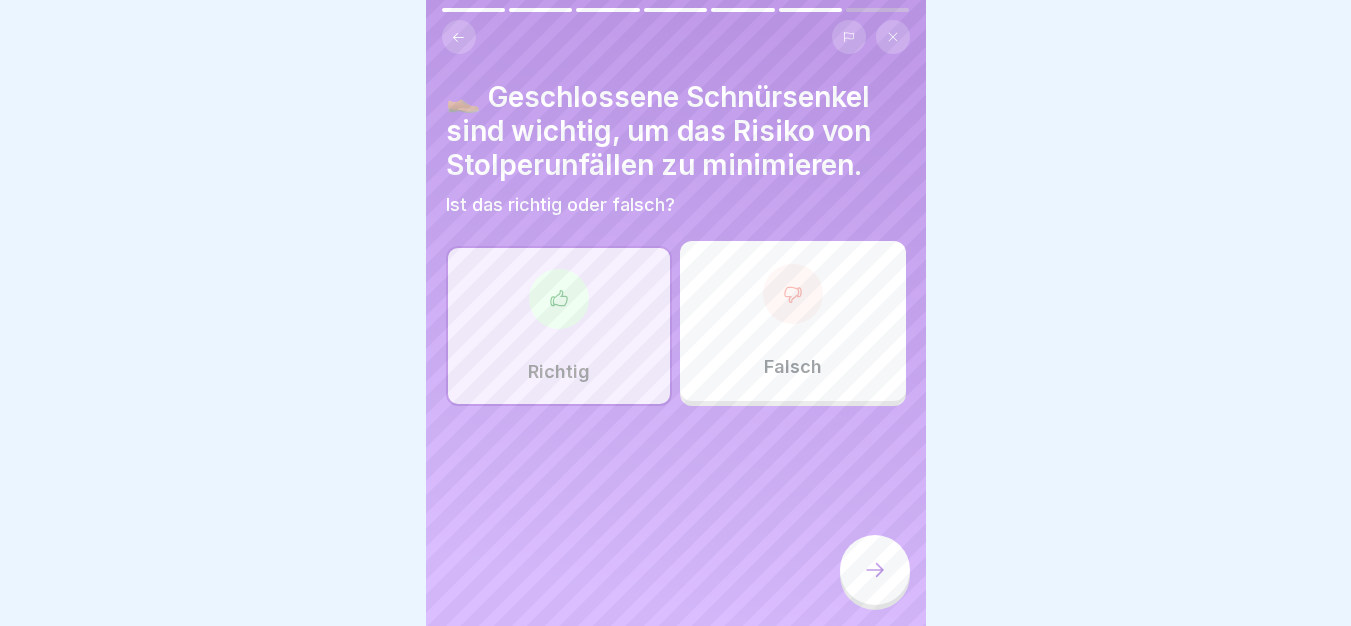 click 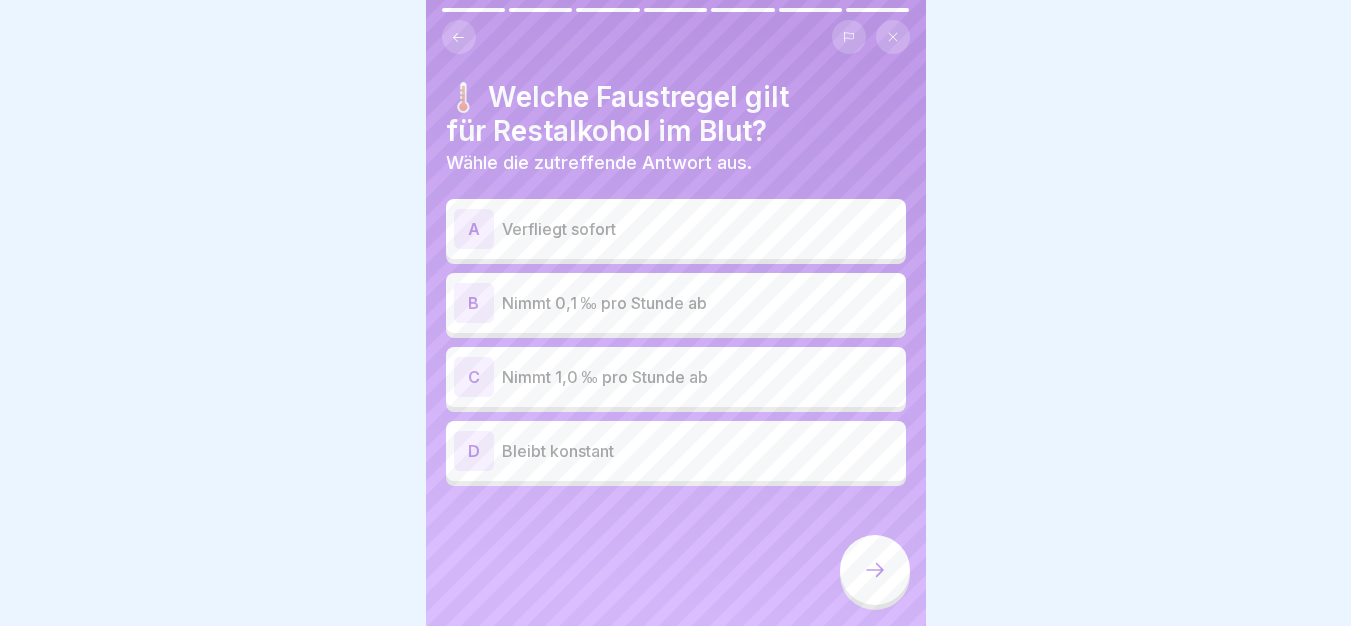 click on "Nimmt 0,1 ‰ pro Stunde ab" at bounding box center (700, 303) 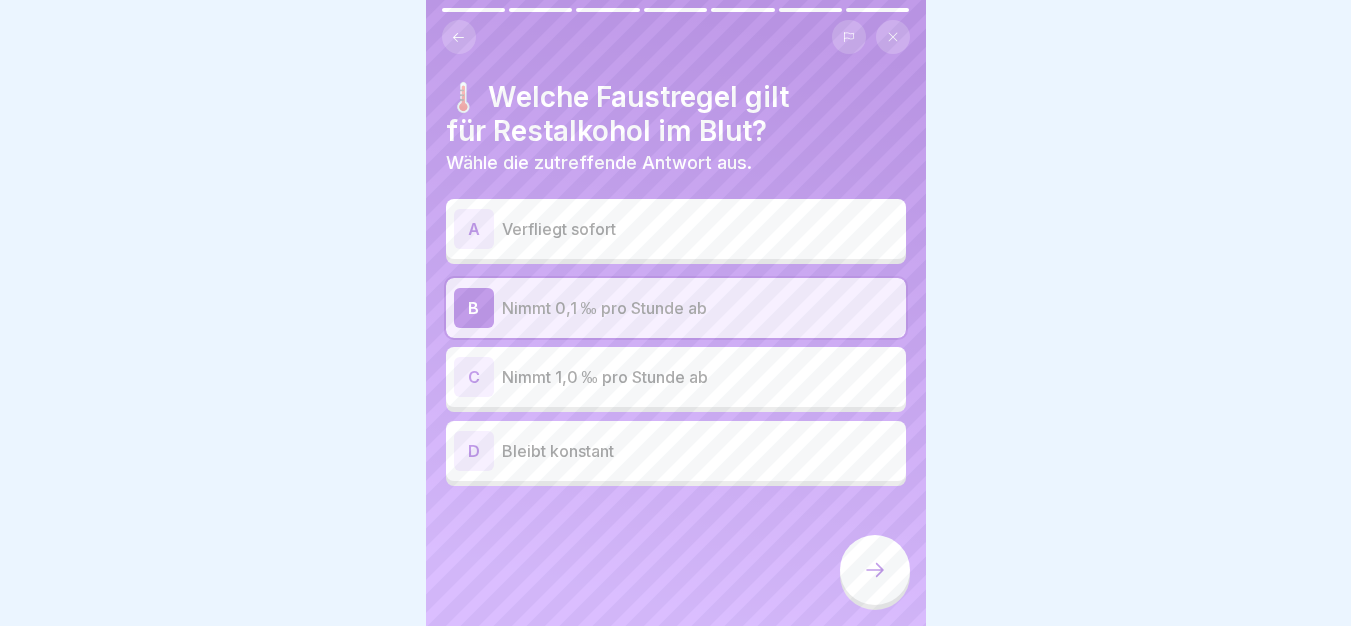 click at bounding box center [875, 570] 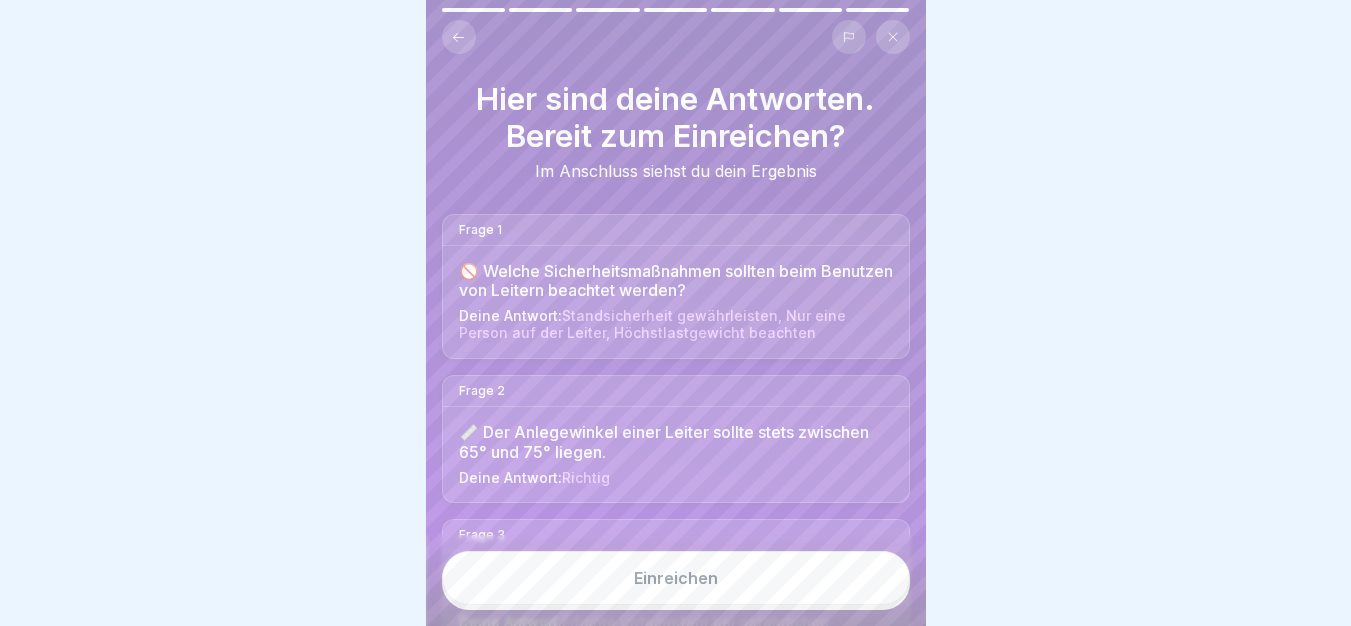 click on "Einreichen" at bounding box center (676, 578) 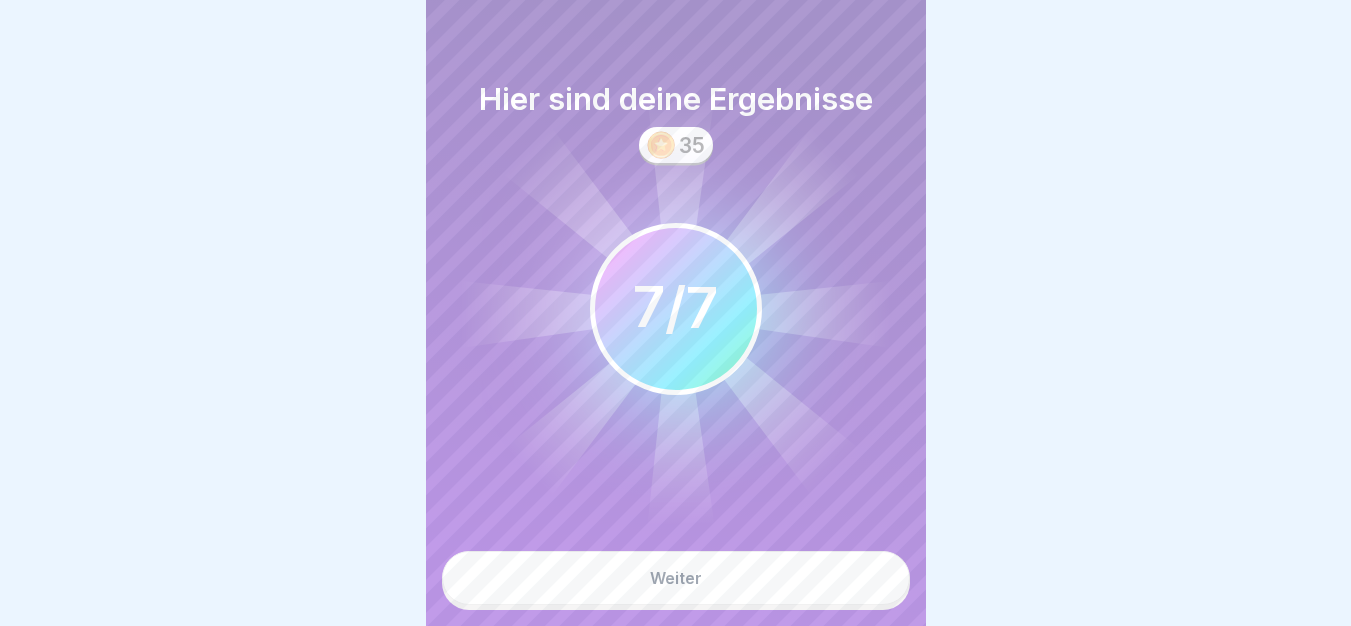 click on "Weiter" at bounding box center [676, 578] 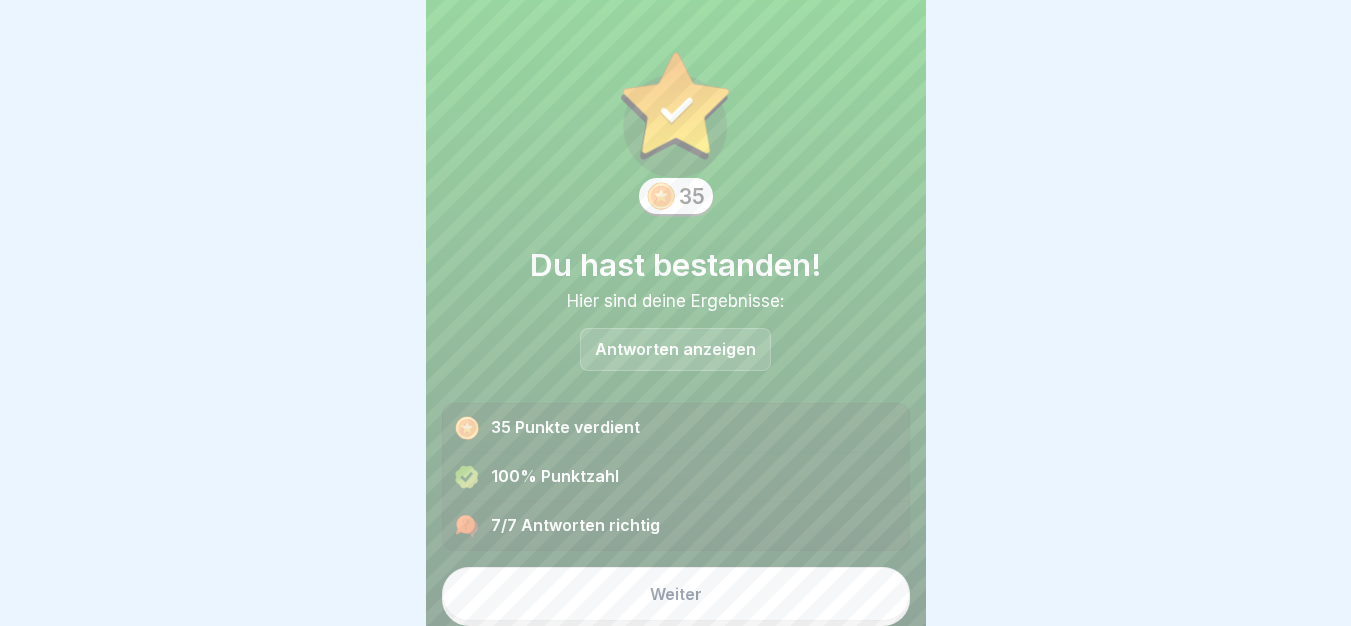 click on "Weiter" at bounding box center (676, 594) 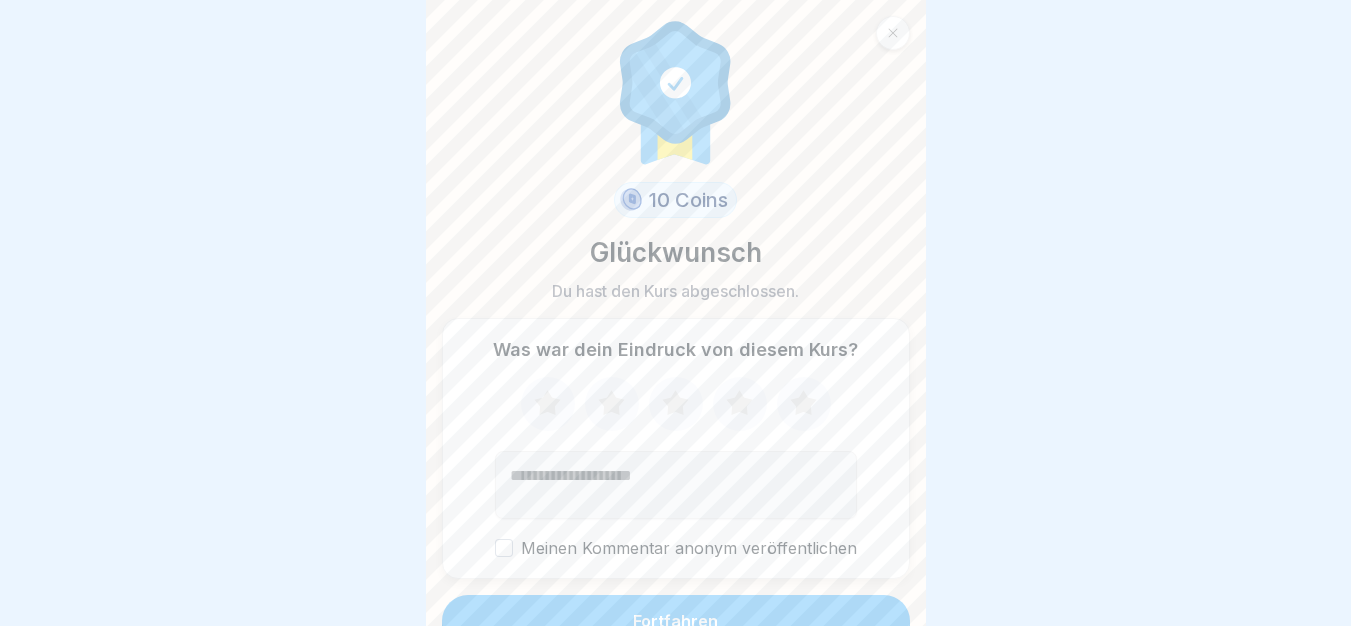 click on "10 Coins Glückwunsch Du hast den Kurs abgeschlossen. Was war dein Eindruck von diesem Kurs? Meinen Kommentar anonym veröffentlichen Fortfahren" at bounding box center (676, 313) 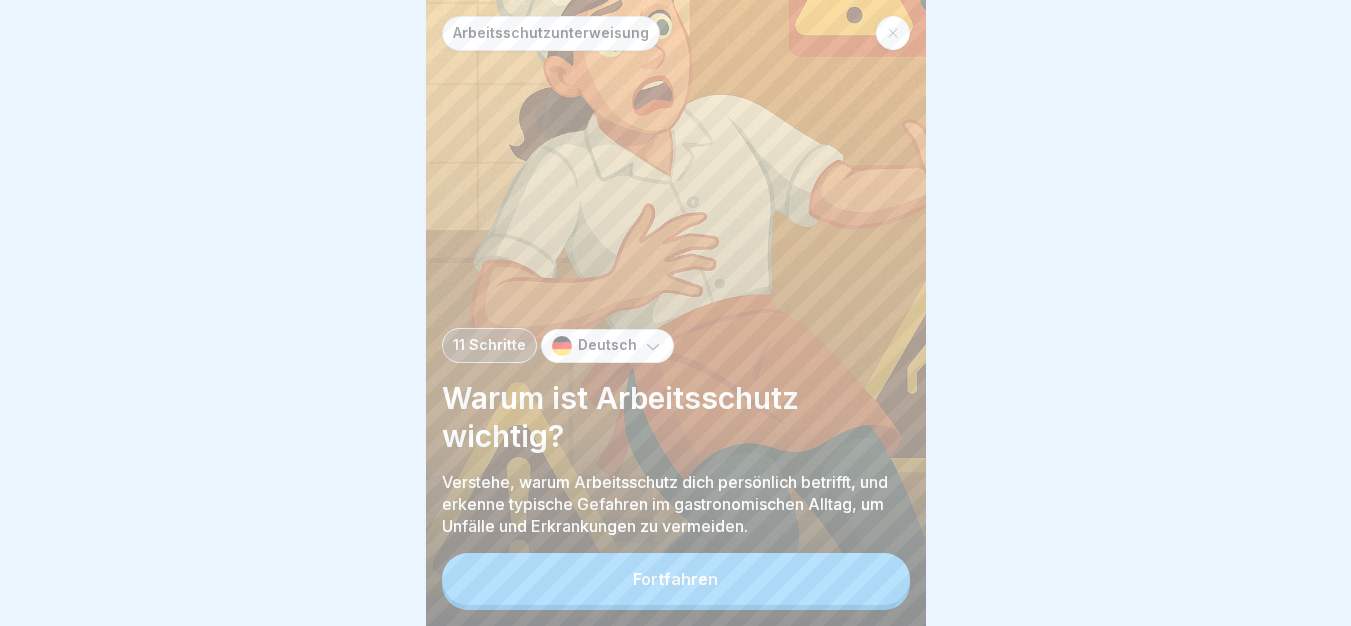 click on "Fortfahren" at bounding box center (676, 579) 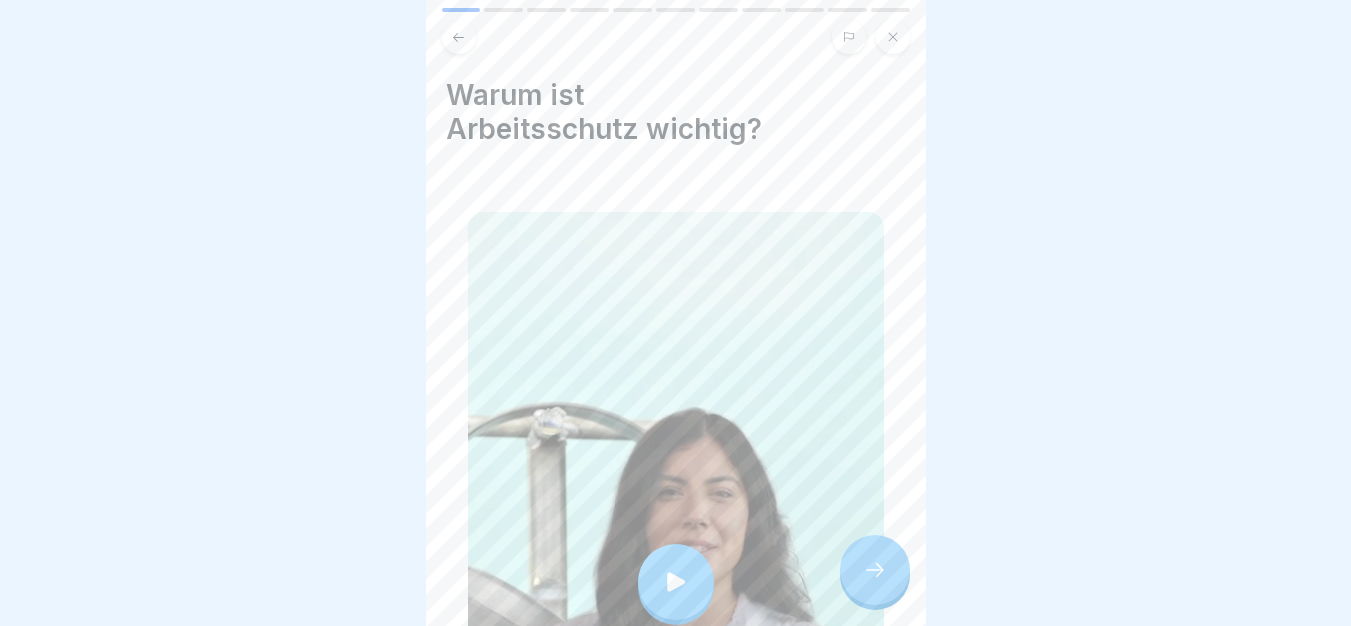 click at bounding box center (676, 582) 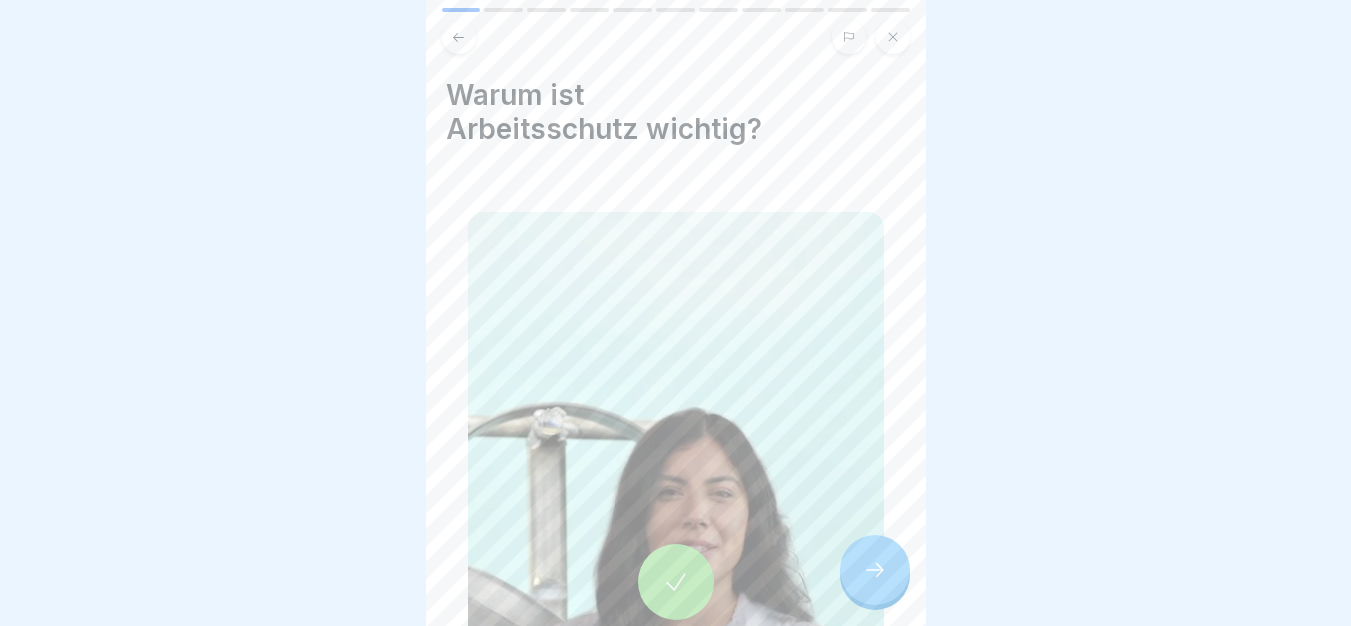 click on "Warum ist Arbeitsschutz wichtig?" at bounding box center [676, 313] 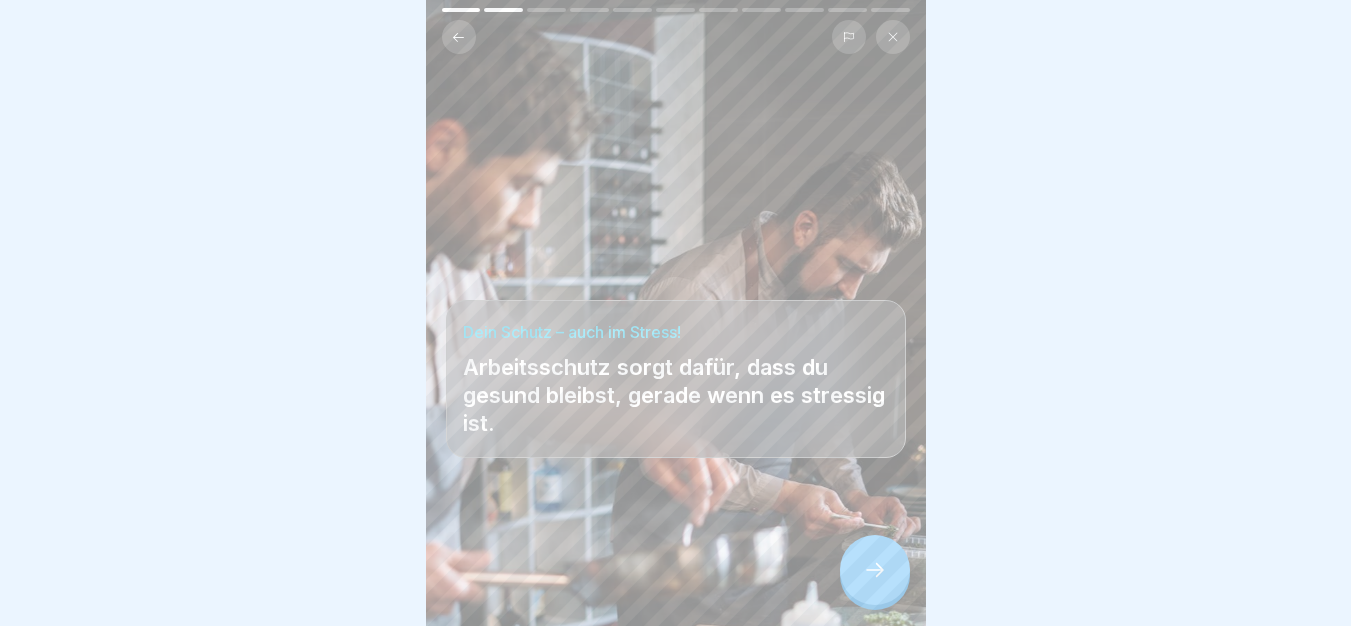 click at bounding box center [875, 570] 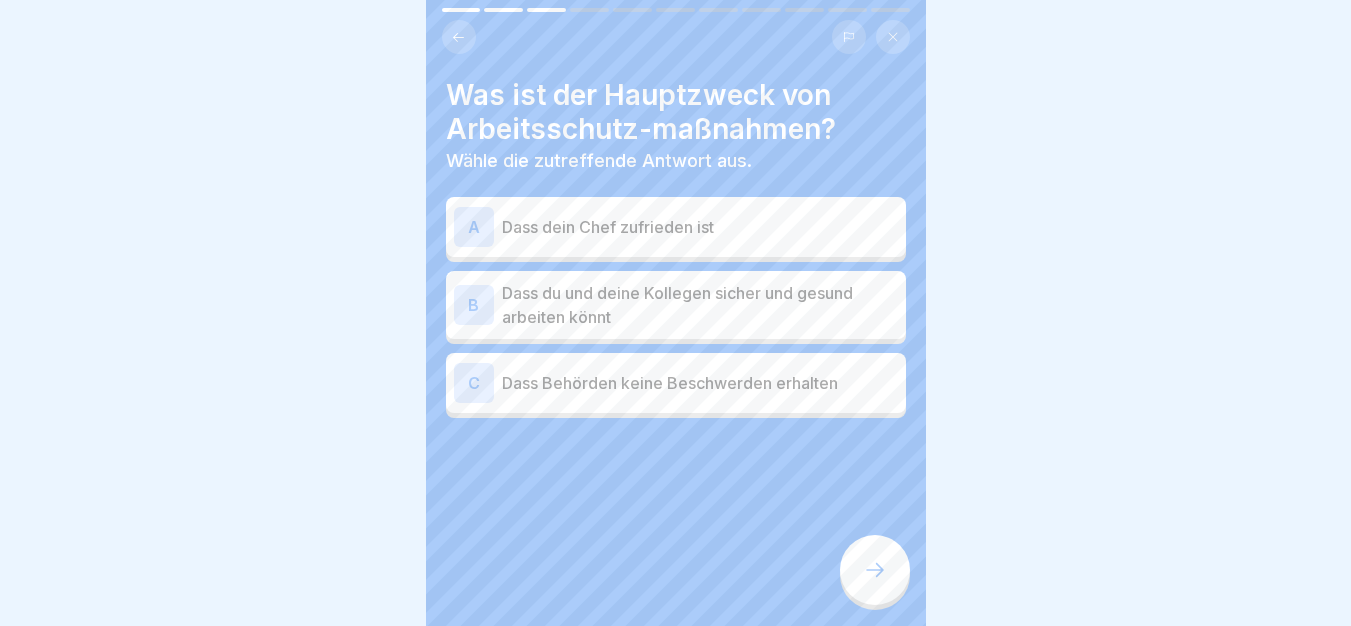 click on "Dass du und deine Kollegen sicher und gesund arbeiten könnt" at bounding box center (700, 305) 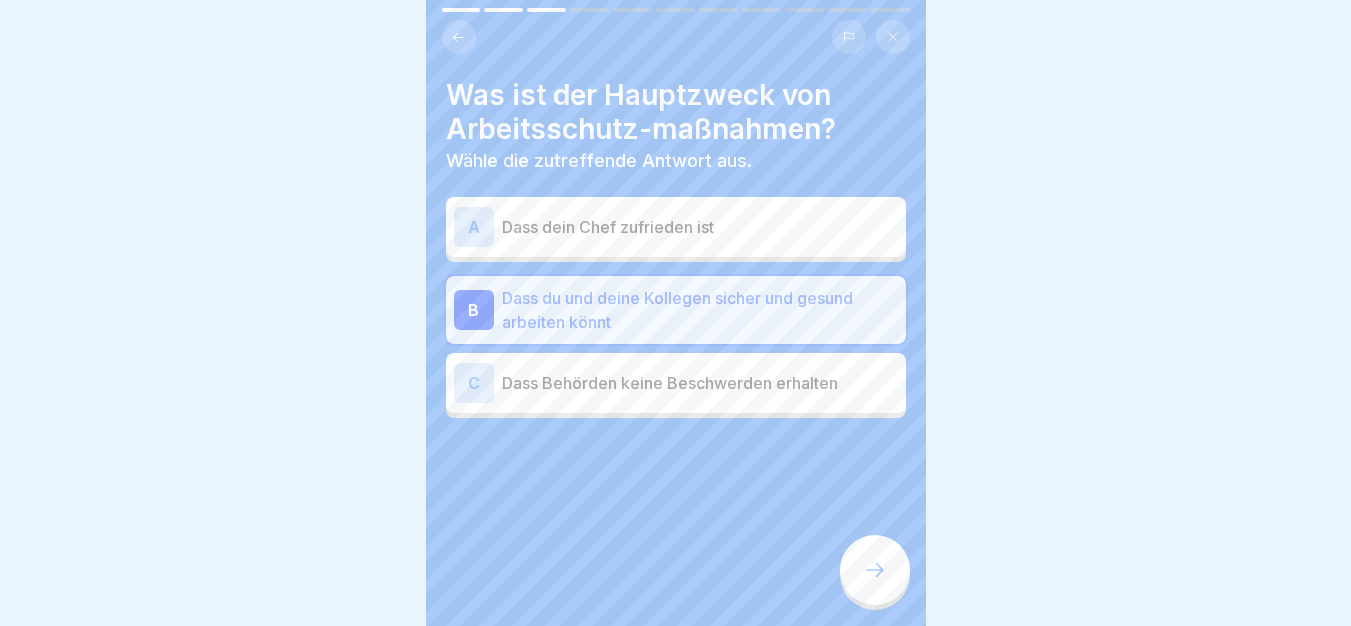 click at bounding box center [875, 570] 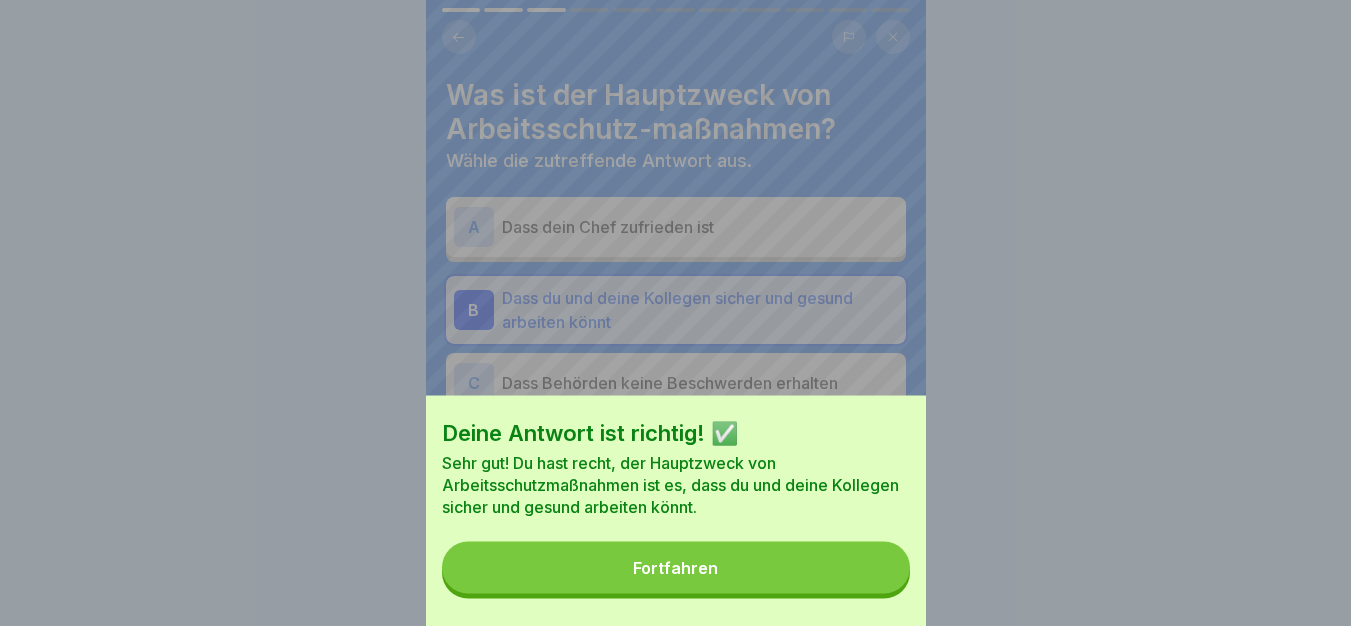 click on "Fortfahren" at bounding box center [676, 568] 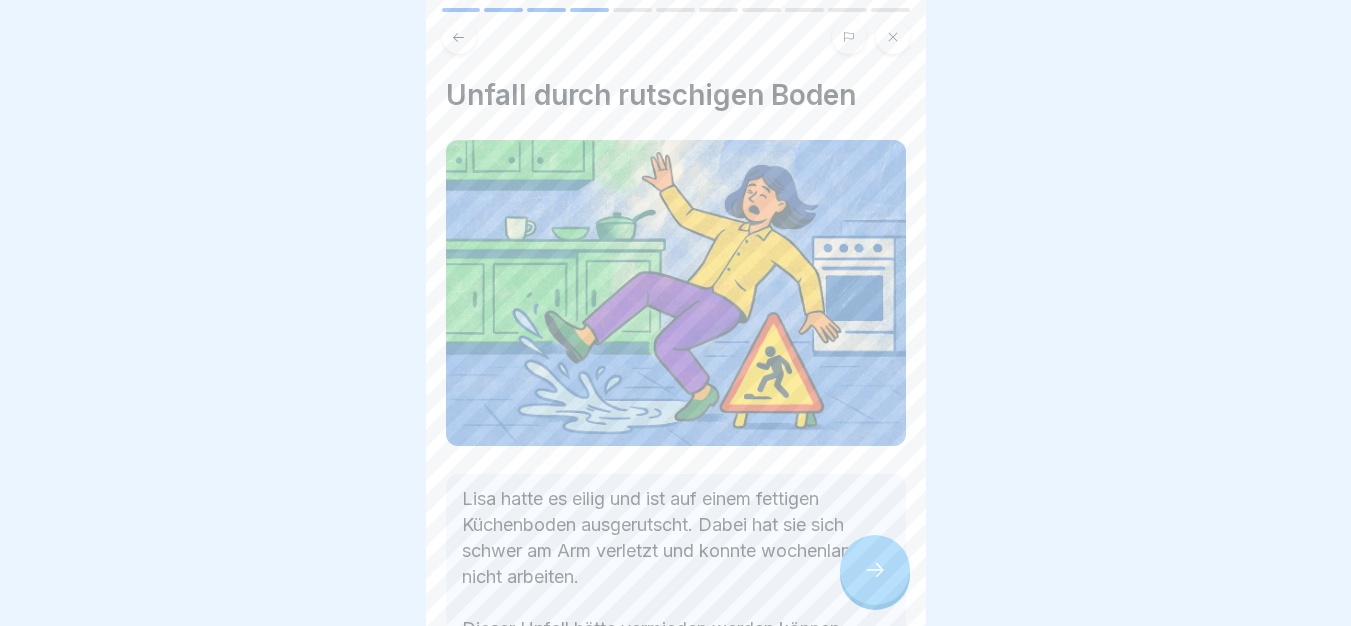 click at bounding box center [875, 570] 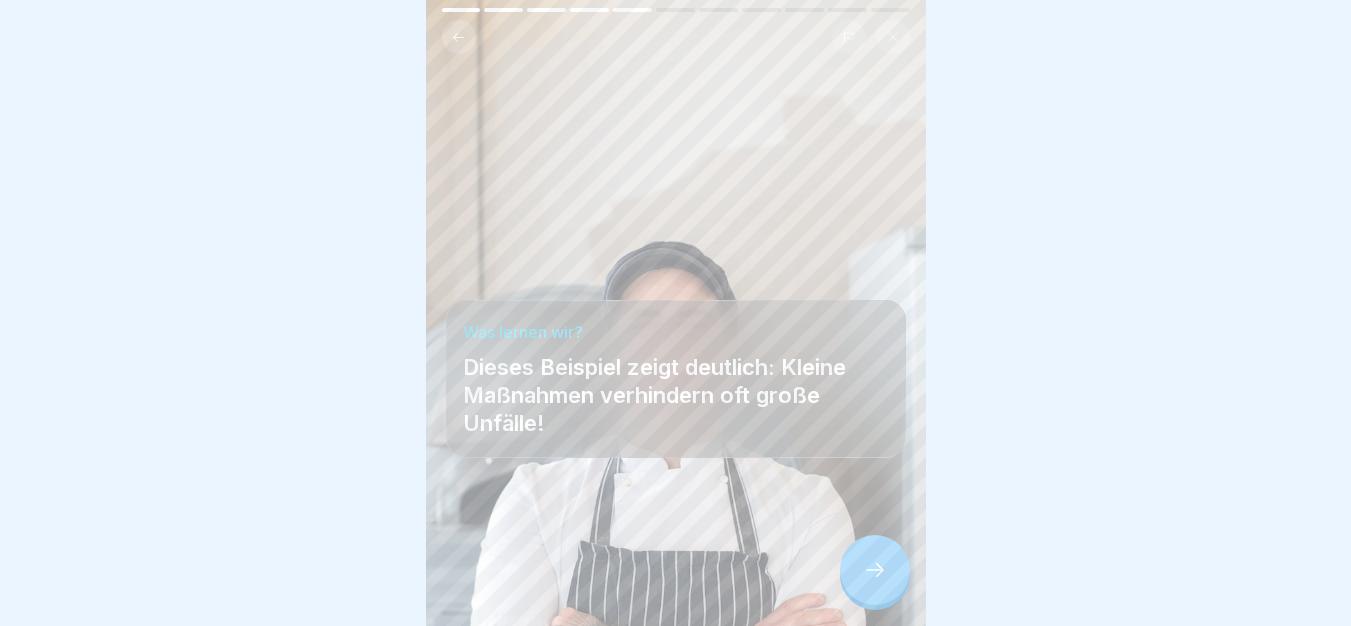 click at bounding box center (875, 570) 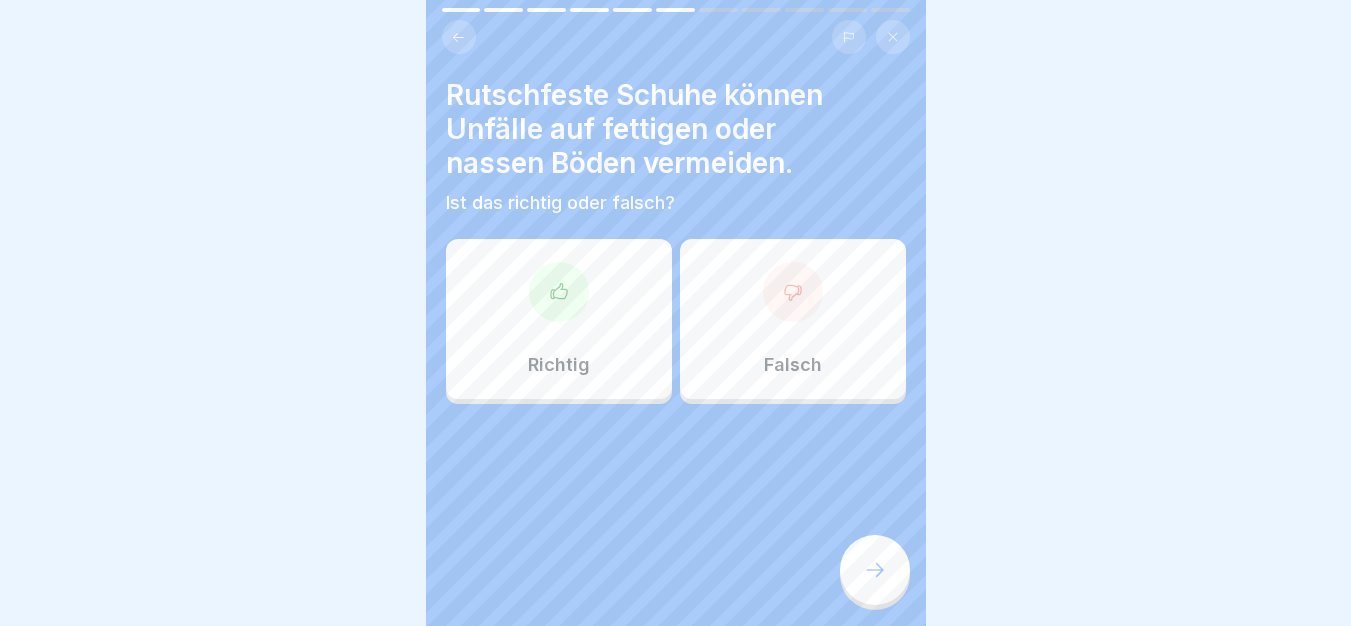 click on "Richtig" at bounding box center (559, 319) 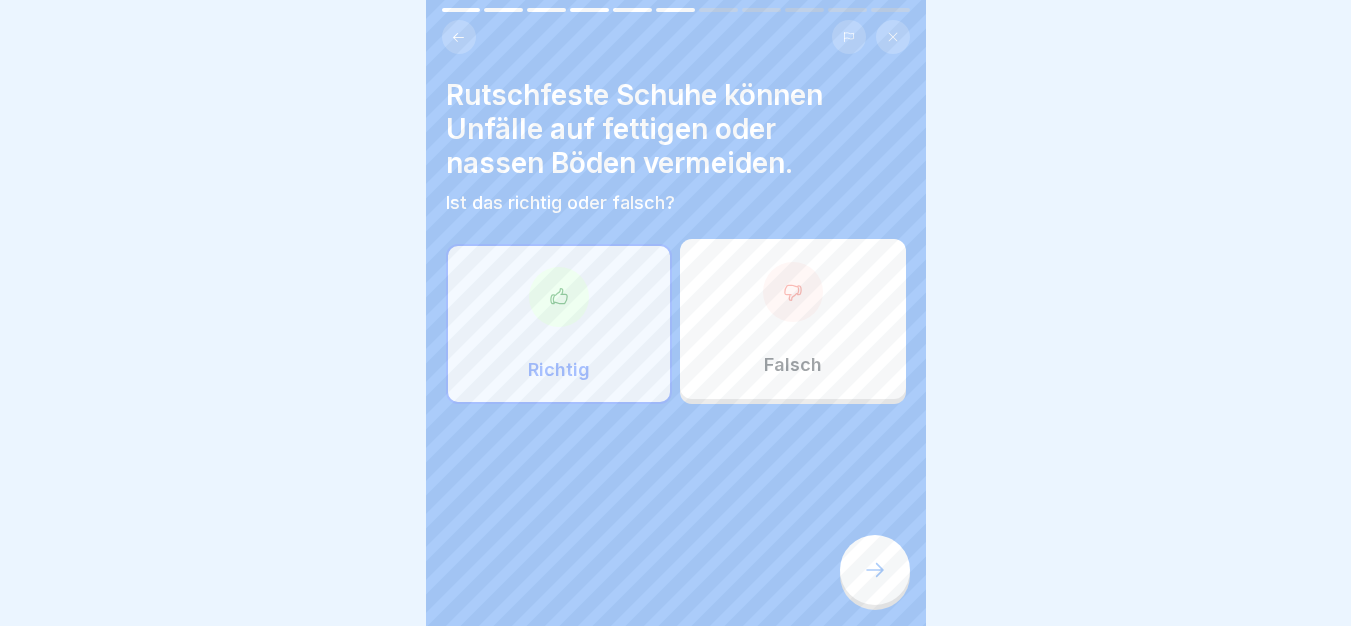 click 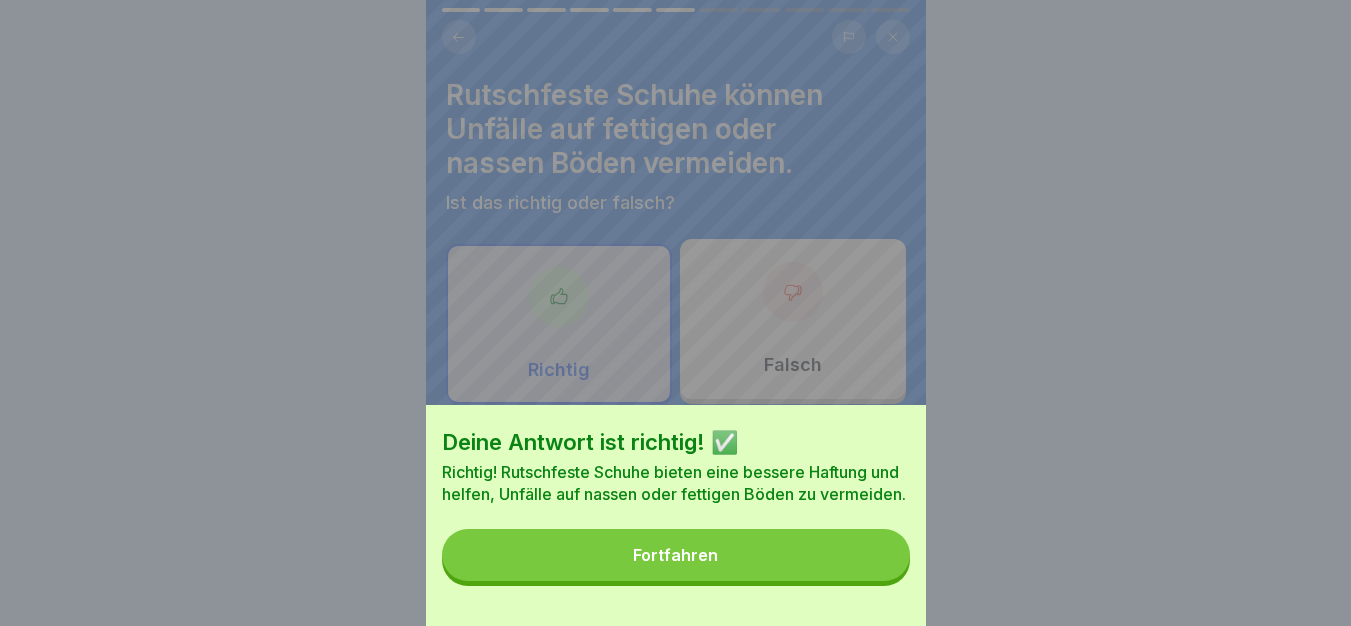 click on "Fortfahren" at bounding box center (676, 555) 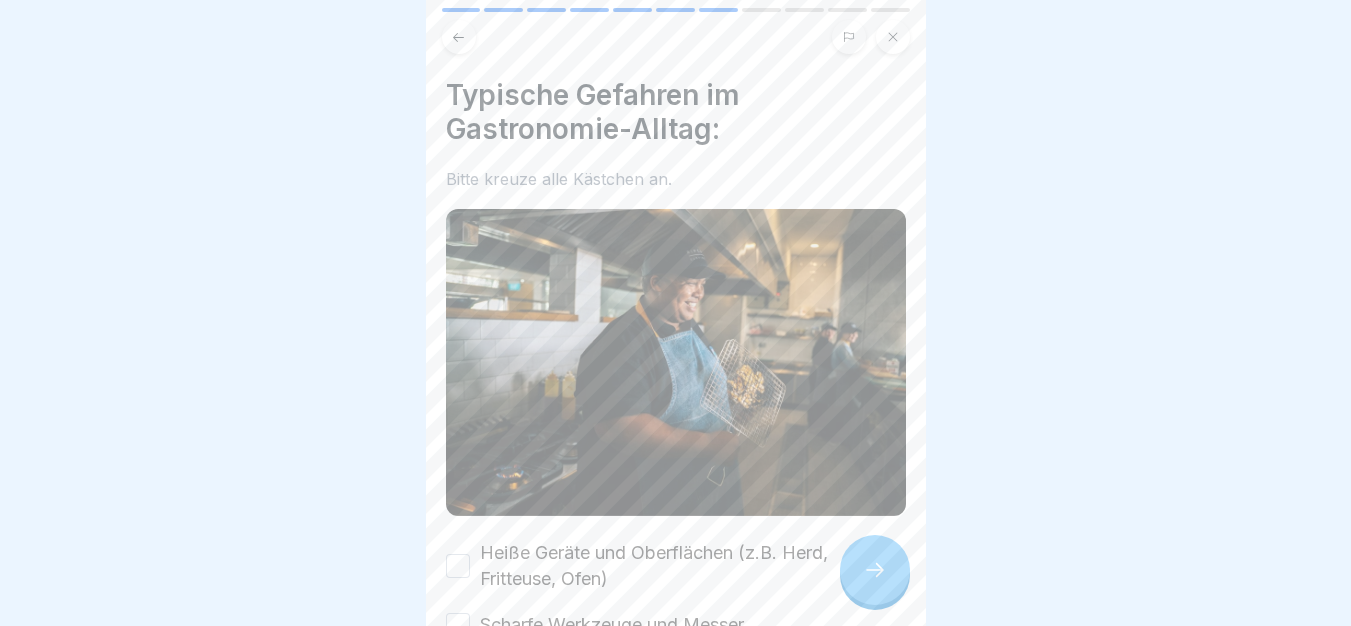click on "Typische Gefahren im Gastronomie-Alltag: Bitte kreuze alle Kästchen an. Heiße Geräte und Oberflächen (z.B. Herd, Fritteuse, Ofen) Scharfe Werkzeuge und Messer Rutschige oder nasse Böden Schwere Lasten und falsches Heben Hektik und Stress während Stoßzeiten" at bounding box center (676, 427) 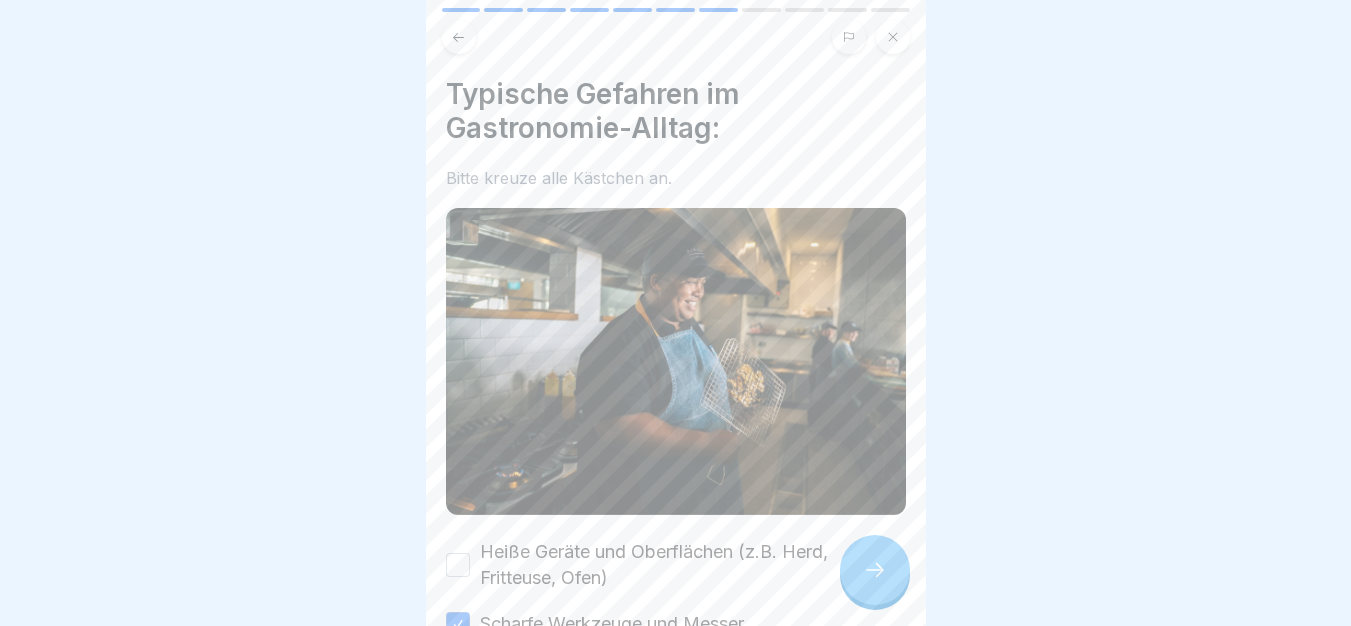 click on "Heiße Geräte und Oberflächen (z.B. Herd, Fritteuse, Ofen)" at bounding box center (693, 565) 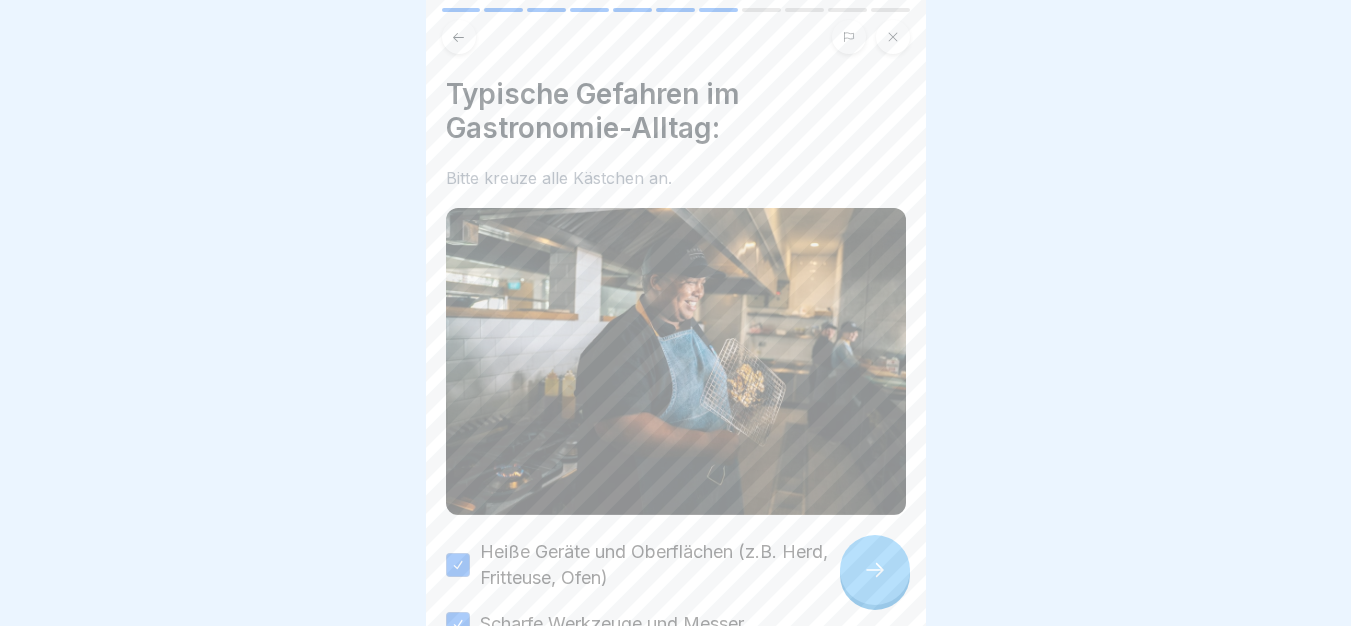 scroll, scrollTop: 260, scrollLeft: 0, axis: vertical 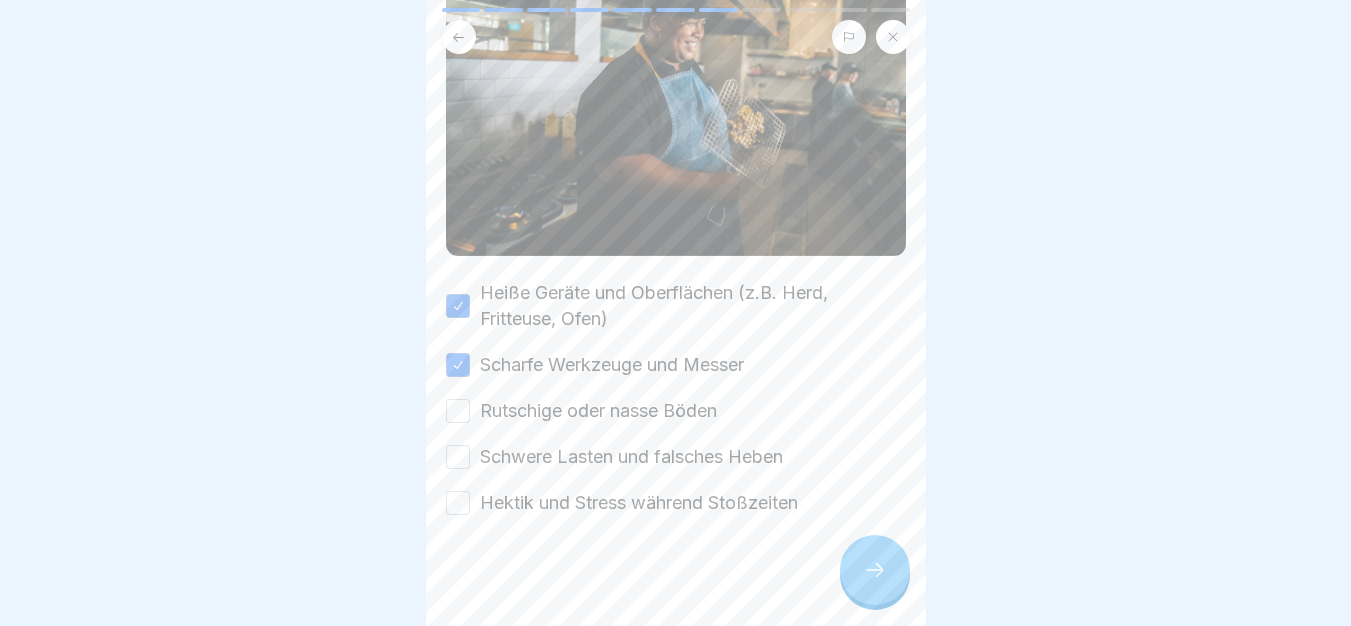 click on "Rutschige oder nasse Böden" at bounding box center [598, 411] 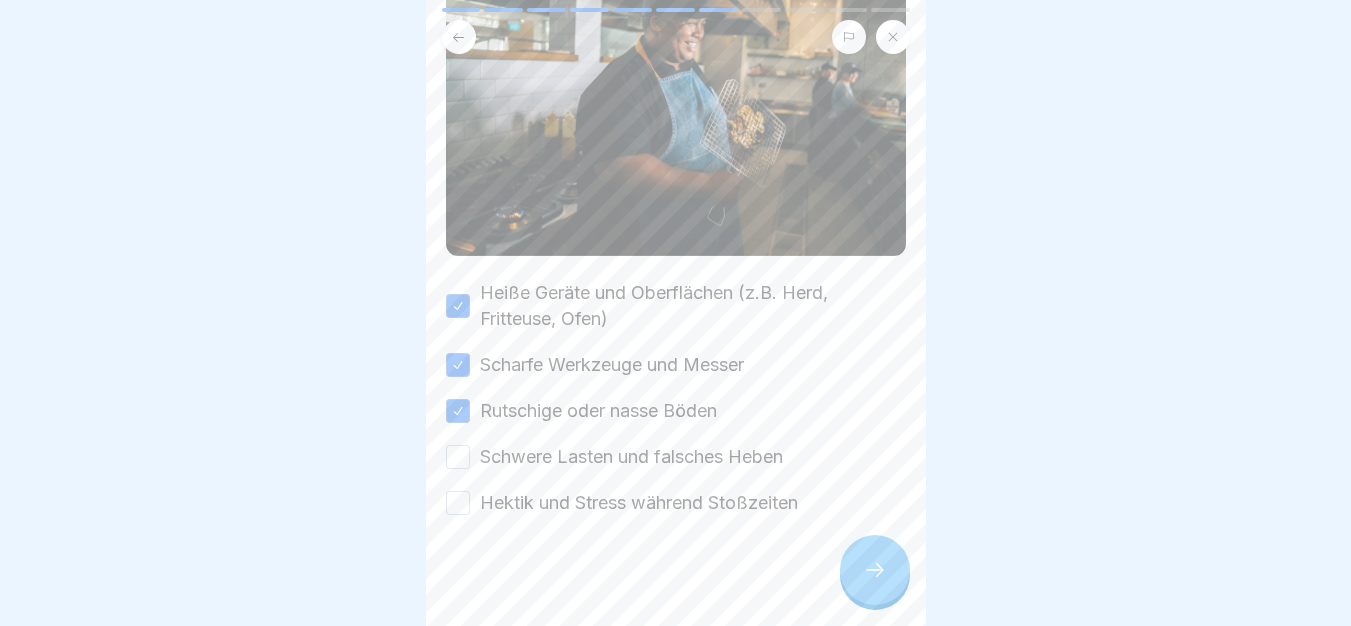 click on "Schwere Lasten und falsches Heben" at bounding box center [631, 457] 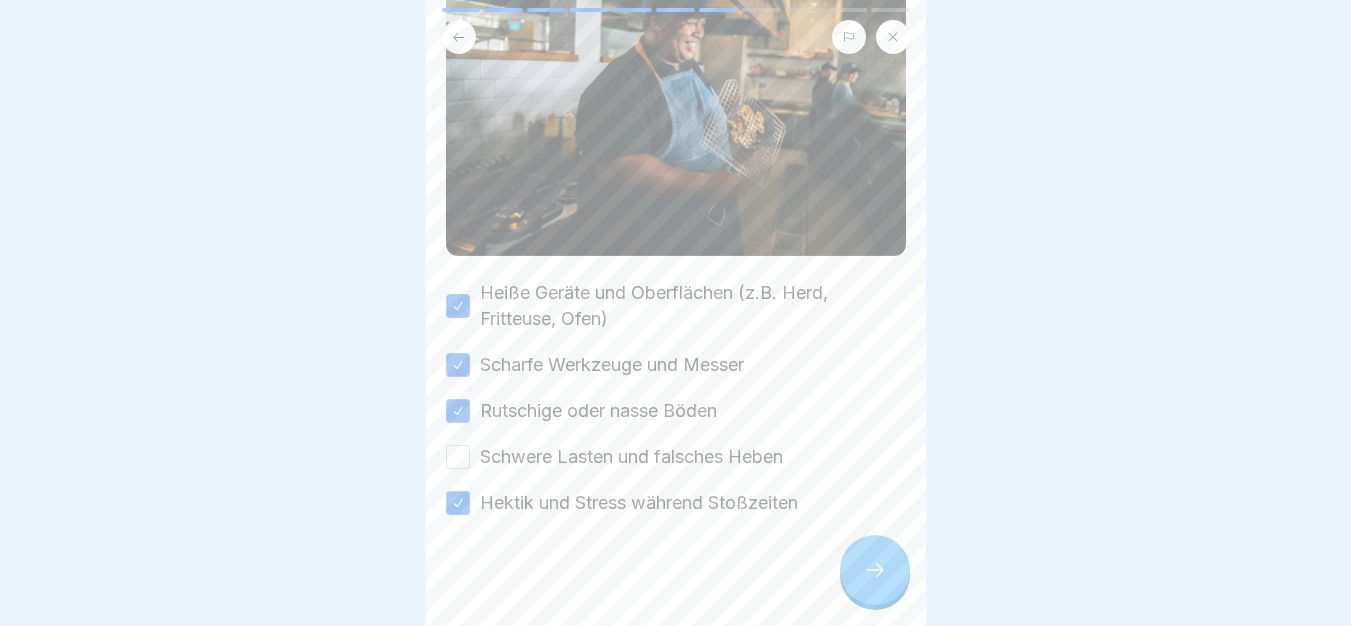 click on "Schwere Lasten und falsches Heben" at bounding box center [631, 457] 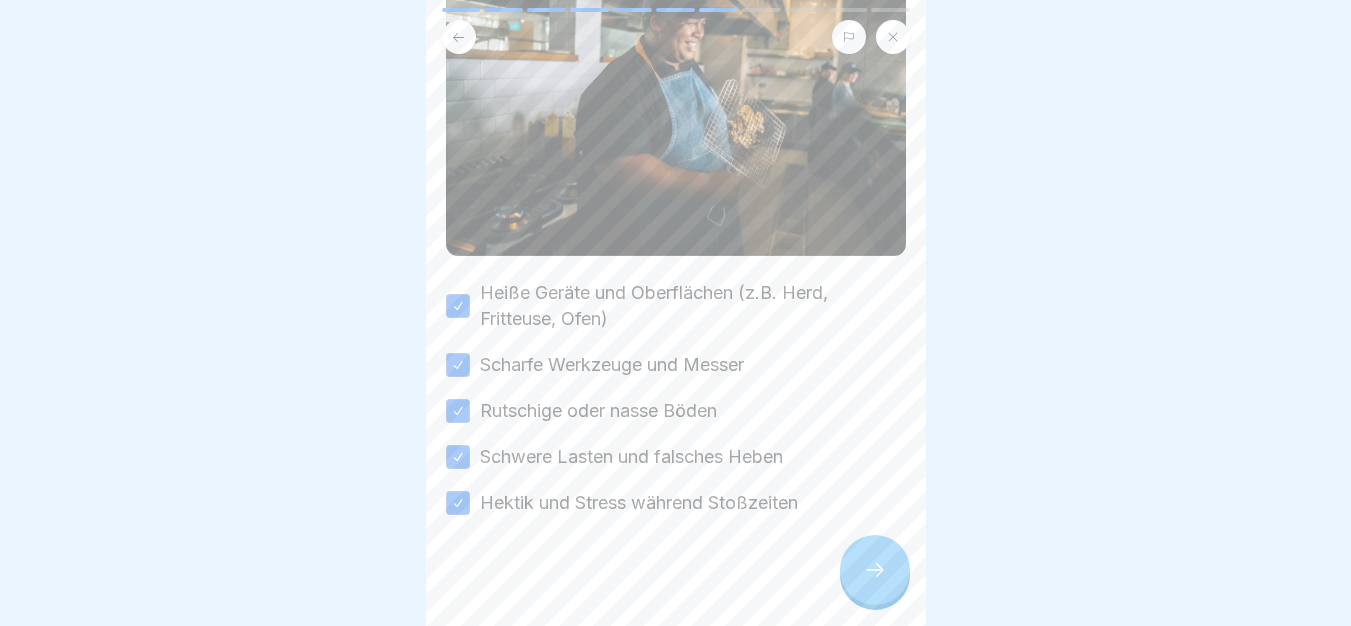 drag, startPoint x: 847, startPoint y: 567, endPoint x: 870, endPoint y: 578, distance: 25.495098 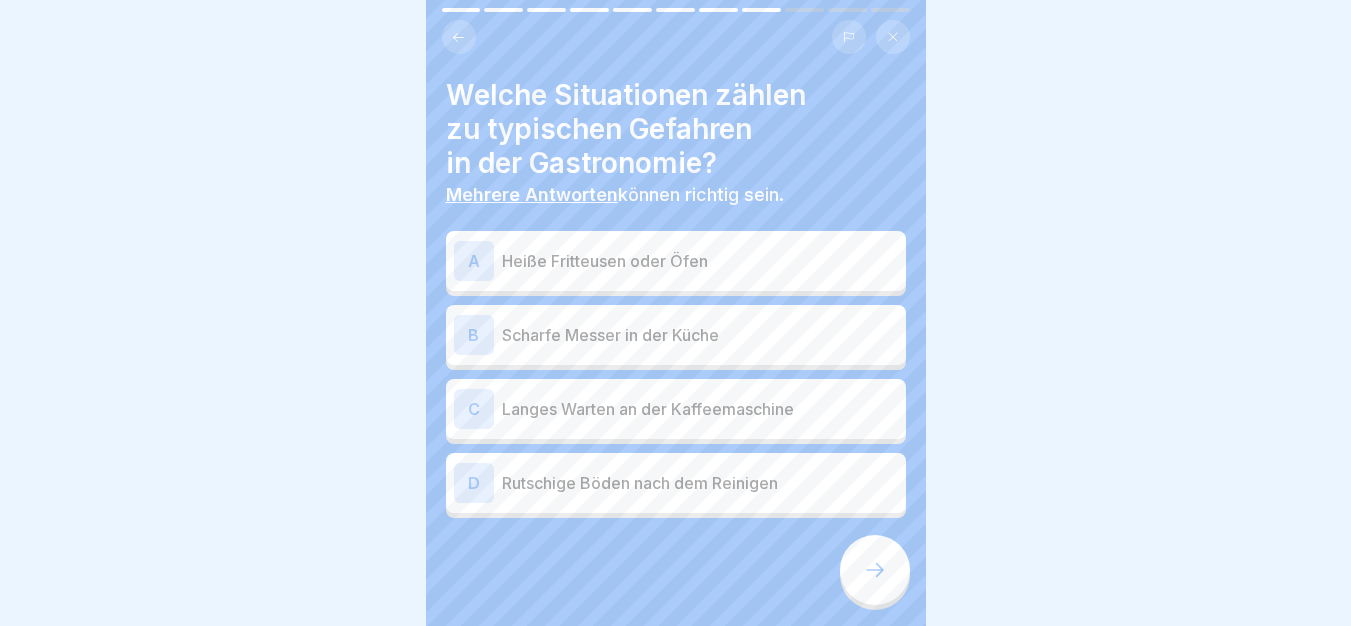click 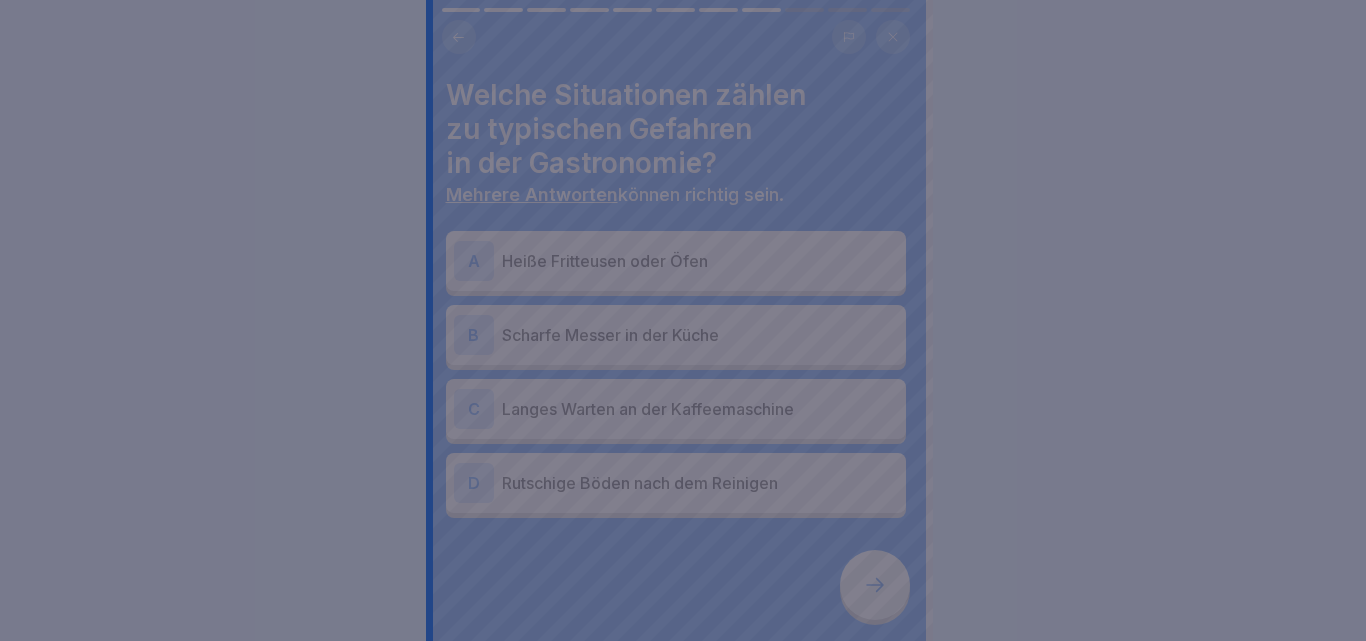 click at bounding box center [683, 320] 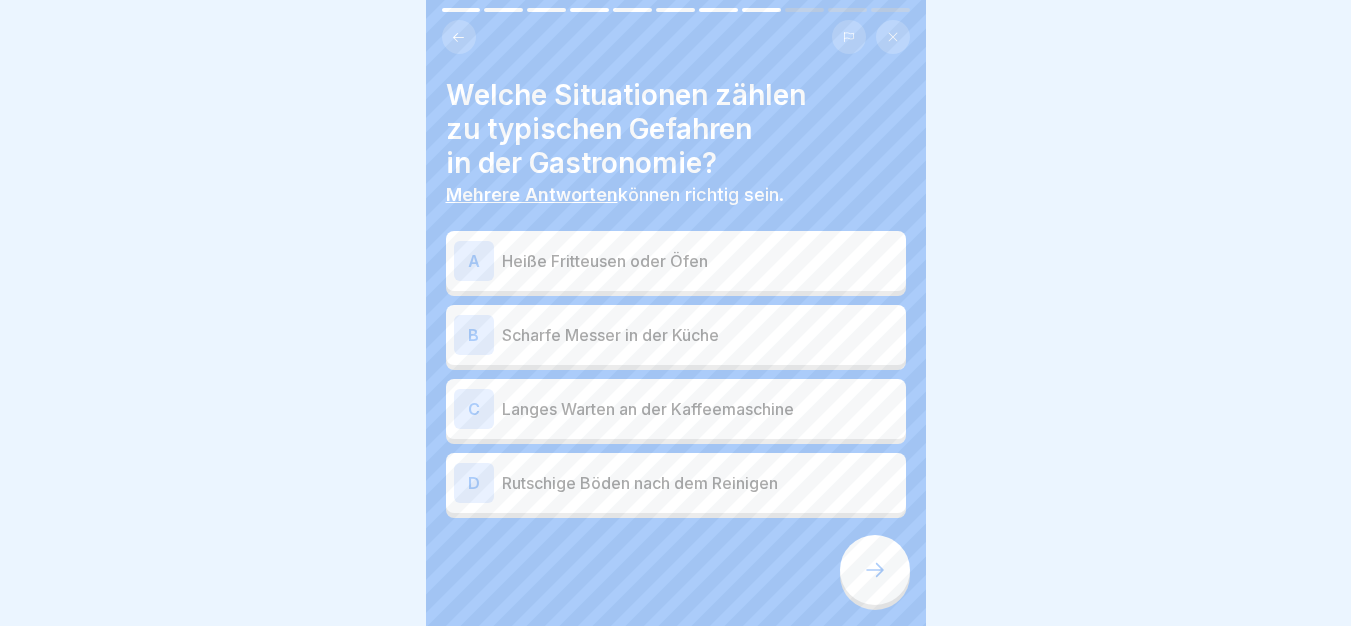 click on "A Heiße Fritteusen oder Öfen" at bounding box center [676, 261] 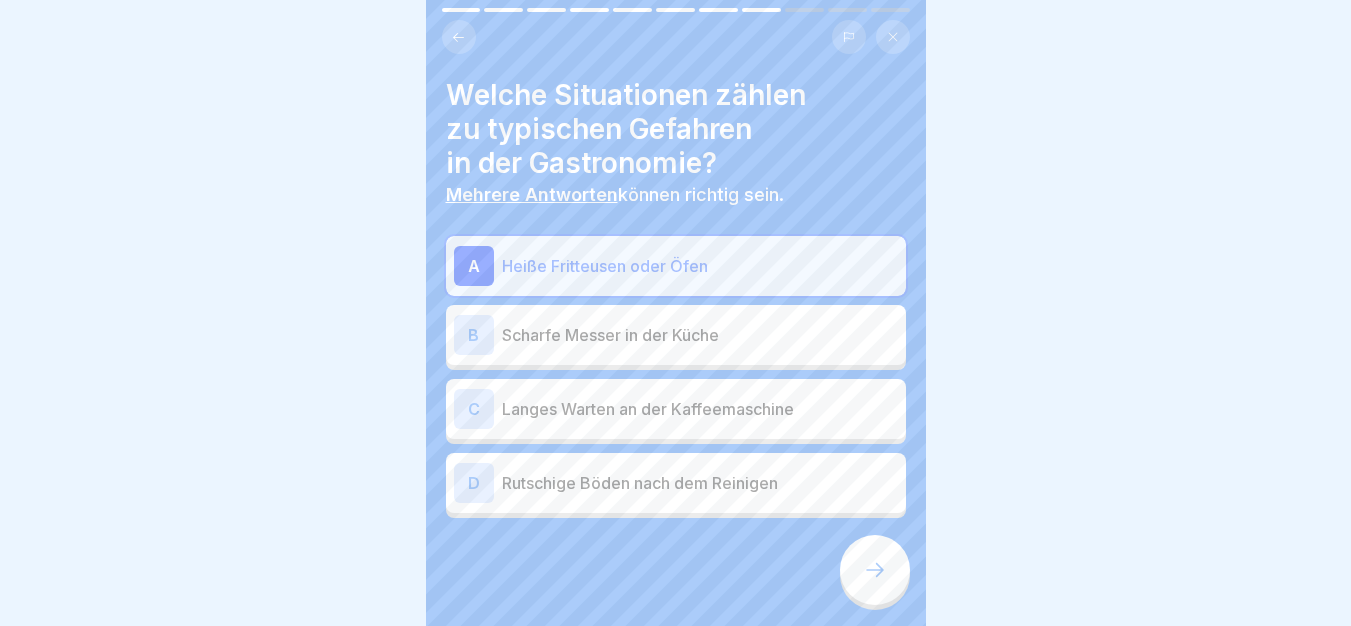 click at bounding box center (875, 570) 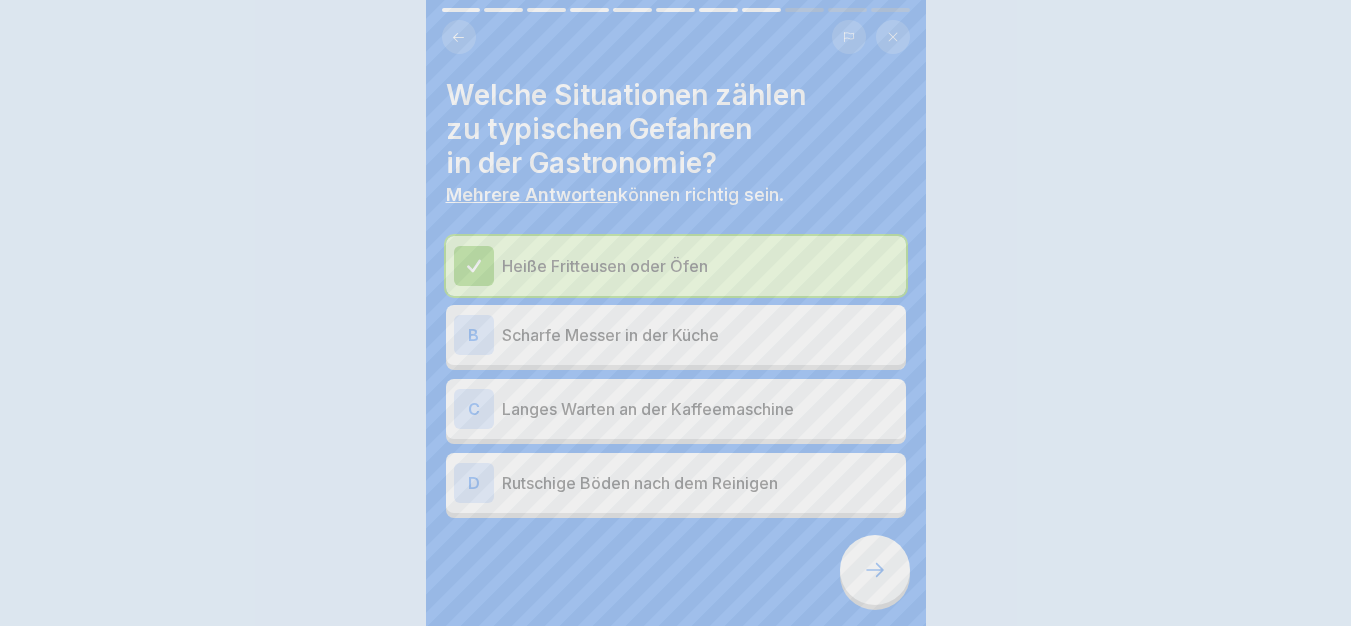 click on "Fortfahren" at bounding box center (676, 1043) 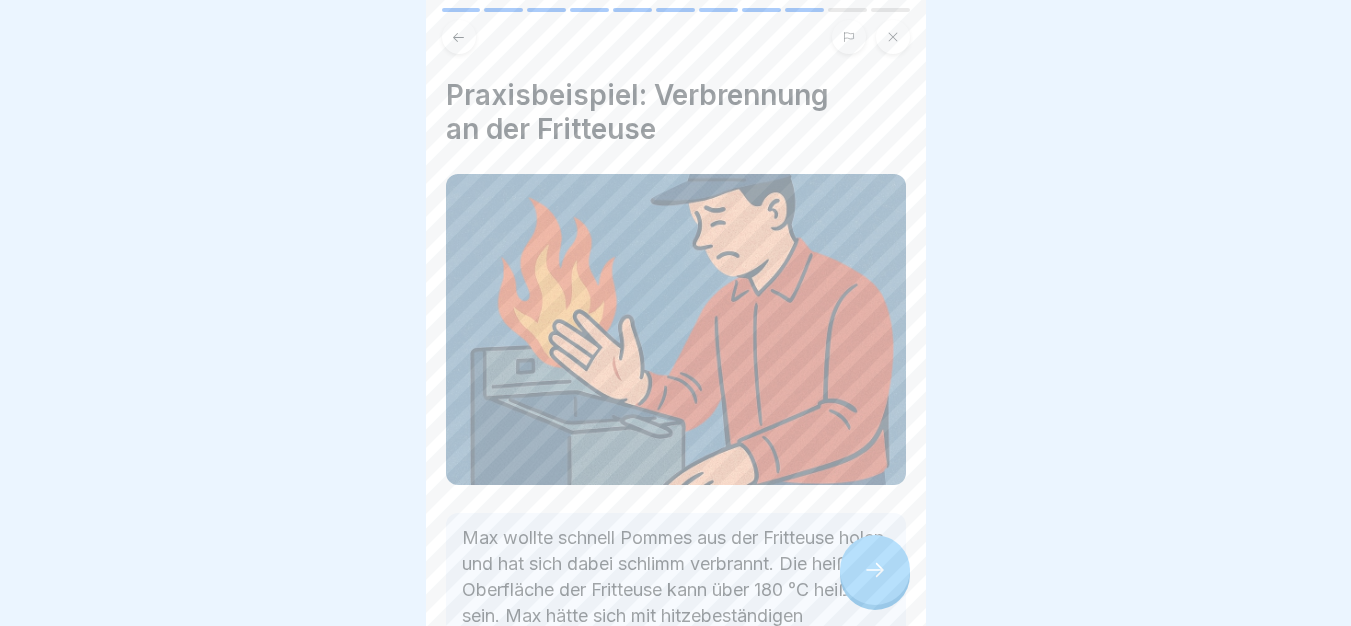 click at bounding box center [875, 570] 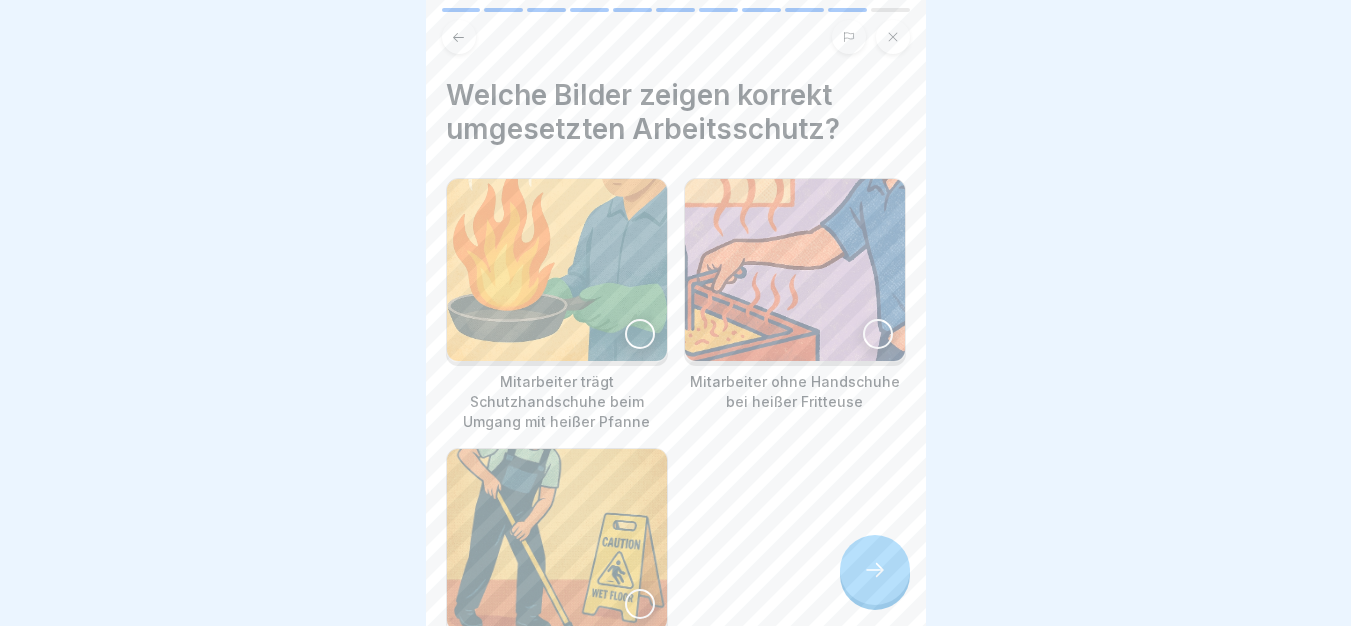 click at bounding box center (557, 270) 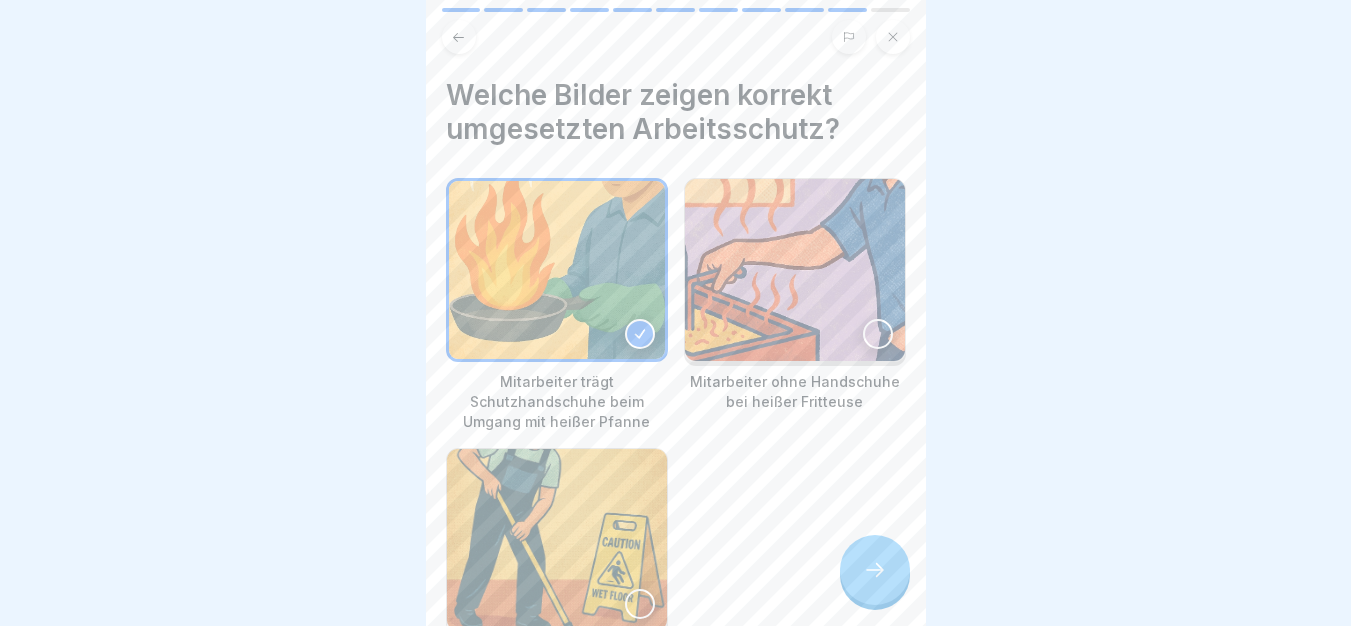 click at bounding box center [795, 270] 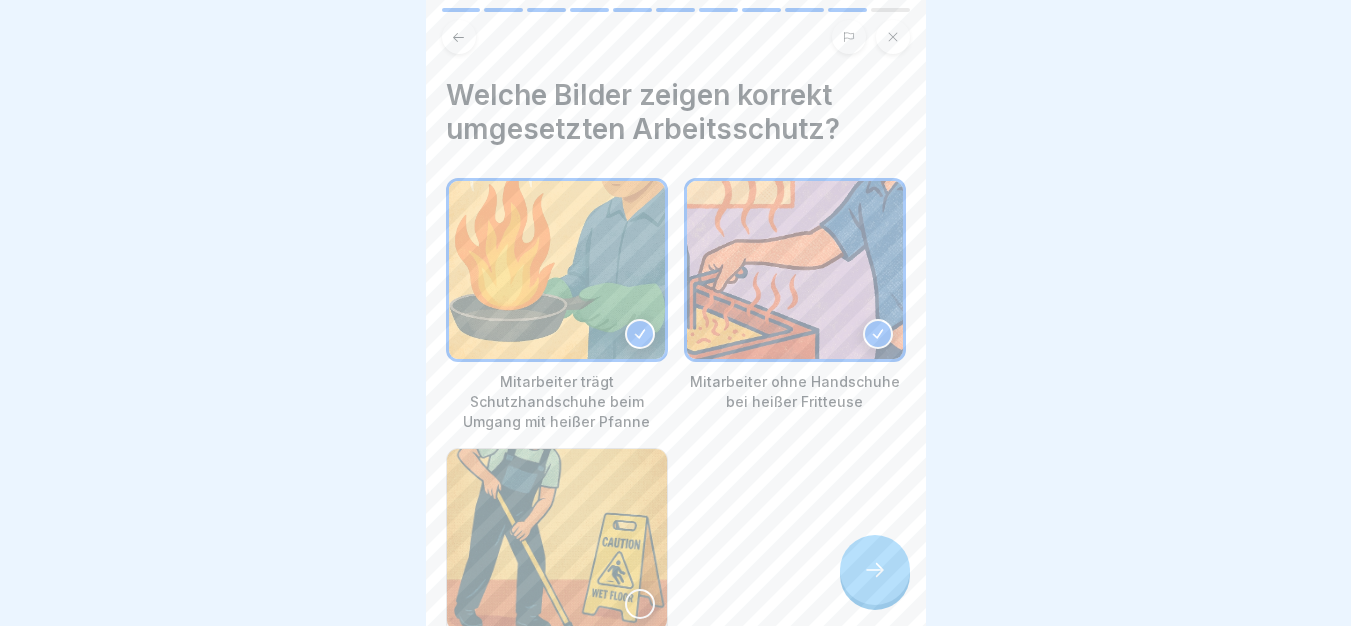 click at bounding box center [795, 270] 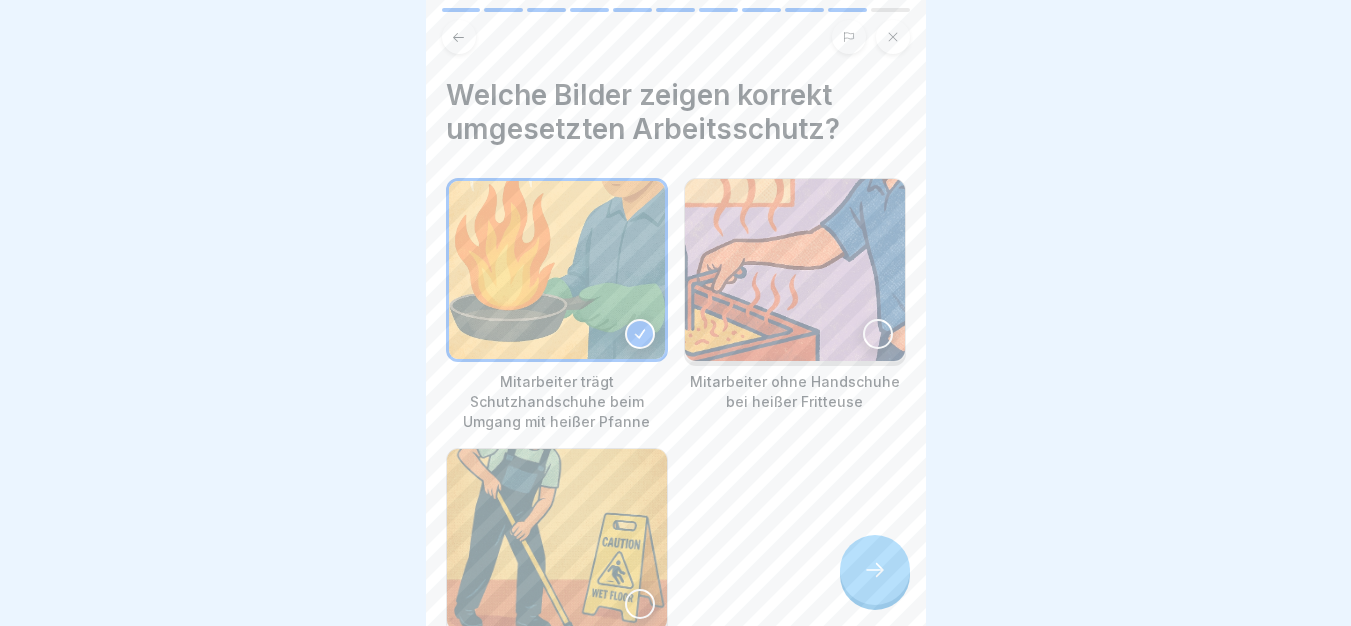 click at bounding box center [557, 540] 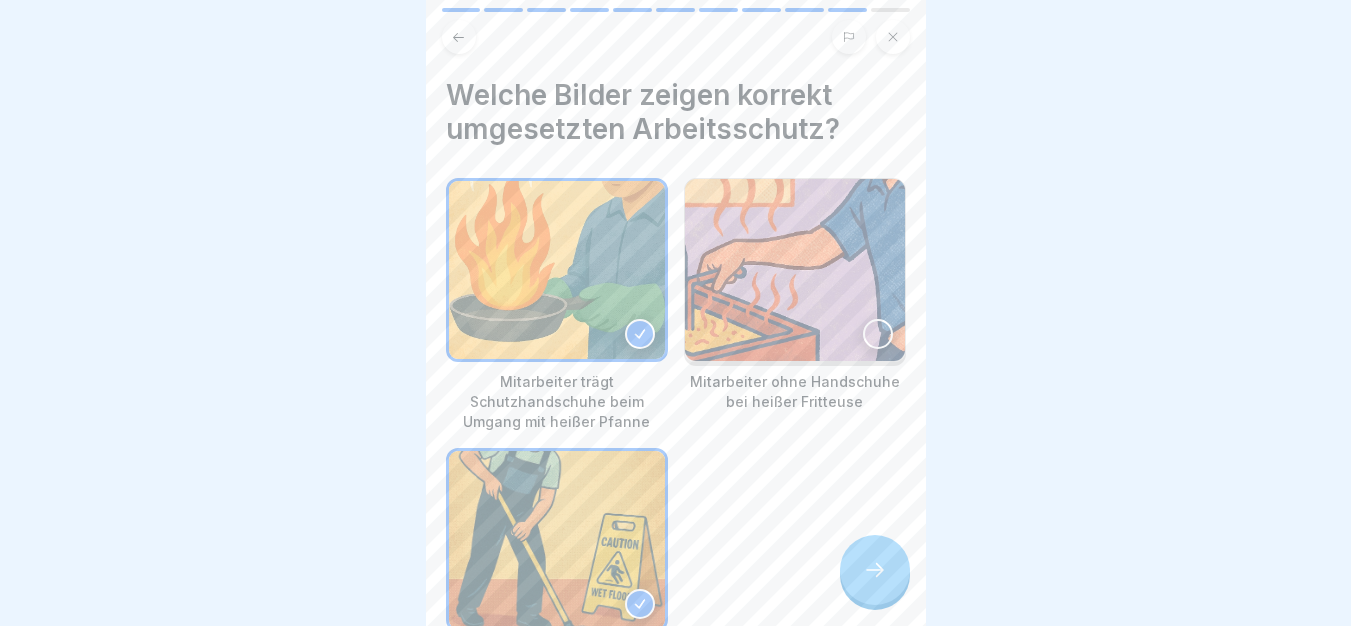 click at bounding box center [875, 570] 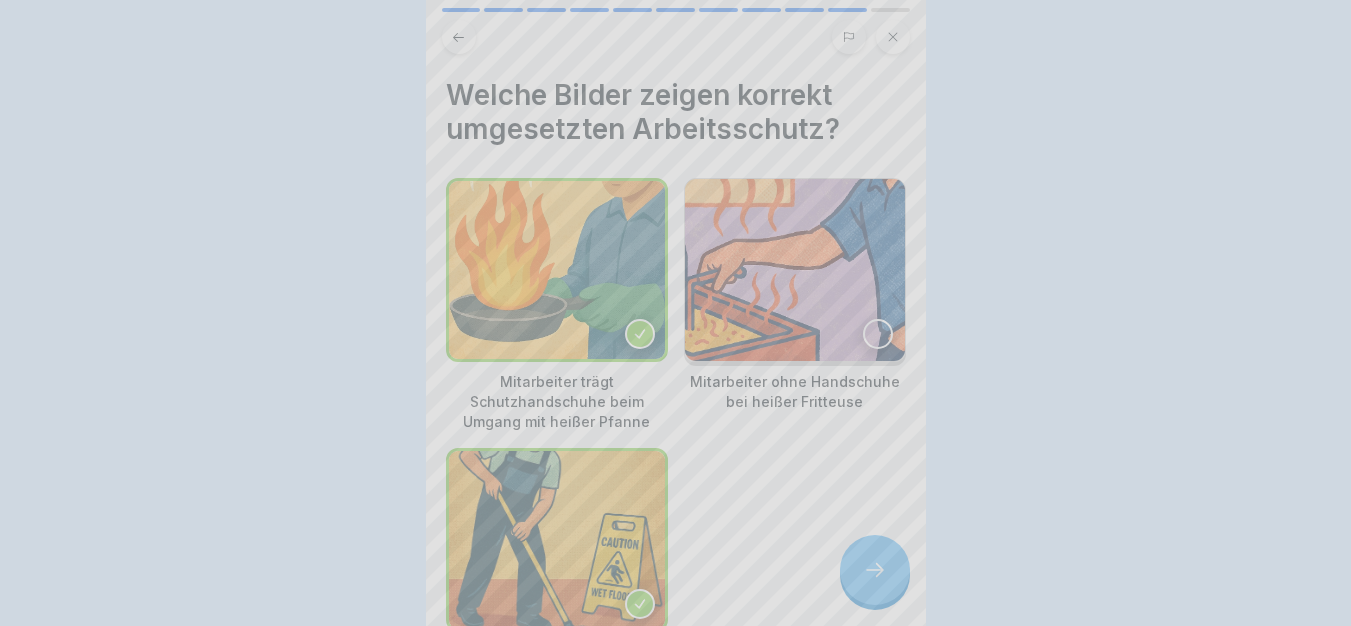 click on "Deine Antwort ist richtig!
✅ Sehr gut! So schützt du dich und deine Kollegen optimal.   Fortfahren" at bounding box center [676, 942] 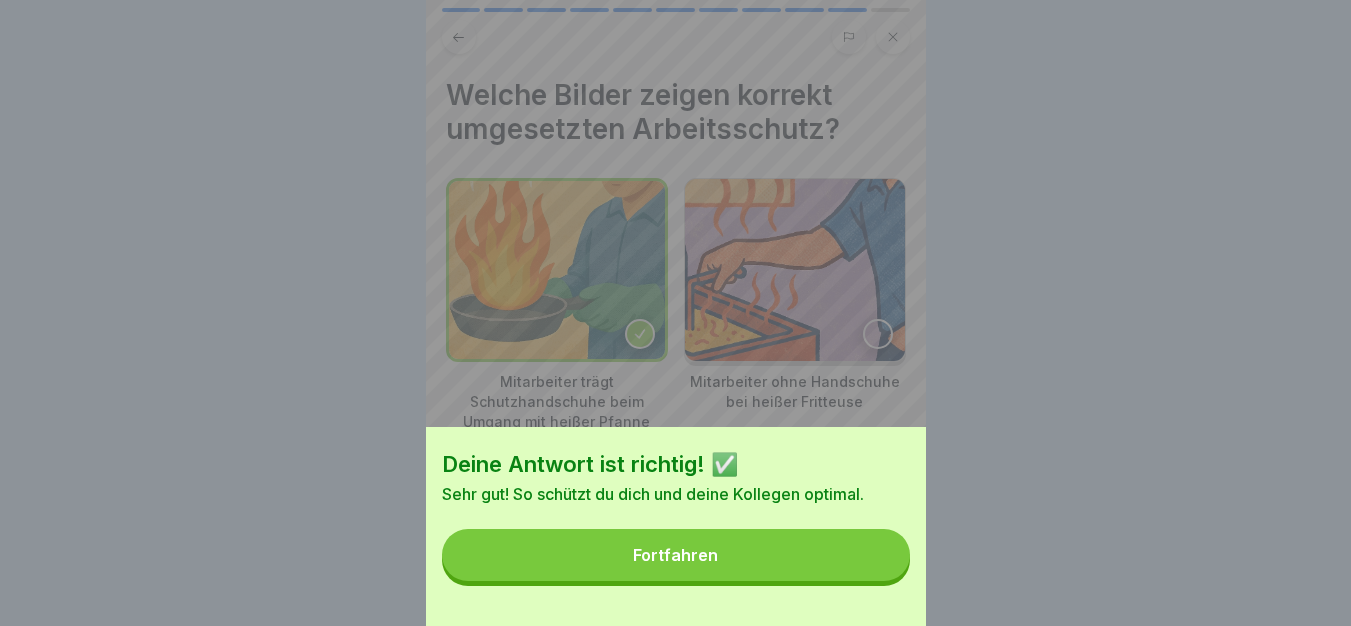 click on "Deine Antwort ist richtig!
✅ Sehr gut! So schützt du dich und deine Kollegen optimal.   Fortfahren" at bounding box center (676, 526) 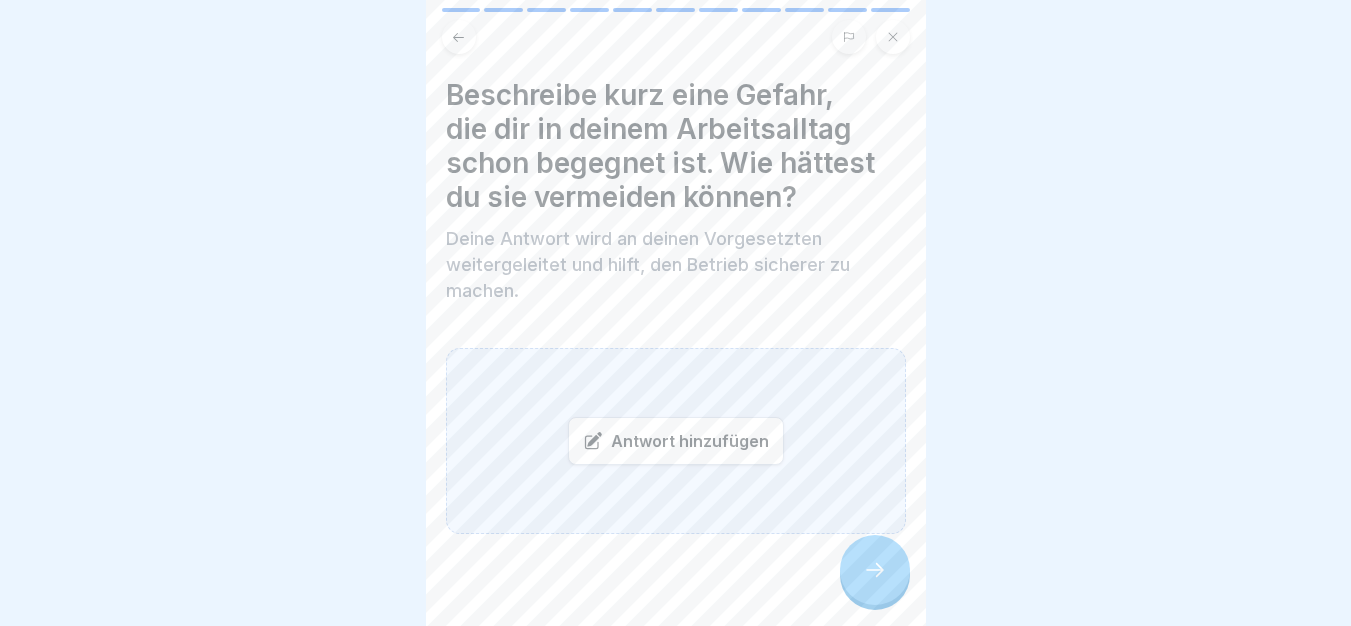 click on "Antwort hinzufügen" at bounding box center (676, 441) 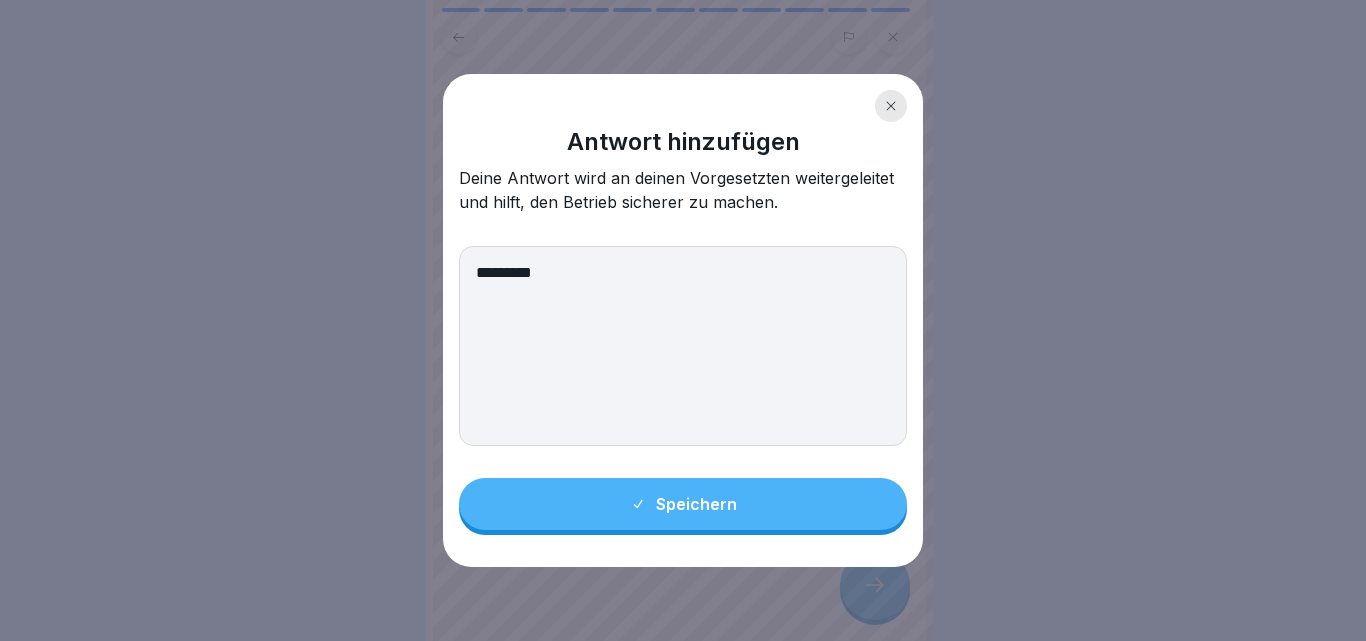 type on "*********" 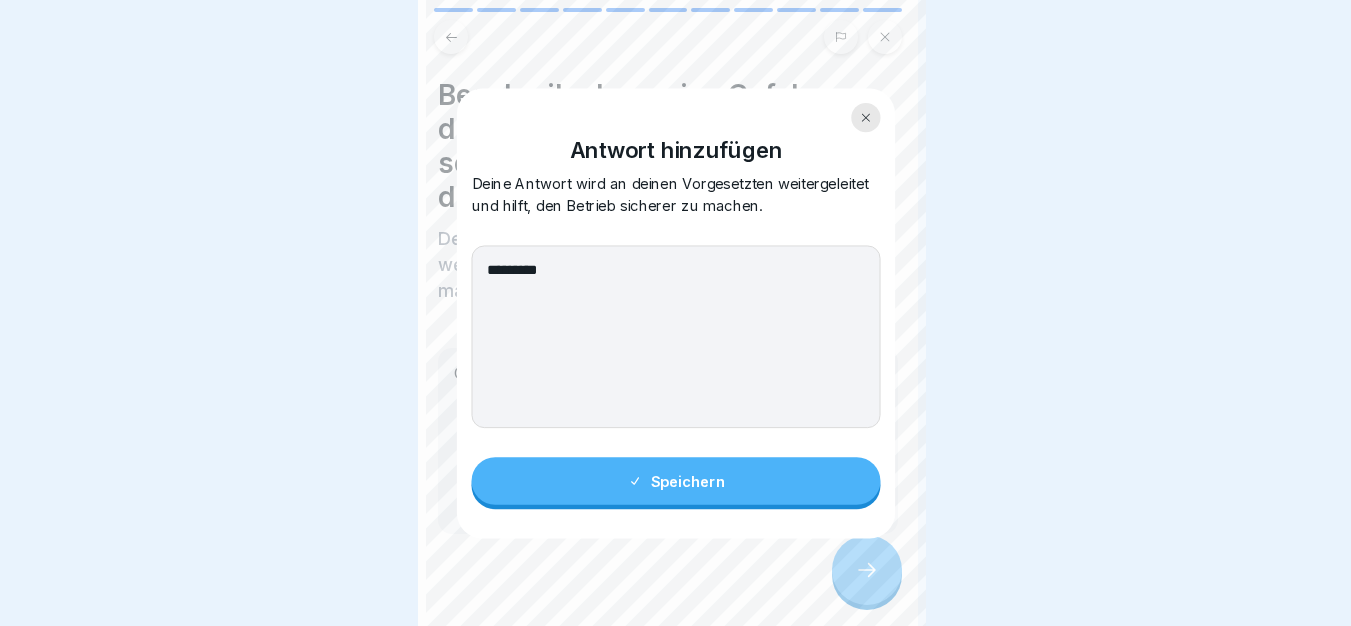 click 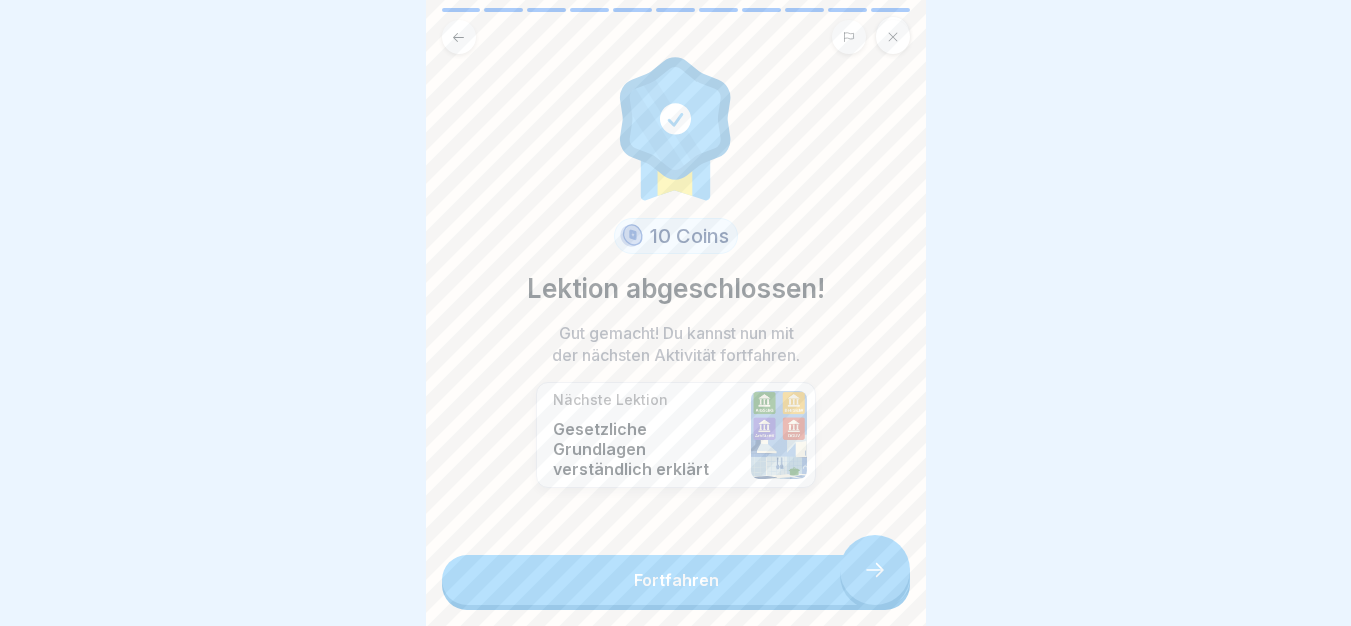 click on "Fortfahren" at bounding box center (676, 580) 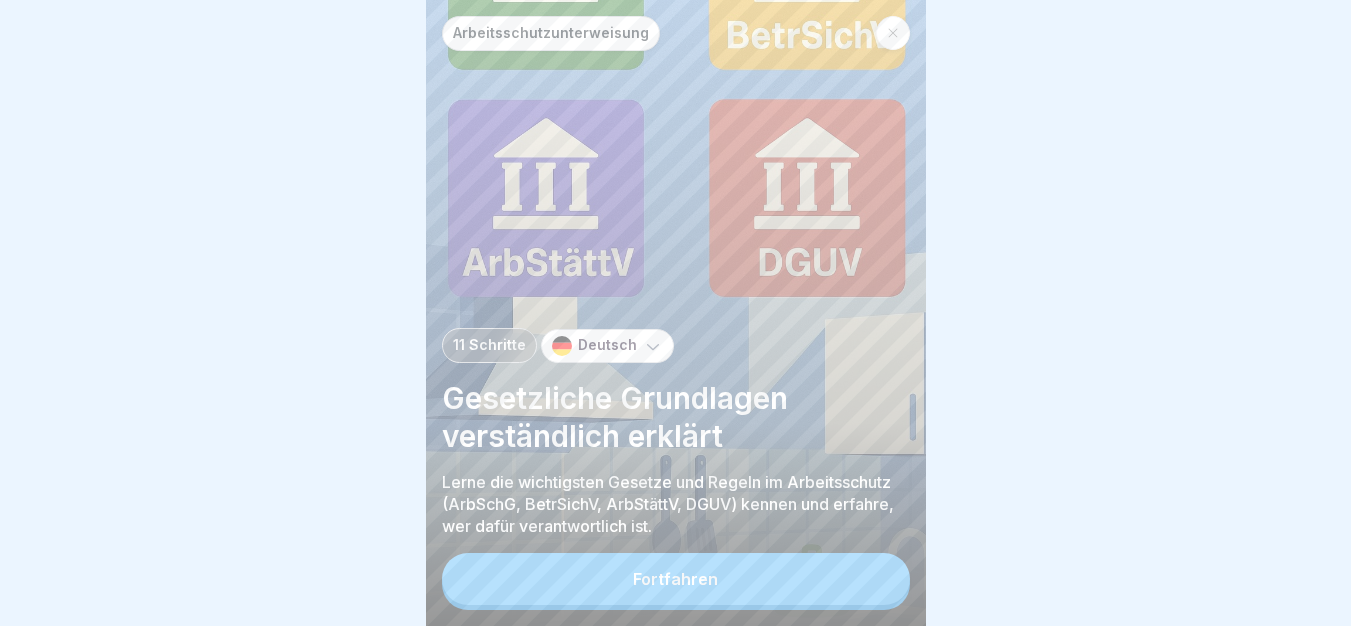 click on "Fortfahren" at bounding box center [676, 579] 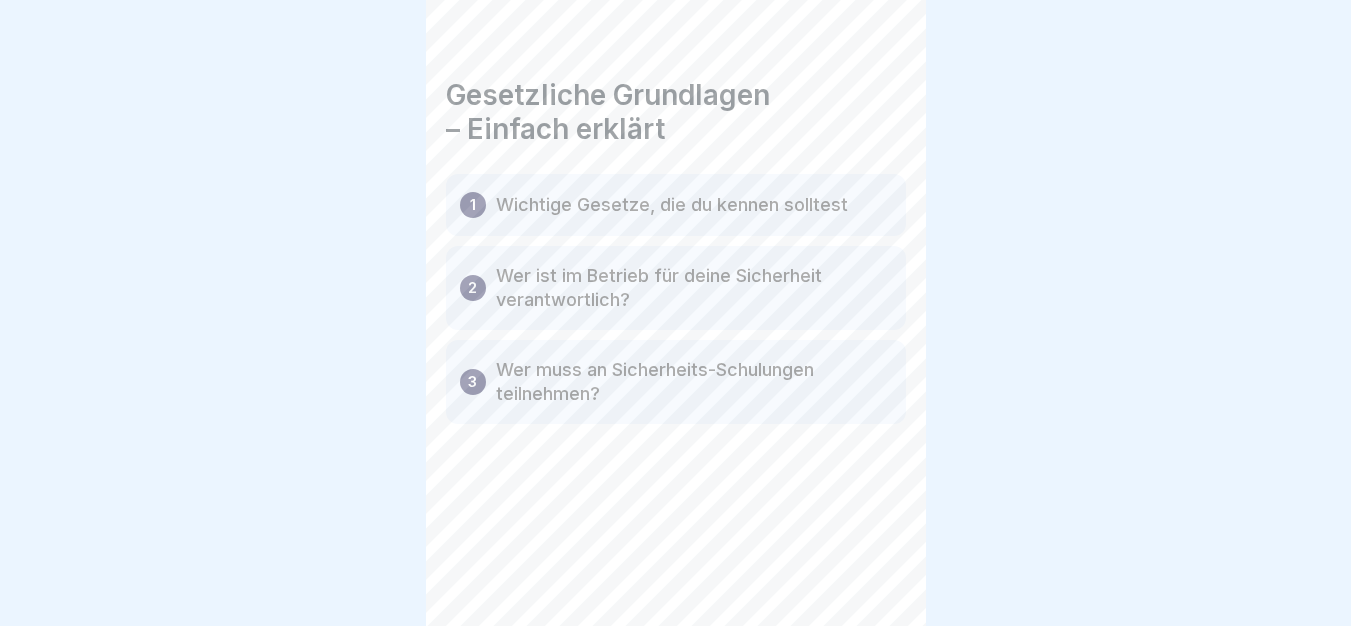 click 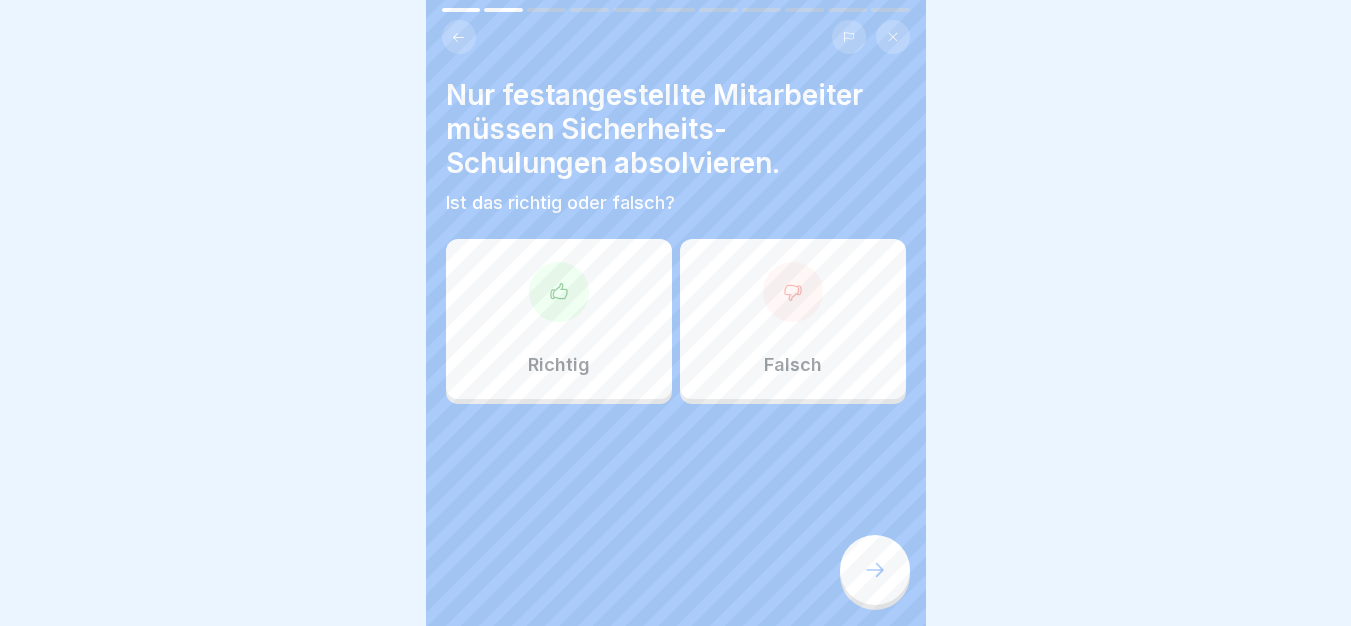 click 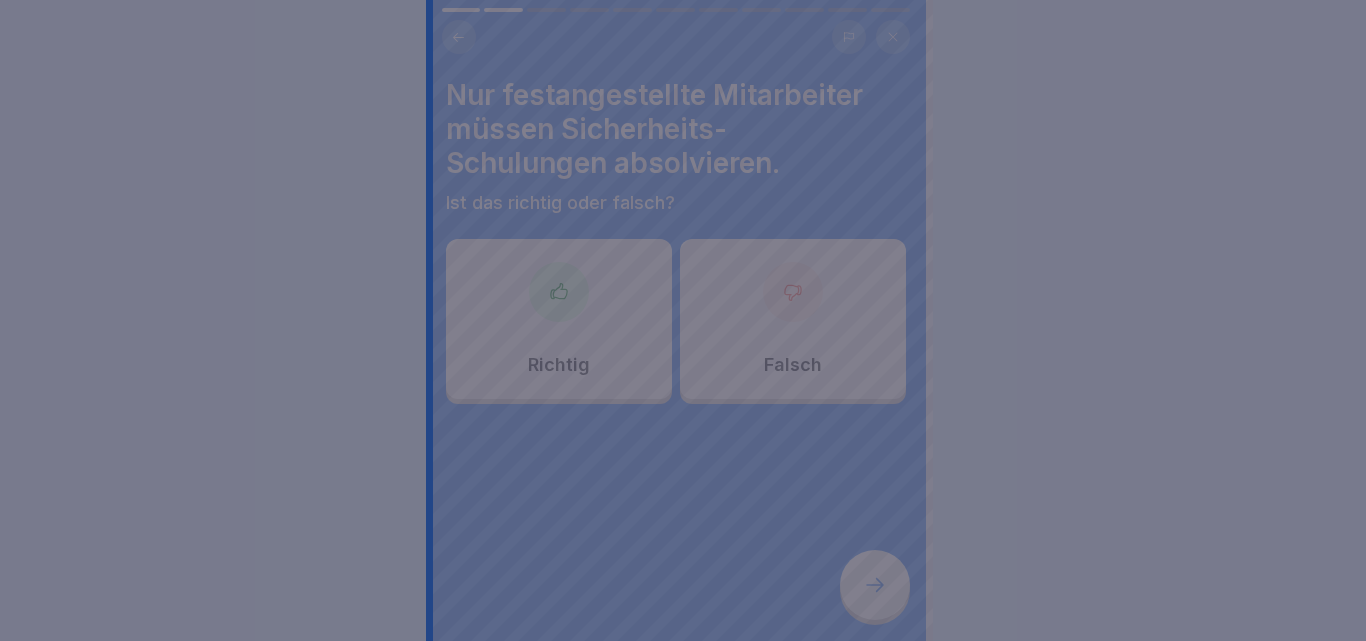 click at bounding box center [683, 320] 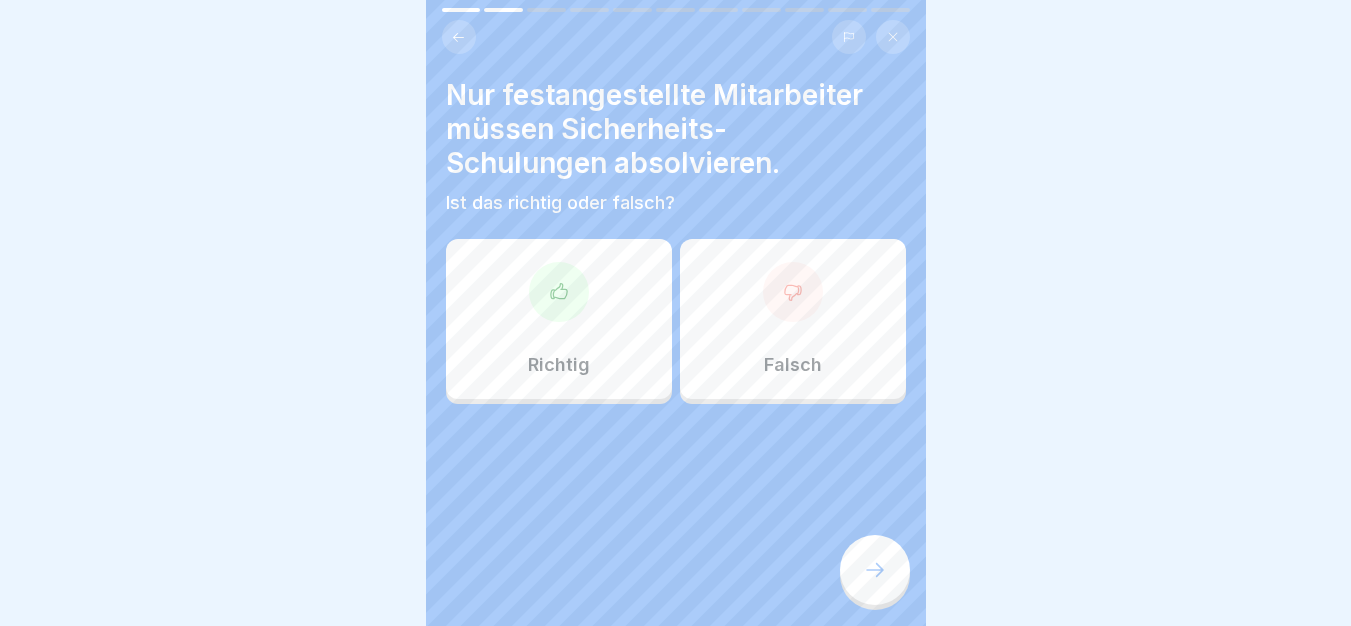 click on "Falsch" at bounding box center [793, 319] 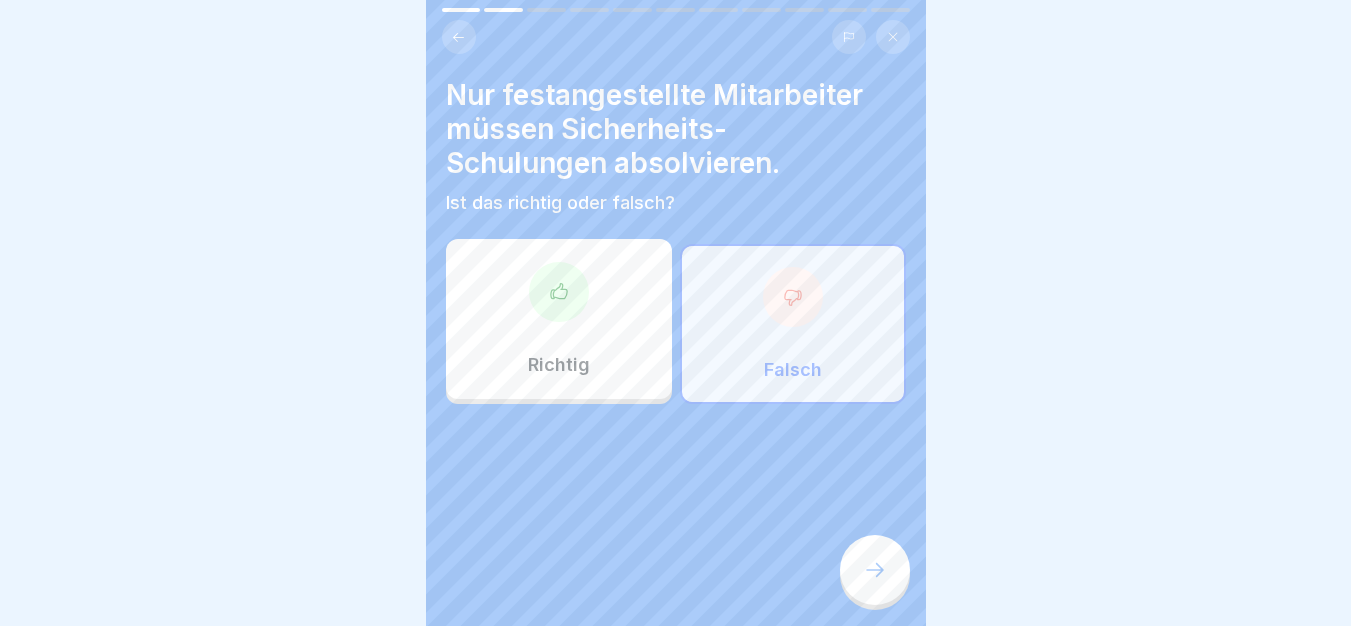 click at bounding box center (875, 570) 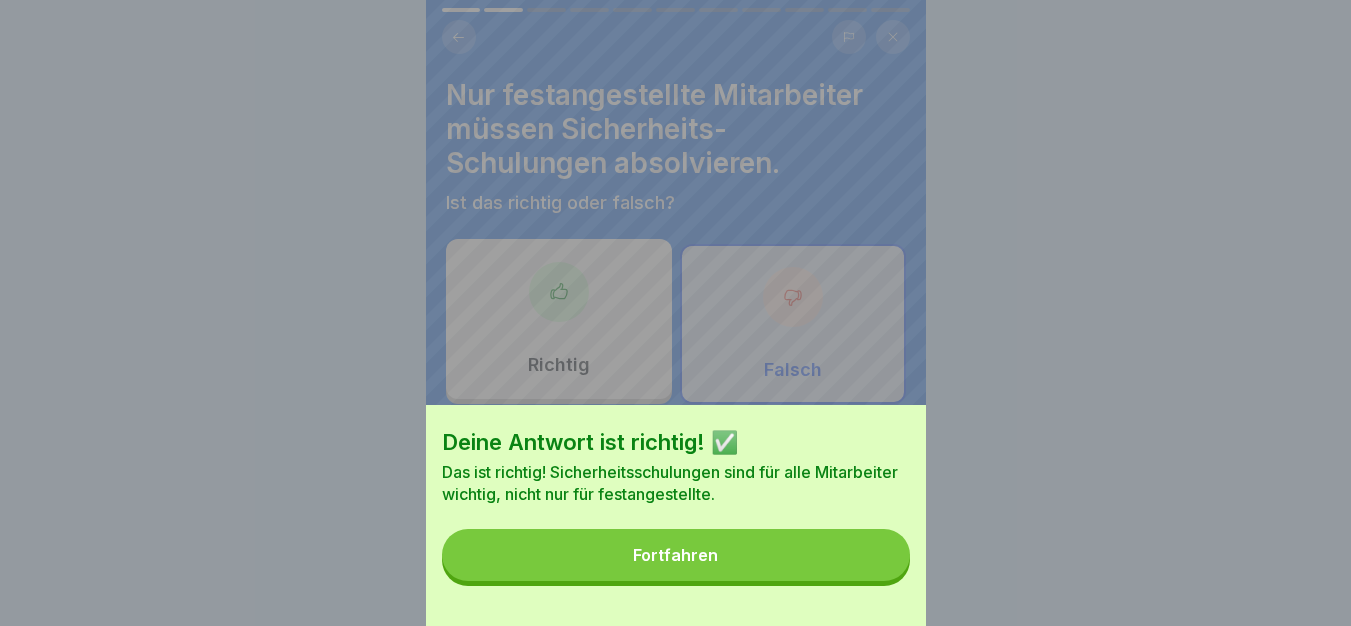 click on "Deine Antwort ist richtig!
✅ Das ist richtig! Sicherheitsschulungen sind für alle Mitarbeiter wichtig, nicht nur für festangestellte.   Fortfahren" at bounding box center (676, 515) 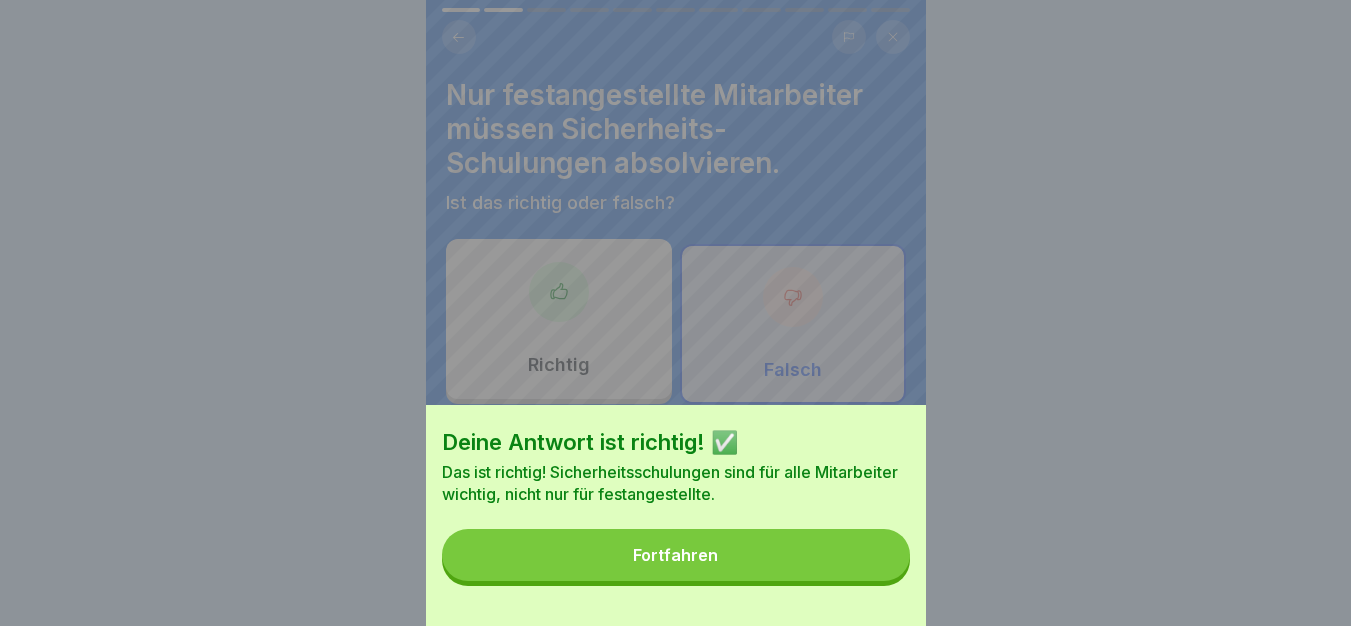 click on "Fortfahren" at bounding box center [676, 555] 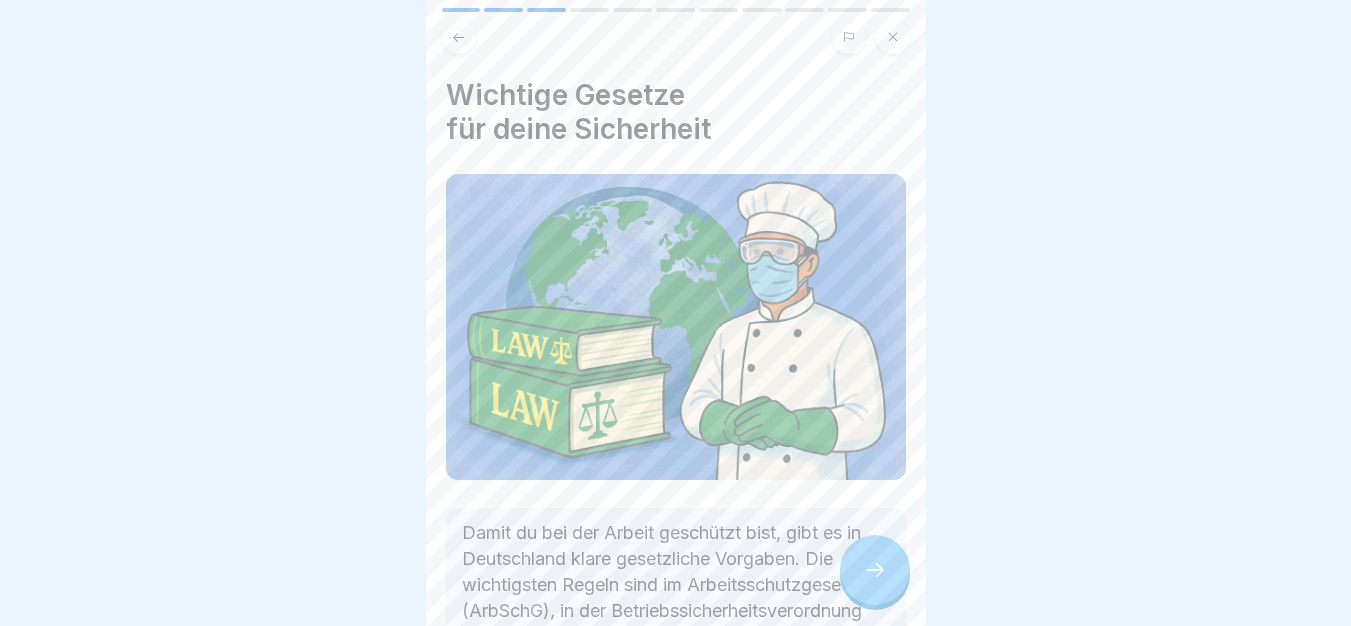 click at bounding box center (875, 570) 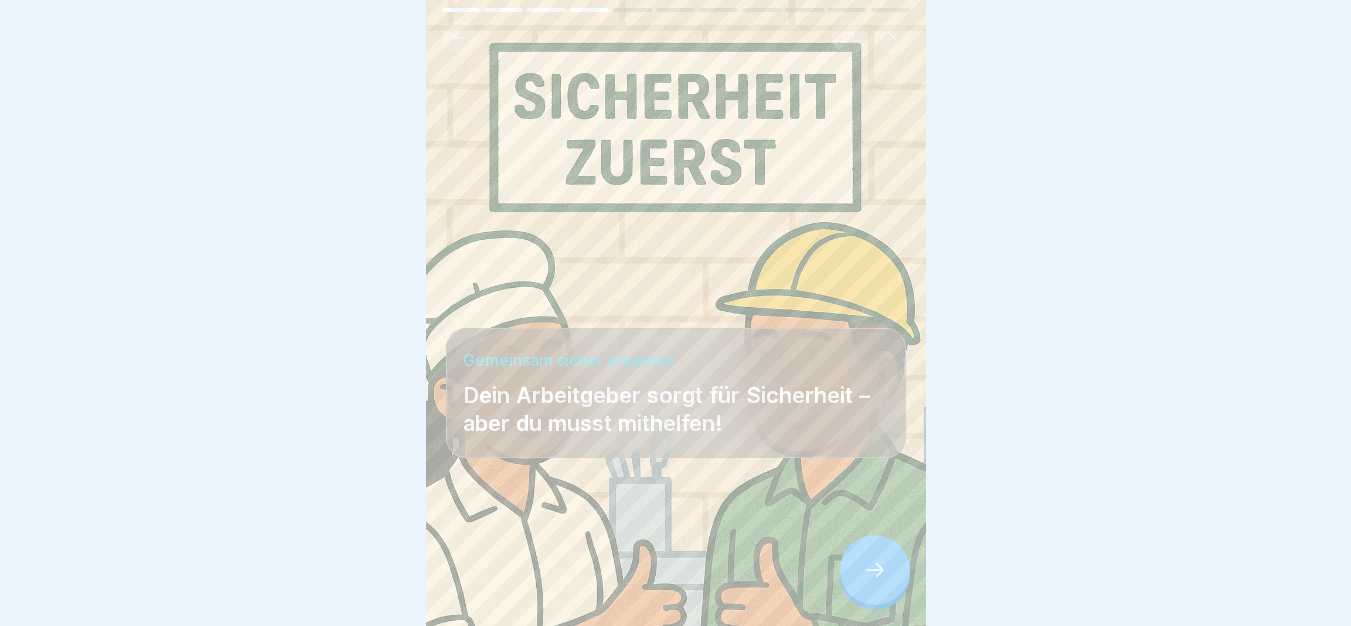 click at bounding box center (875, 570) 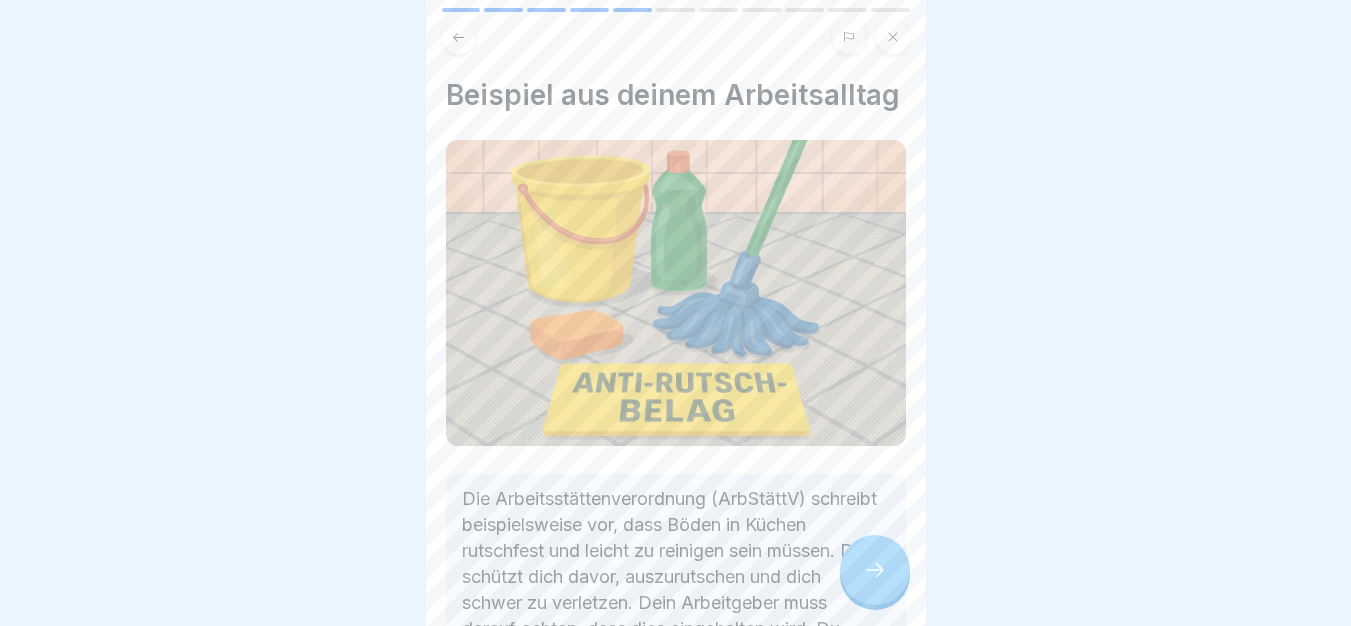 click at bounding box center (875, 570) 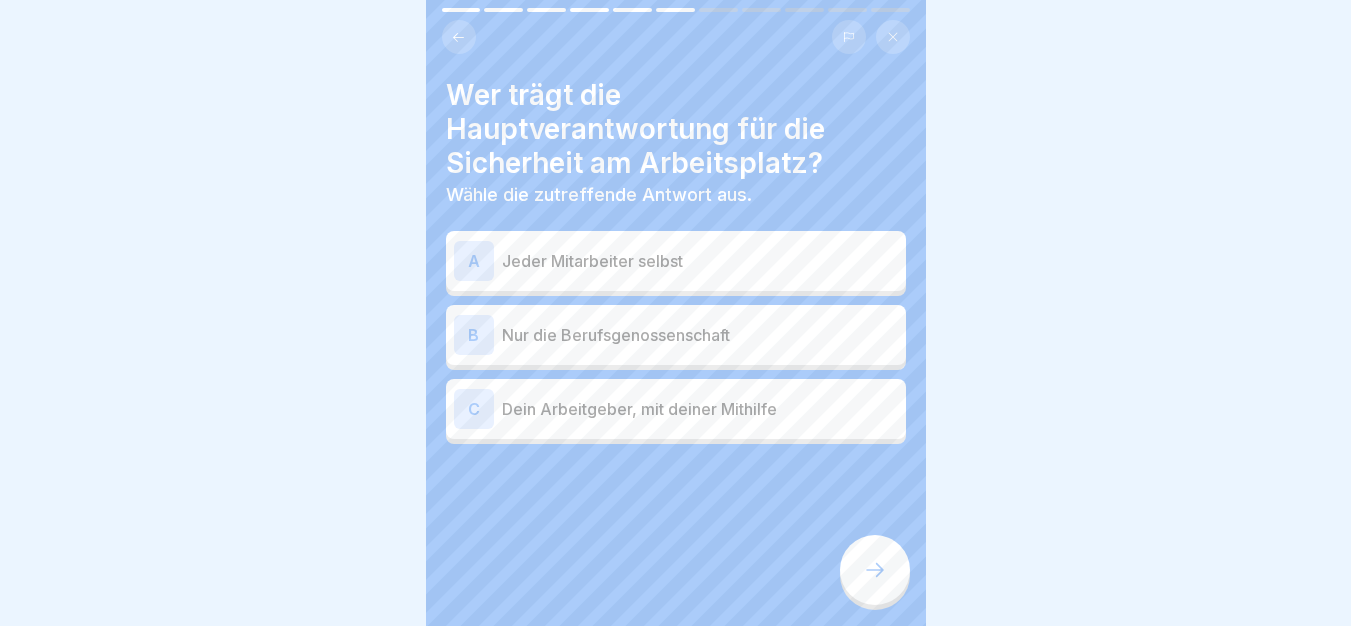 click on "Nur die Berufsgenossenschaft" at bounding box center [700, 335] 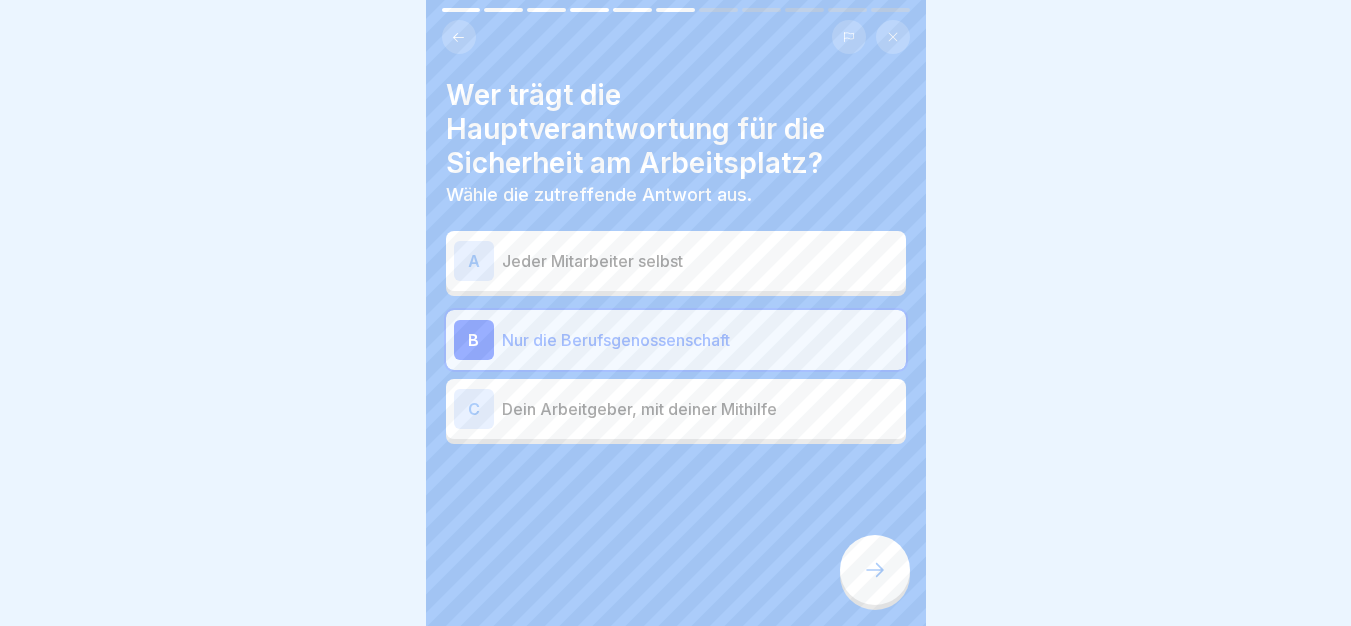 click on "C Dein Arbeitgeber, mit deiner Mithilfe" at bounding box center (676, 409) 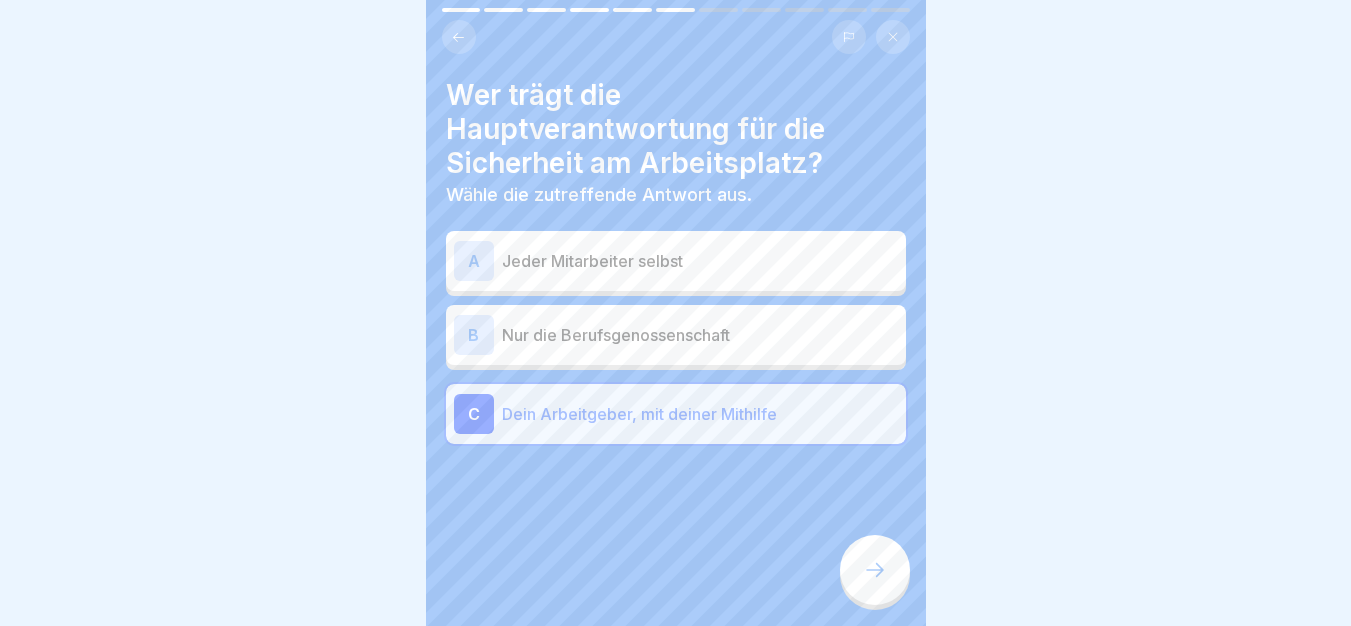 click 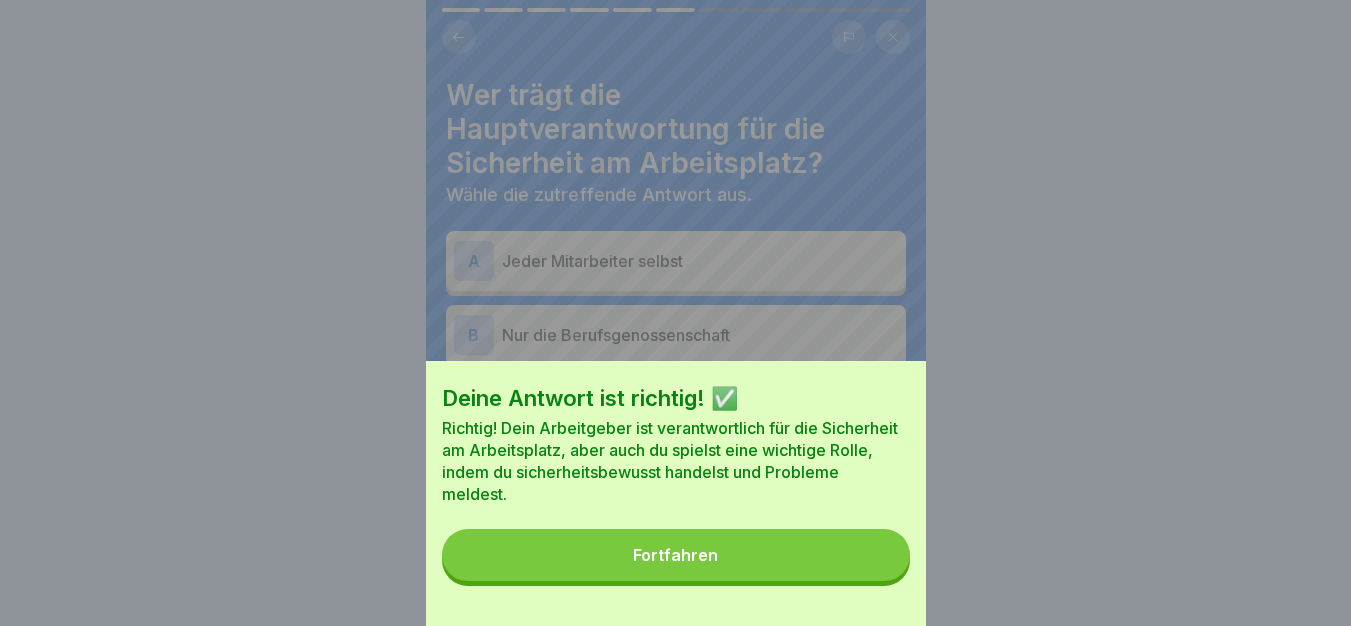 click on "Fortfahren" at bounding box center (676, 555) 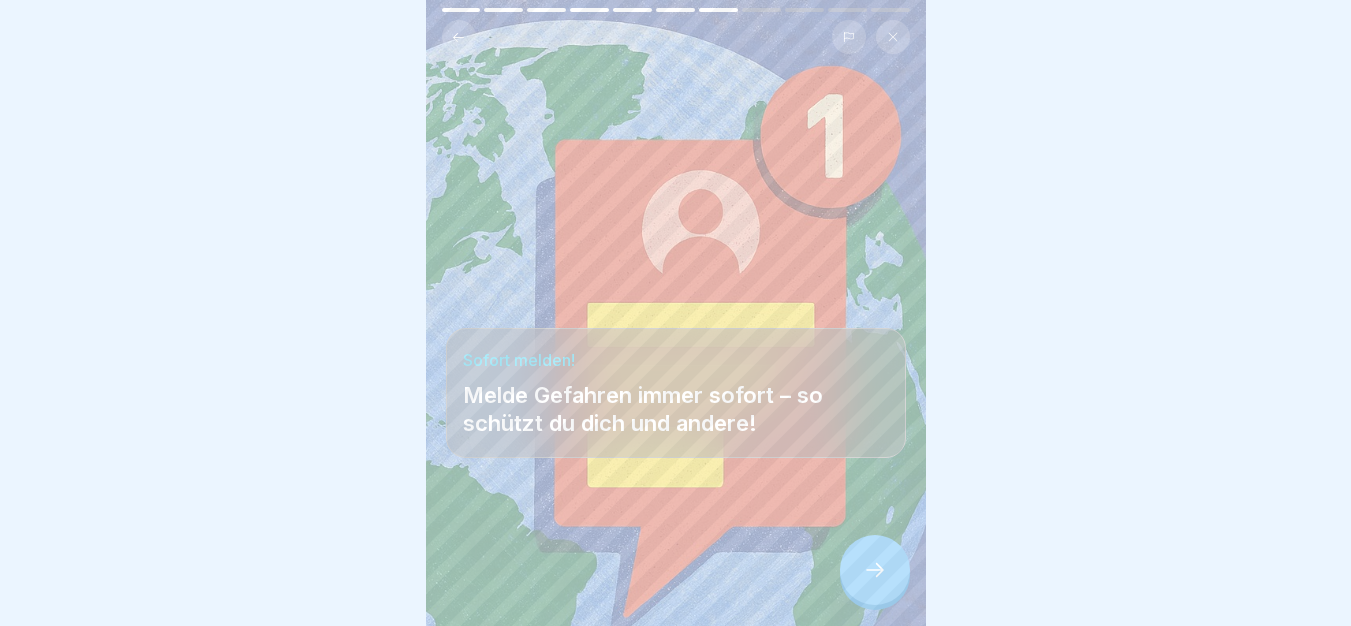 click 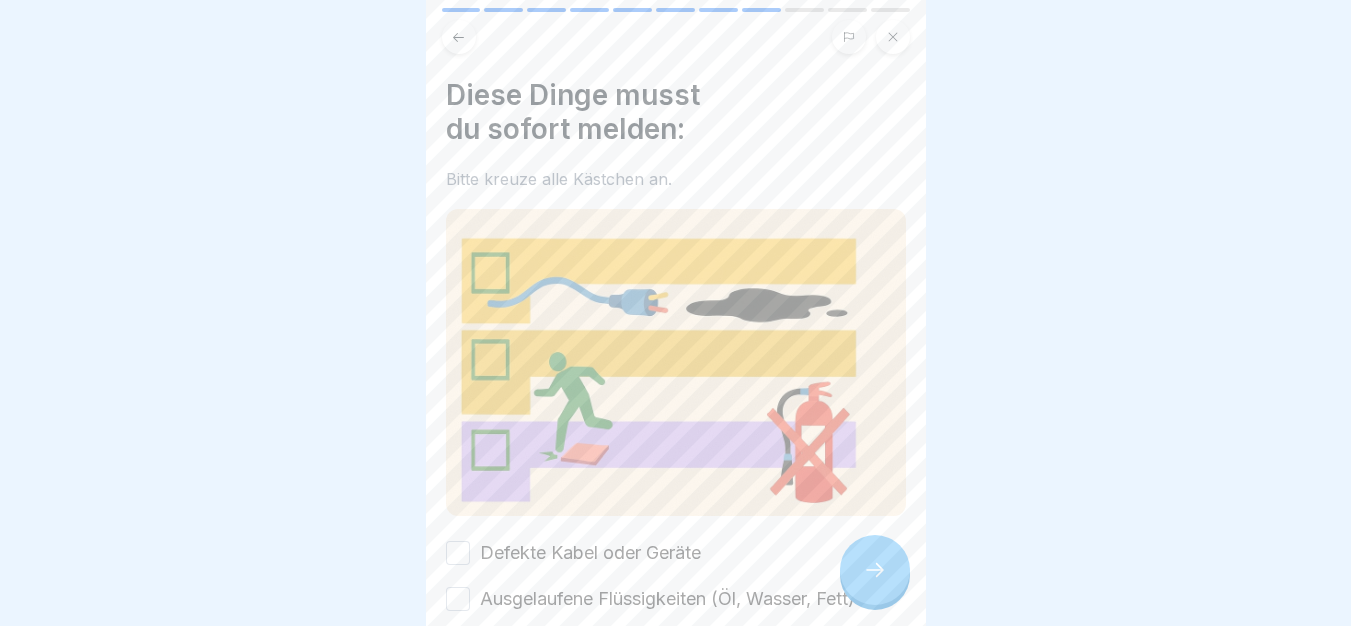 click on "Defekte Kabel oder Geräte Ausgelaufene Flüssigkeiten (Öl, Wasser, Fett) Stolperfallen (z.B. kaputte Fliesen oder herumliegende Gegenstände) Nicht funktionierende Sicherheitsvorrichtungen (z.B. Rauchmelder oder Feuerlöscher)" at bounding box center [676, 648] 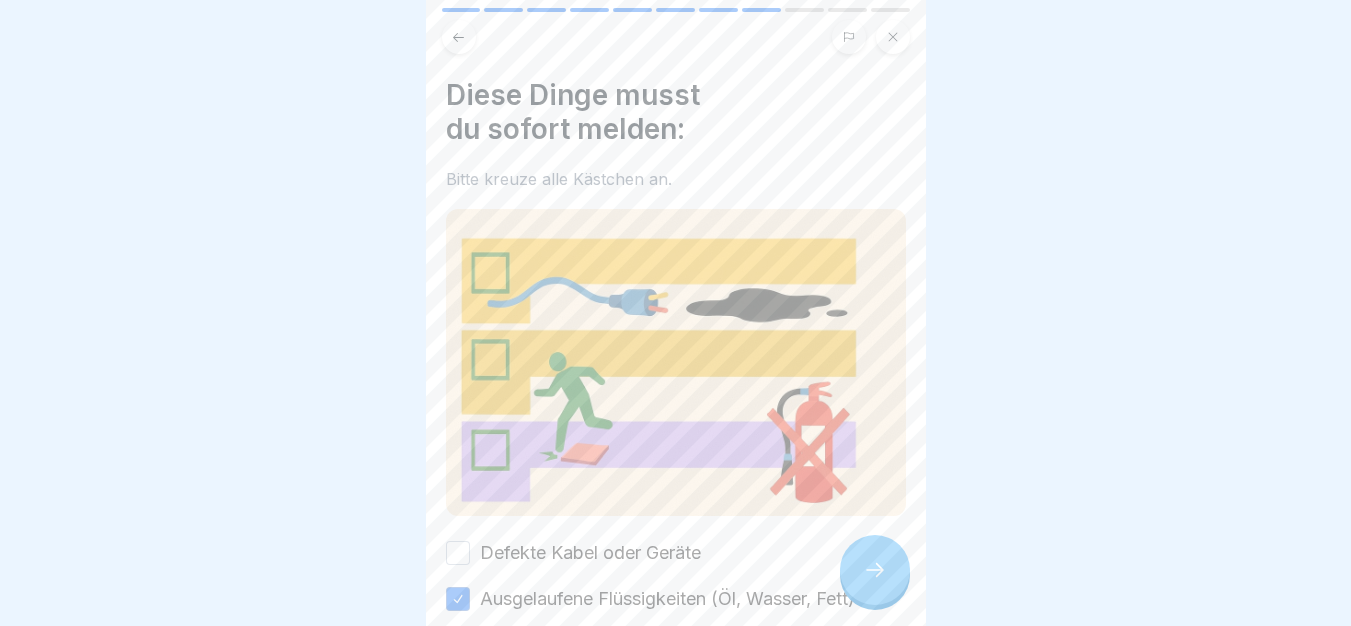 click on "Defekte Kabel oder Geräte" at bounding box center [590, 553] 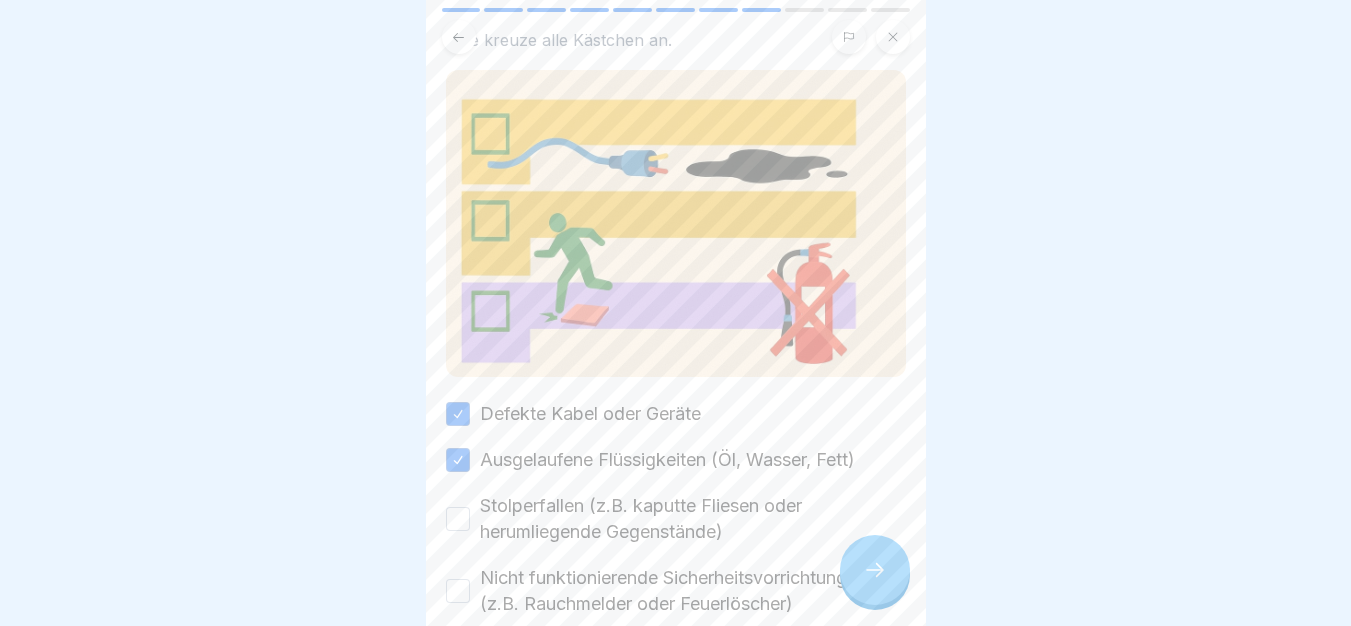 scroll, scrollTop: 240, scrollLeft: 0, axis: vertical 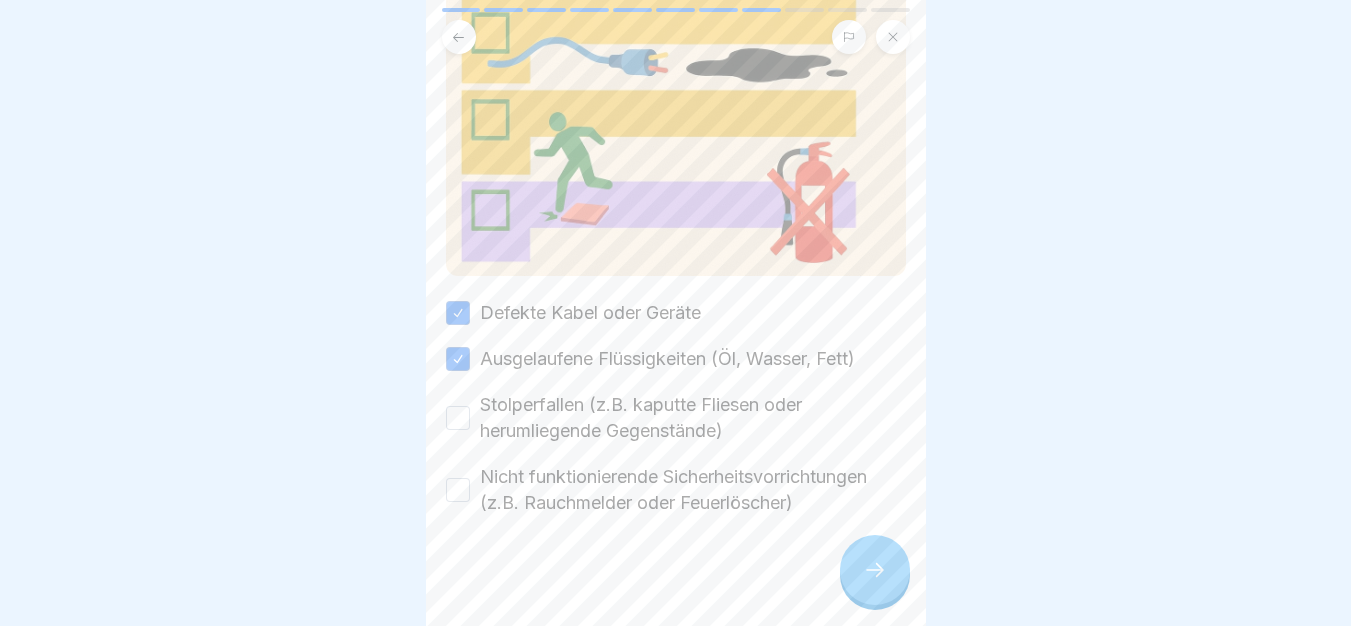 click on "Stolperfallen (z.B. kaputte Fliesen oder herumliegende Gegenstände)" at bounding box center [693, 418] 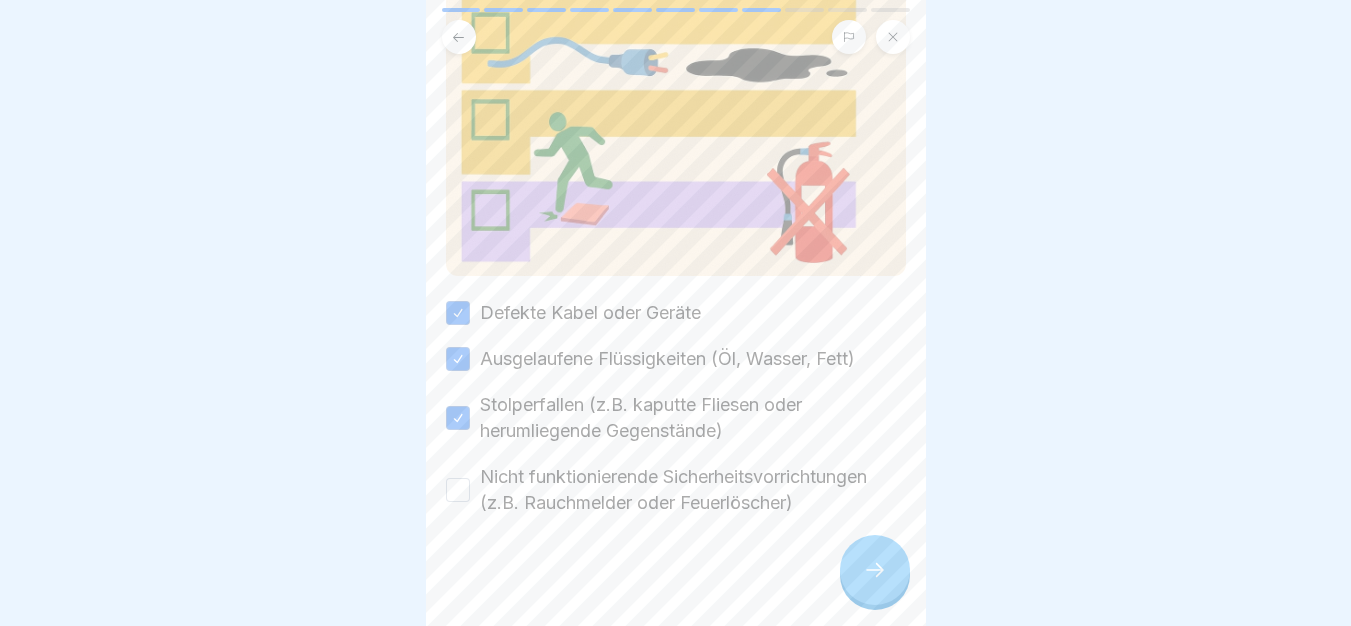 click on "Nicht funktionierende Sicherheitsvorrichtungen (z.B. Rauchmelder oder Feuerlöscher)" at bounding box center [693, 490] 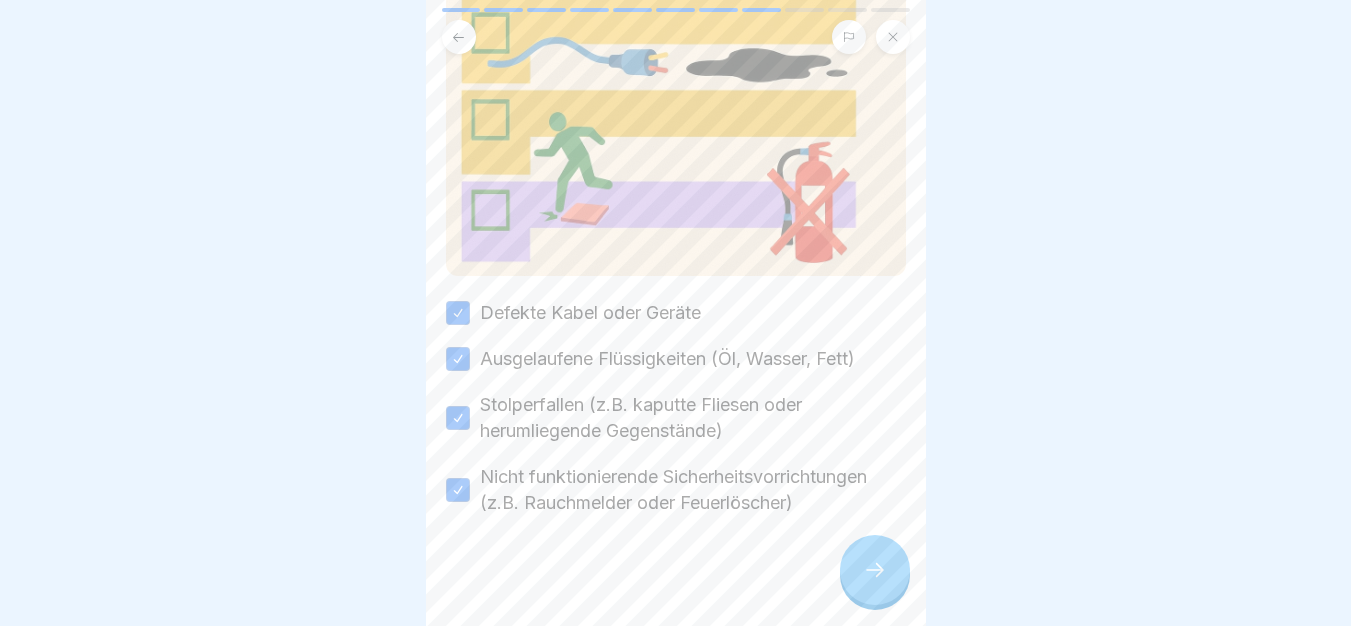 click at bounding box center (875, 570) 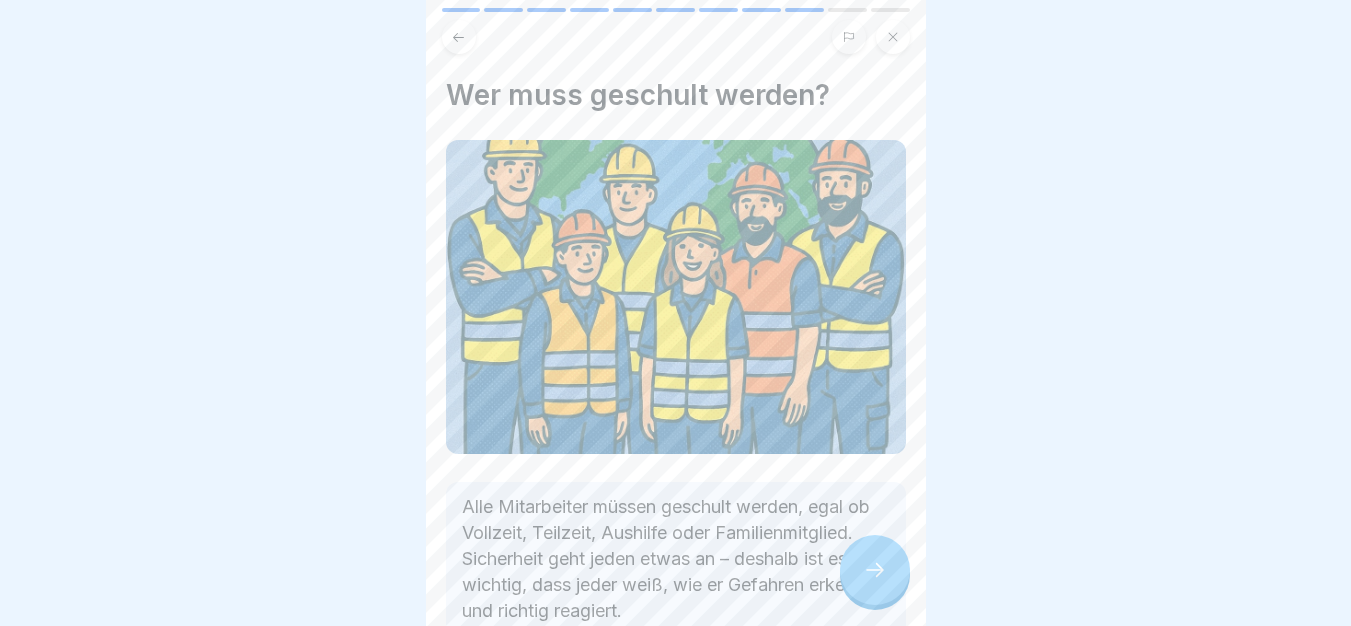 click at bounding box center (875, 570) 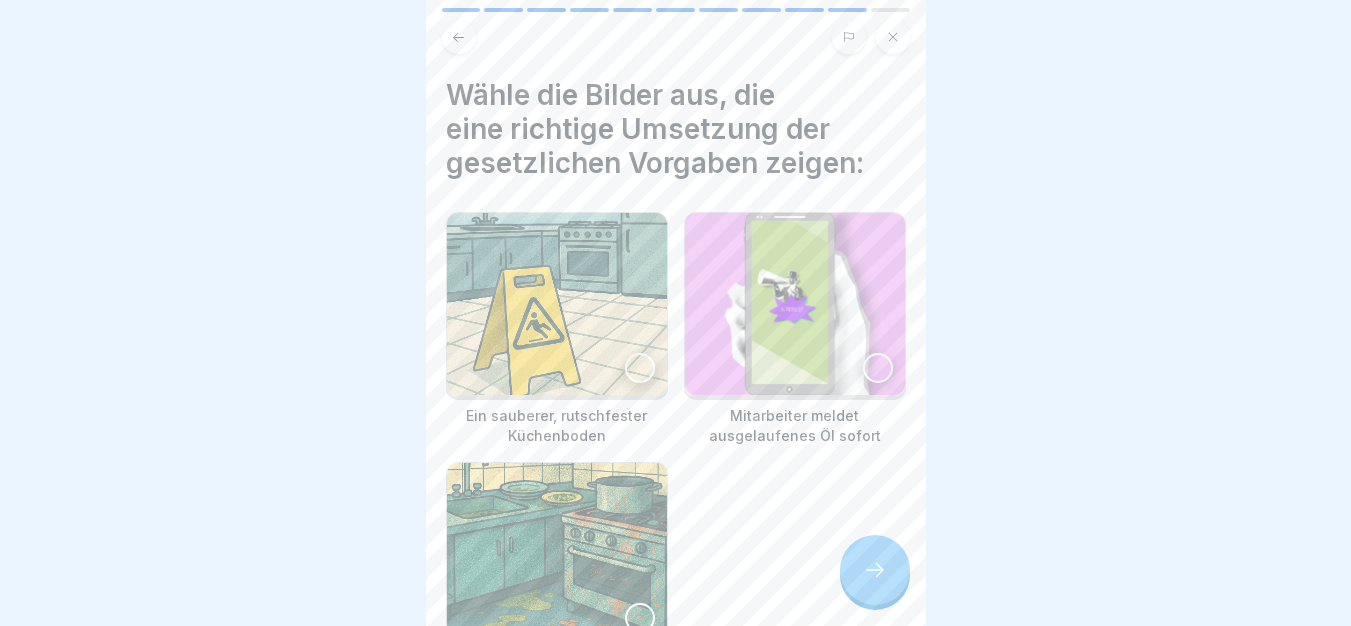 click at bounding box center (557, 304) 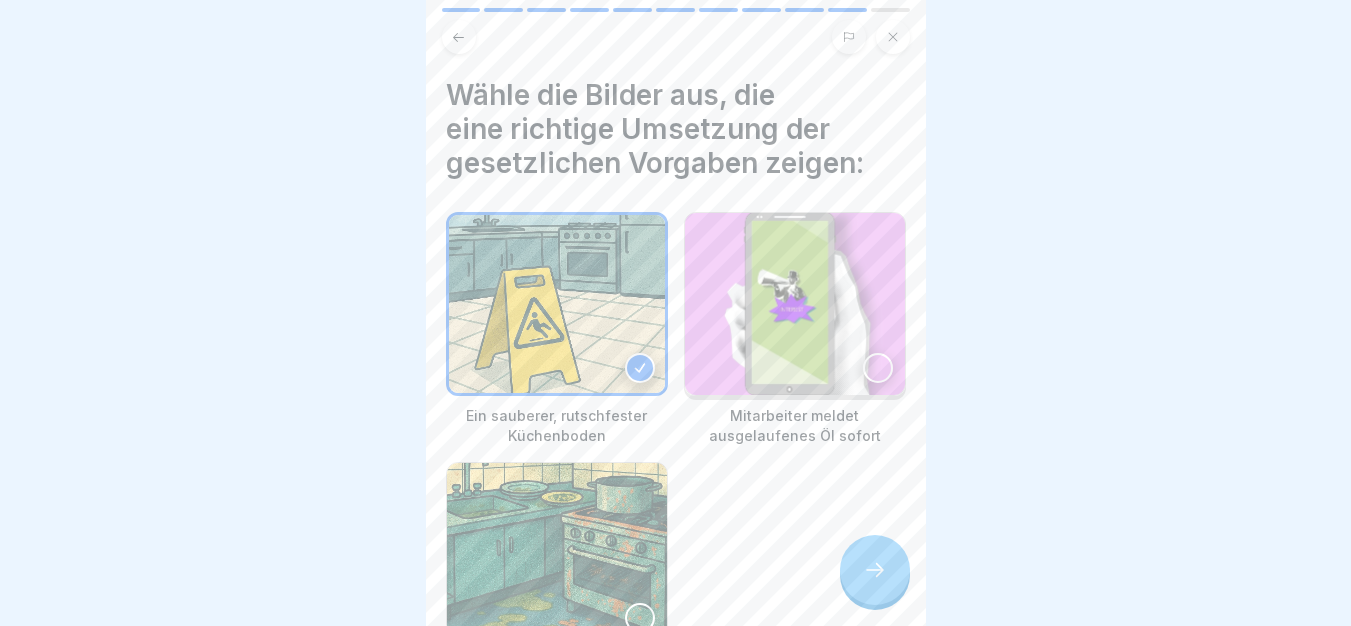 click at bounding box center [795, 304] 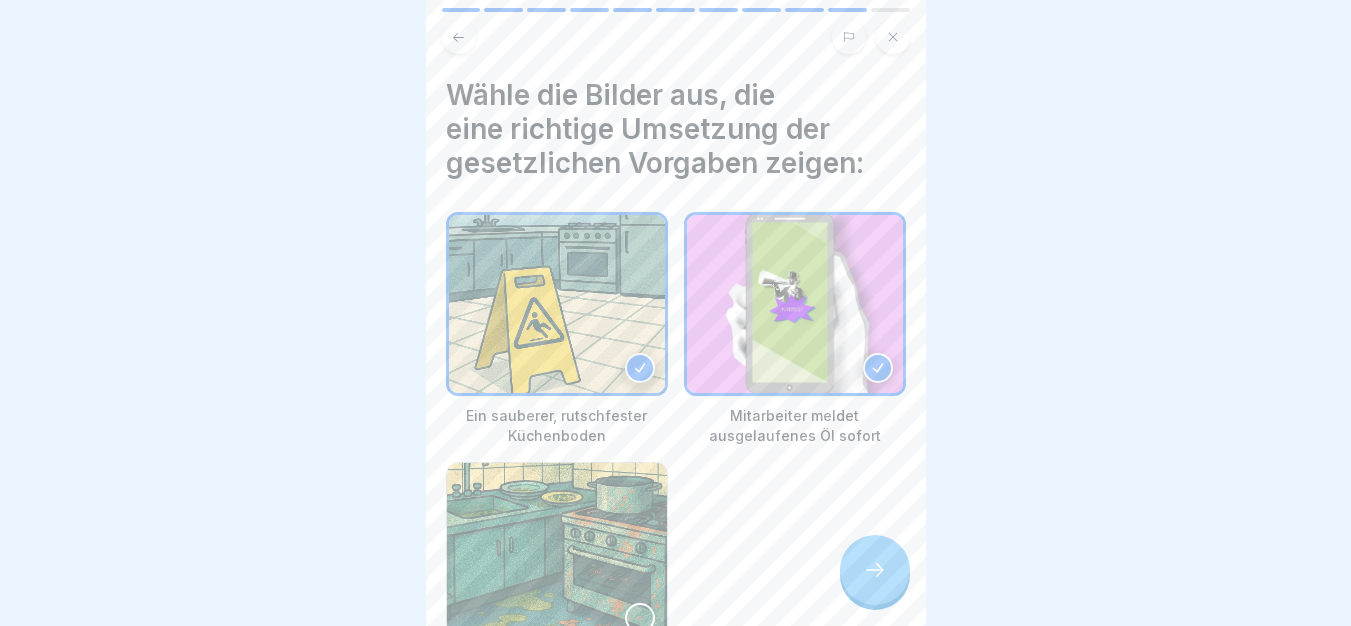 click on "Ein sauberer, rutschfester Küchenboden Mitarbeiter meldet ausgelaufenes Öl sofort Eine Küche mit verschmutztem und rutschigem Boden" at bounding box center (676, 454) 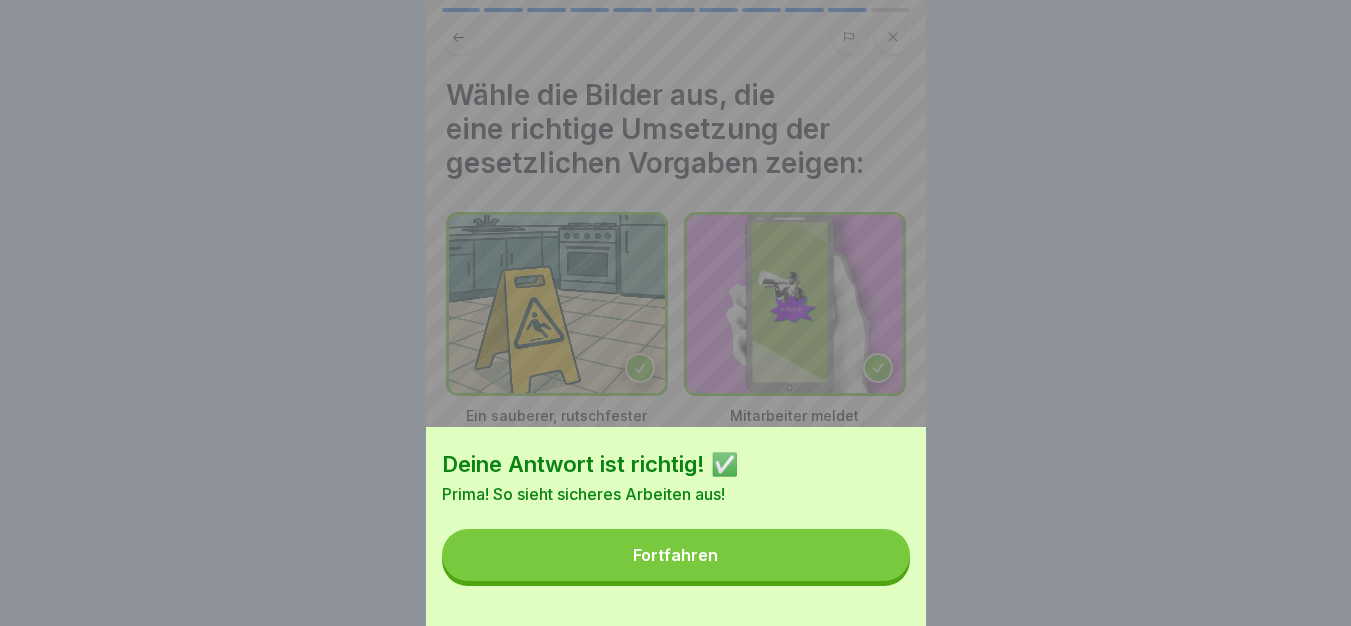 click on "Fortfahren" at bounding box center [676, 555] 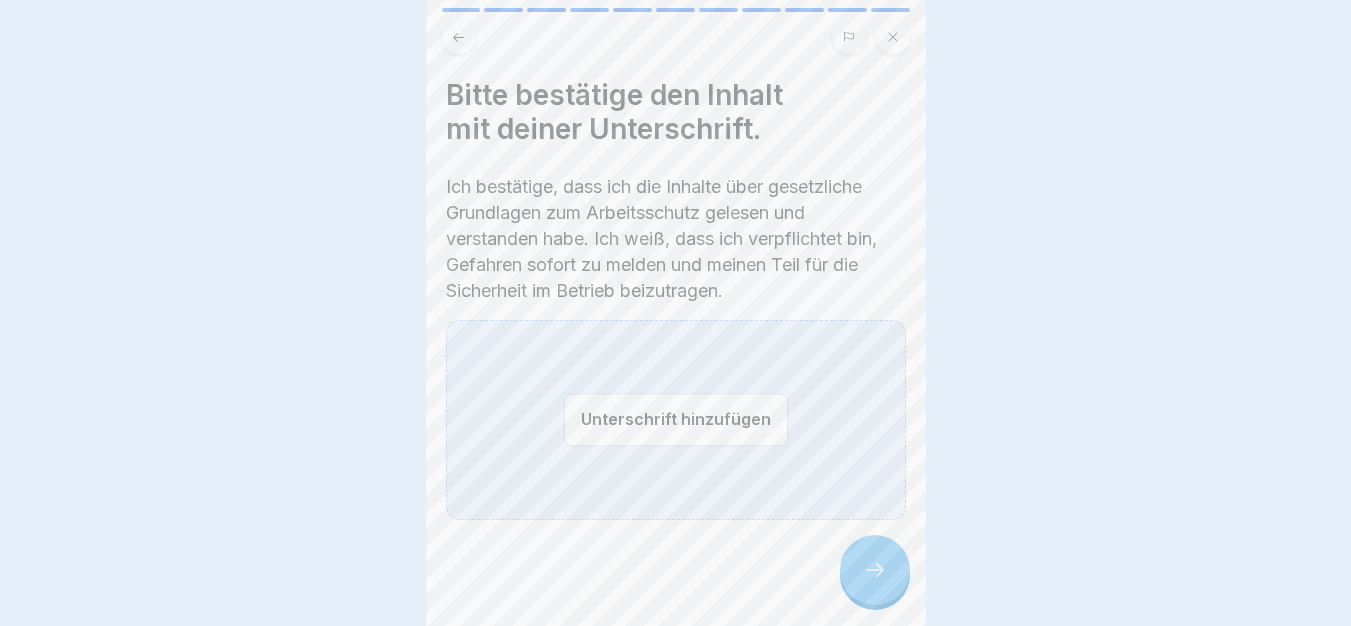 click 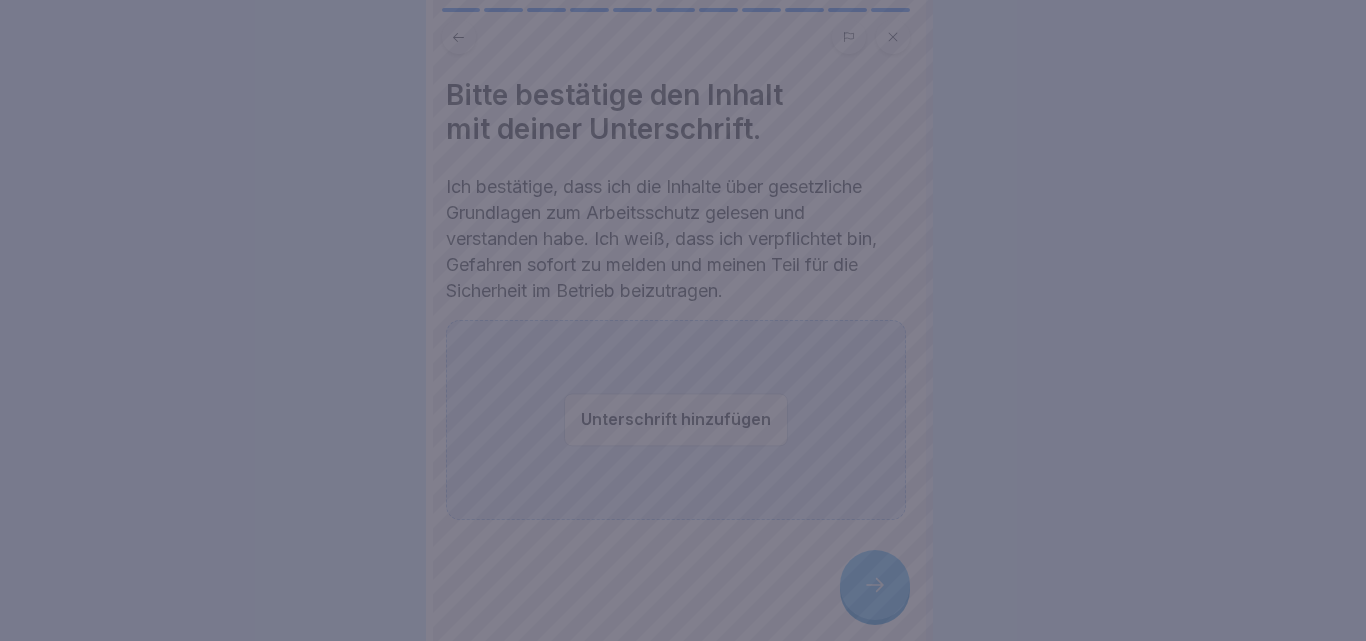 click at bounding box center (683, 320) 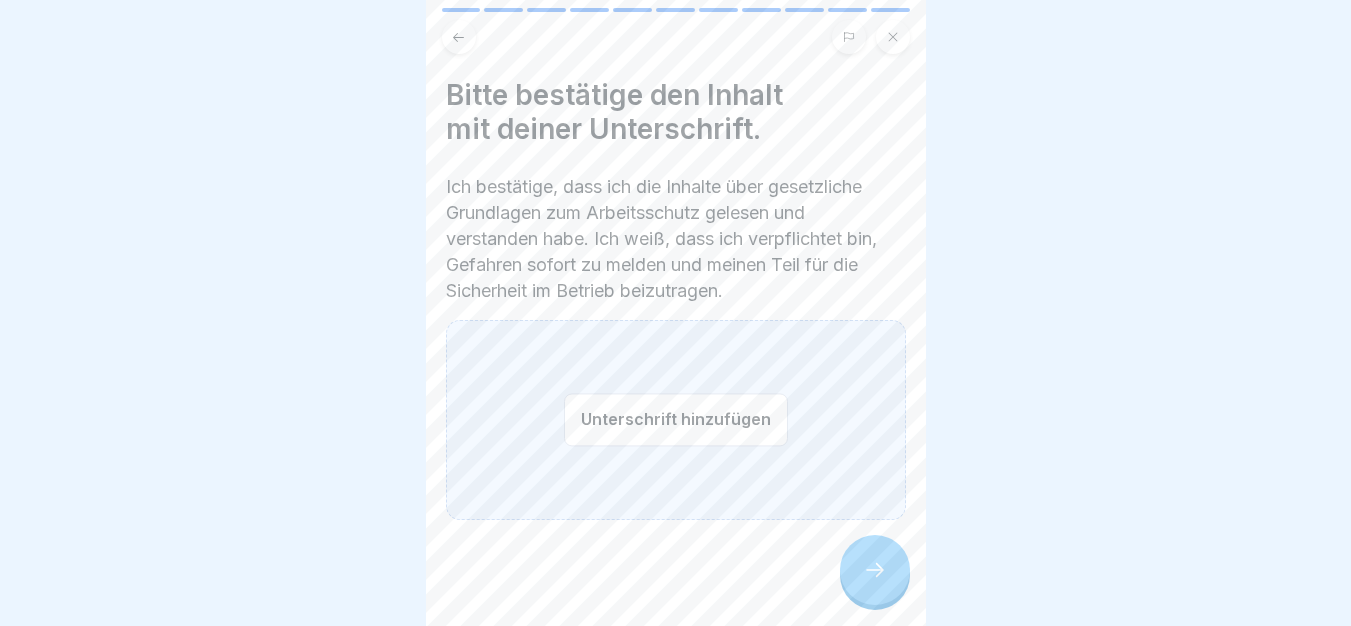 click on "Unterschrift hinzufügen" at bounding box center (676, 419) 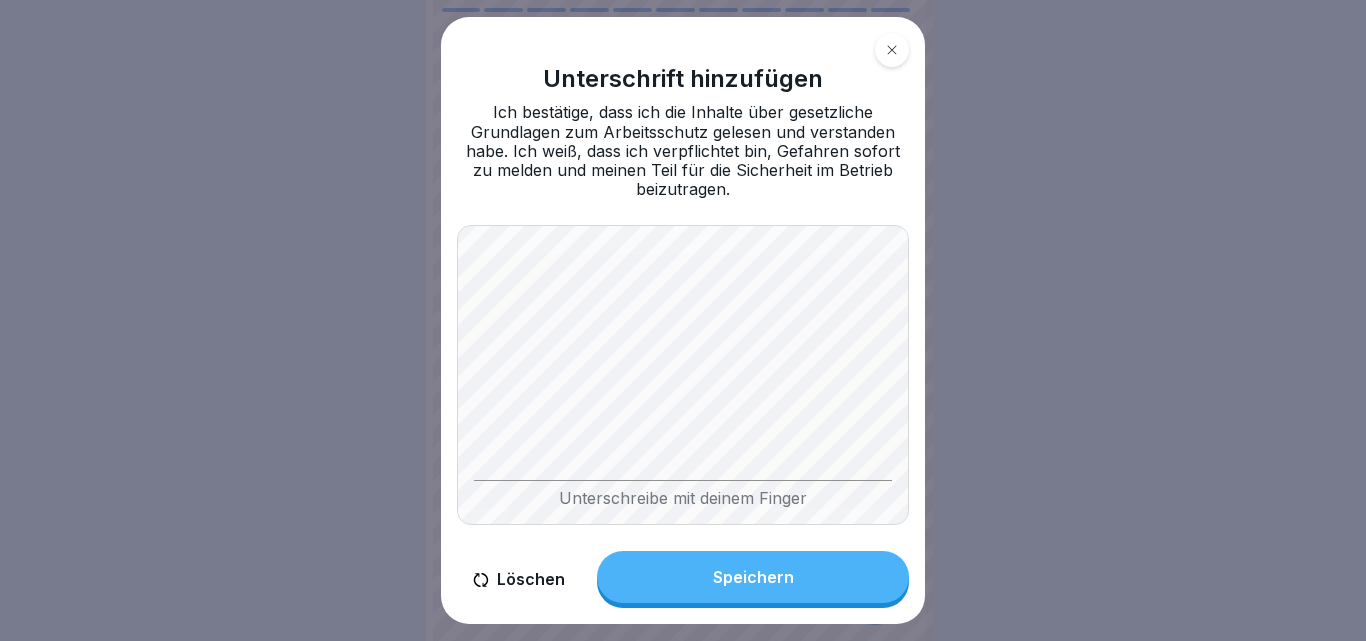 click on "Speichern" at bounding box center [753, 577] 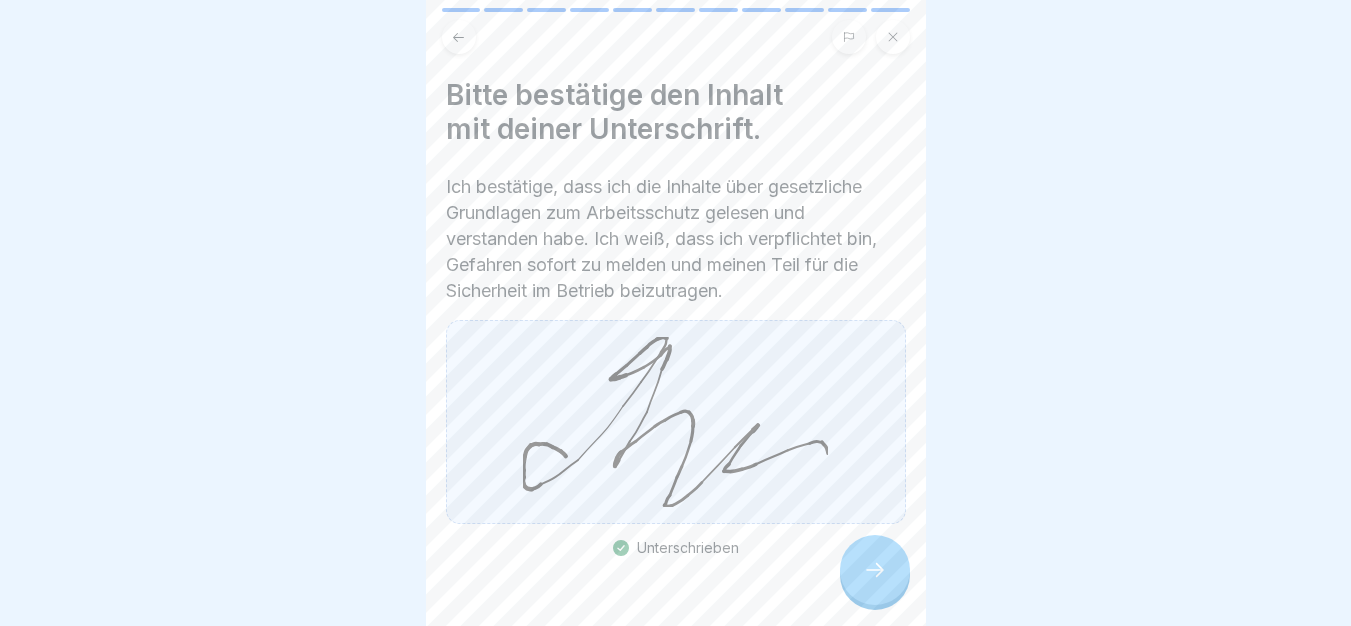 click at bounding box center [875, 570] 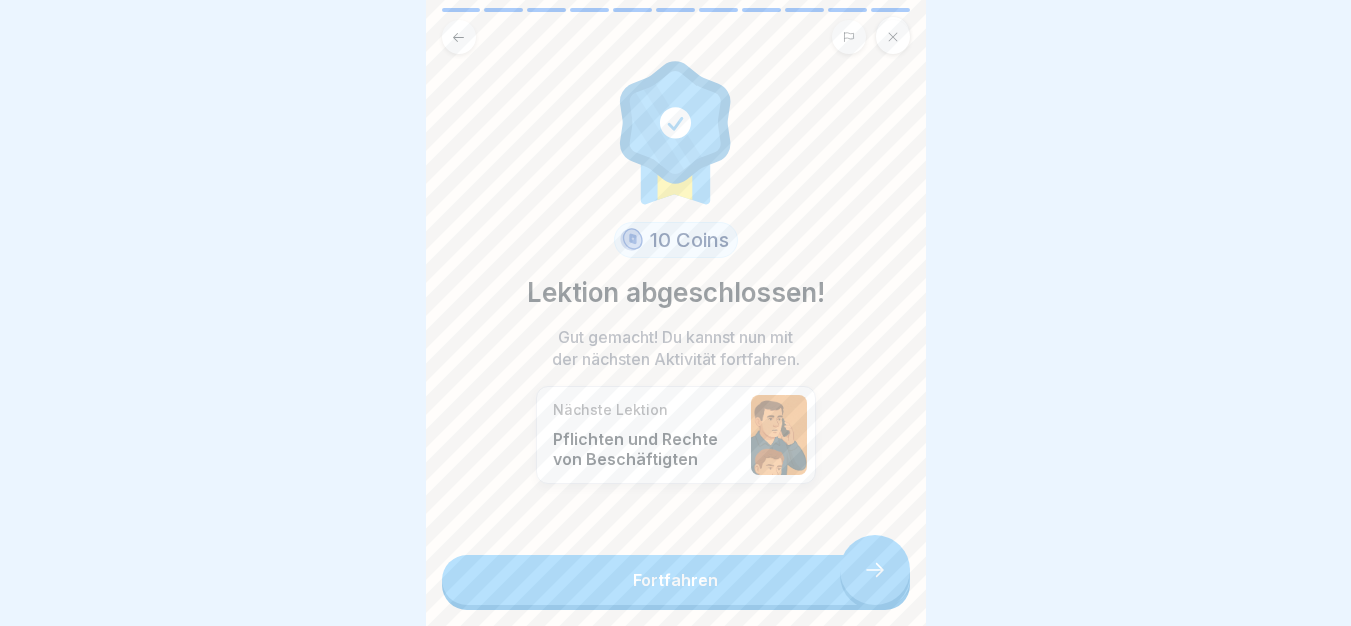 click on "Fortfahren" at bounding box center (676, 580) 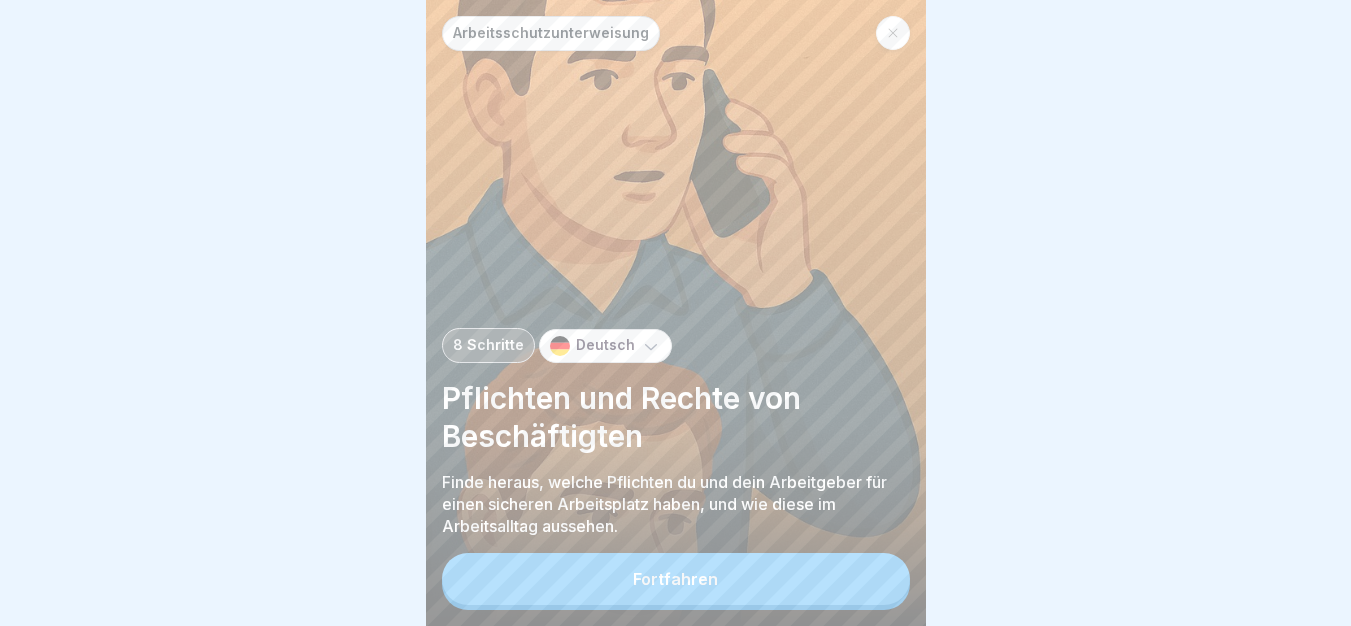 click on "Fortfahren" at bounding box center (676, 579) 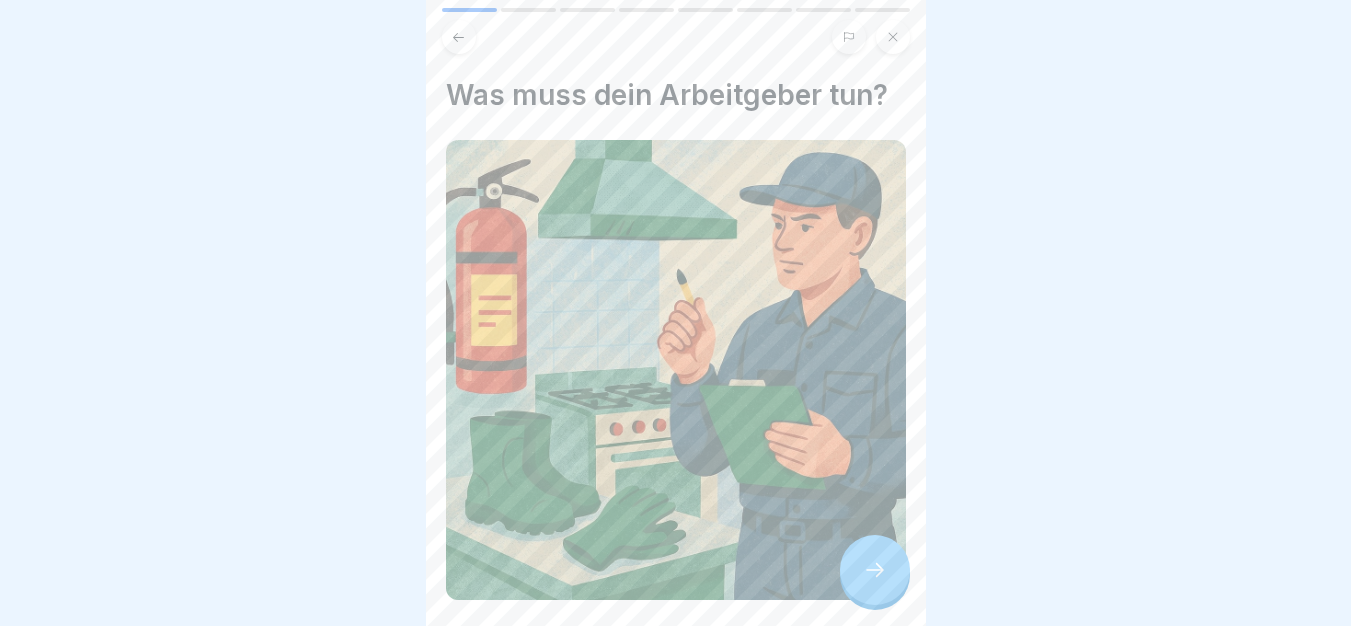 click at bounding box center (875, 570) 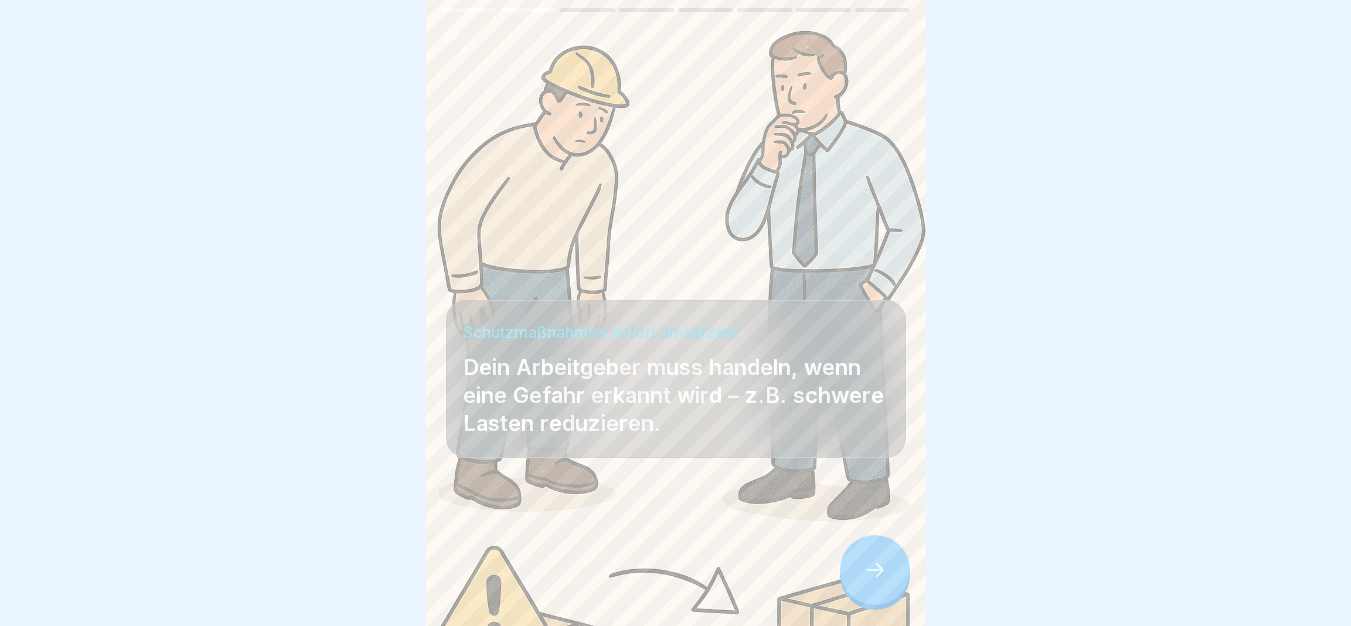 click at bounding box center [875, 570] 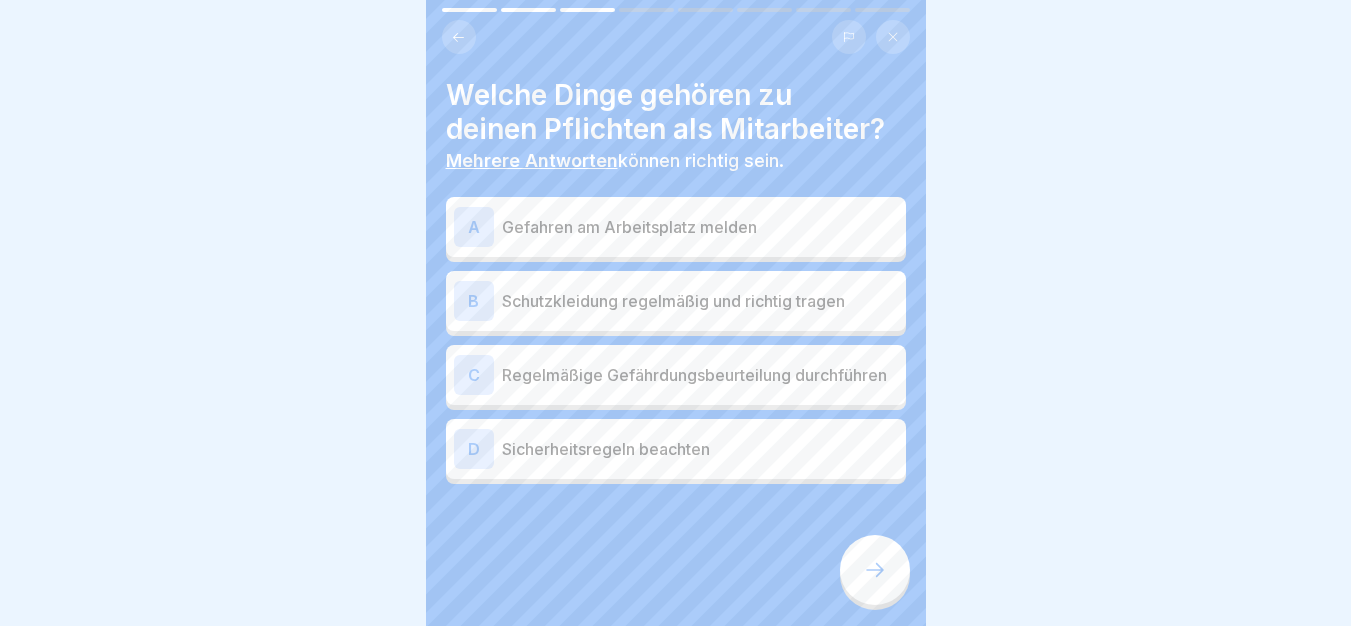 click at bounding box center (875, 570) 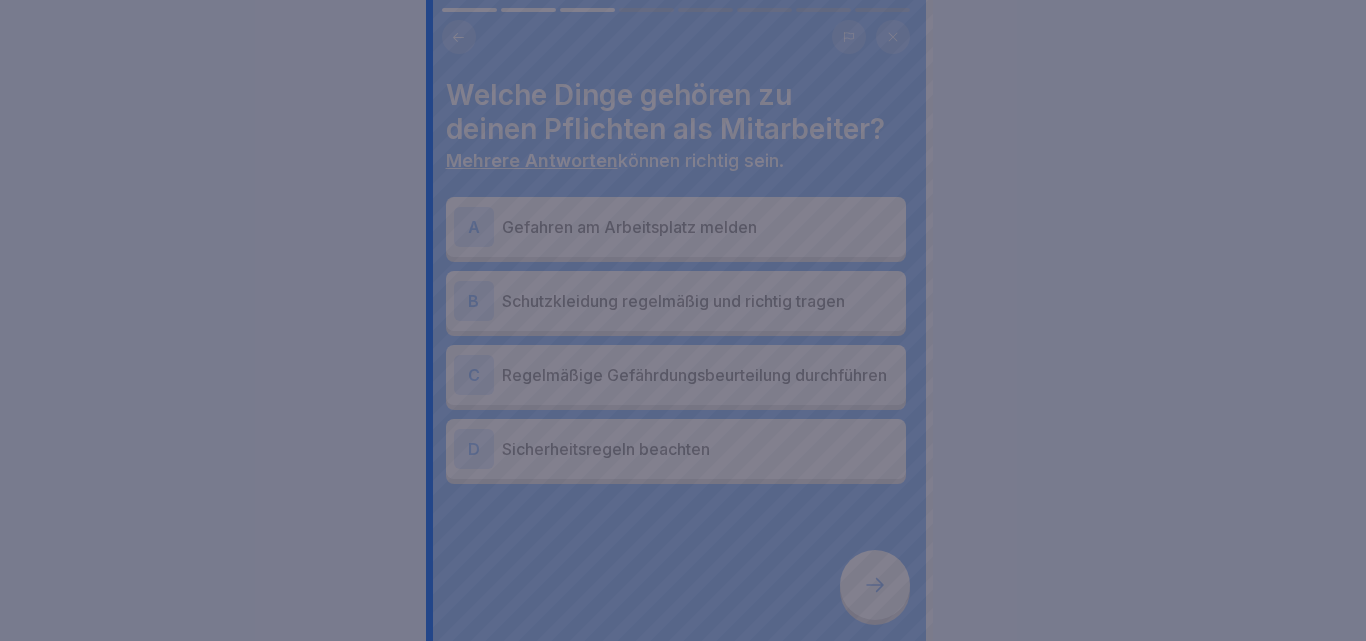 click at bounding box center (683, 320) 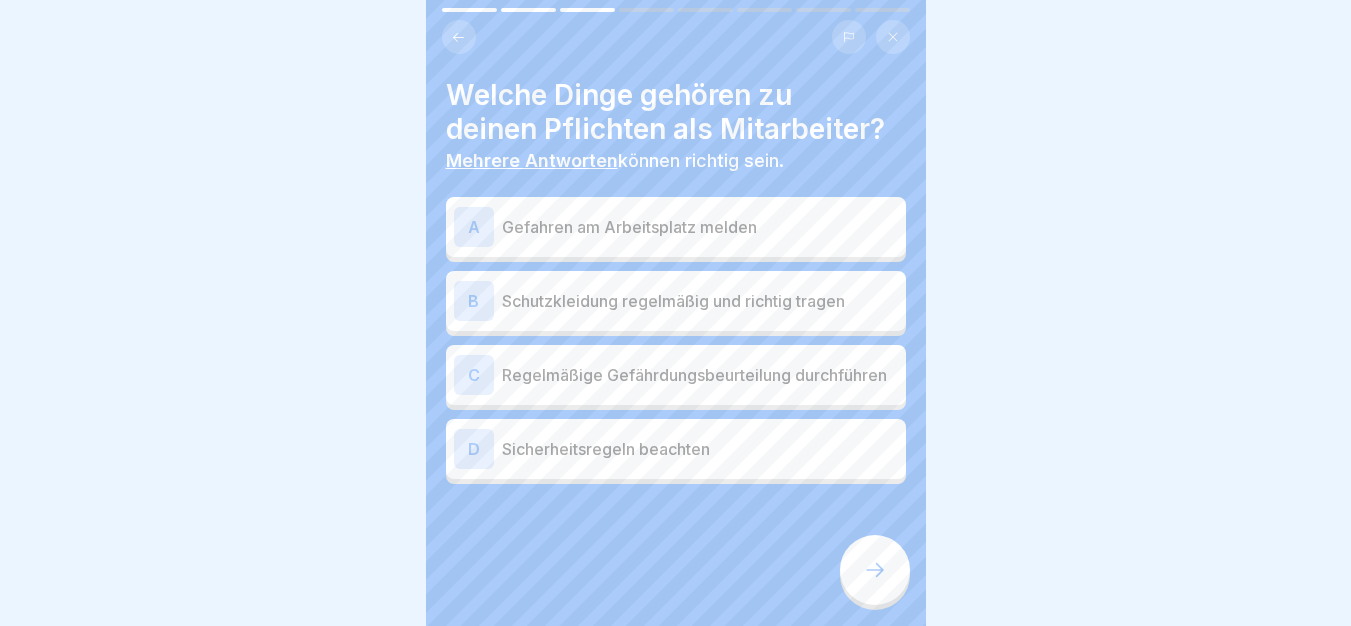 click on "Gefahren am Arbeitsplatz melden" at bounding box center [700, 227] 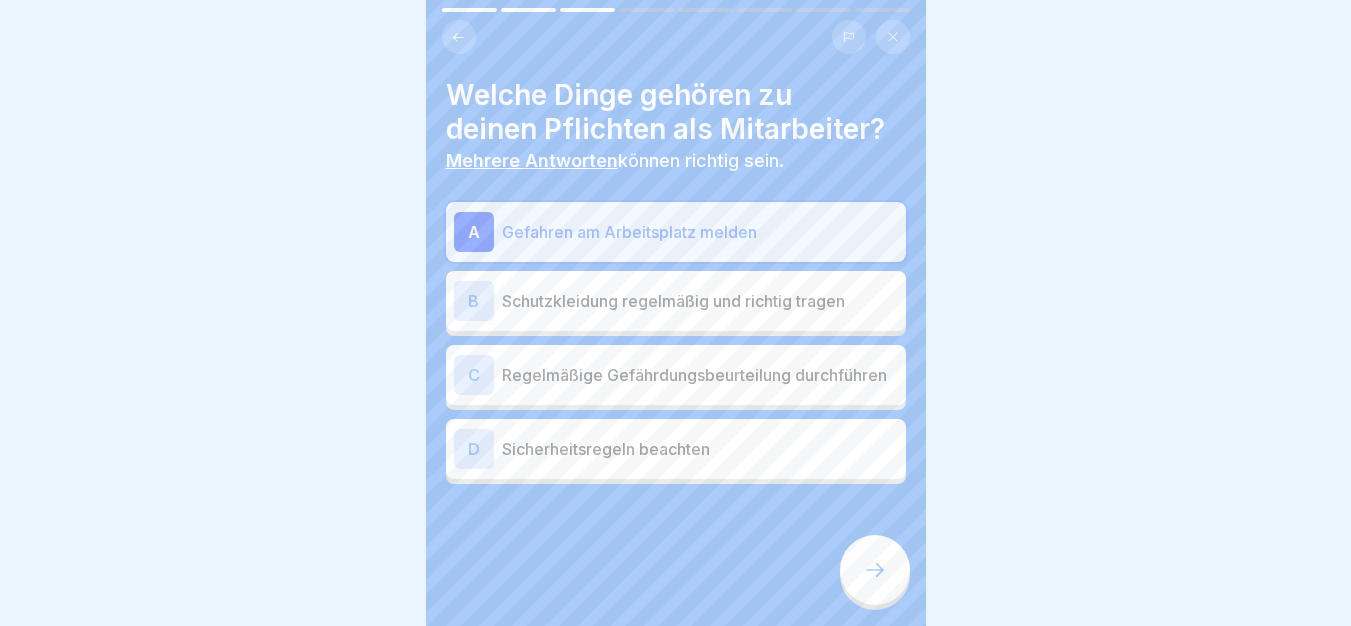 click on "Regelmäßige Gefährdungsbeurteilung durchführen" at bounding box center (700, 375) 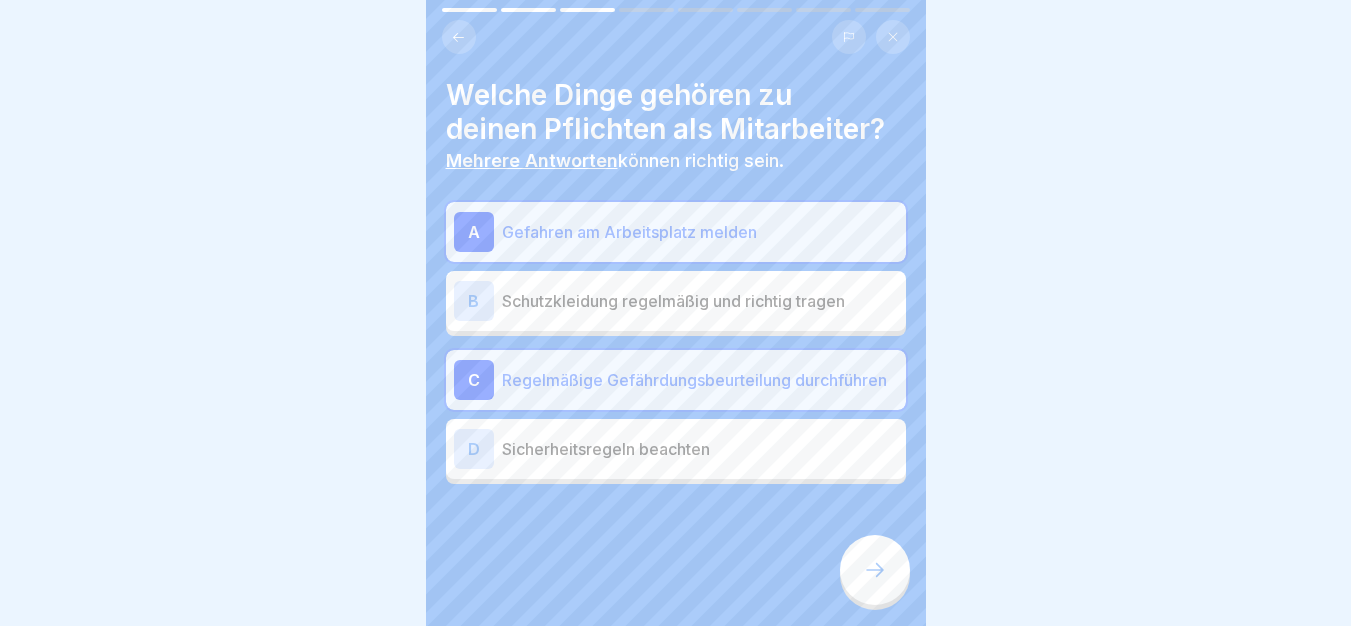 click on "Sicherheitsregeln beachten" at bounding box center [700, 449] 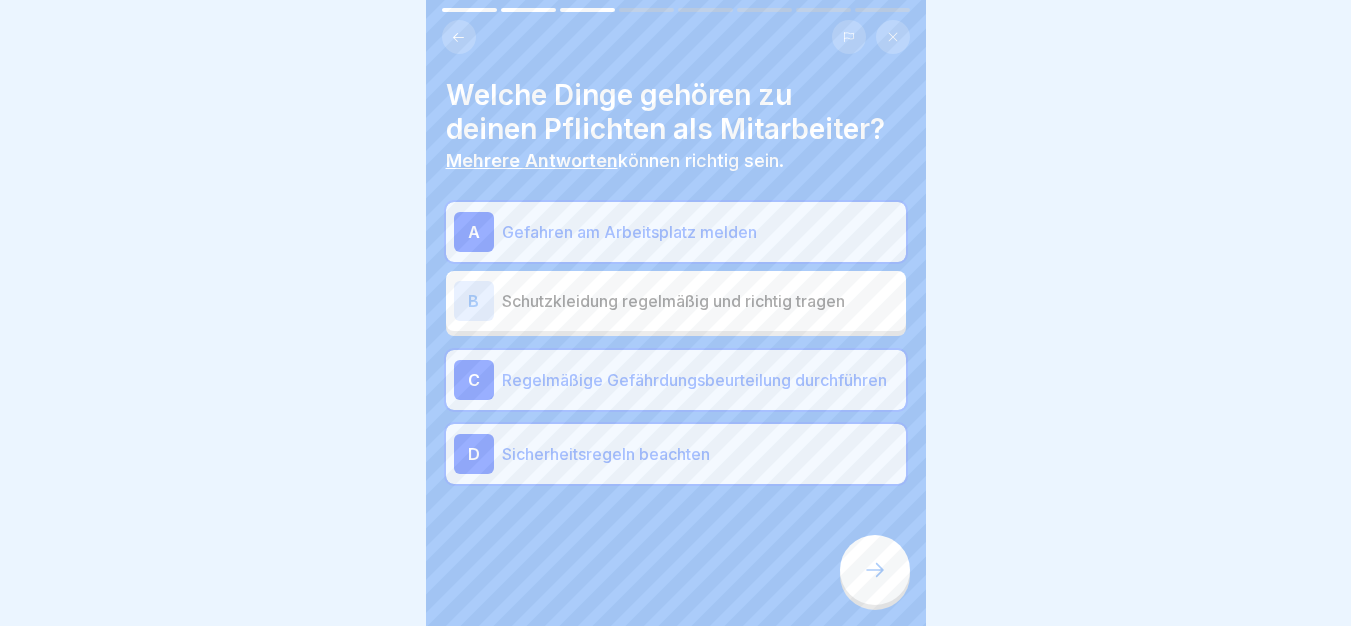 click at bounding box center (875, 570) 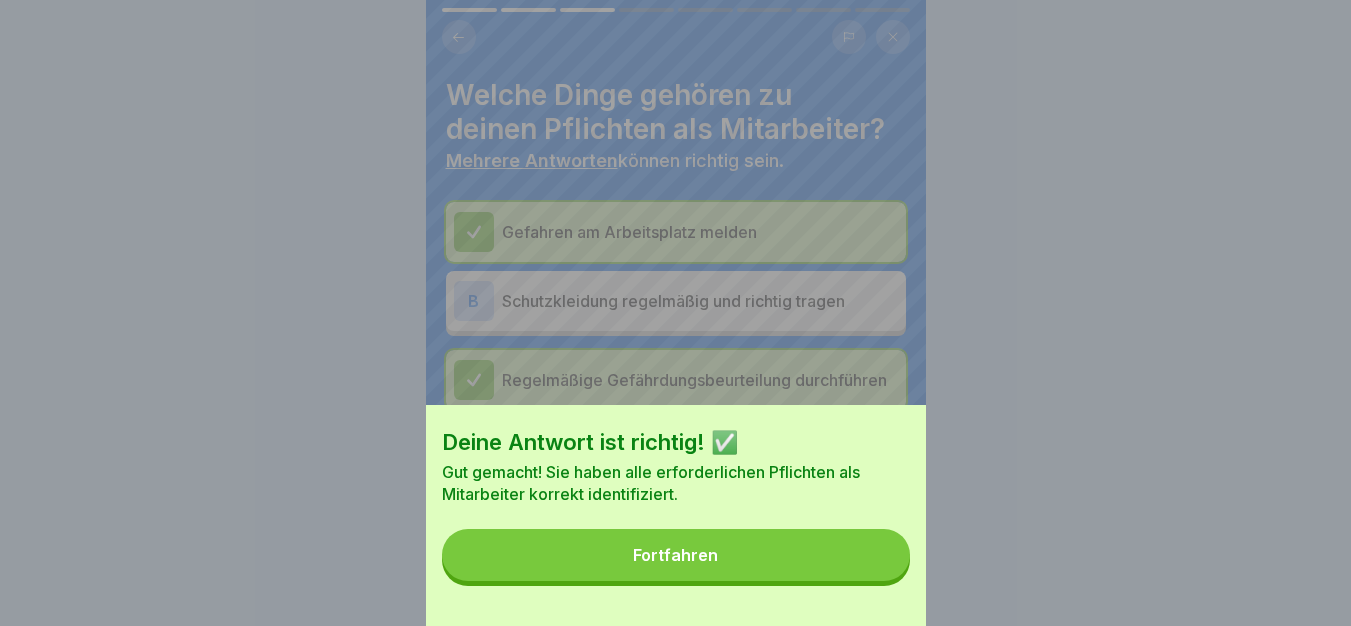 click on "Fortfahren" at bounding box center [676, 555] 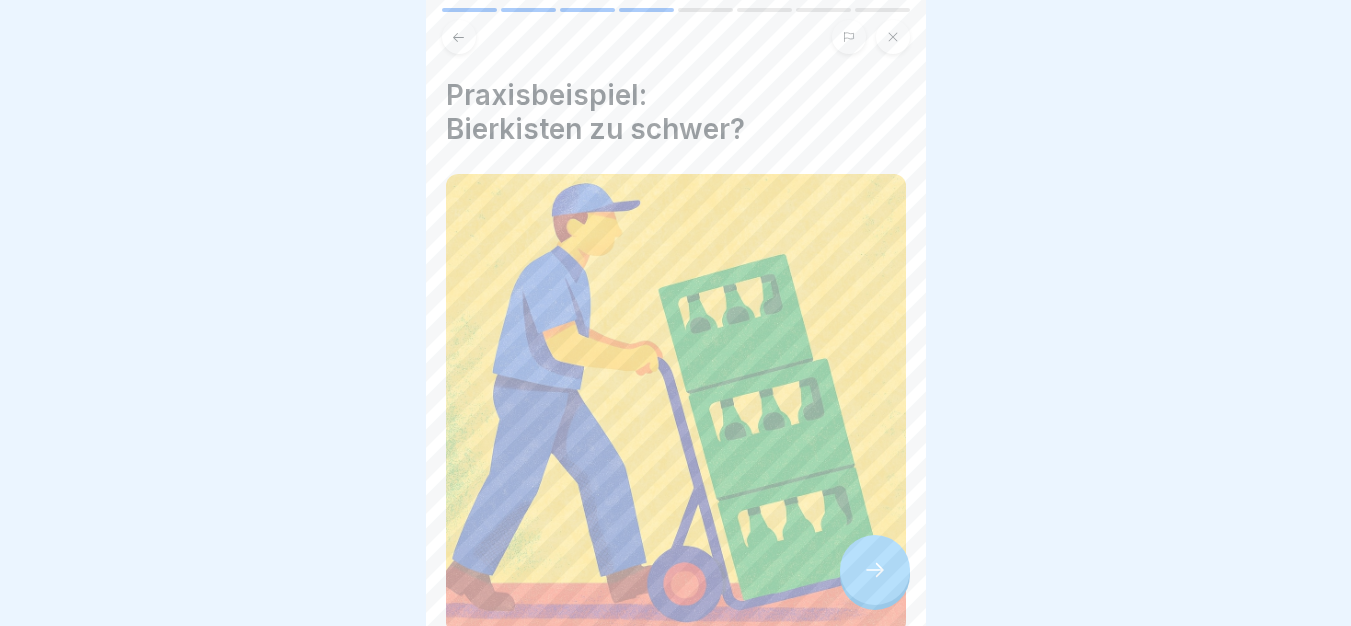 click at bounding box center [875, 570] 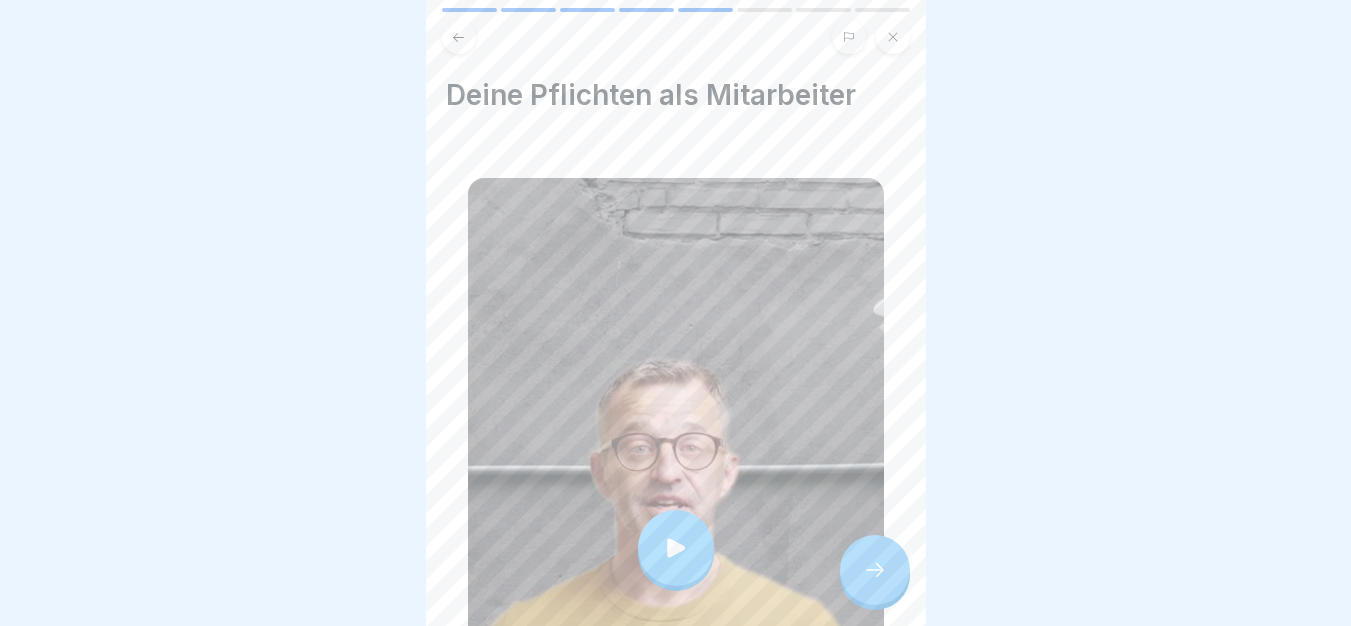 click at bounding box center [676, 548] 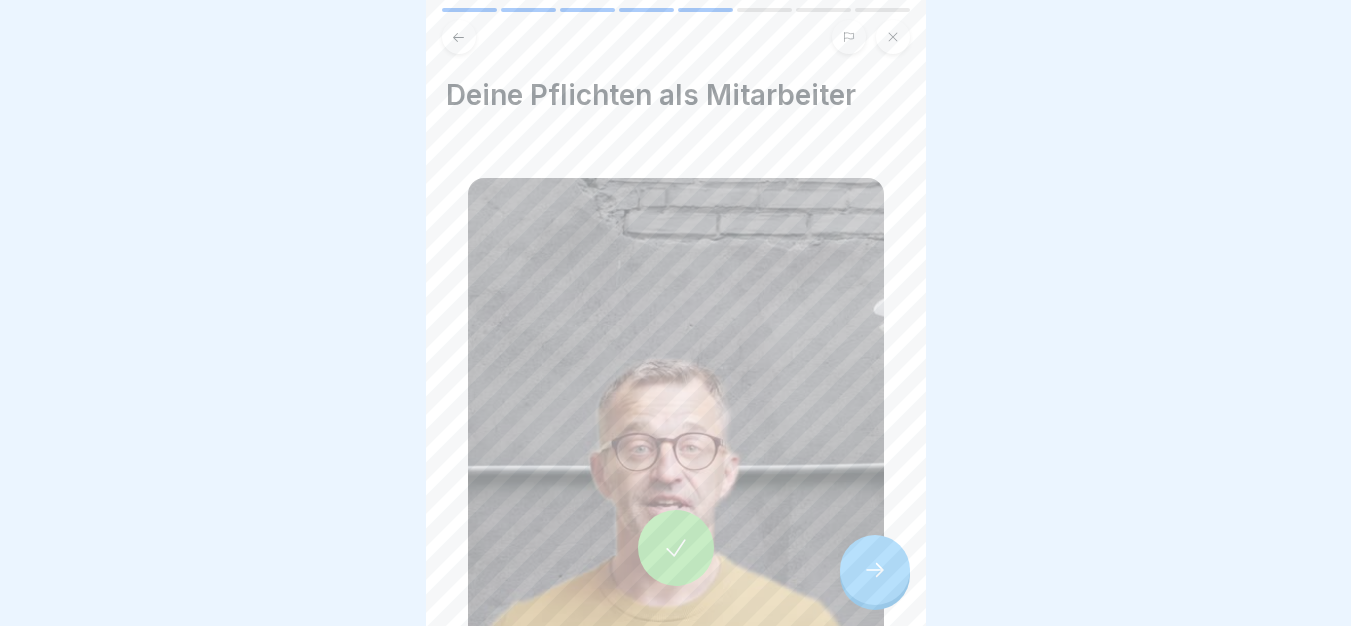 click 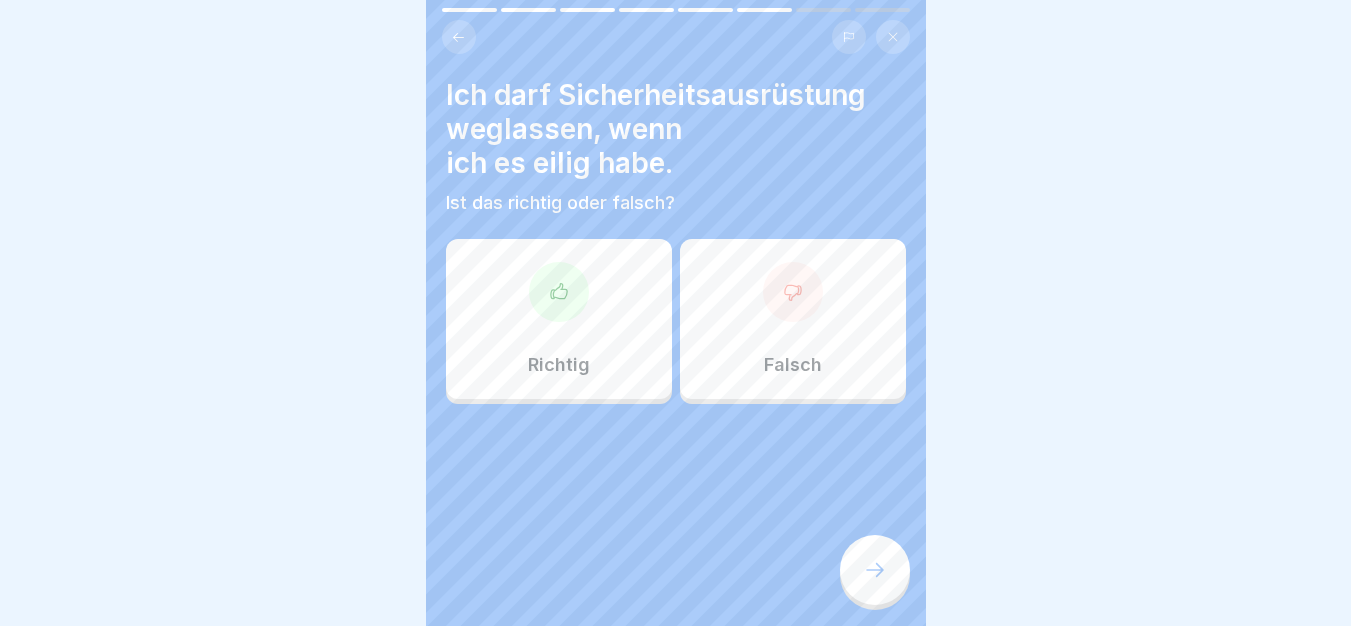 click 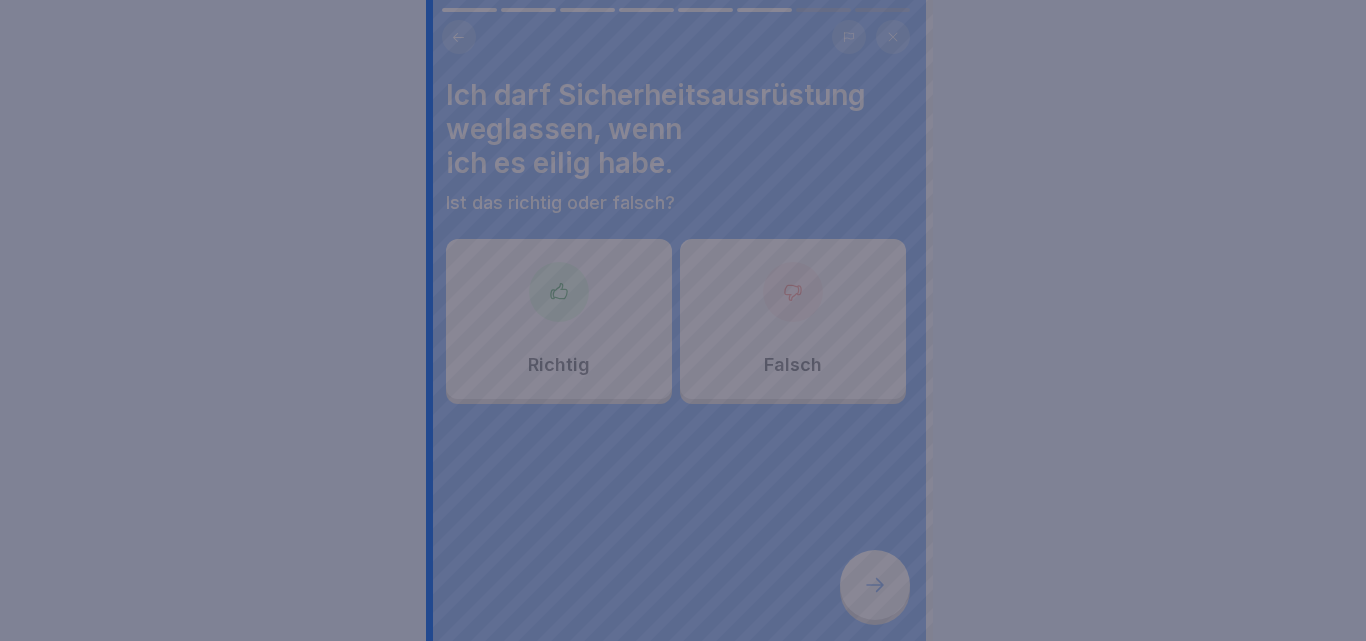 click at bounding box center (683, 320) 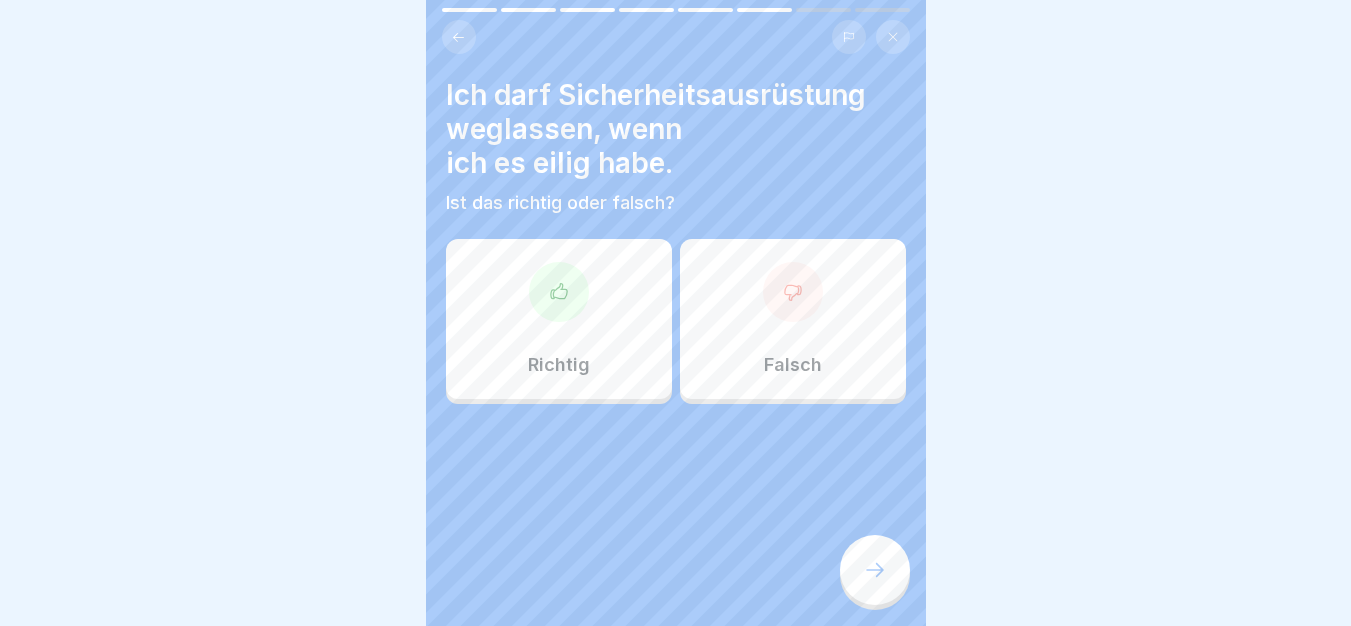 click on "Falsch" at bounding box center [793, 319] 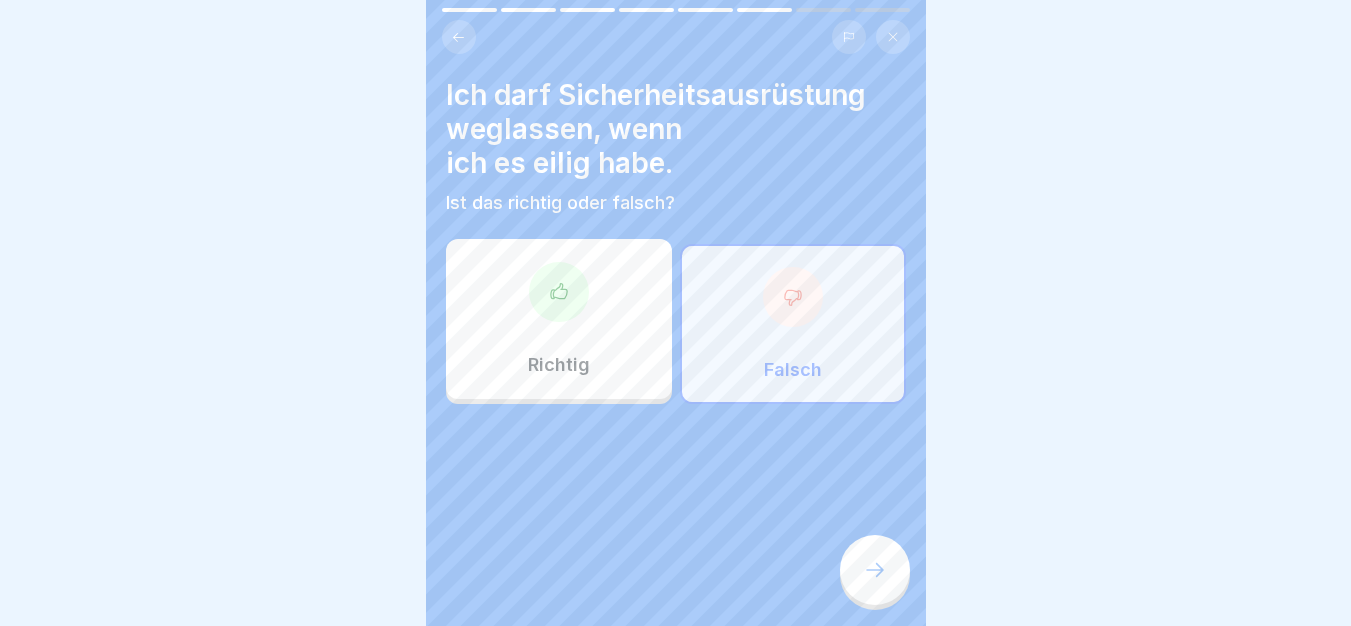 click at bounding box center [875, 570] 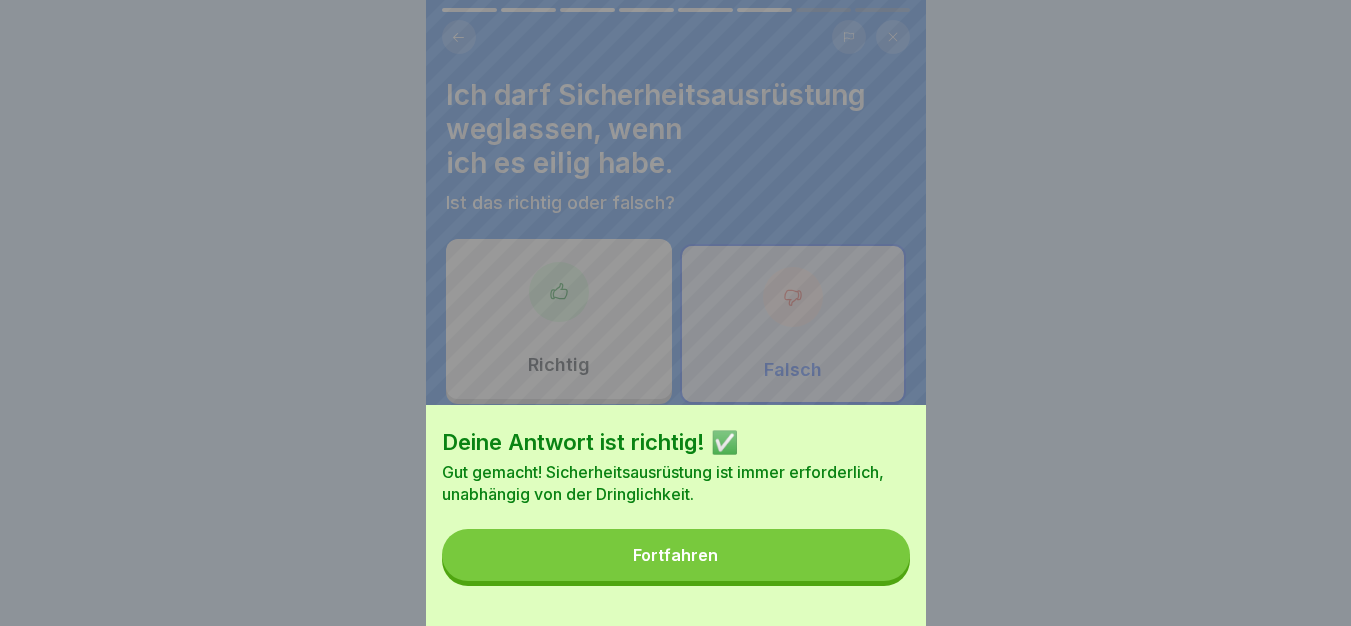 click on "Fortfahren" at bounding box center [676, 555] 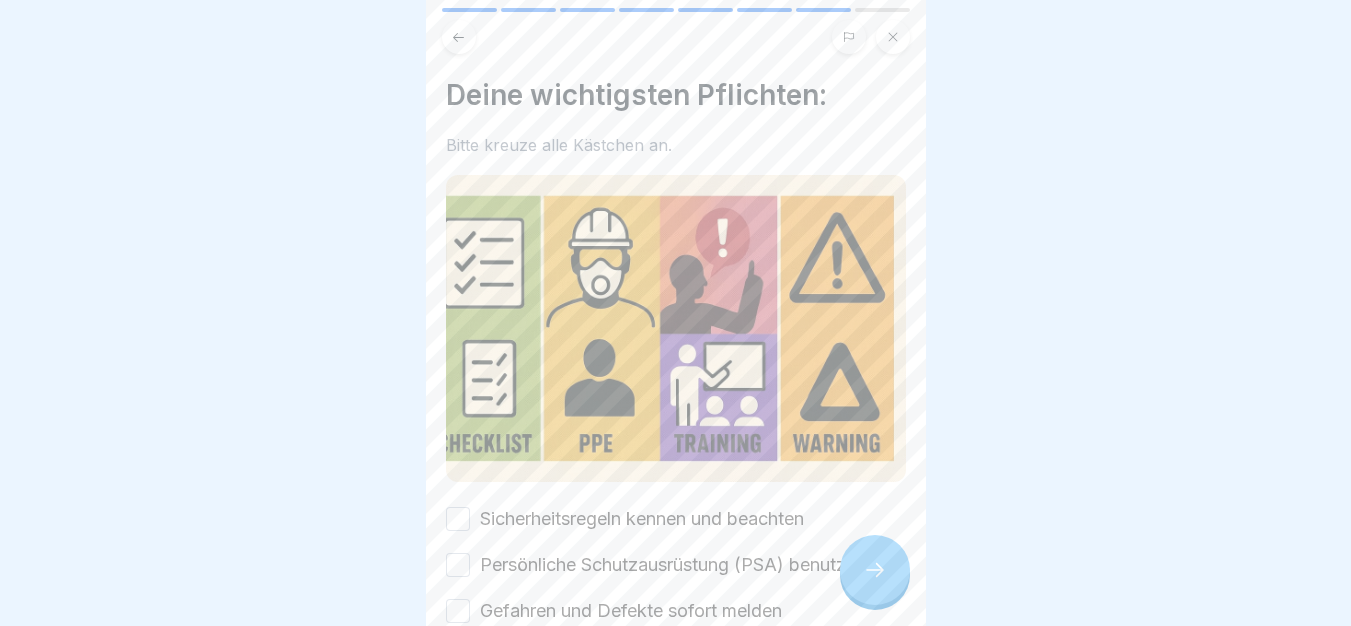 click on "Sicherheitsregeln kennen und beachten Persönliche Schutzausrüstung (PSA) benutzen Gefahren und Defekte sofort melden An allen vorgeschriebenen Schulungen teilnehmen" at bounding box center [676, 588] 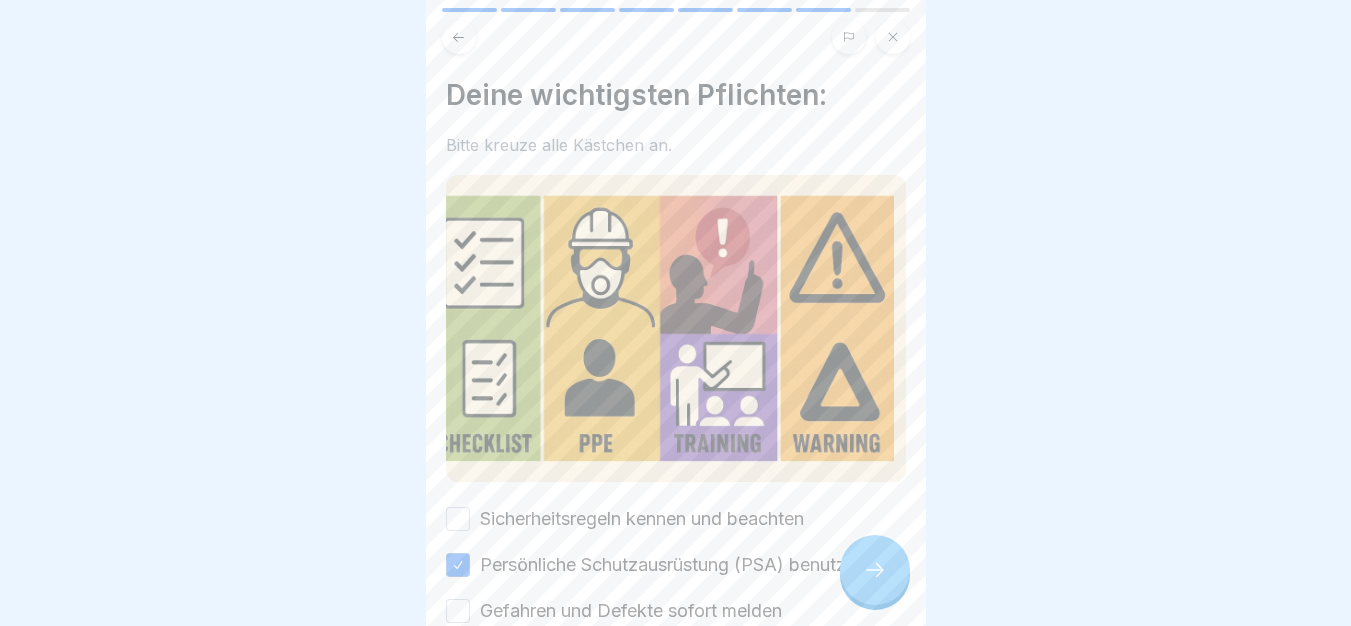 click on "Sicherheitsregeln kennen und beachten" at bounding box center (642, 519) 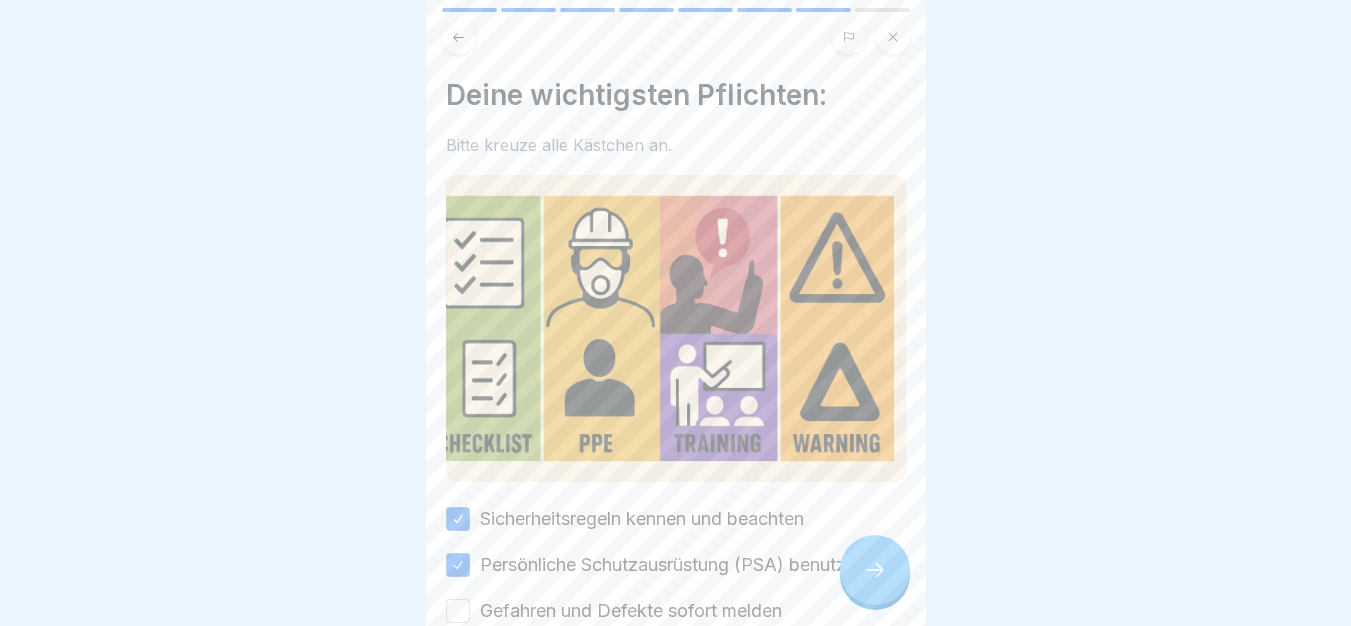 click on "Gefahren und Defekte sofort melden" at bounding box center (631, 611) 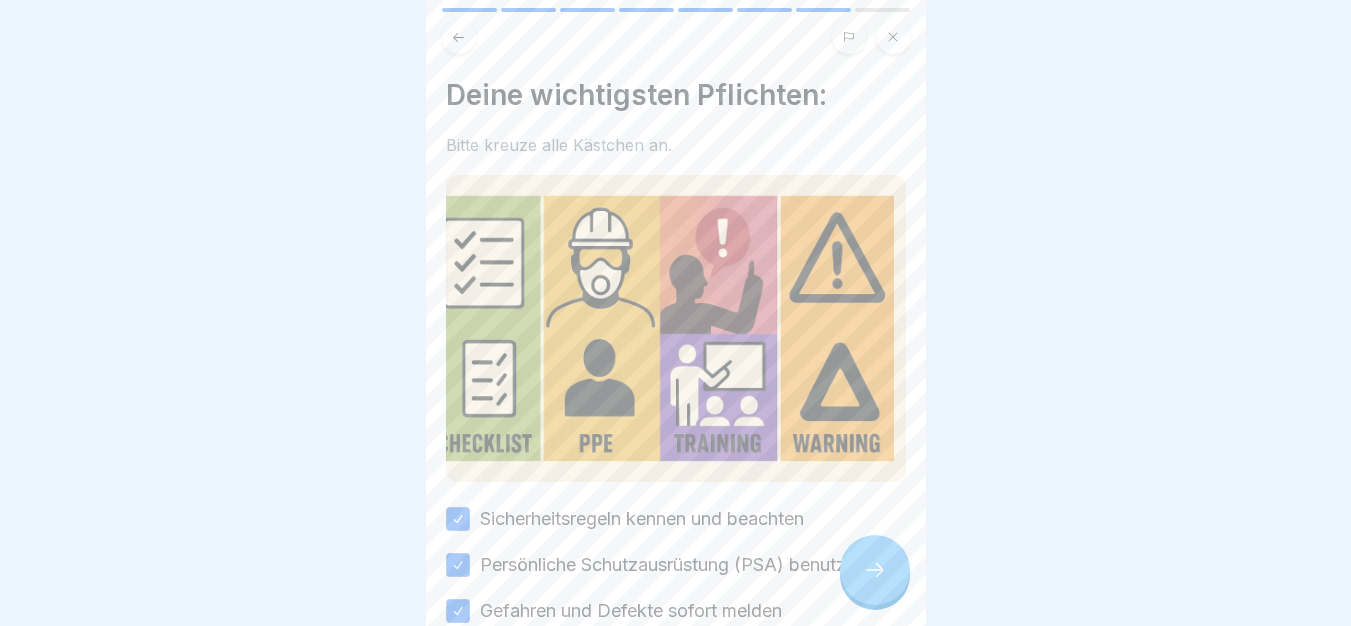 scroll, scrollTop: 180, scrollLeft: 0, axis: vertical 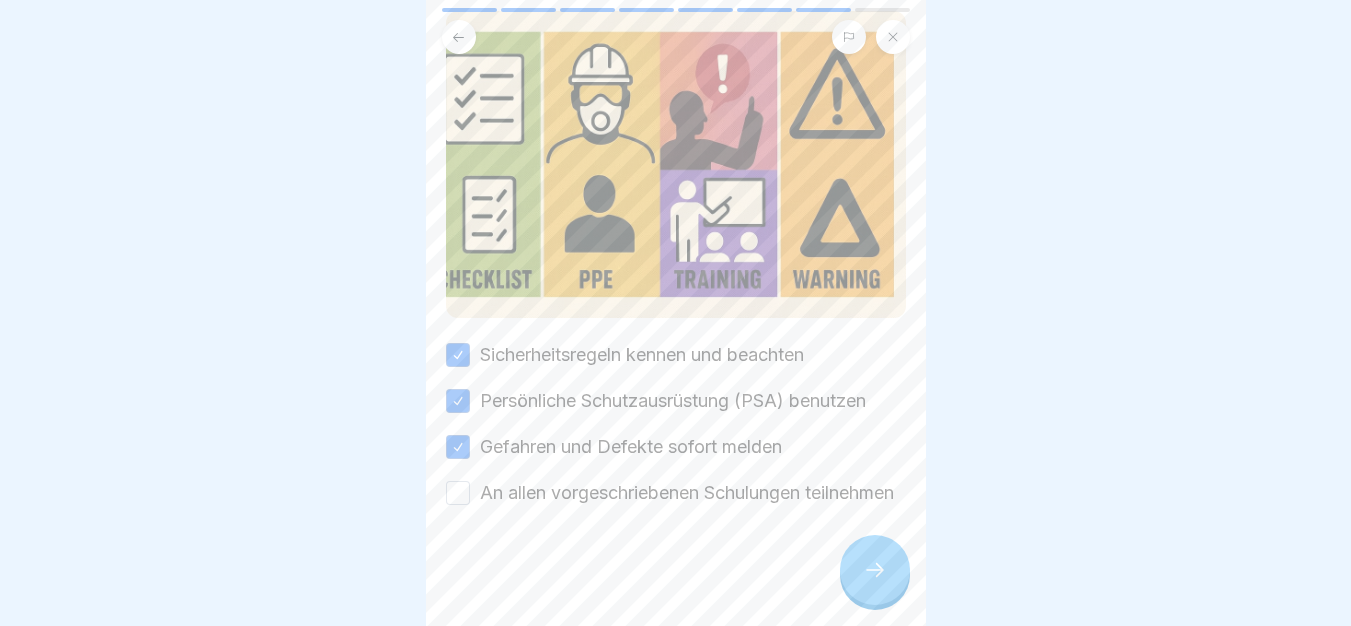 drag, startPoint x: 696, startPoint y: 461, endPoint x: 749, endPoint y: 482, distance: 57.00877 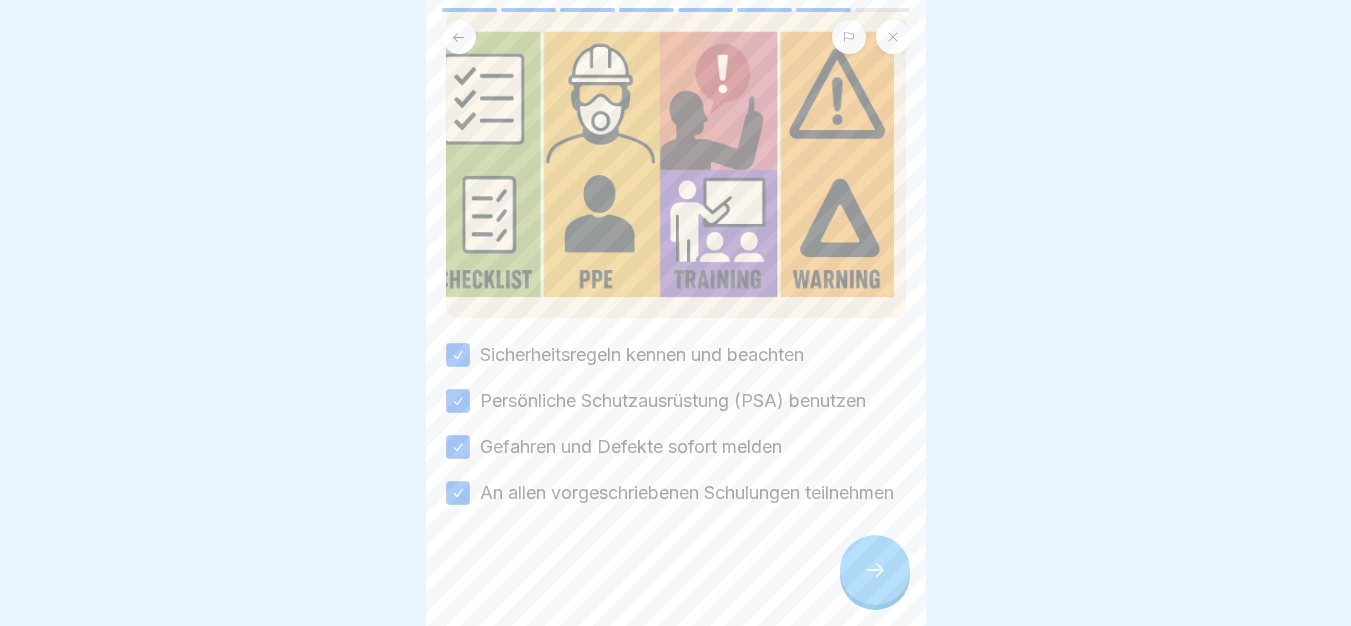 click at bounding box center [875, 570] 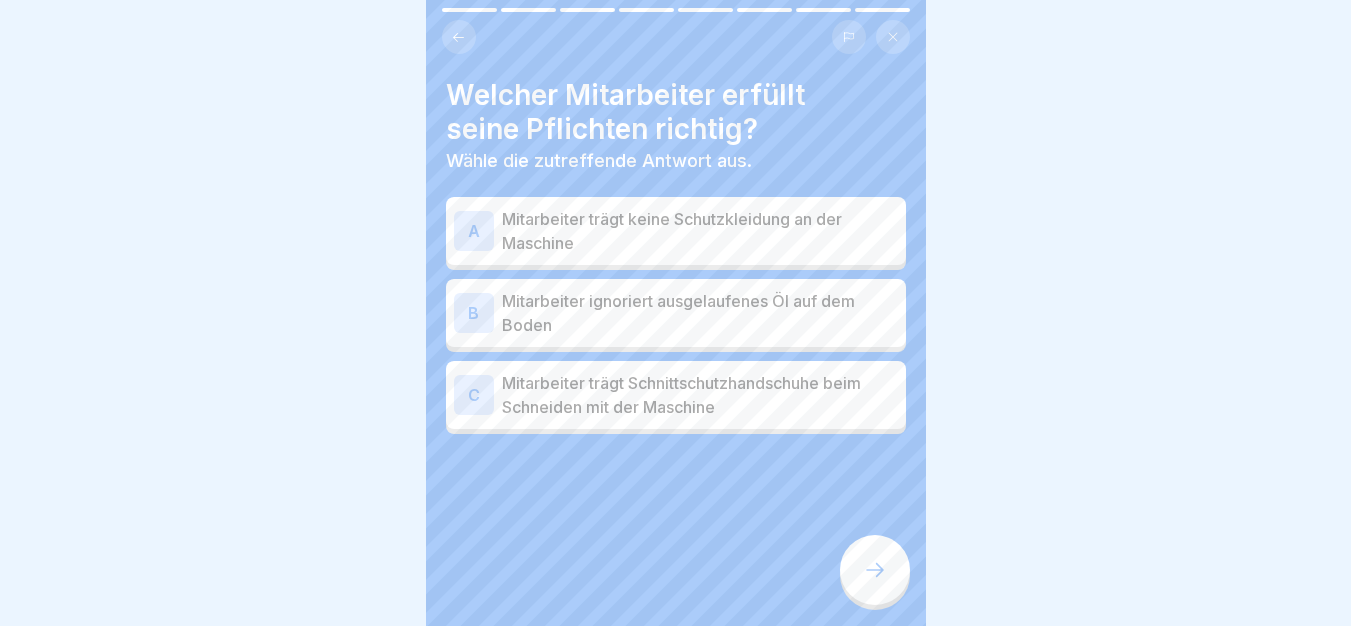 click 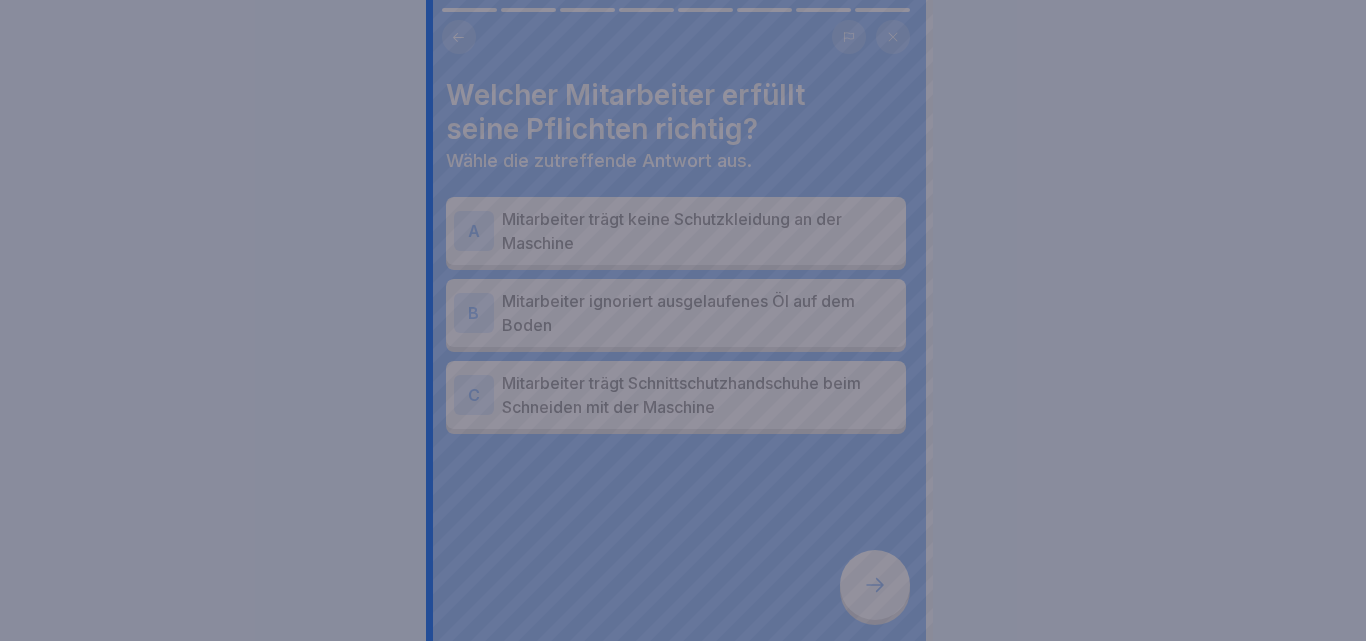 click at bounding box center (683, 320) 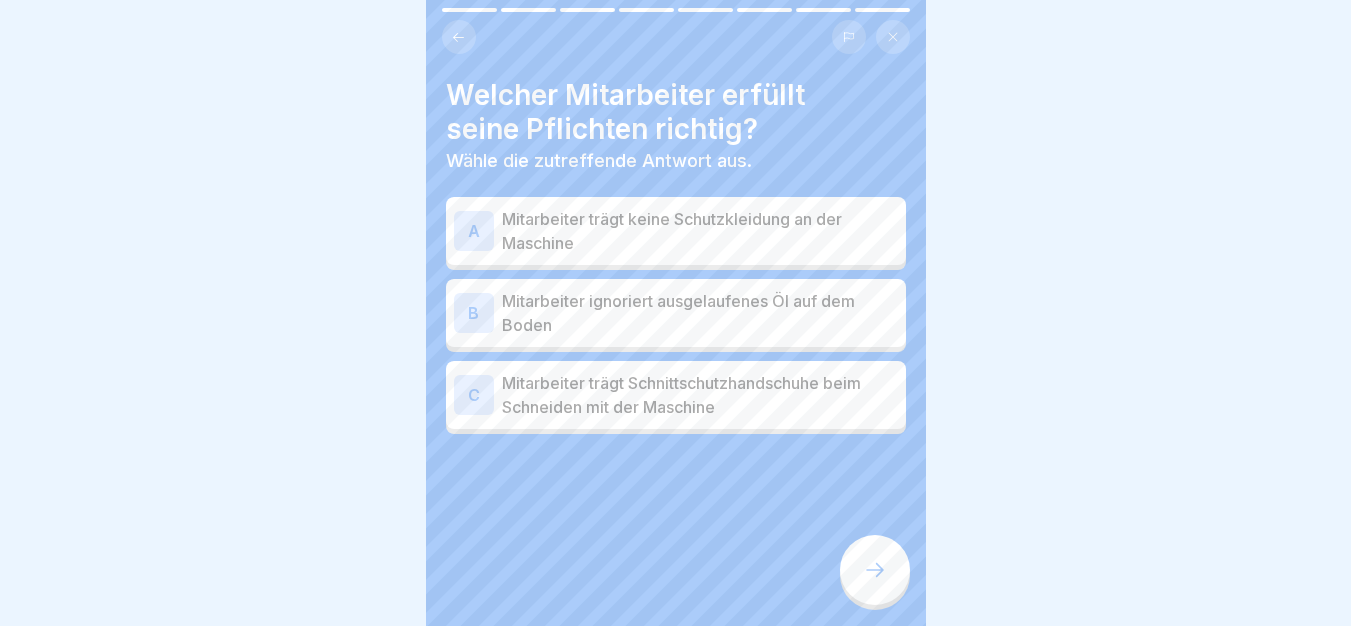 click on "Mitarbeiter ignoriert ausgelaufenes Öl auf dem Boden" at bounding box center (700, 313) 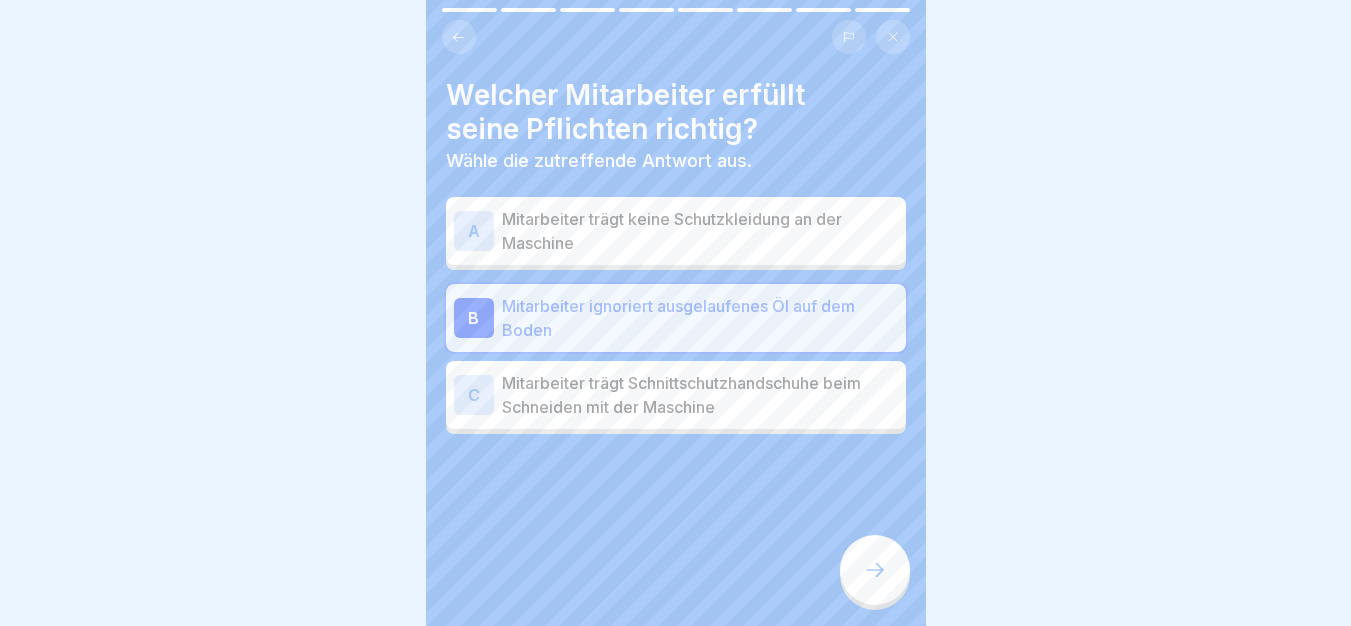 click on "Mitarbeiter ignoriert ausgelaufenes Öl auf dem Boden" at bounding box center (700, 318) 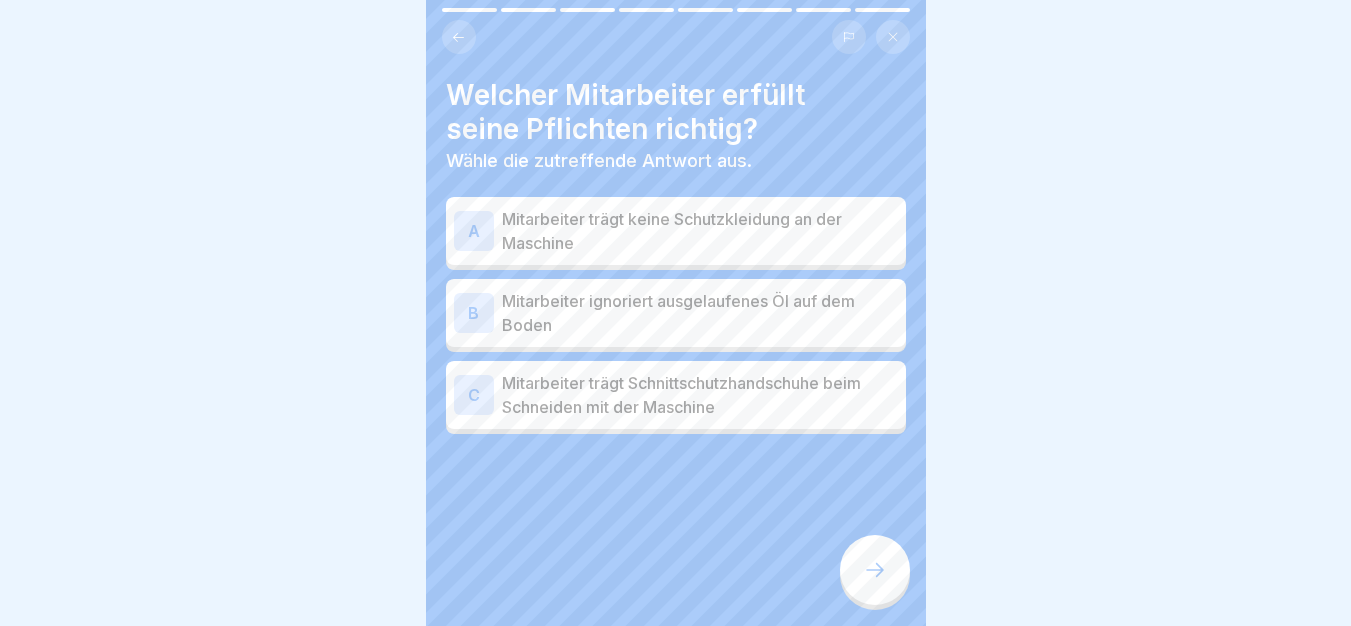 click on "C Mitarbeiter trägt Schnittschutzhandschuhe beim Schneiden mit der Maschine" at bounding box center (676, 395) 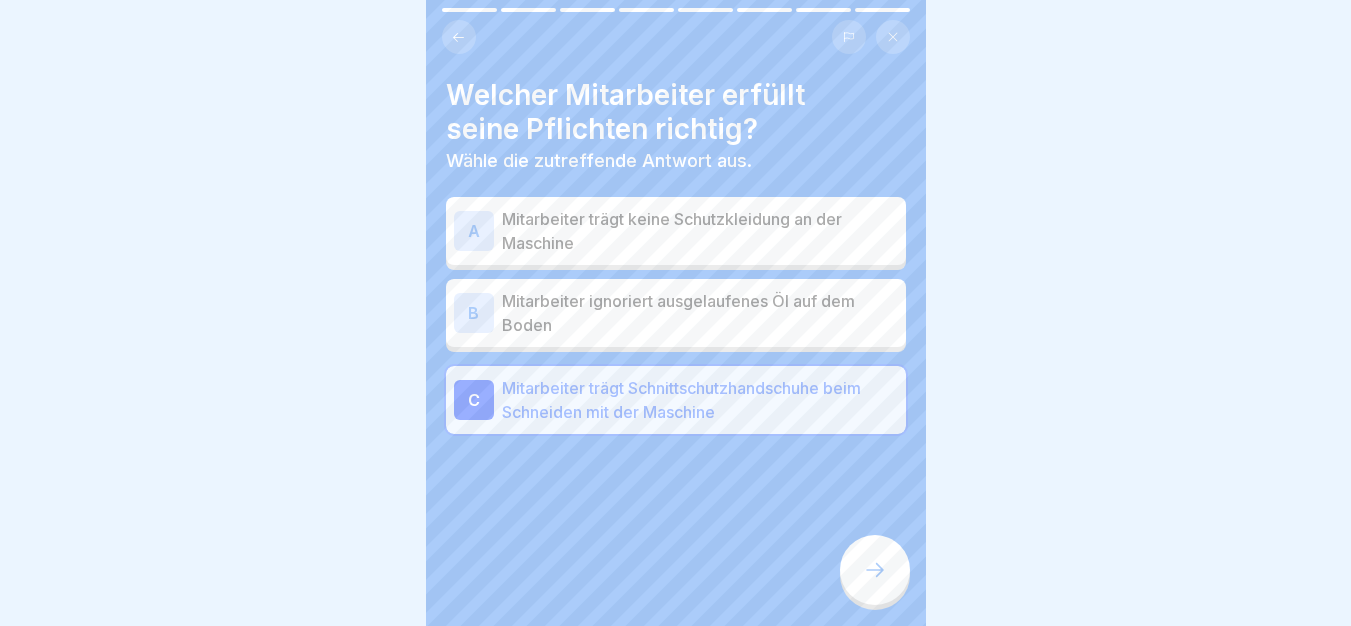 click at bounding box center [875, 570] 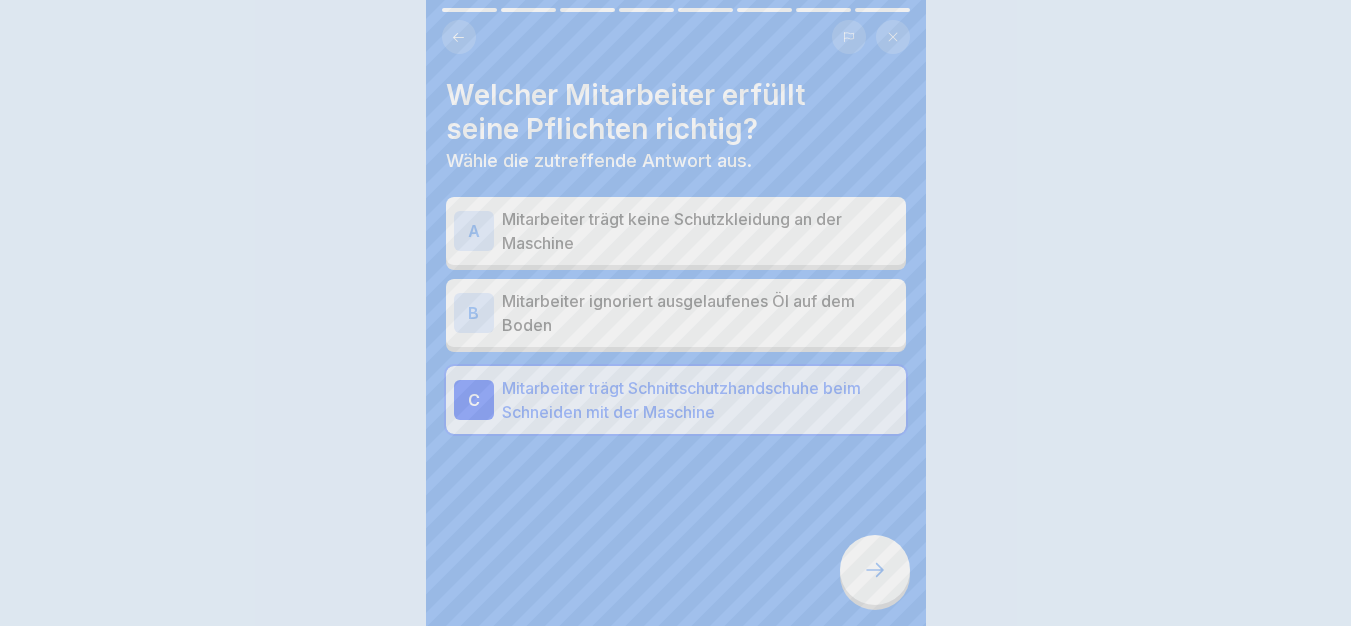 click on "Fortfahren" at bounding box center [676, 1046] 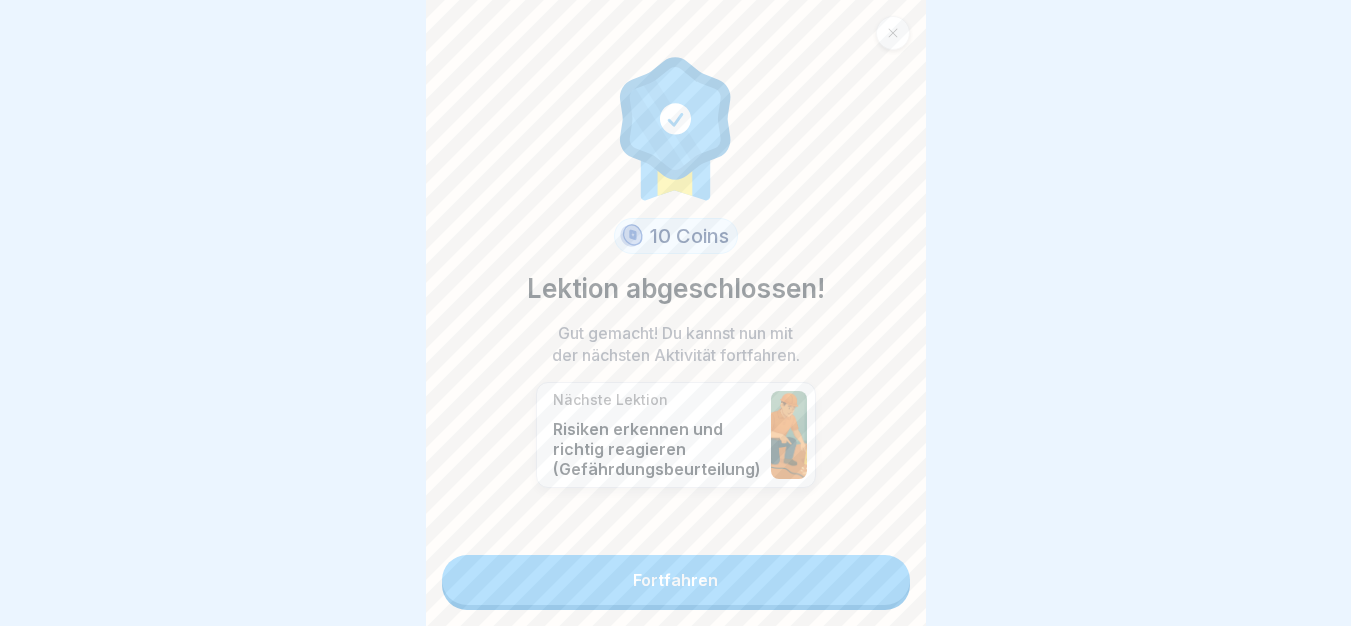 click on "Fortfahren" at bounding box center [676, 580] 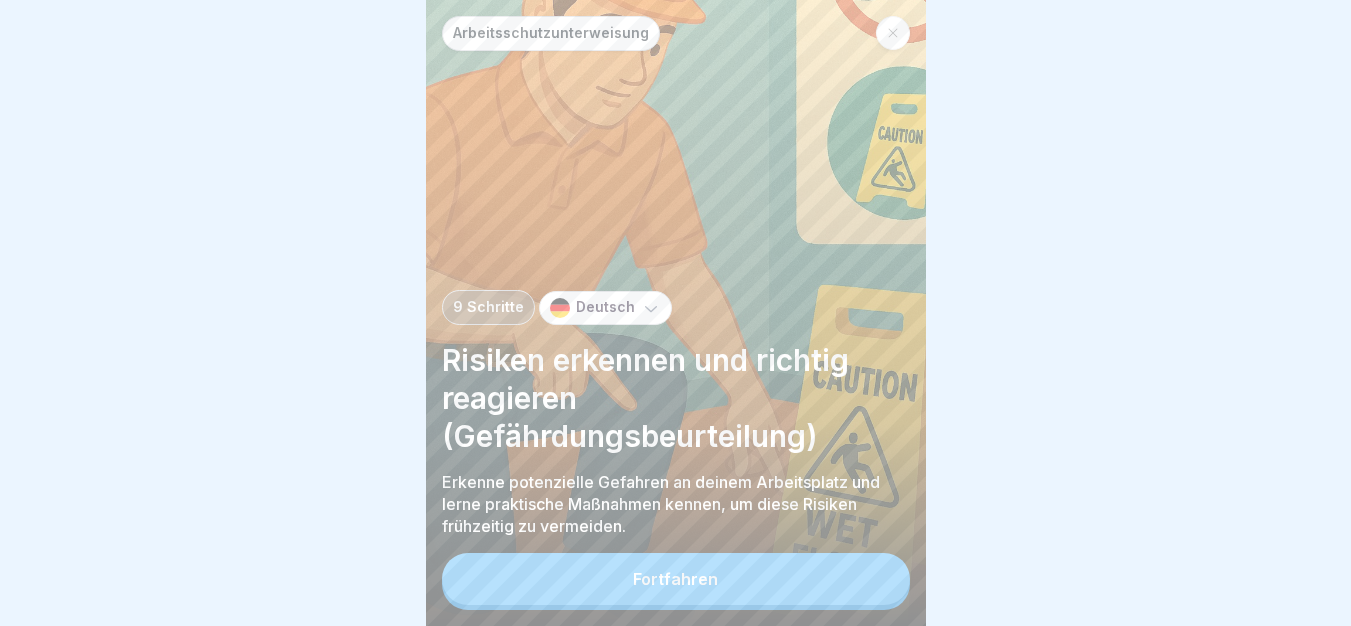 click on "Fortfahren" at bounding box center (676, 579) 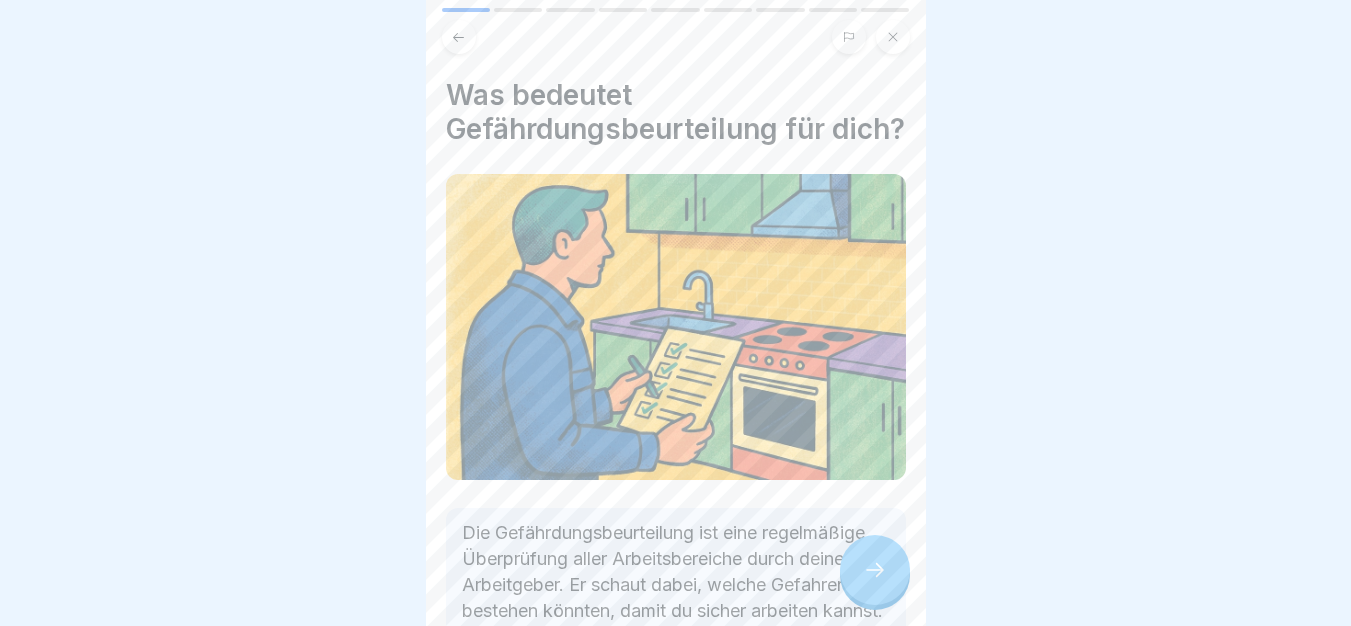 click at bounding box center (875, 570) 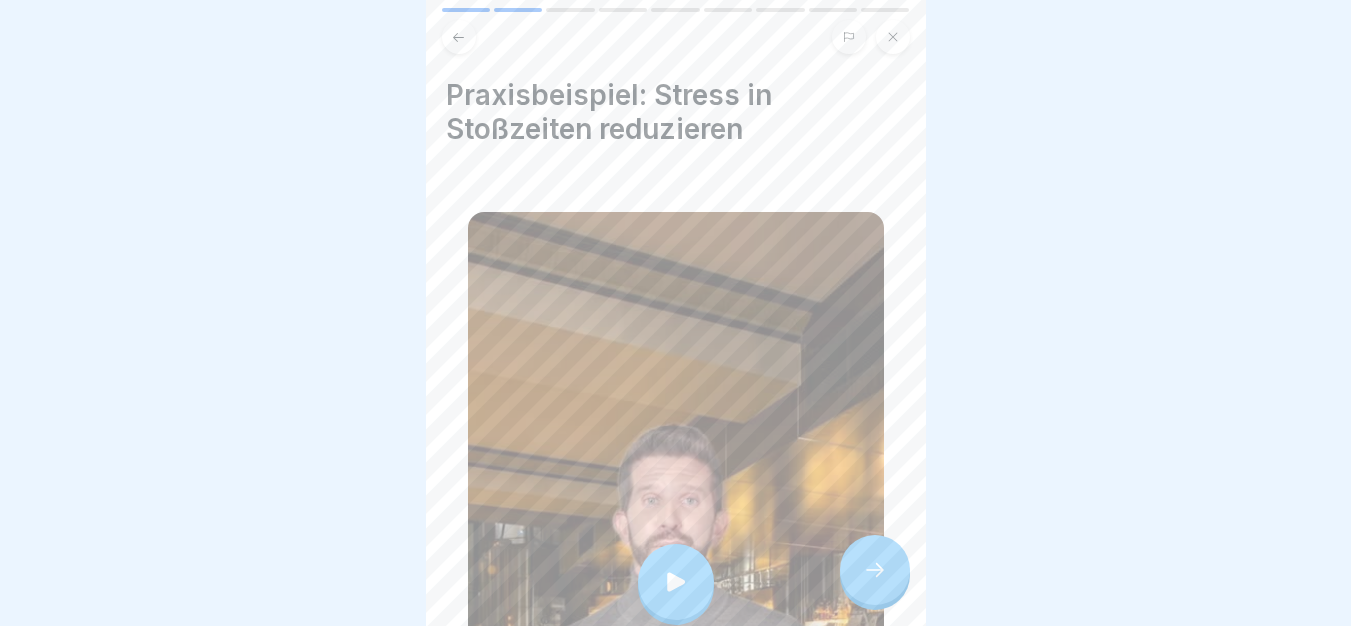 click at bounding box center (676, 582) 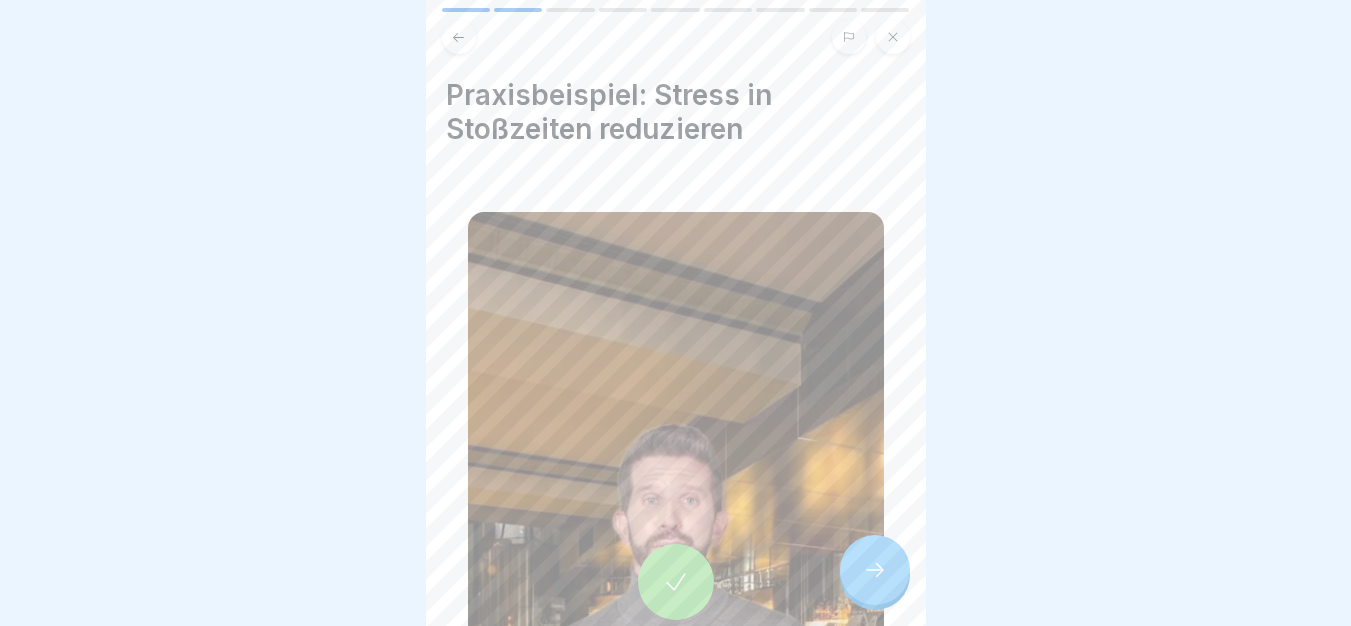 click at bounding box center (875, 570) 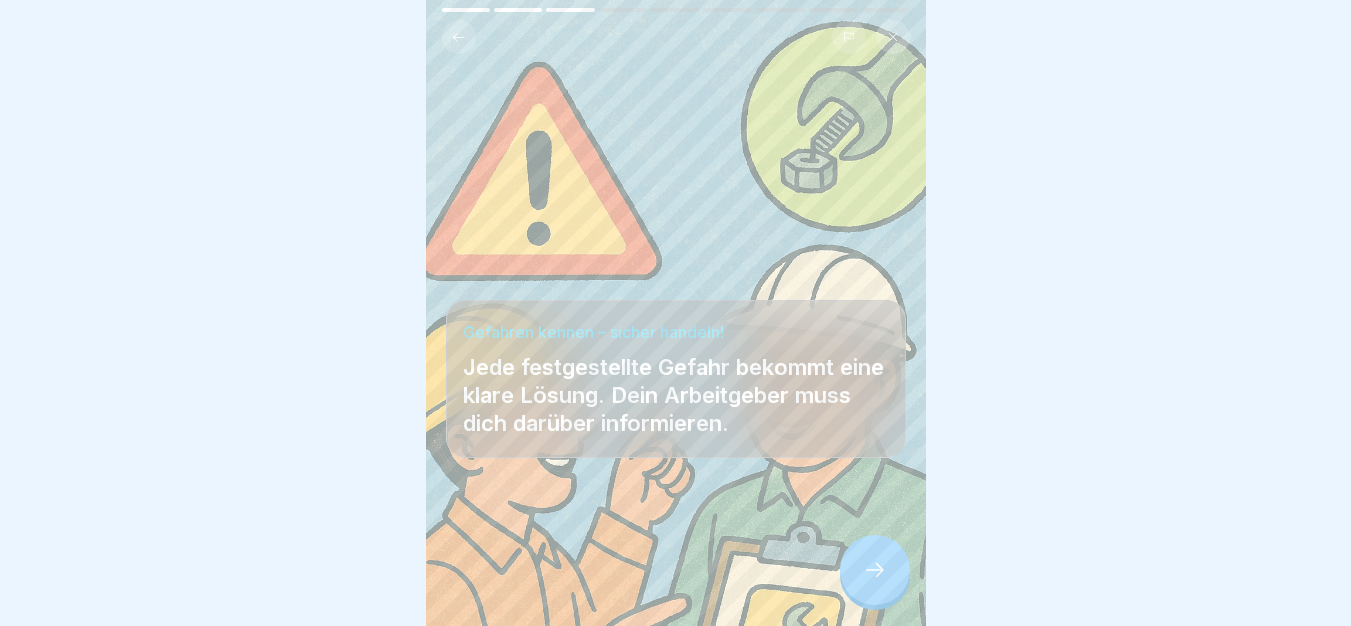 click at bounding box center (875, 570) 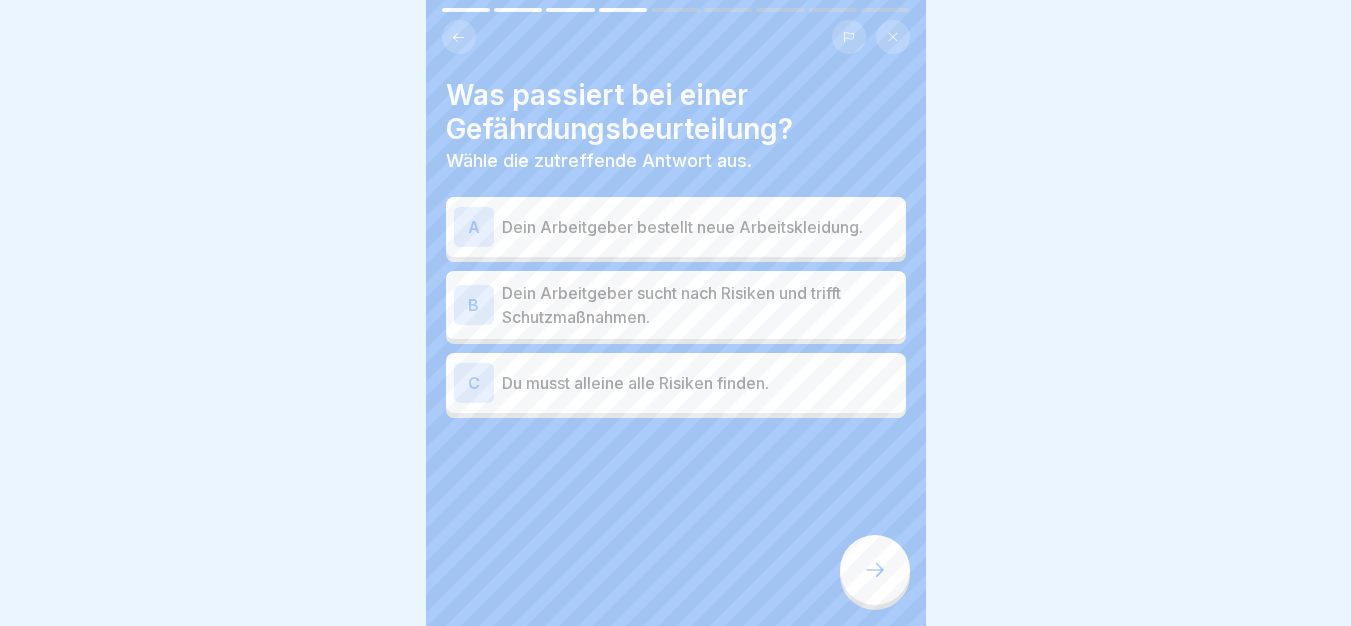 click on "Dein Arbeitgeber sucht nach Risiken und trifft Schutzmaßnahmen." at bounding box center [700, 305] 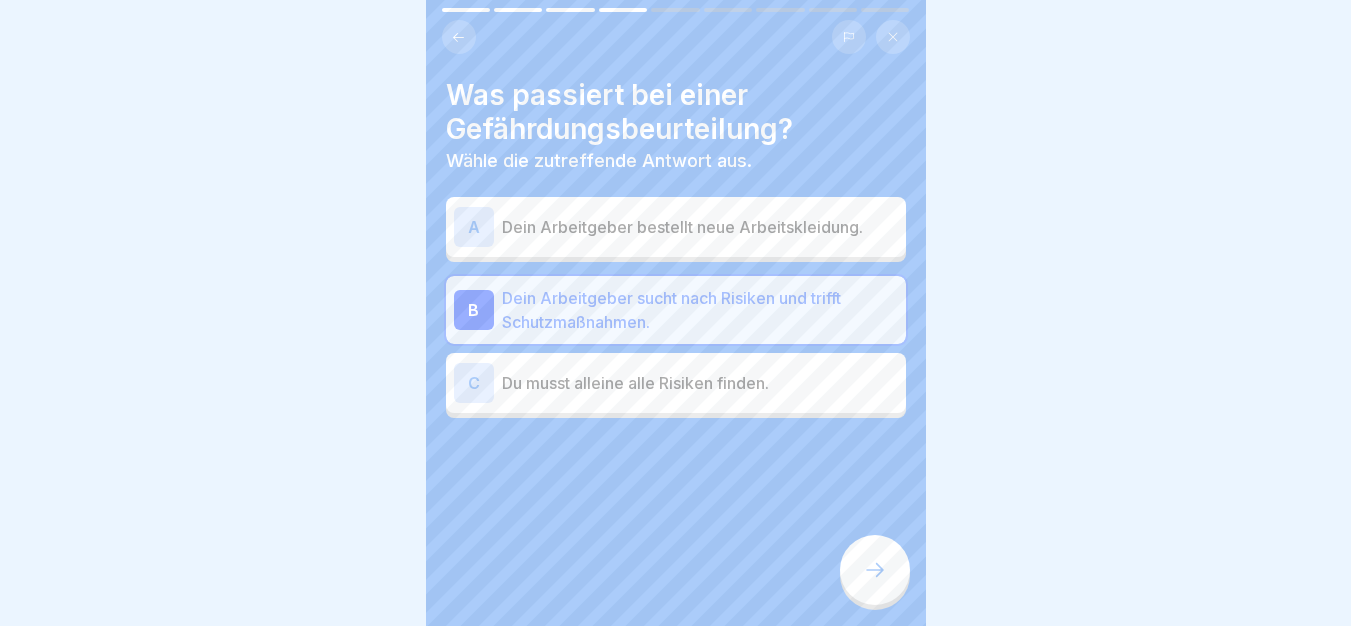 click on "Arbeitsschutzunterweisung 9 Schritte Deutsch Risiken erkennen und richtig reagieren (Gefährdungsbeurteilung) Erkenne potenzielle Gefahren an deinem Arbeitsplatz und lerne praktische Maßnahmen kennen, um diese Risiken frühzeitig zu vermeiden. Fortfahren Was bedeutet Gefährdungsbeurteilung für dich? Die Gefährdungsbeurteilung ist eine regelmäßige Überprüfung aller Arbeitsbereiche durch deinen Arbeitgeber. Er schaut dabei, welche Gefahren bestehen könnten, damit du sicher arbeiten kannst. Anschließend informiert er dich über mögliche Risiken und welche Schutzmaßnahmen eingeführt wurden. Dein Wissen darüber hilft dir, sicher und gesund zu bleiben. Praxisbeispiel: Stress in Stoßzeiten reduzieren Gefahren kennen – sicher handeln! Jede festgestellte Gefahr bekommt eine klare Lösung. Dein Arbeitgeber muss dich darüber informieren. Was passiert bei einer Gefährdungsbeurteilung? Wähle die zutreffende Antwort aus. A Dein Arbeitgeber bestellt neue Arbeitskleidung. B C Mehrere Antworten A B C D" at bounding box center [676, 313] 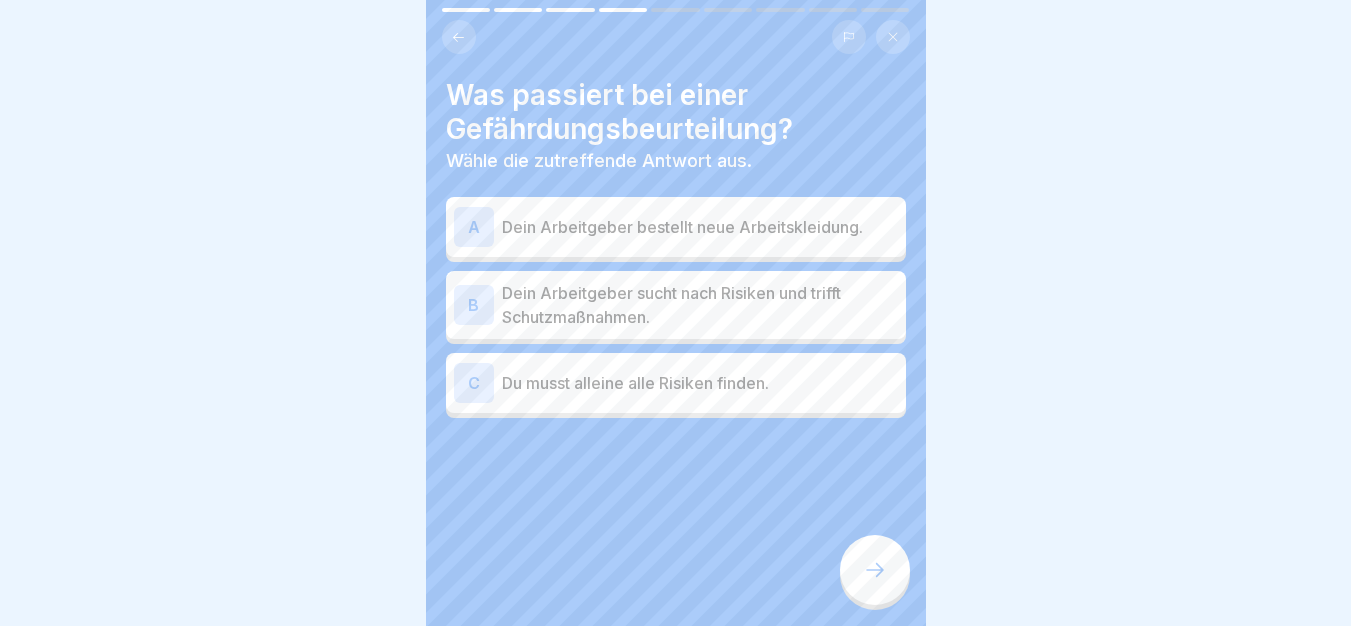 click on "Dein Arbeitgeber sucht nach Risiken und trifft Schutzmaßnahmen." at bounding box center [700, 305] 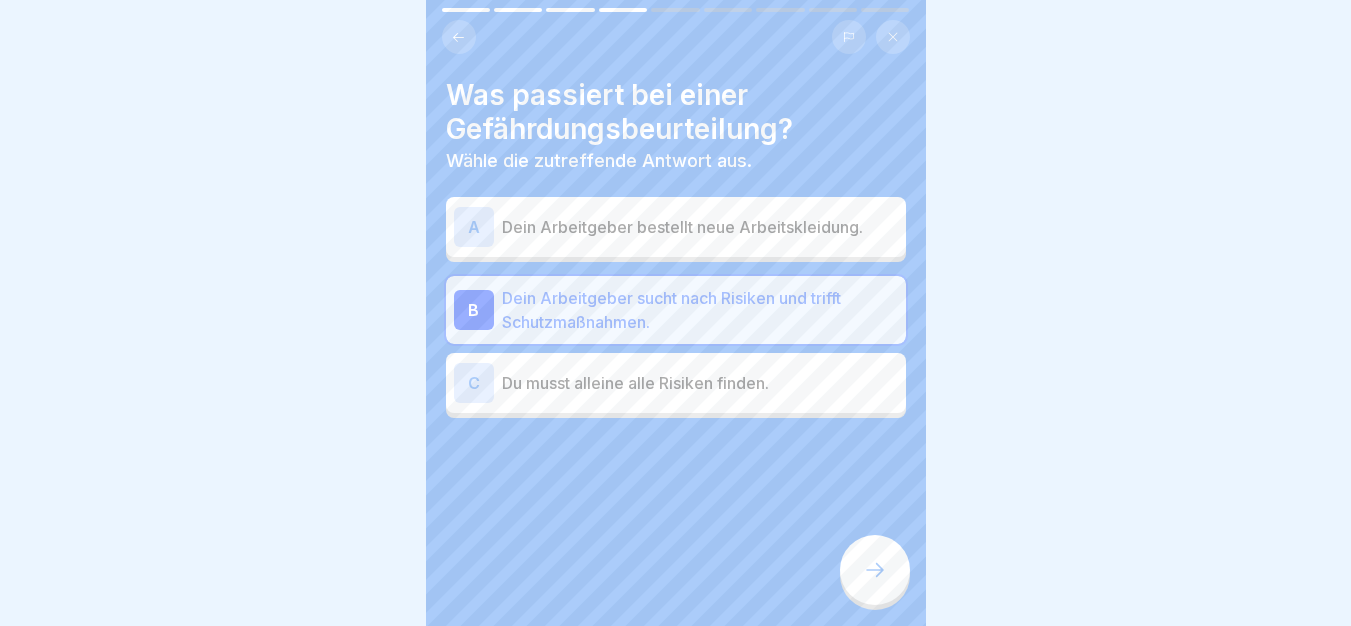 click at bounding box center [875, 570] 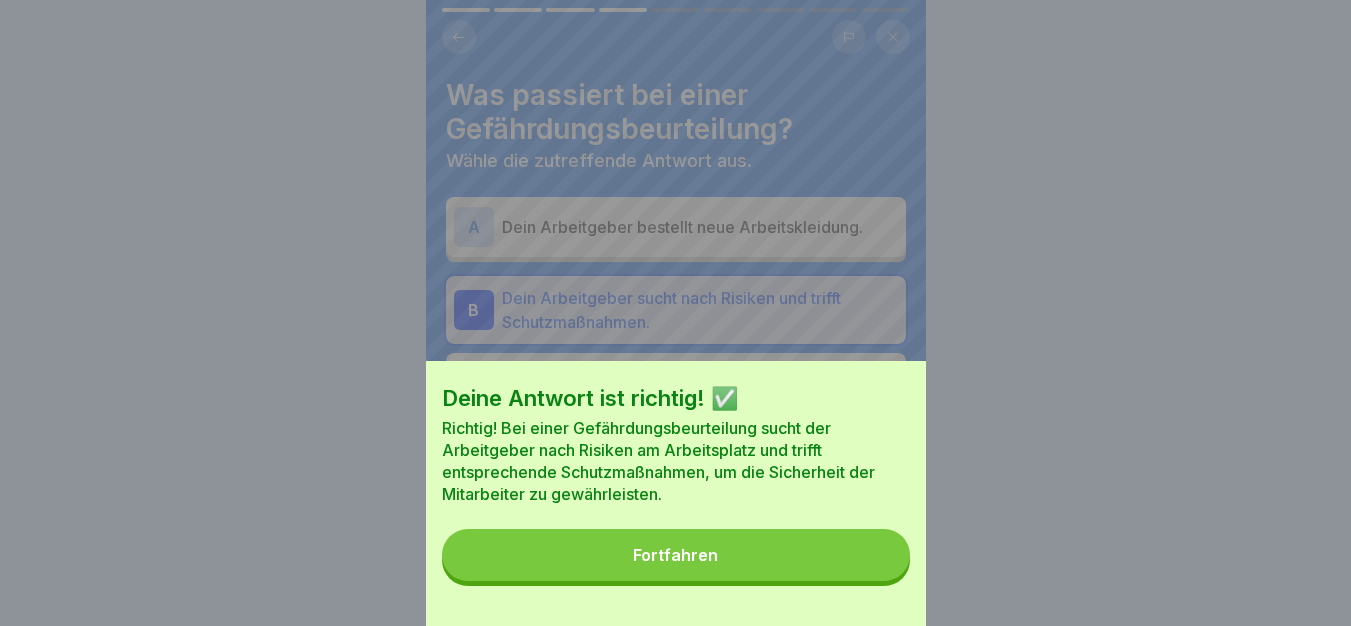 click on "Fortfahren" at bounding box center [676, 555] 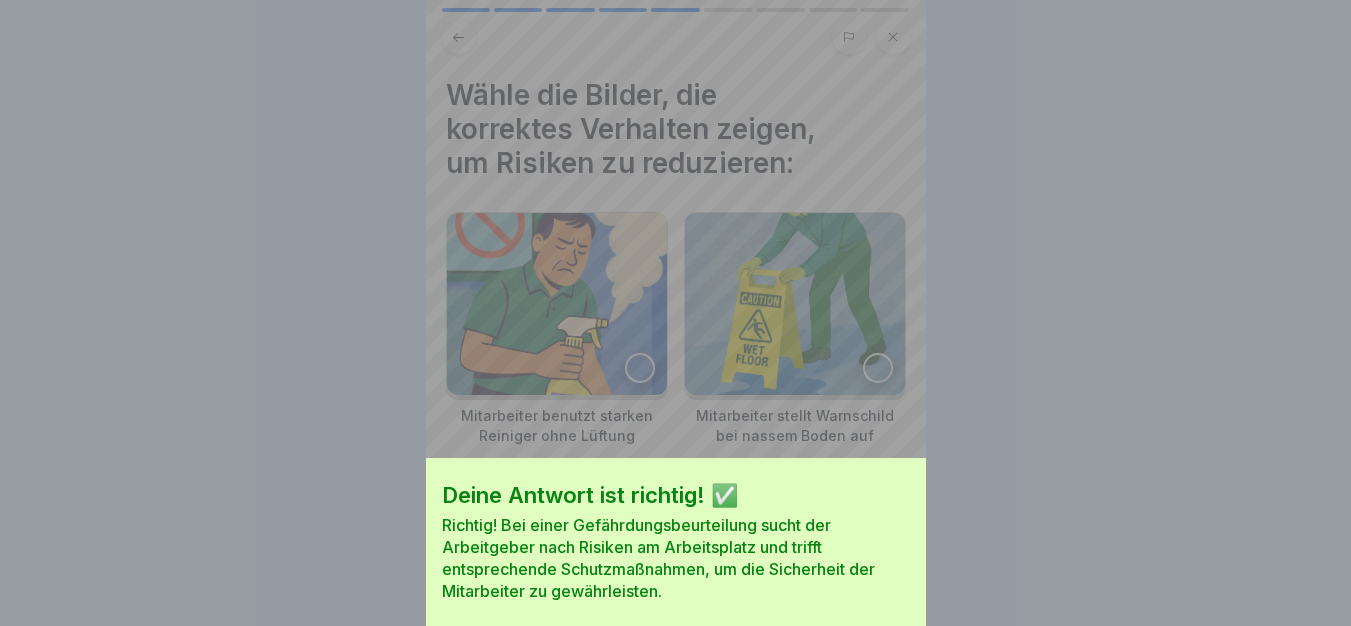 click on "Deine Antwort ist richtig!
✅ Richtig! Bei einer Gefährdungsbeurteilung sucht der Arbeitgeber nach Risiken am Arbeitsplatz und trifft entsprechende Schutzmaßnahmen, um die Sicherheit der Mitarbeiter zu gewährleisten.   Fortfahren" at bounding box center (676, 410) 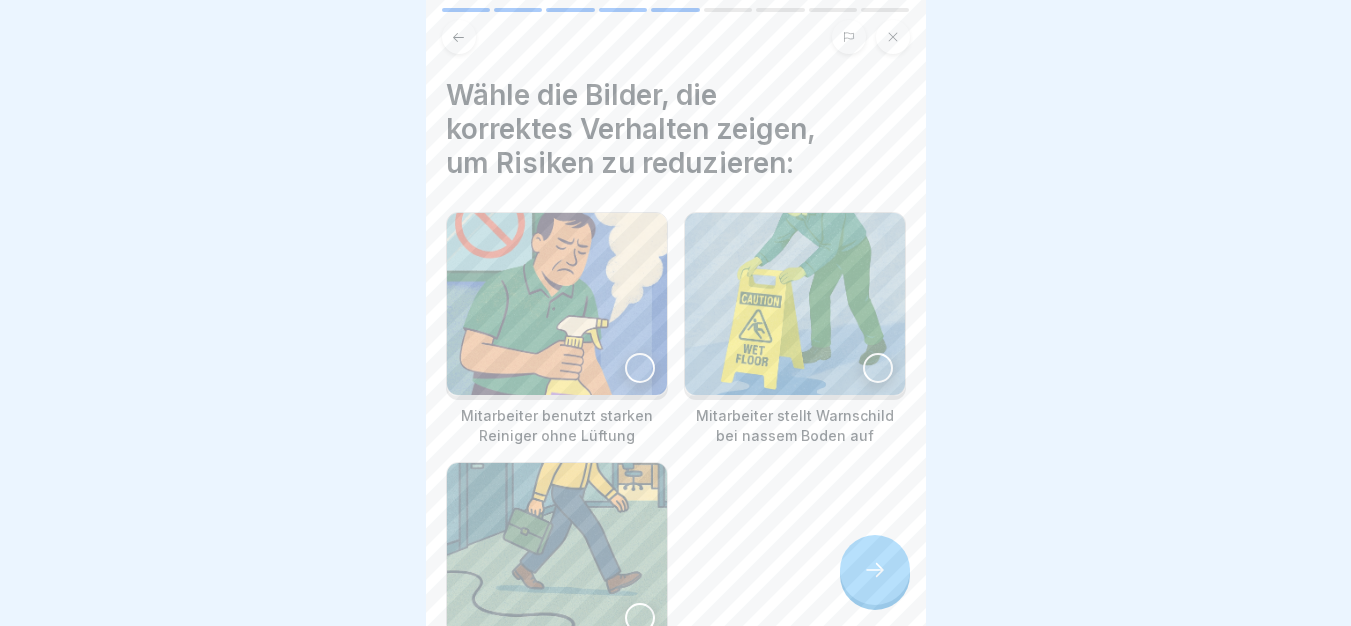 click at bounding box center [875, 570] 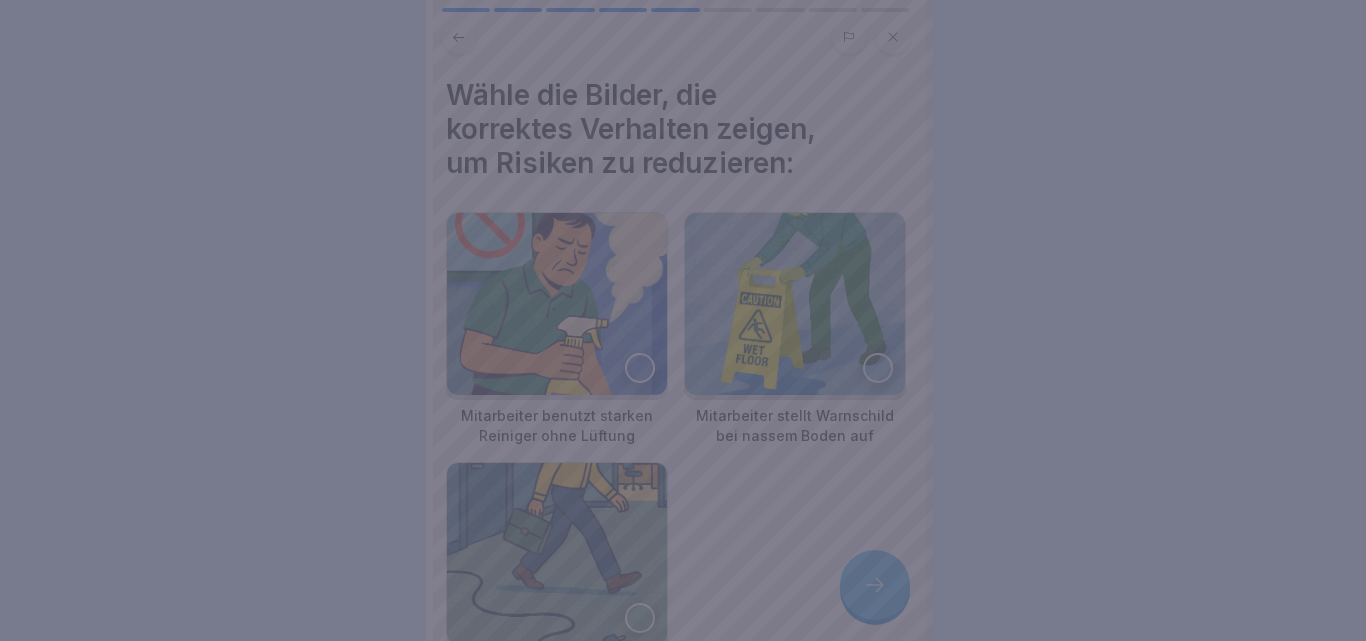 click at bounding box center (683, 320) 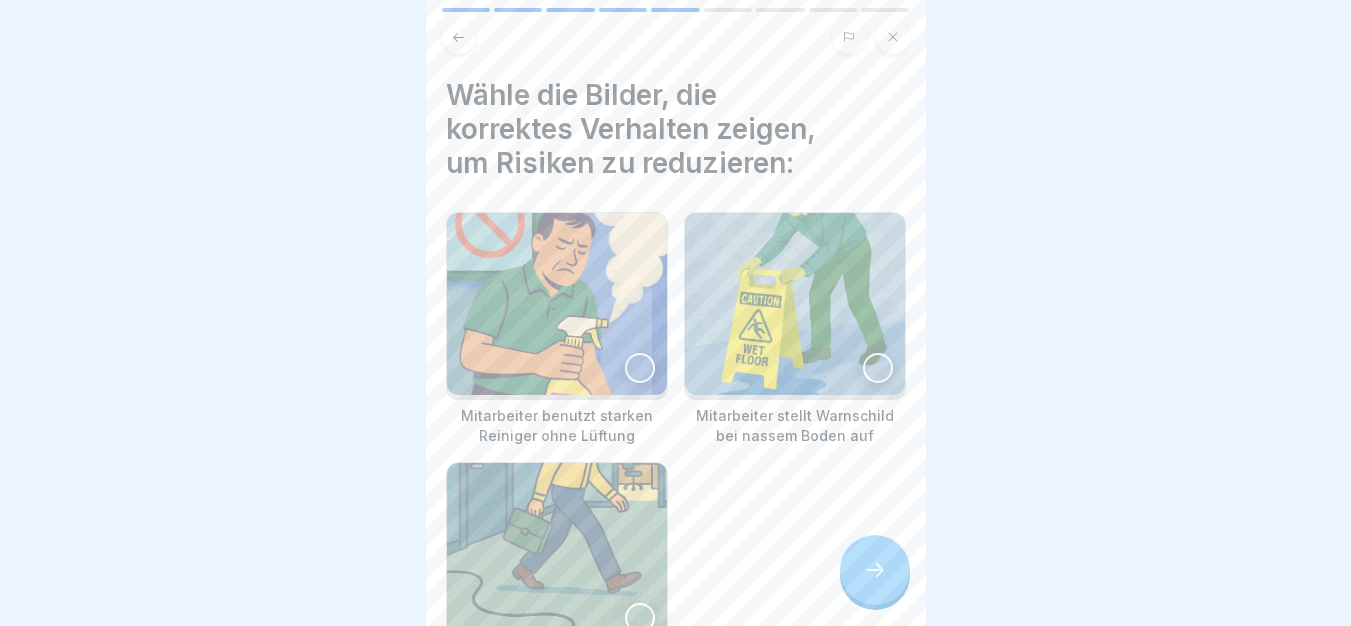 click at bounding box center (795, 304) 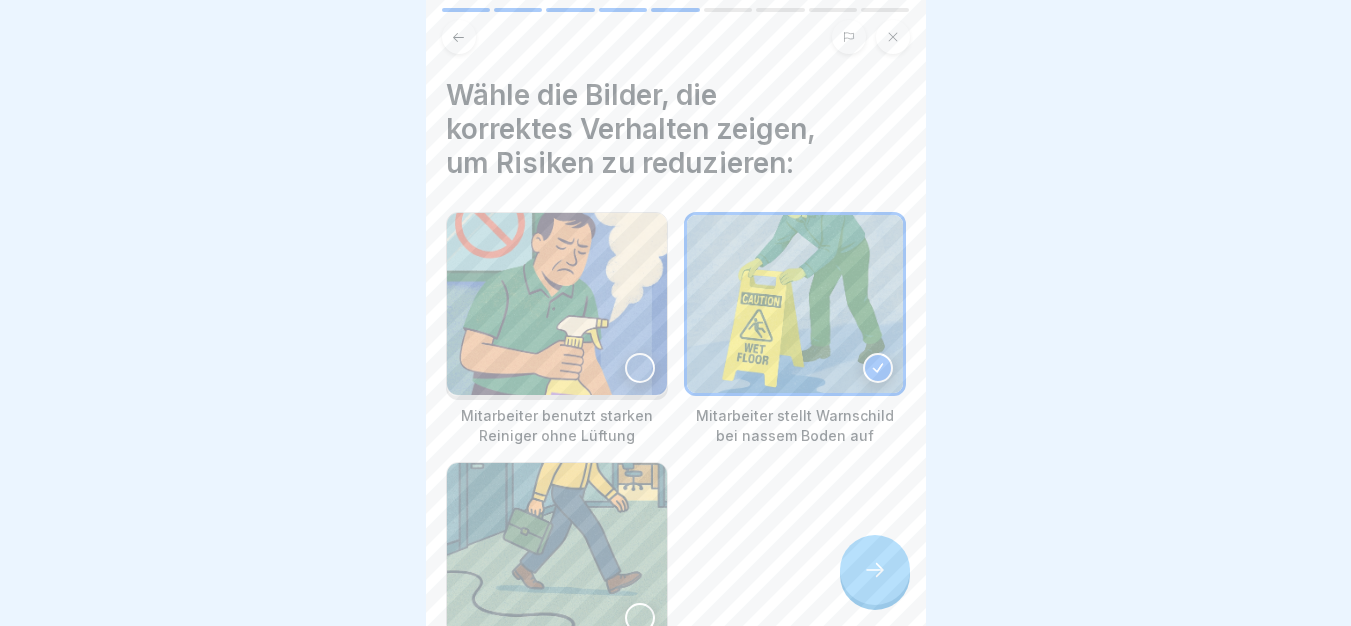 click on "Mitarbeiter benutzt starken Reiniger ohne Lüftung Mitarbeiter stellt Warnschild bei nassem Boden auf Mitarbeiter ignoriert ein Kabel quer im Gang" at bounding box center (676, 454) 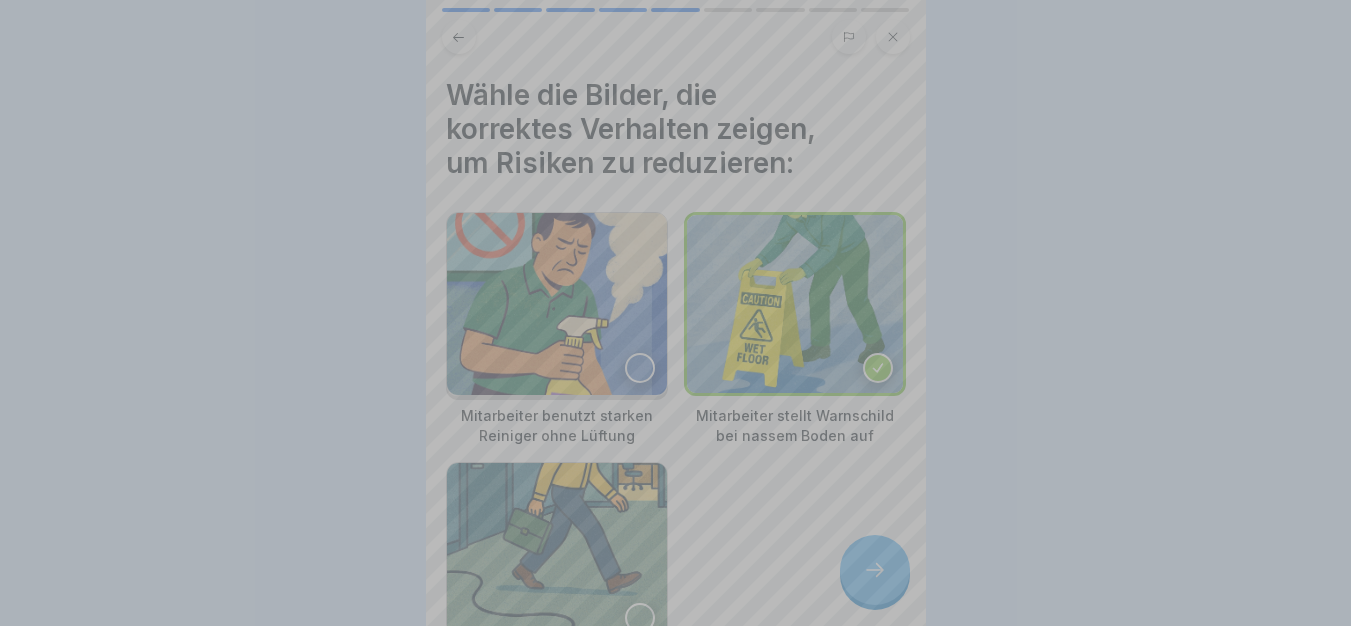 click on "Fortfahren" at bounding box center (676, 768) 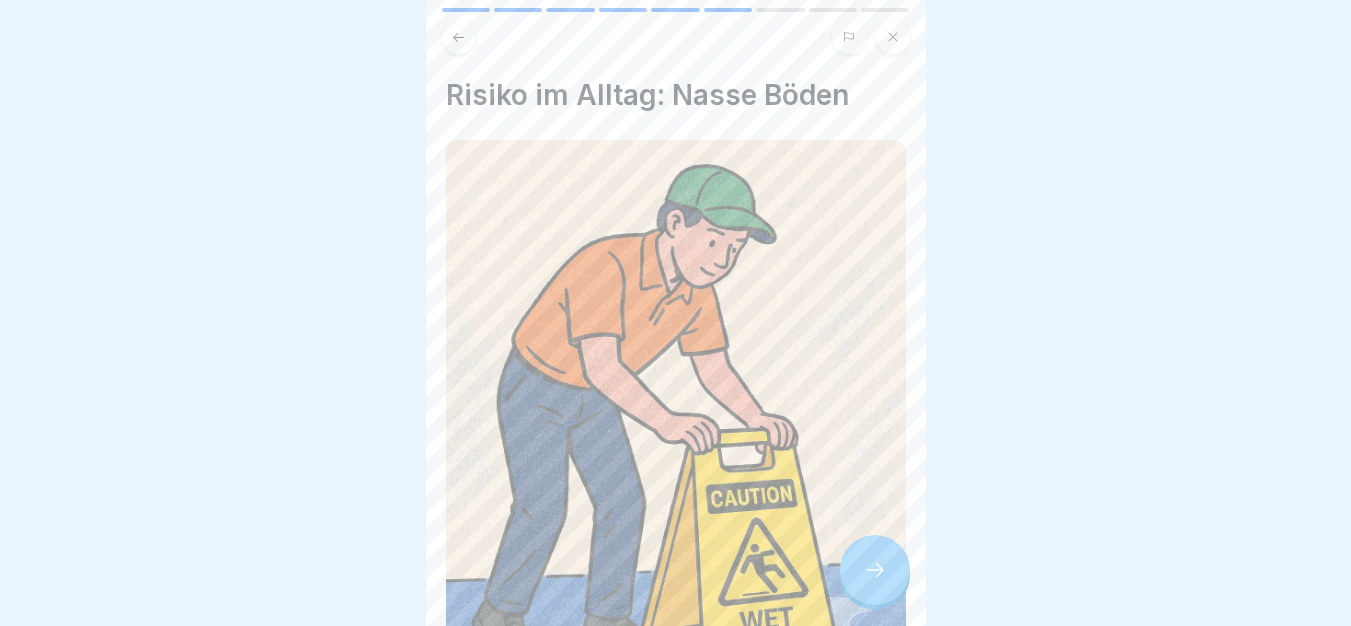 click at bounding box center [875, 570] 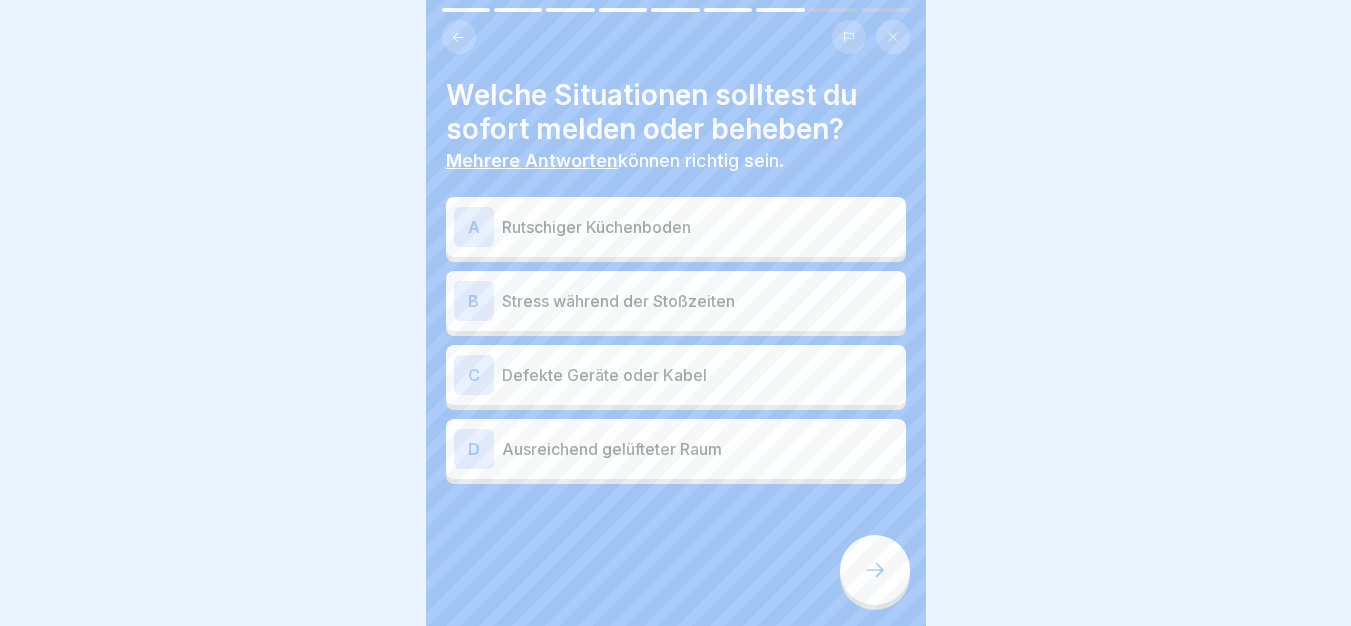 click on "Rutschiger Küchenboden" at bounding box center (700, 227) 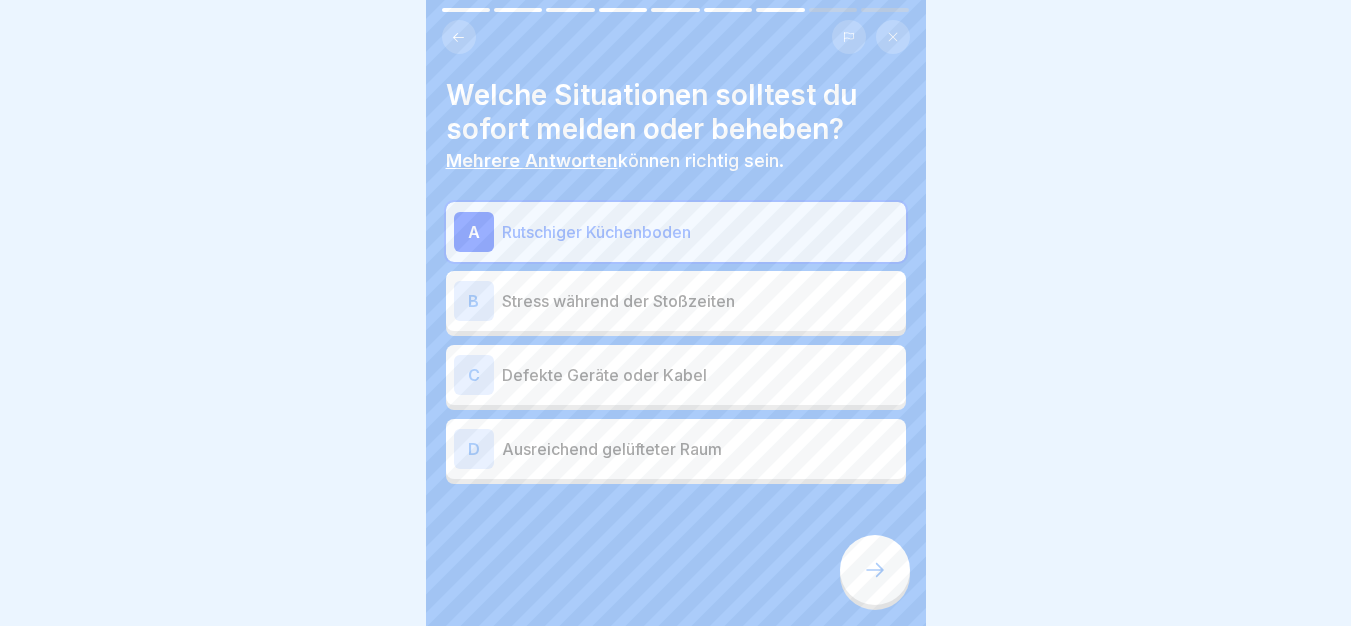 click on "Defekte Geräte oder Kabel" at bounding box center [700, 375] 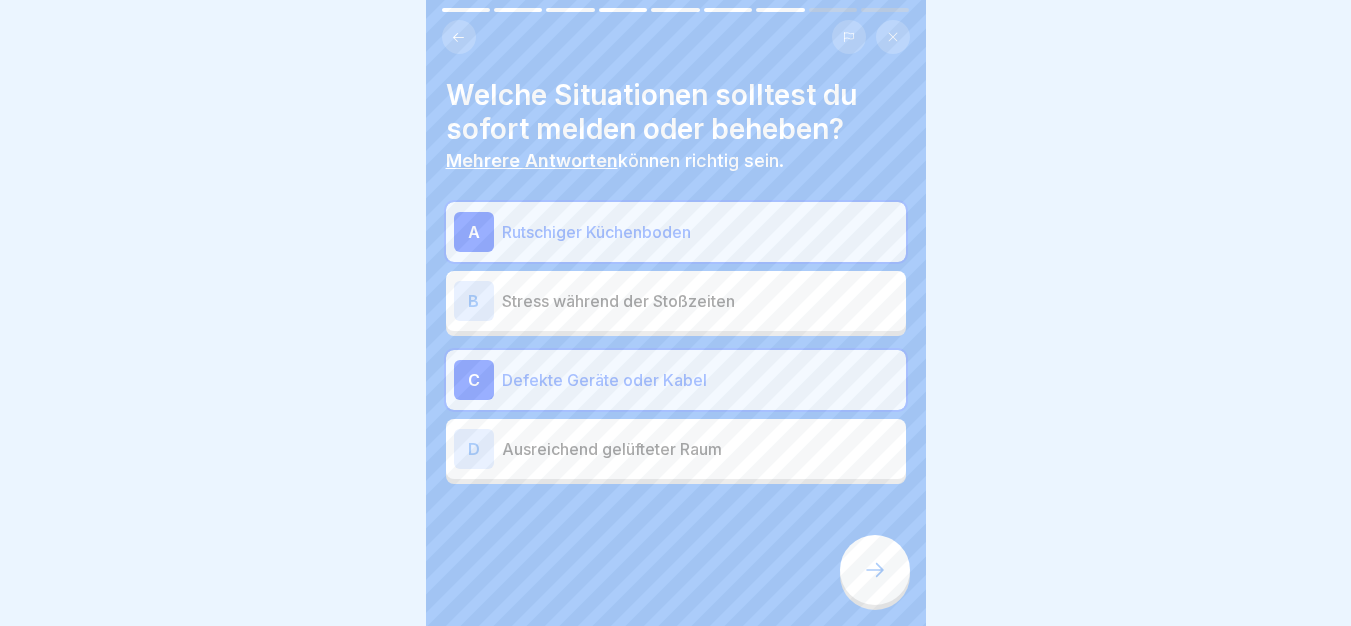 click at bounding box center (875, 570) 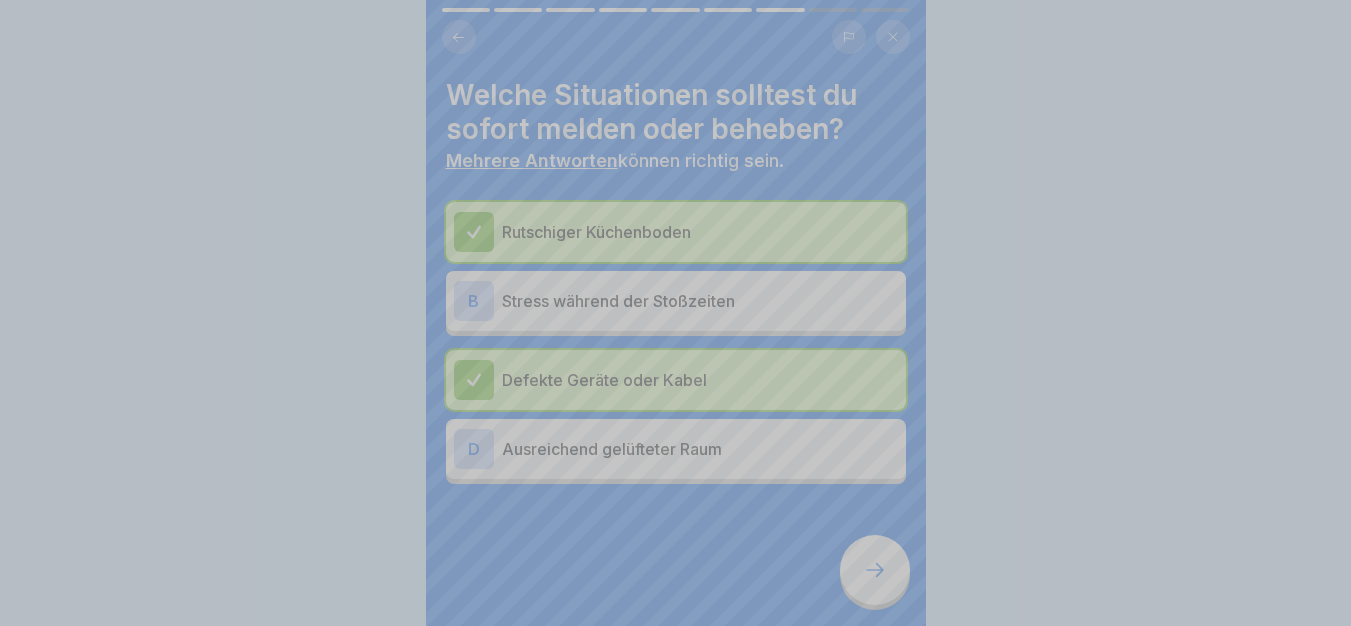 click on "Fortfahren" at bounding box center (676, 837) 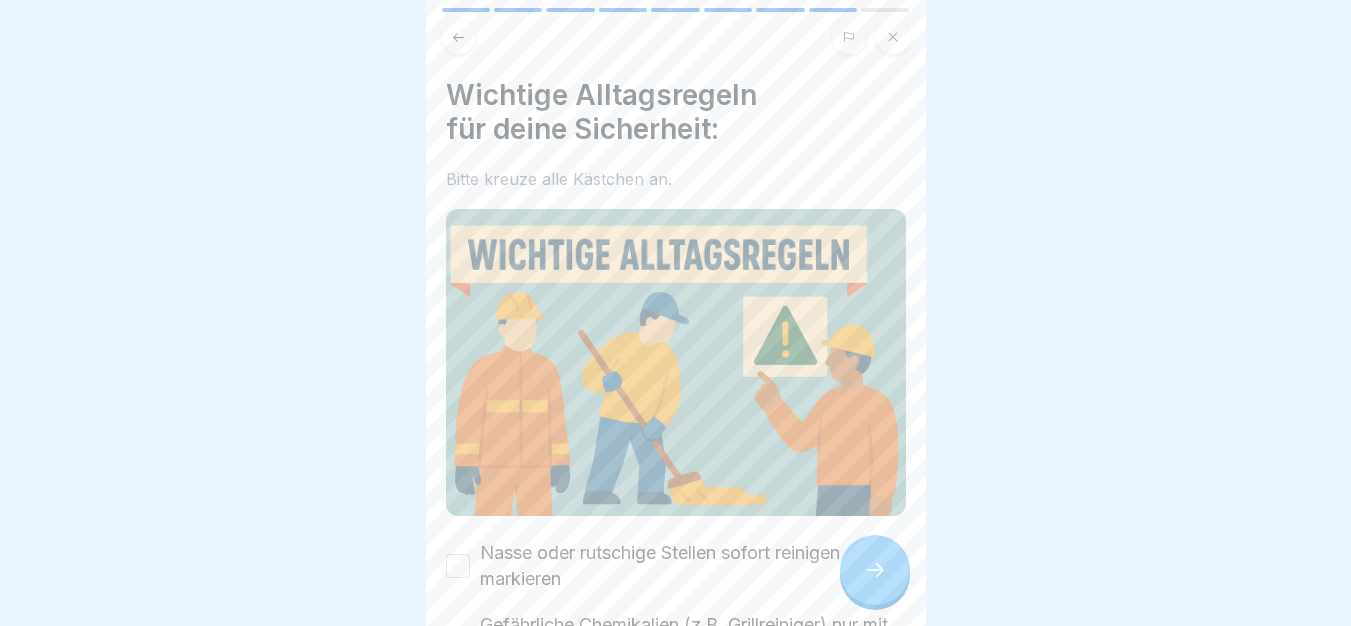 click on "Wichtige Alltagsregeln für deine Sicherheit: Bitte kreuze alle Kästchen an. Nasse oder rutschige Stellen sofort reinigen oder markieren Gefährliche Chemikalien (z.B. Grillreiniger) nur mit offener Lüftung verwenden Stolperfallen (z.B. Kabel, kaputte Fliesen) sofort melden und entfernen Bei Stress klare Aufgabenverteilungen einhalten" at bounding box center [676, 430] 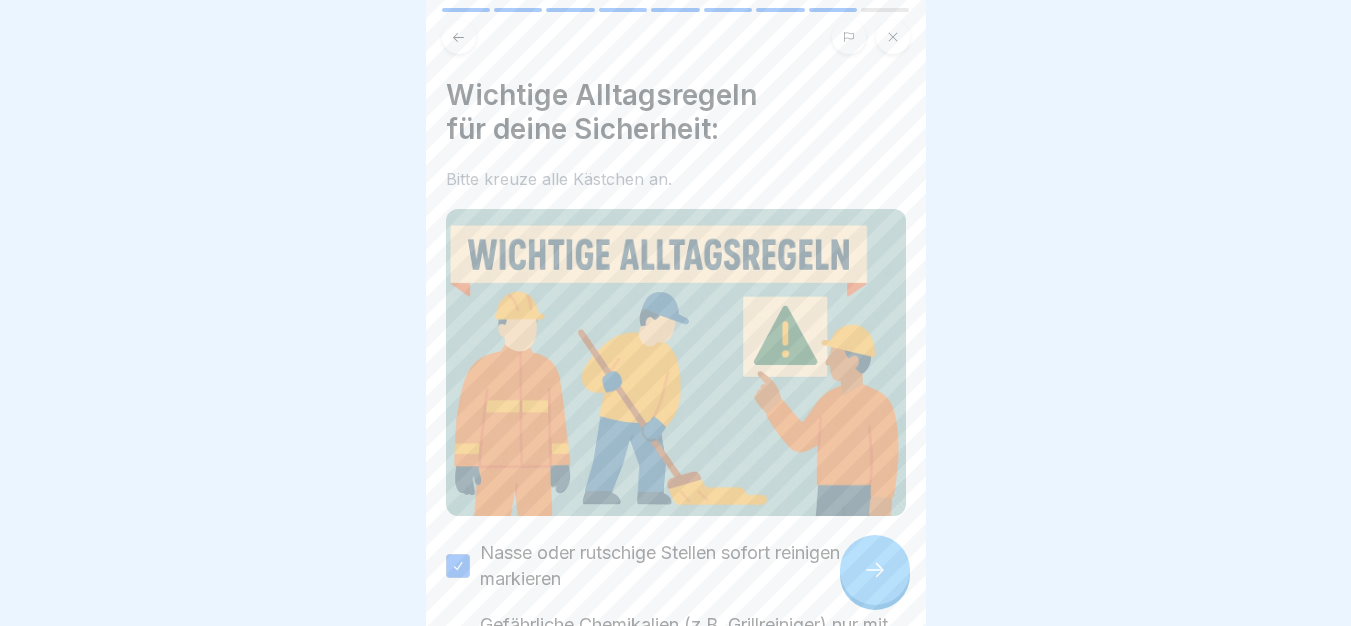click on "Gefährliche Chemikalien (z.B. Grillreiniger) nur mit offener Lüftung verwenden" at bounding box center [693, 638] 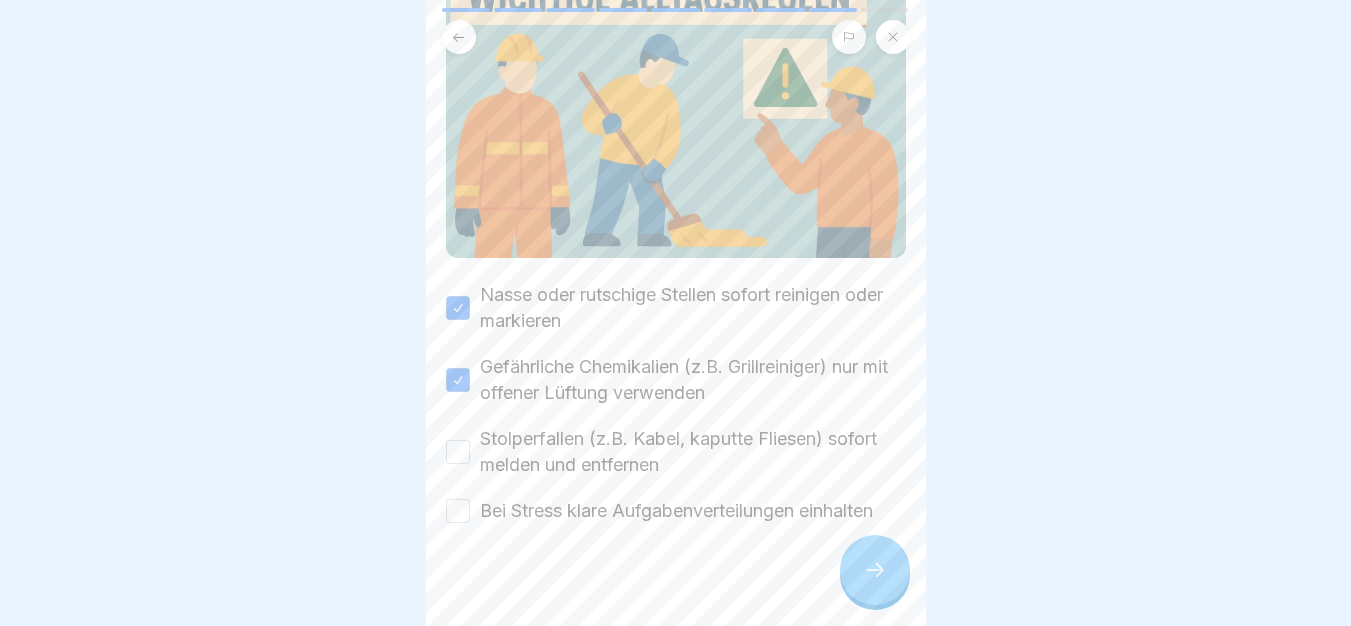 scroll, scrollTop: 266, scrollLeft: 0, axis: vertical 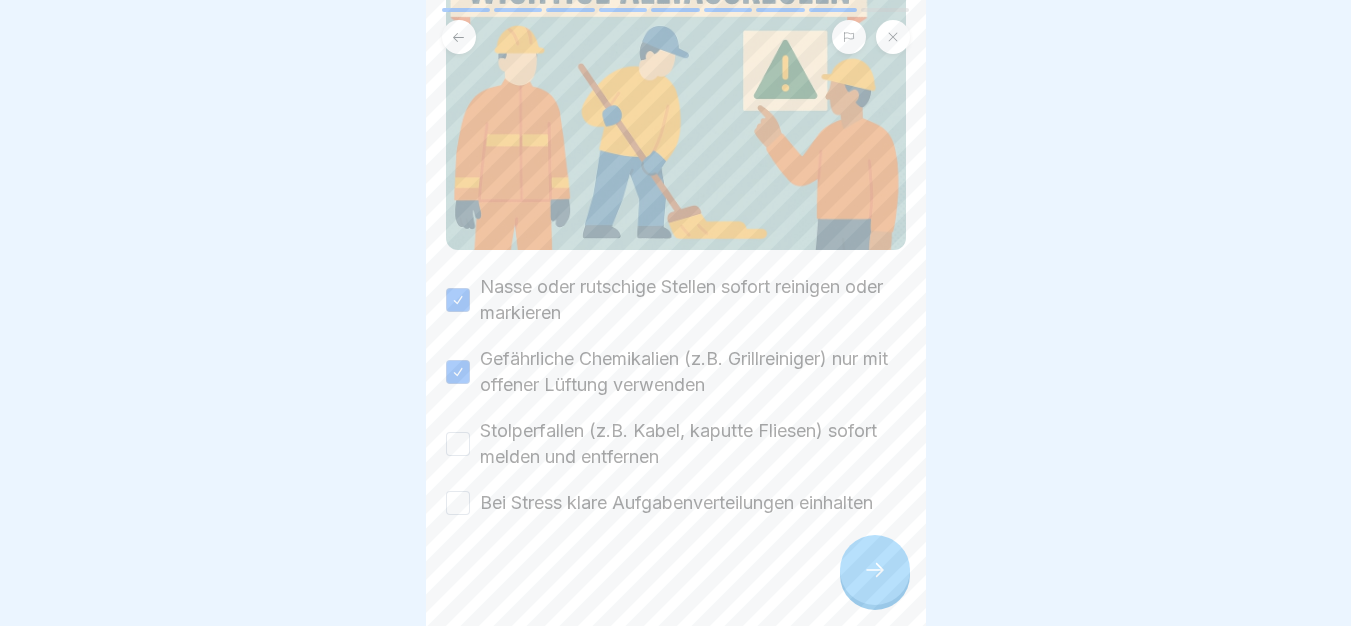 click on "Stolperfallen (z.B. Kabel, kaputte Fliesen) sofort melden und entfernen" at bounding box center [693, 444] 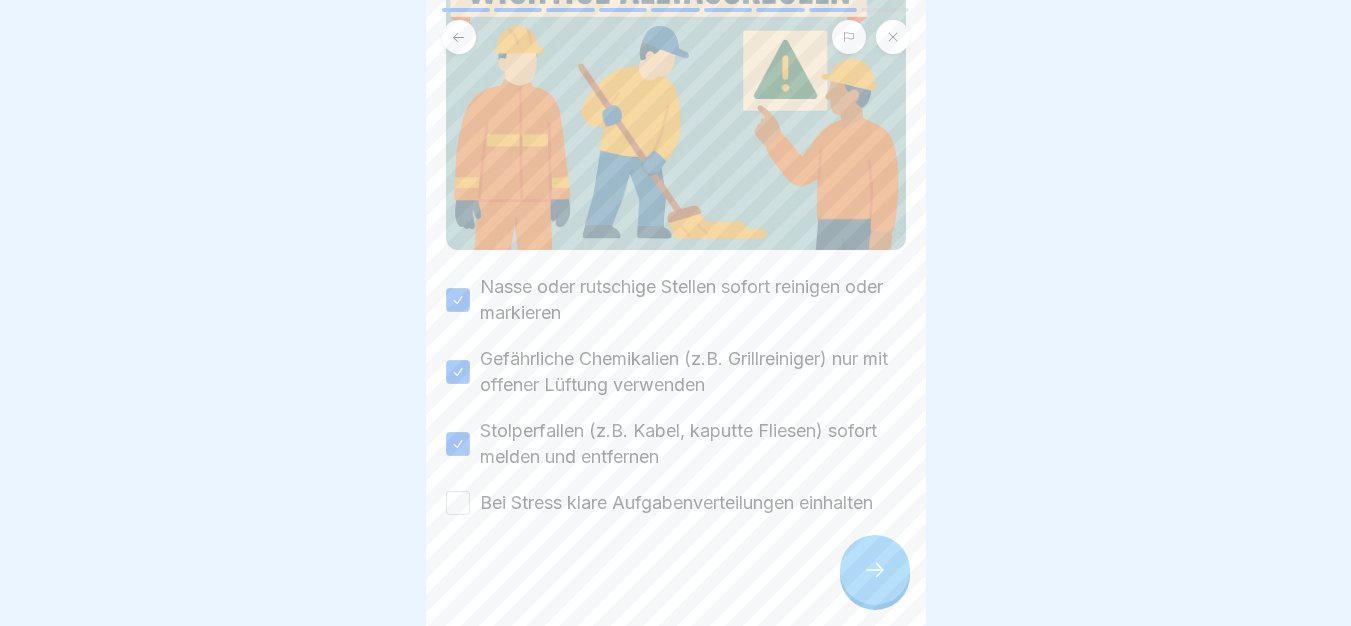 click on "Bei Stress klare Aufgabenverteilungen einhalten" at bounding box center (676, 503) 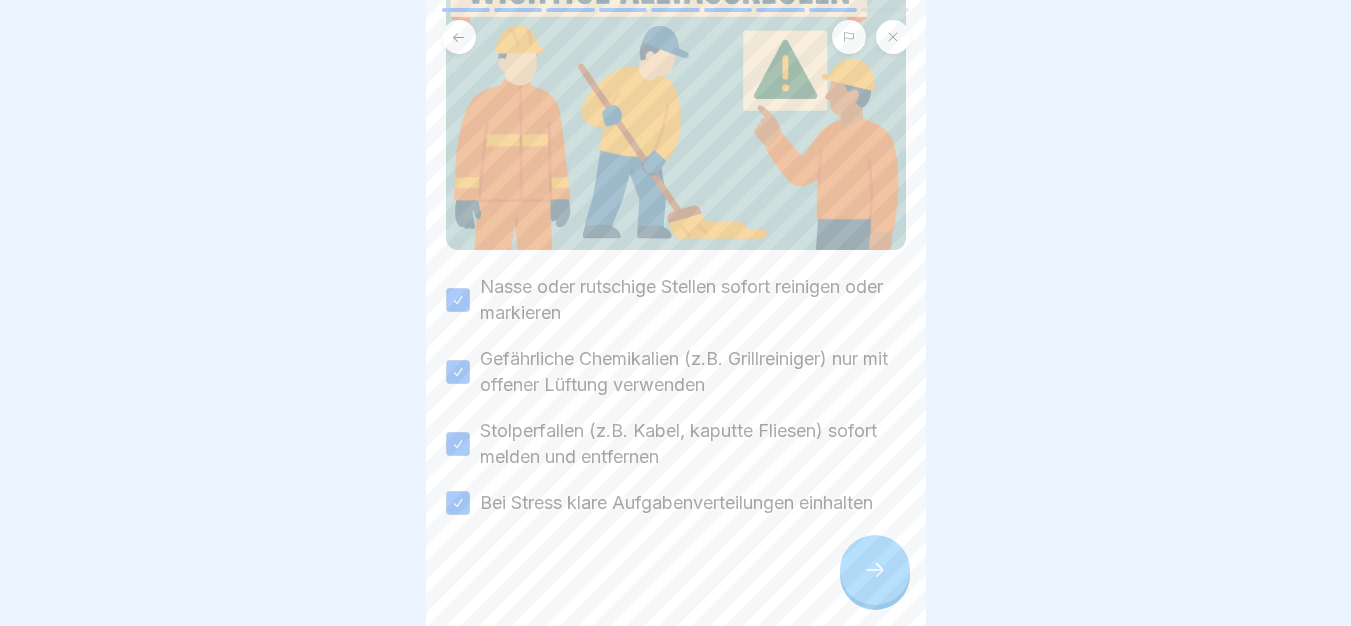 click on "Arbeitsschutzunterweisung  9 Schritte Deutsch Risiken erkennen und richtig reagieren (Gefährdungsbeurteilung) Erkenne potenzielle Gefahren an deinem Arbeitsplatz und lerne praktische Maßnahmen kennen, um diese Risiken frühzeitig zu vermeiden. Fortfahren Was bedeutet Gefährdungsbeurteilung für dich? Die Gefährdungsbeurteilung ist eine regelmäßige Überprüfung aller Arbeitsbereiche durch deinen Arbeitgeber. Er schaut dabei, welche Gefahren bestehen könnten, damit du sicher arbeiten kannst. Anschließend informiert er dich über mögliche Risiken und welche Schutzmaßnahmen eingeführt wurden. Dein Wissen darüber hilft dir, sicher und gesund zu bleiben. Praxisbeispiel: Stress in Stoßzeiten reduzieren Gefahren kennen – sicher handeln! Jede festgestellte Gefahr bekommt eine klare Lösung. Dein Arbeitgeber muss dich darüber informieren. Was passiert bei einer Gefährdungsbeurteilung? Wähle die zutreffende Antwort aus. A Dein Arbeitgeber bestellt neue Arbeitskleidung. B C Mehrere Antworten B D Falsch" at bounding box center [676, 313] 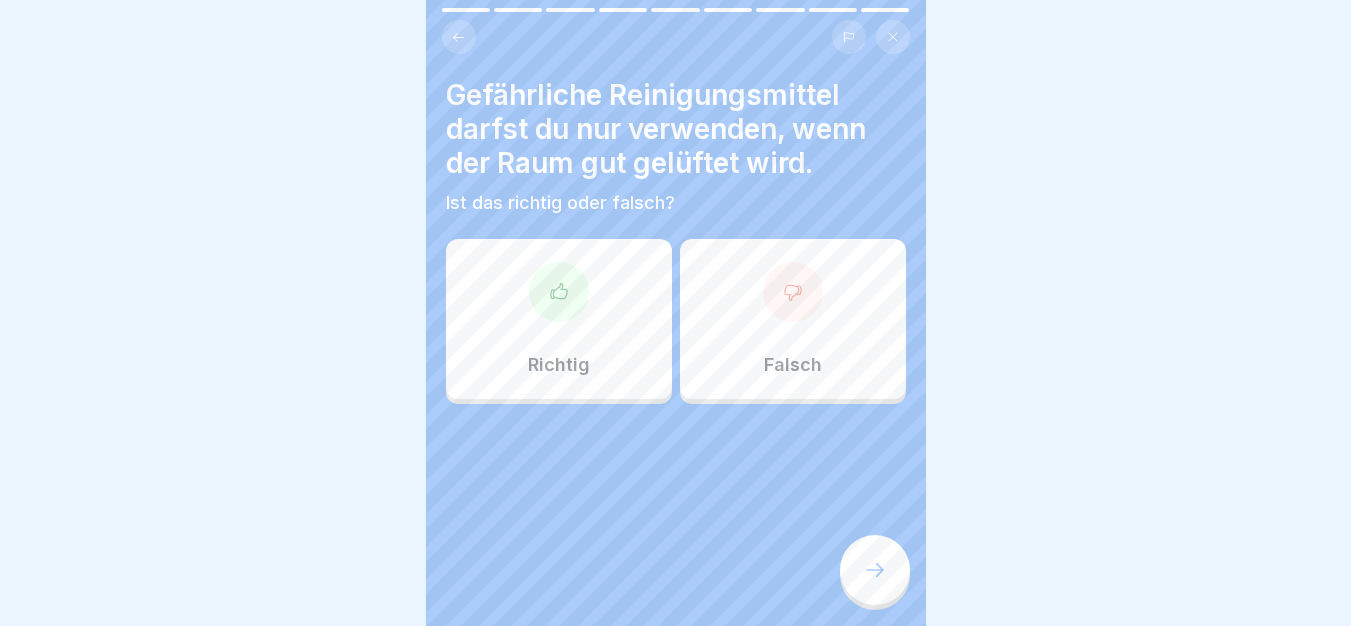 click on "Richtig" at bounding box center [559, 319] 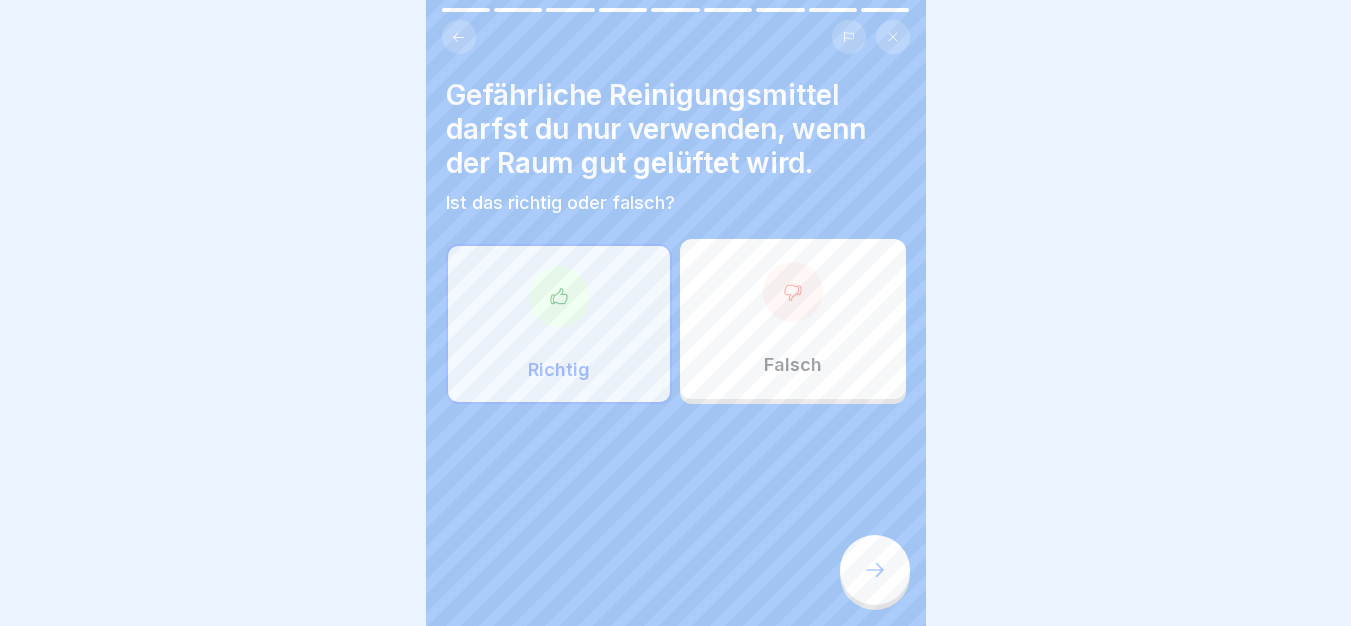 click at bounding box center (875, 570) 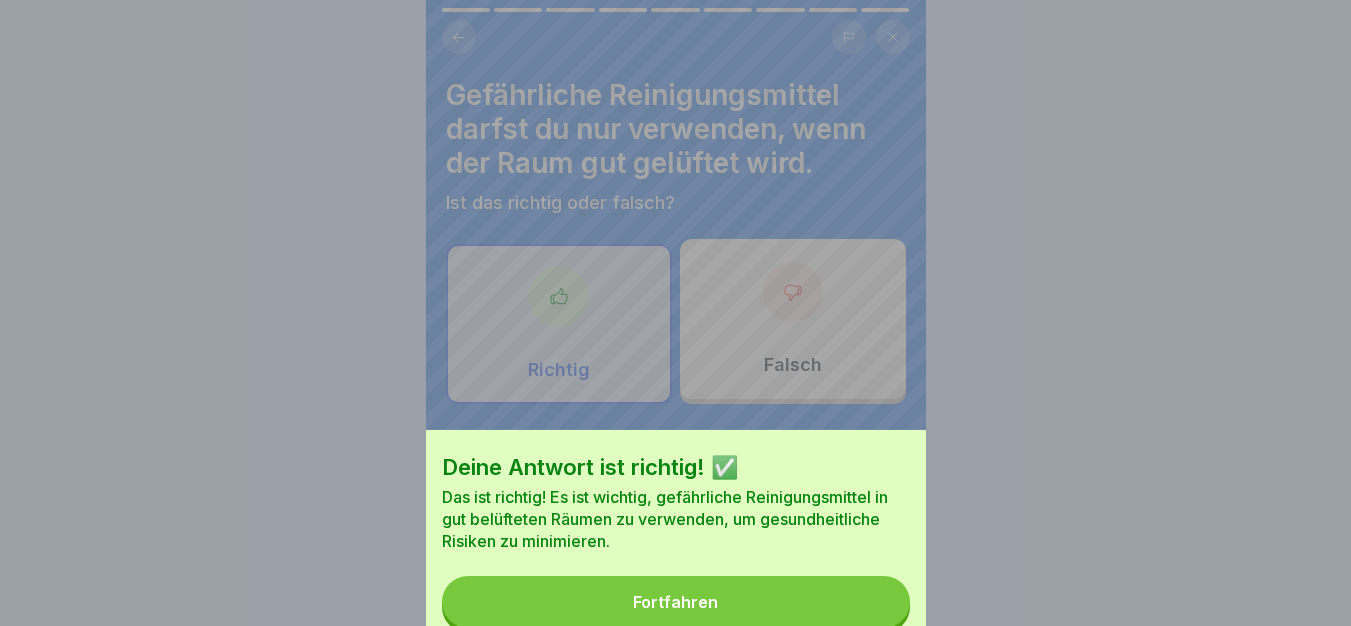 click on "Fortfahren" at bounding box center (676, 602) 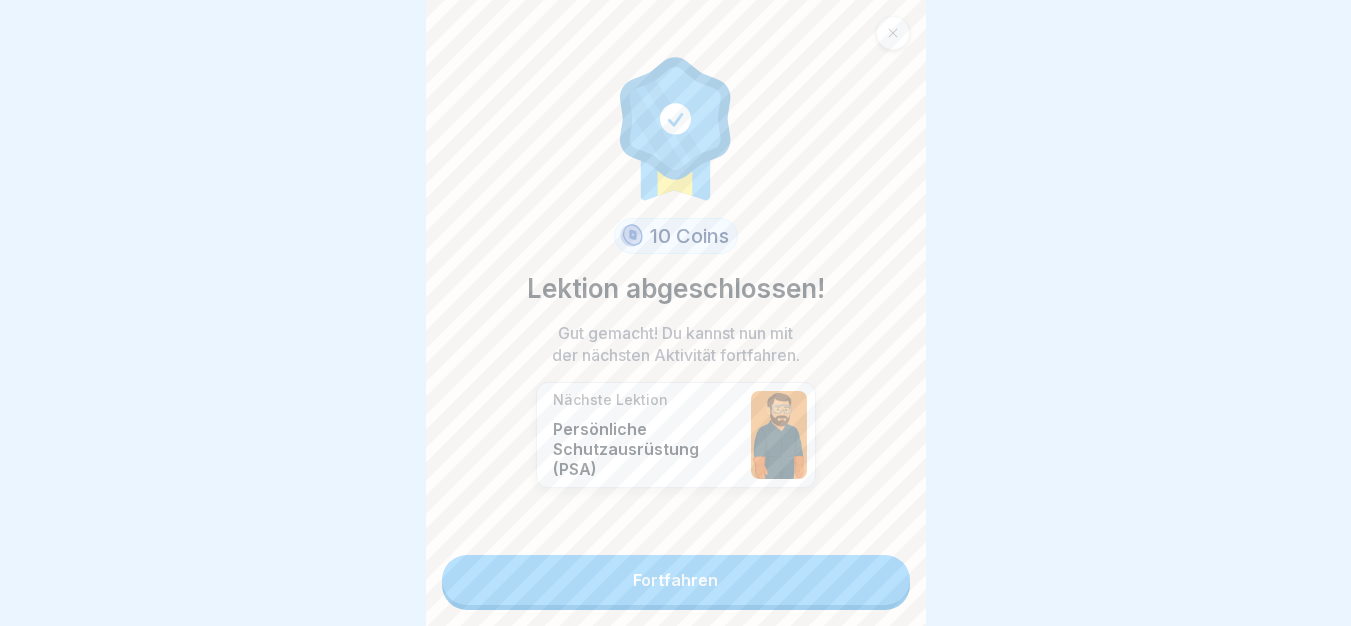 click on "Fortfahren" at bounding box center [676, 580] 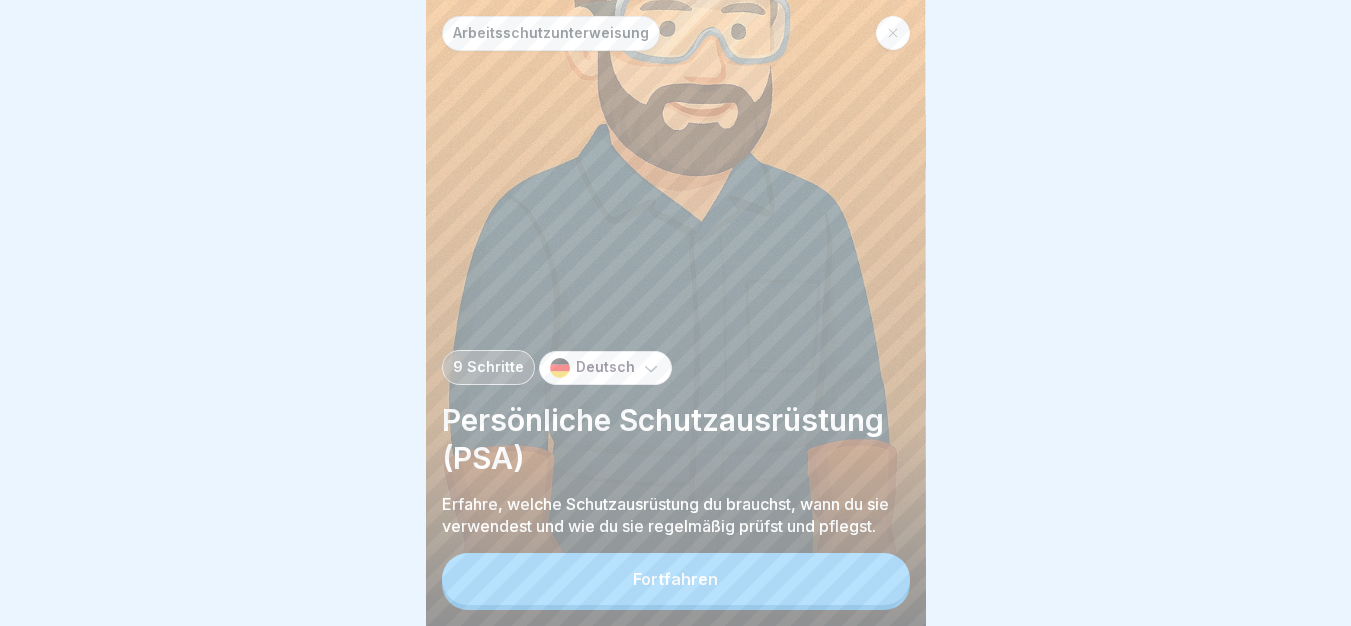 click on "Fortfahren" at bounding box center [676, 579] 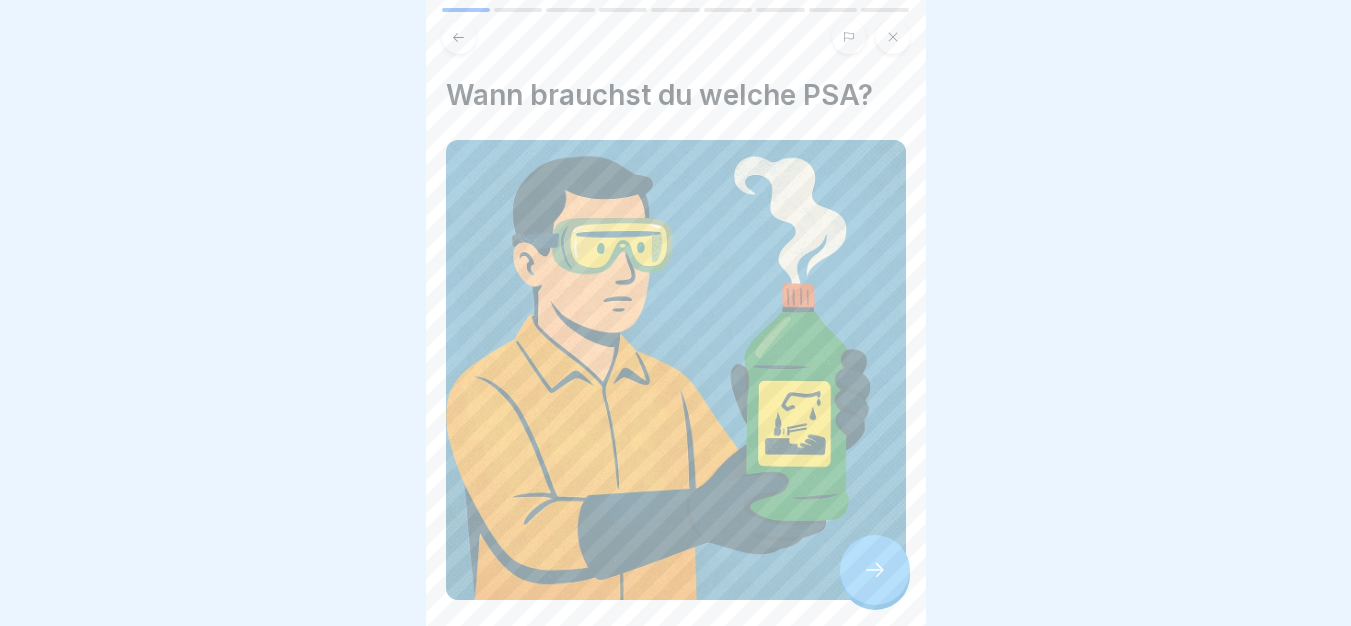 click 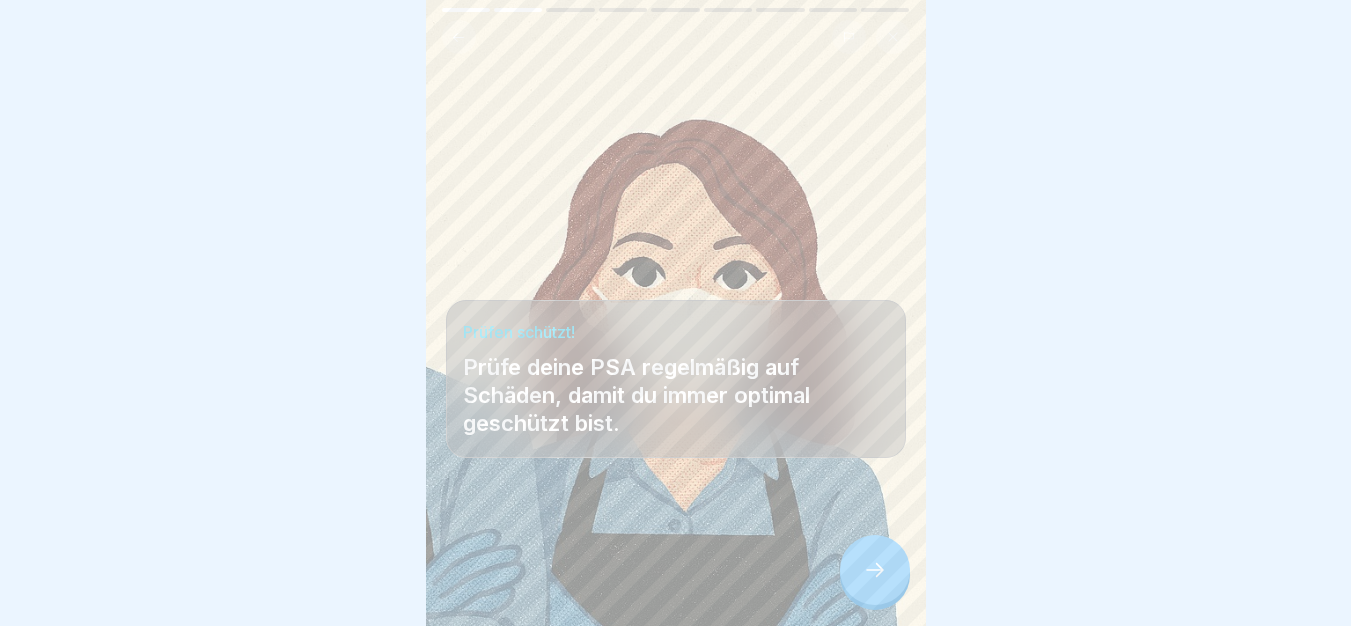 click at bounding box center (875, 570) 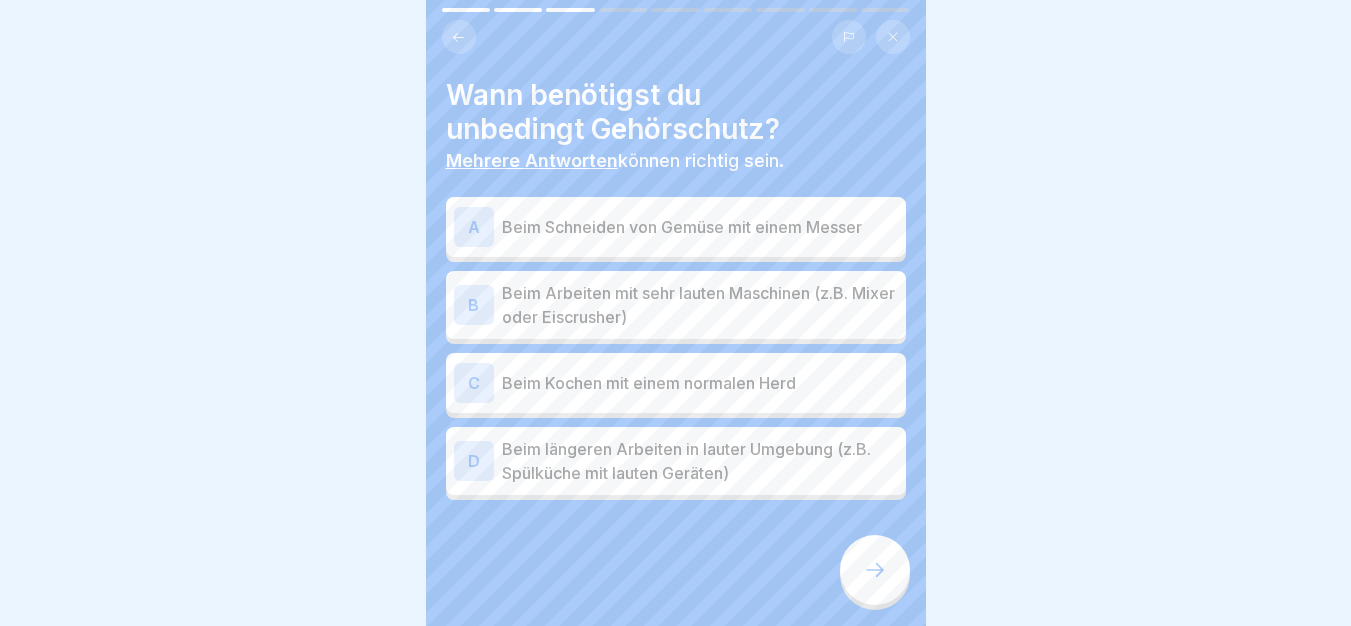 click on "Beim Arbeiten mit sehr lauten Maschinen (z.B. Mixer oder Eiscrusher)" at bounding box center [700, 305] 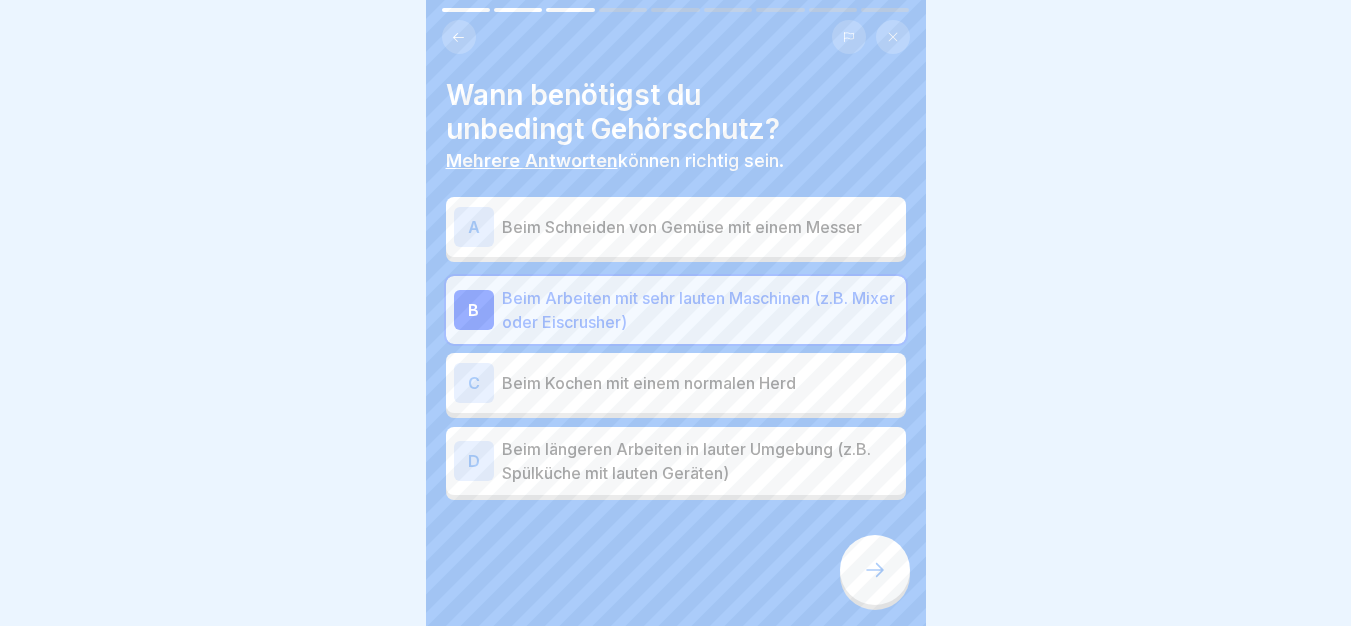 click on "Beim längeren Arbeiten in lauter Umgebung (z.B. Spülküche mit lauten Geräten)" at bounding box center [700, 461] 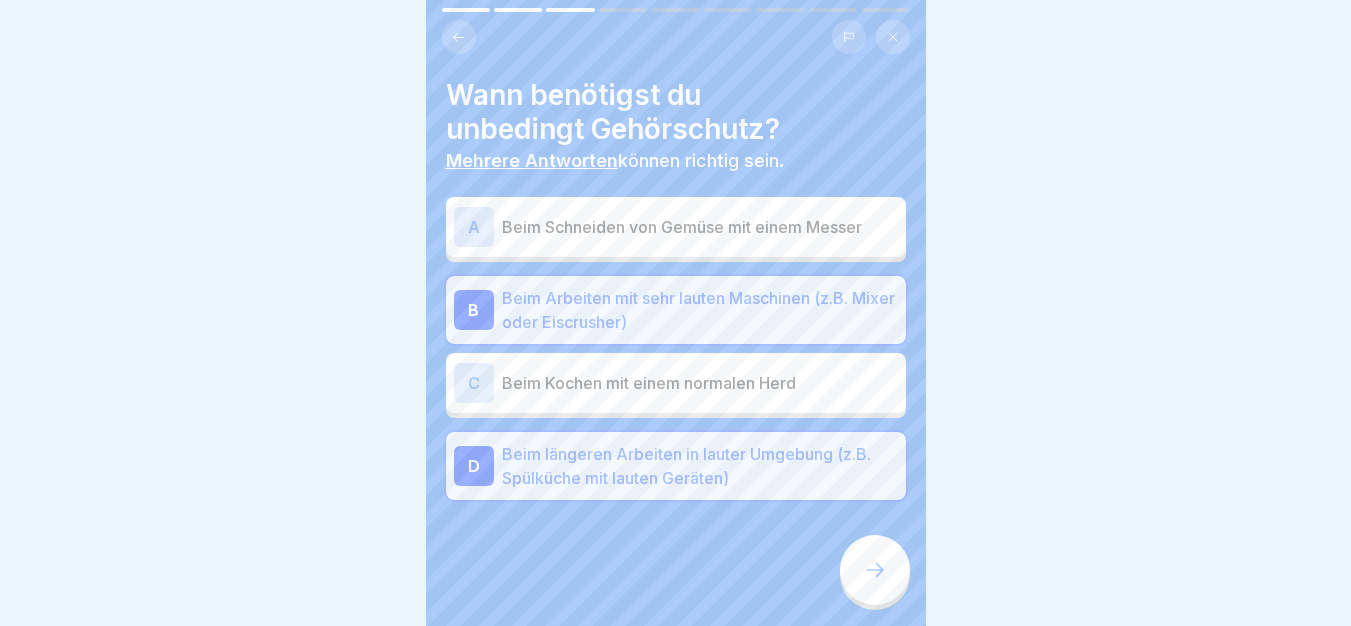 click at bounding box center (875, 570) 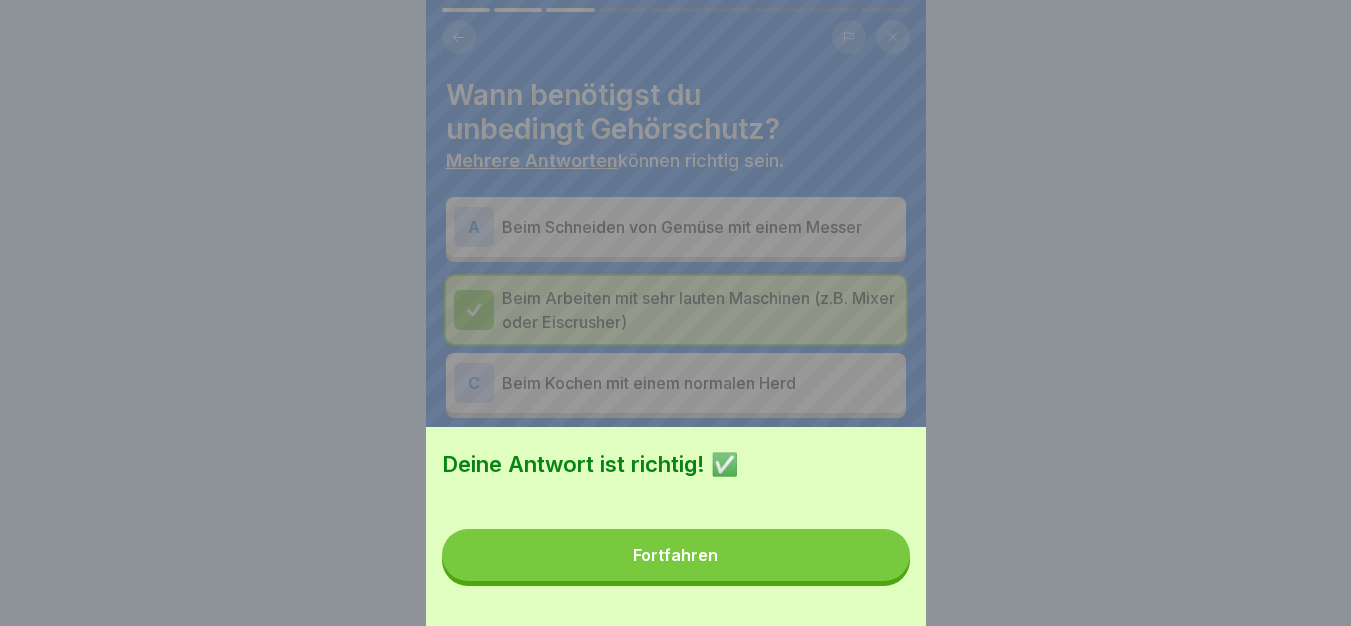 click on "Fortfahren" at bounding box center (676, 555) 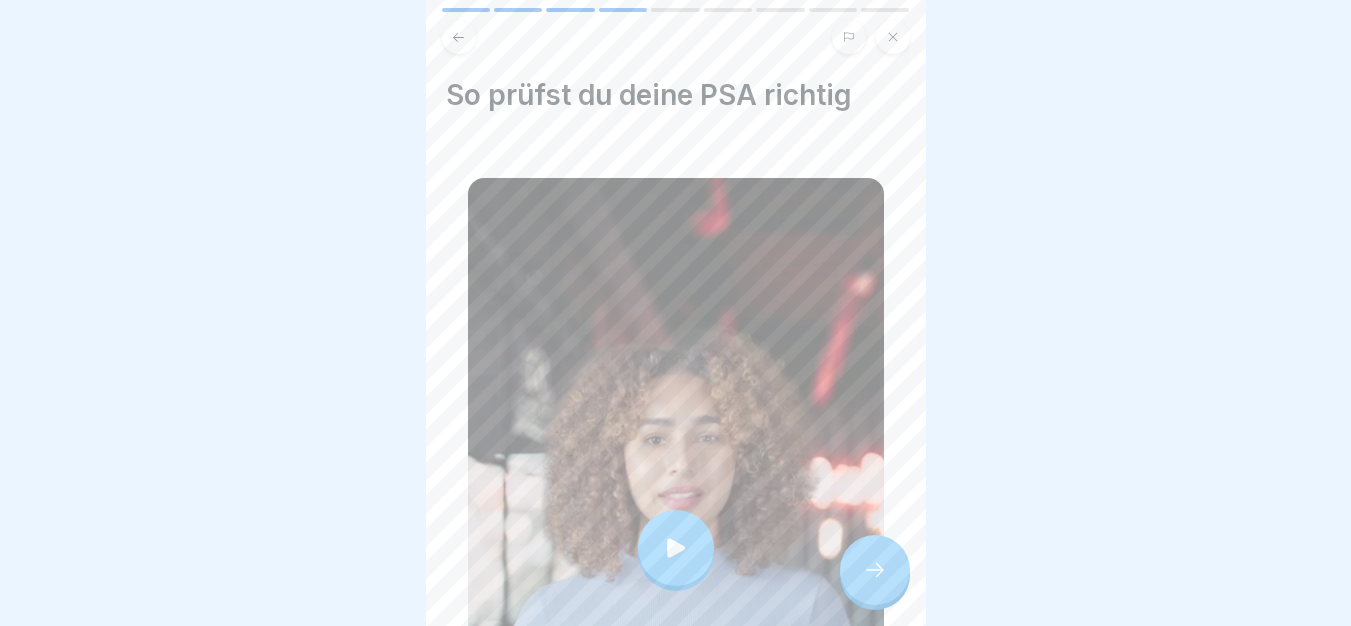click at bounding box center [676, 548] 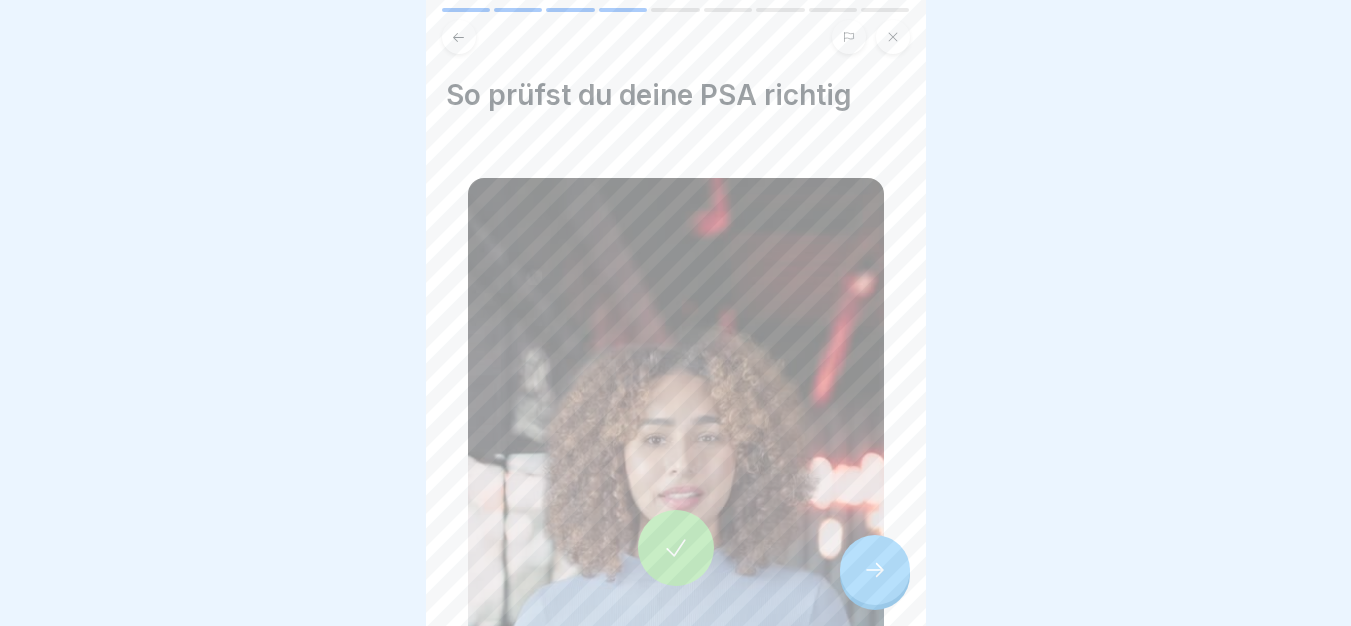 click at bounding box center (875, 570) 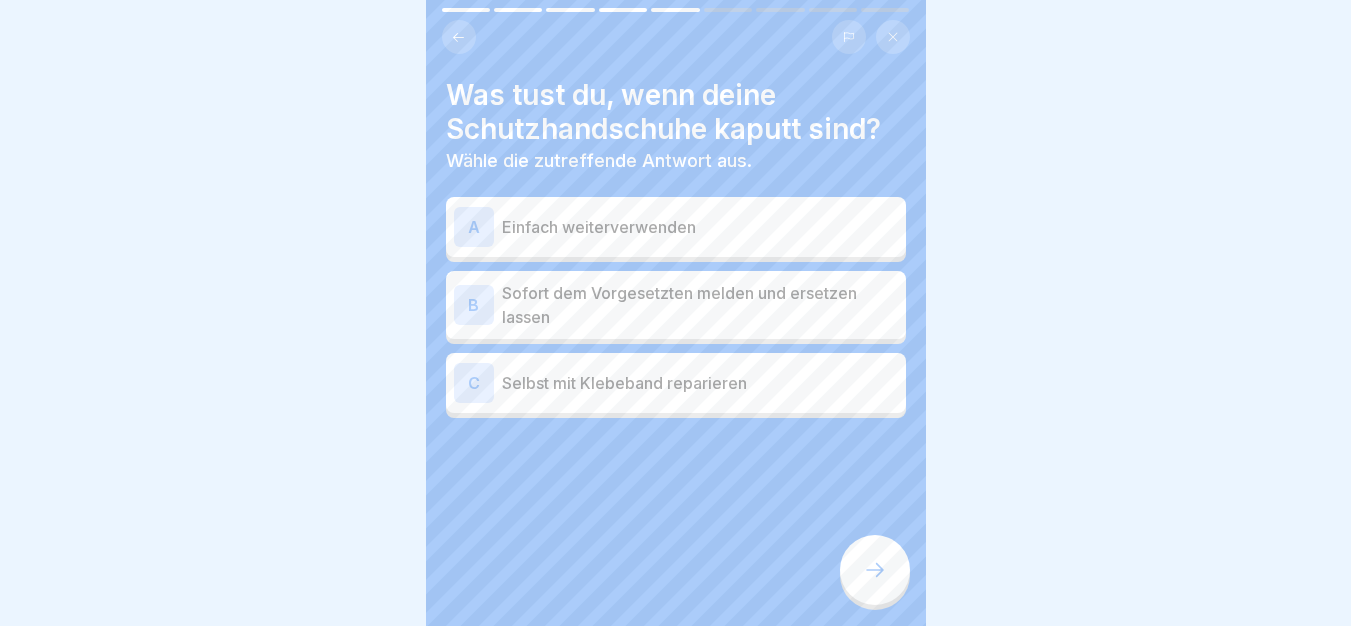 click on "Sofort dem Vorgesetzten melden und ersetzen lassen" at bounding box center [700, 305] 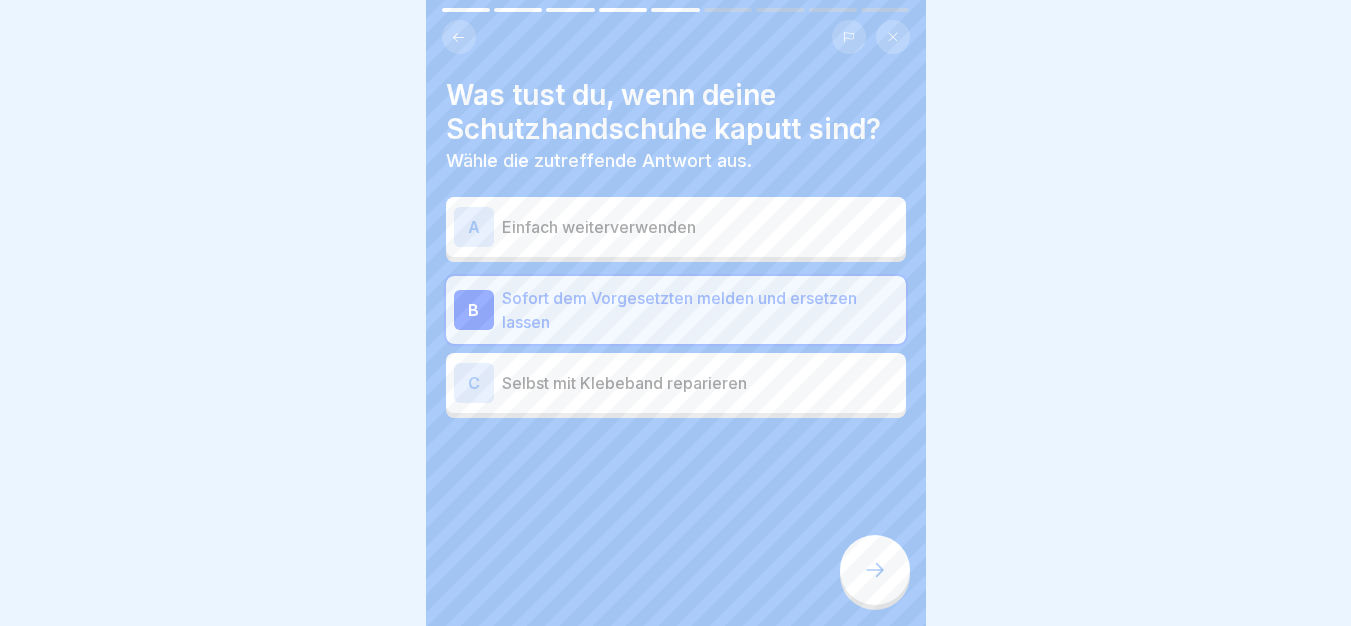 click at bounding box center (875, 570) 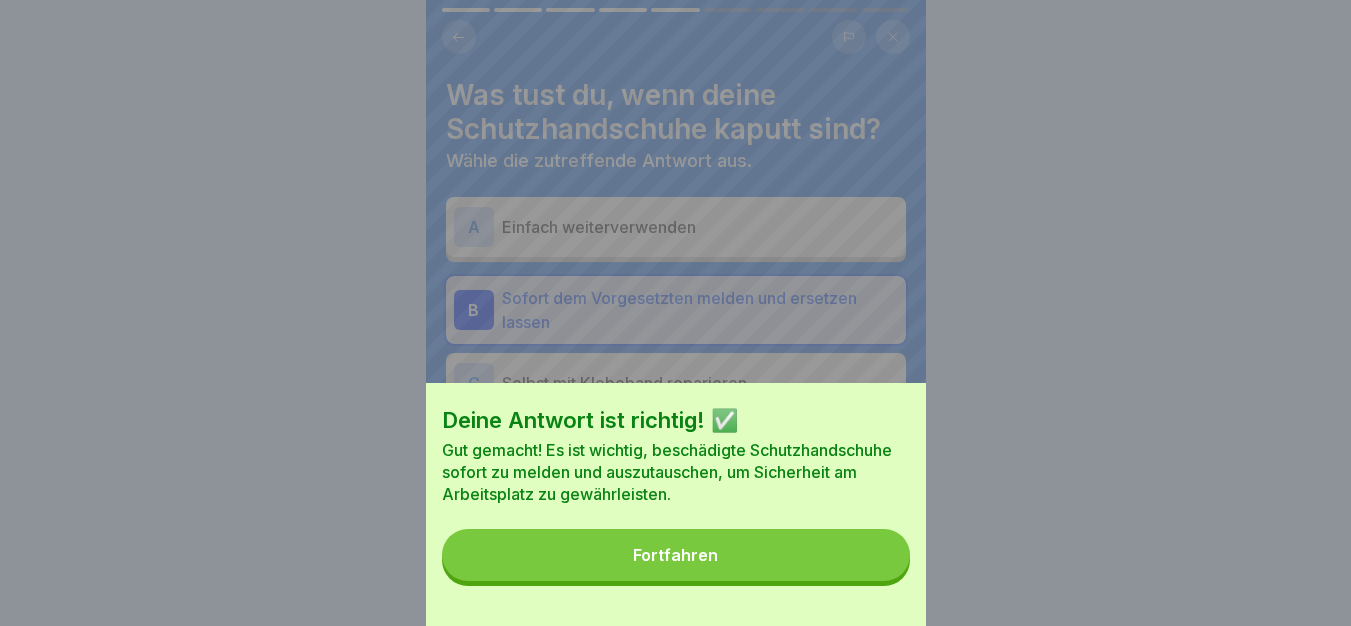 click on "Fortfahren" at bounding box center [676, 555] 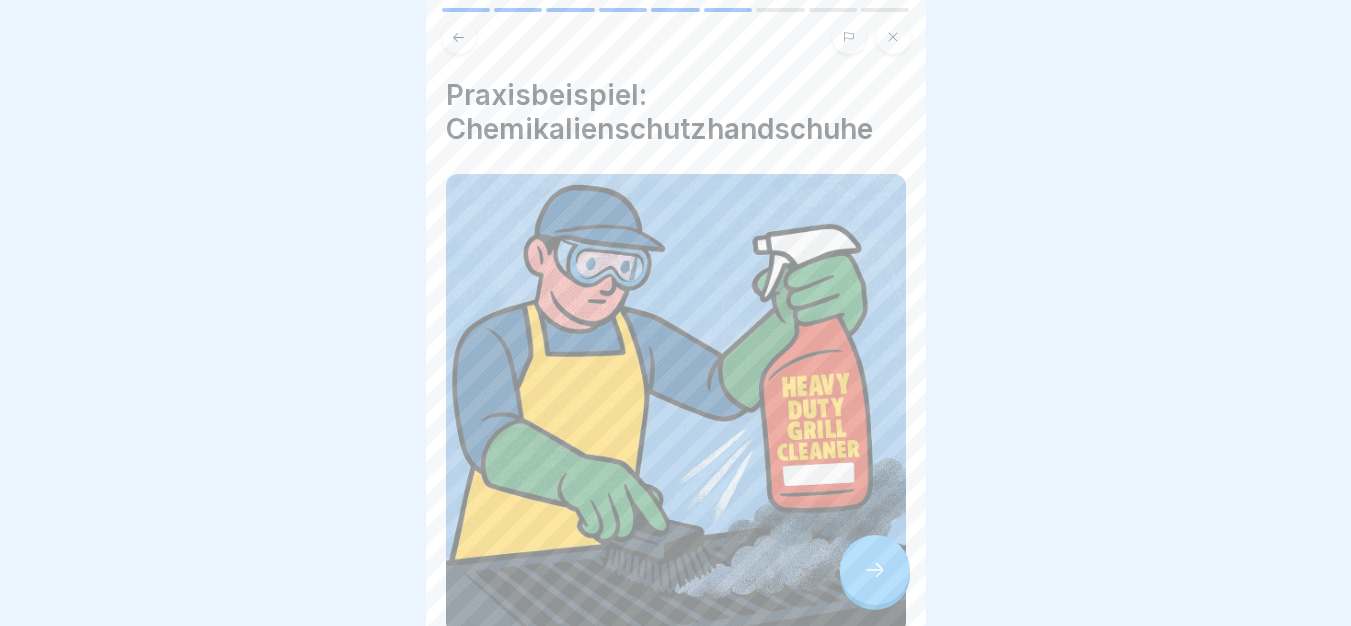 click 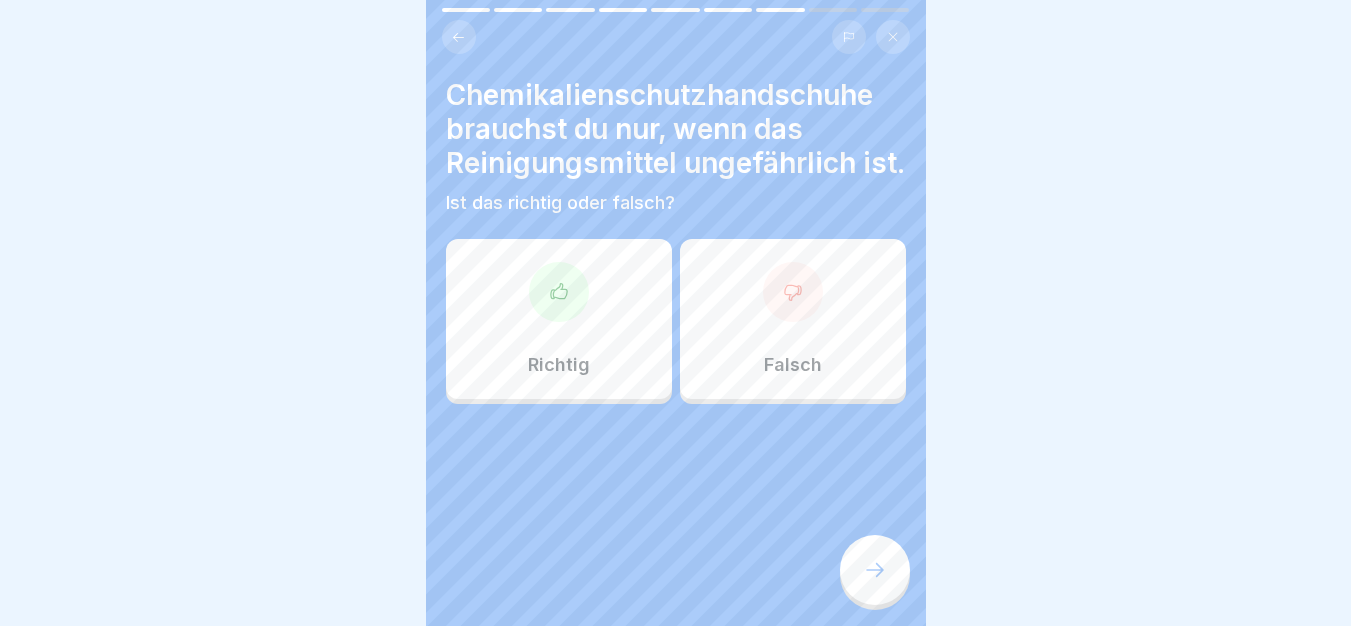 click on "Falsch" at bounding box center [793, 319] 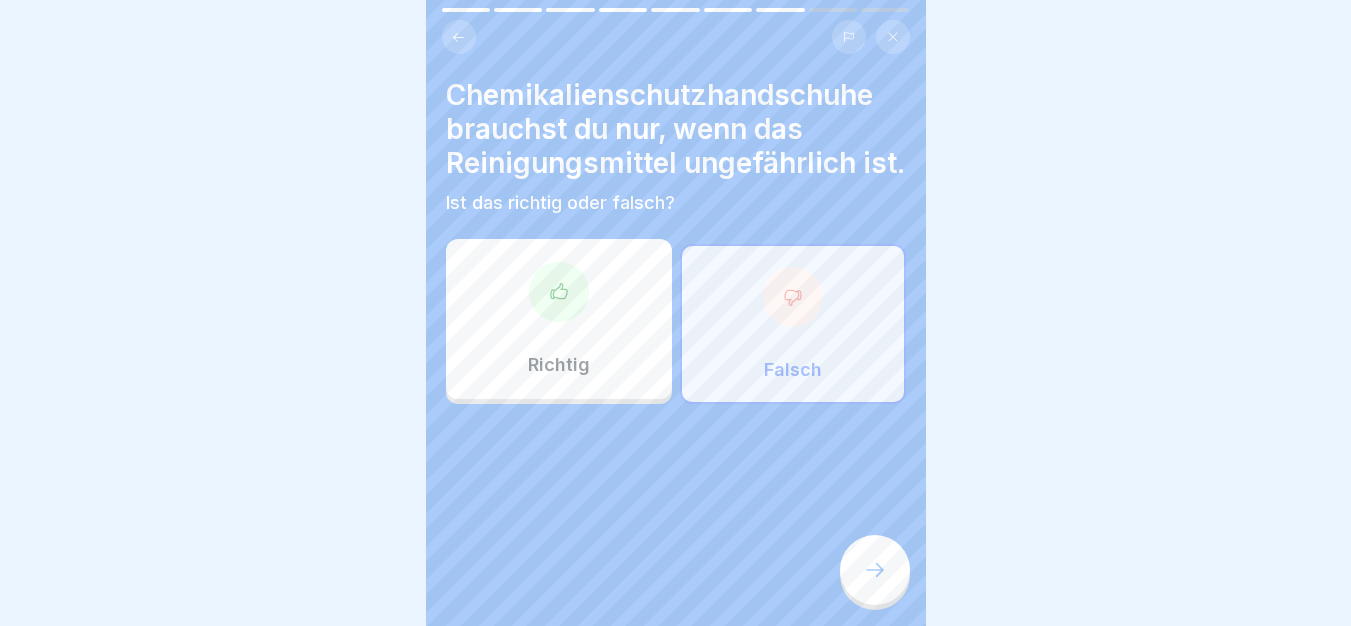 click 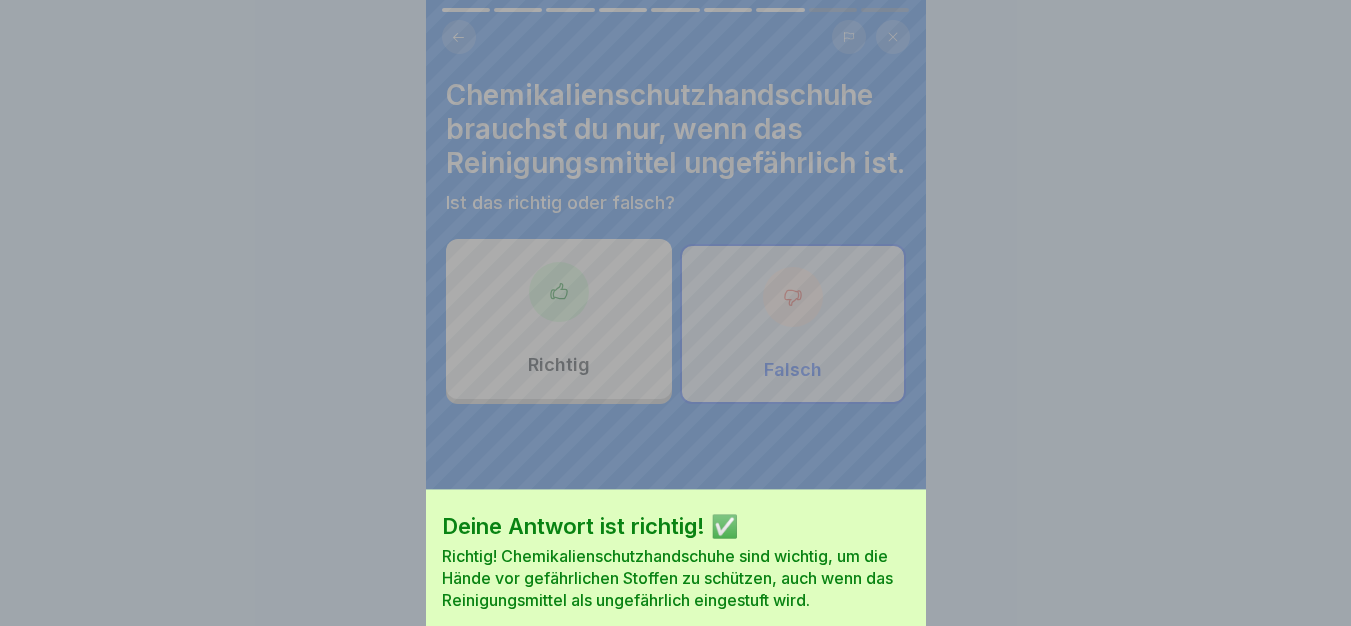 click on "Fortfahren" at bounding box center [676, 661] 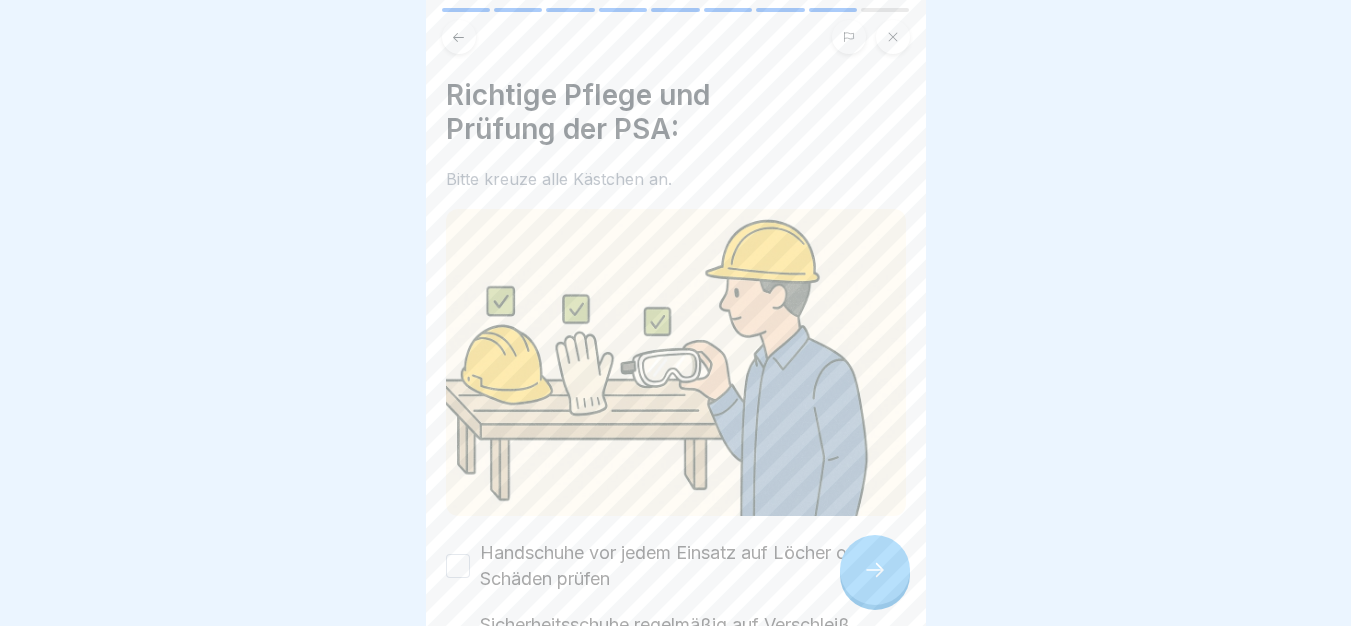 click on "Handschuhe vor jedem Einsatz auf Löcher oder Schäden prüfen" at bounding box center (693, 566) 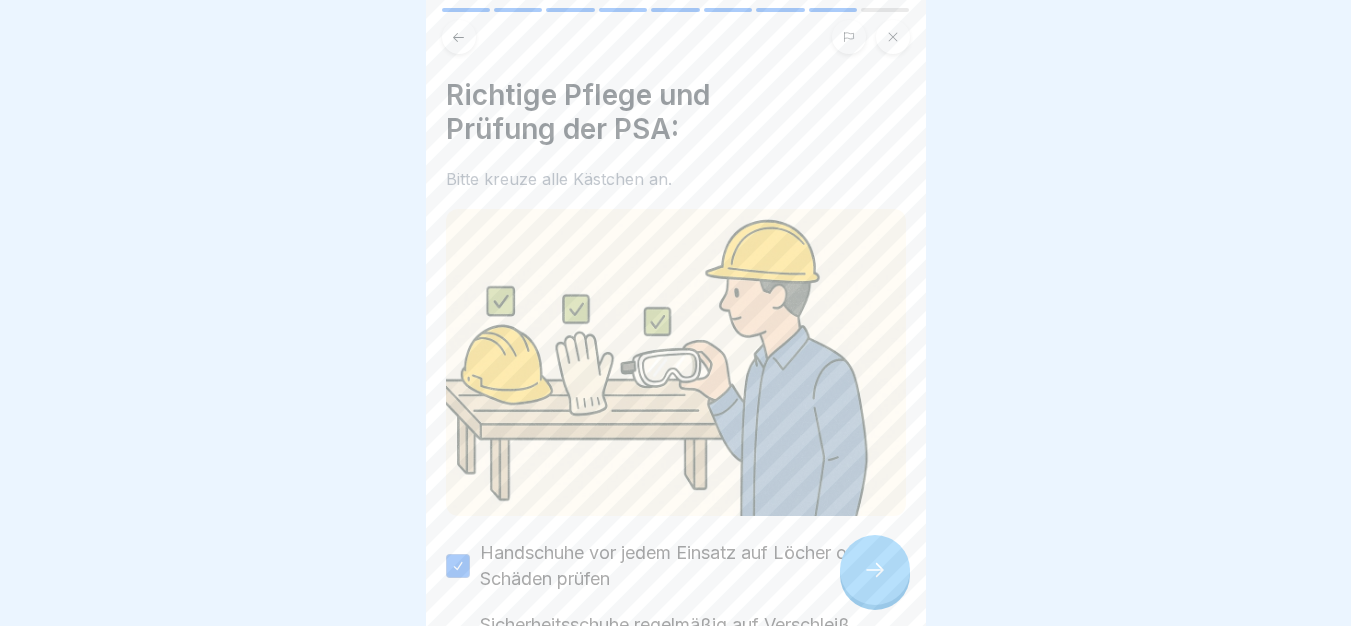 click on "Sicherheitsschuhe regelmäßig auf Verschleiß prüfen (vor allem Sohlen)" at bounding box center [693, 638] 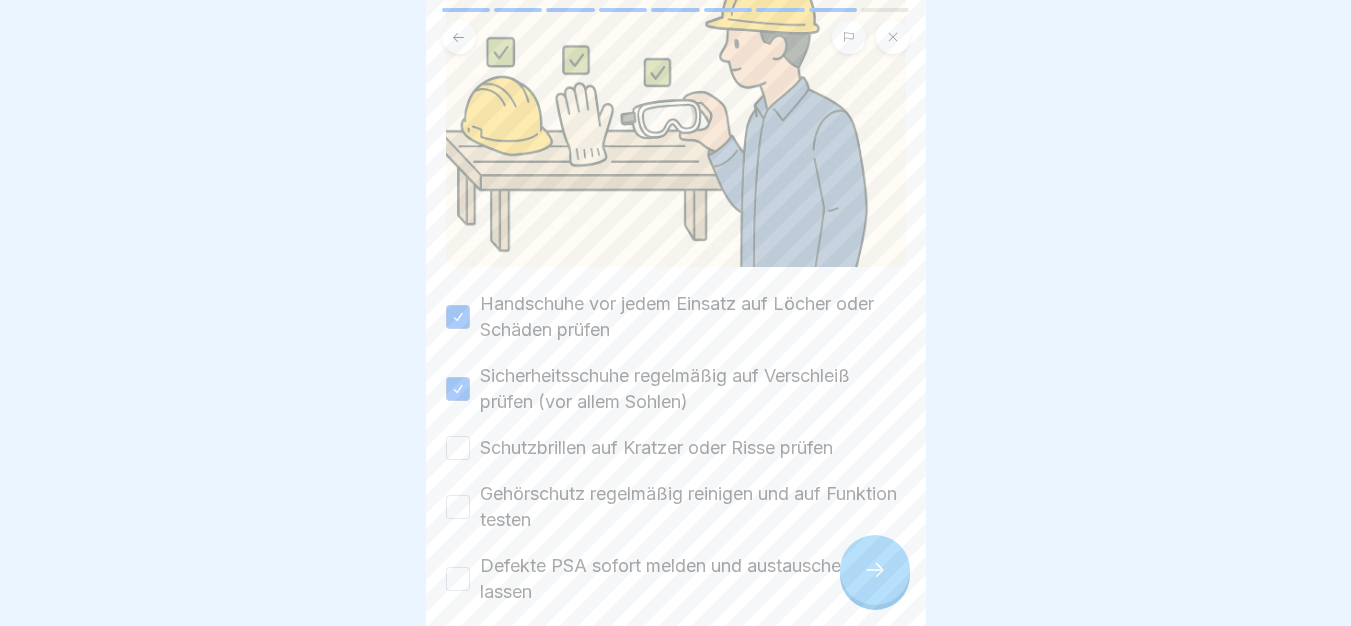 scroll, scrollTop: 254, scrollLeft: 0, axis: vertical 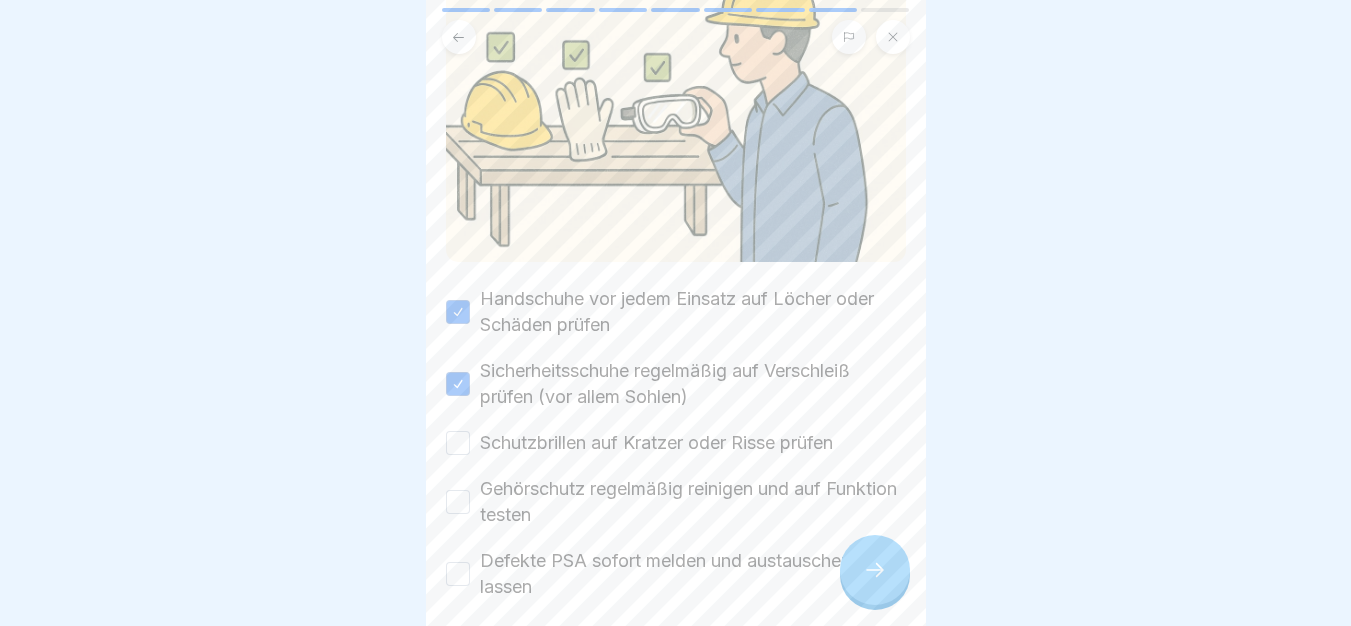 click on "Schutzbrillen auf Kratzer oder Risse prüfen" at bounding box center [656, 443] 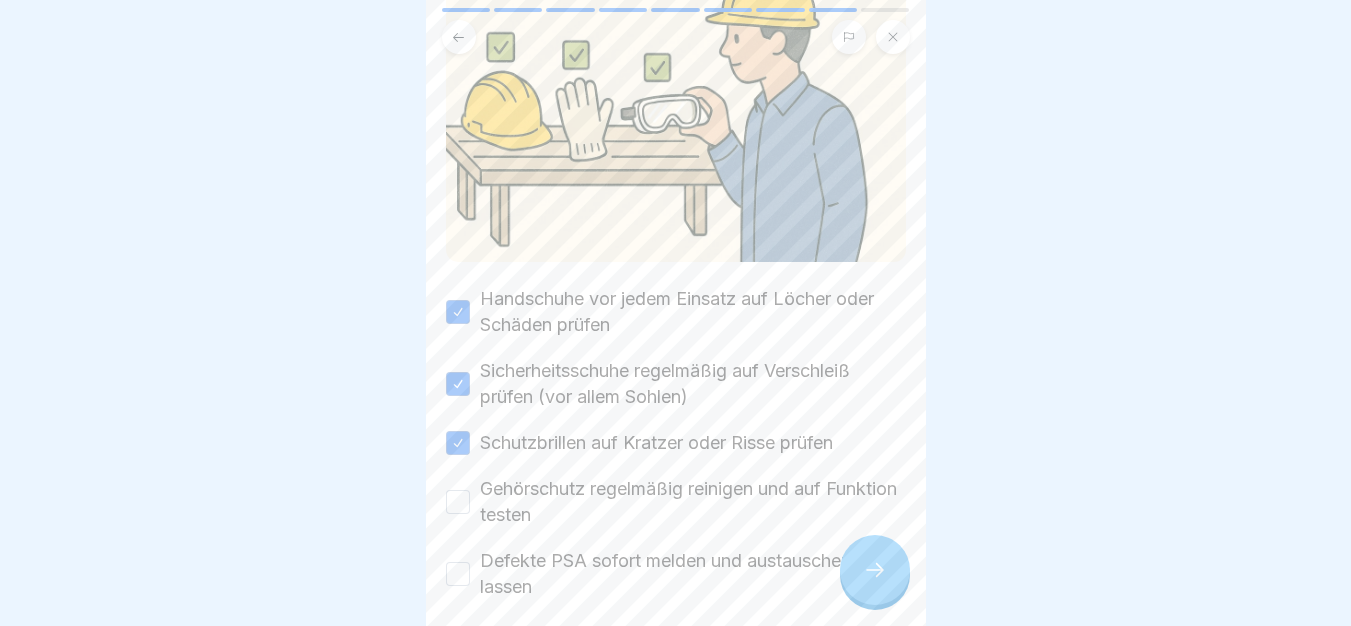 click on "Gehörschutz regelmäßig reinigen und auf Funktion testen" at bounding box center [693, 502] 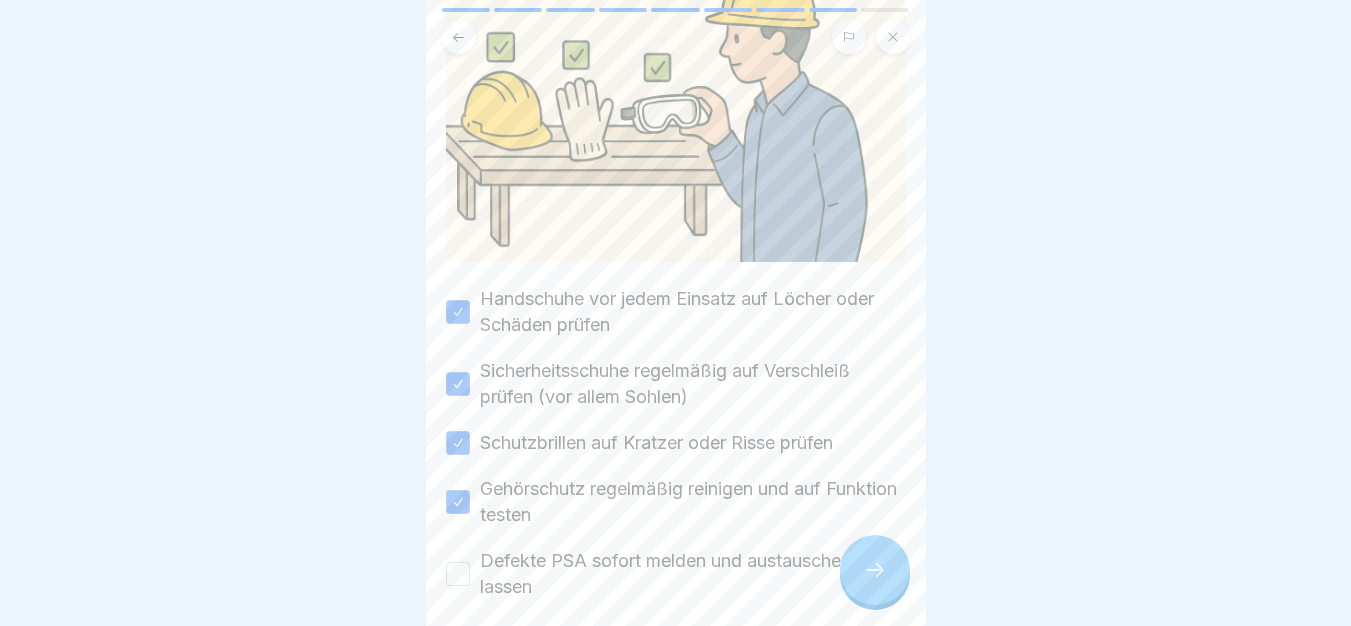 click on "Defekte PSA sofort melden und austauschen lassen" at bounding box center (693, 574) 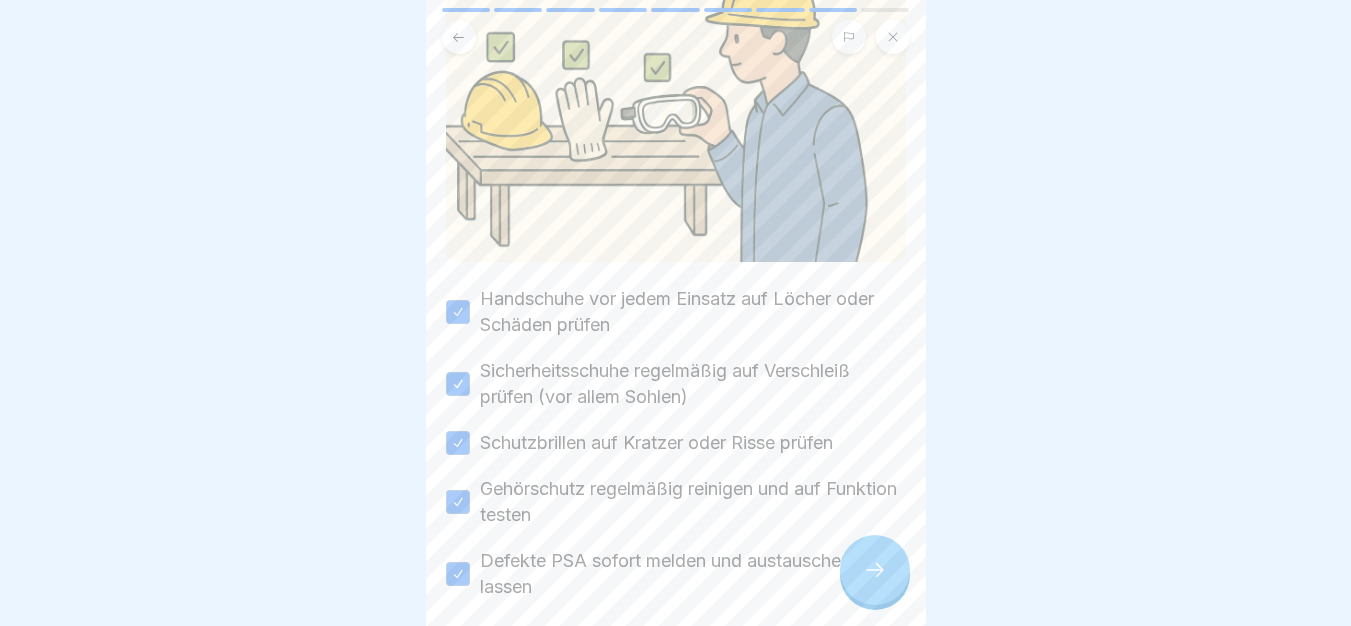 click at bounding box center (875, 570) 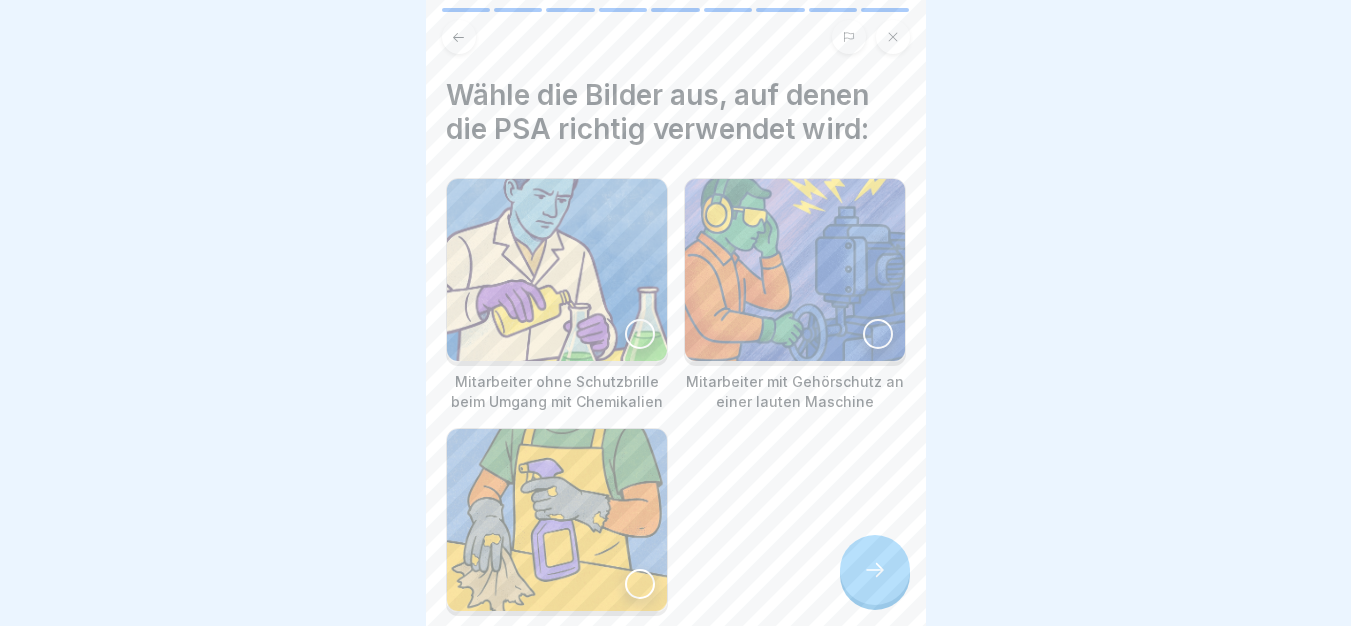 click at bounding box center [795, 270] 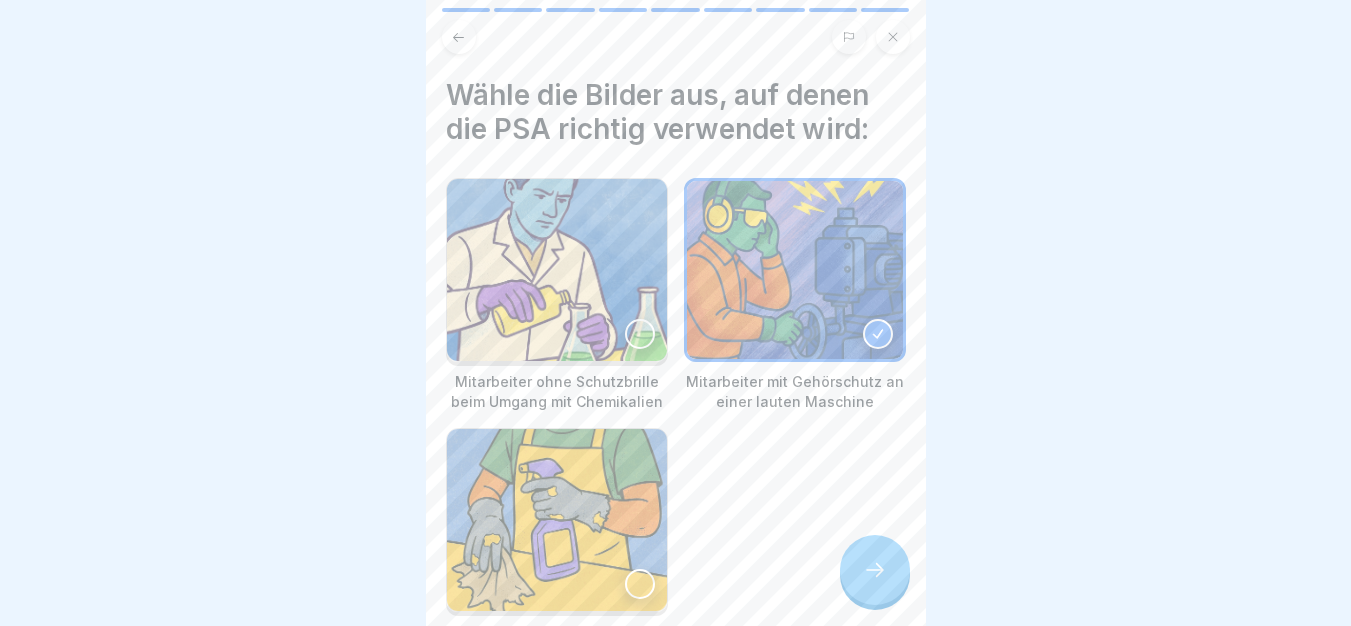 click at bounding box center [875, 570] 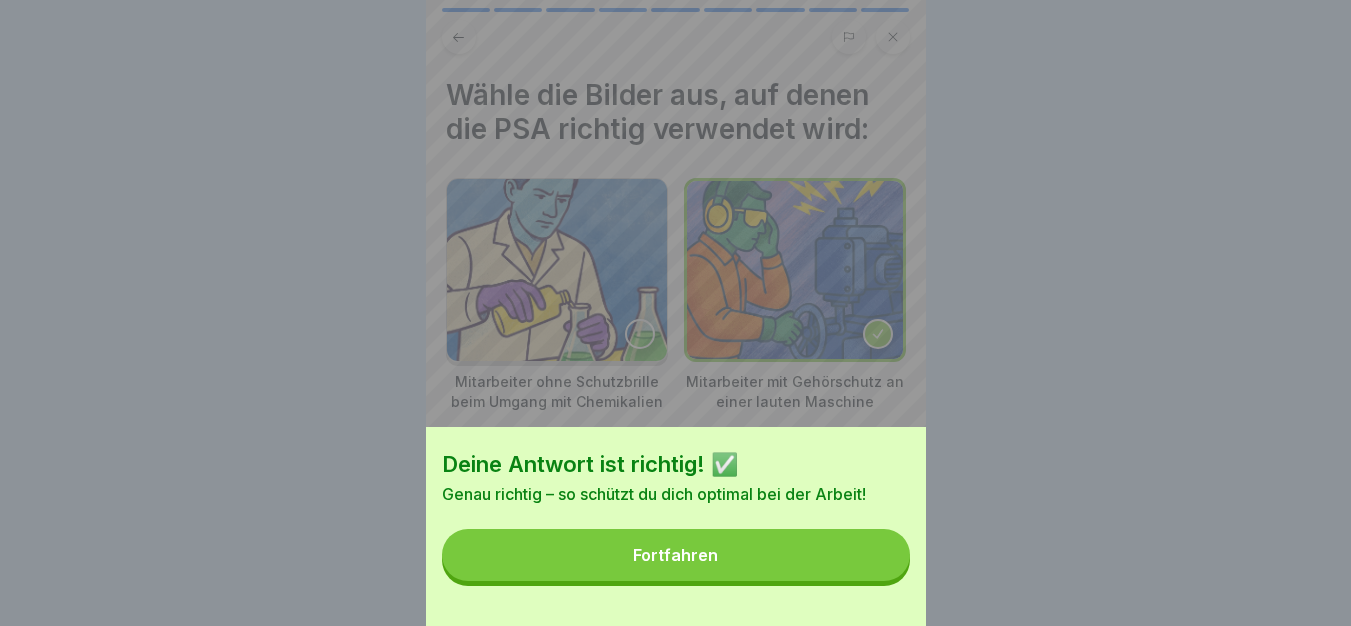 click on "Fortfahren" at bounding box center [676, 555] 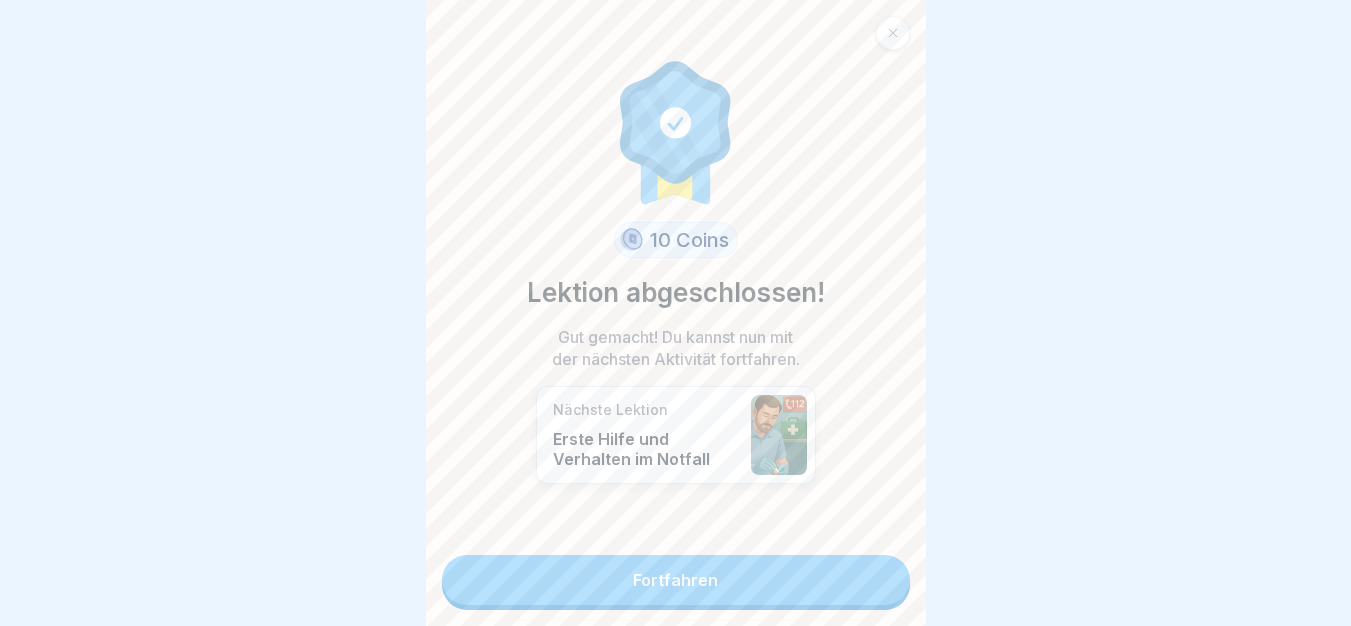 click on "Fortfahren" at bounding box center (676, 580) 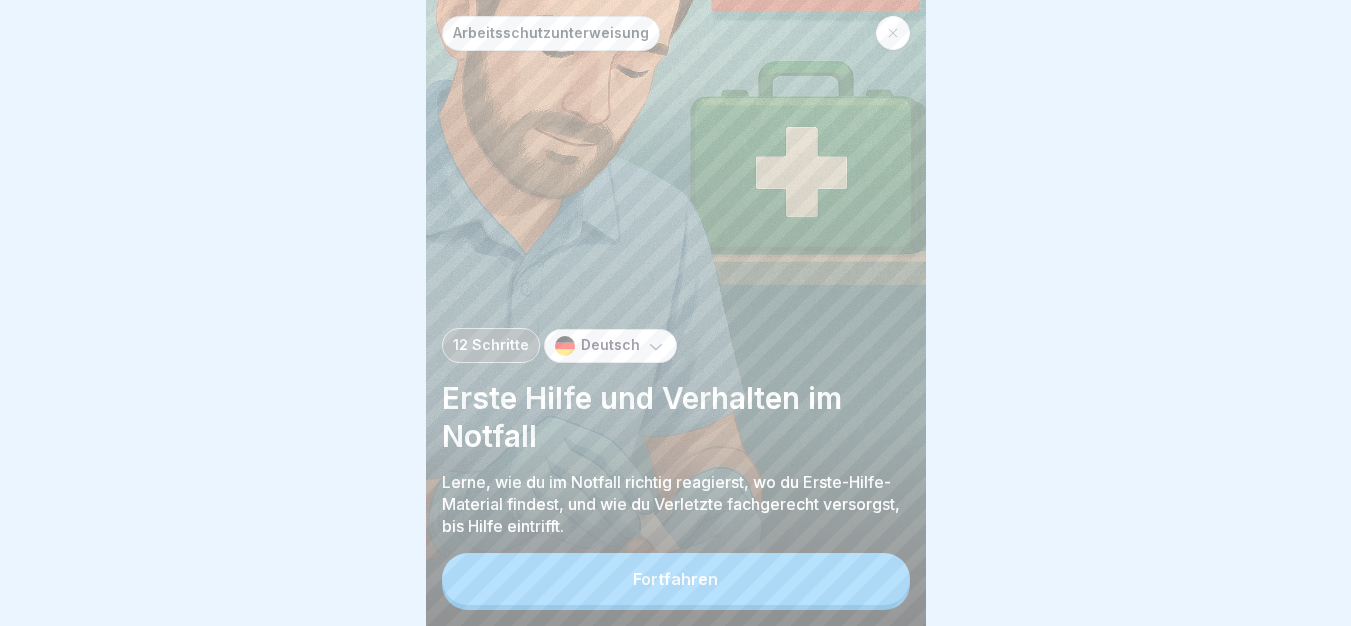 click on "Fortfahren" at bounding box center (676, 579) 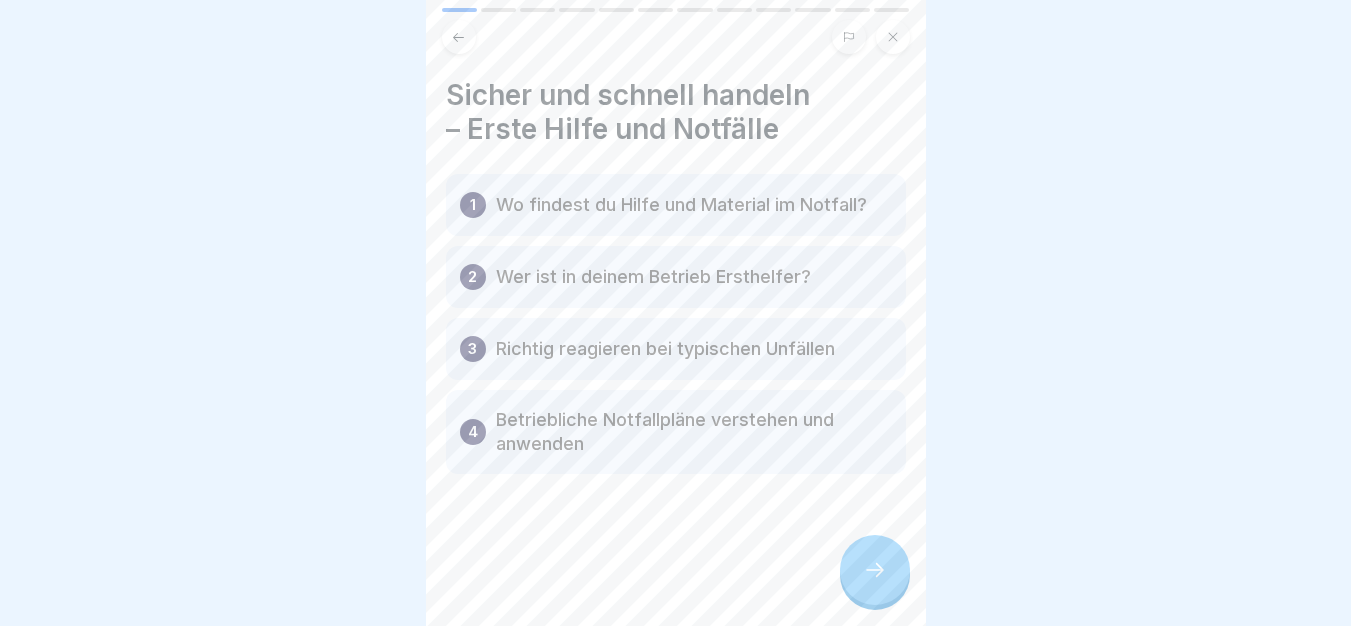 click 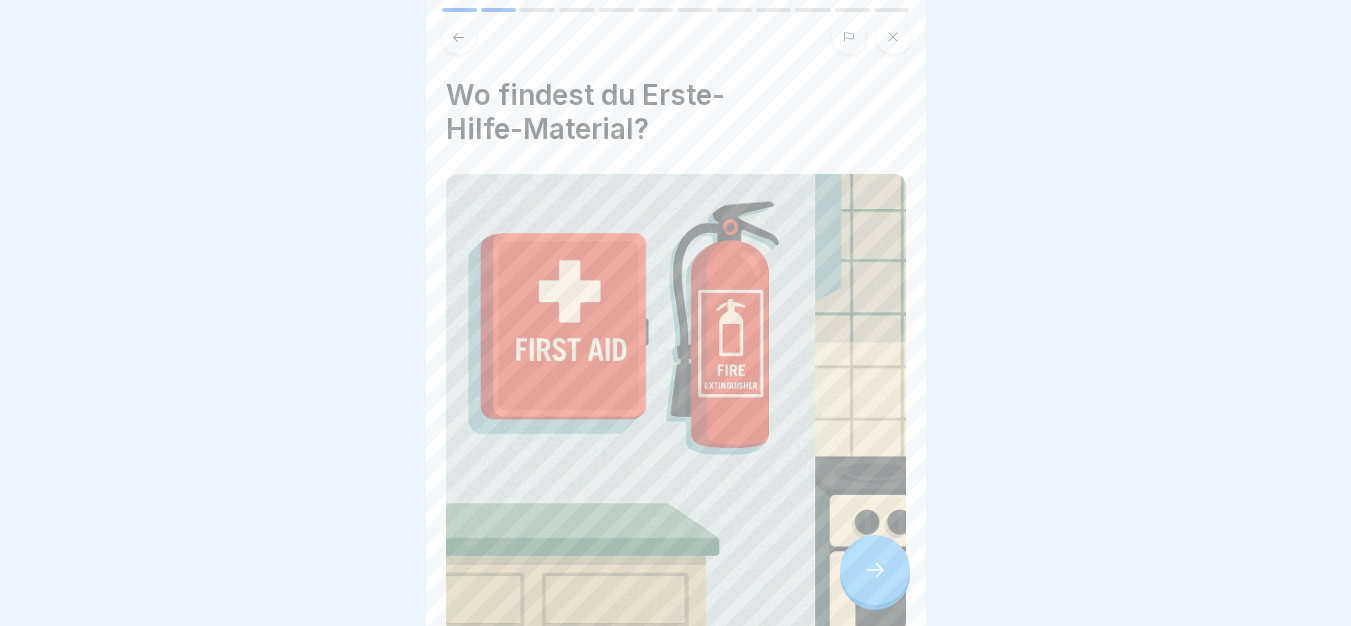 click 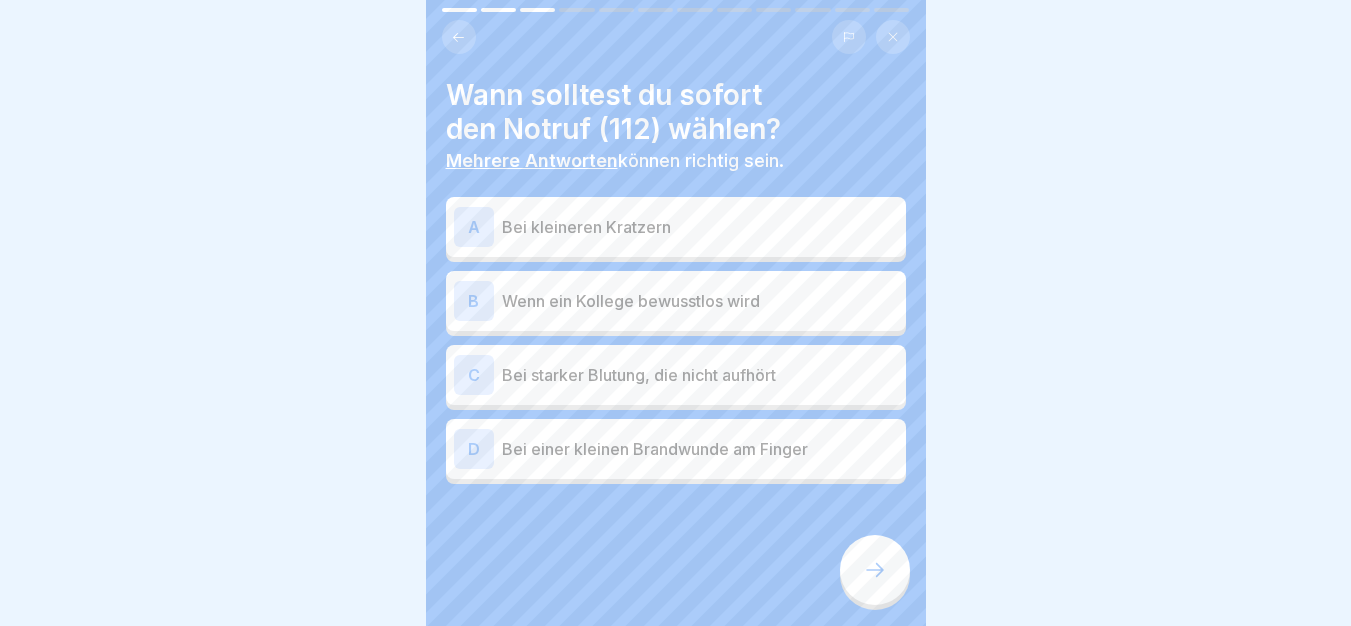 click on "Wenn ein Kollege bewusstlos wird" at bounding box center [700, 301] 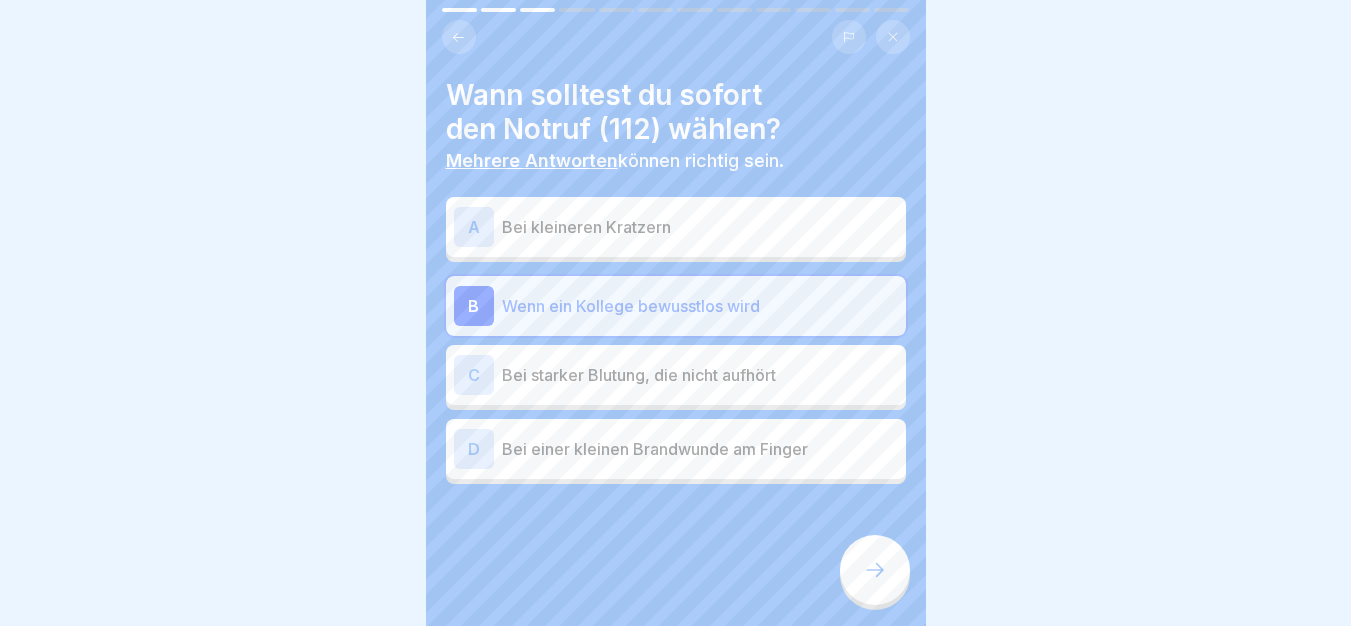 click on "Bei starker Blutung, die nicht aufhört" at bounding box center (700, 375) 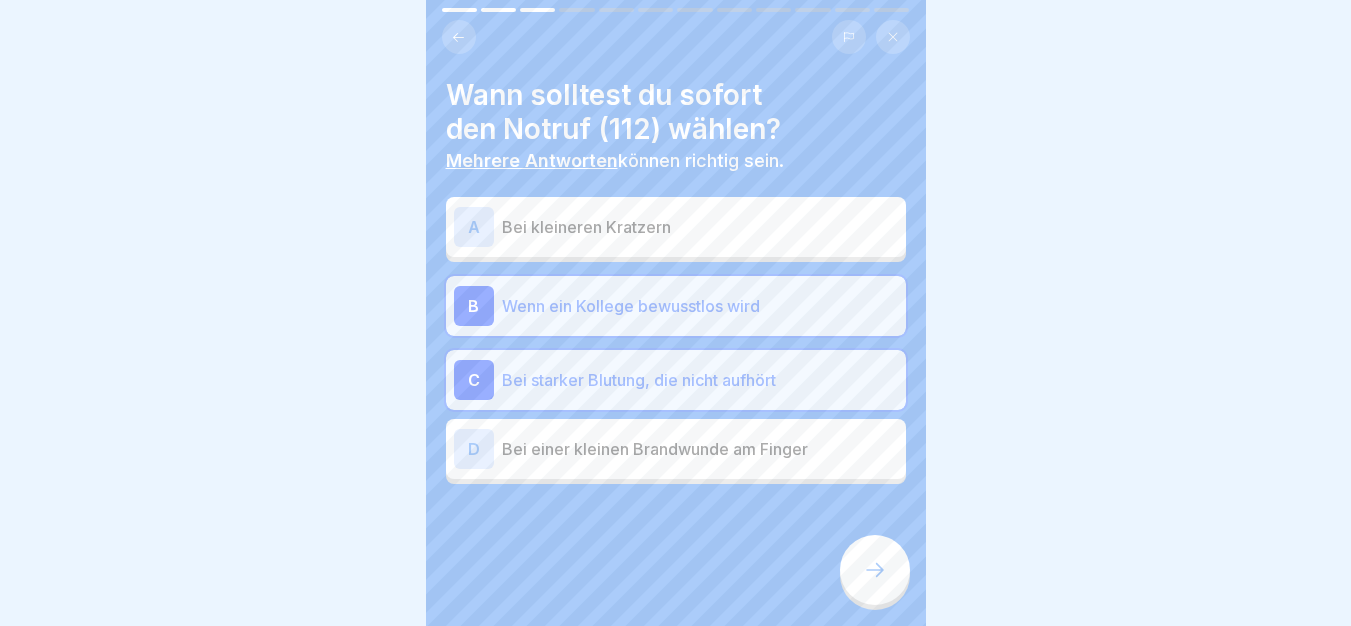 click at bounding box center (875, 570) 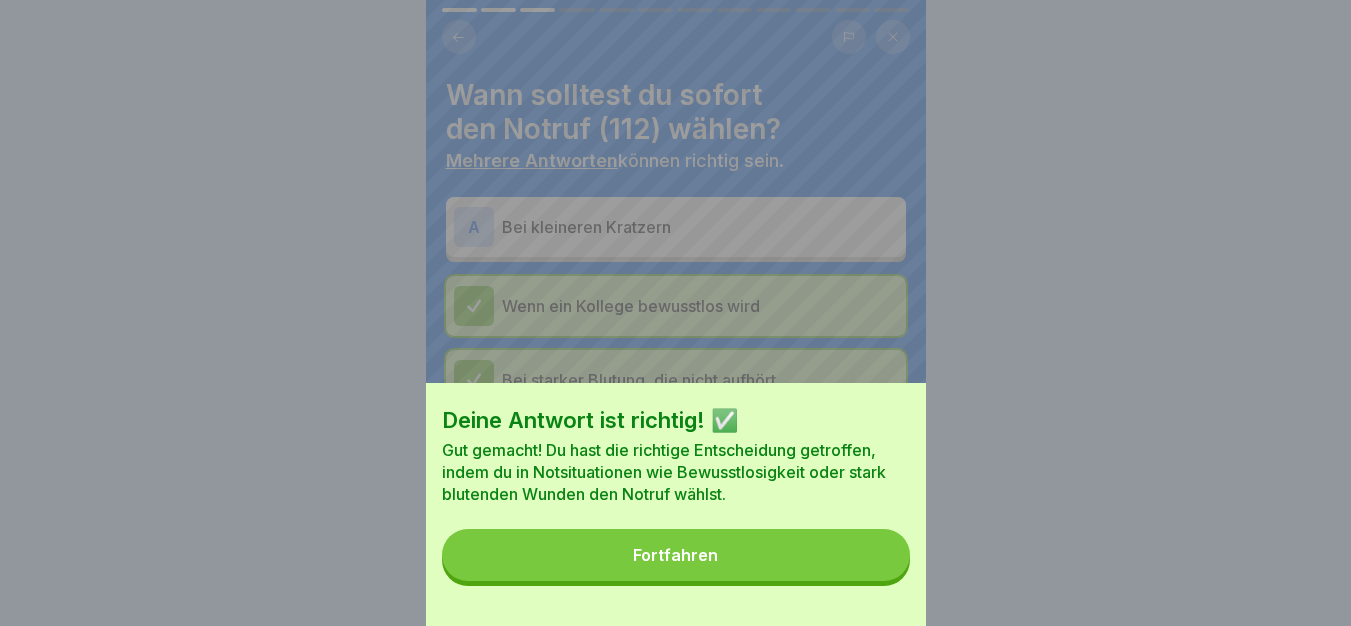 click on "Fortfahren" at bounding box center (676, 555) 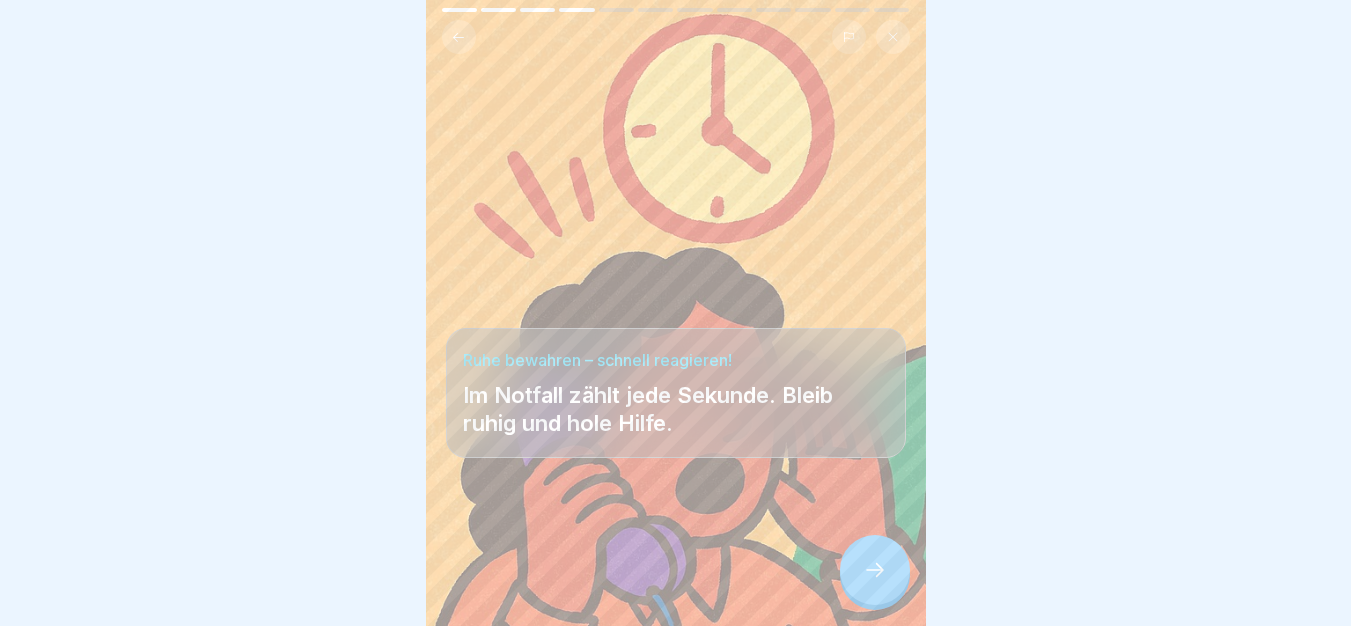 click at bounding box center (875, 570) 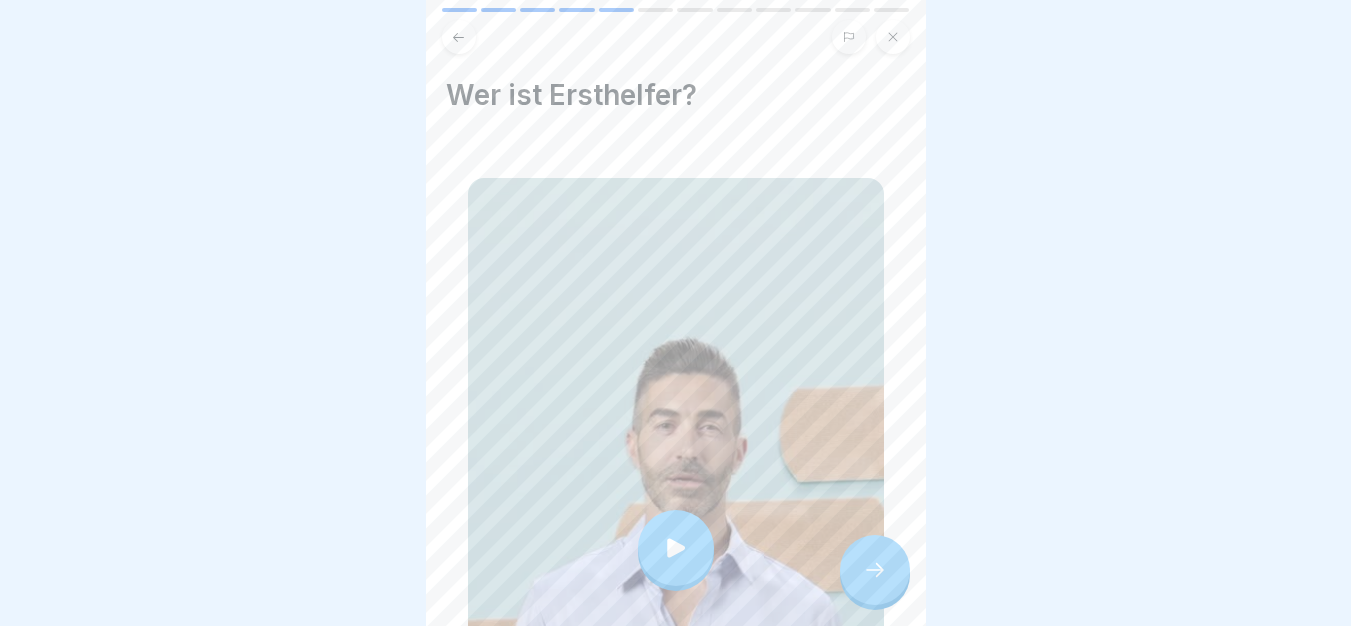 click at bounding box center [676, 548] 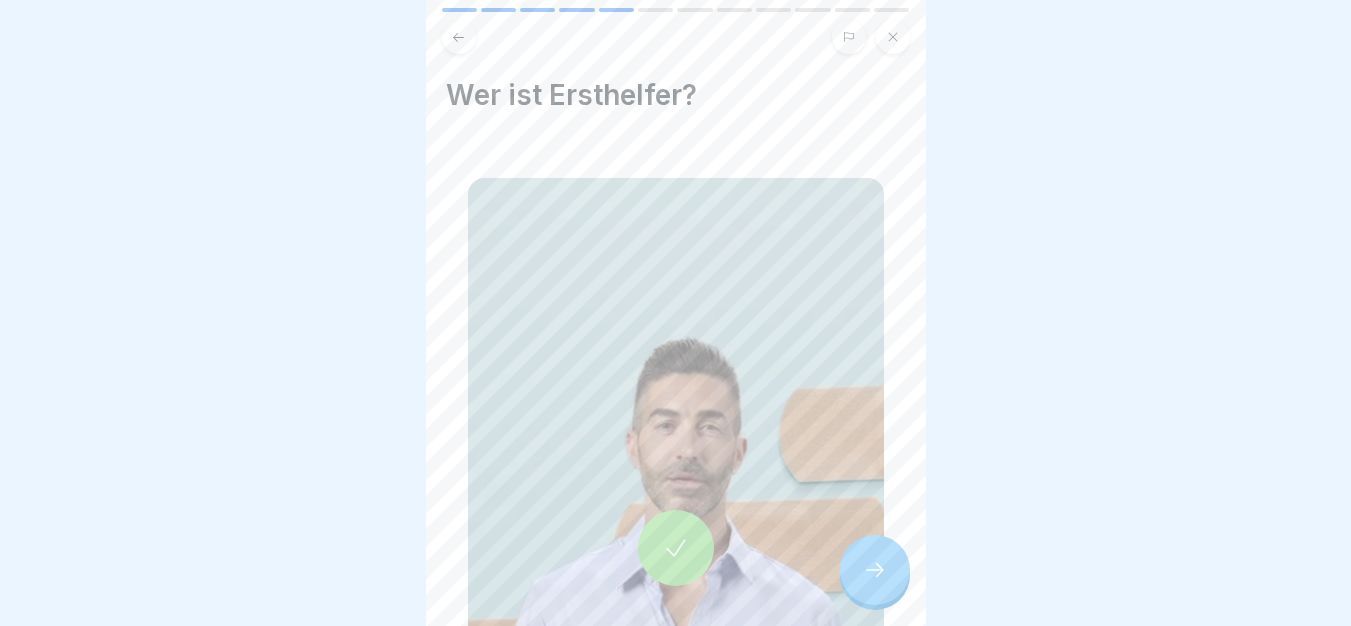 click at bounding box center [875, 570] 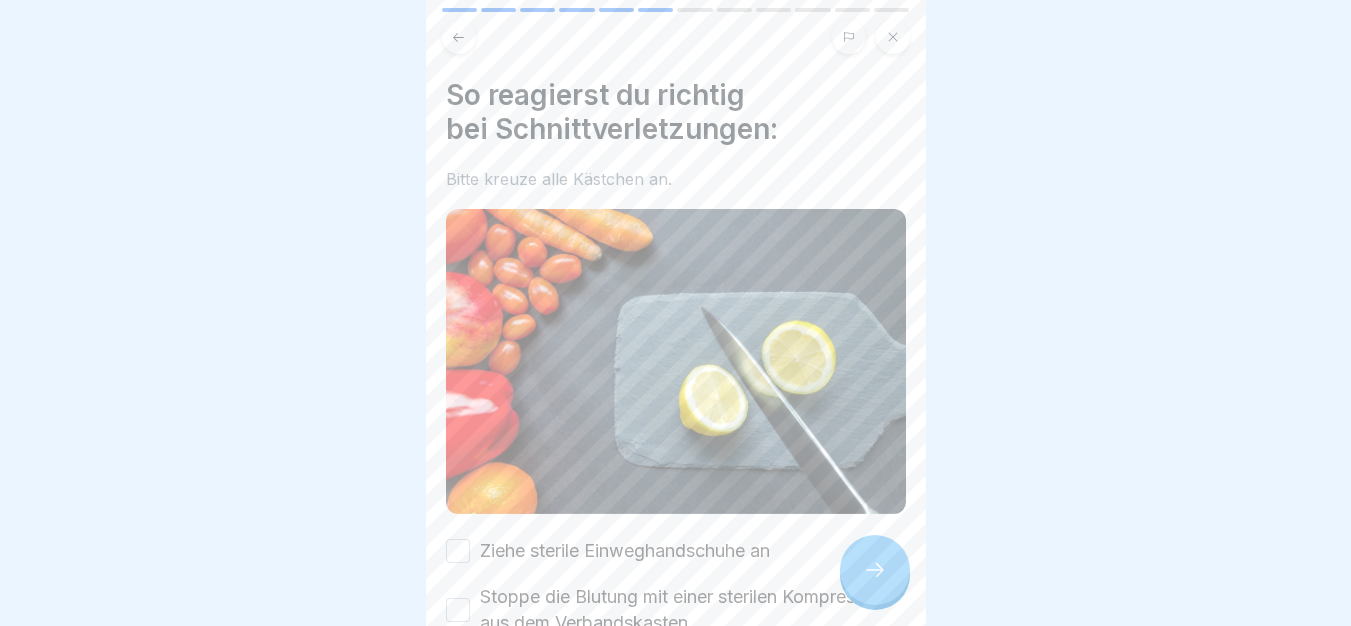 click on "Ziehe sterile Einweghandschuhe an" at bounding box center [625, 551] 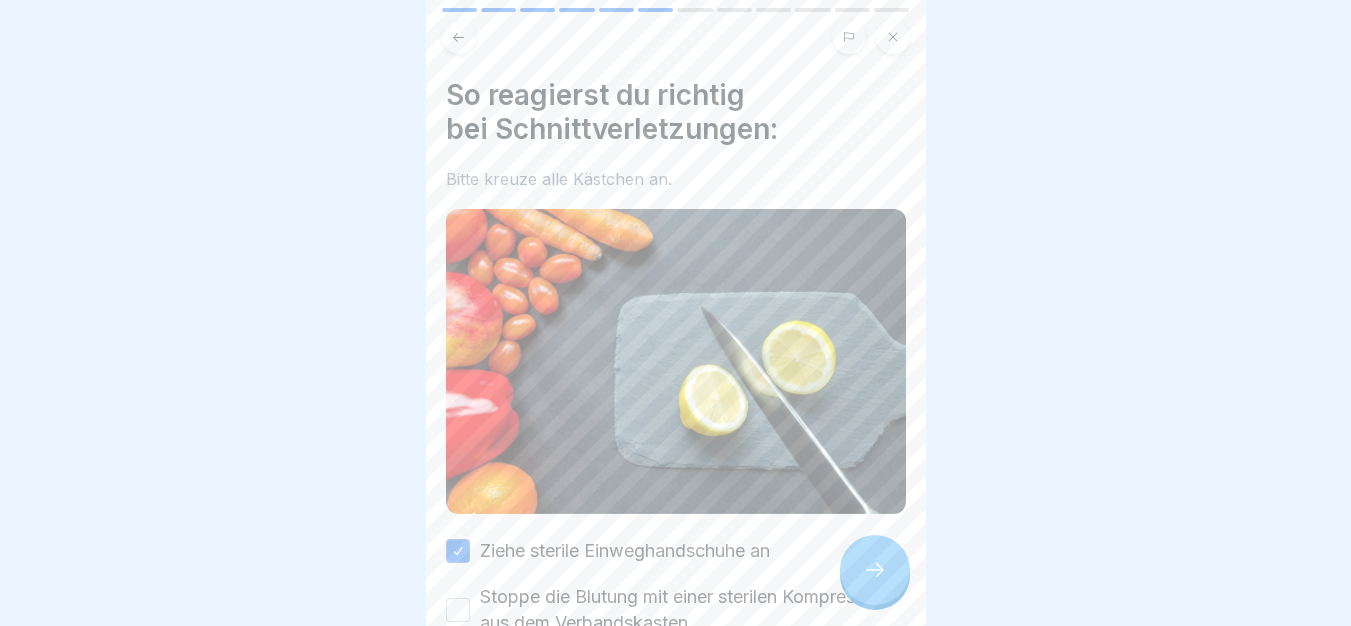 click on "Stoppe die Blutung mit einer sterilen Kompresse aus dem Verbandskasten" at bounding box center (693, 610) 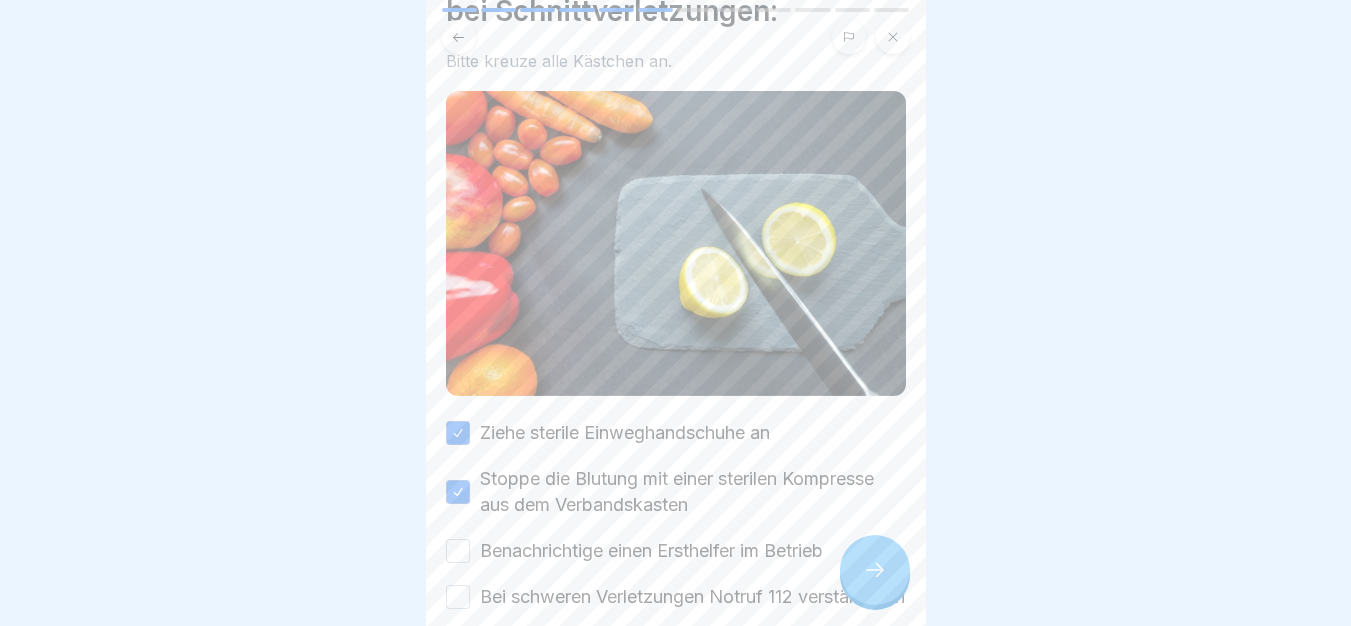 scroll, scrollTop: 238, scrollLeft: 0, axis: vertical 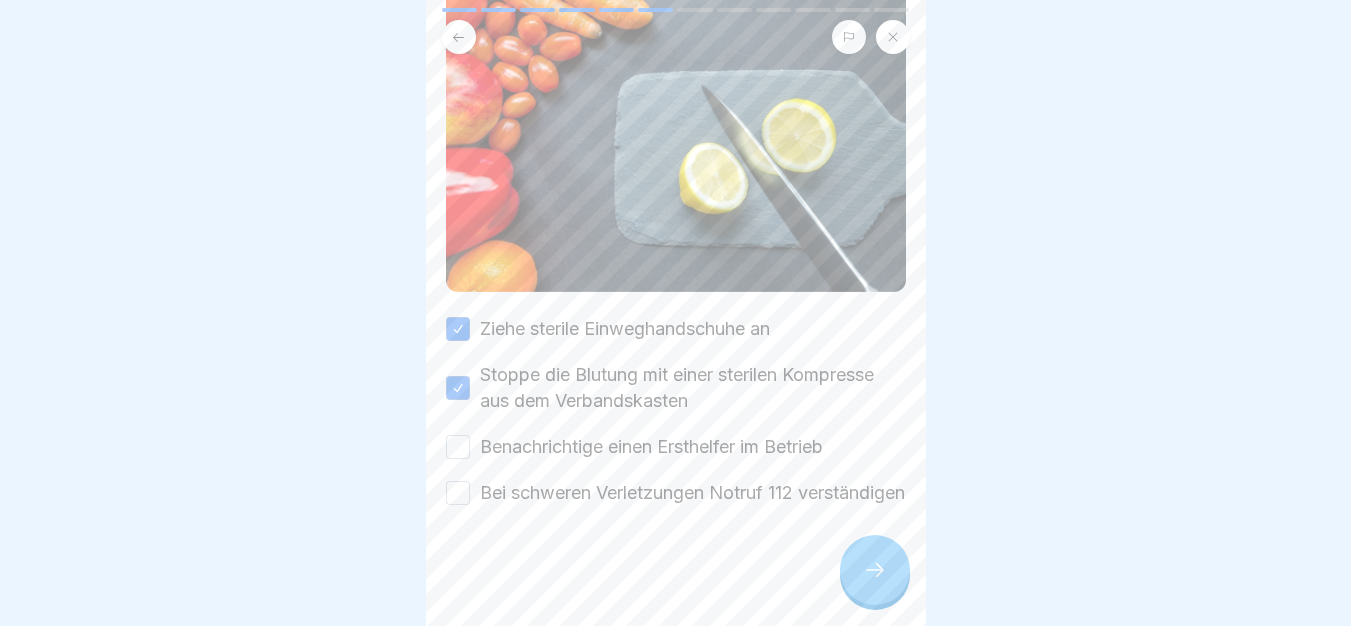 click on "Benachrichtige einen Ersthelfer im Betrieb" at bounding box center (651, 447) 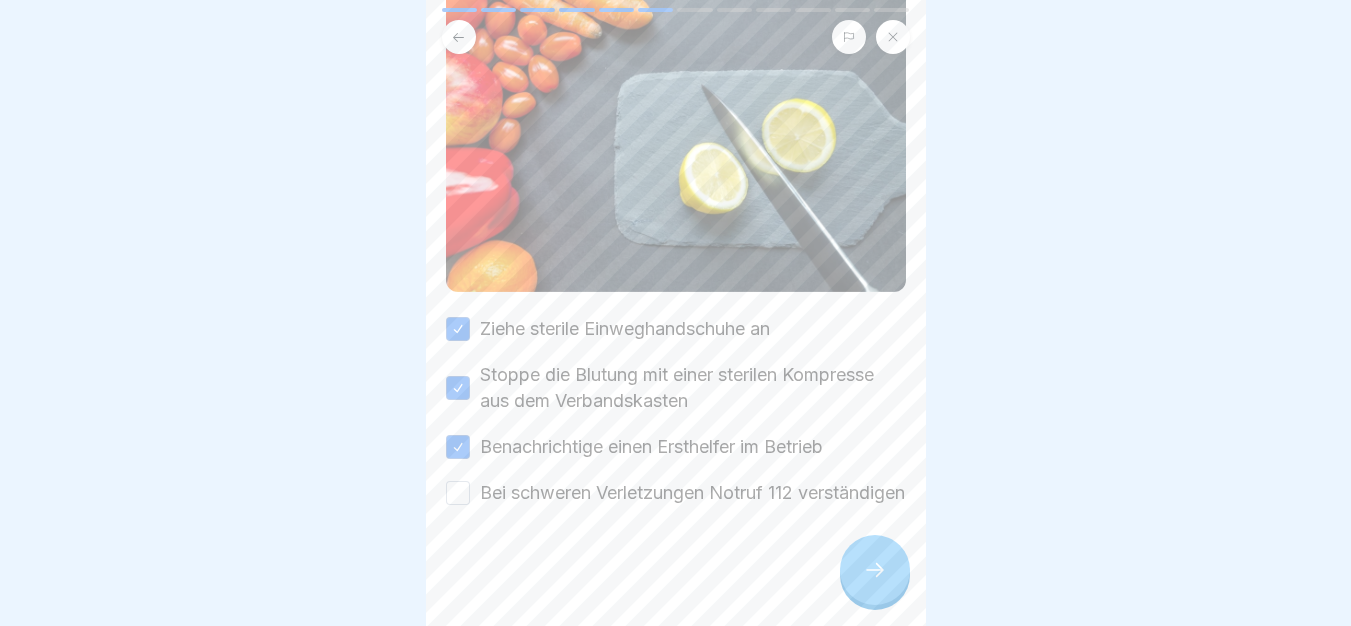 click on "Bei schweren Verletzungen Notruf 112 verständigen" at bounding box center (692, 493) 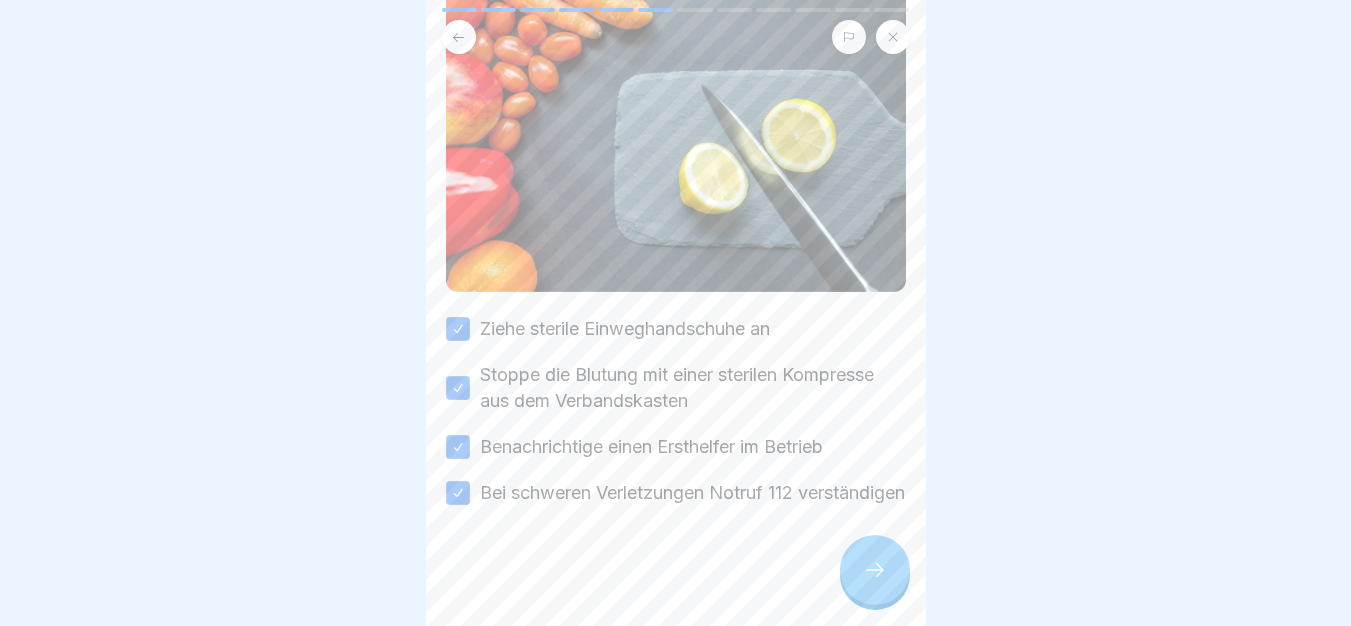 click on "Arbeitsschutzunterweisung  12 Schritte Deutsch Erste Hilfe und Verhalten im Notfall Lerne, wie du im Notfall richtig reagierst, wo du Erste-Hilfe-Material findest, und wie du Verletzte fachgerecht versorgst, bis Hilfe eintrifft. Fortfahren Sicher und schnell handeln – Erste Hilfe und Notfälle 1 Wo findest du Hilfe und Material im Notfall? 2 Wer ist in deinem Betrieb Ersthelfer? 3 Richtig reagieren bei typischen Unfällen 4 Betriebliche Notfallpläne verstehen und anwenden Wo findest du Erste-Hilfe-Material? In jedem Betrieb gibt es deutlich markierte Stellen, wo Verbandskästen und Feuerlöscher hängen. Mach dich mit diesen Orten vertraut – dann weißt du genau, wo du im Ernstfall schnell Hilfe findest. Wann solltest du sofort den Notruf (112) wählen? Mehrere Antworten  können richtig sein. A Bei kleineren Kratzern Wenn ein Kollege bewusstlos wird Bei starker Blutung, die nicht aufhört D Bei einer kleinen Brandwunde am Finger Ruhe bewahren – schnell reagieren! Wer ist Ersthelfer? Richtig Falsch" at bounding box center [676, 313] 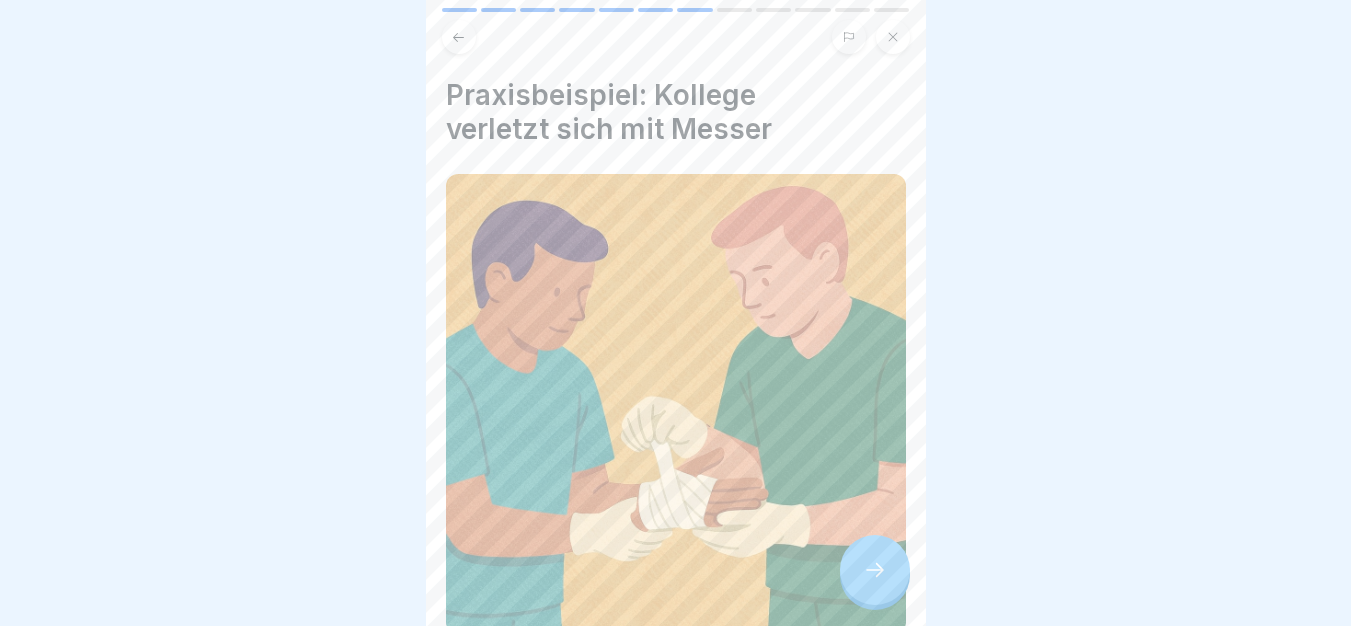 click 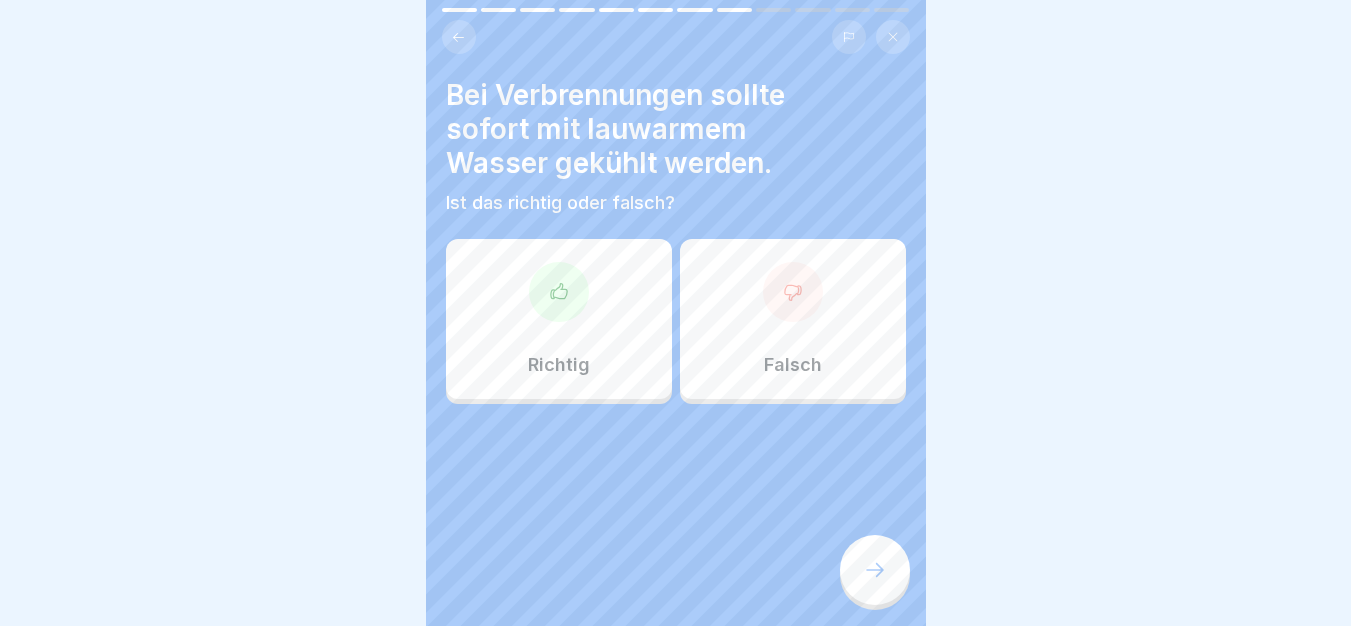 click on "Richtig" at bounding box center (559, 319) 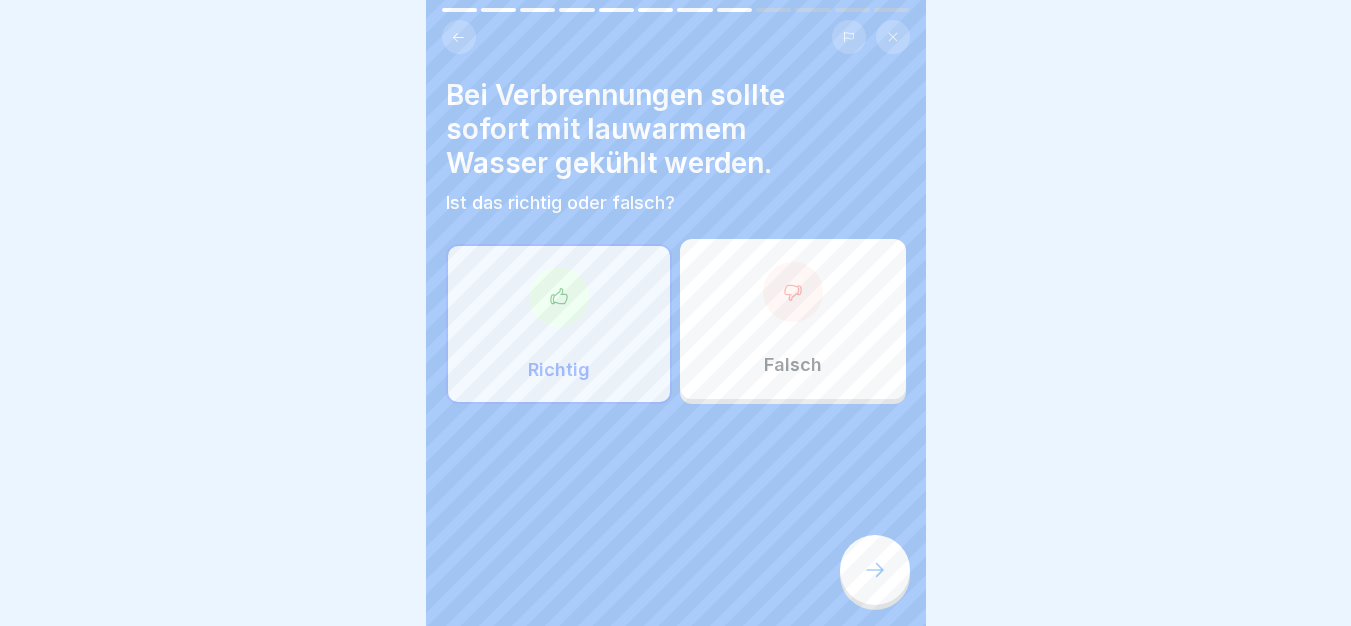 click 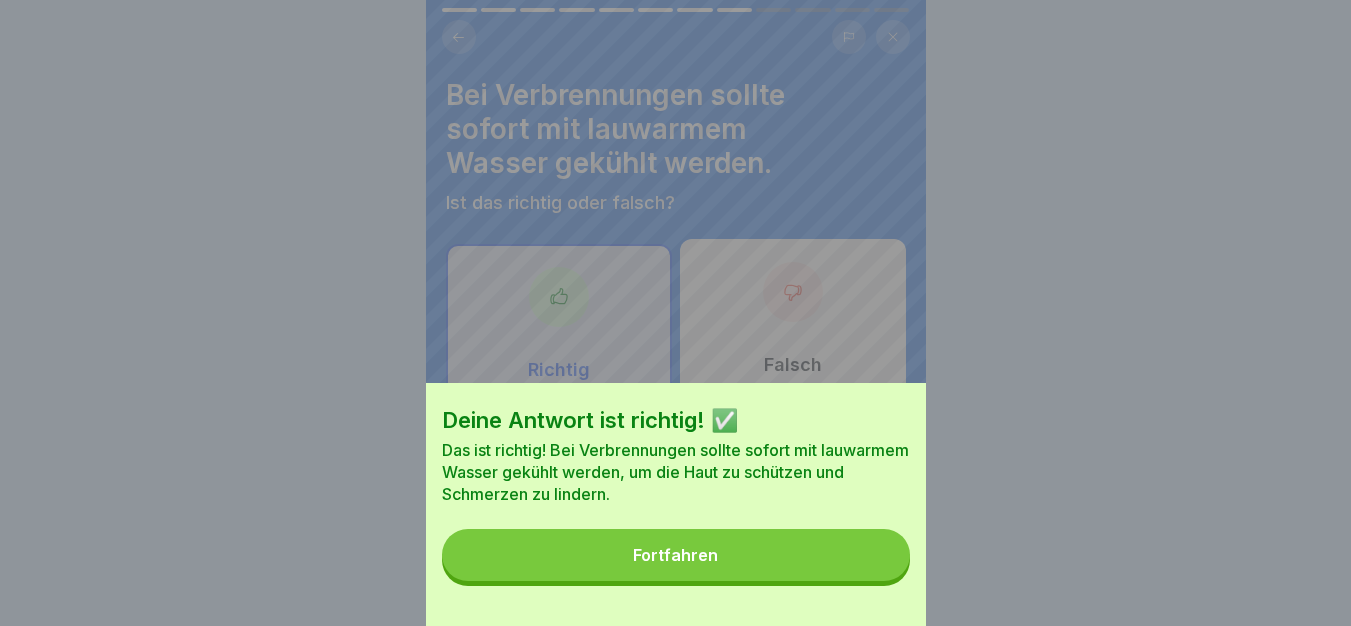 click on "Fortfahren" at bounding box center [676, 555] 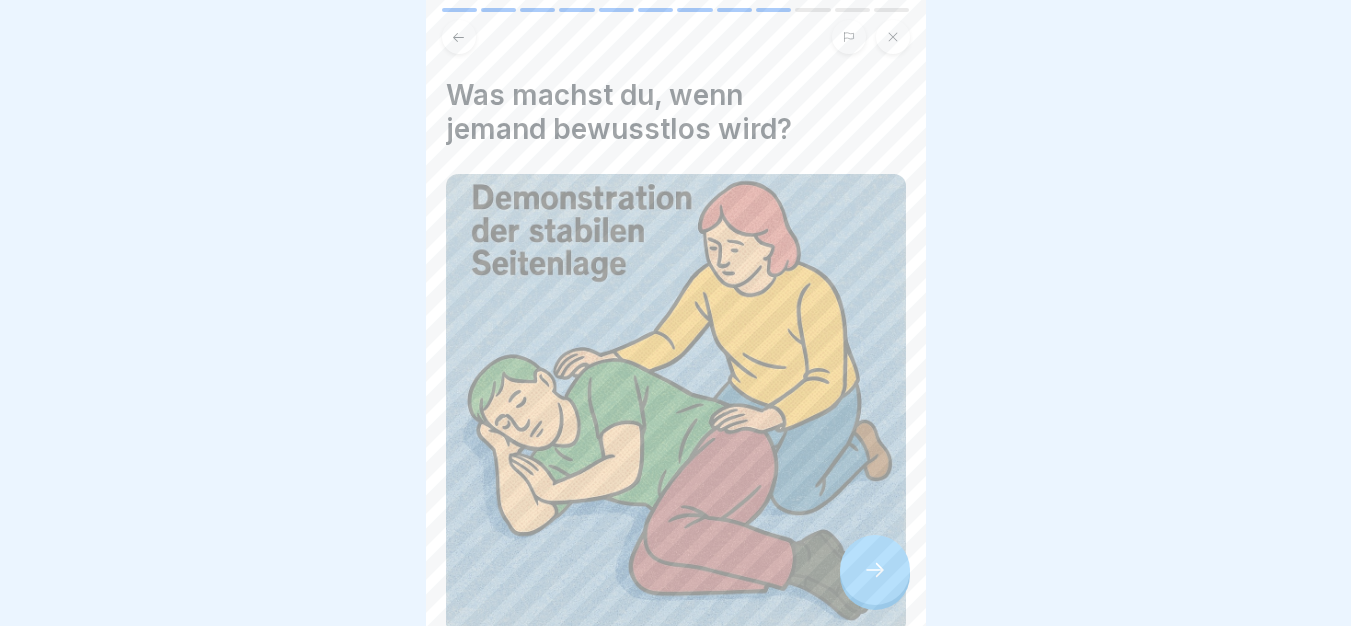 click at bounding box center (875, 570) 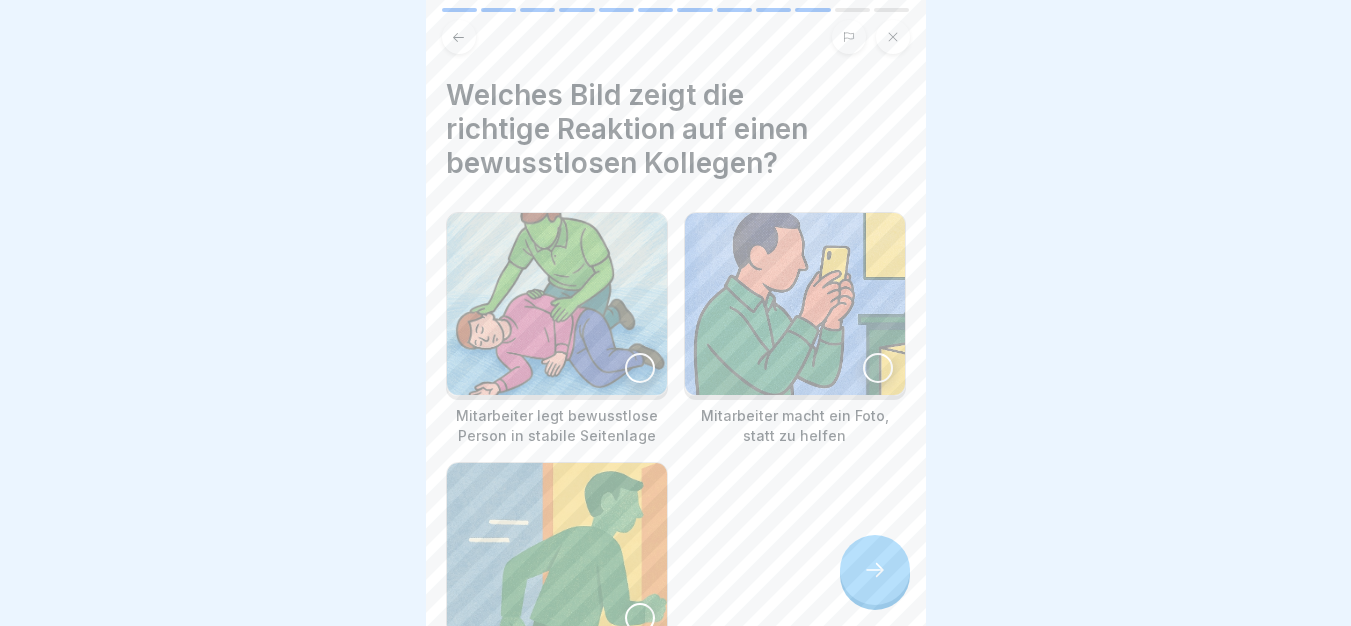 click at bounding box center (557, 304) 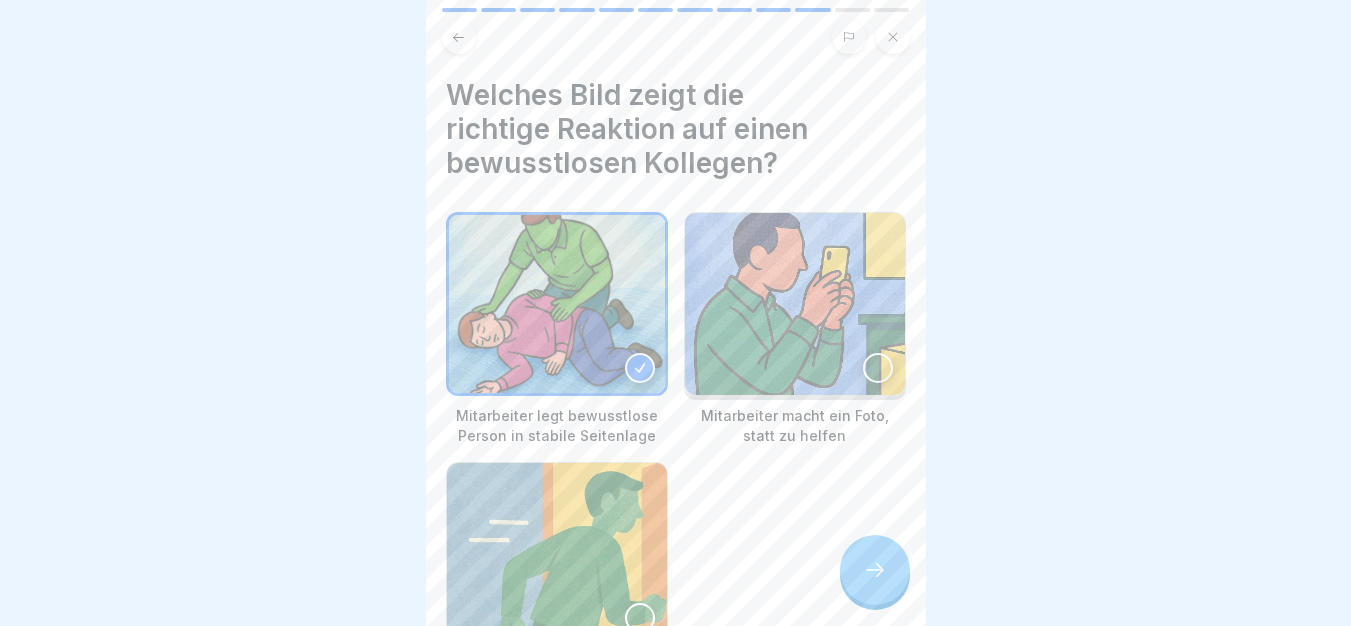 click 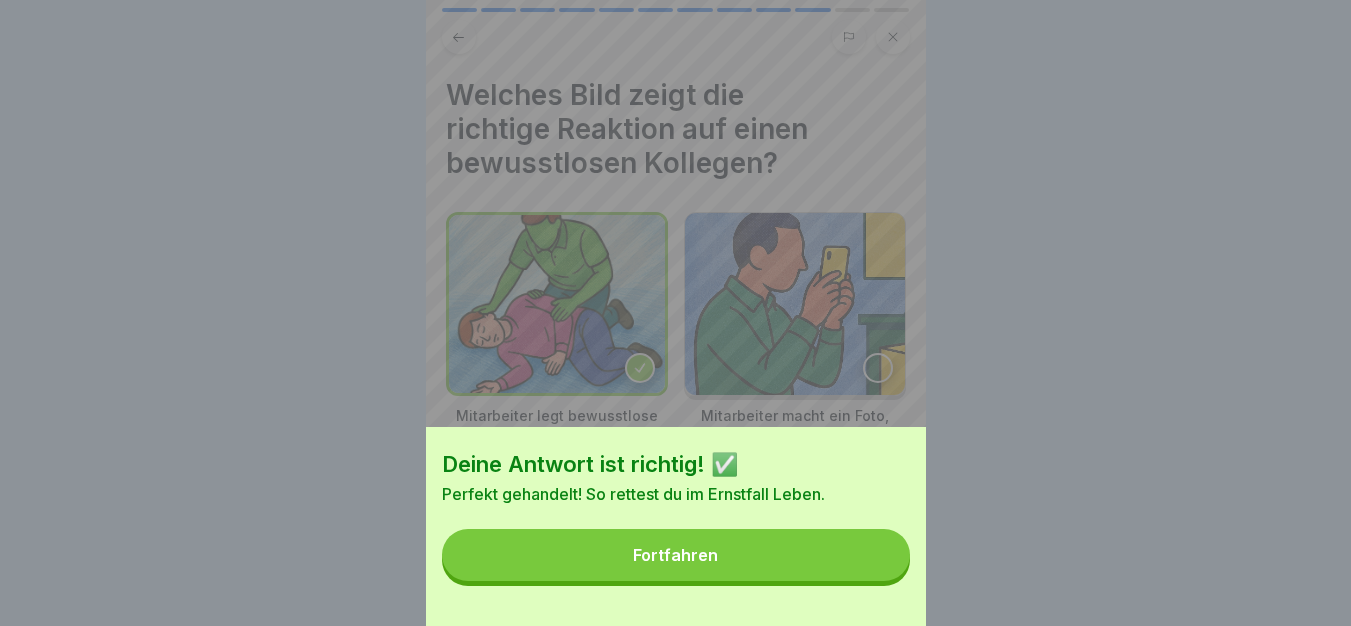 click on "Fortfahren" at bounding box center [676, 555] 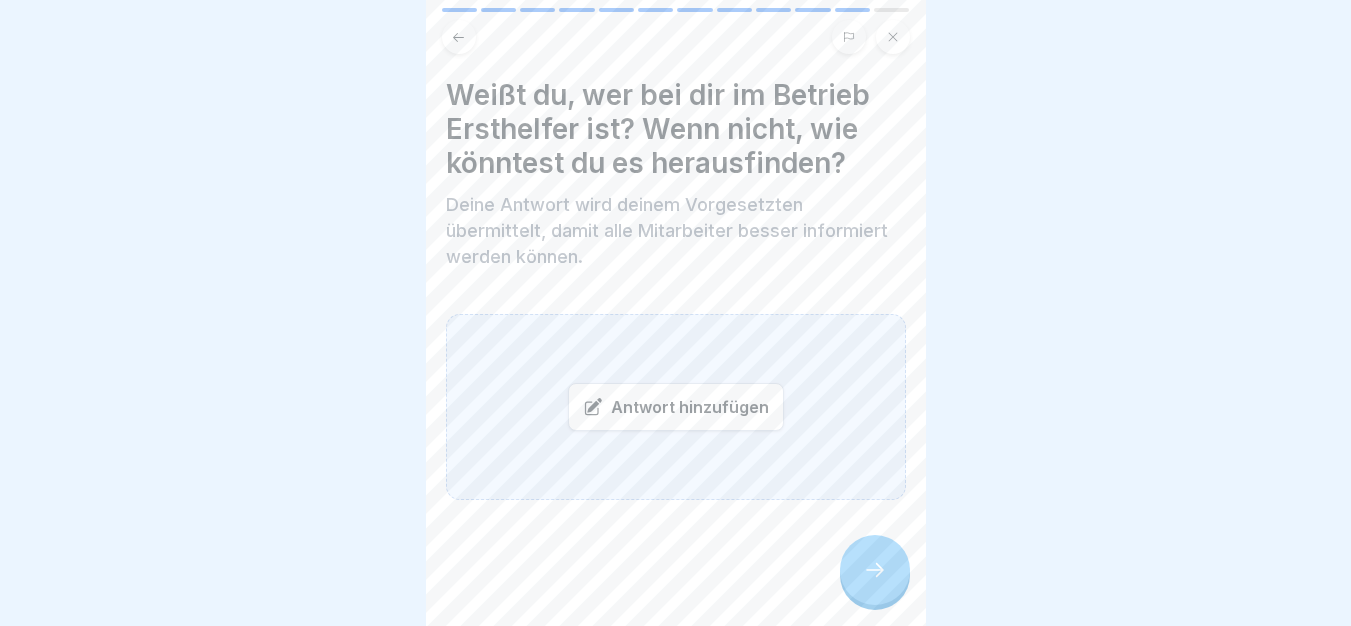 click on "Antwort hinzufügen" at bounding box center (676, 407) 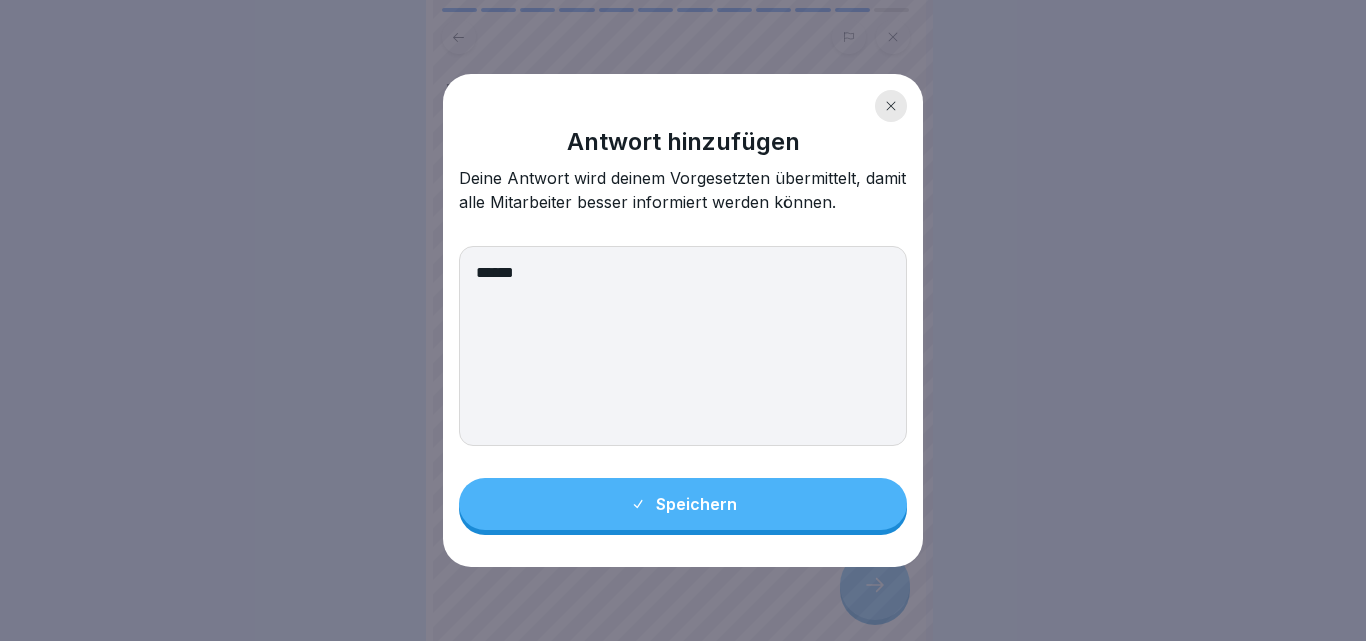type on "******" 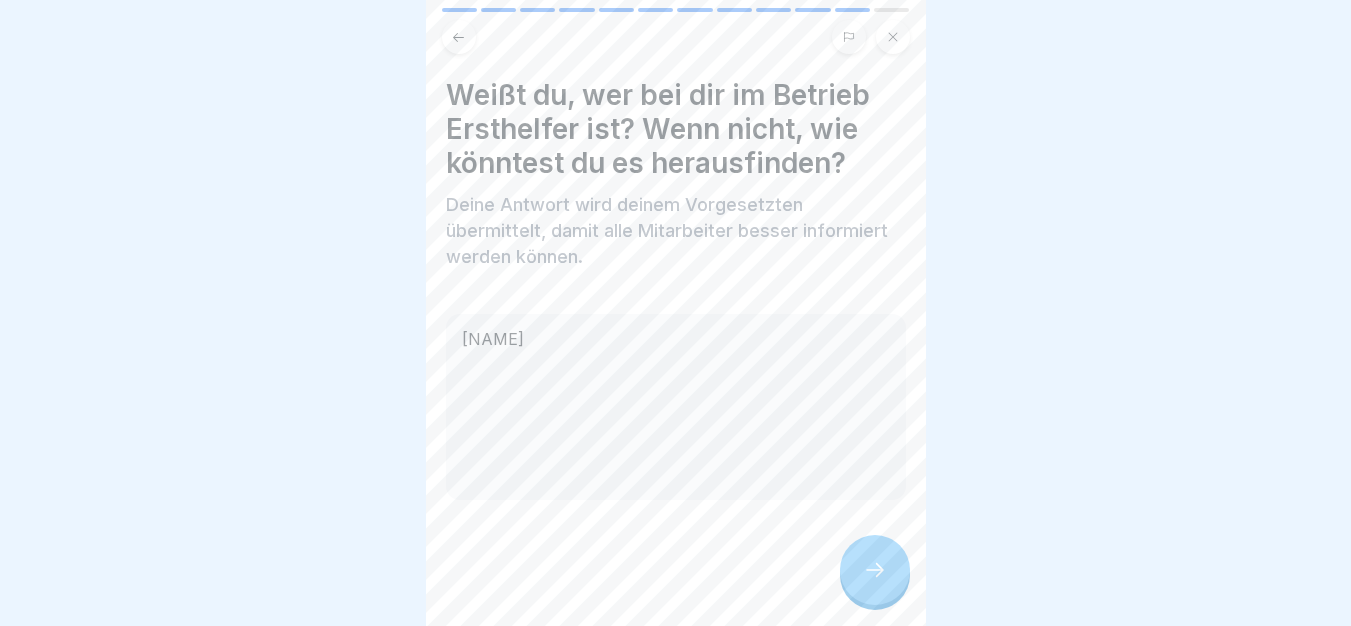 click 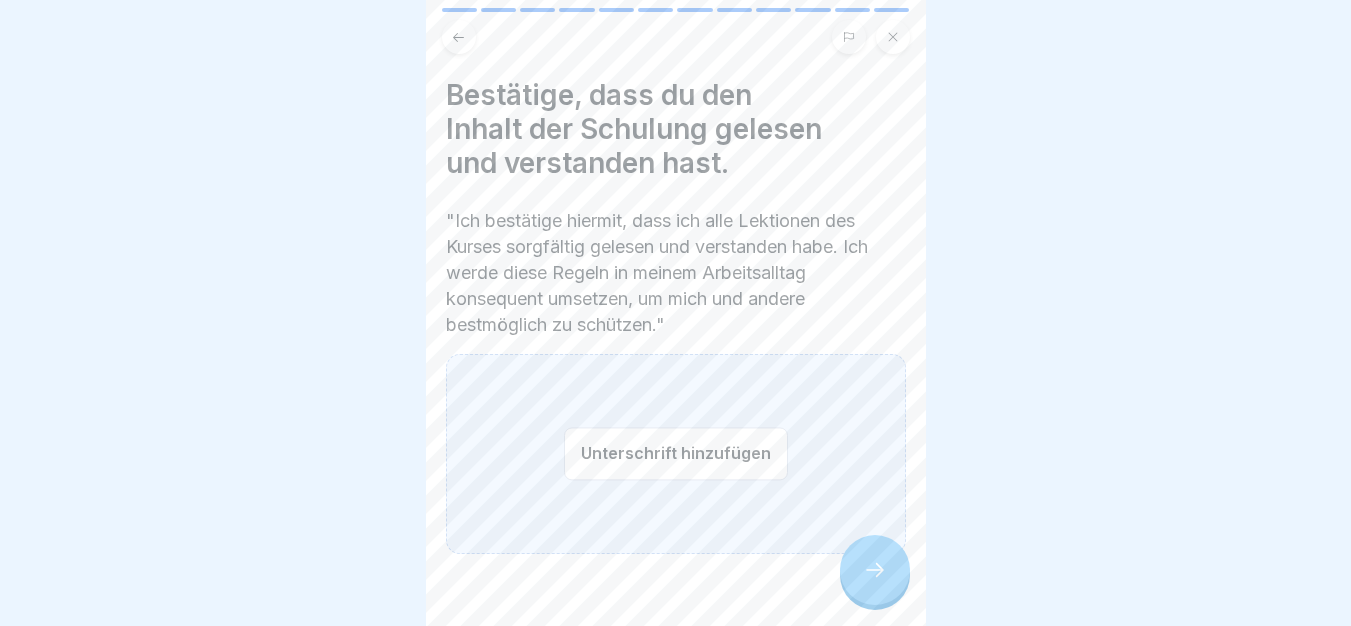 click on "Unterschrift hinzufügen" at bounding box center [676, 453] 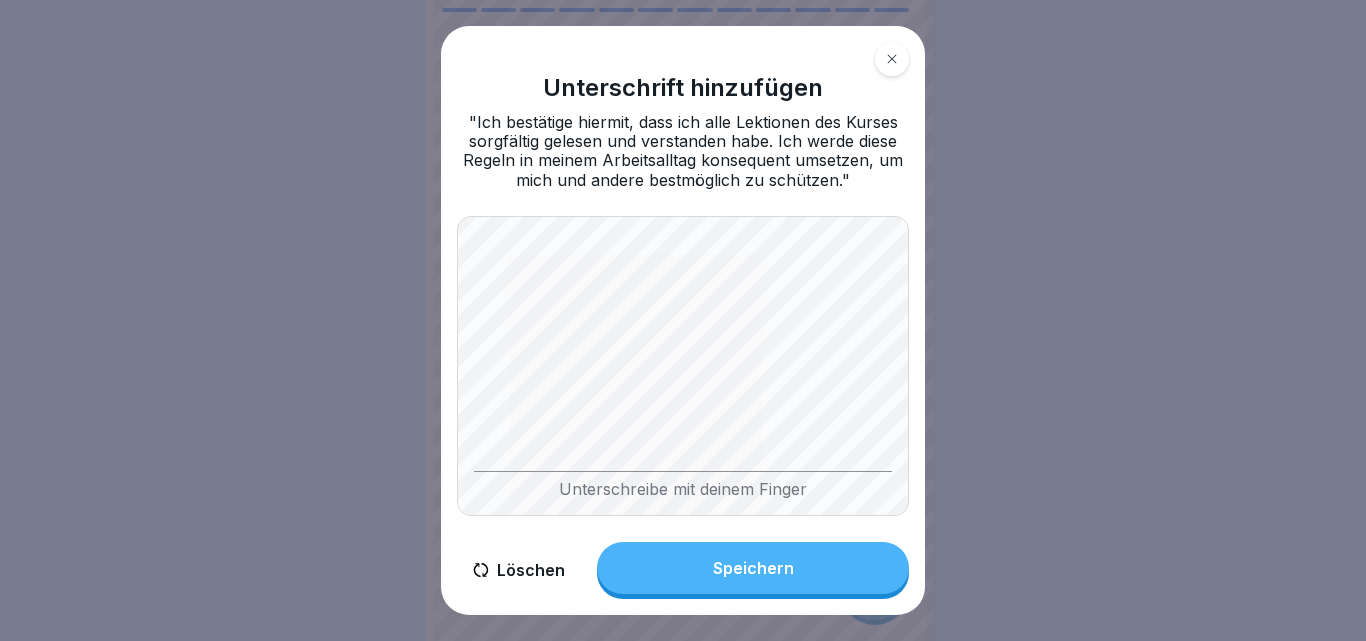 click on "Speichern" at bounding box center [753, 568] 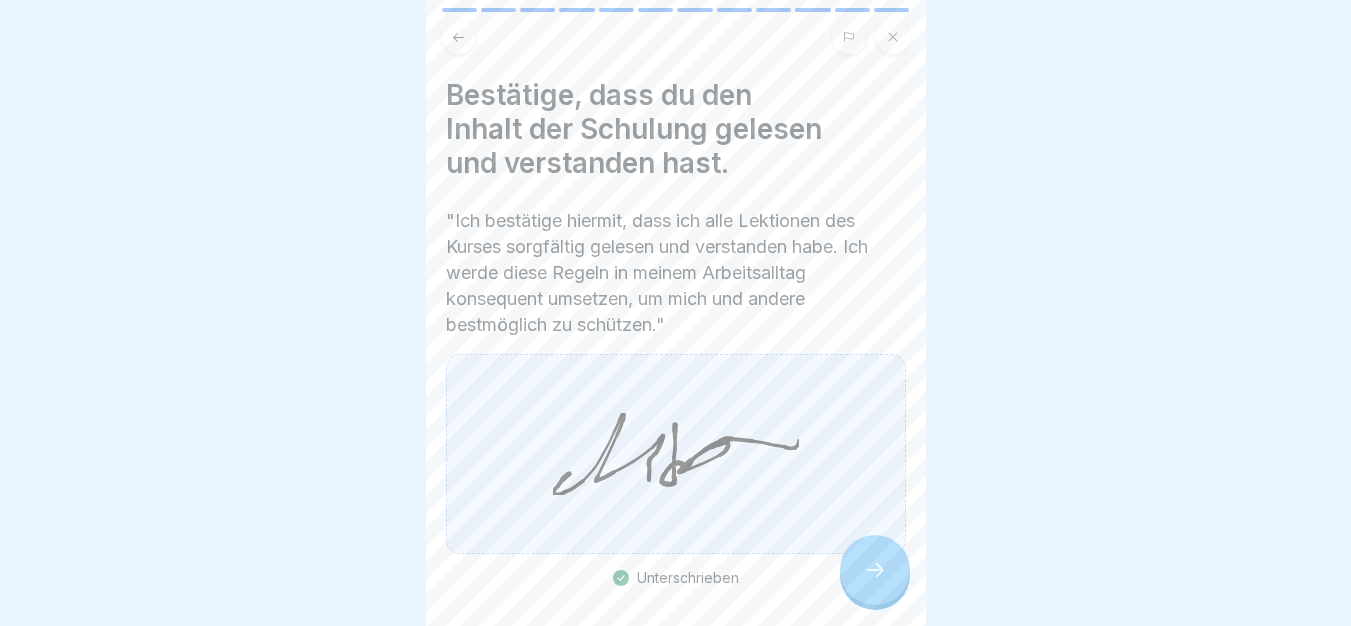 click 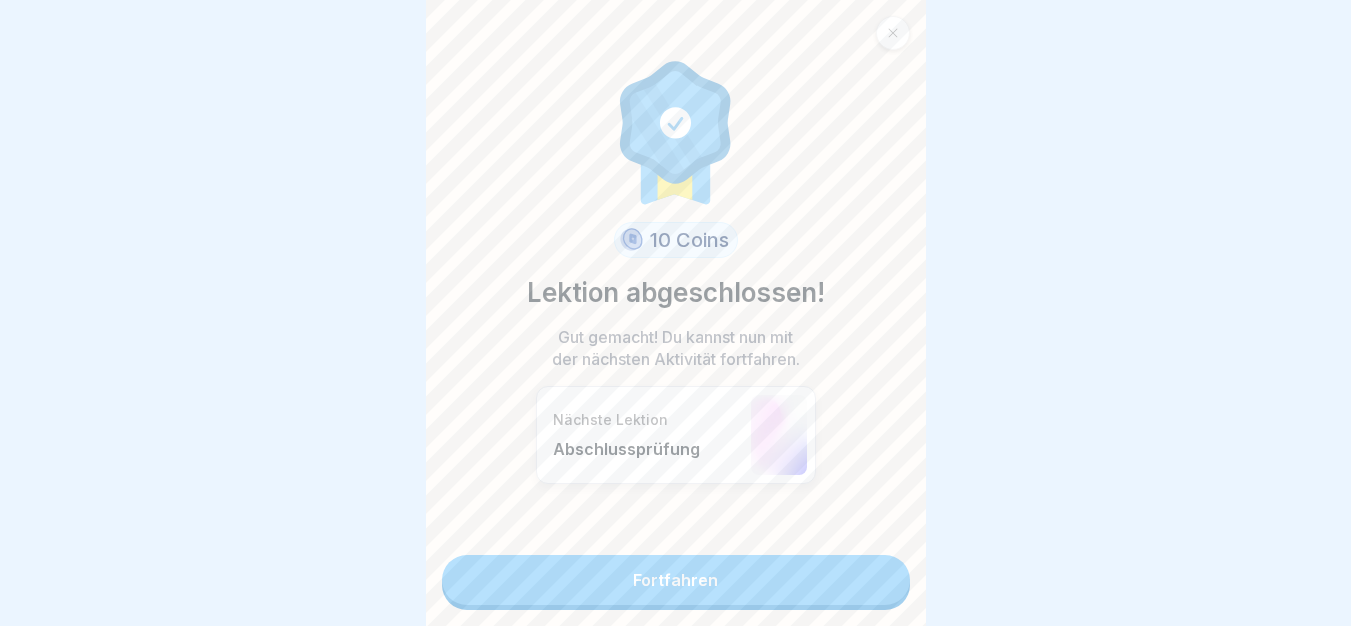 click on "Fortfahren" at bounding box center [676, 580] 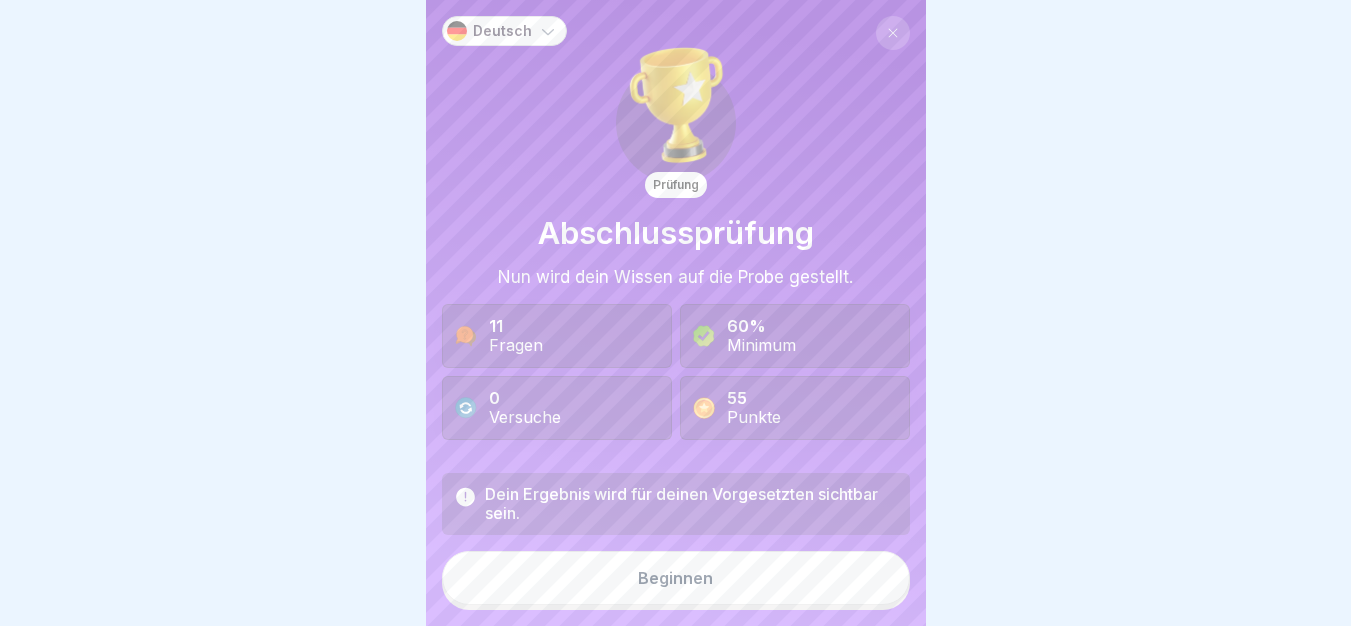 click on "Beginnen" at bounding box center [676, 578] 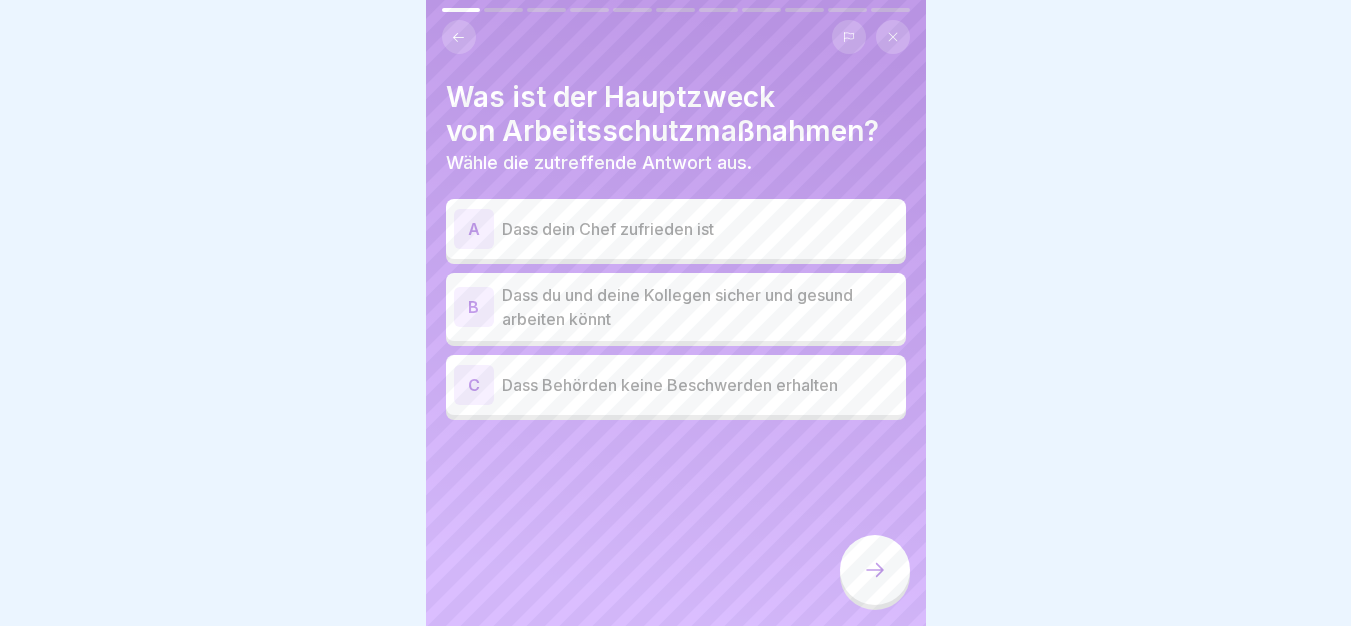 click on "Dass du und deine Kollegen sicher und gesund arbeiten könnt" at bounding box center [700, 307] 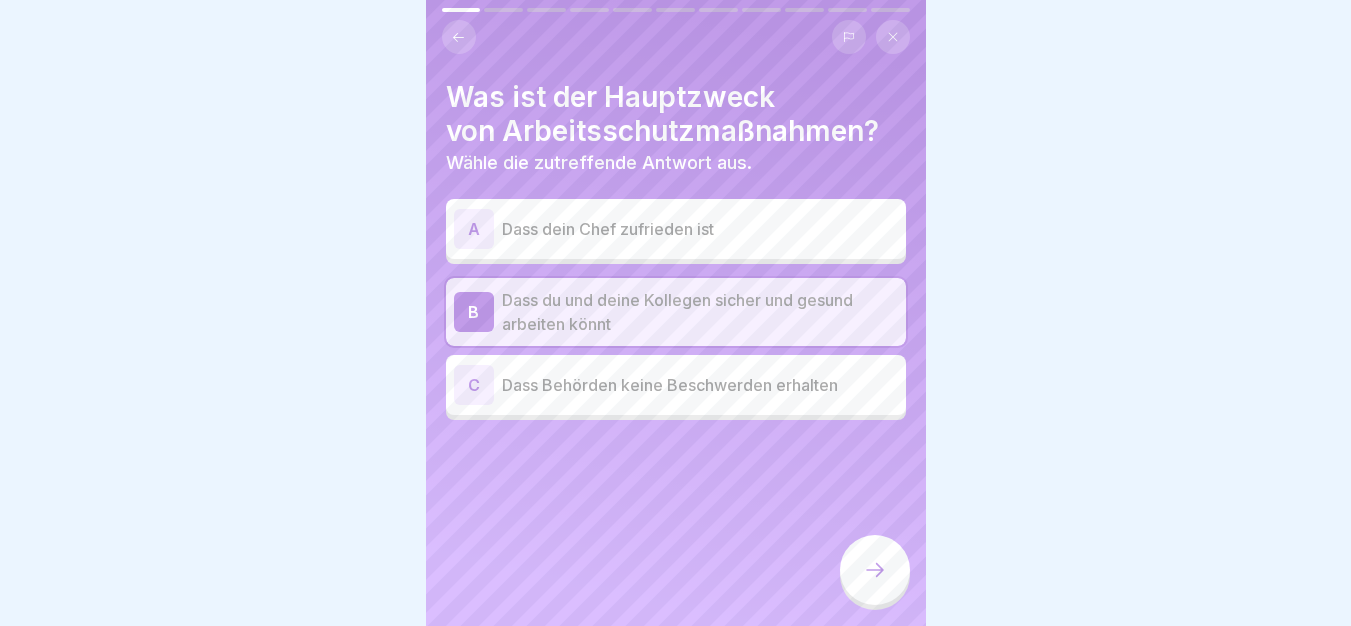click at bounding box center (875, 570) 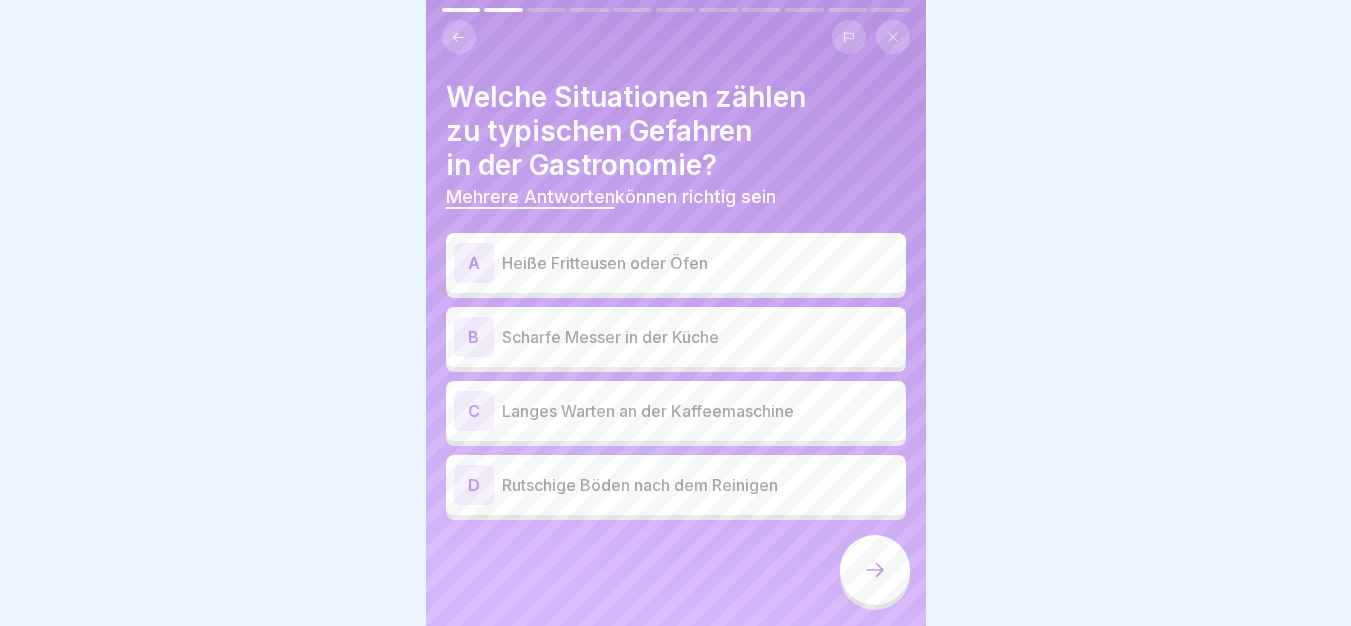 click at bounding box center [875, 570] 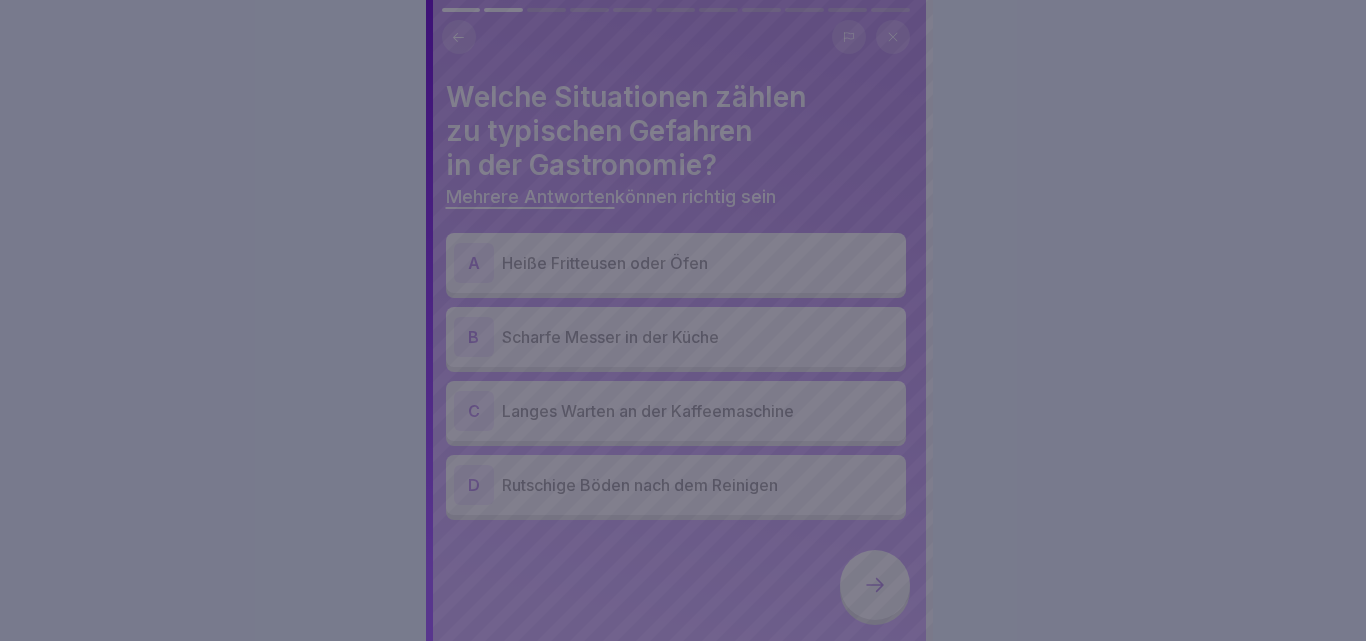 click at bounding box center [683, 320] 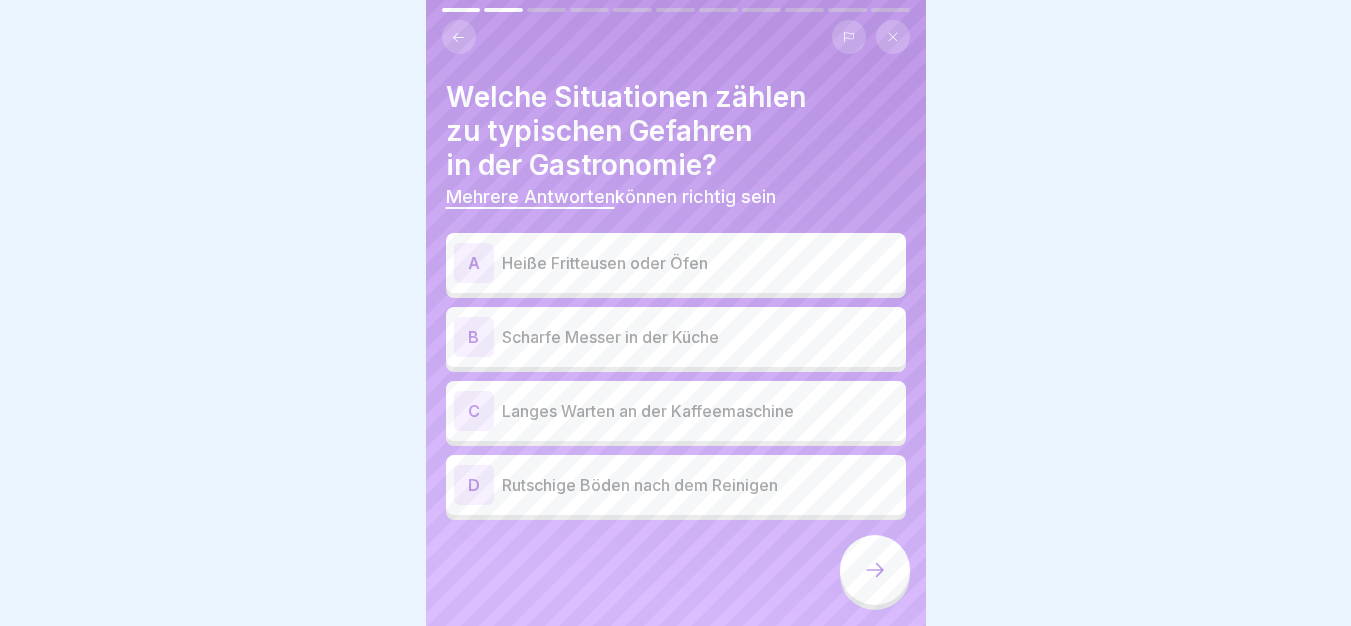 click on "A Heiße Fritteusen oder Öfen" at bounding box center (676, 263) 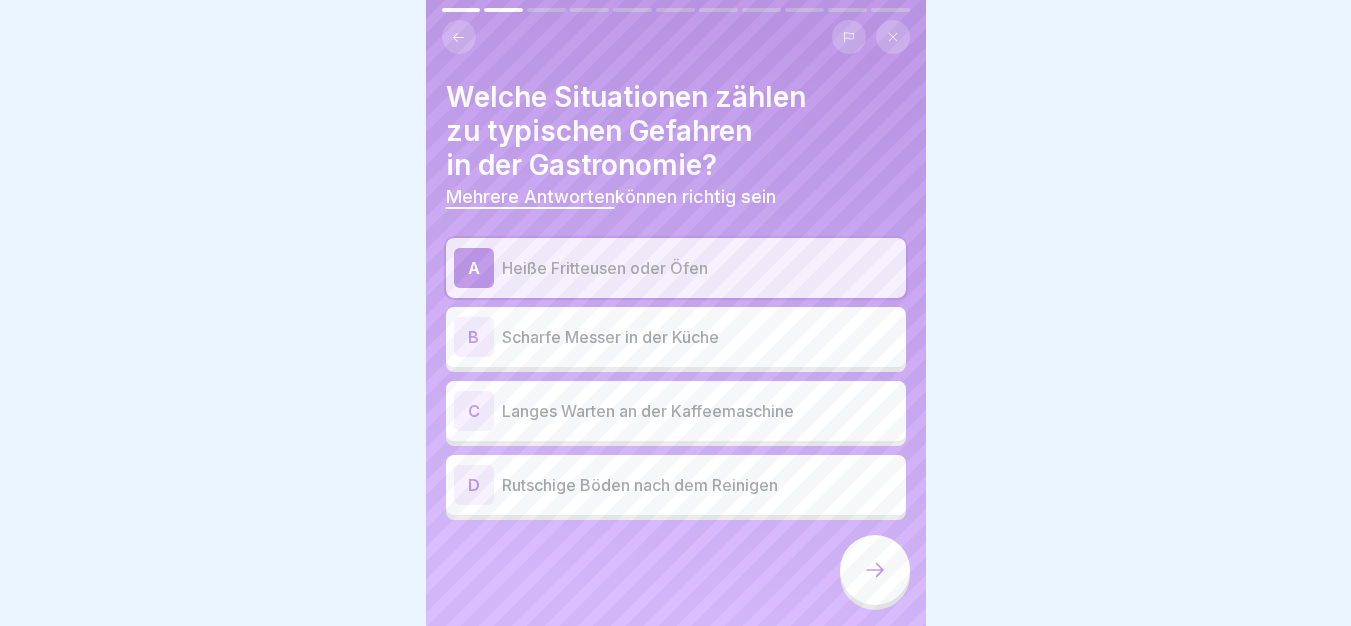 click at bounding box center (875, 570) 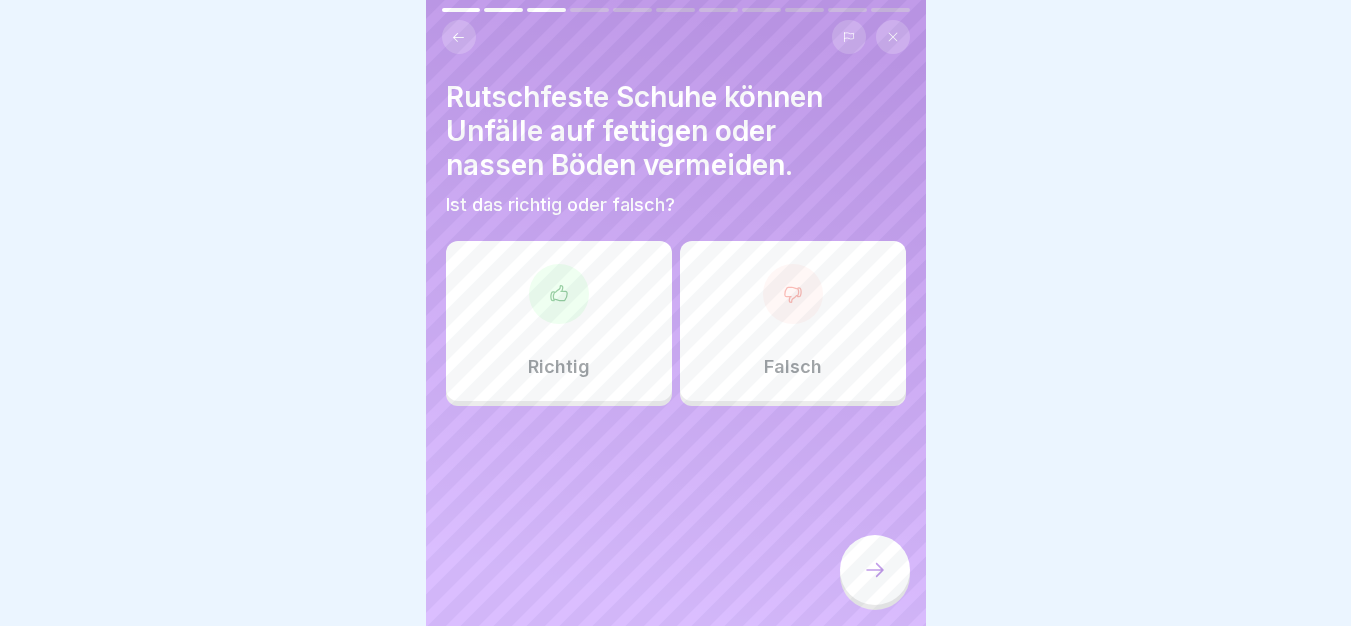 click on "Richtig" at bounding box center [559, 321] 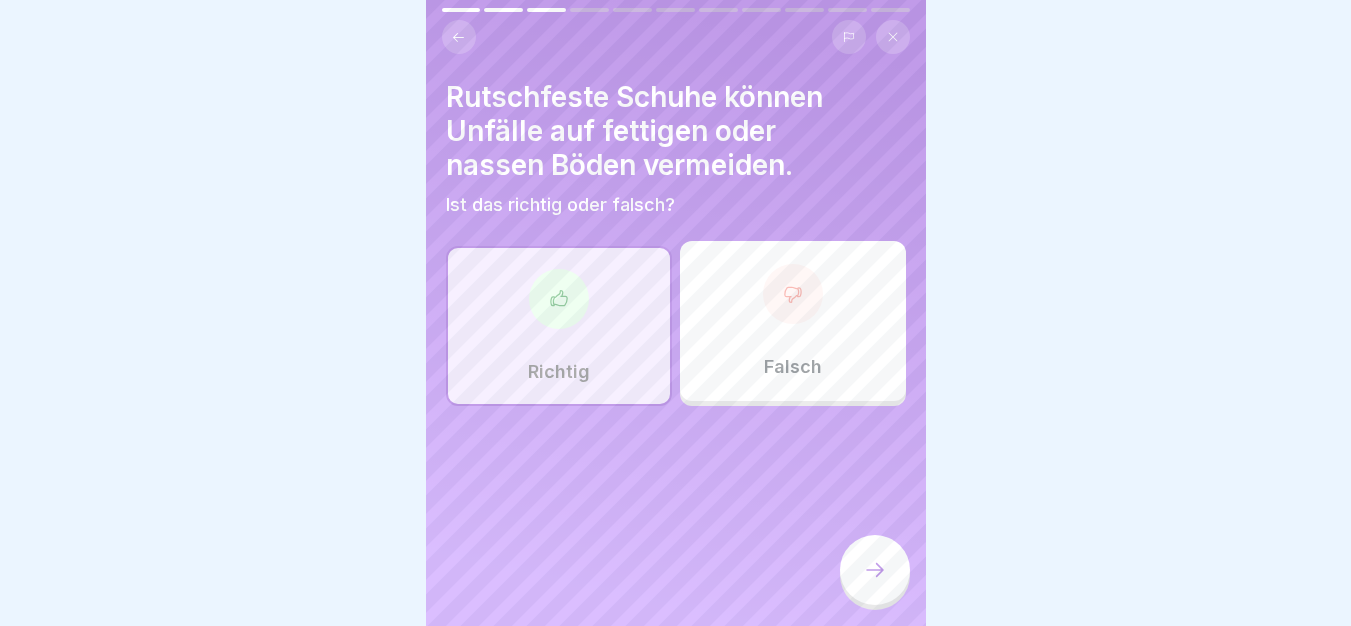 click at bounding box center (875, 570) 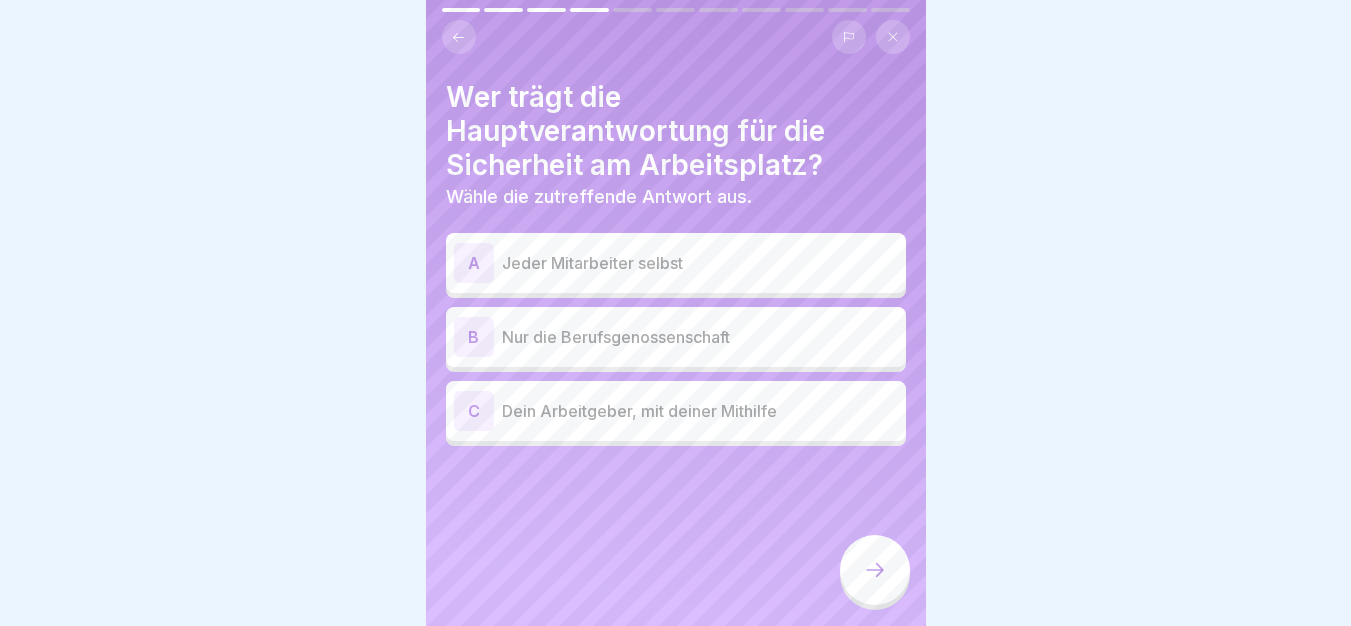click on "Dein Arbeitgeber, mit deiner Mithilfe" at bounding box center [700, 411] 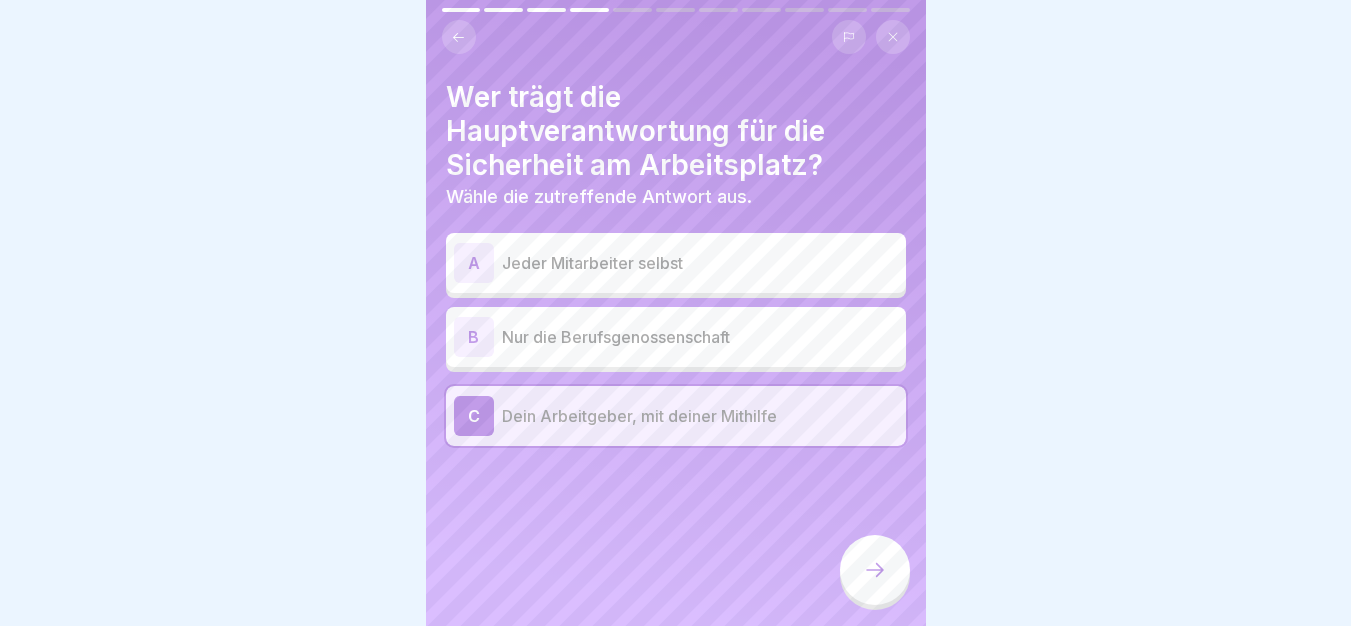 click at bounding box center (875, 570) 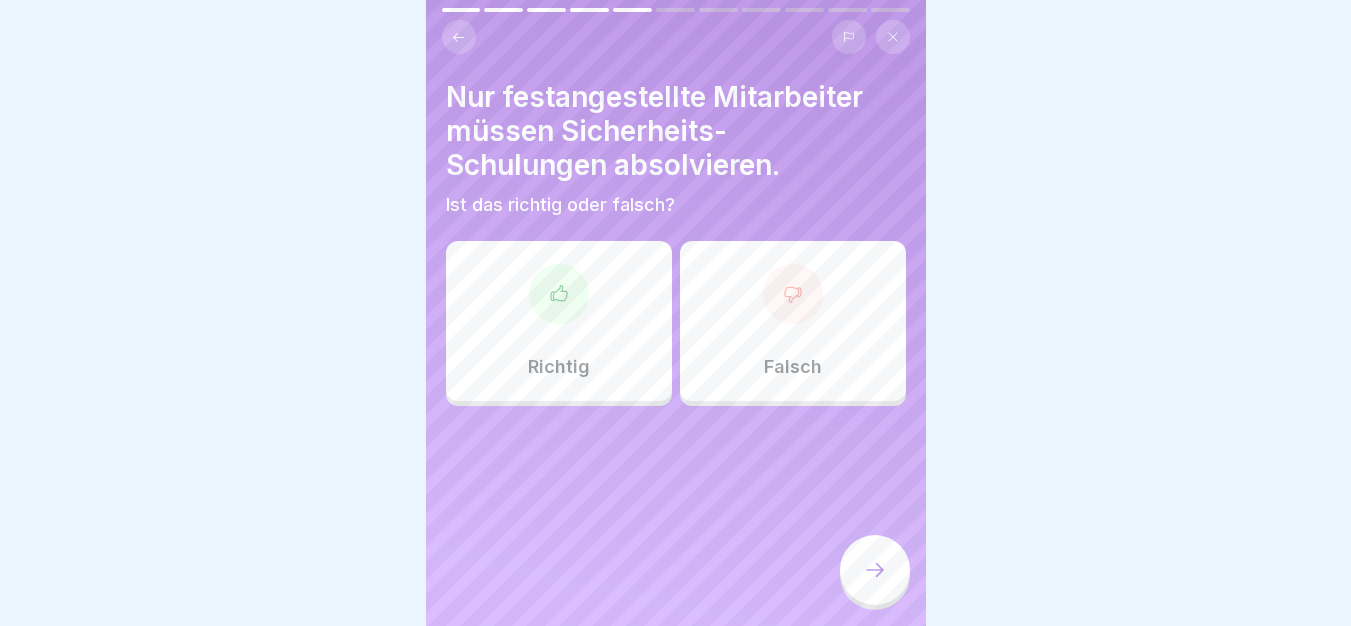 click on "Falsch" at bounding box center (793, 321) 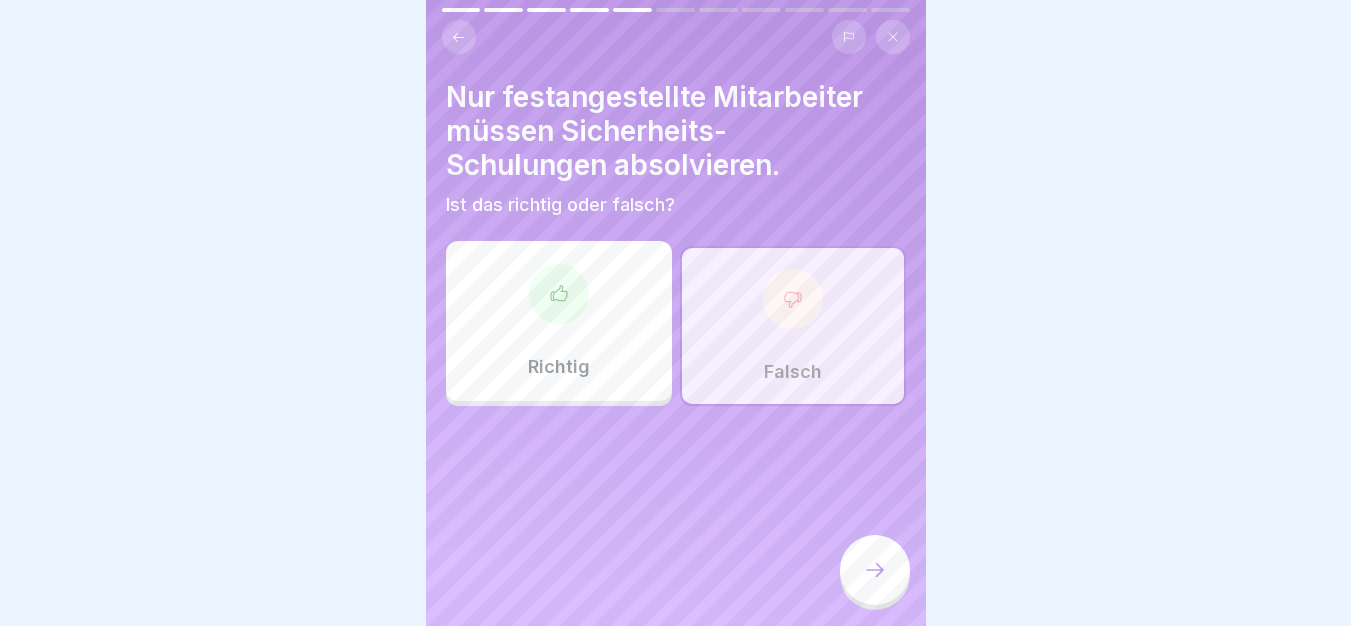 click at bounding box center (875, 570) 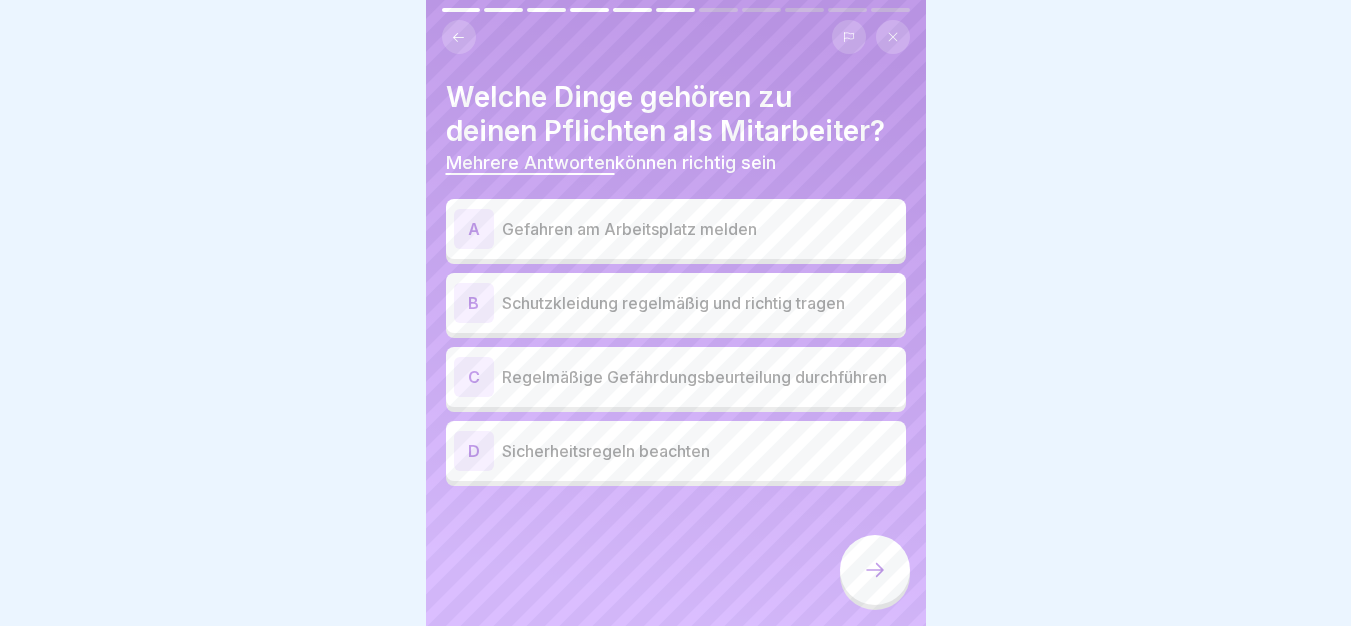 click on "A Gefahren am Arbeitsplatz melden" at bounding box center [676, 229] 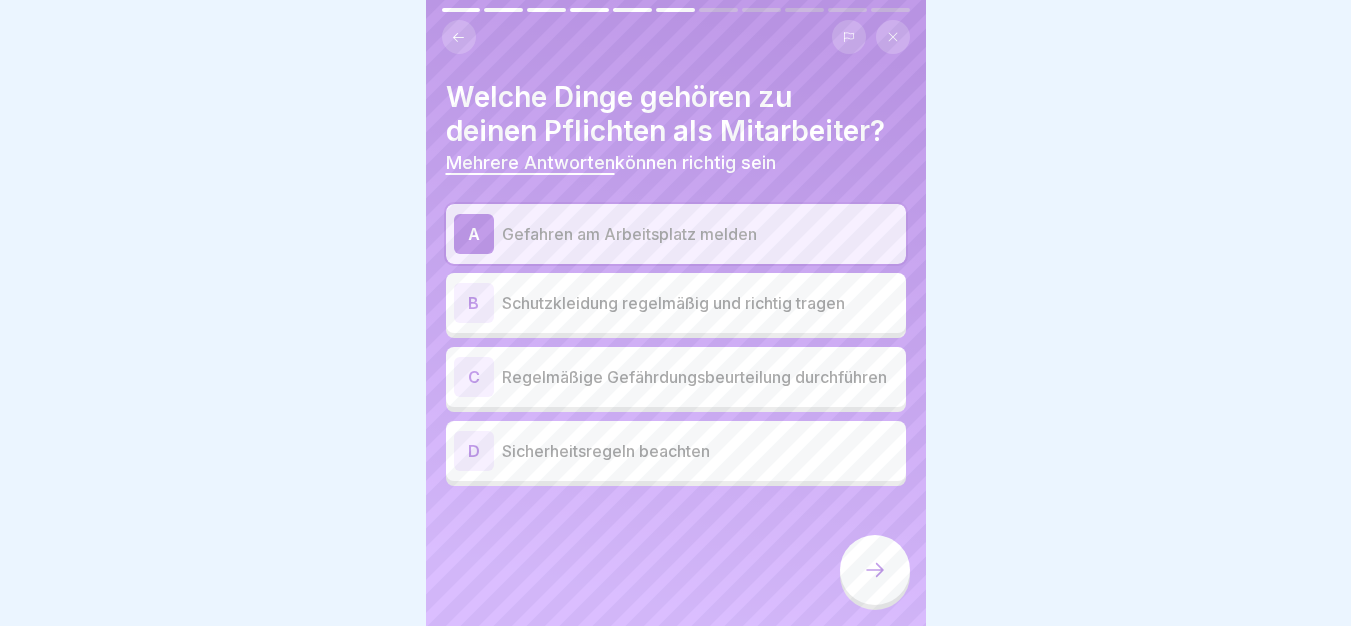 click on "Regelmäßige Gefährdungsbeurteilung durchführen" at bounding box center (700, 377) 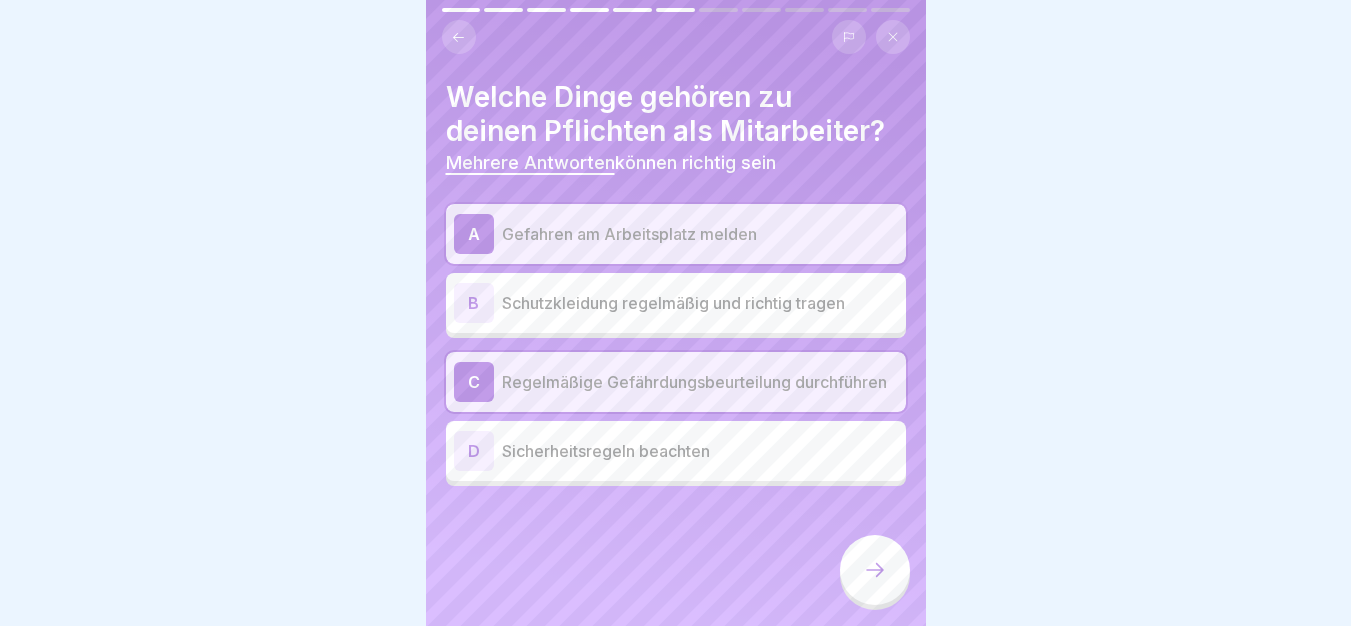 click on "D Sicherheitsregeln beachten" at bounding box center [676, 451] 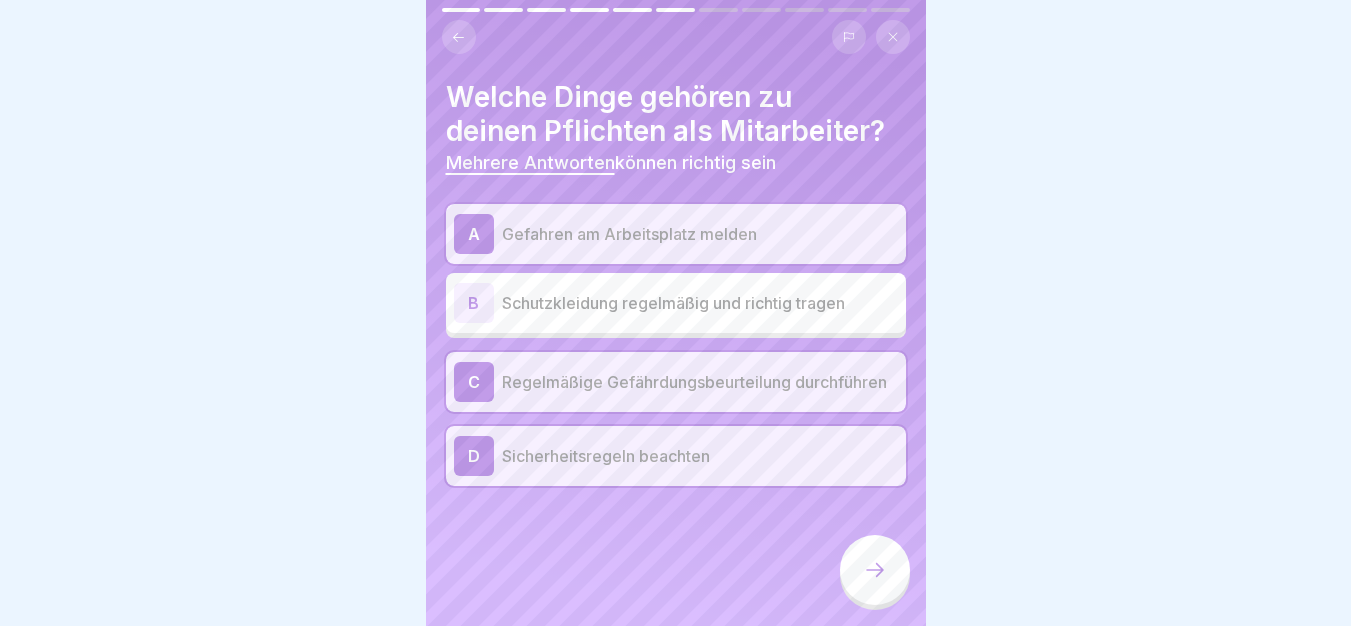 click at bounding box center [875, 570] 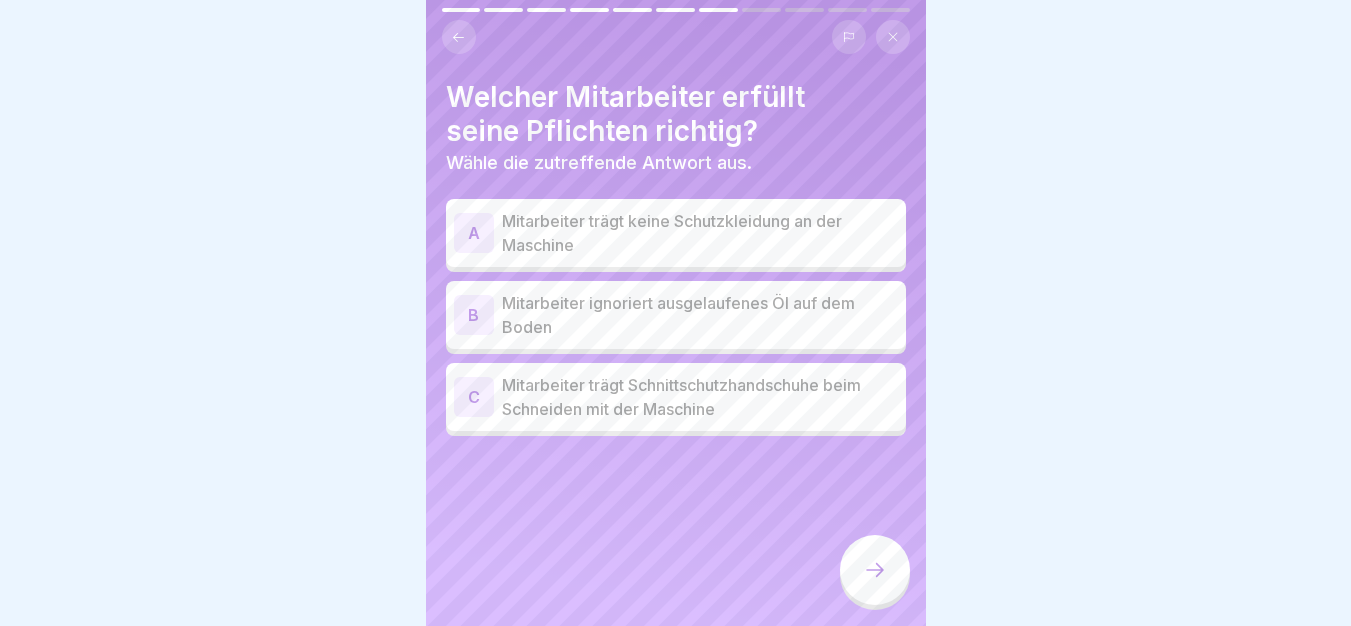 click on "Mitarbeiter trägt Schnittschutzhandschuhe beim Schneiden mit der Maschine" at bounding box center (700, 397) 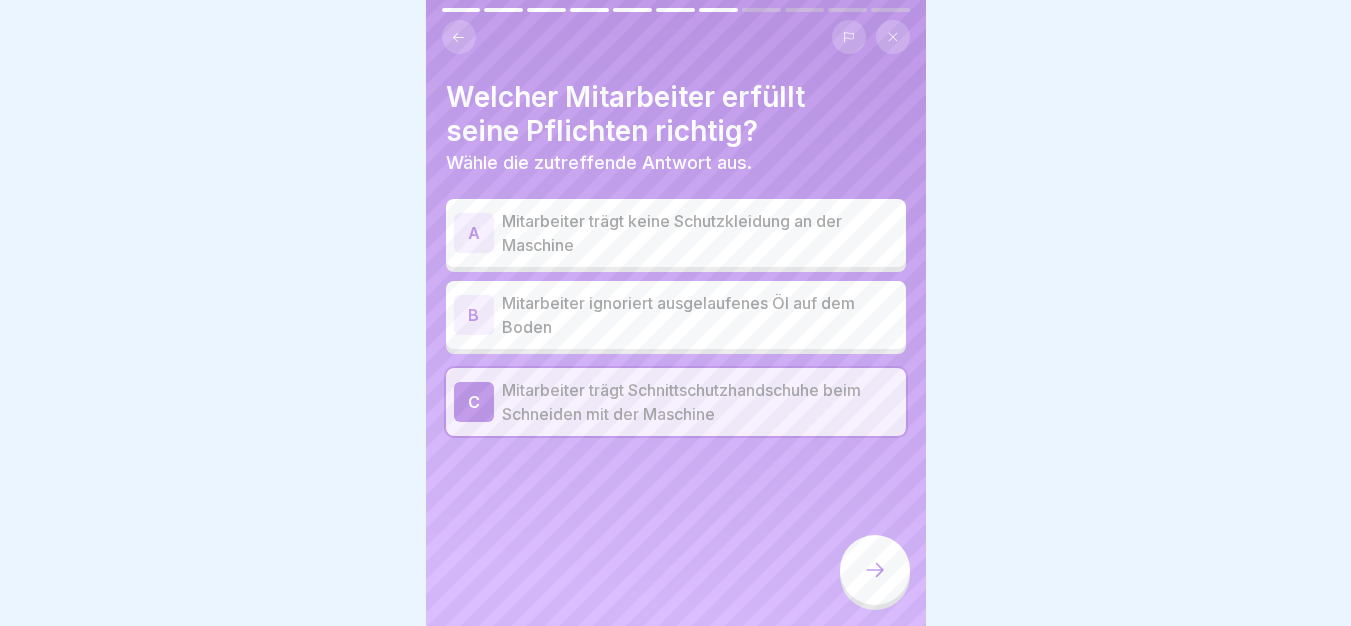 click at bounding box center [875, 570] 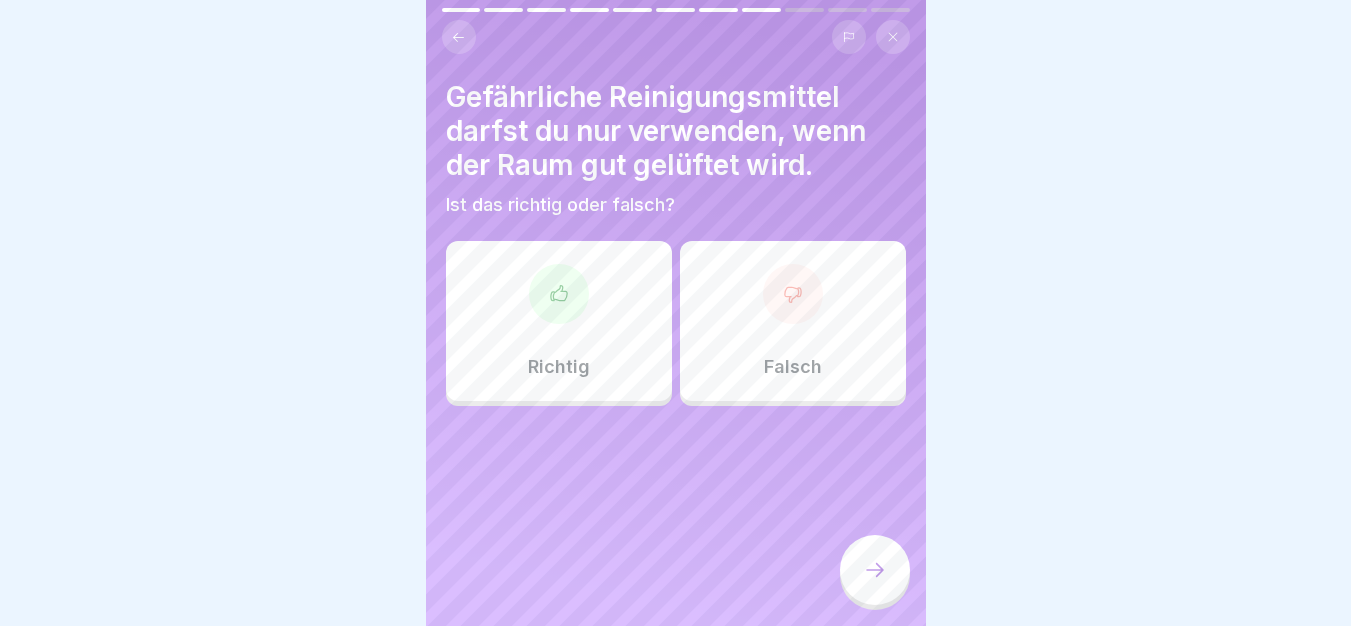 click 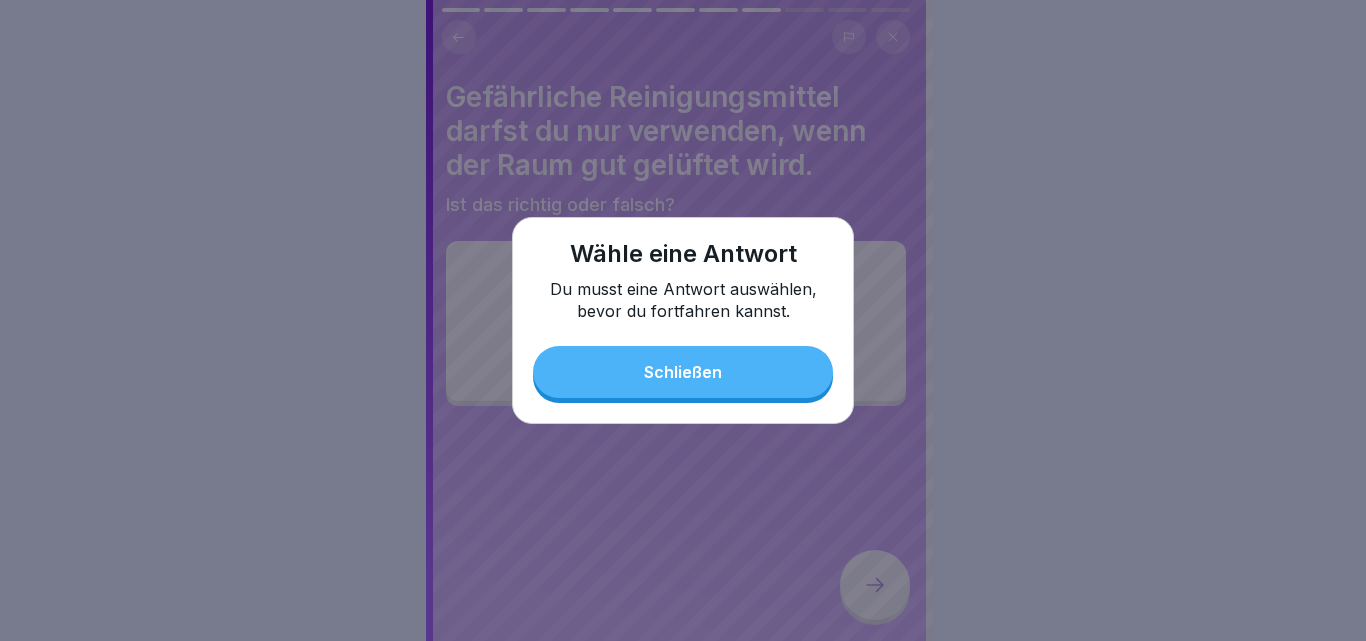 click on "Schließen" at bounding box center [683, 372] 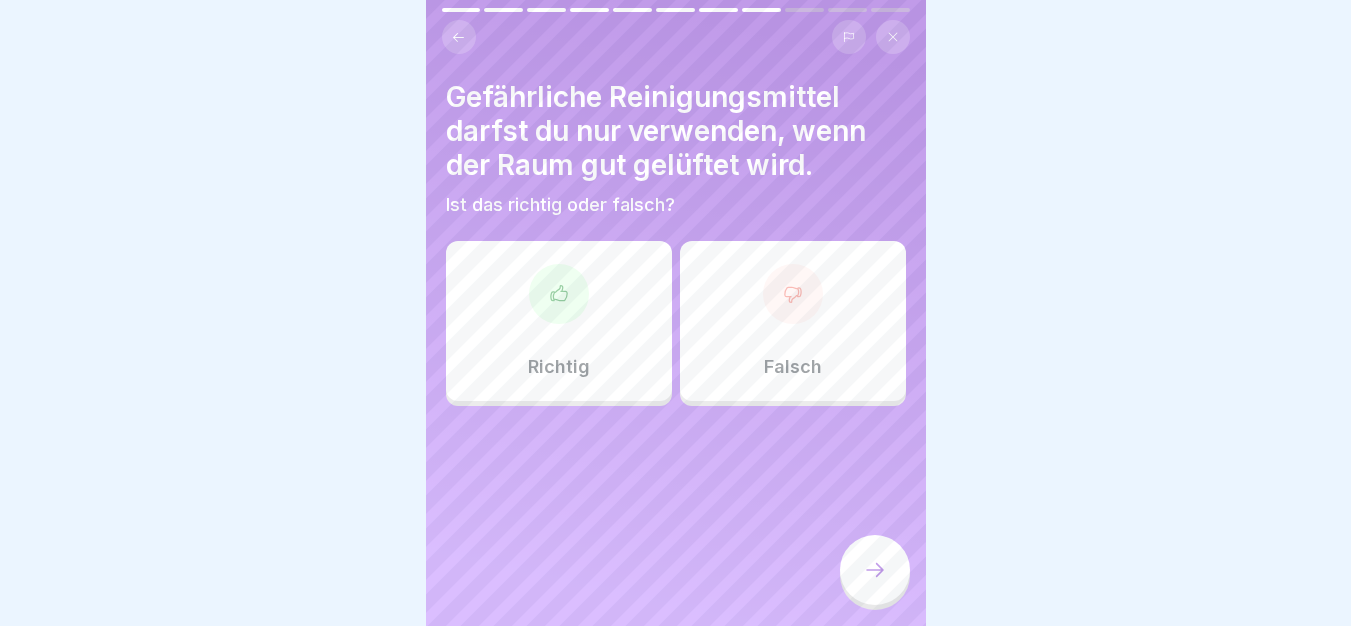 click on "Richtig" at bounding box center [559, 321] 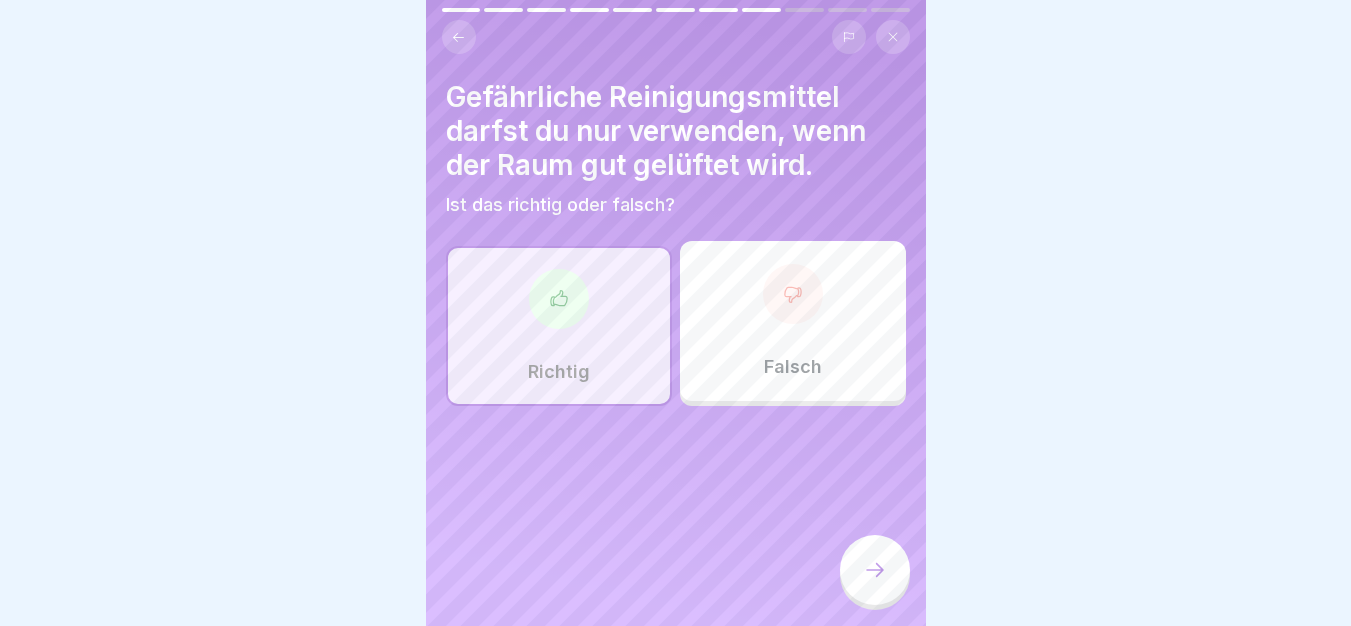 click 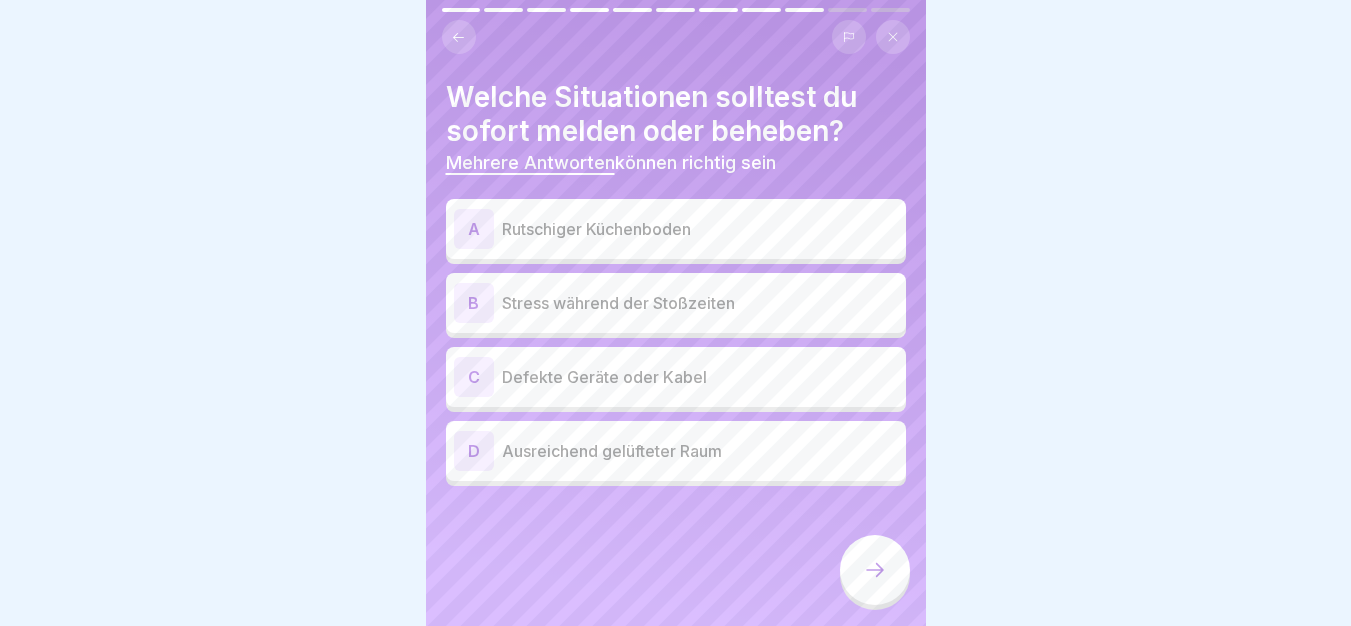 click on "A Rutschiger Küchenboden" at bounding box center [676, 229] 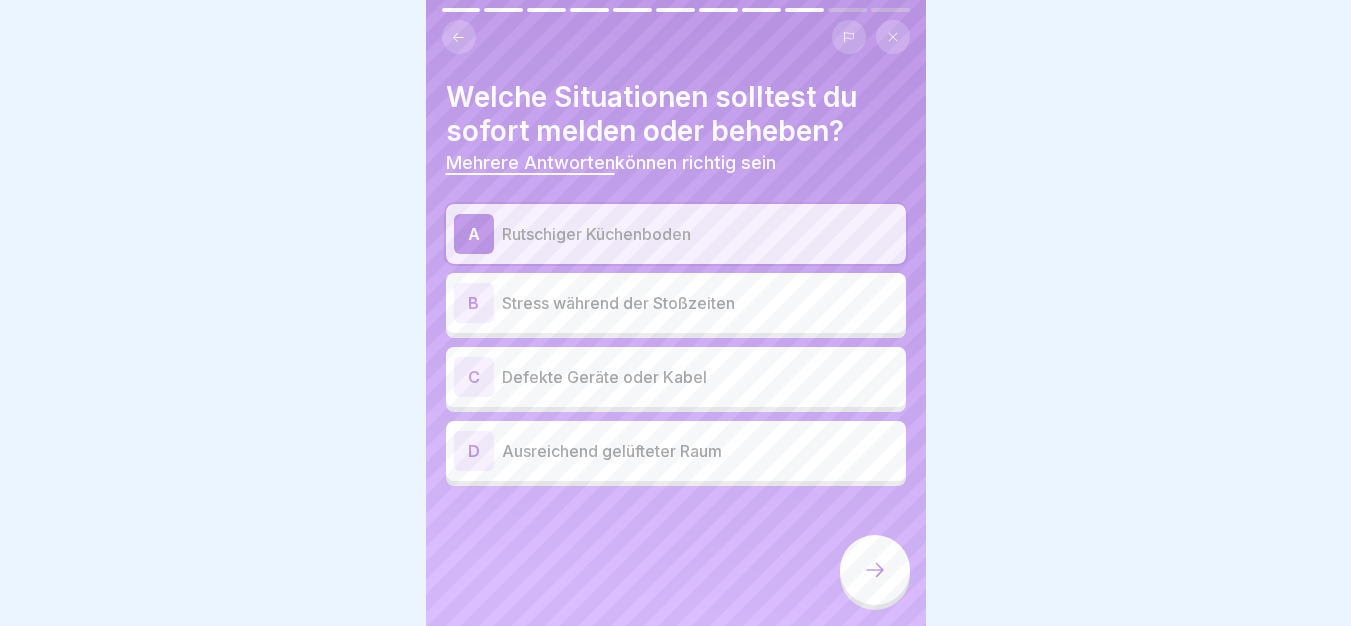 click on "Defekte Geräte oder Kabel" at bounding box center [700, 377] 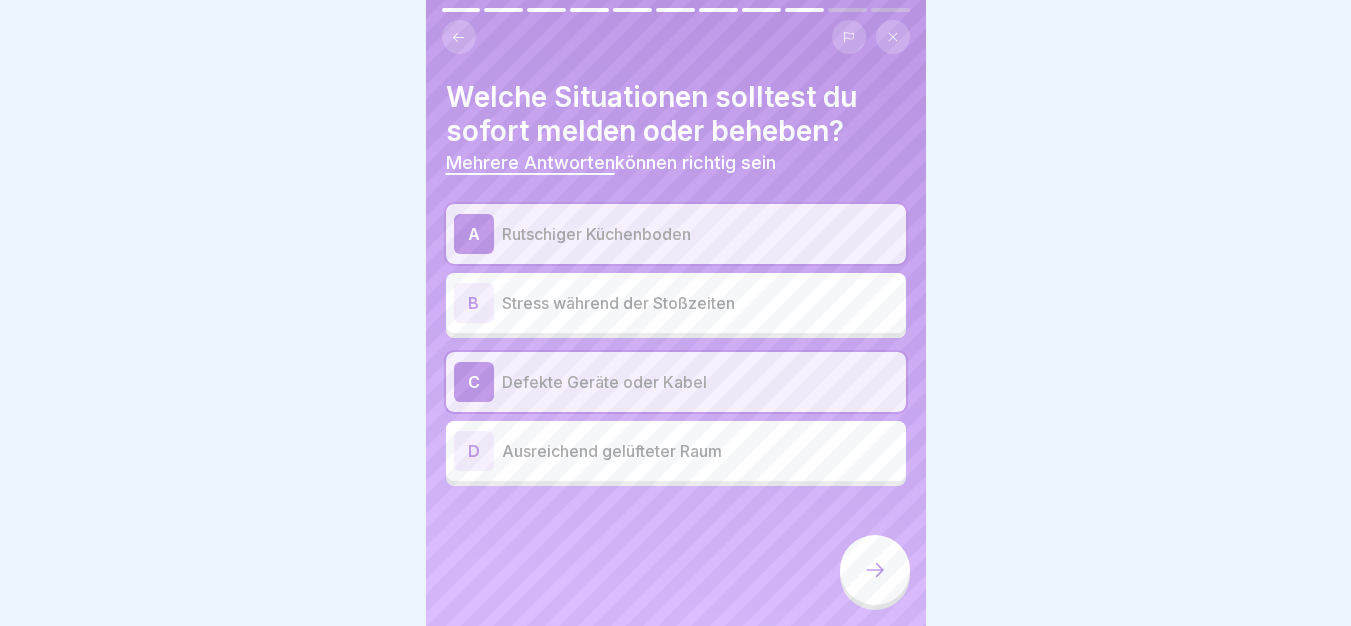 click at bounding box center [875, 570] 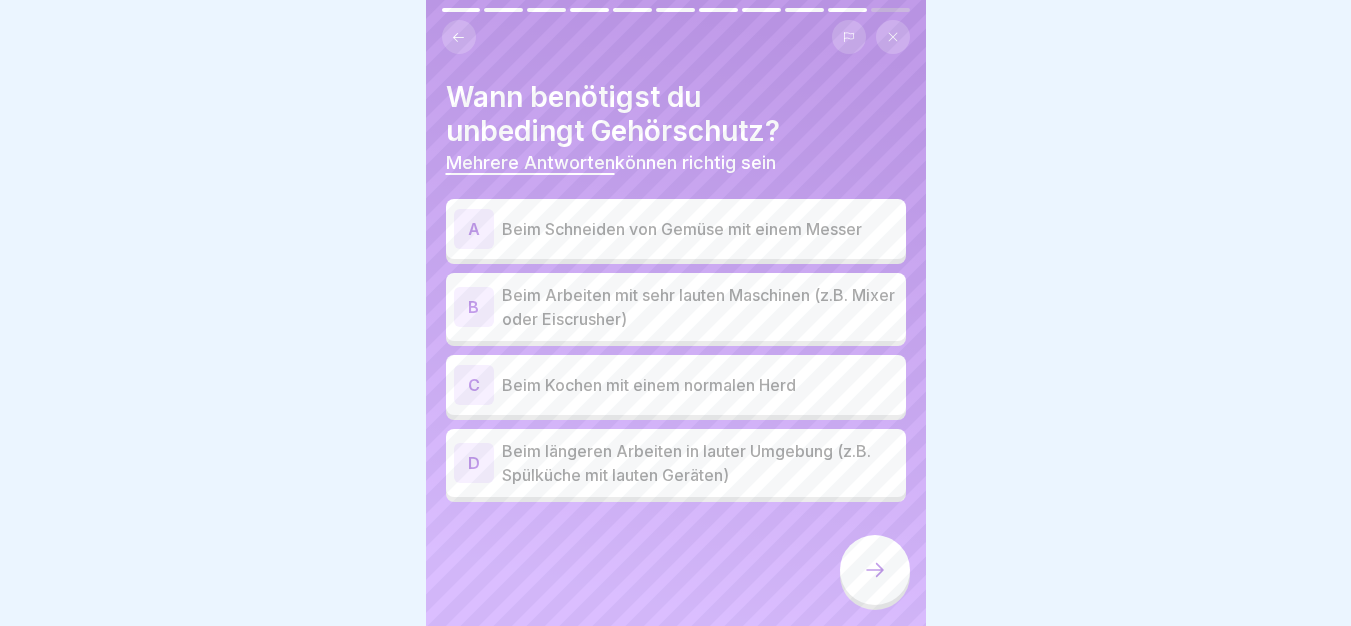 click on "Beim Arbeiten mit sehr lauten Maschinen (z.B. Mixer oder Eiscrusher)" at bounding box center [700, 307] 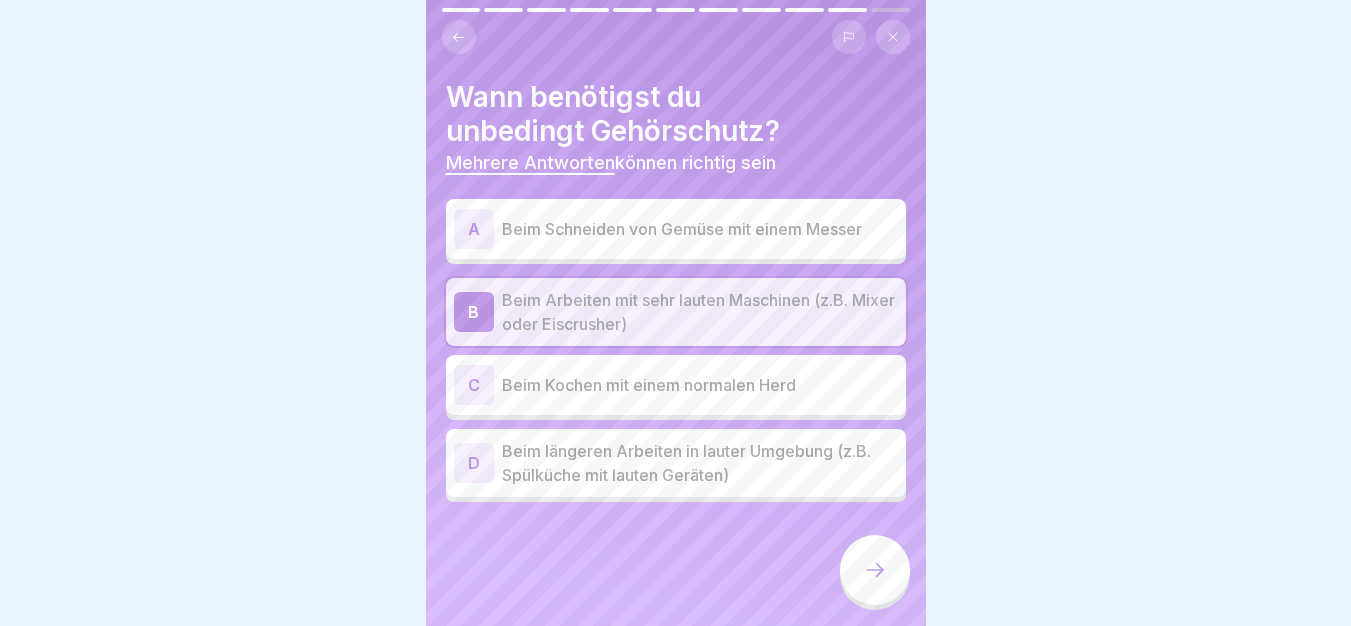 click on "Beim längeren Arbeiten in lauter Umgebung (z.B. Spülküche mit lauten Geräten)" at bounding box center [700, 463] 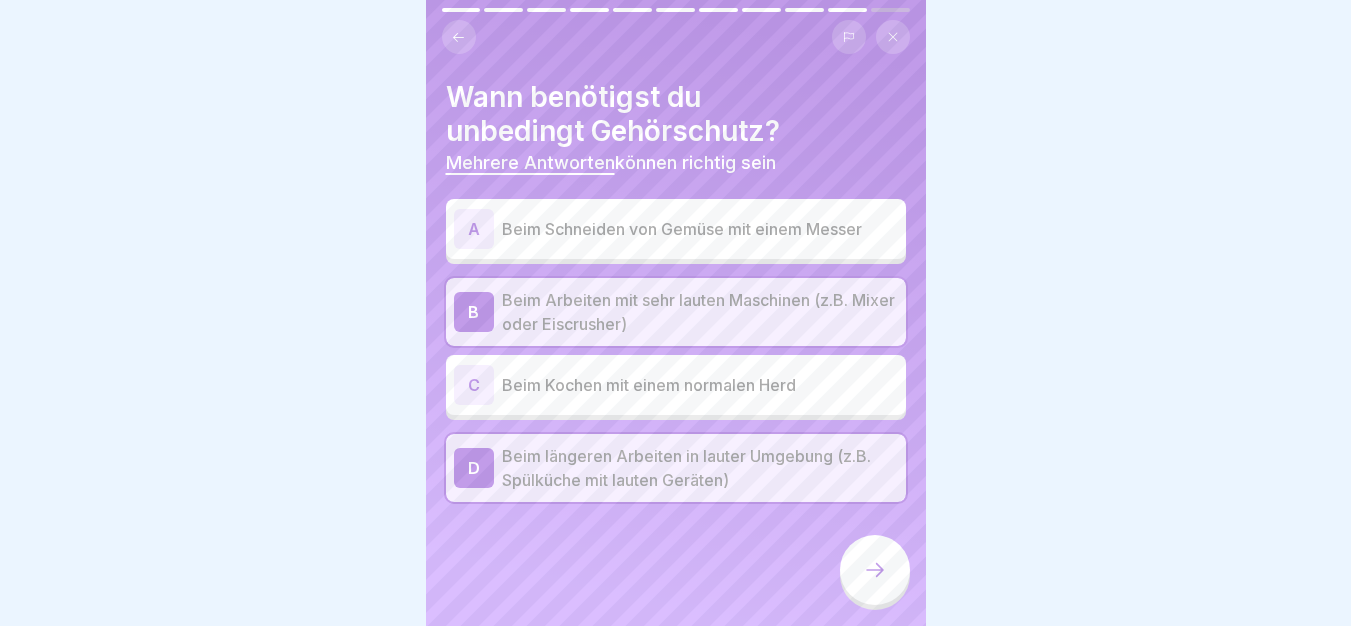 click 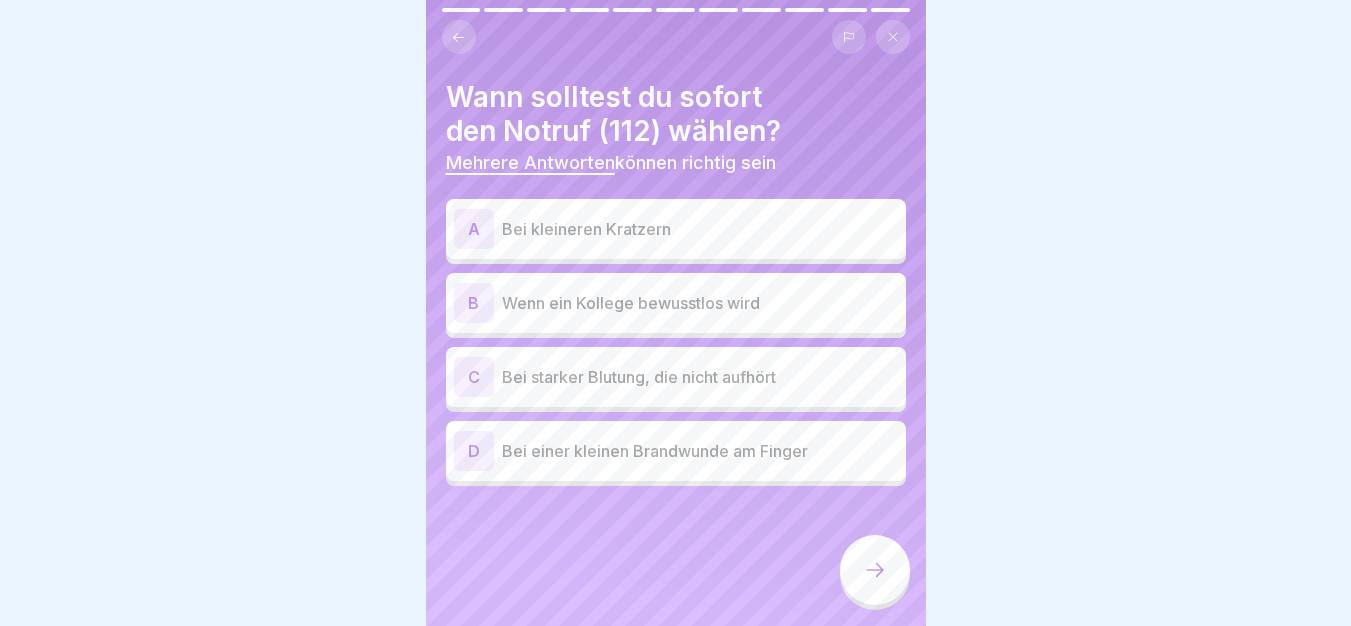 click on "Wenn ein Kollege bewusstlos wird" at bounding box center (700, 303) 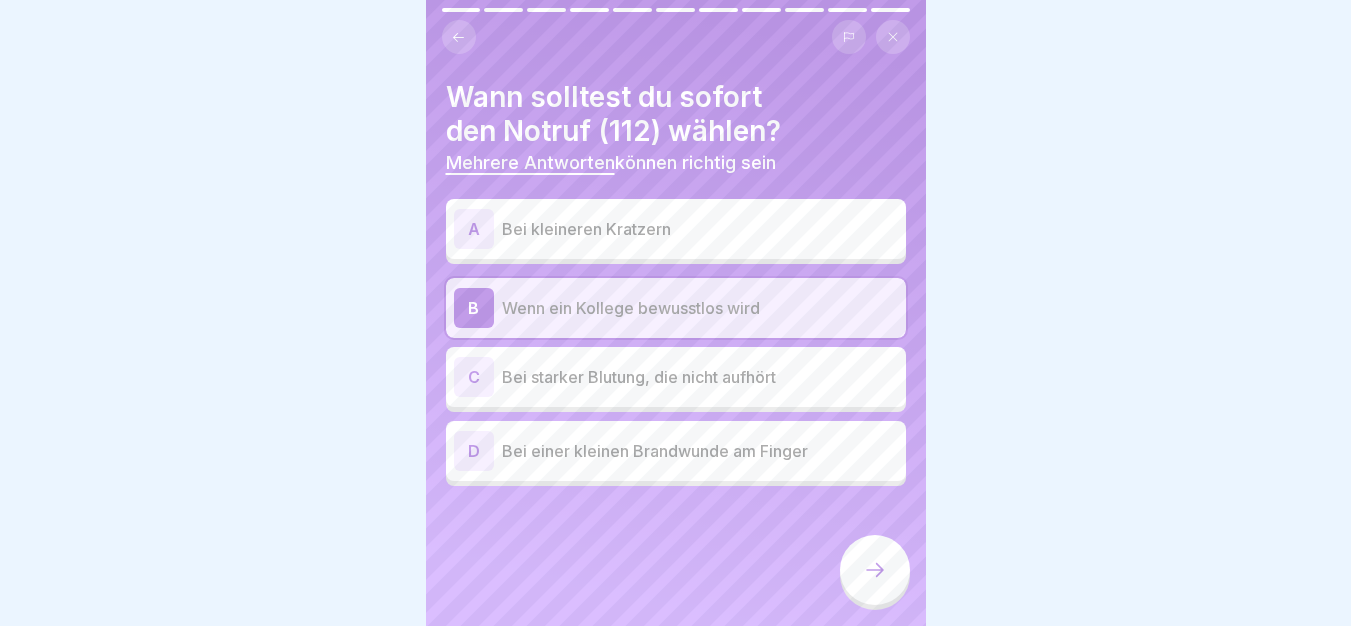 click on "Bei starker Blutung, die nicht aufhört" at bounding box center (700, 377) 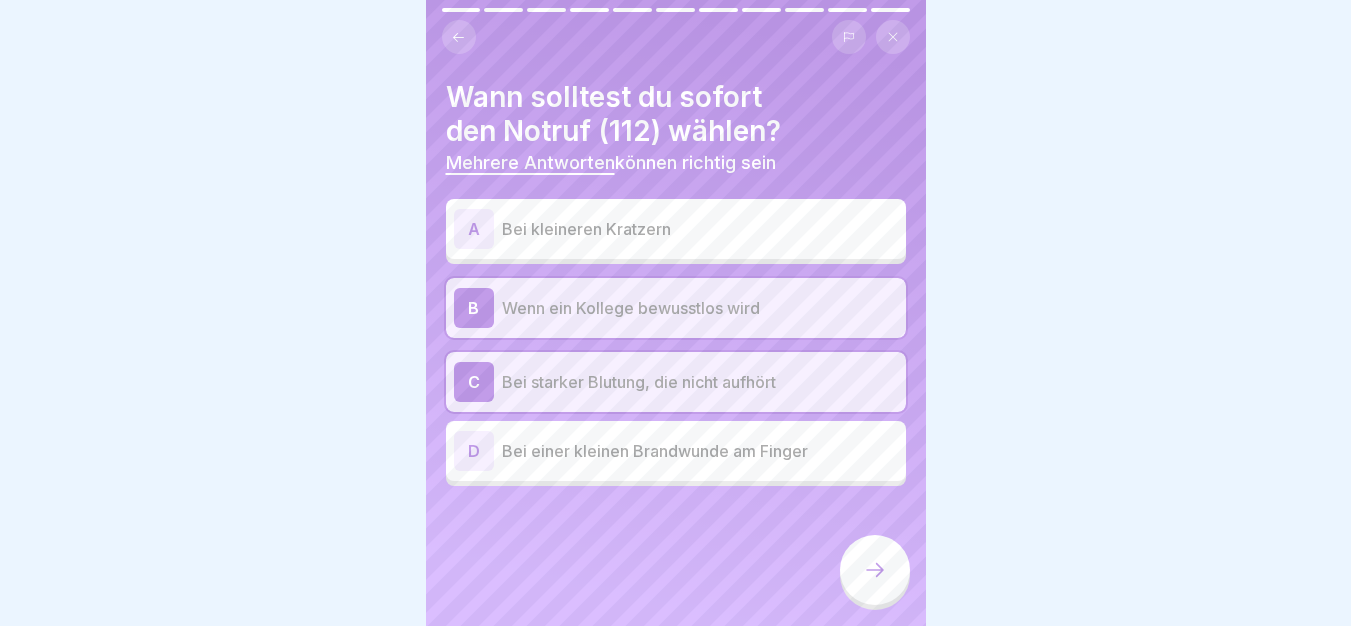 click 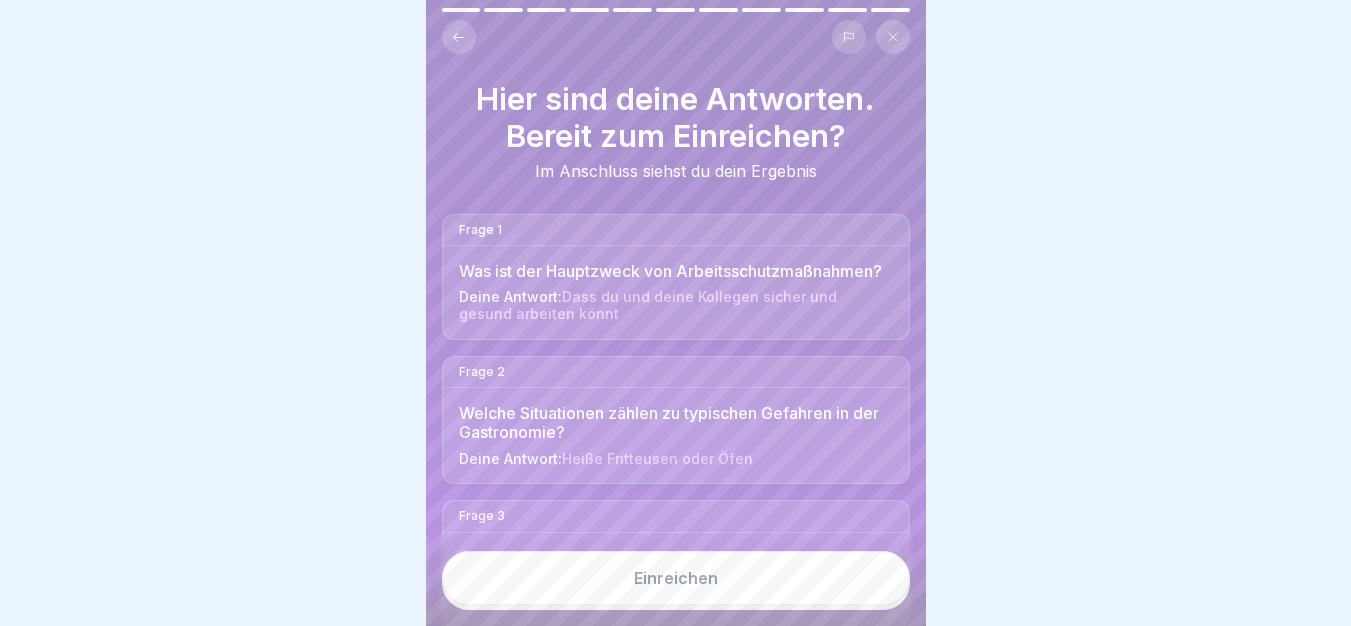 click on "Einreichen" at bounding box center [676, 578] 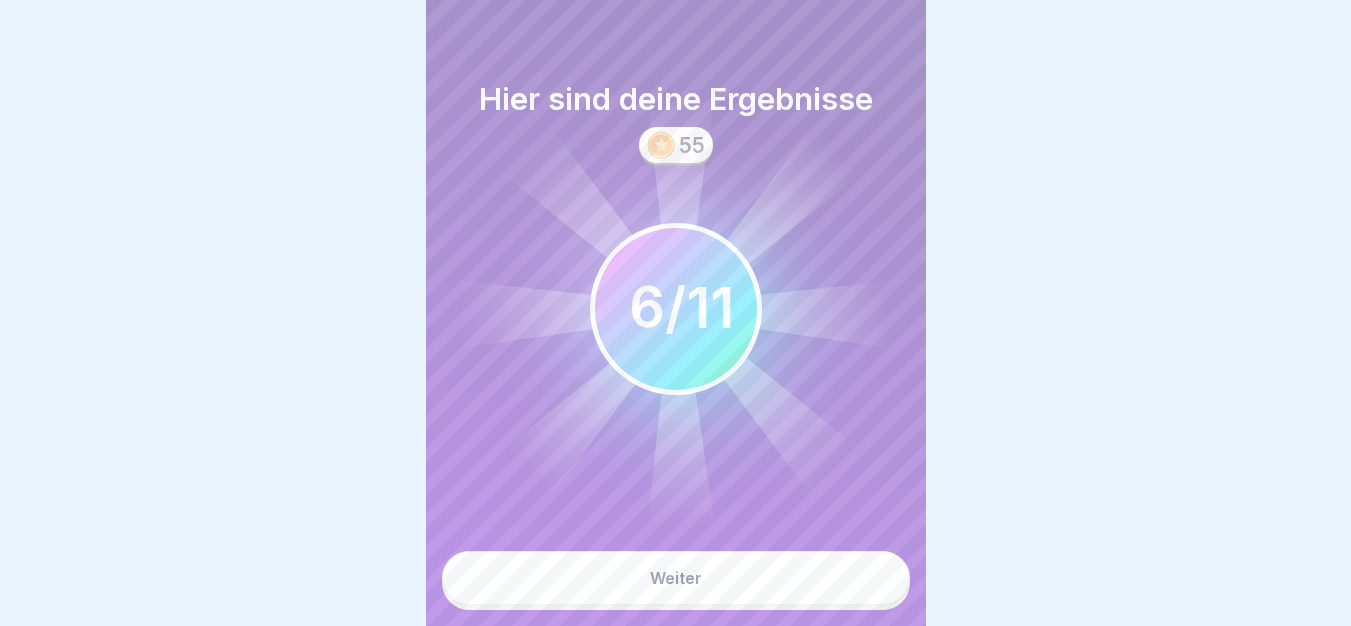 click on "Weiter" at bounding box center [676, 578] 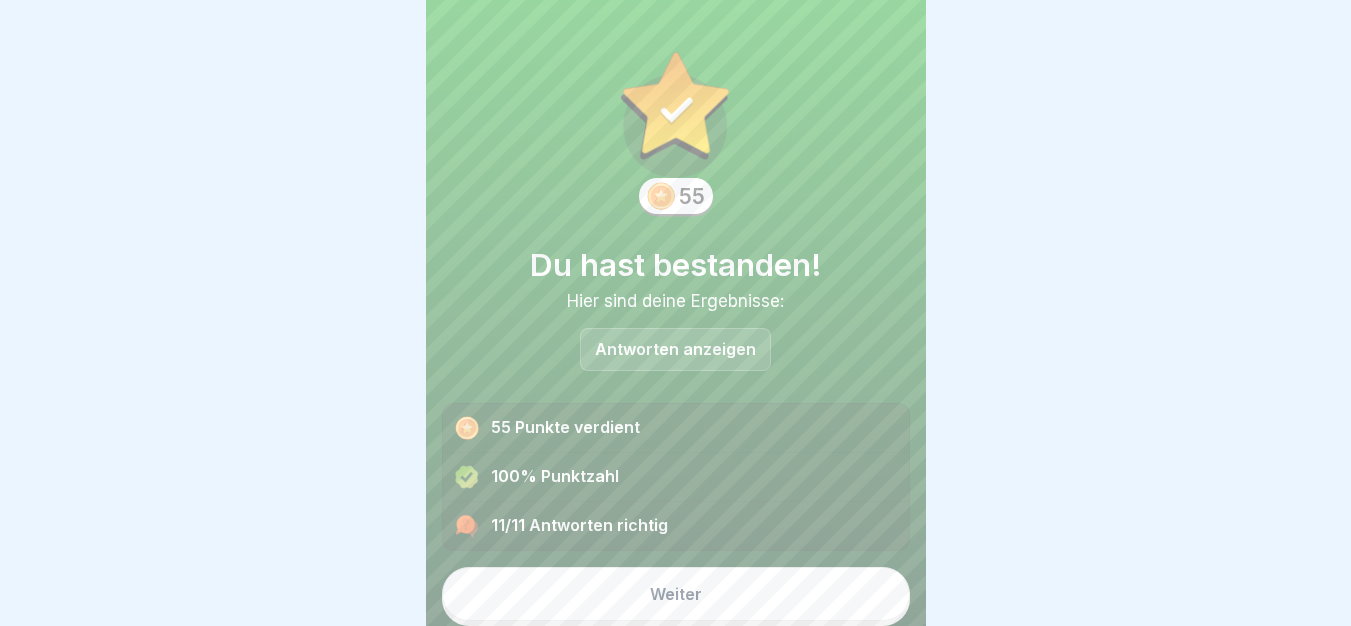 click on "Weiter" at bounding box center (676, 594) 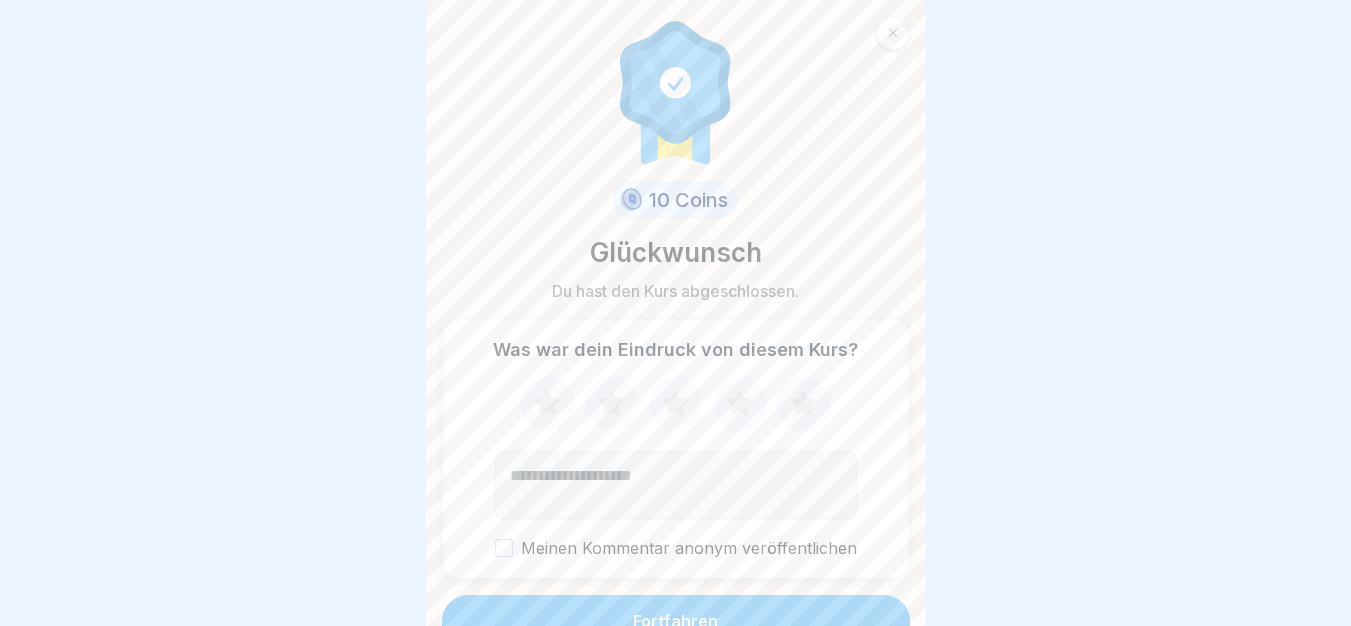 click on "Fortfahren" at bounding box center [676, 621] 